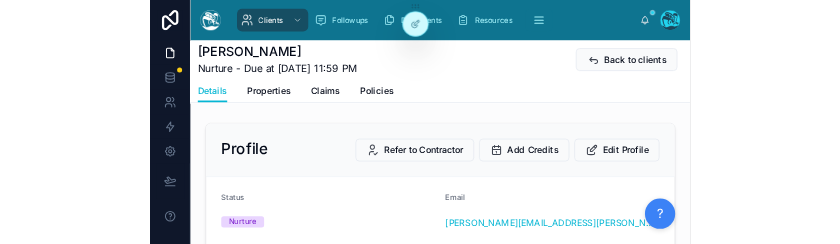 scroll, scrollTop: 0, scrollLeft: 0, axis: both 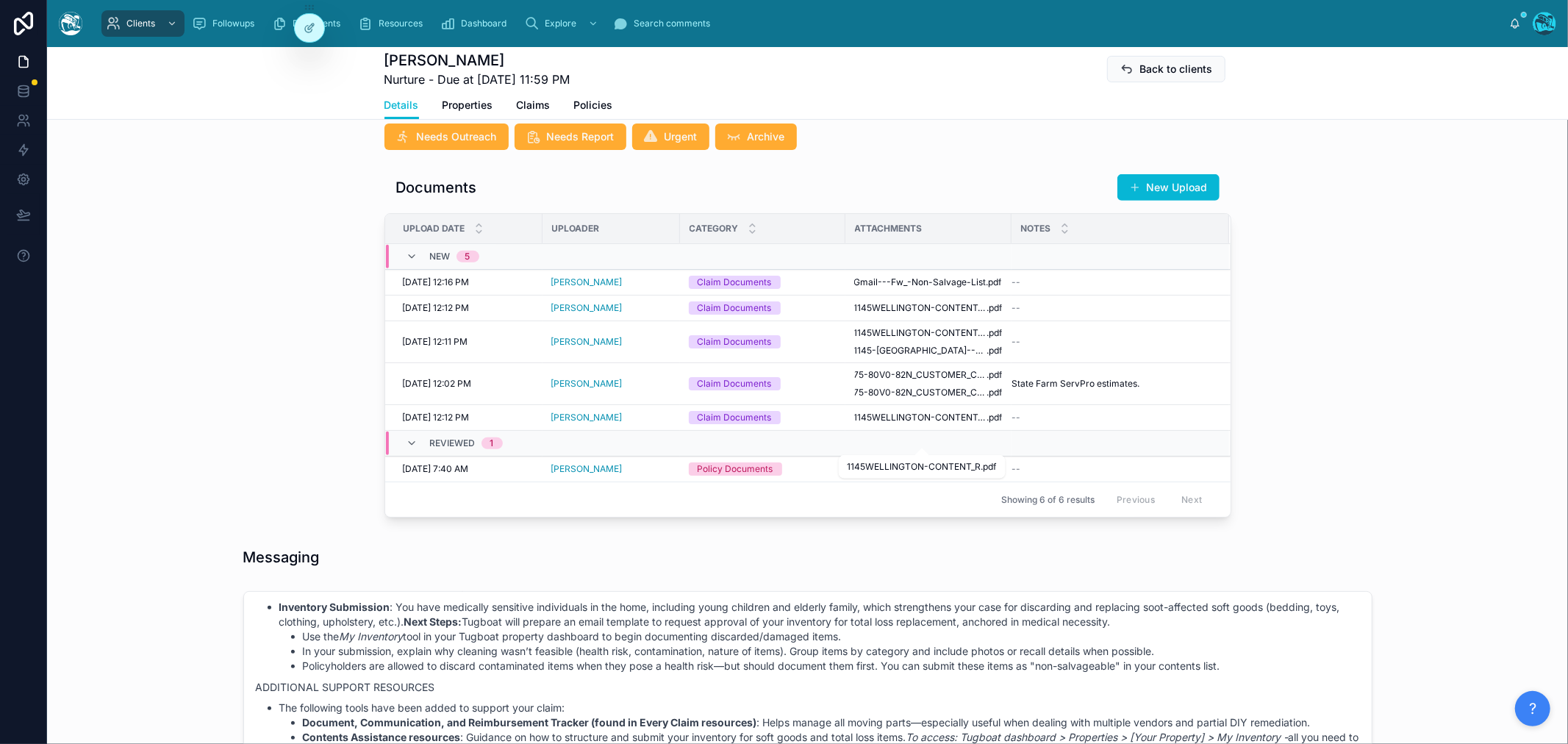 click at bounding box center (922, 457) 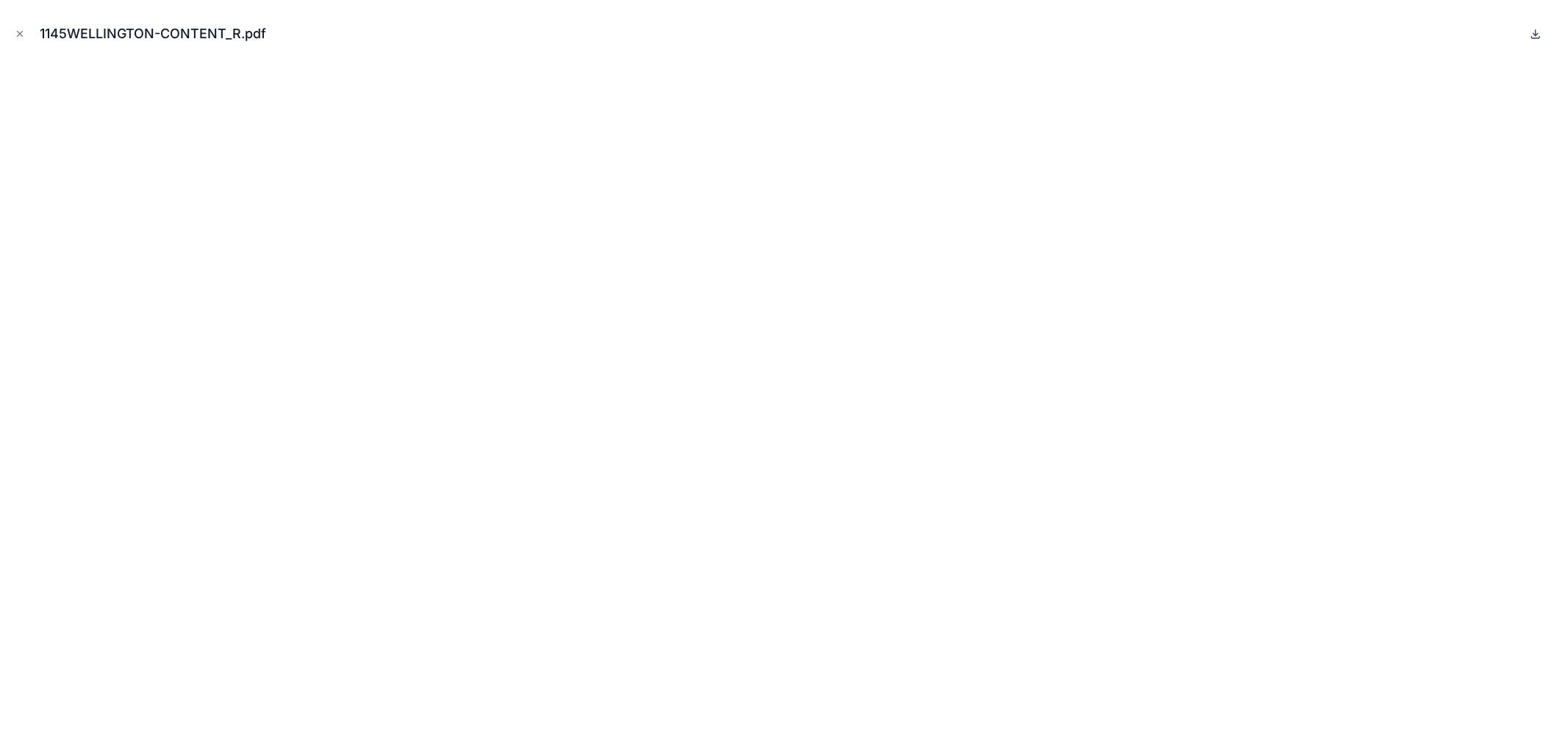click 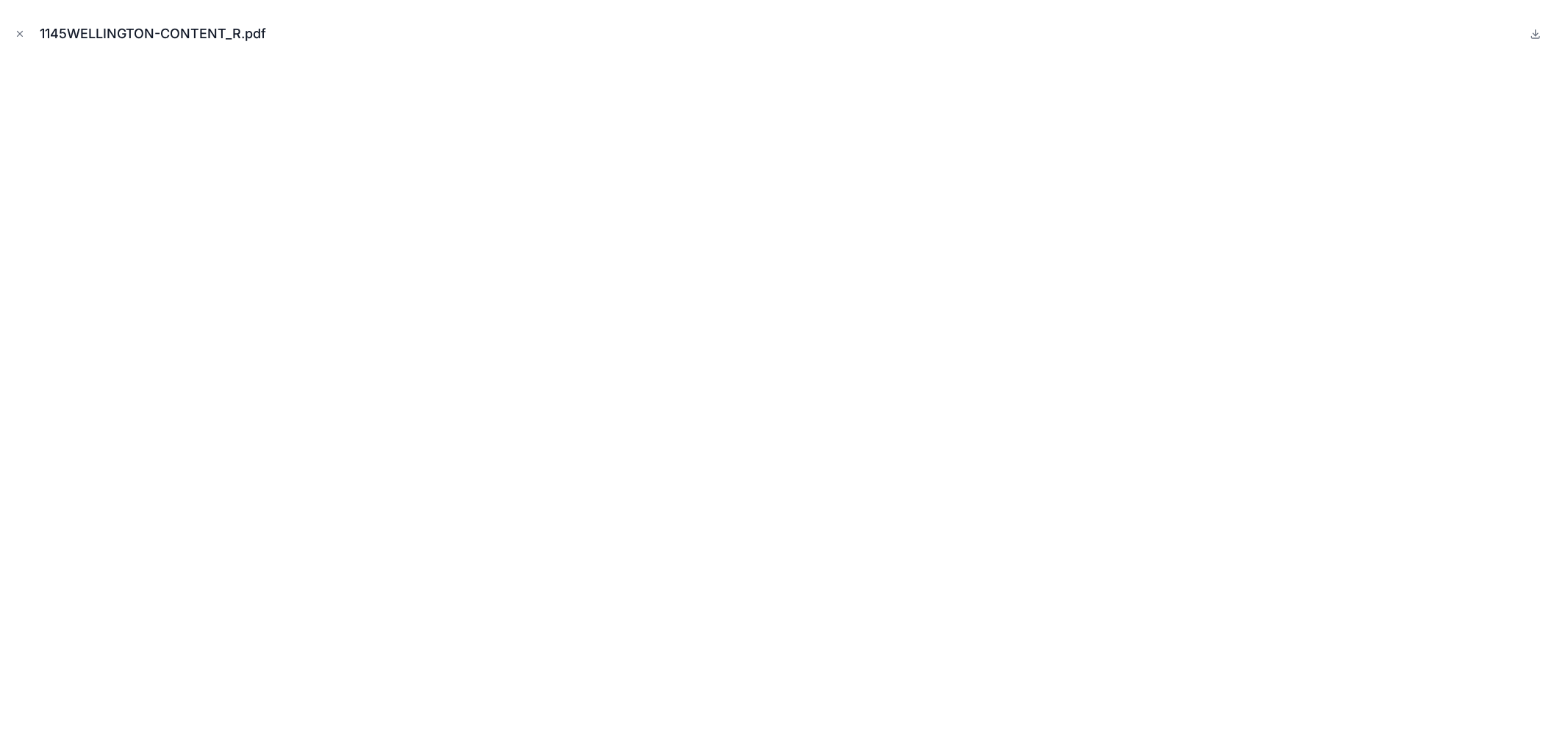drag, startPoint x: 22, startPoint y: 32, endPoint x: 77, endPoint y: 60, distance: 61.717096 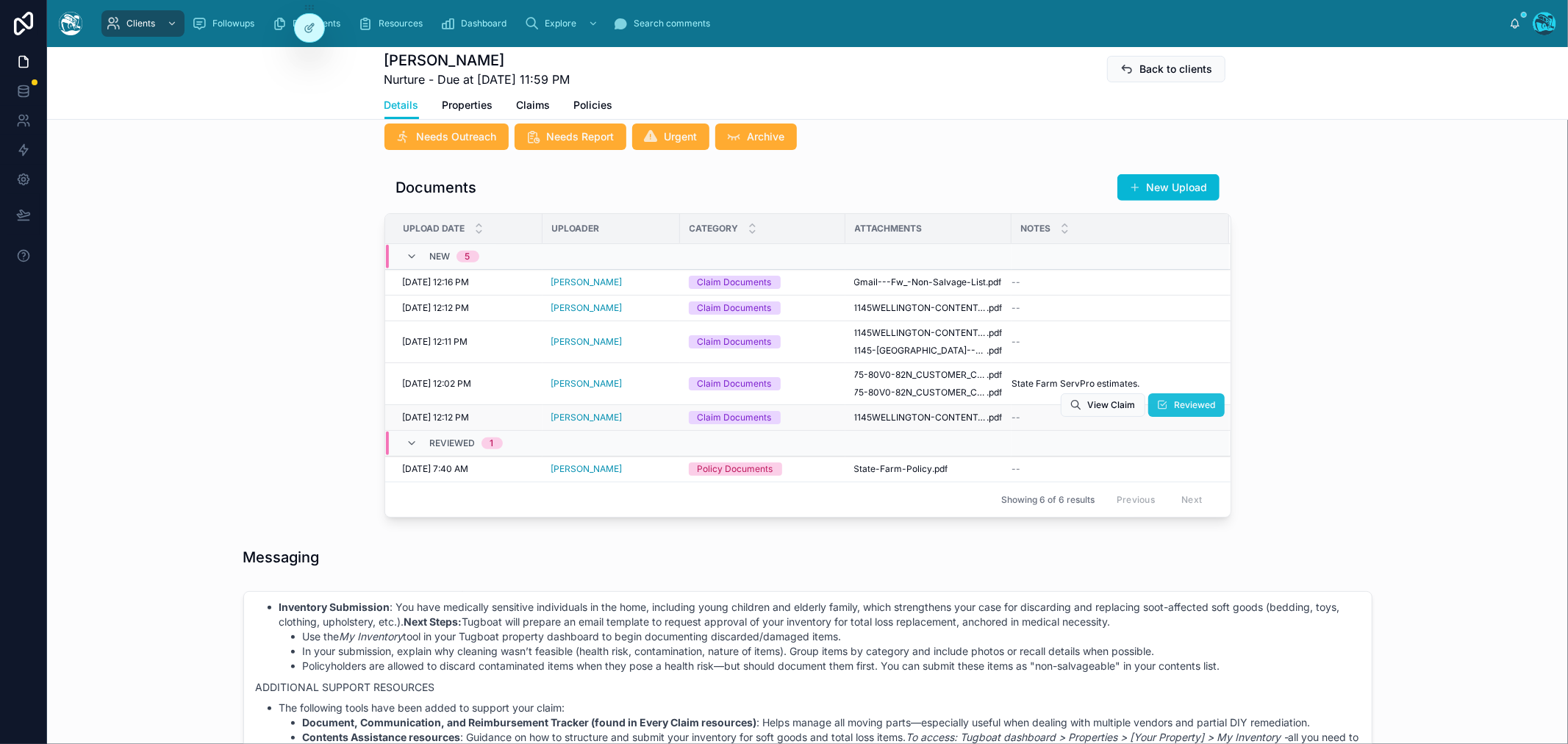 click on "Reviewed" at bounding box center [1195, 405] 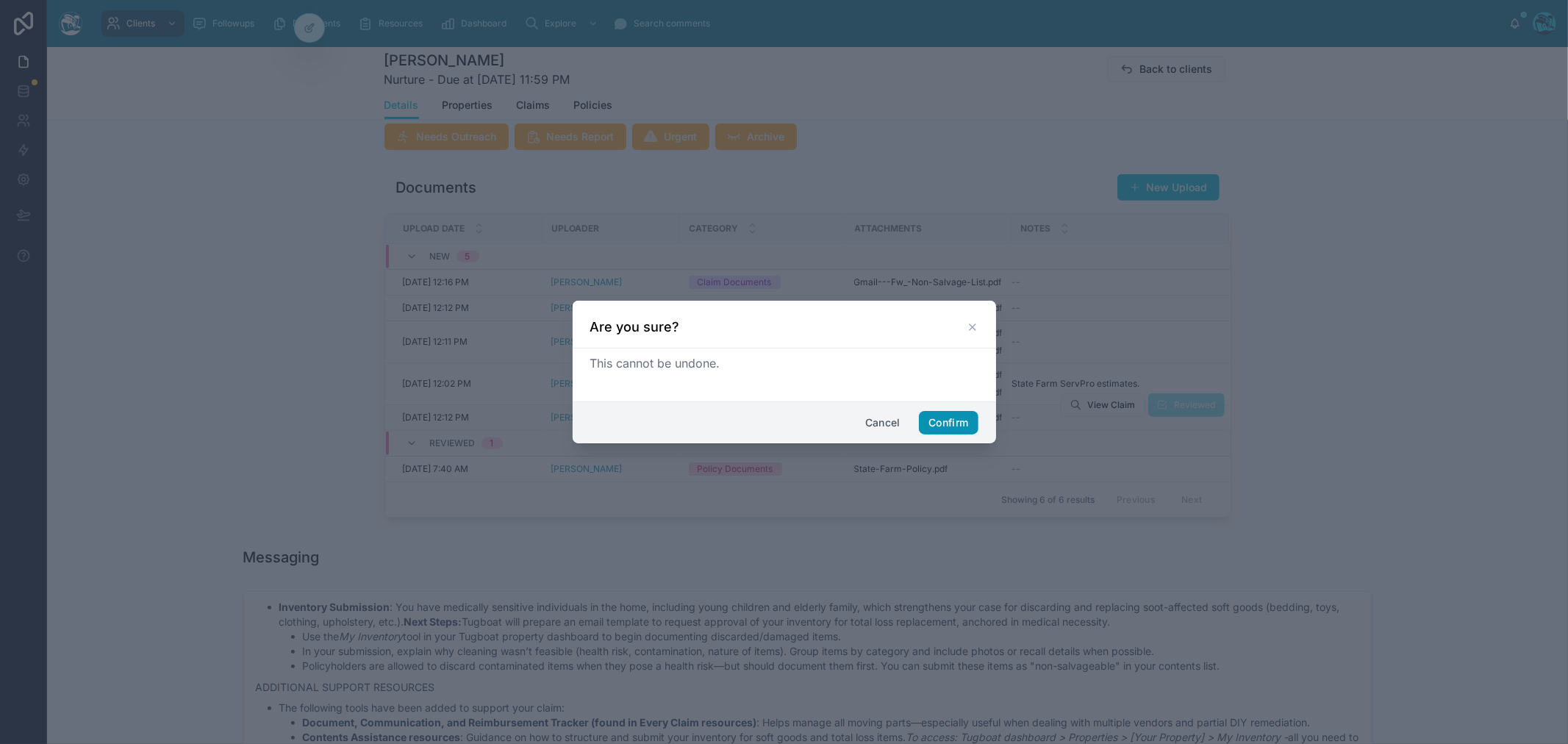 click on "Confirm" at bounding box center (948, 423) 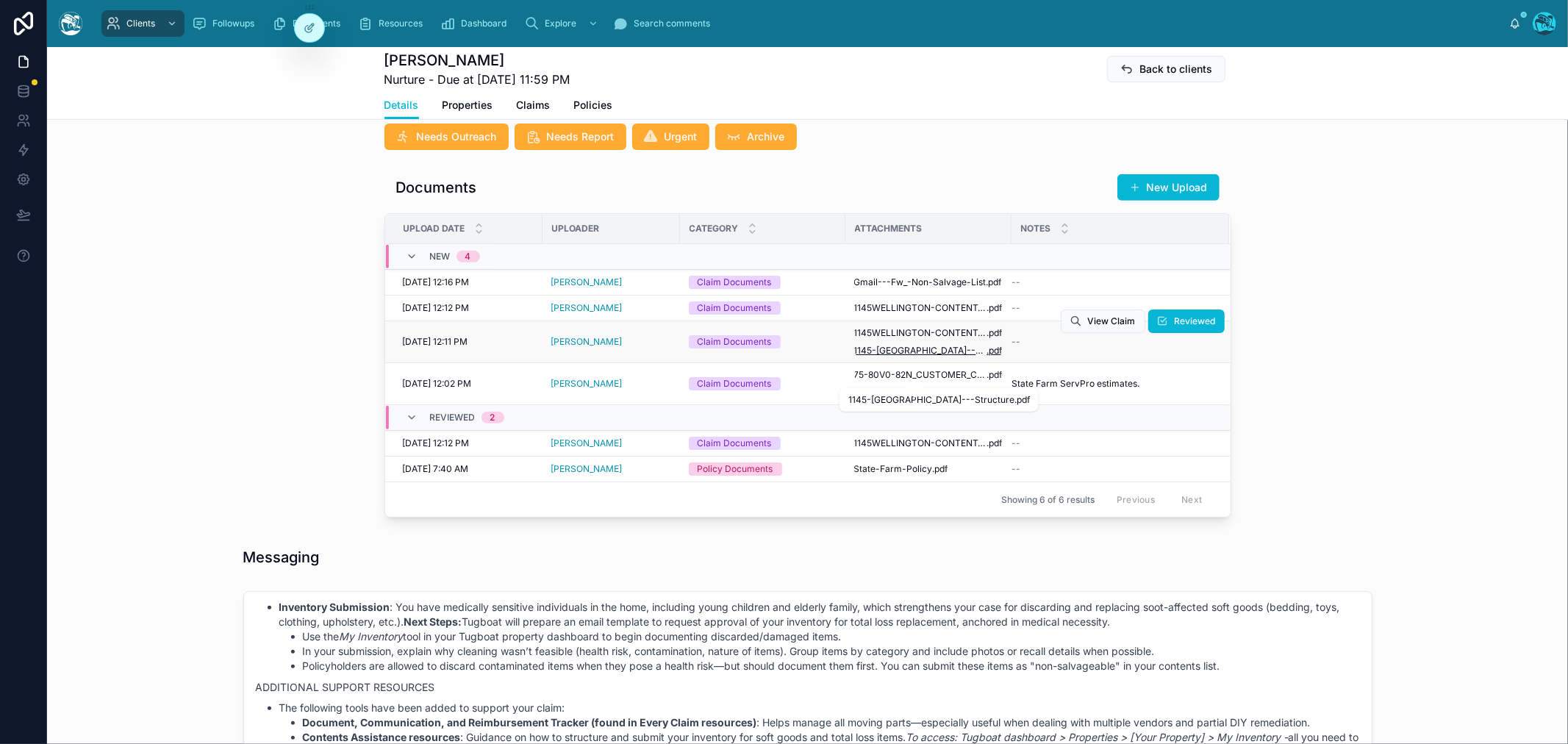 click on "1145-Wellington---Structure" at bounding box center (920, 351) 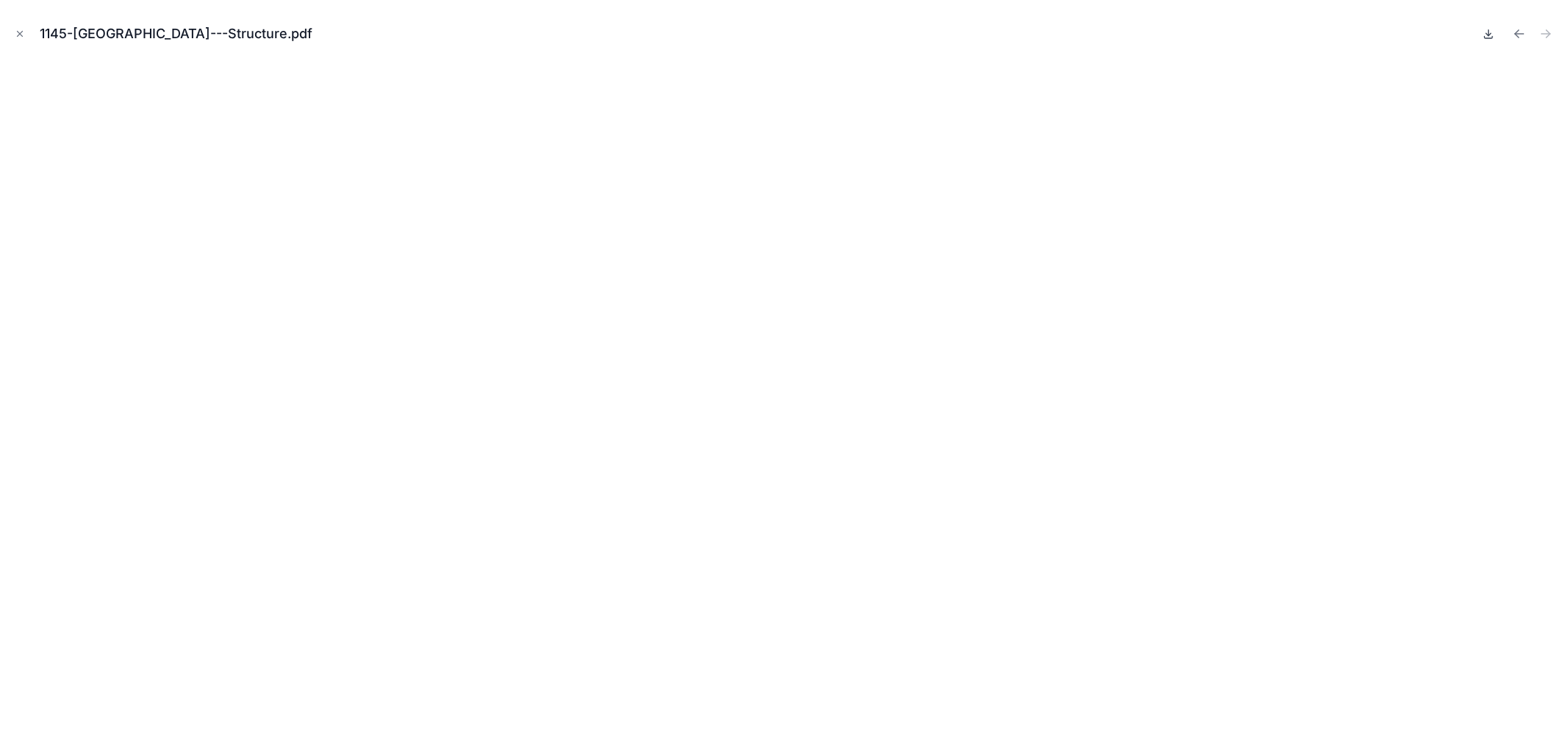 click 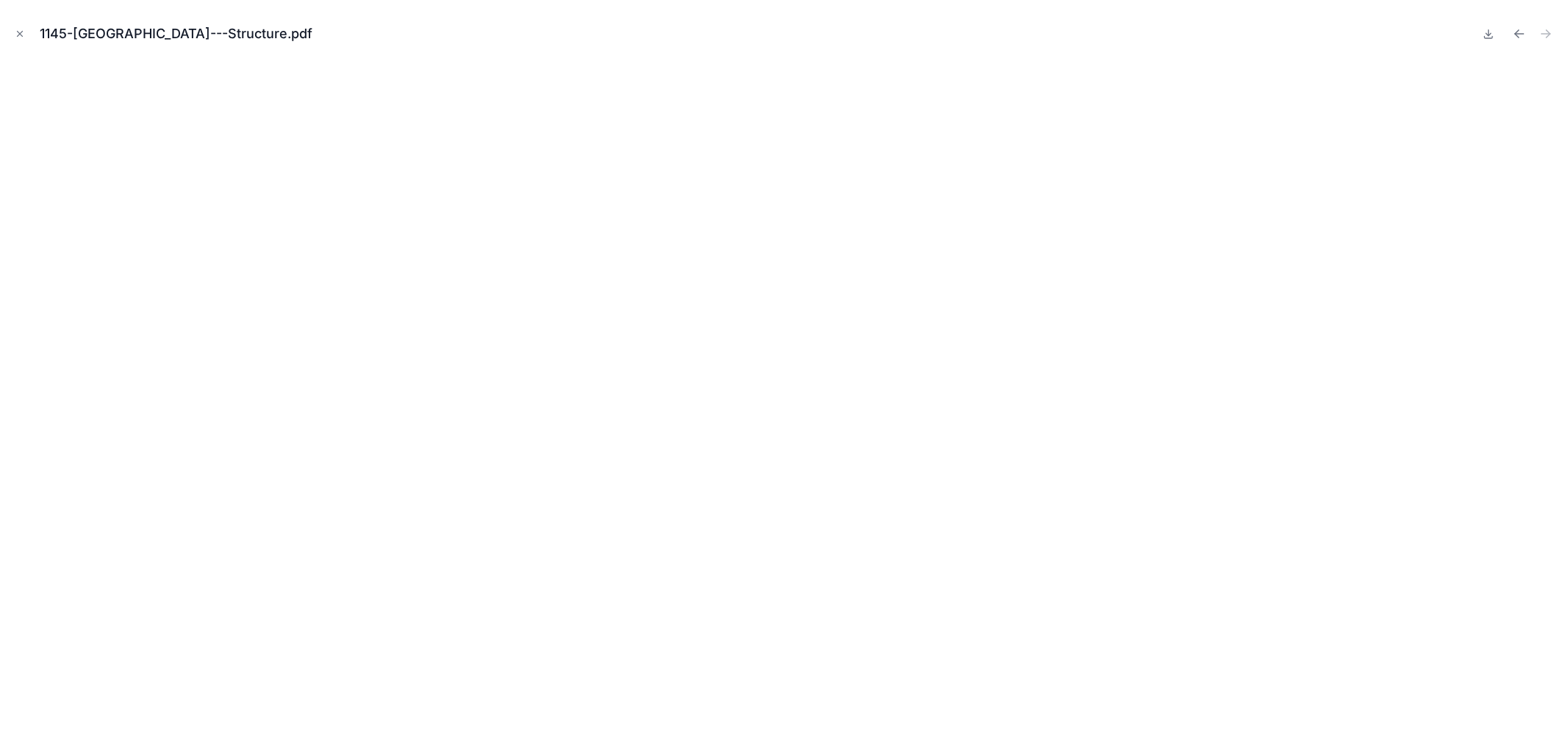 drag, startPoint x: 19, startPoint y: 32, endPoint x: 32, endPoint y: 40, distance: 15.264338 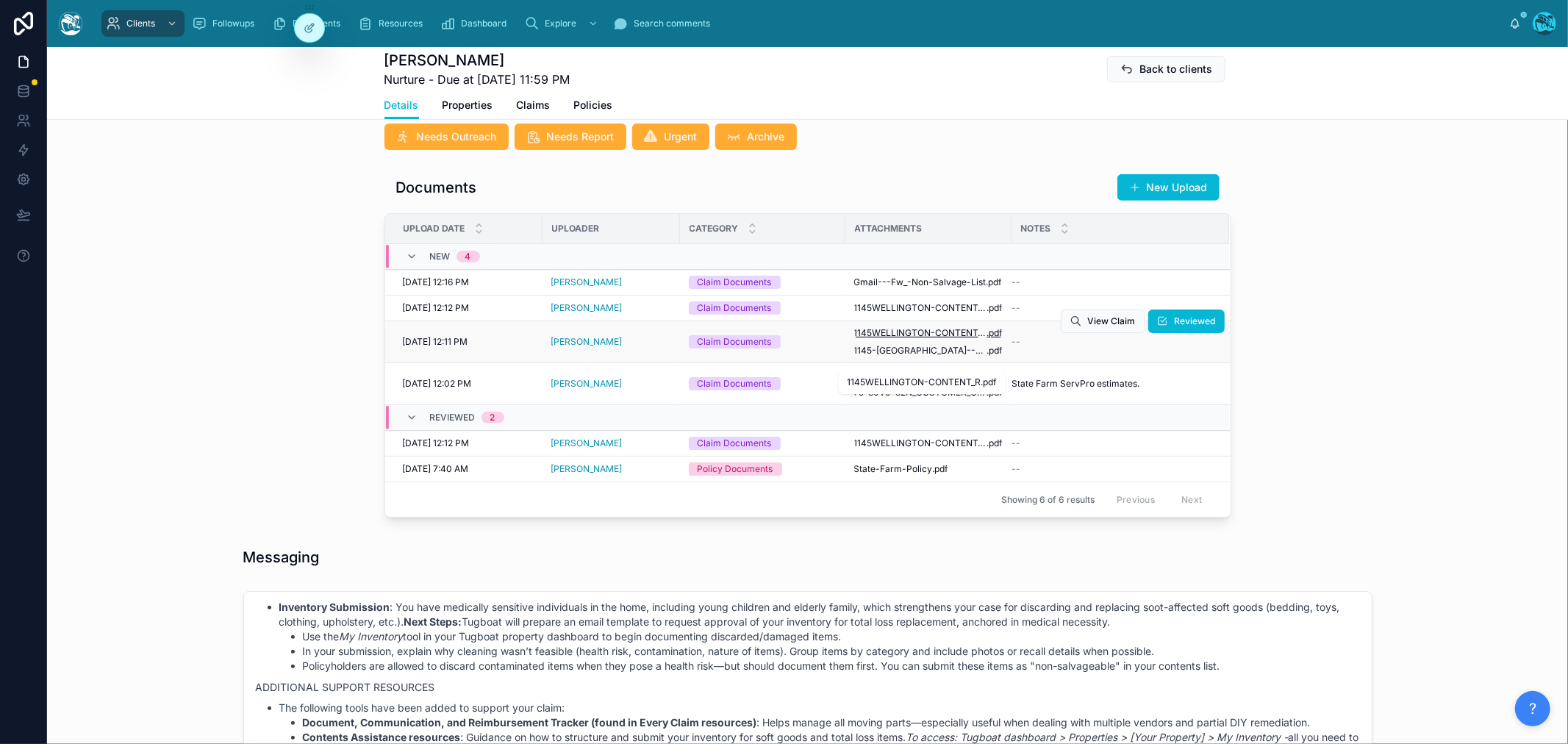 click on "1145WELLINGTON-CONTENT_R" at bounding box center (920, 333) 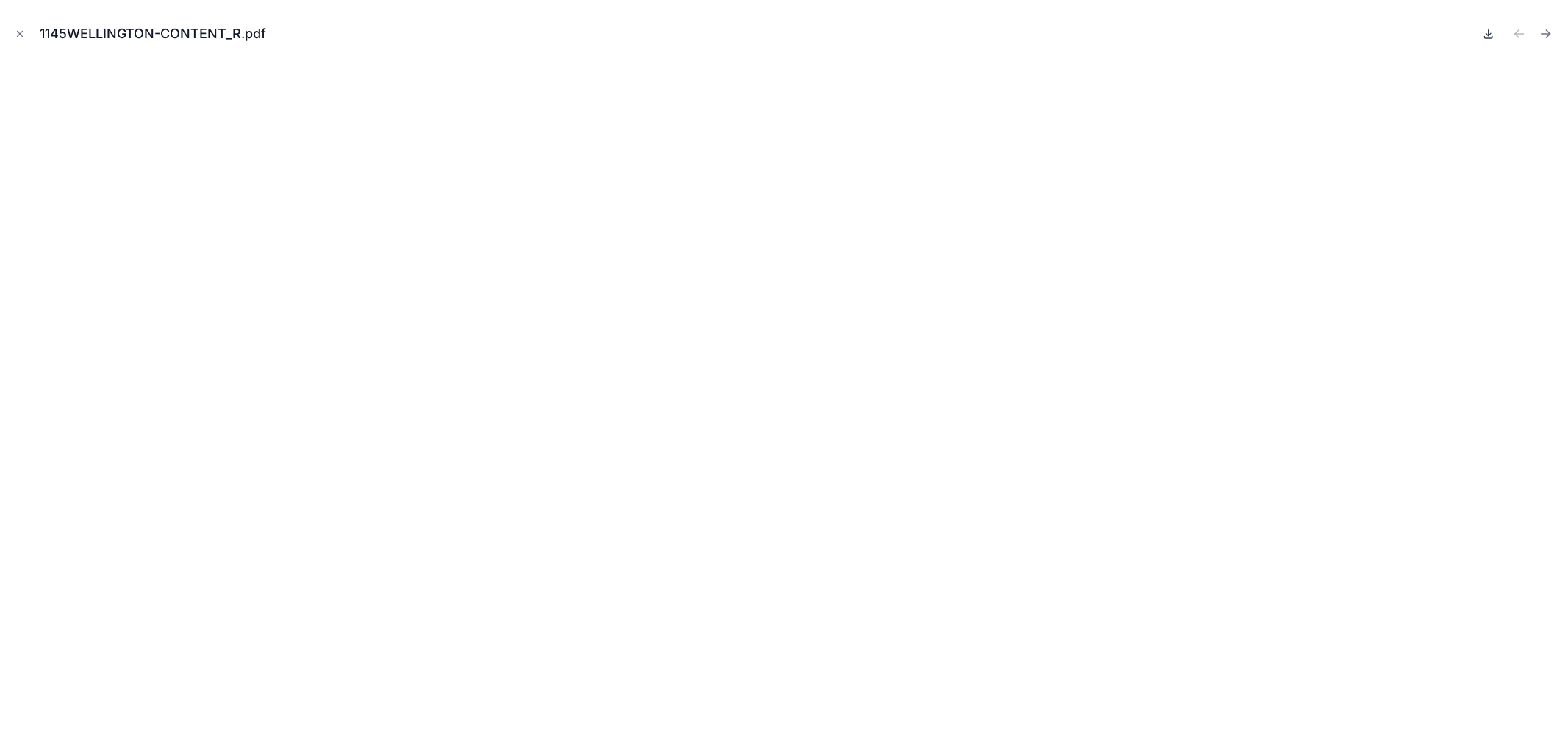 click 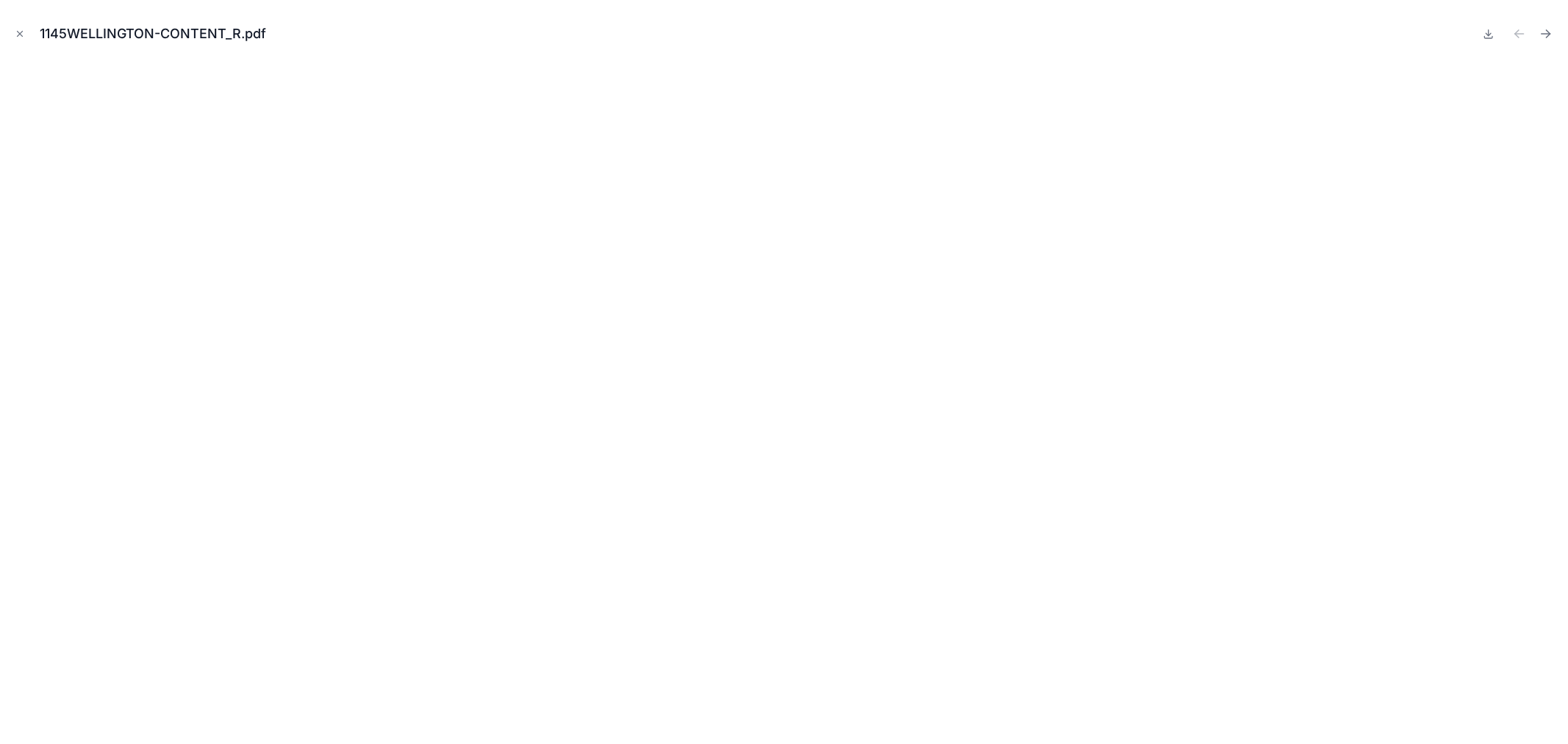 drag, startPoint x: 18, startPoint y: 31, endPoint x: 78, endPoint y: 66, distance: 69.46222 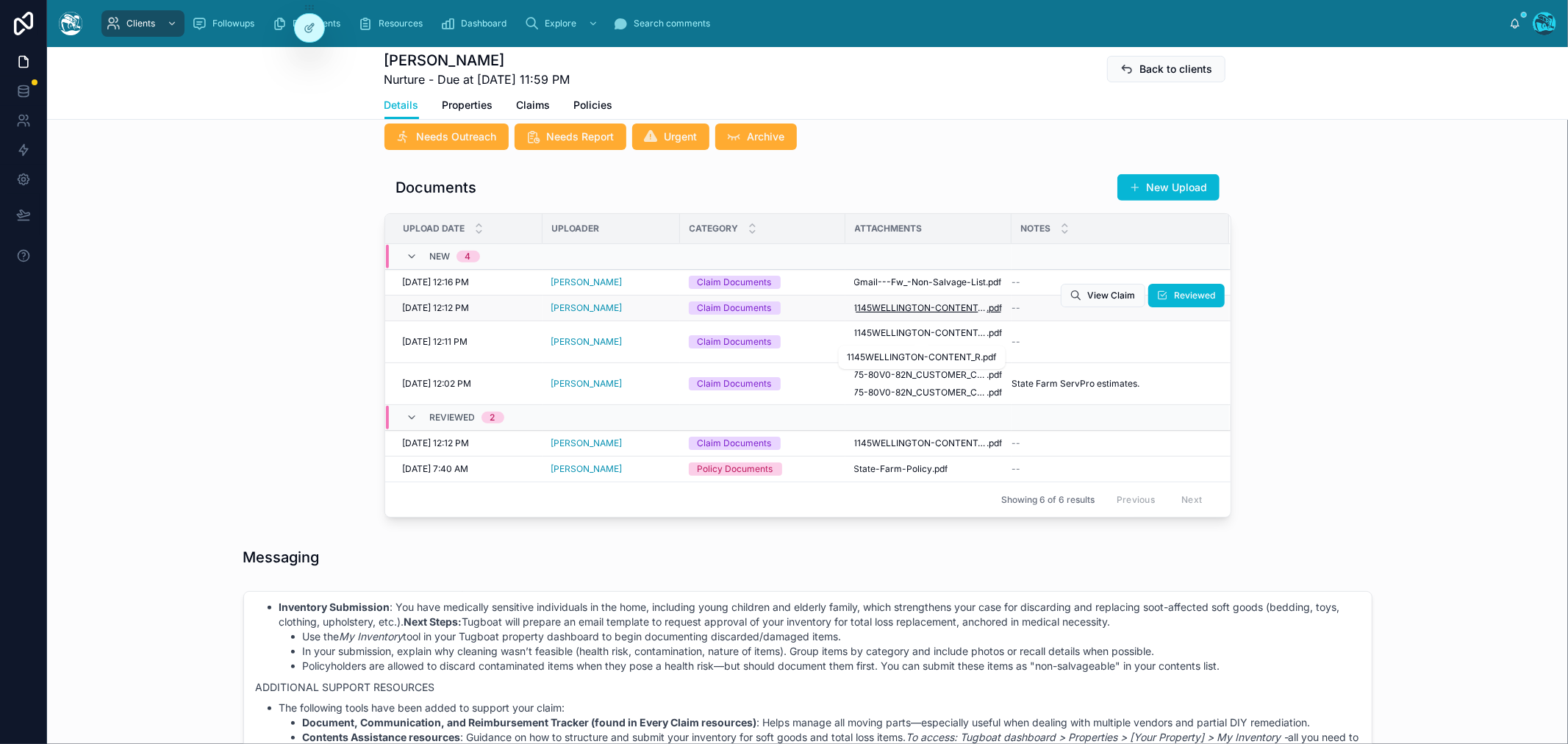 click on "1145WELLINGTON-CONTENT_R" at bounding box center (920, 308) 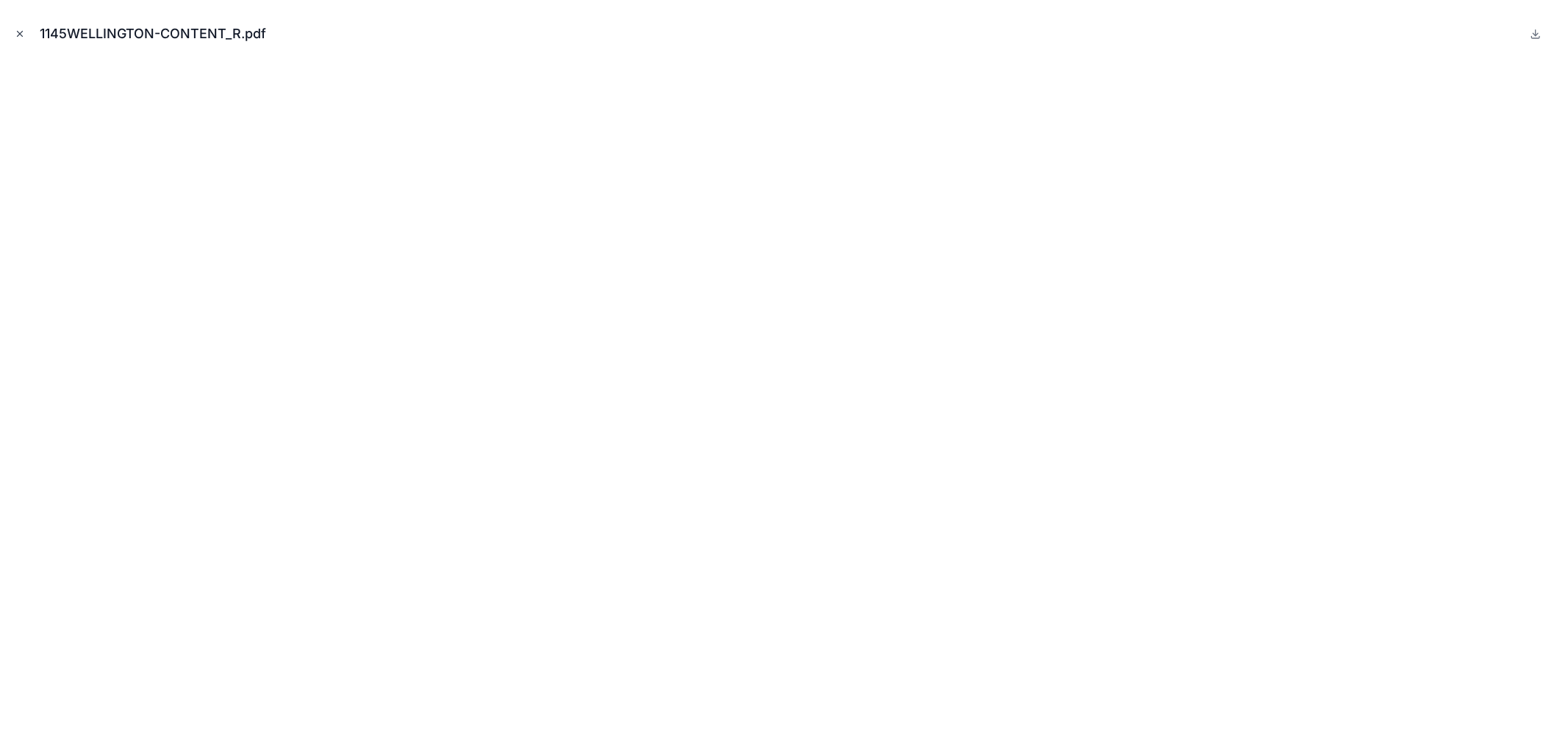 click 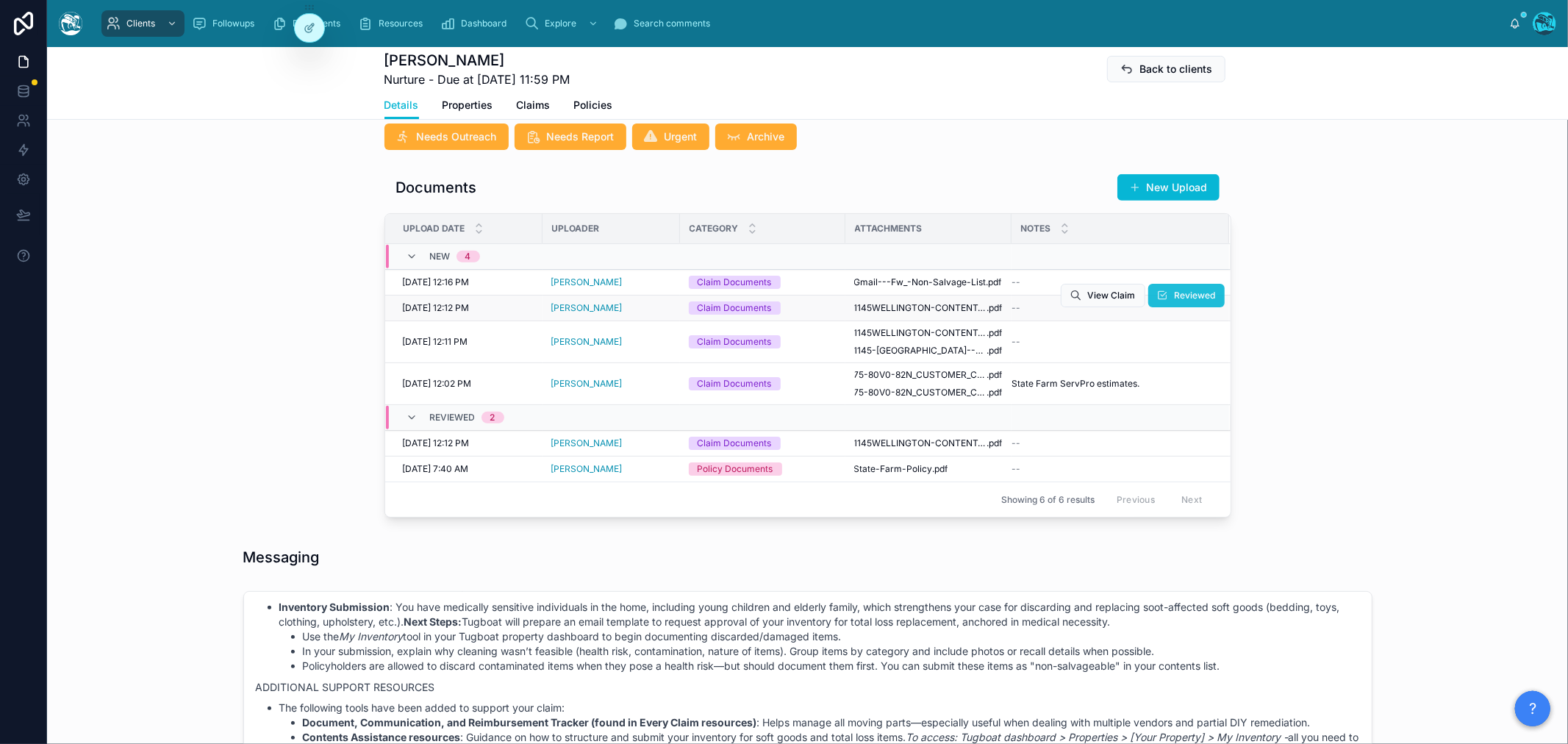 click on "Reviewed" at bounding box center [1195, 296] 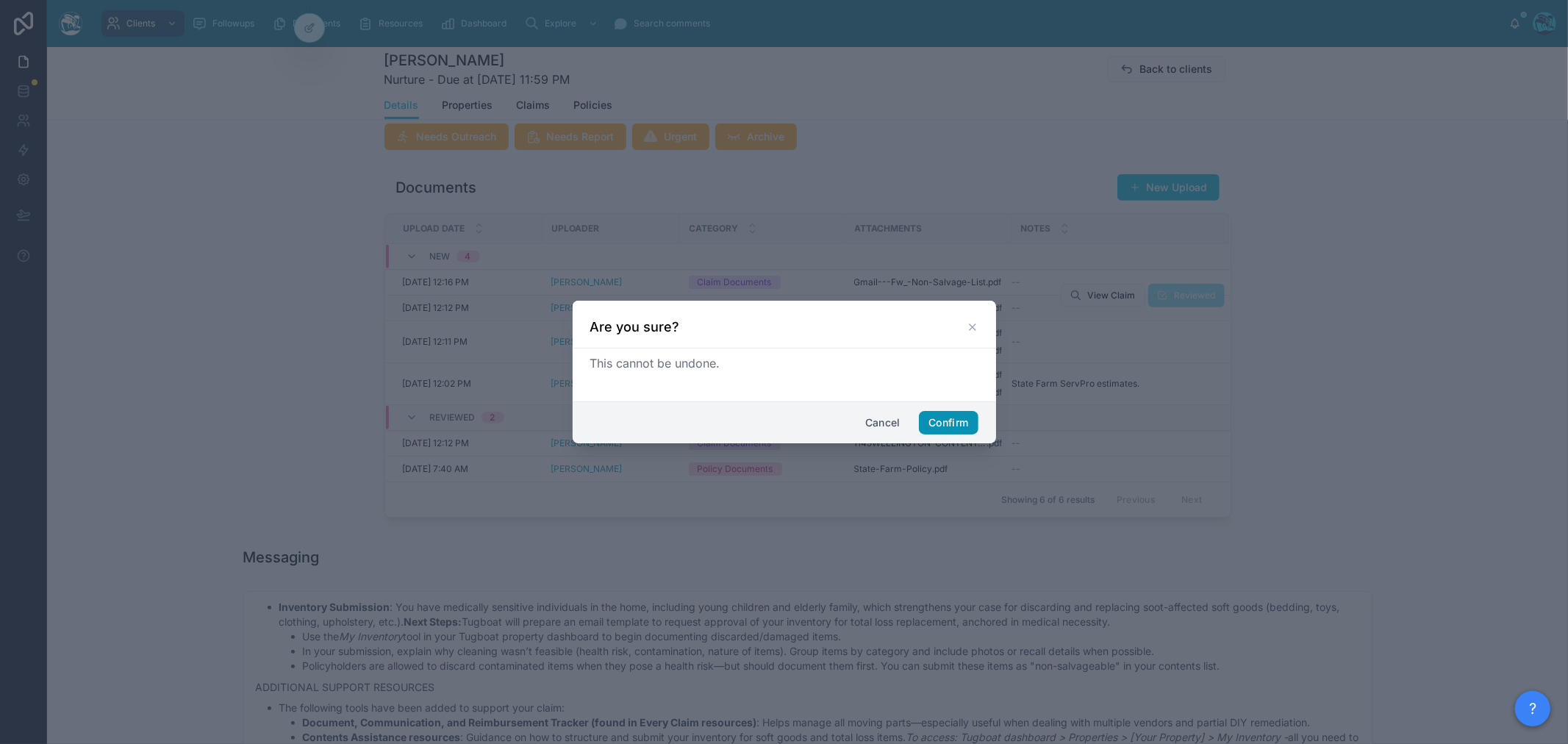 click on "Confirm" at bounding box center [948, 423] 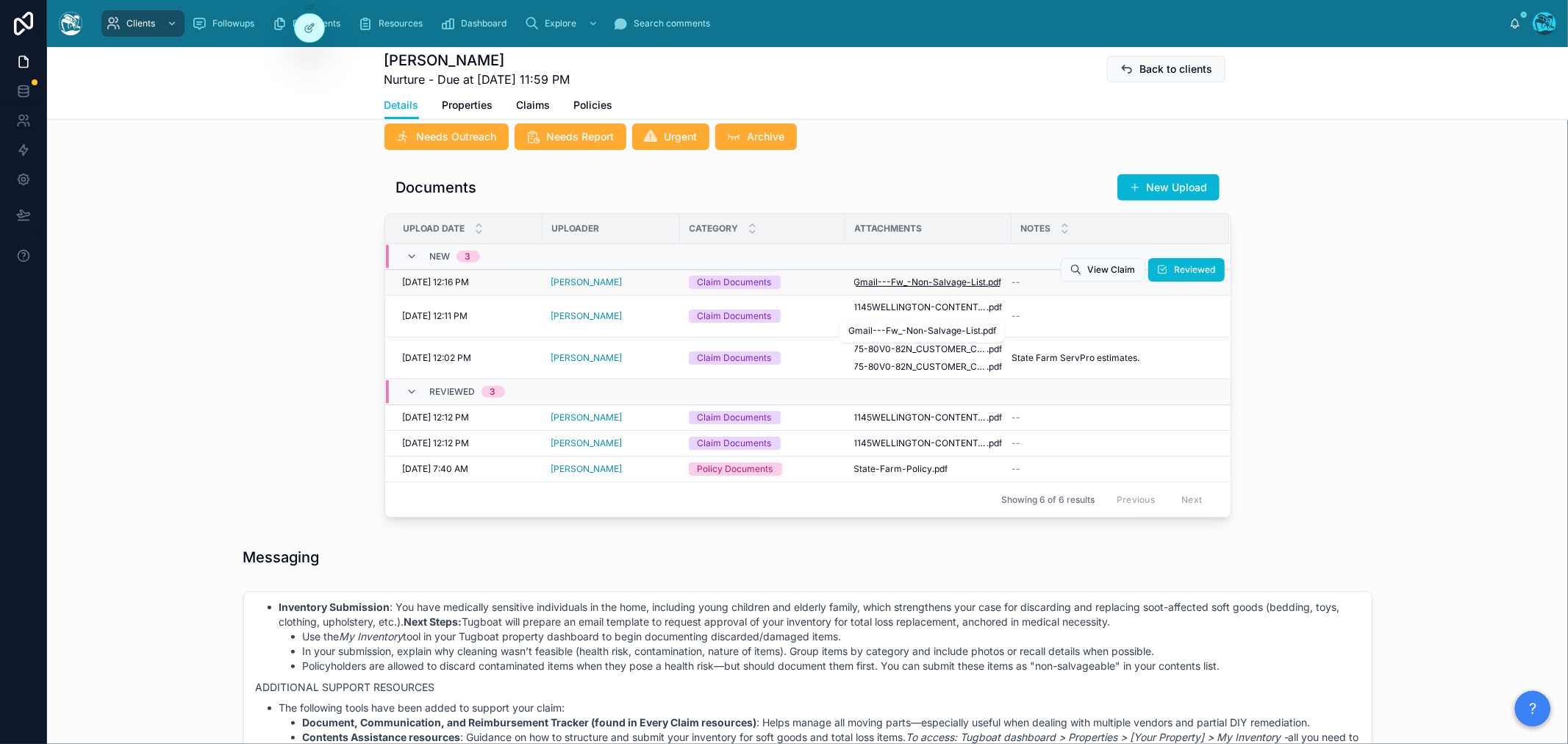 click on "Gmail---Fw_-Non-Salvage-List" at bounding box center (920, 282) 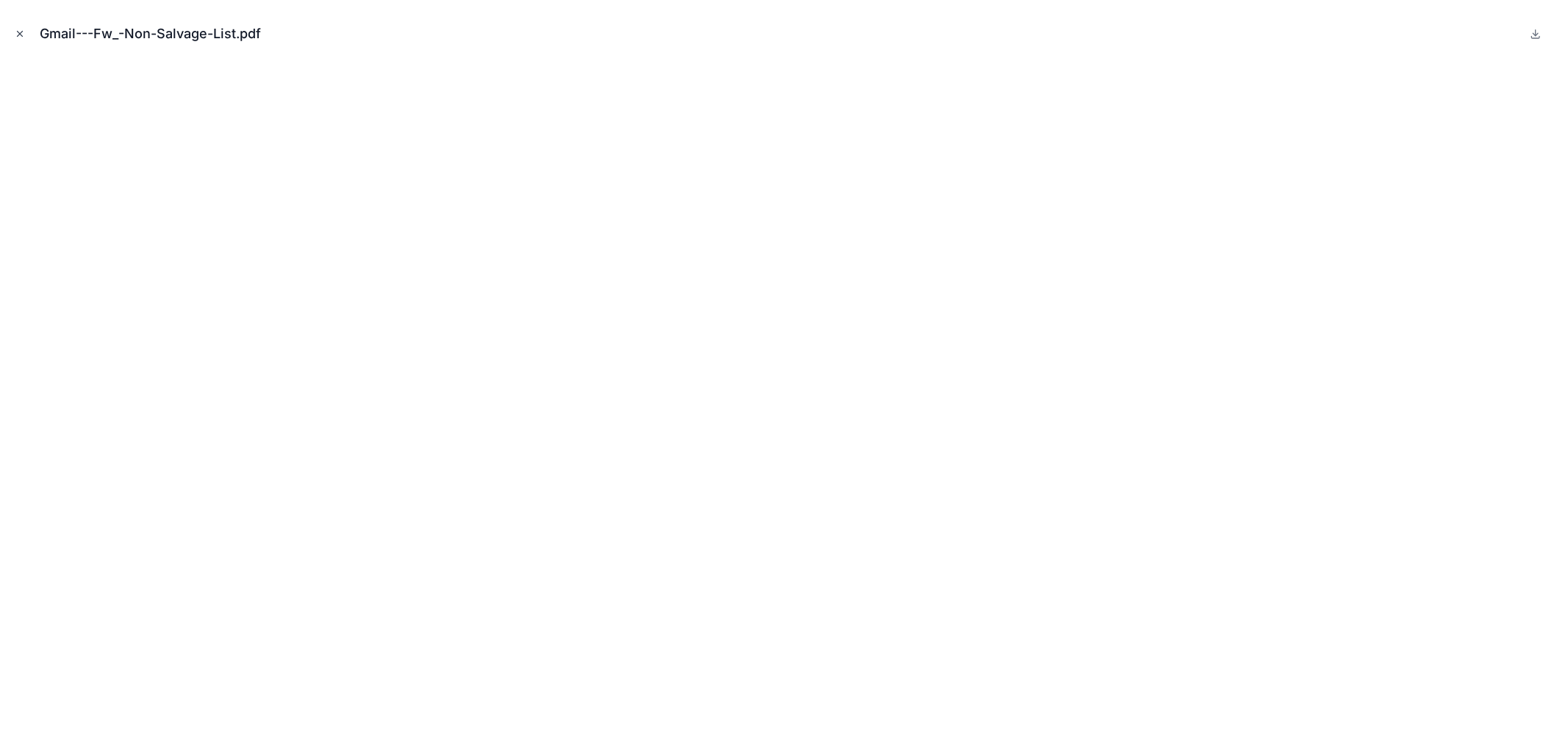 click 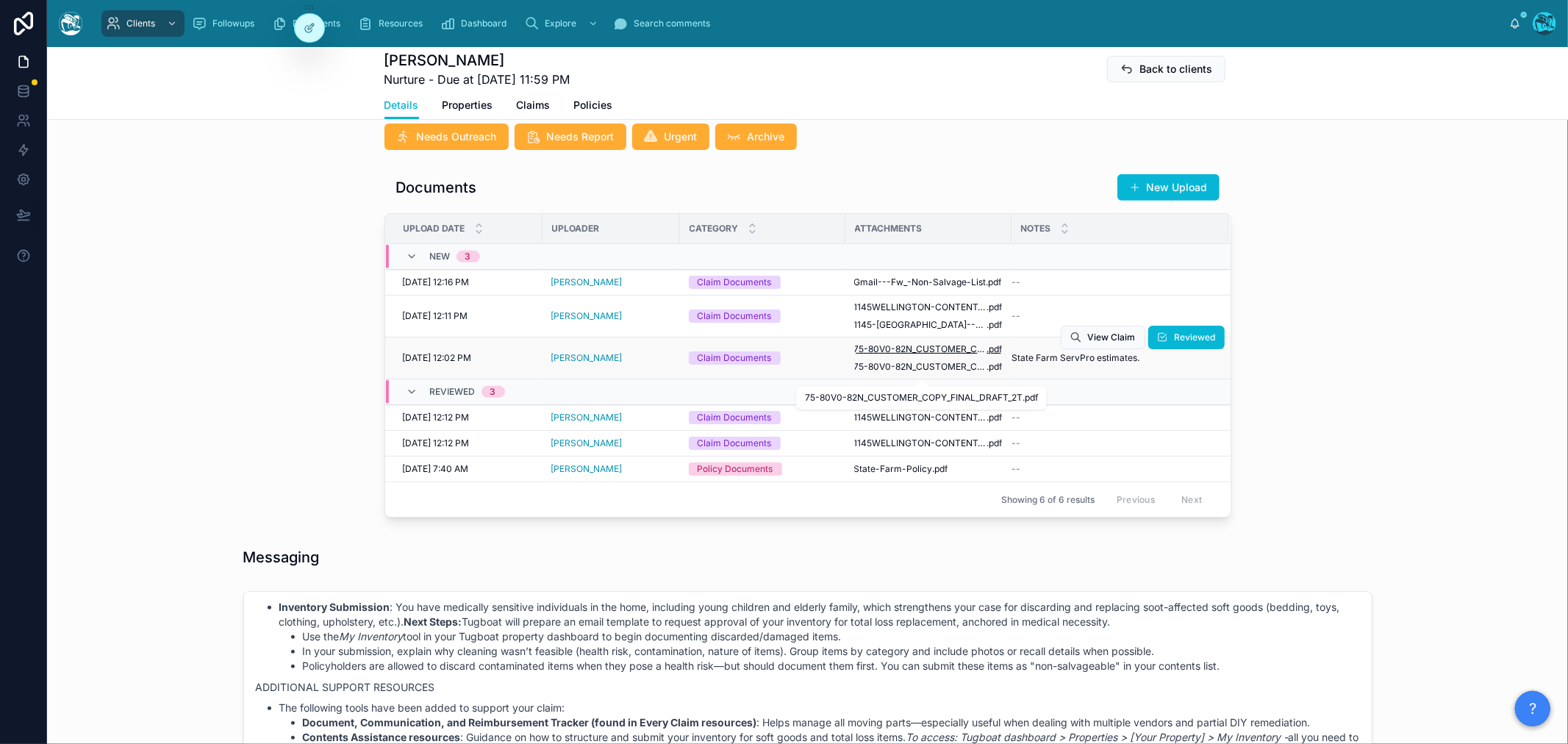click on "75-80V0-82N_CUSTOMER_COPY_FINAL_DRAFT_2T" at bounding box center [920, 349] 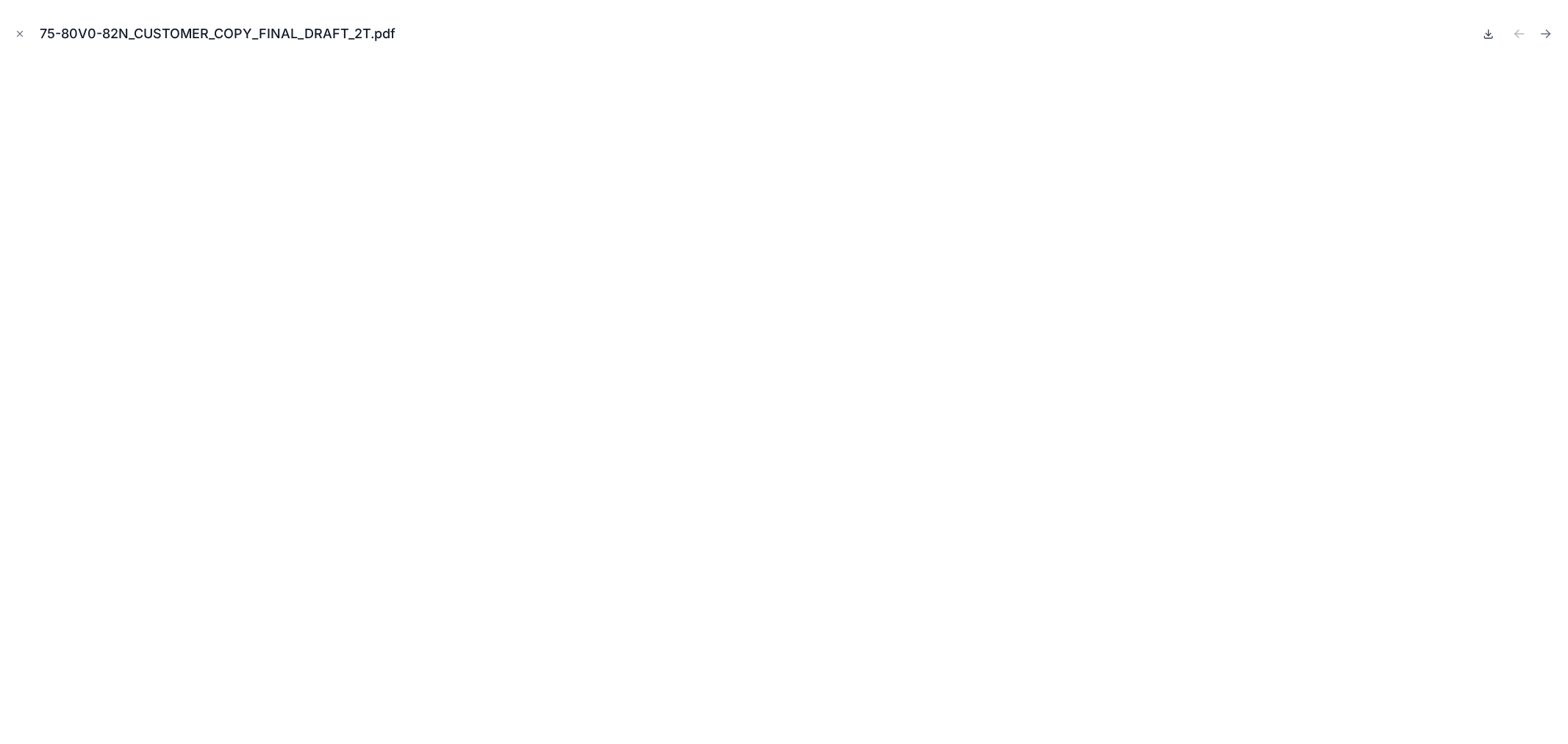 click 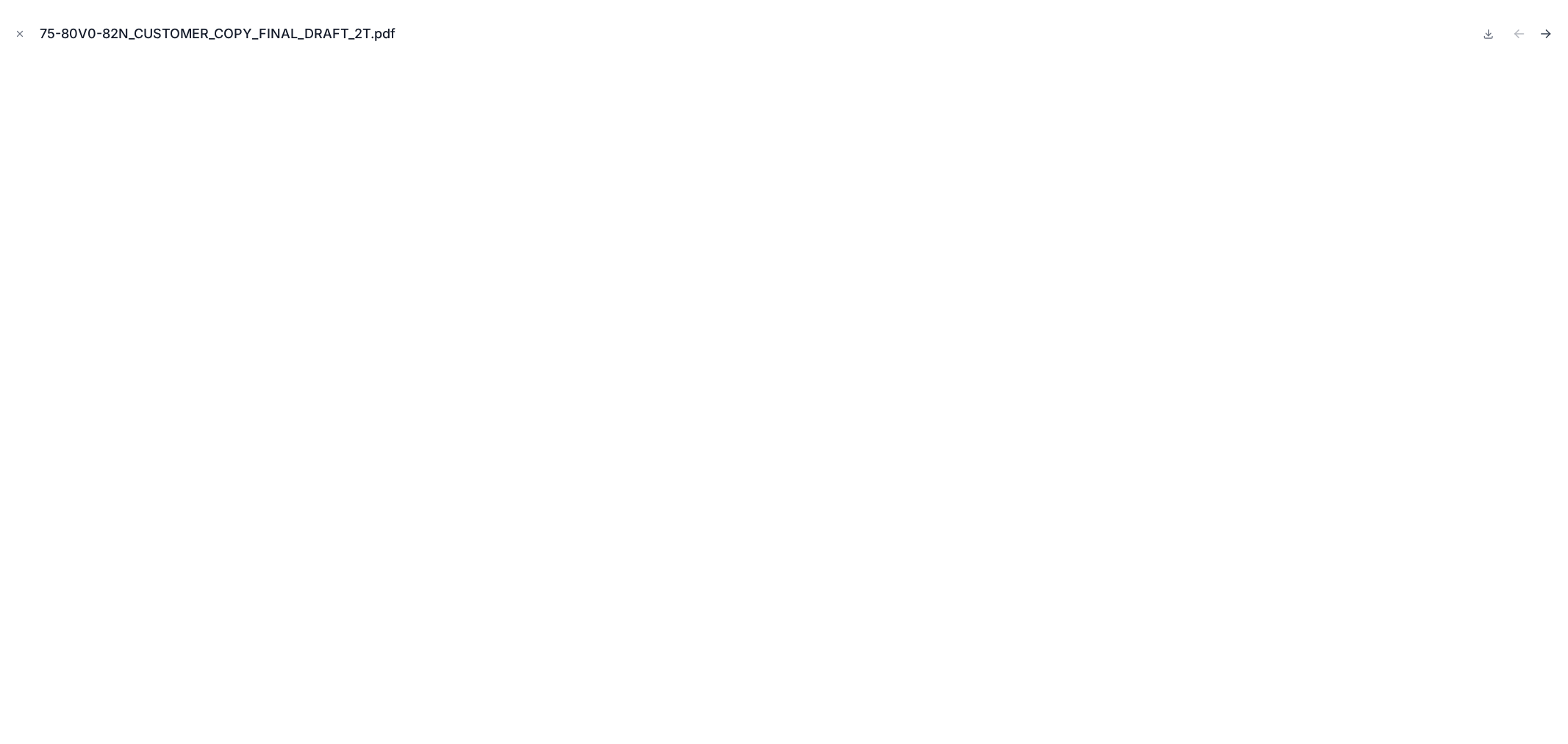 click 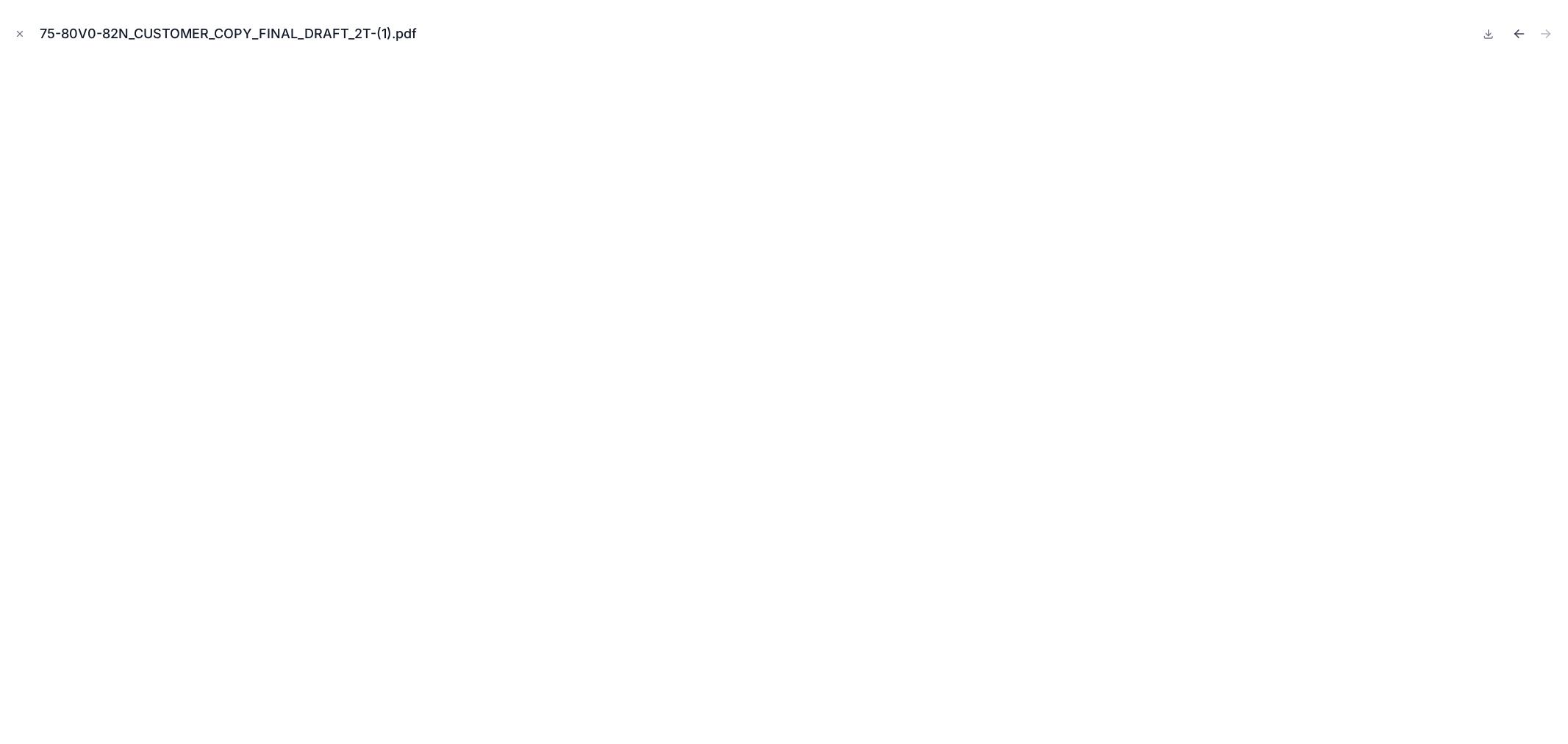 click 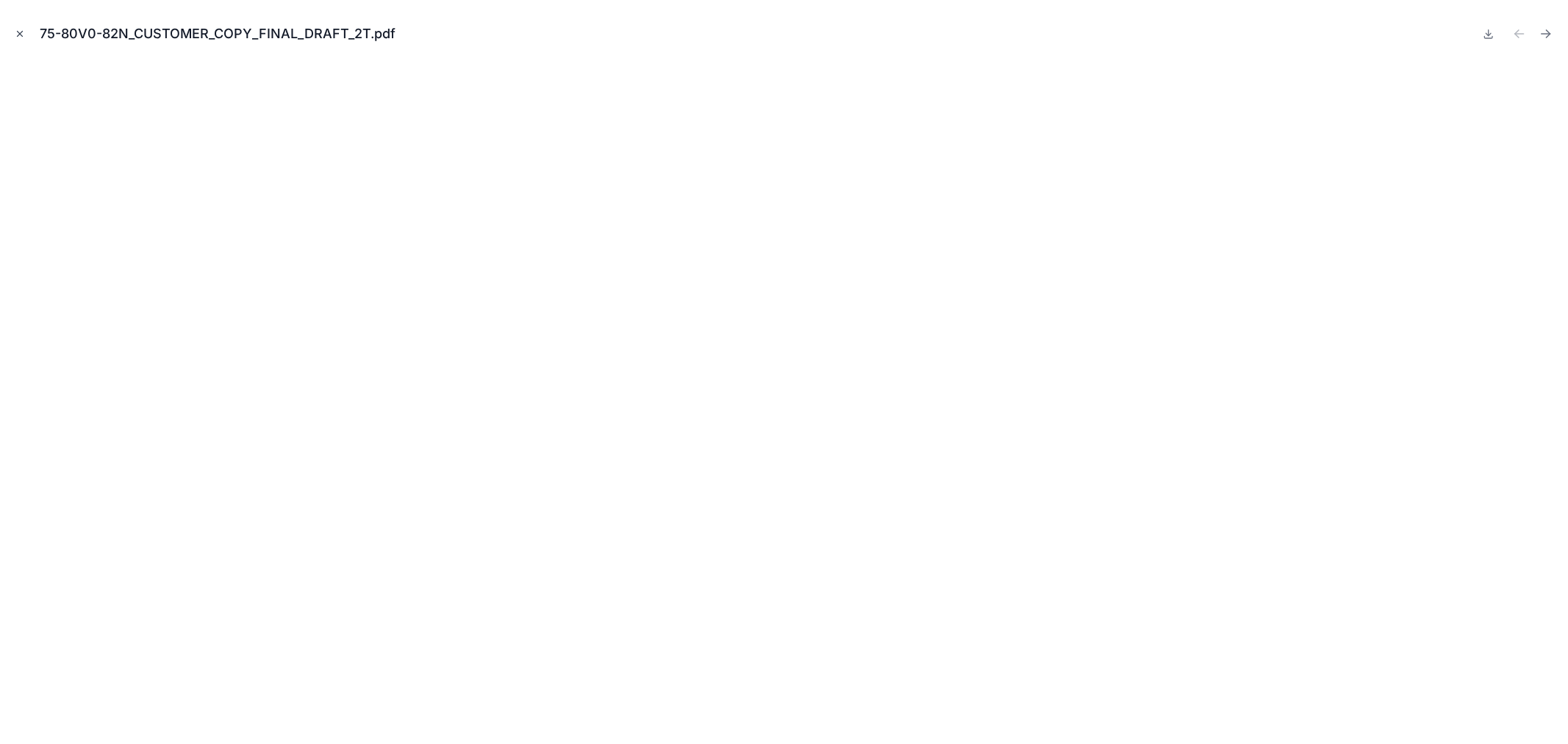 click 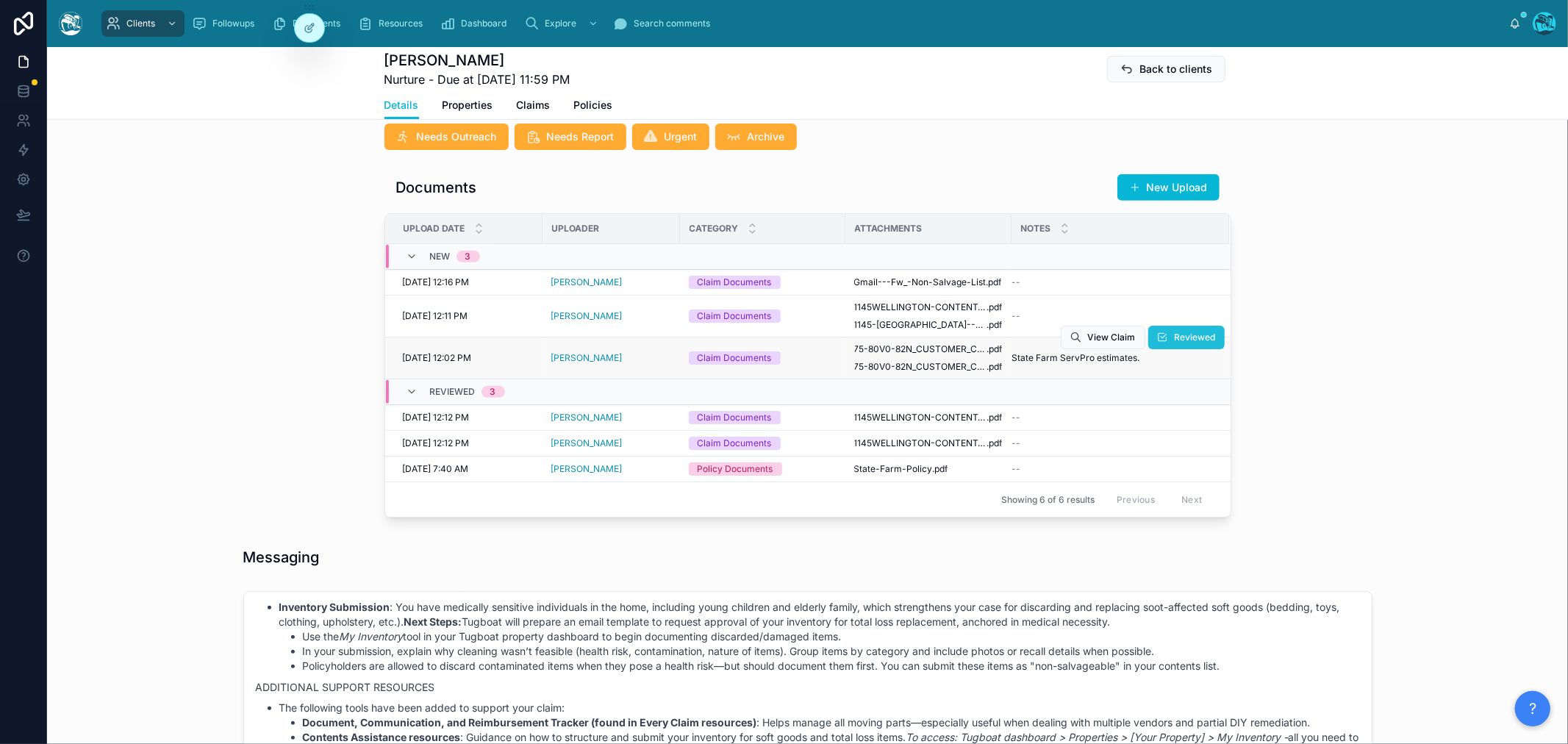 click on "Reviewed" at bounding box center [1186, 337] 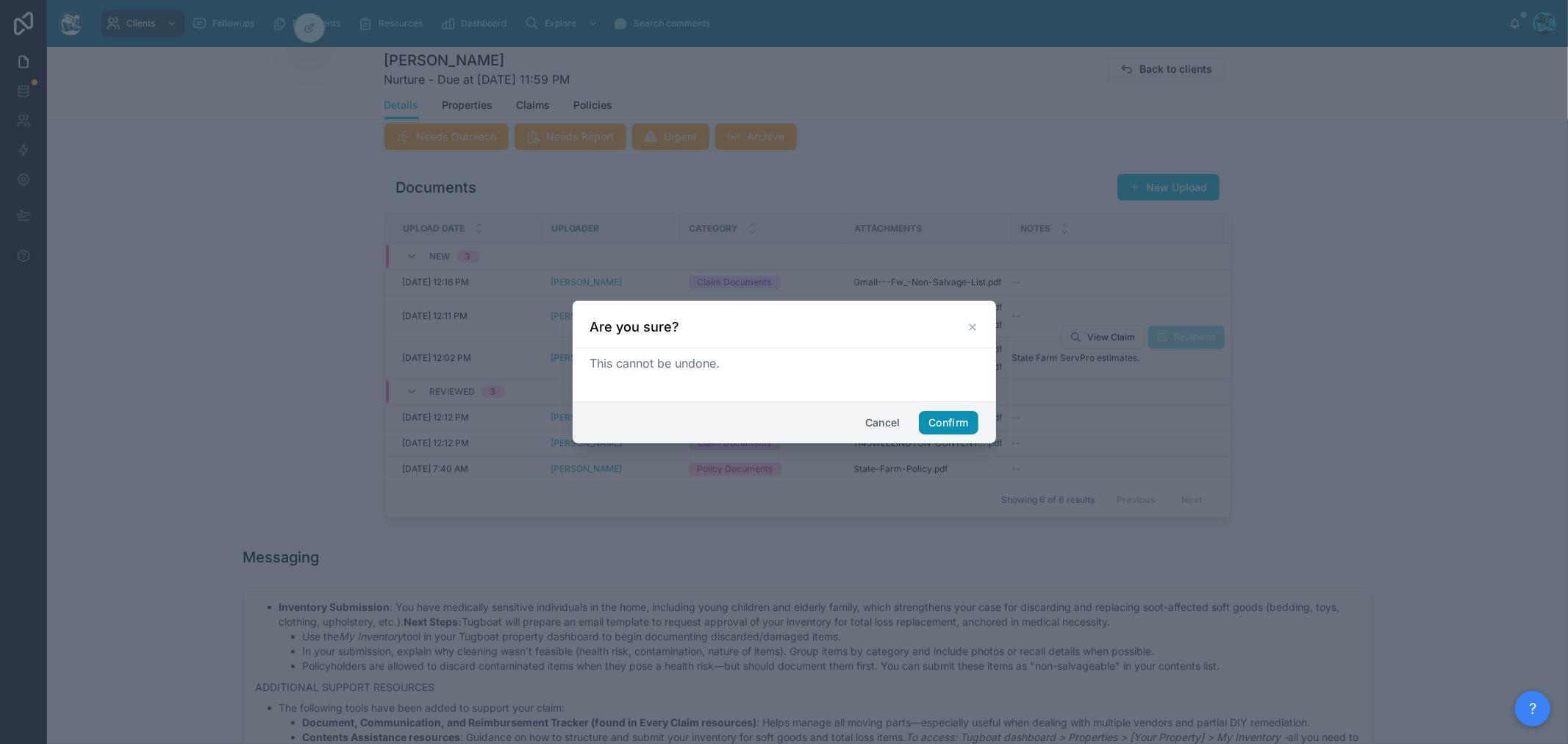 click on "Confirm" at bounding box center (948, 423) 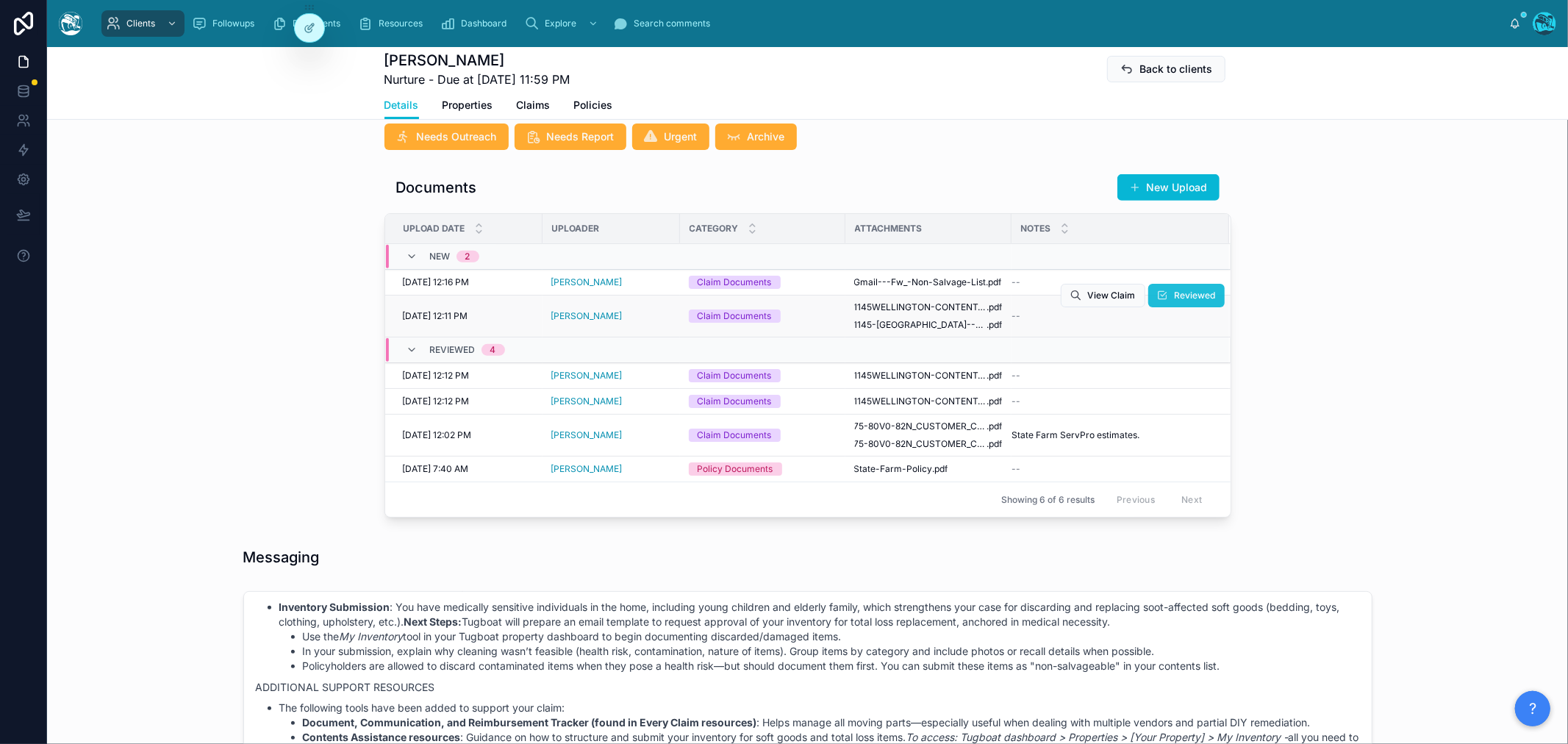 click on "Reviewed" at bounding box center (1195, 296) 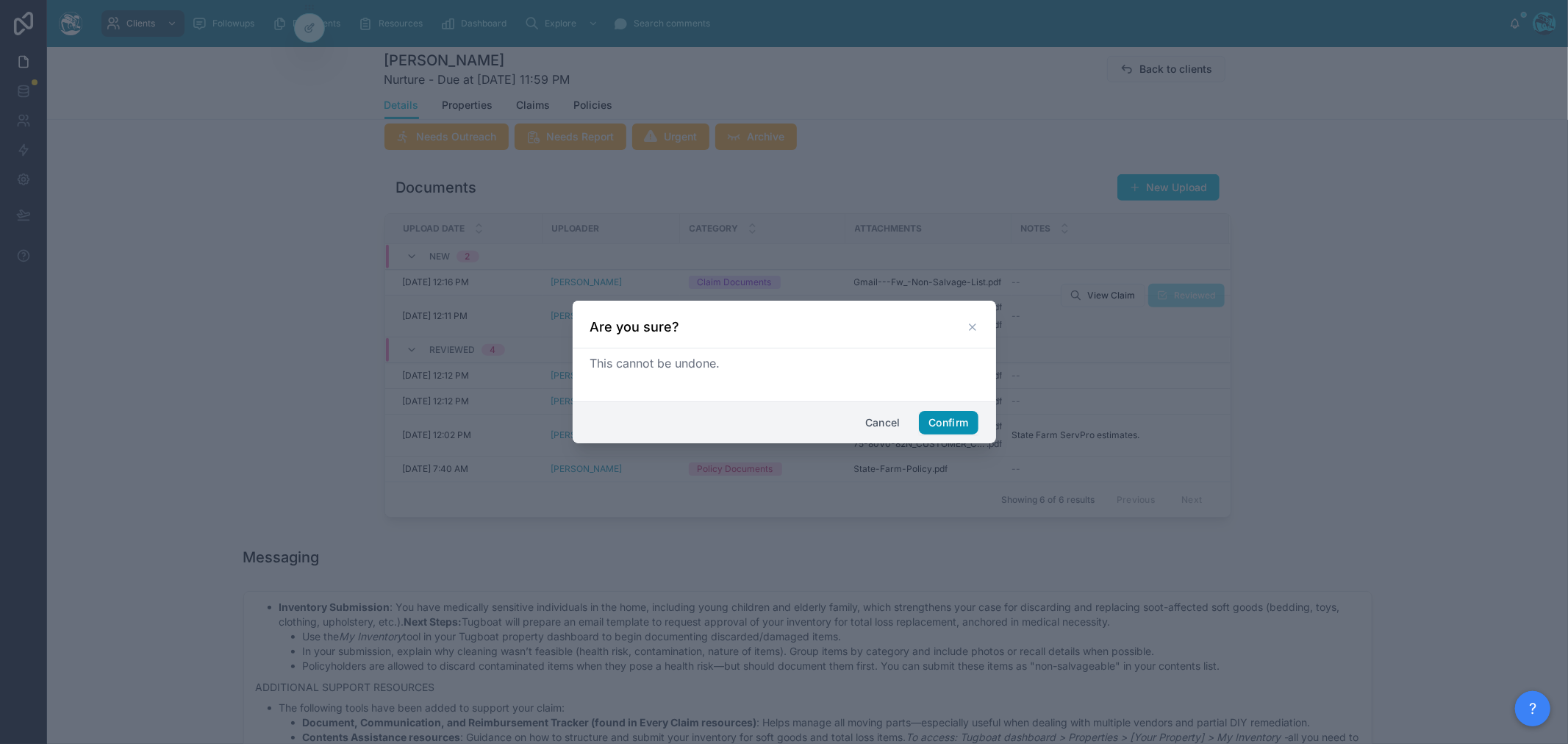 click on "Confirm" at bounding box center (948, 423) 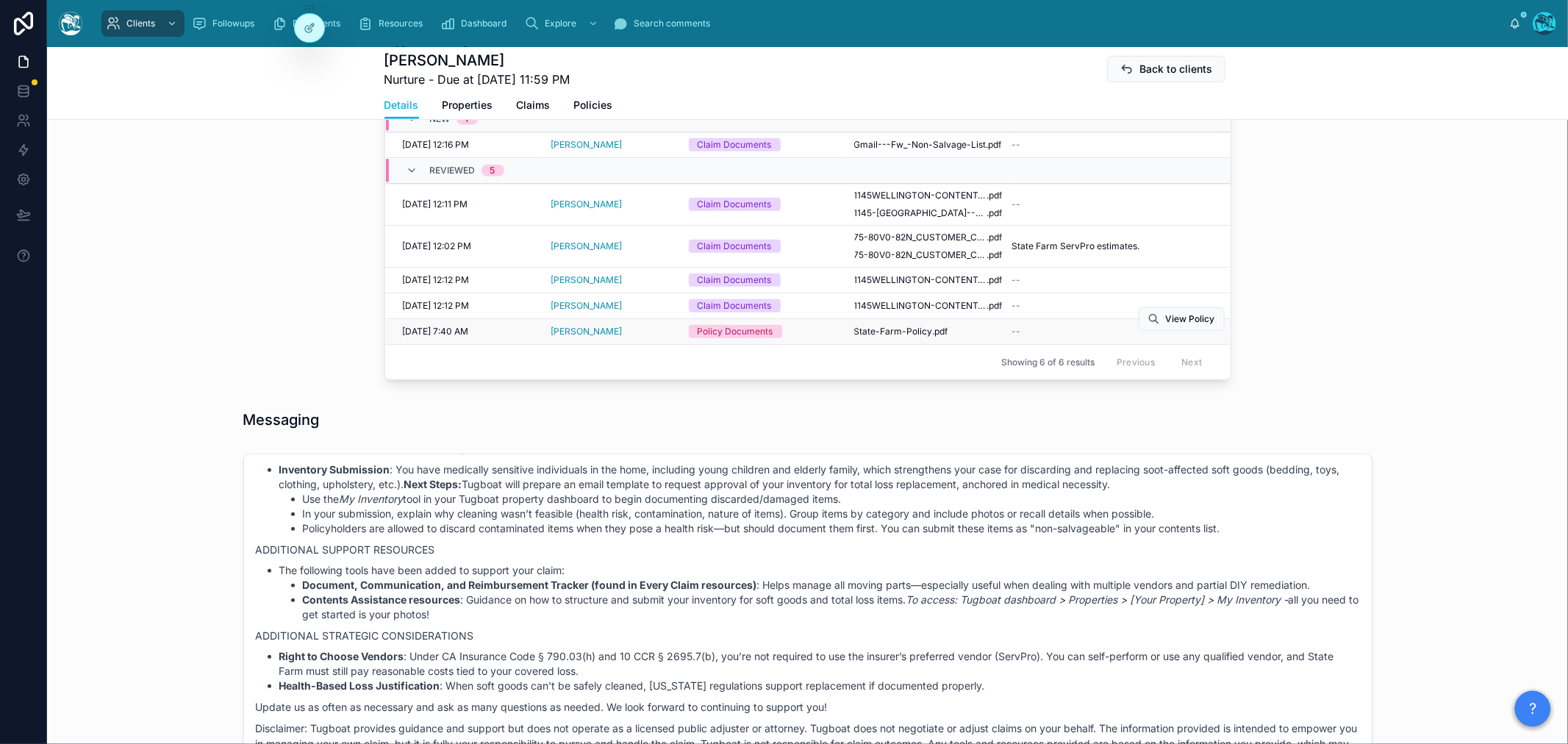 scroll, scrollTop: 653, scrollLeft: 0, axis: vertical 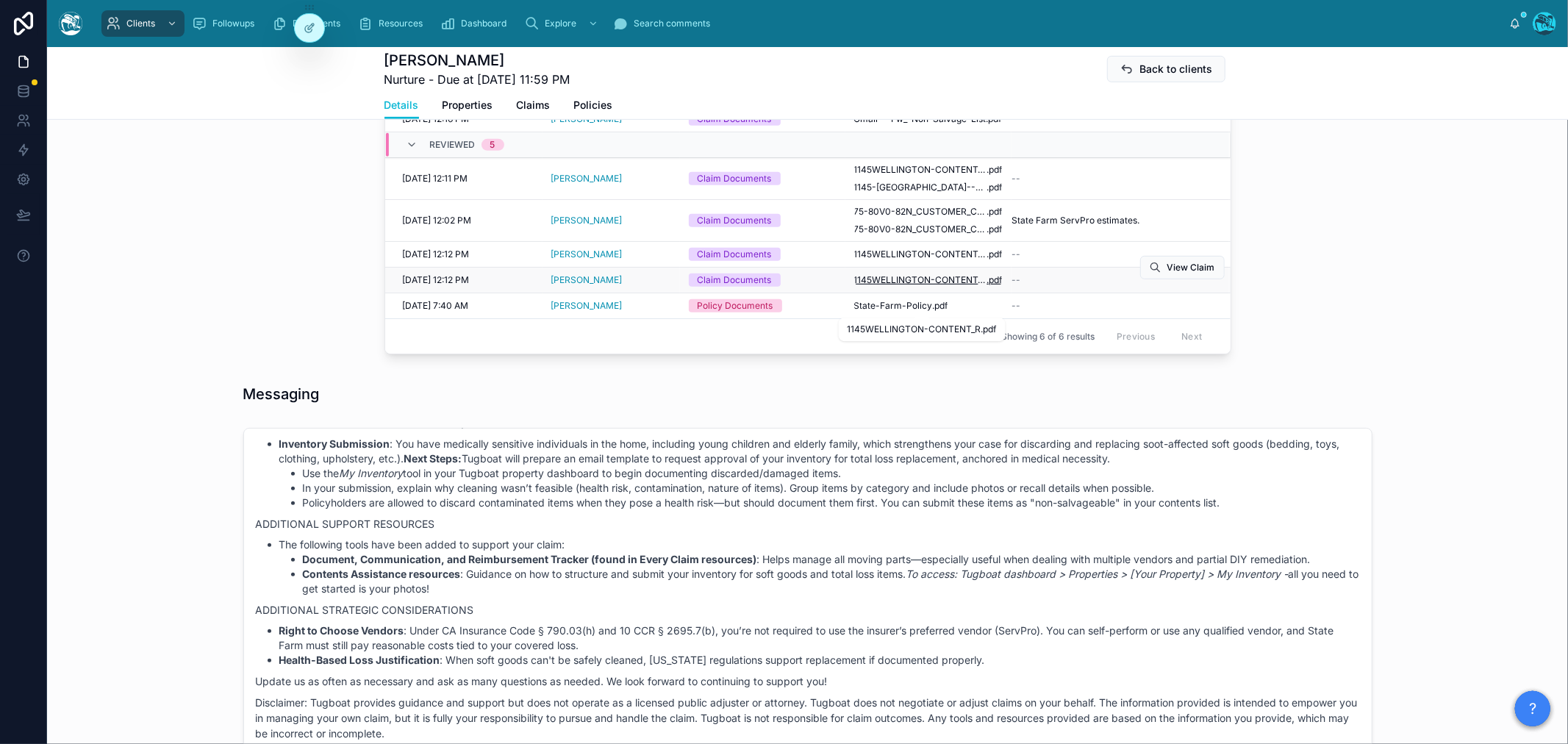 click on "1145WELLINGTON-CONTENT_R" at bounding box center [920, 280] 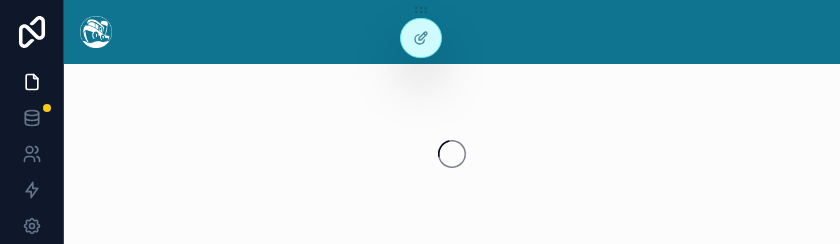 scroll, scrollTop: 0, scrollLeft: 0, axis: both 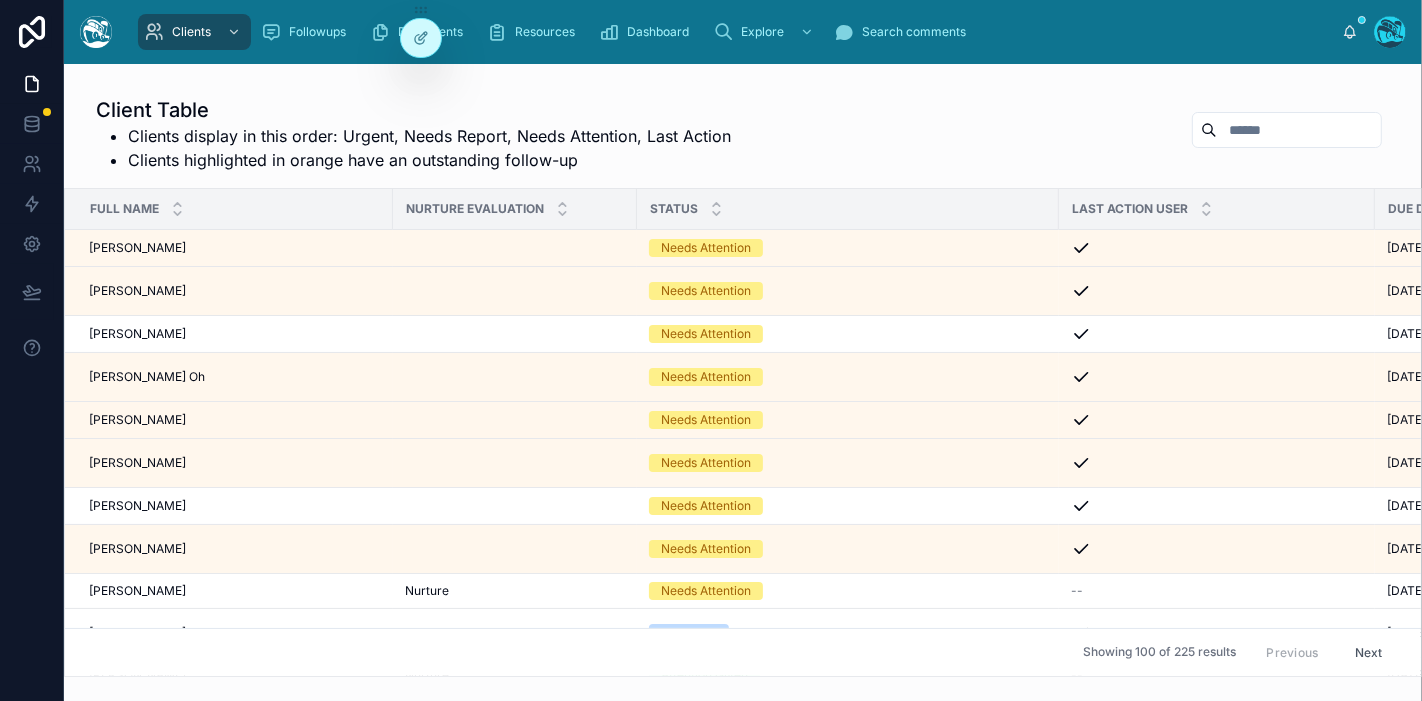 click on "Search comments" at bounding box center (914, 32) 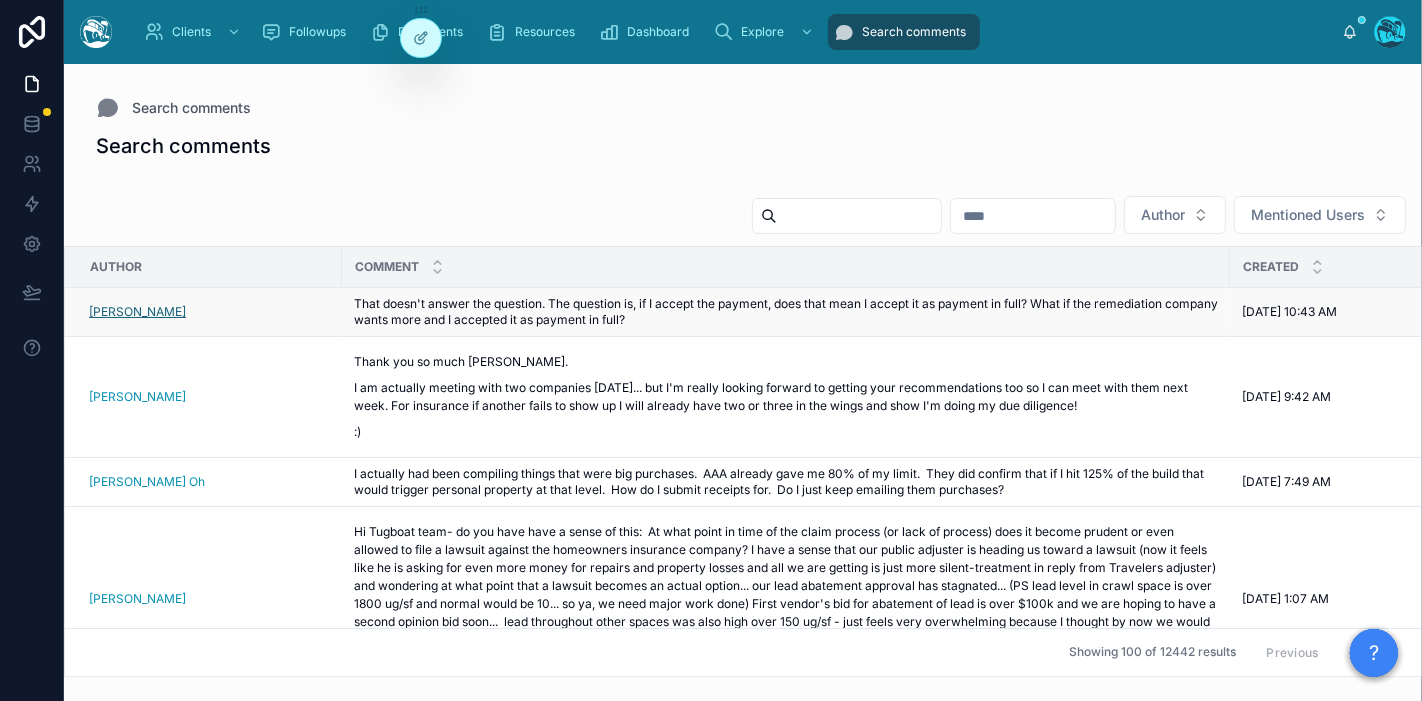 click on "[PERSON_NAME]" at bounding box center [137, 312] 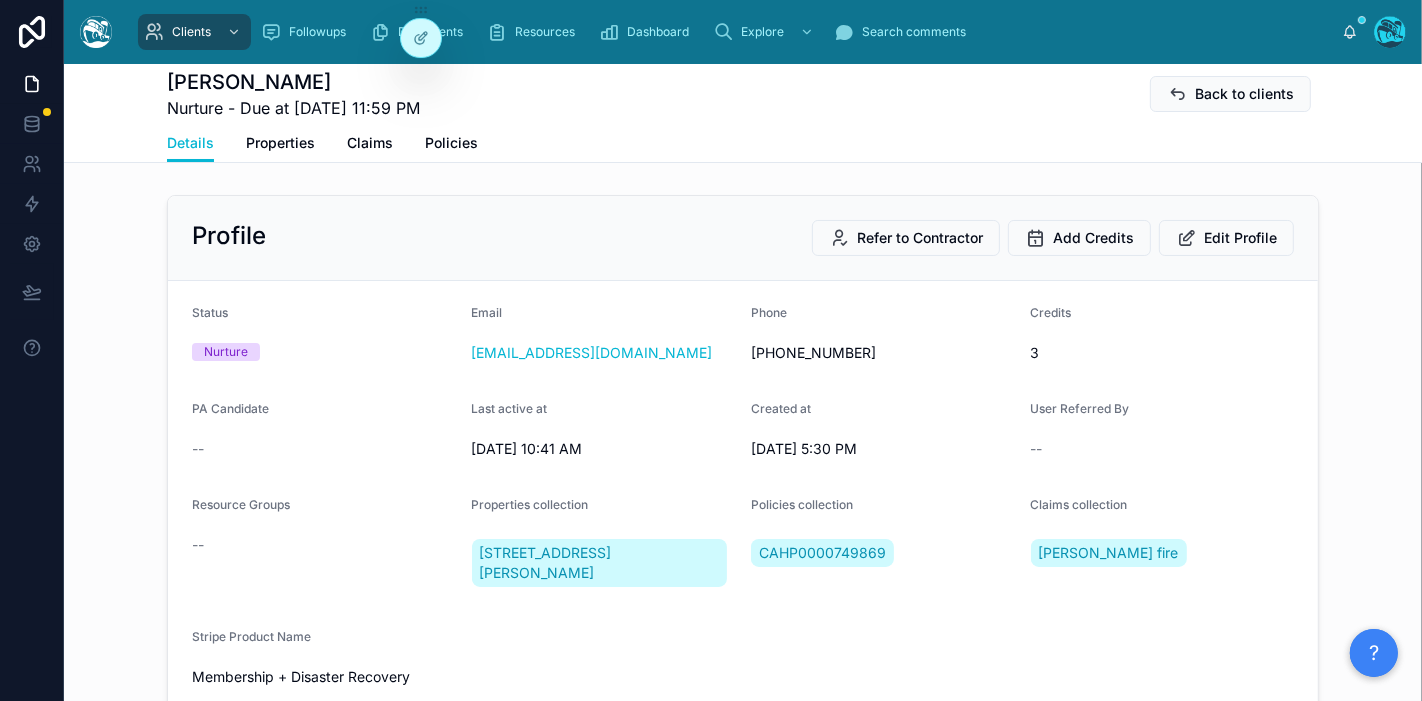 scroll, scrollTop: 553, scrollLeft: 0, axis: vertical 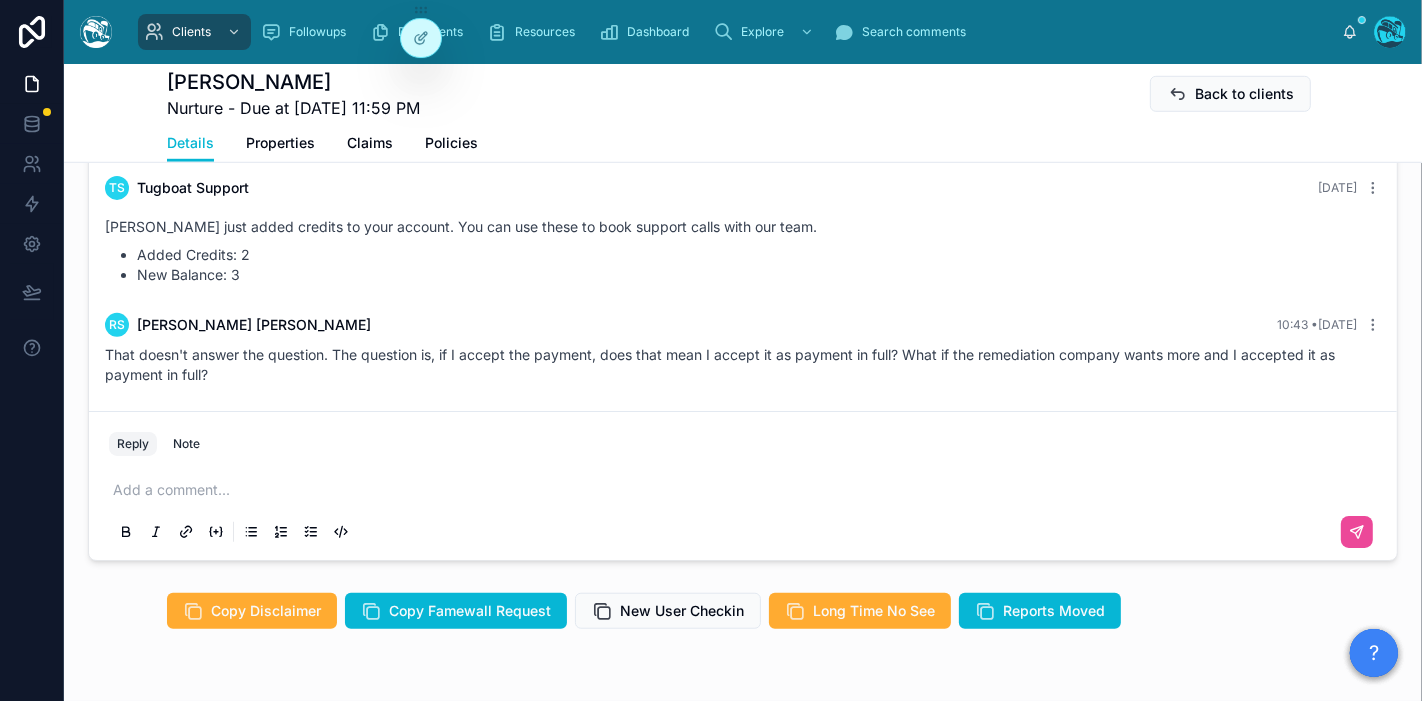 click at bounding box center (747, 490) 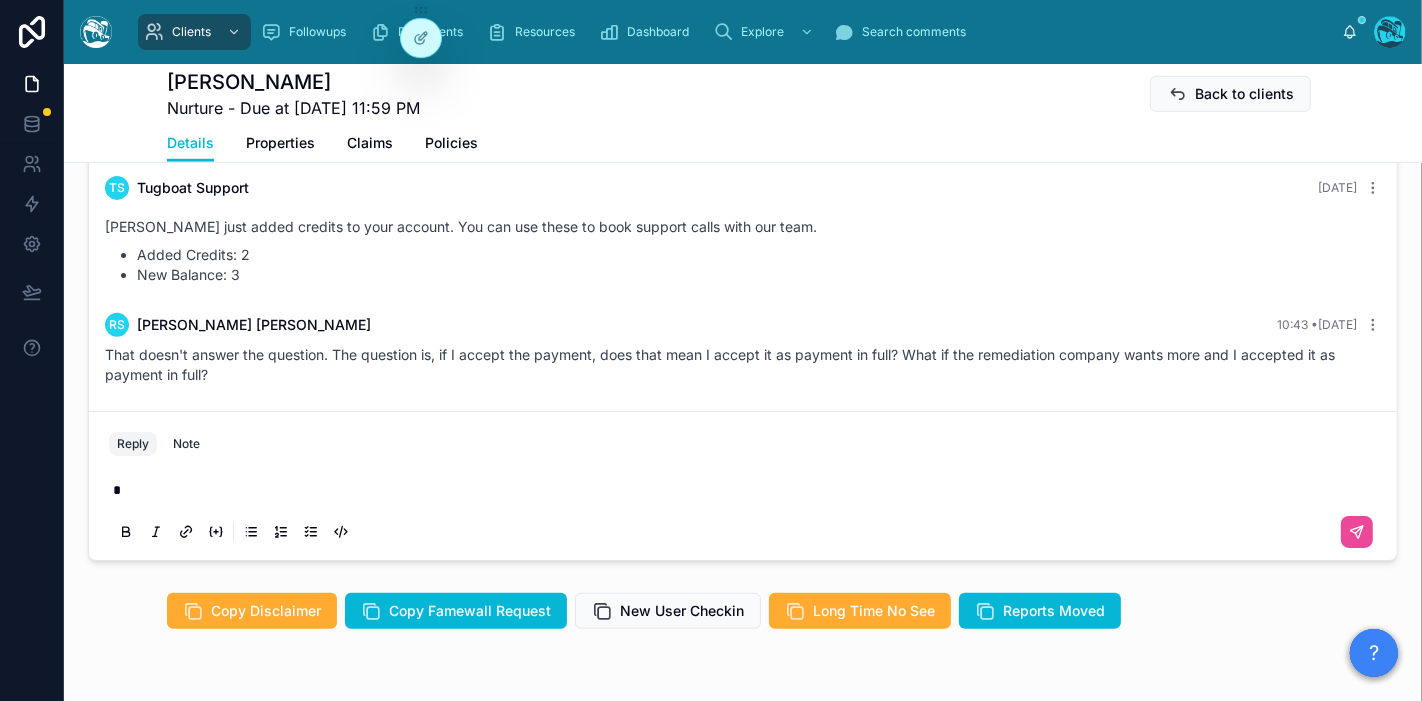 type 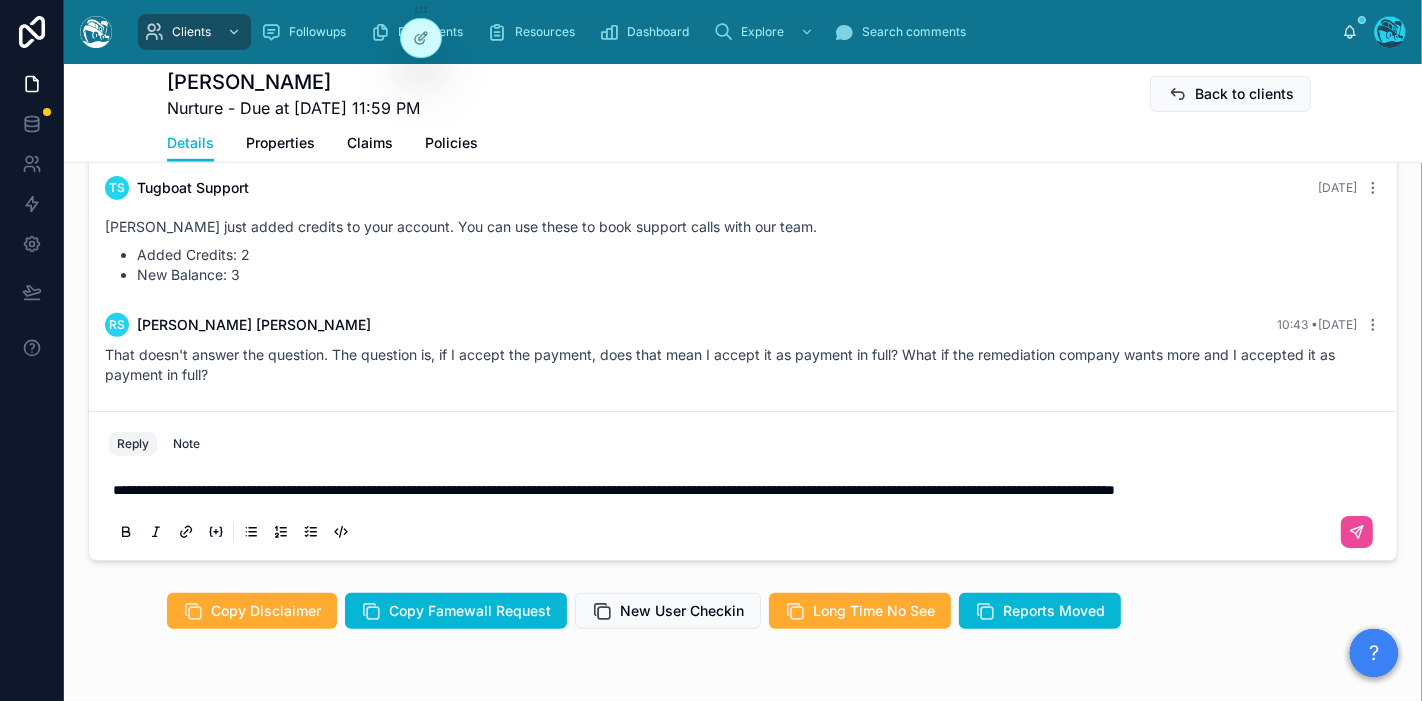 scroll, scrollTop: 1202, scrollLeft: 0, axis: vertical 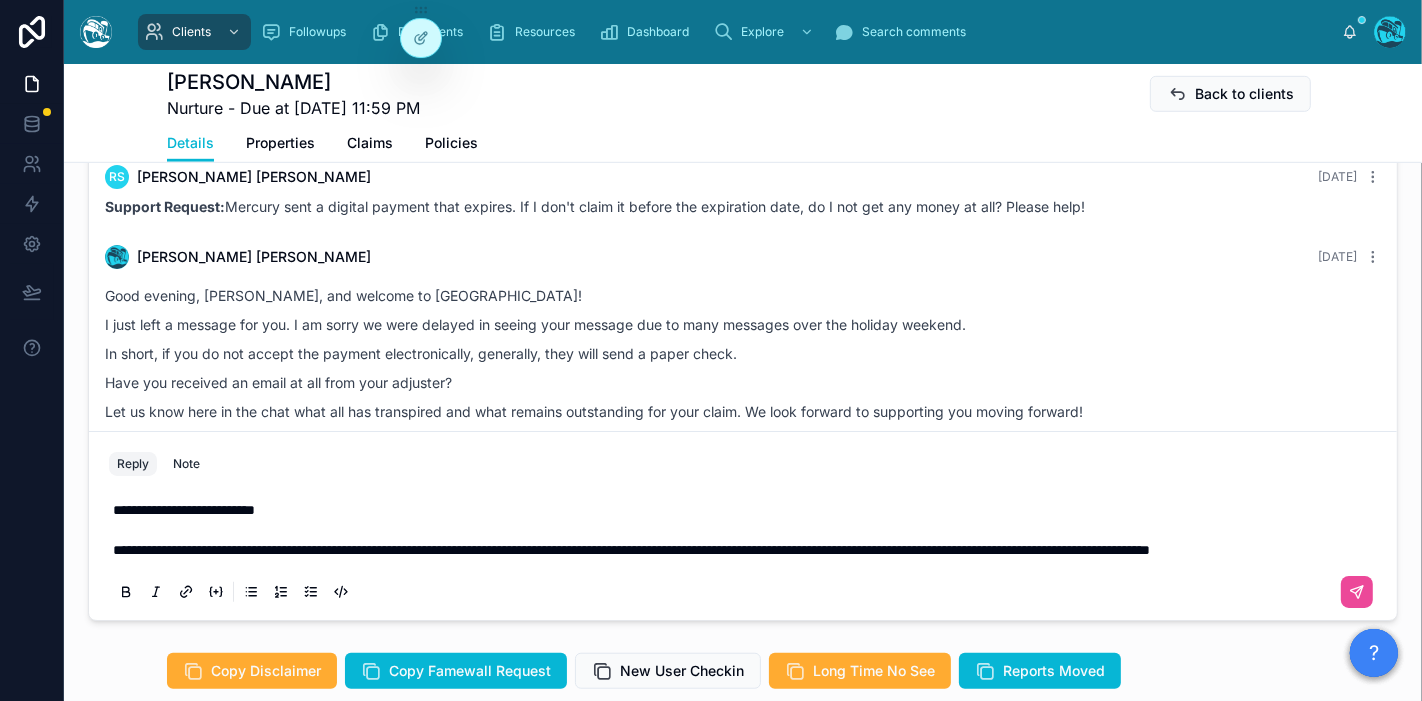 click on "**********" at bounding box center [631, 550] 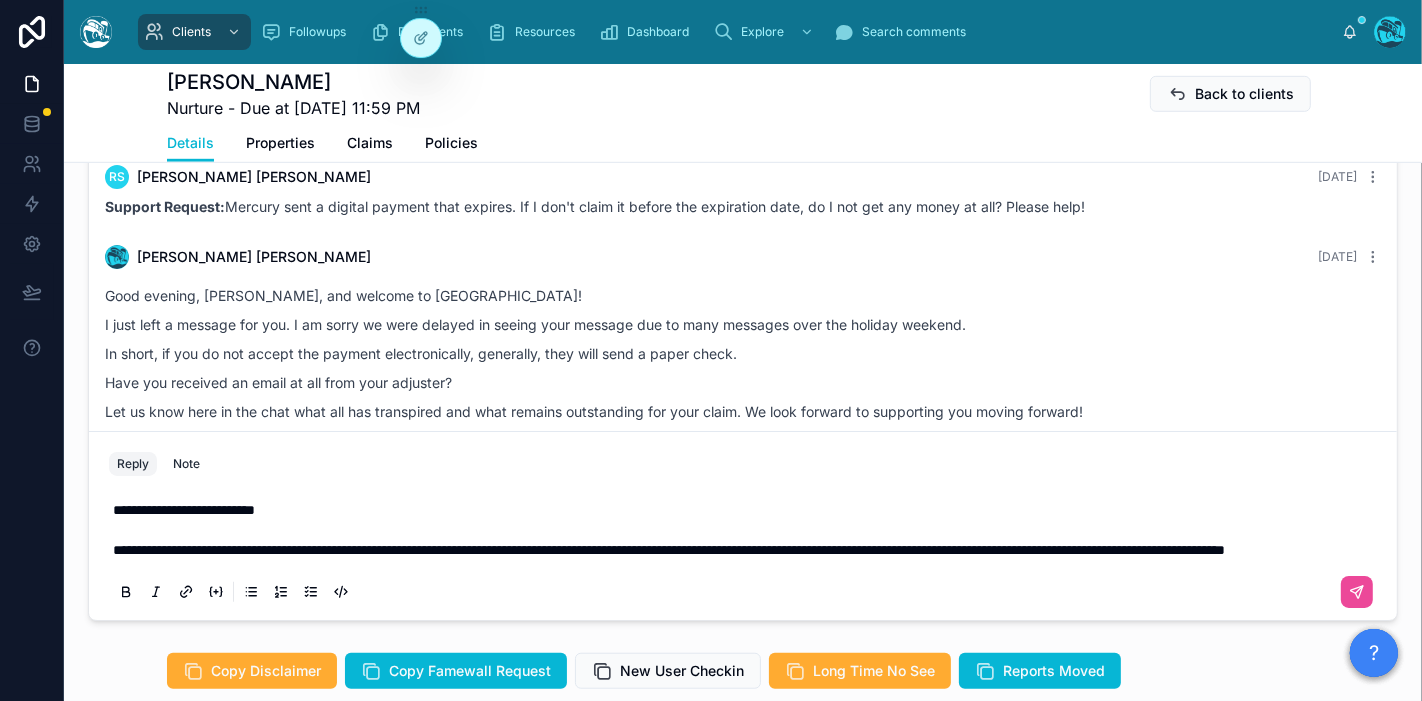 click on "**********" at bounding box center [747, 530] 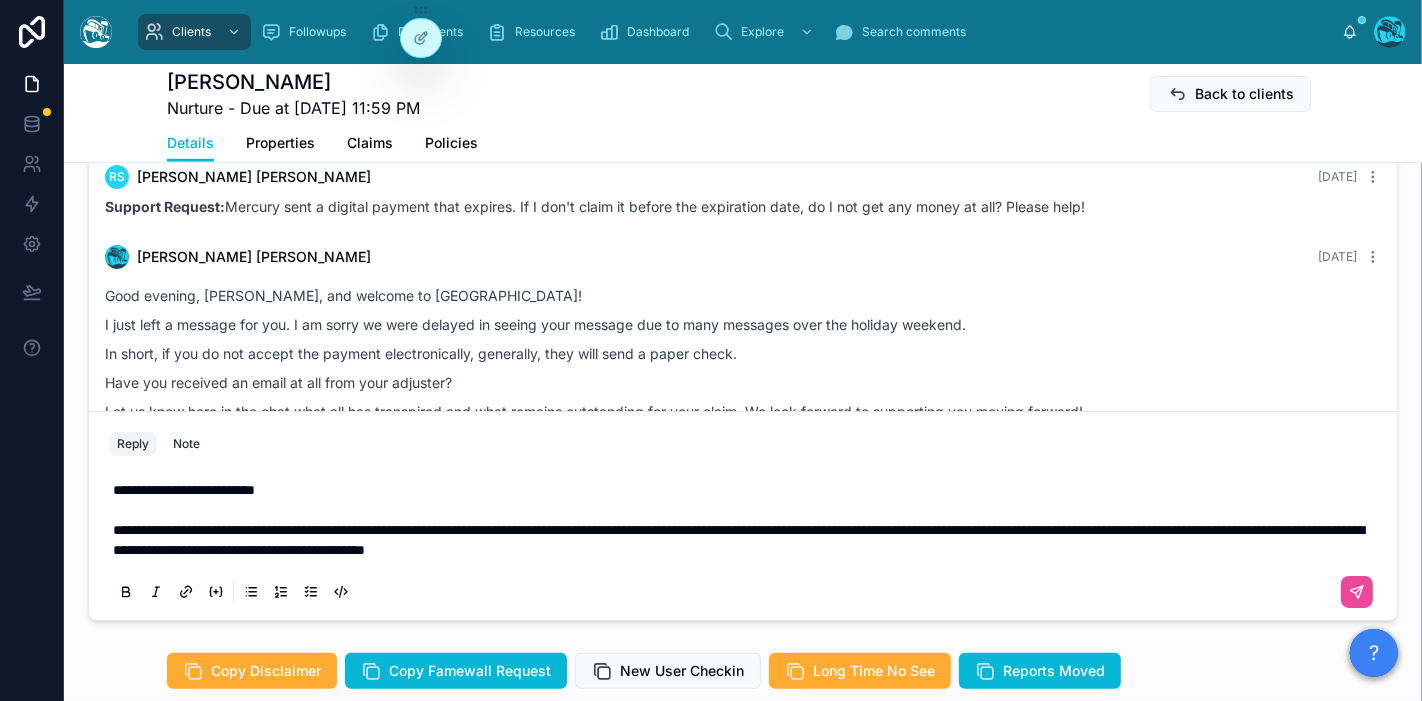click on "**********" at bounding box center (747, 520) 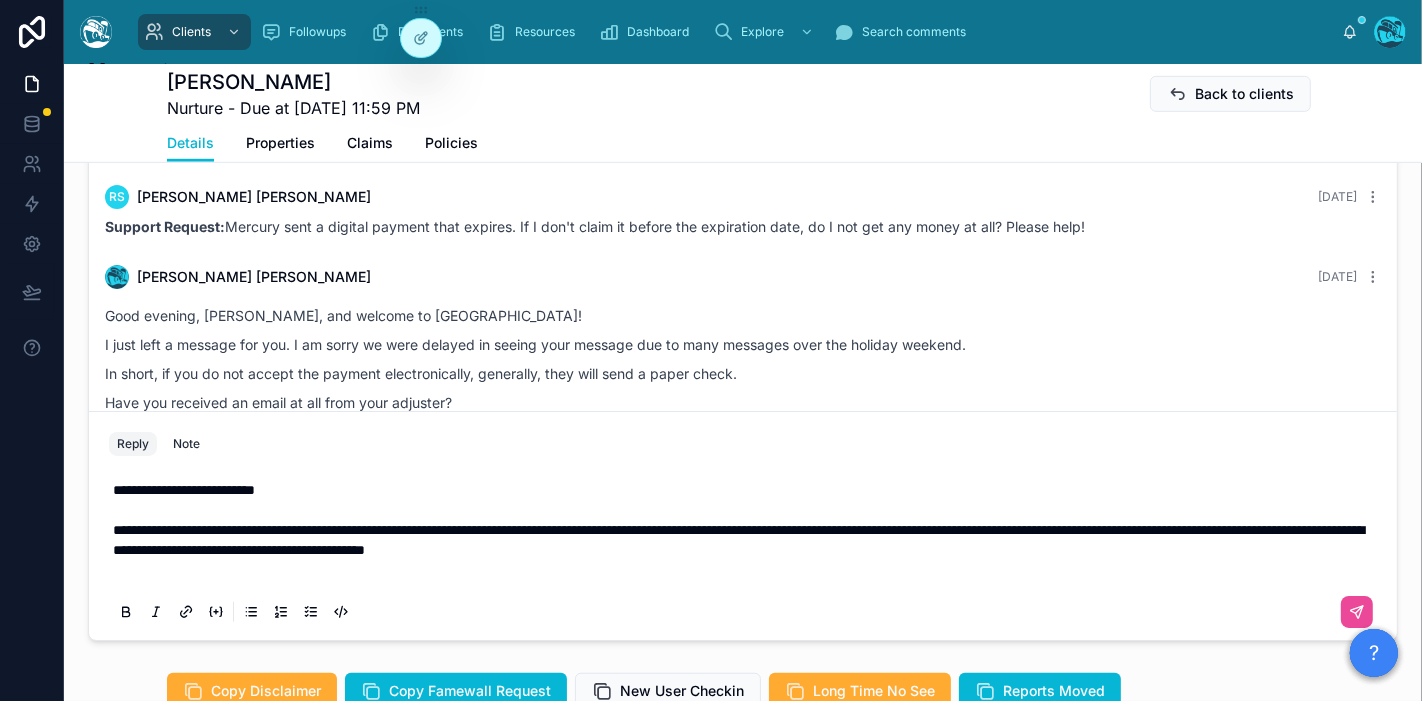 scroll, scrollTop: 1122, scrollLeft: 0, axis: vertical 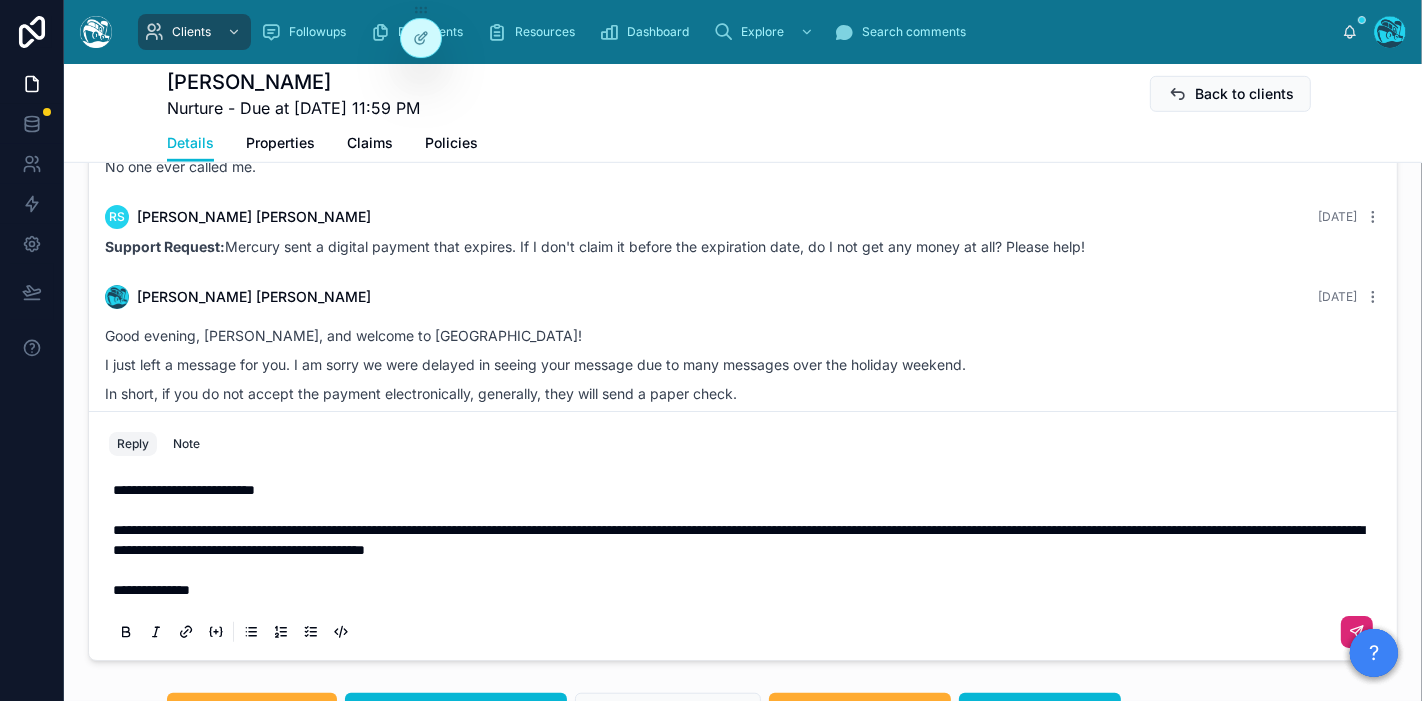 click 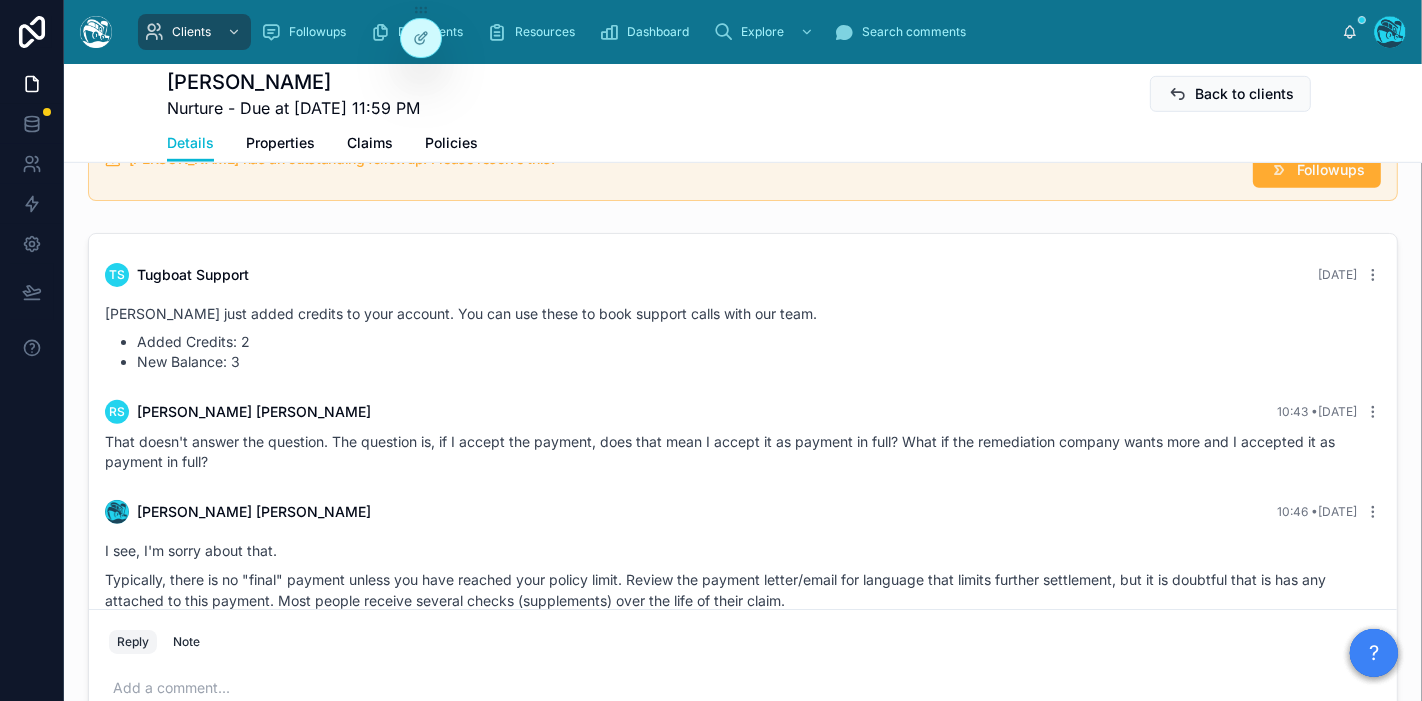scroll, scrollTop: 729, scrollLeft: 0, axis: vertical 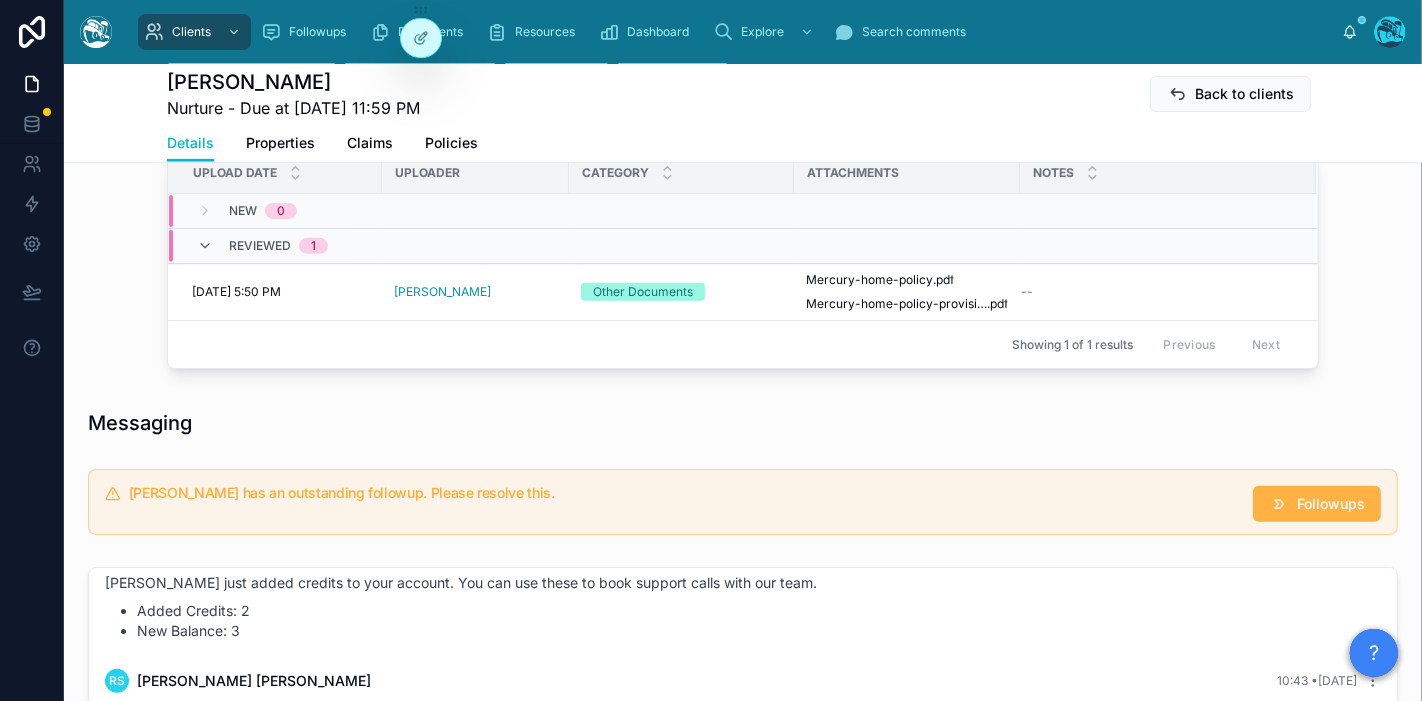 click on "Followups" at bounding box center (1317, 504) 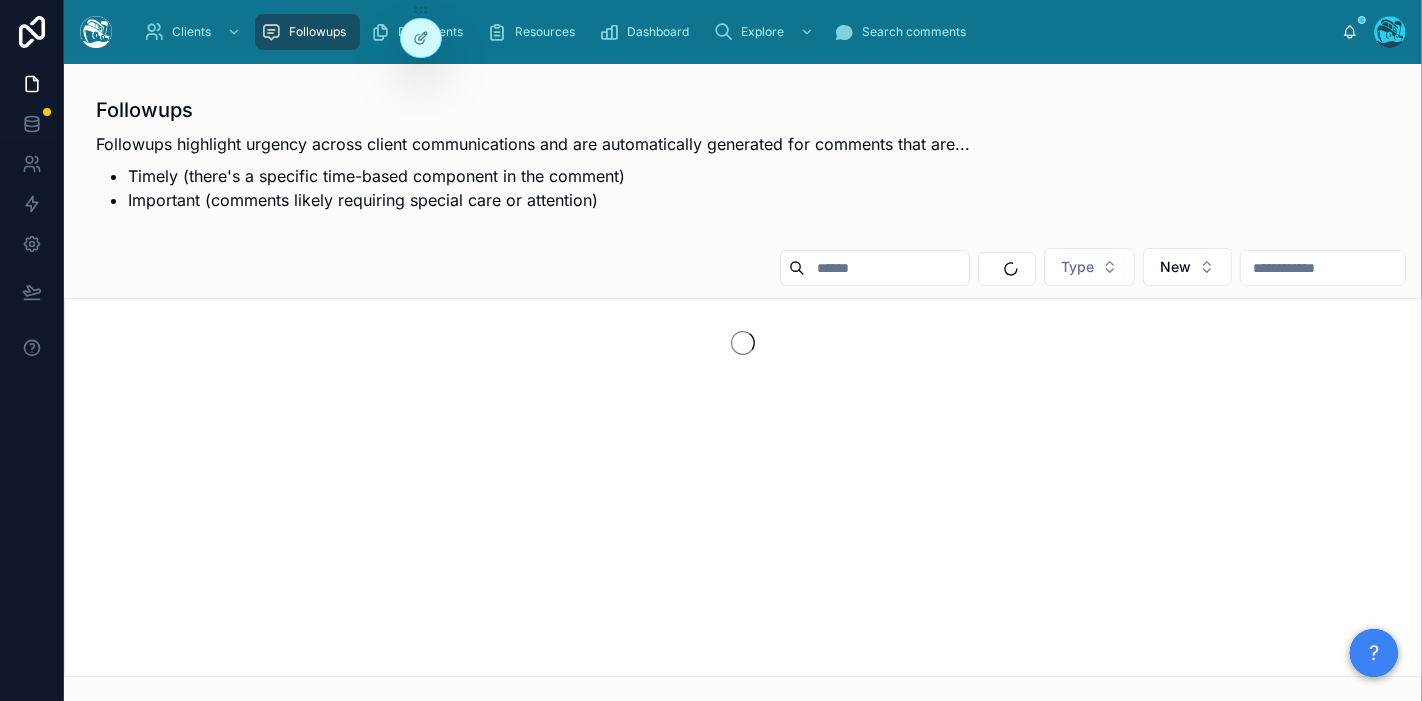scroll, scrollTop: 0, scrollLeft: 0, axis: both 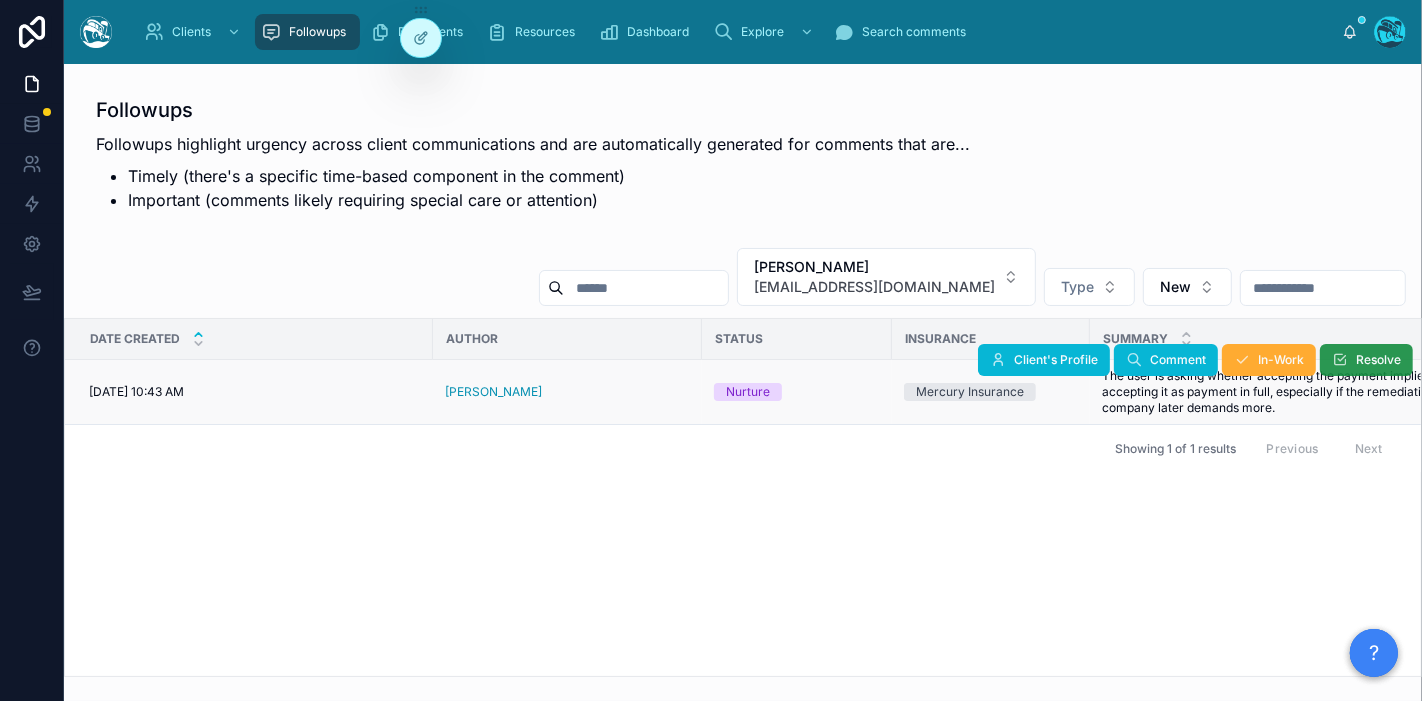 click on "Resolve" at bounding box center (1378, 360) 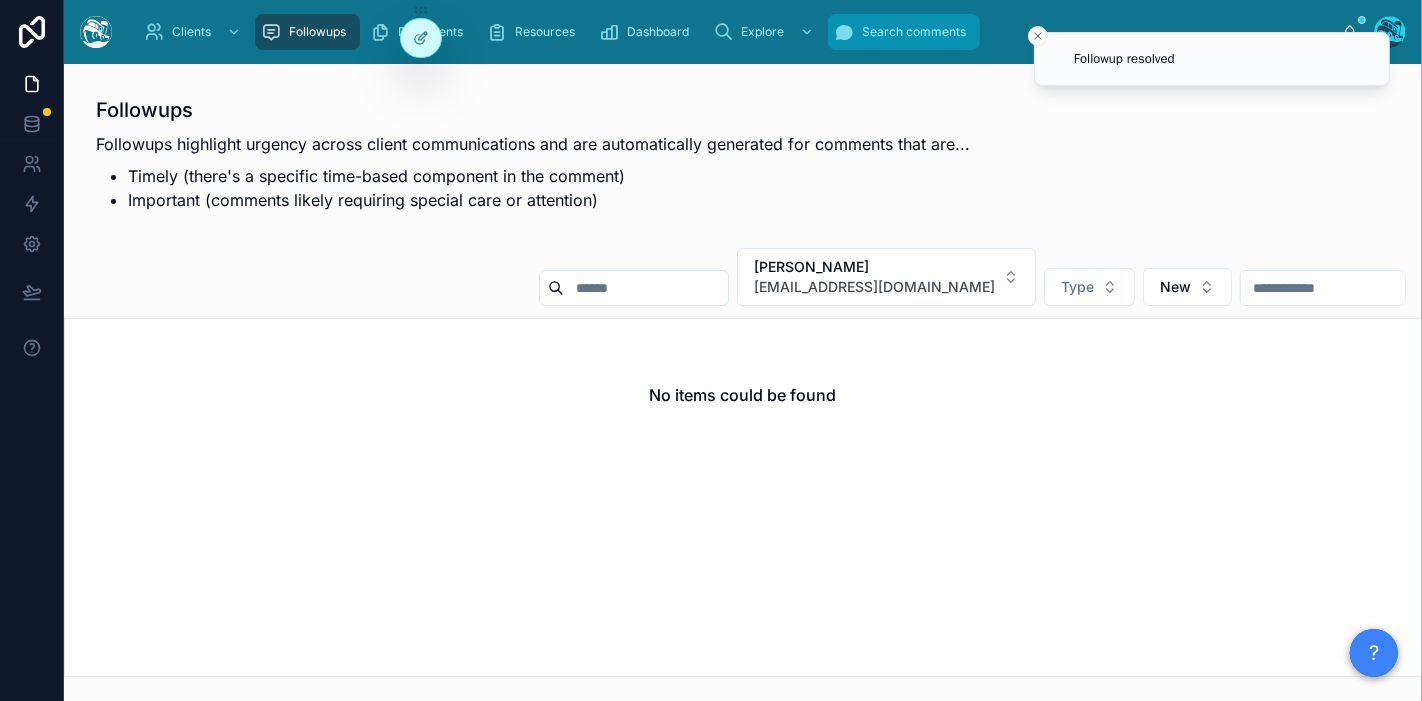 click on "Search comments" at bounding box center (914, 32) 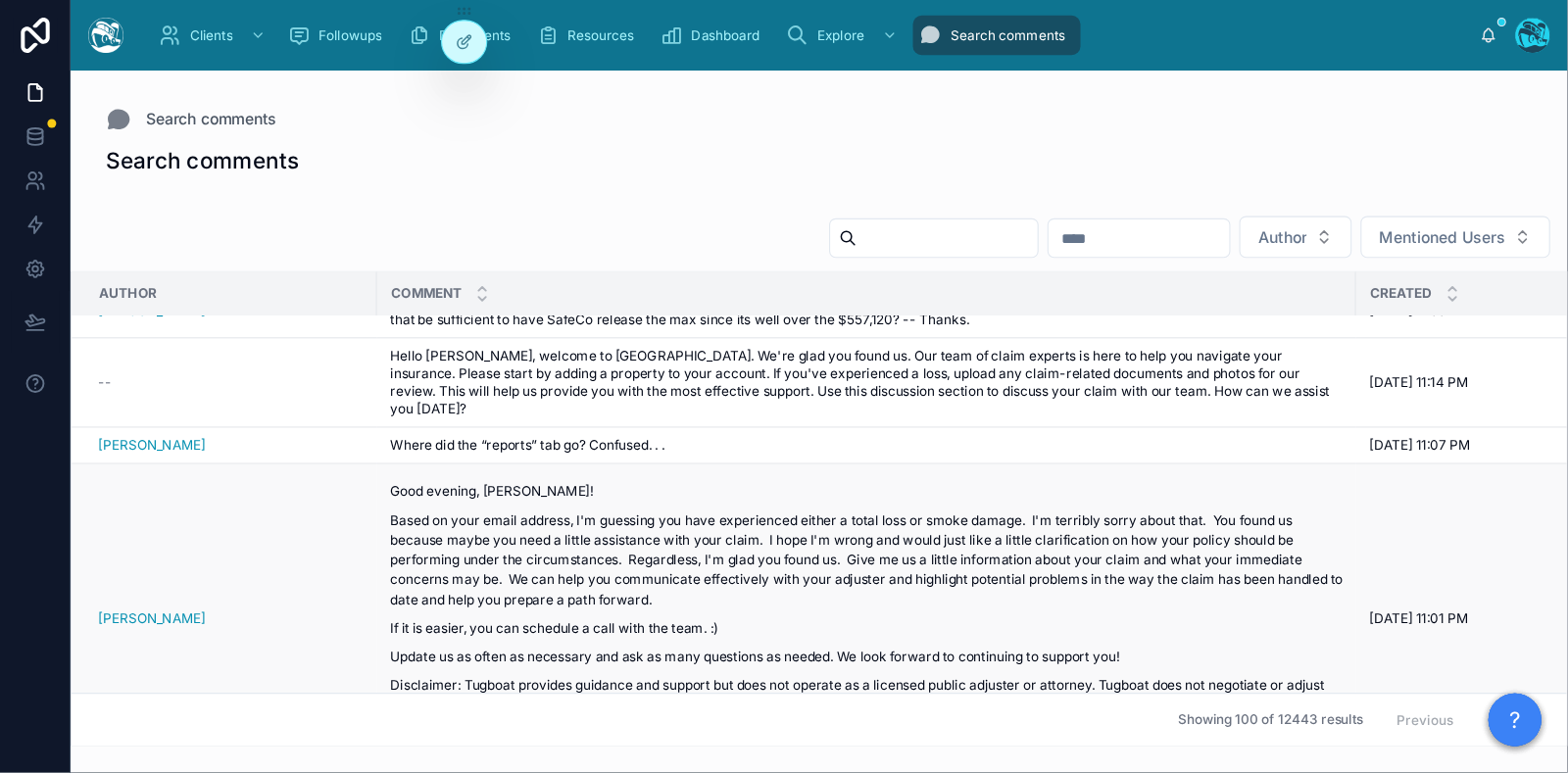 scroll, scrollTop: 435, scrollLeft: 0, axis: vertical 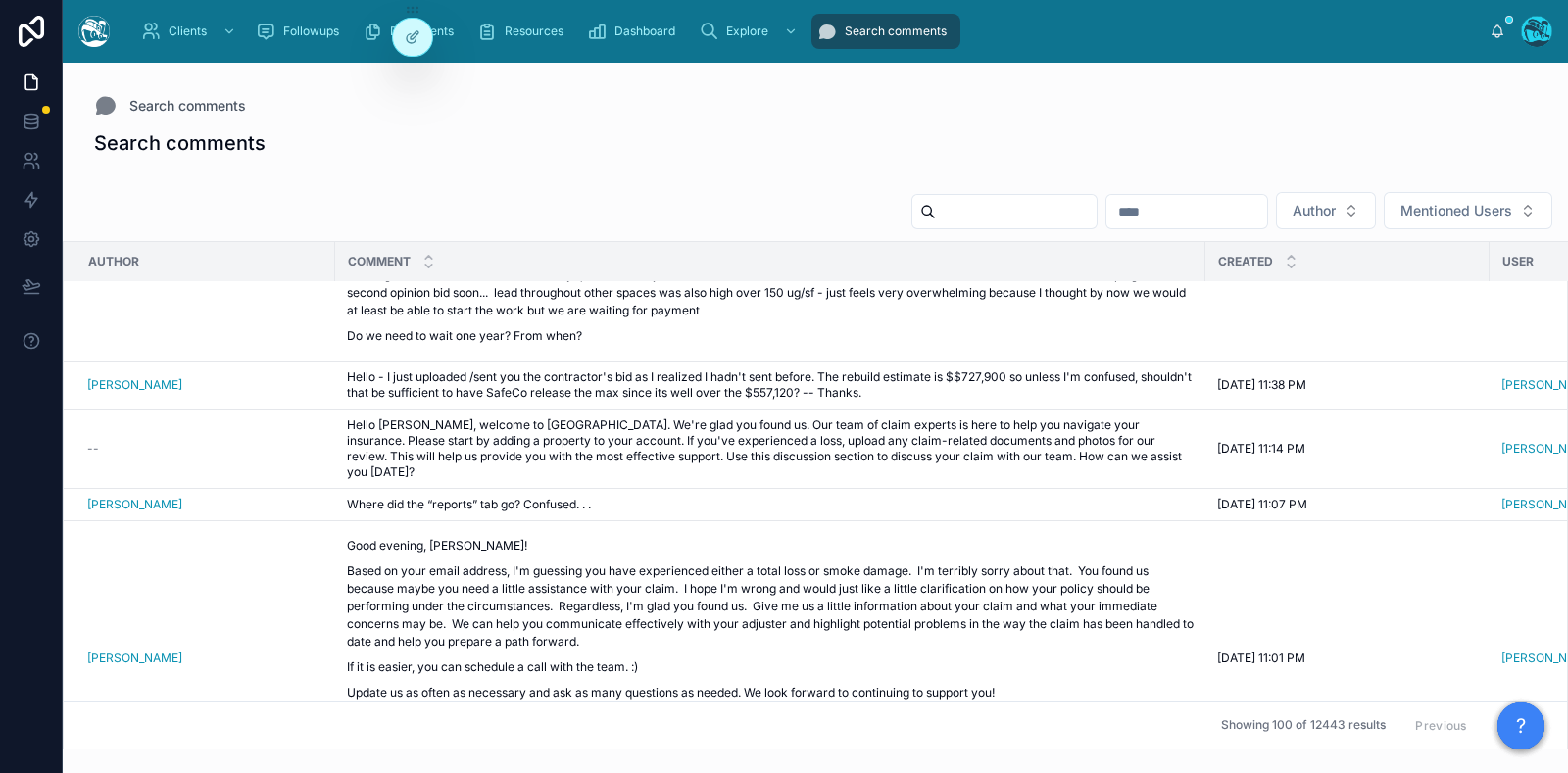 drag, startPoint x: 1139, startPoint y: 0, endPoint x: 986, endPoint y: 133, distance: 202.72642 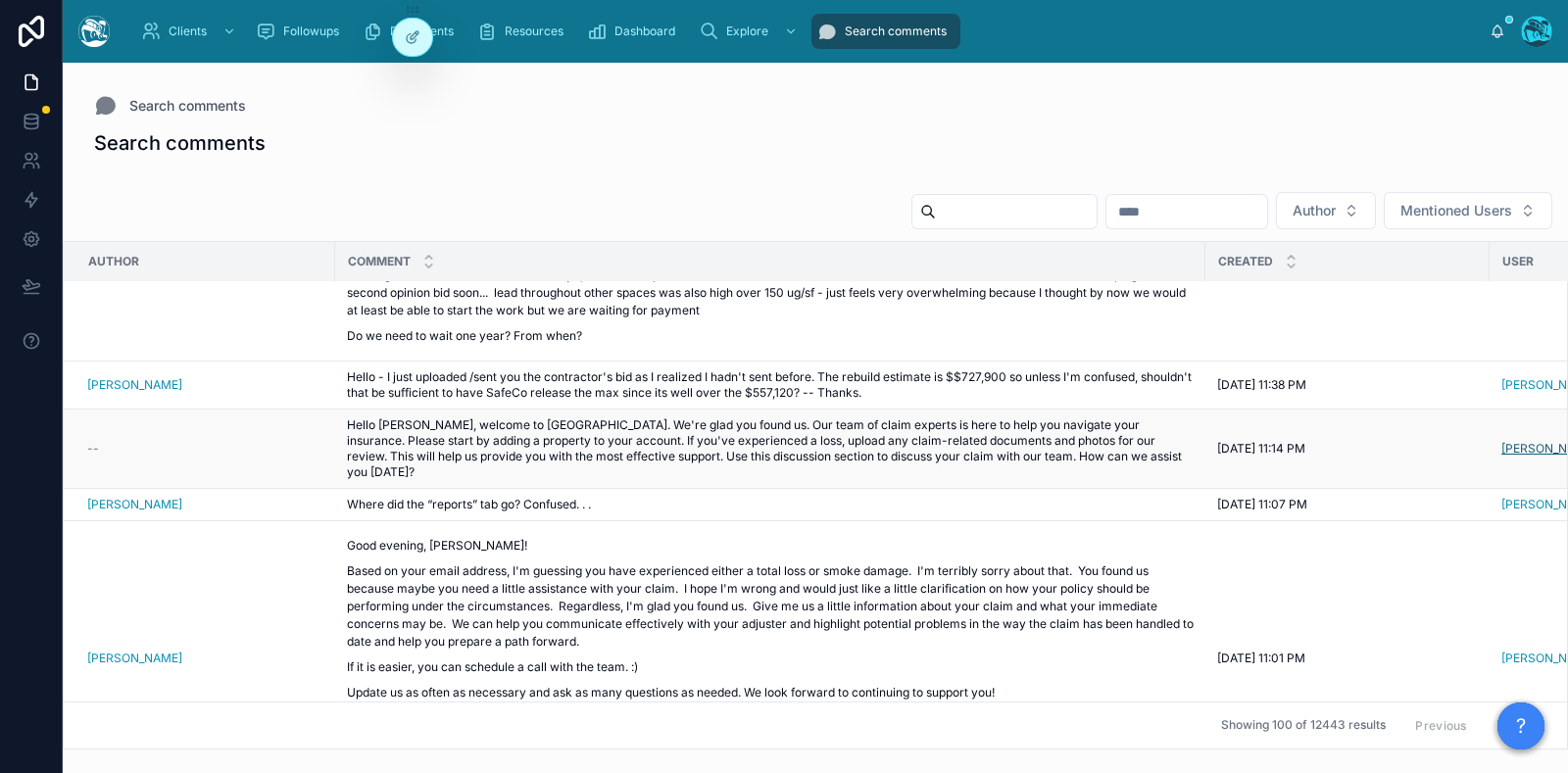 click on "[PERSON_NAME]" at bounding box center [1548, 449] 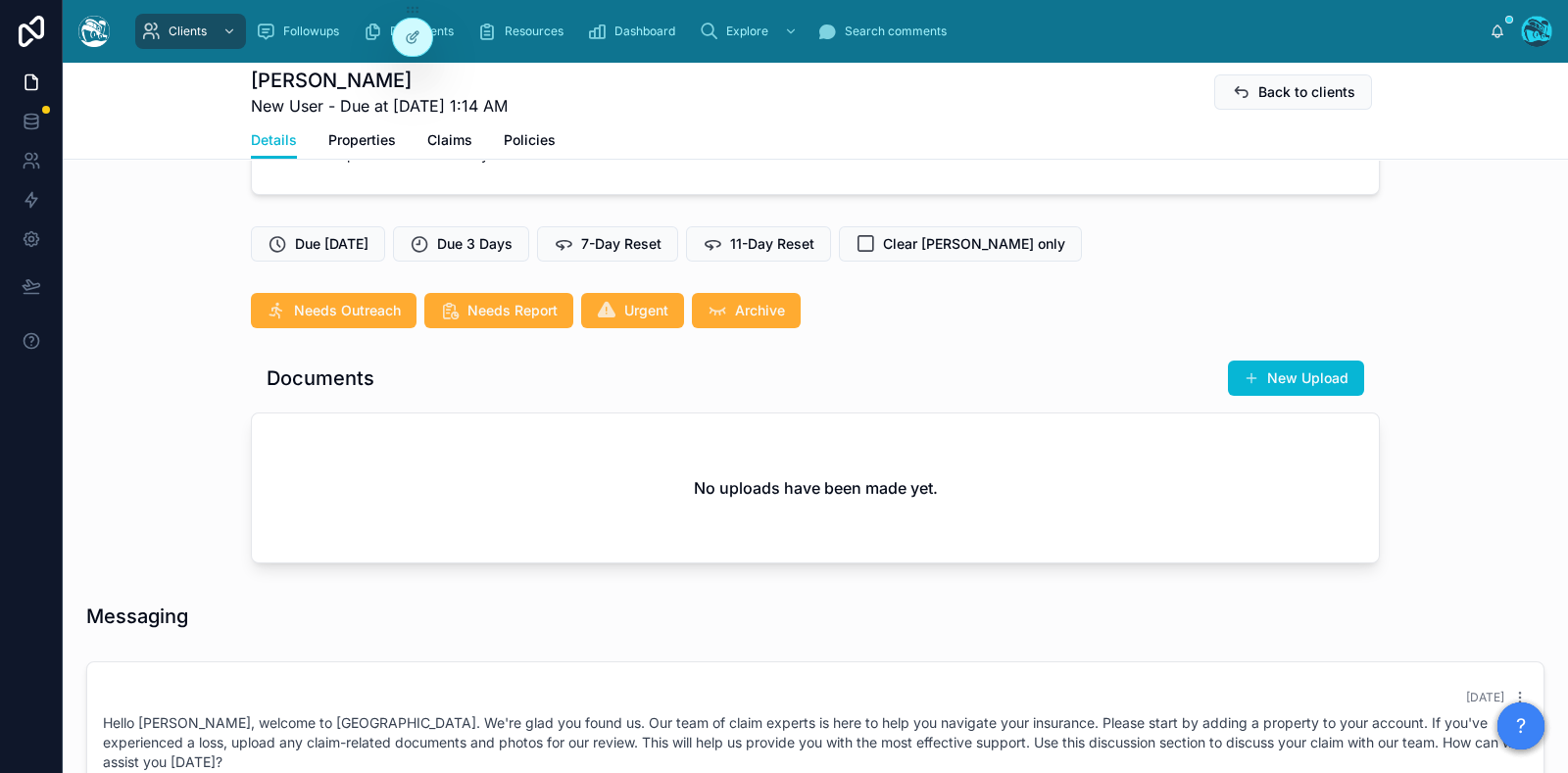 scroll, scrollTop: 0, scrollLeft: 0, axis: both 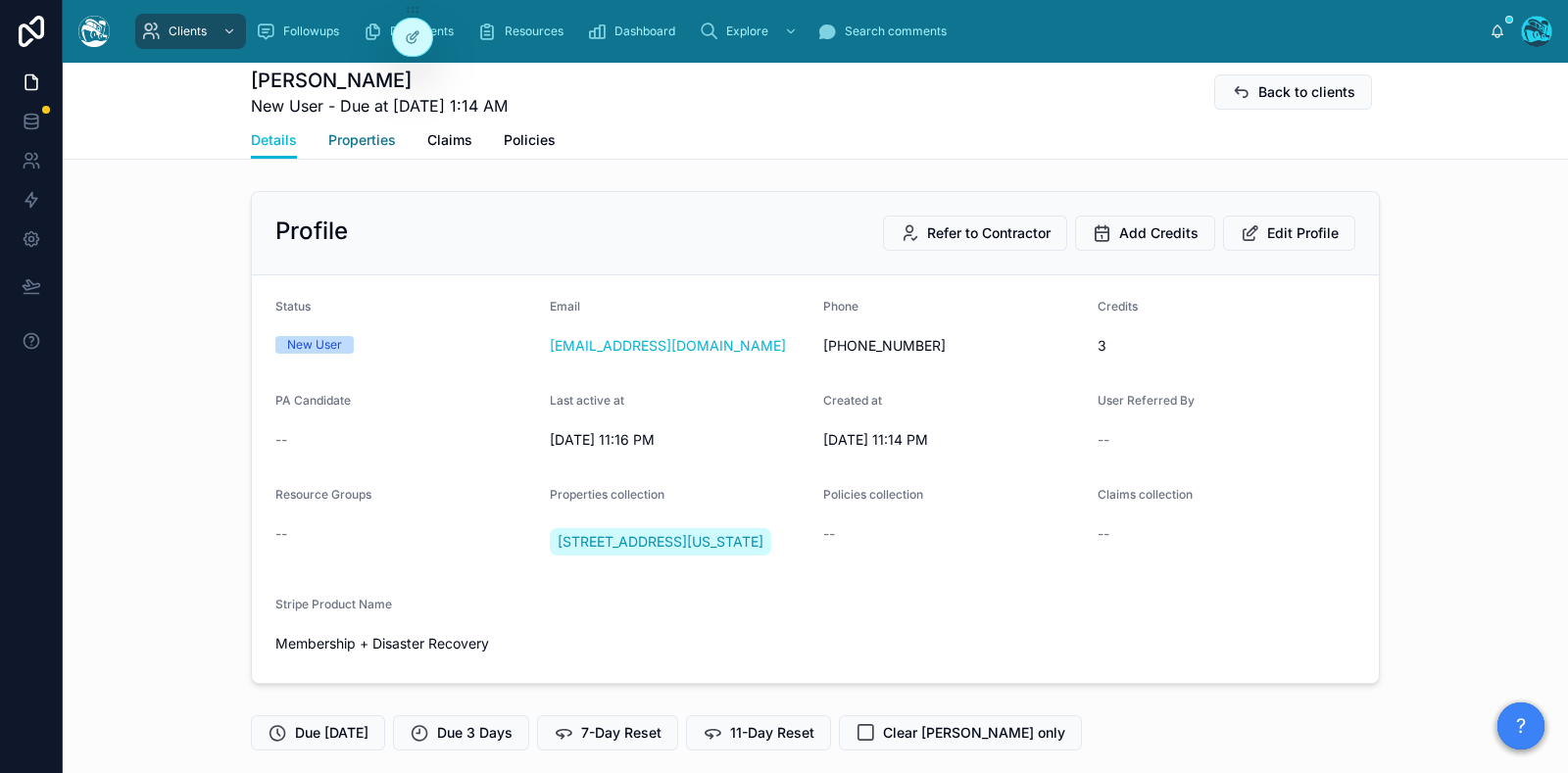 click on "Properties" at bounding box center [362, 140] 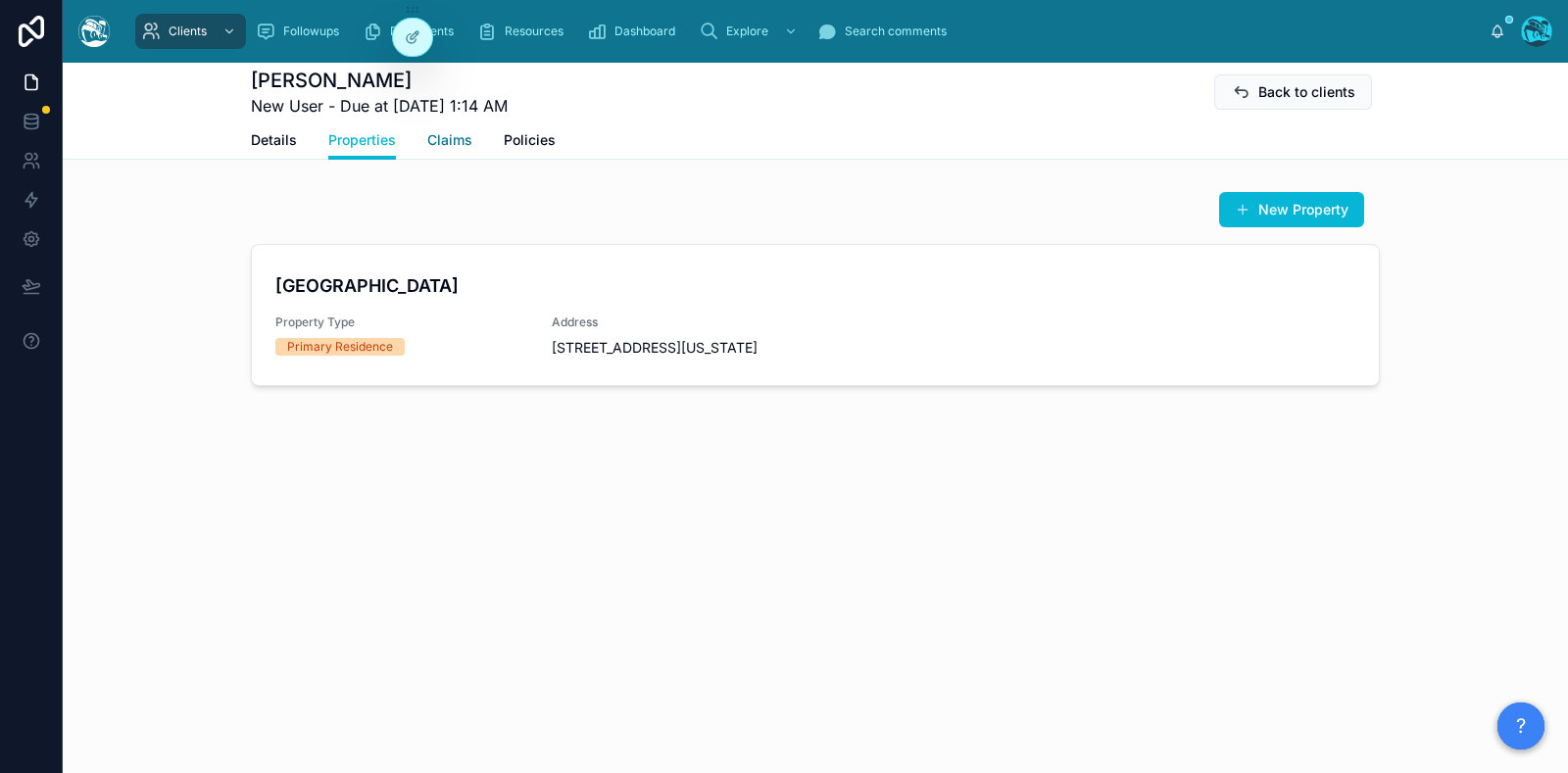 click on "Claims" at bounding box center [450, 140] 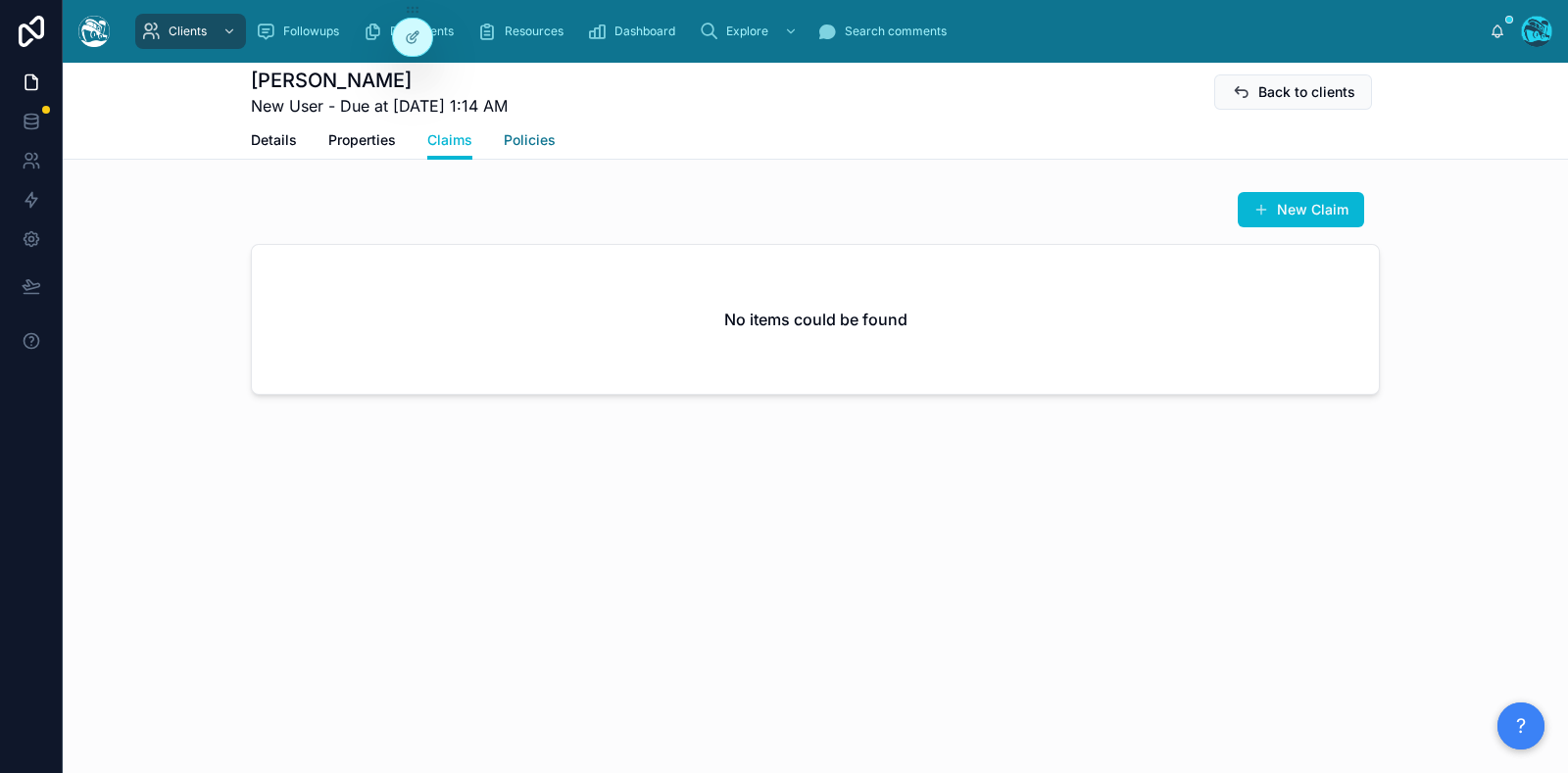 click on "Policies" at bounding box center (529, 140) 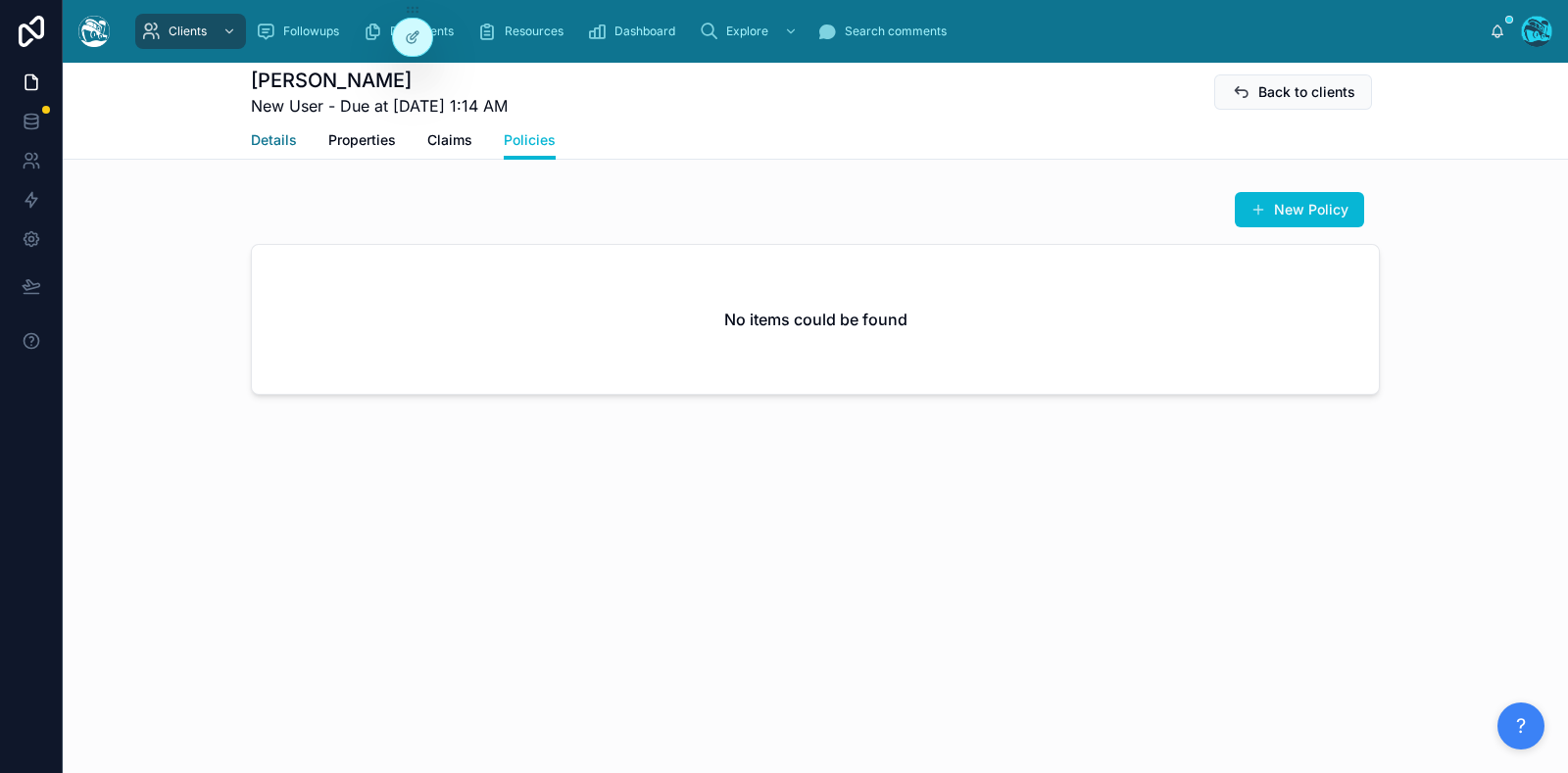 click on "Details" at bounding box center [273, 140] 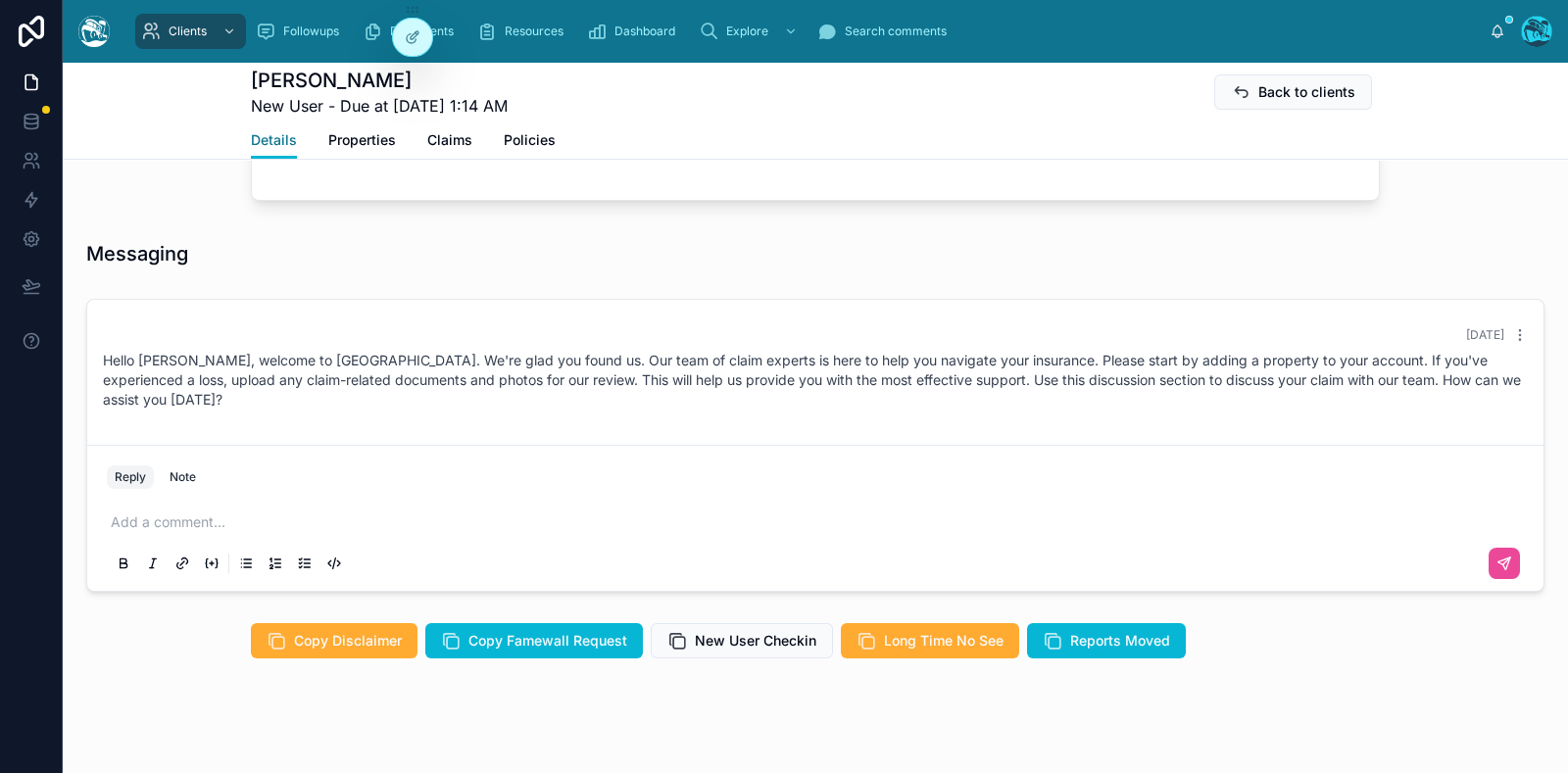 scroll, scrollTop: 856, scrollLeft: 0, axis: vertical 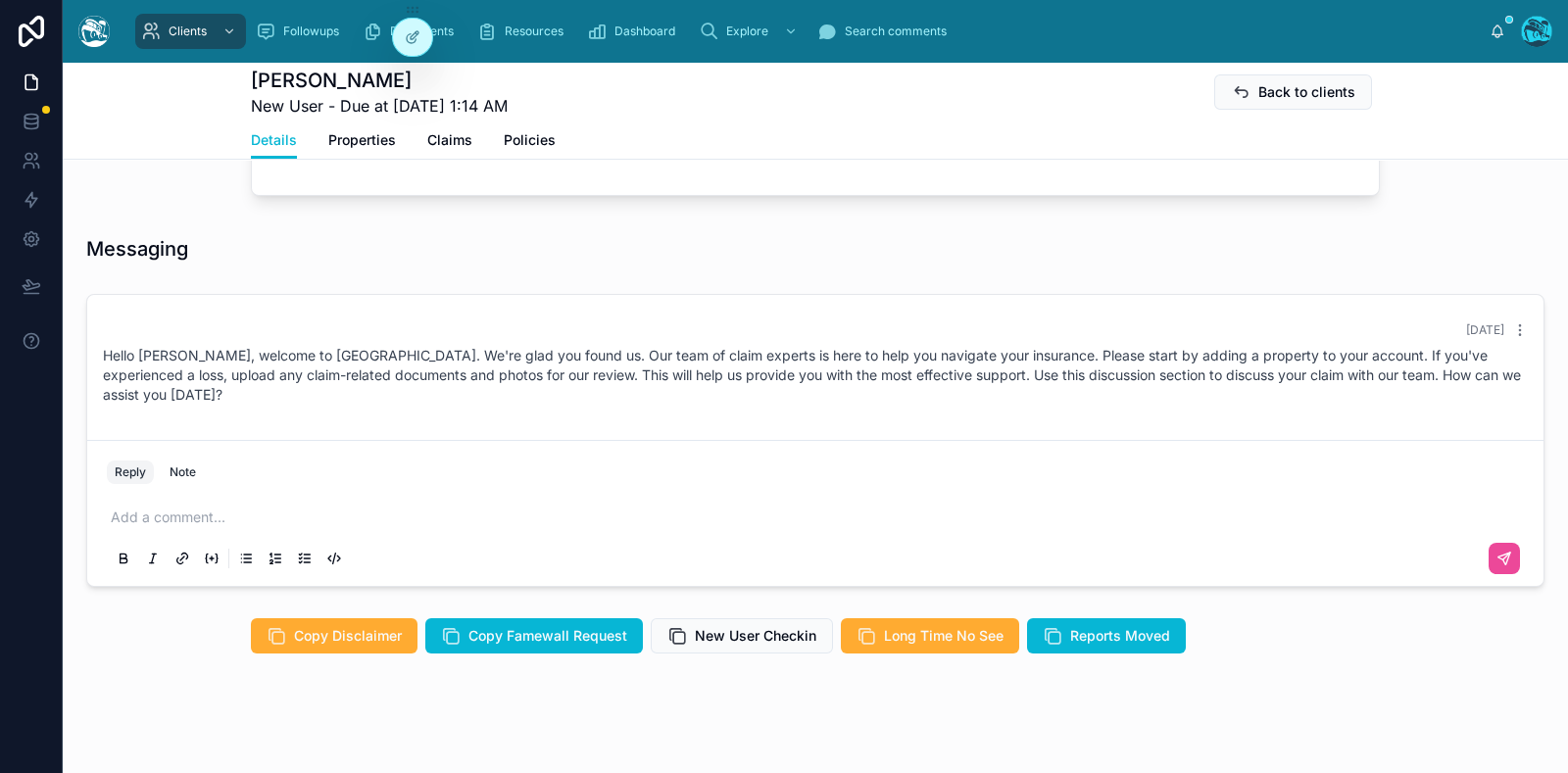 click at bounding box center [819, 517] 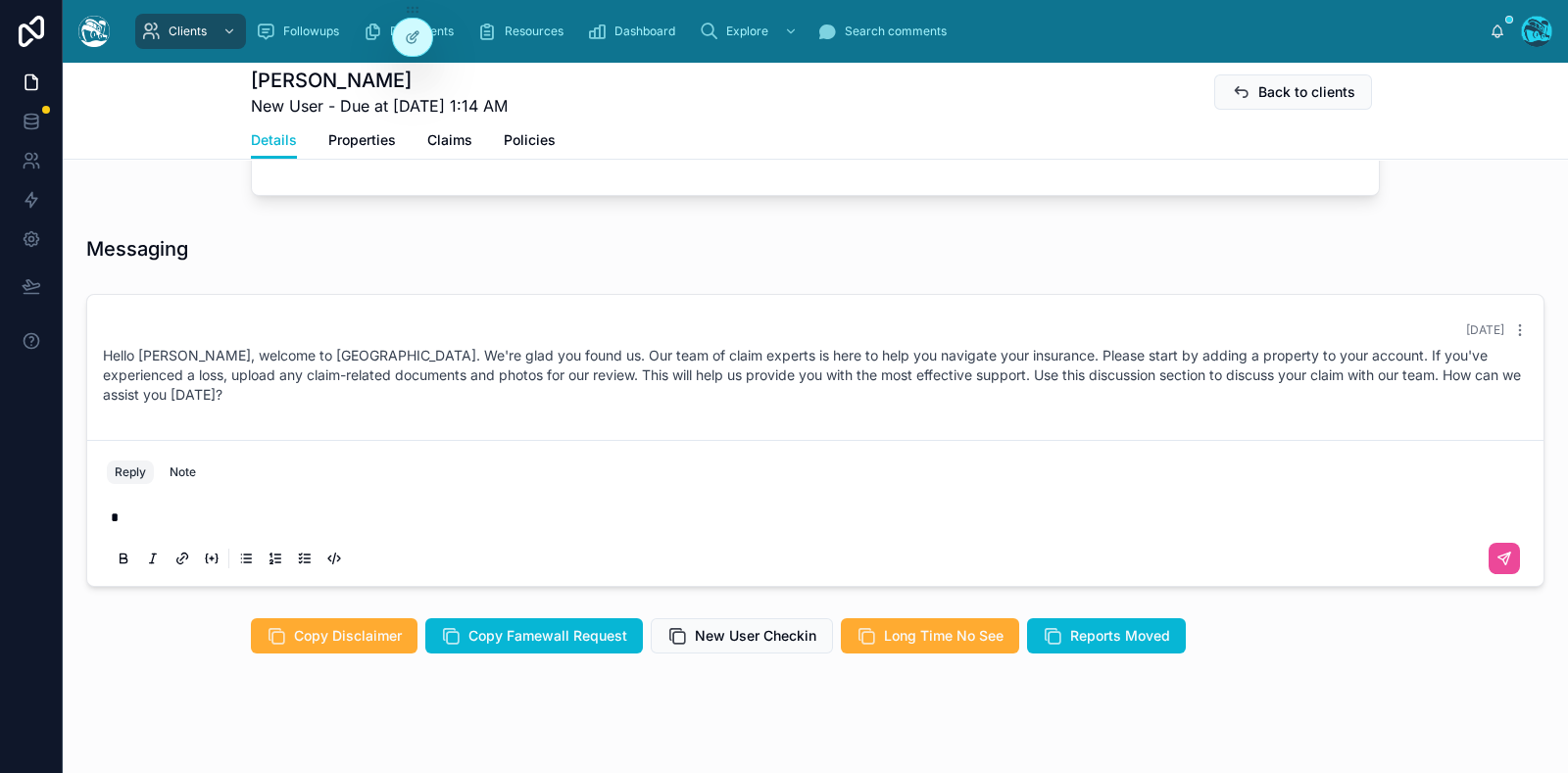 type 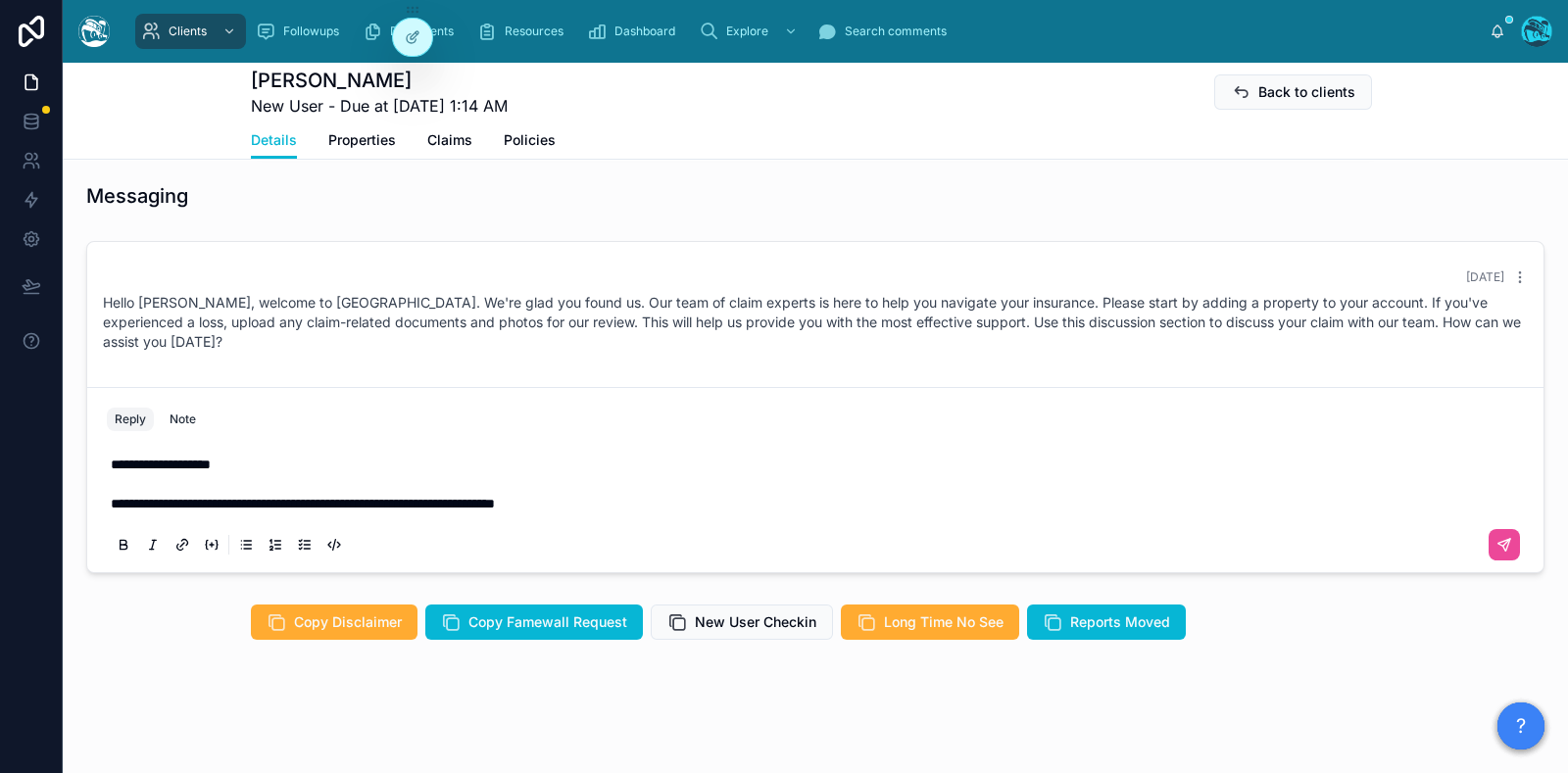 scroll, scrollTop: 925, scrollLeft: 0, axis: vertical 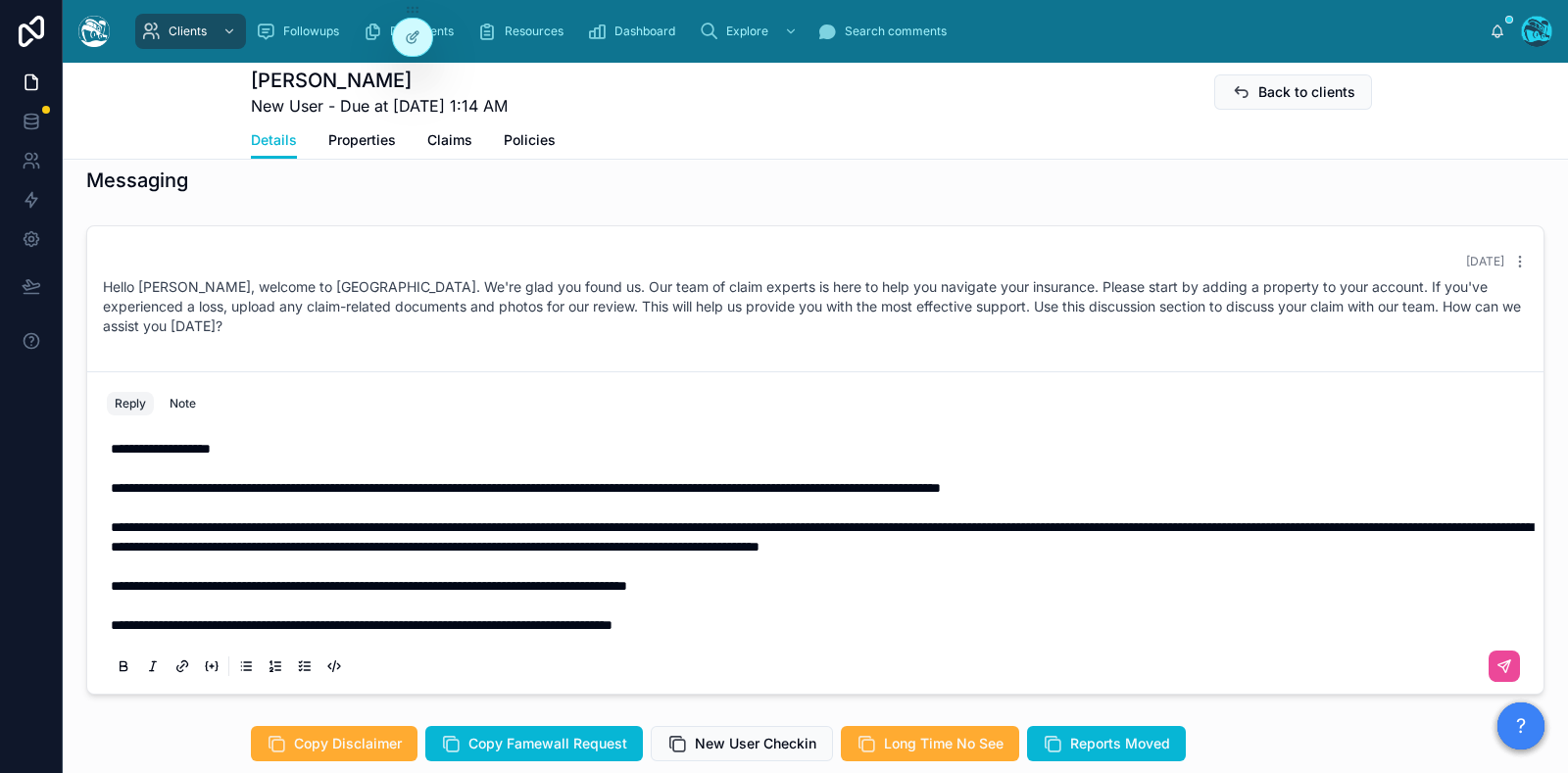 click on "**********" at bounding box center (368, 586) 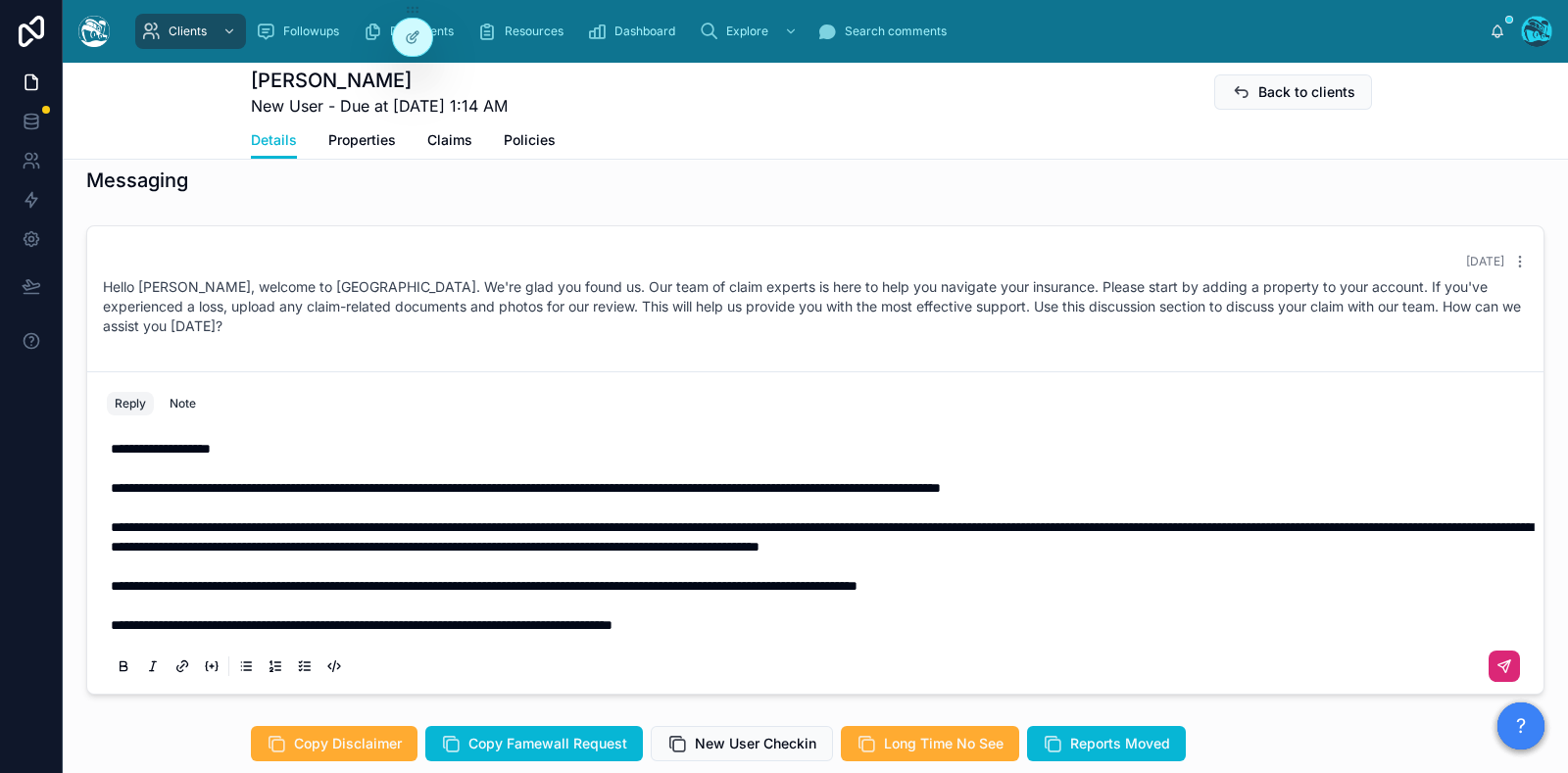 click 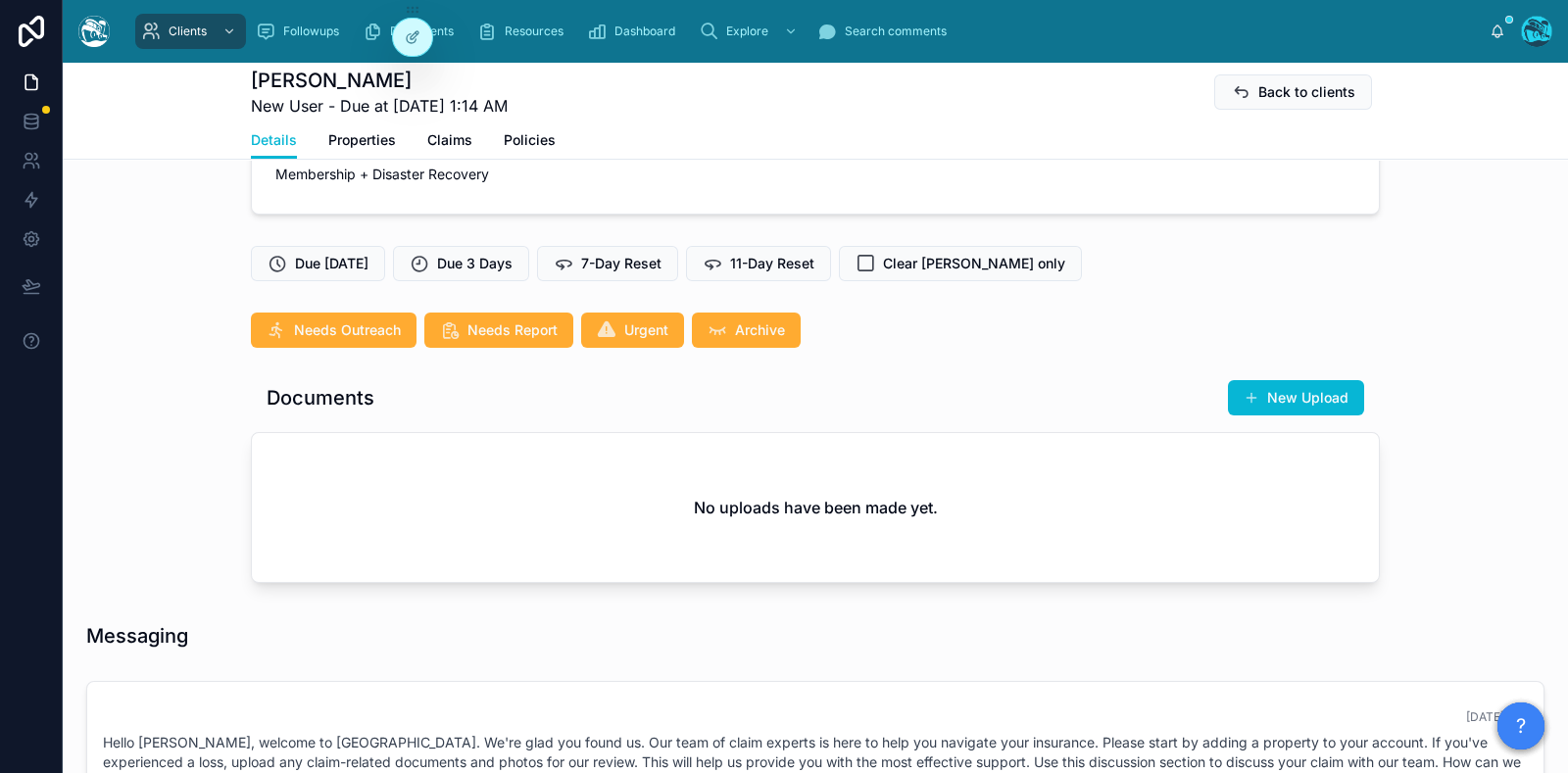 scroll, scrollTop: 489, scrollLeft: 0, axis: vertical 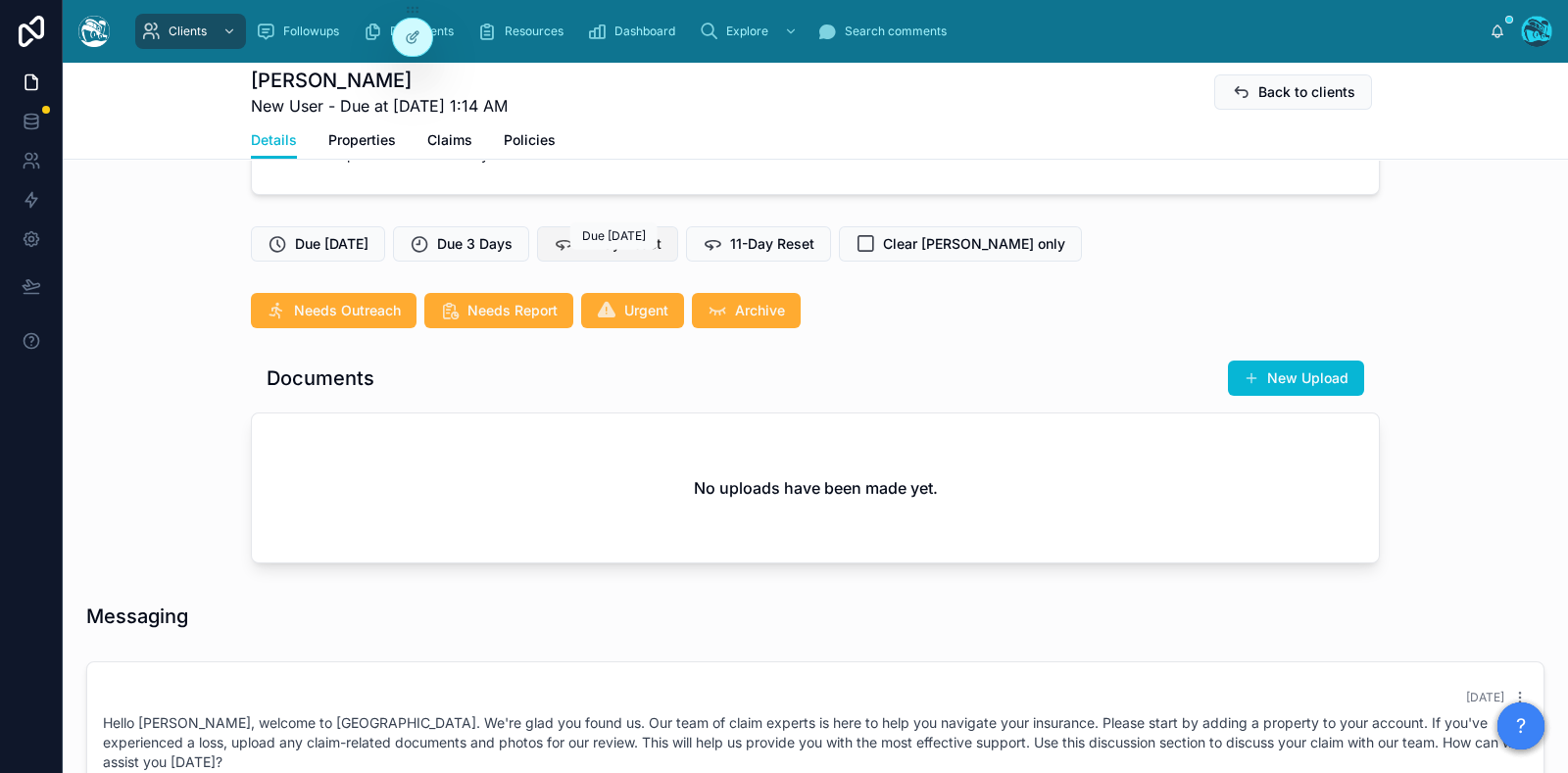 click on "7-Day Reset" at bounding box center (621, 244) 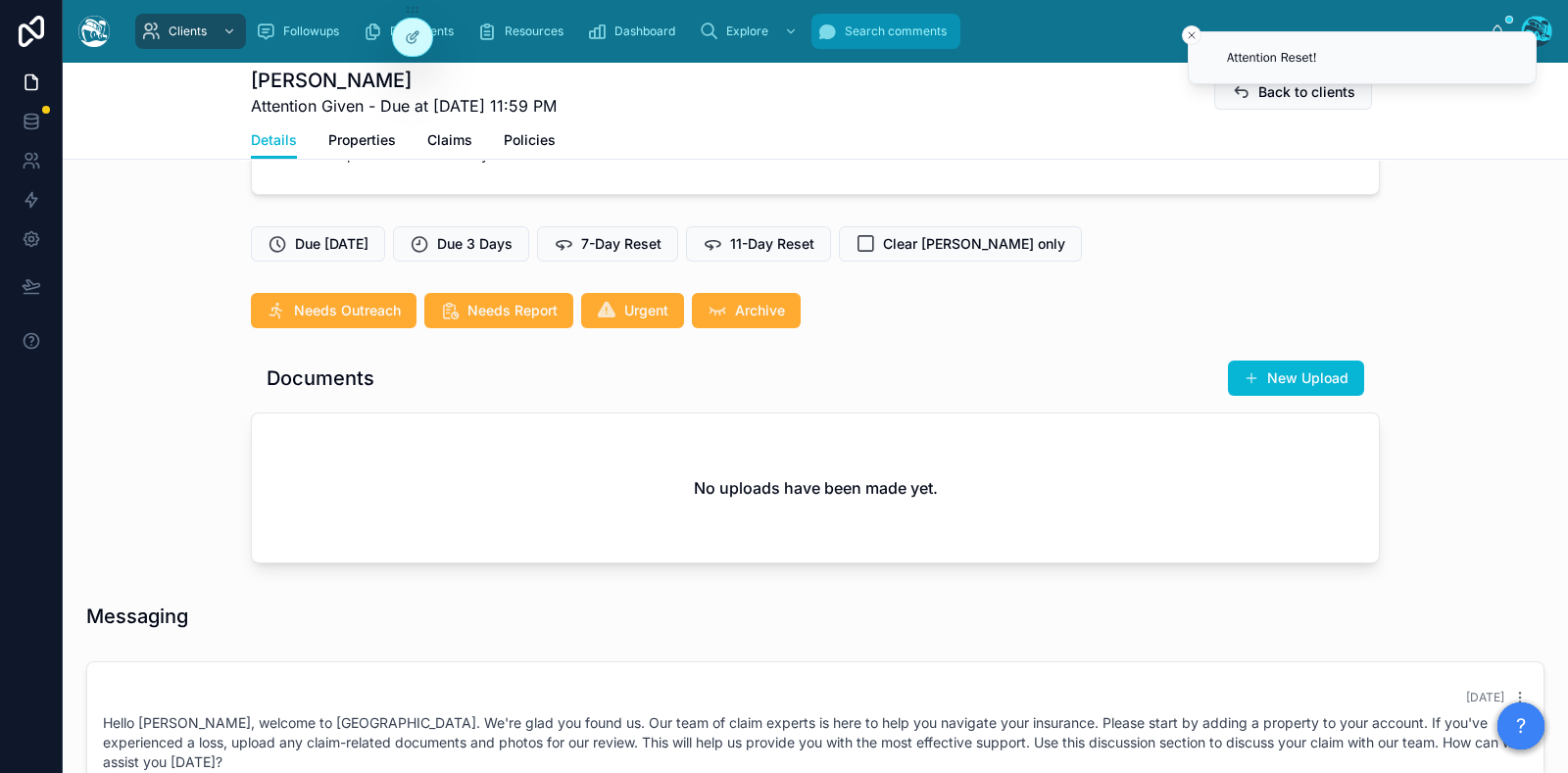 click on "Search comments" at bounding box center [896, 31] 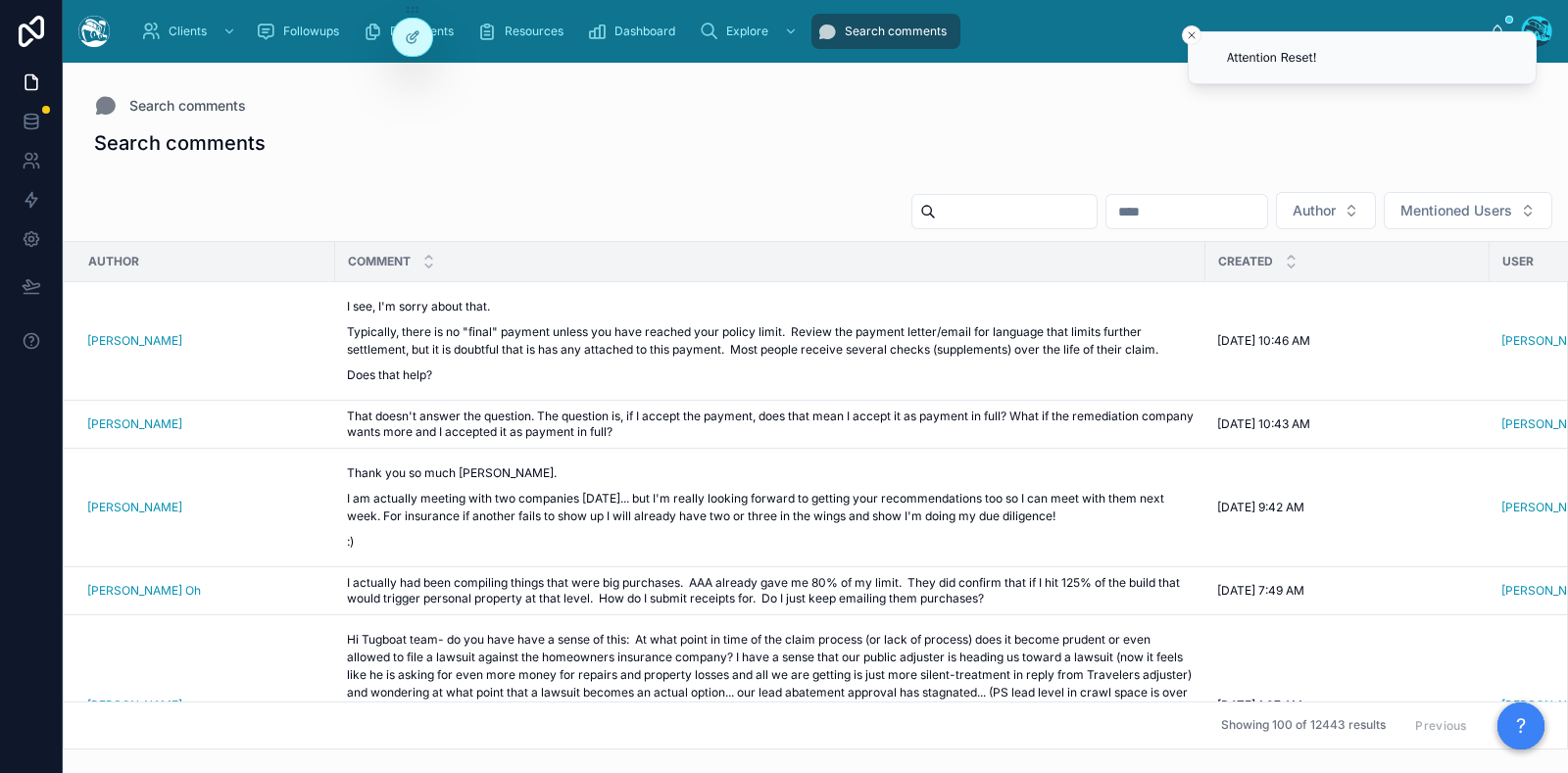 scroll, scrollTop: 0, scrollLeft: 0, axis: both 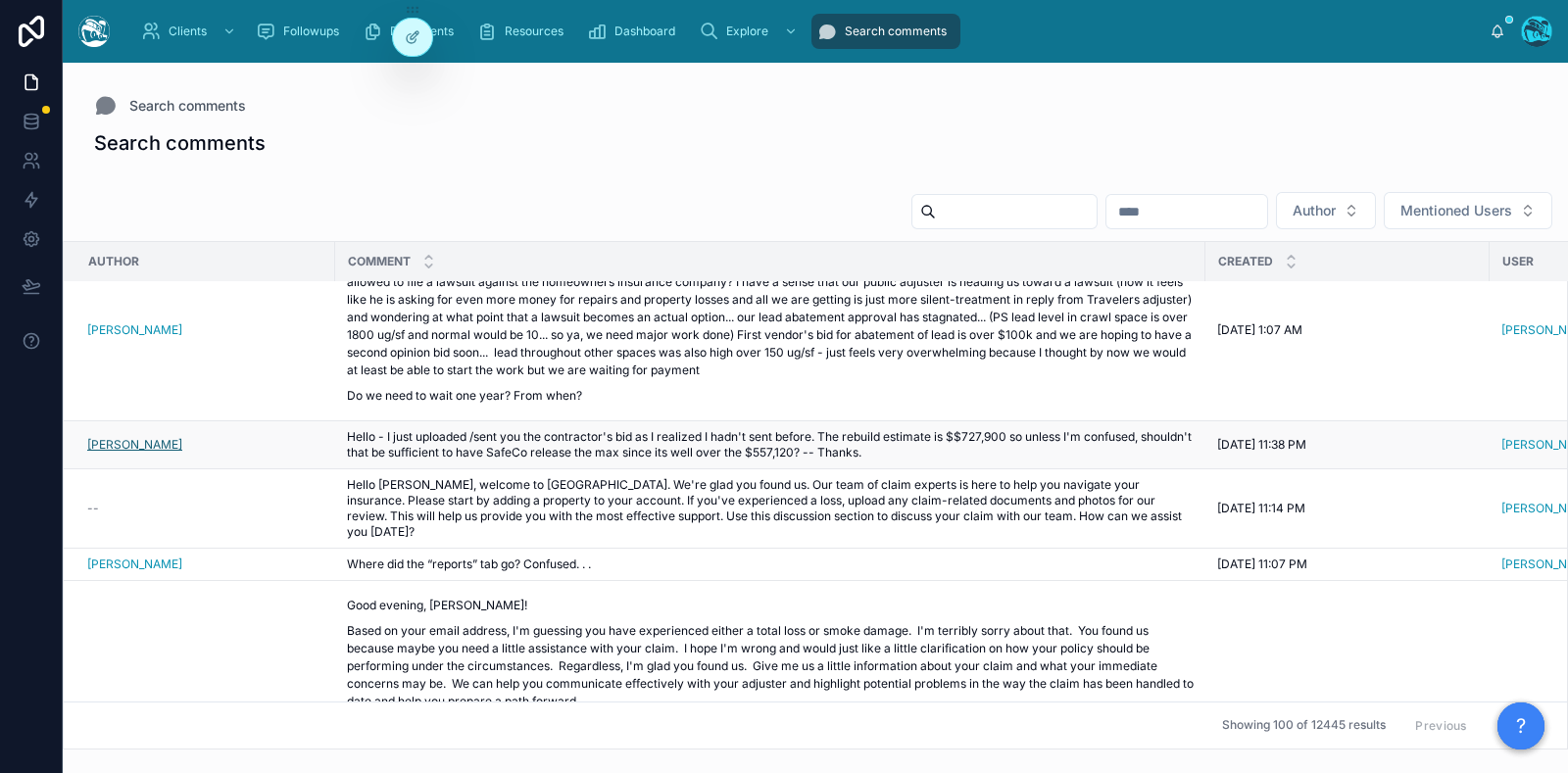click on "Damon Stout" at bounding box center (134, 445) 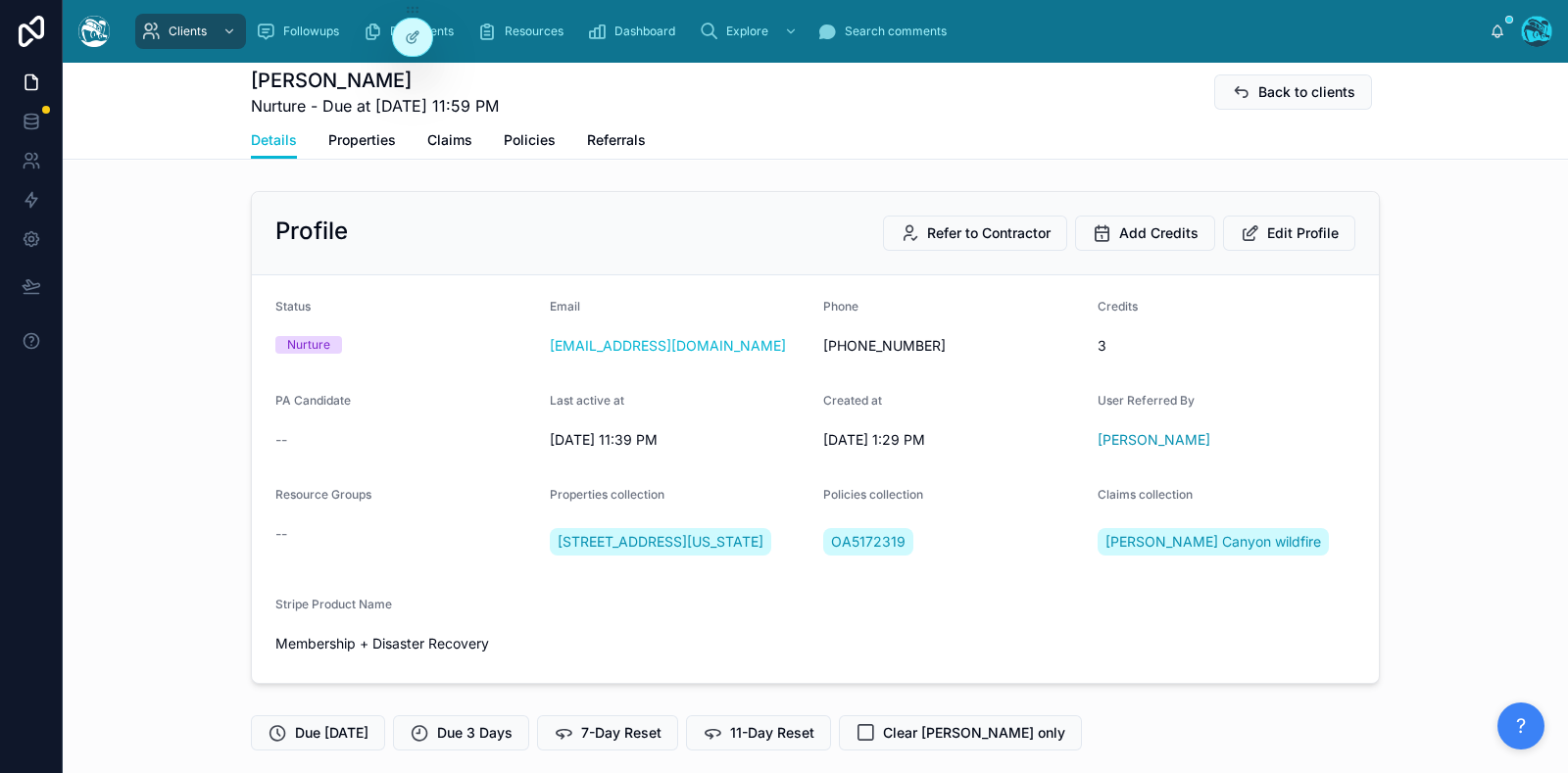 scroll, scrollTop: 4046, scrollLeft: 0, axis: vertical 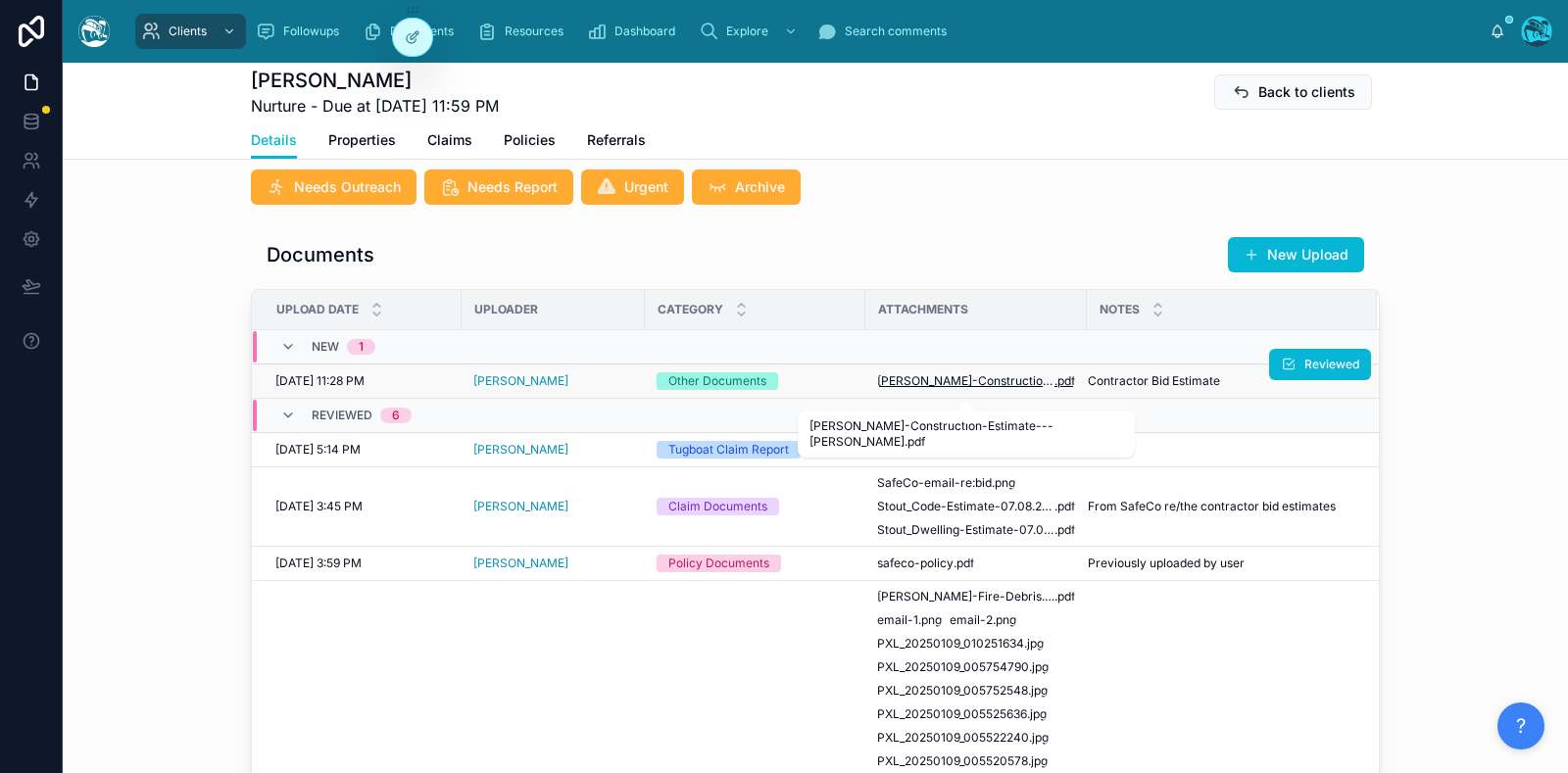 click on "Damon-Stout-Construction-Estimate---Danny-Smith" at bounding box center (965, 381) 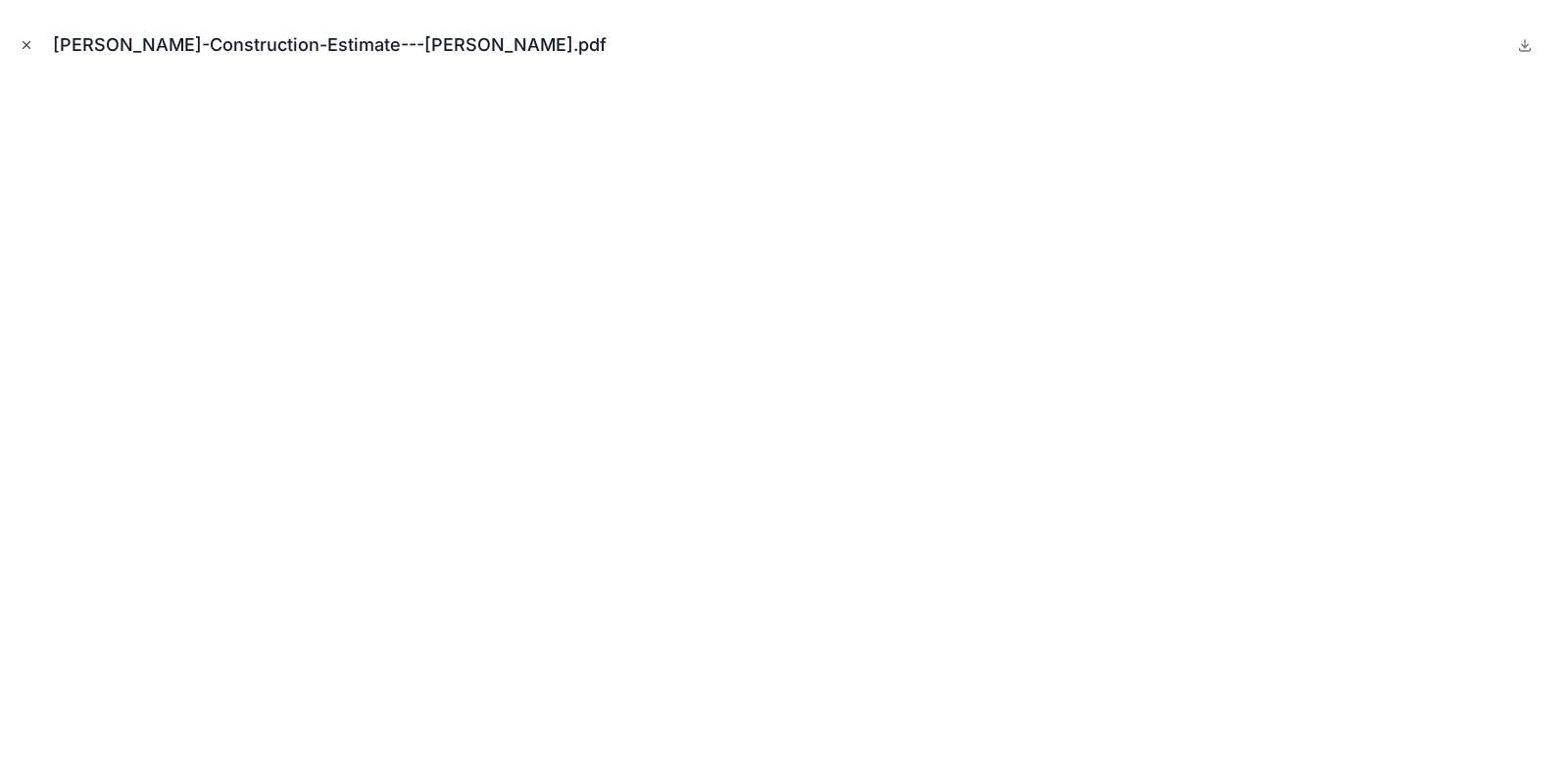 click 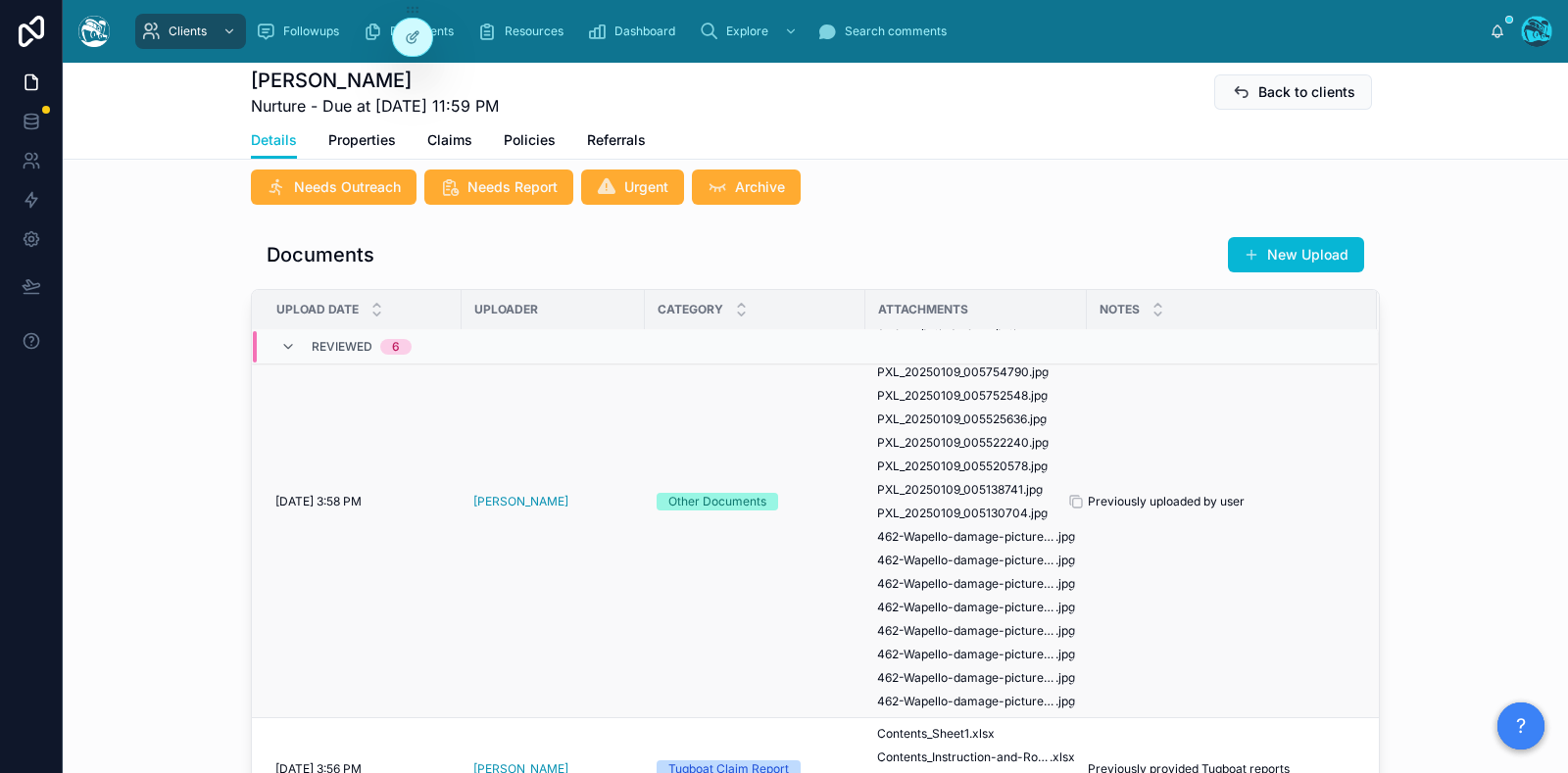 scroll, scrollTop: 323, scrollLeft: 0, axis: vertical 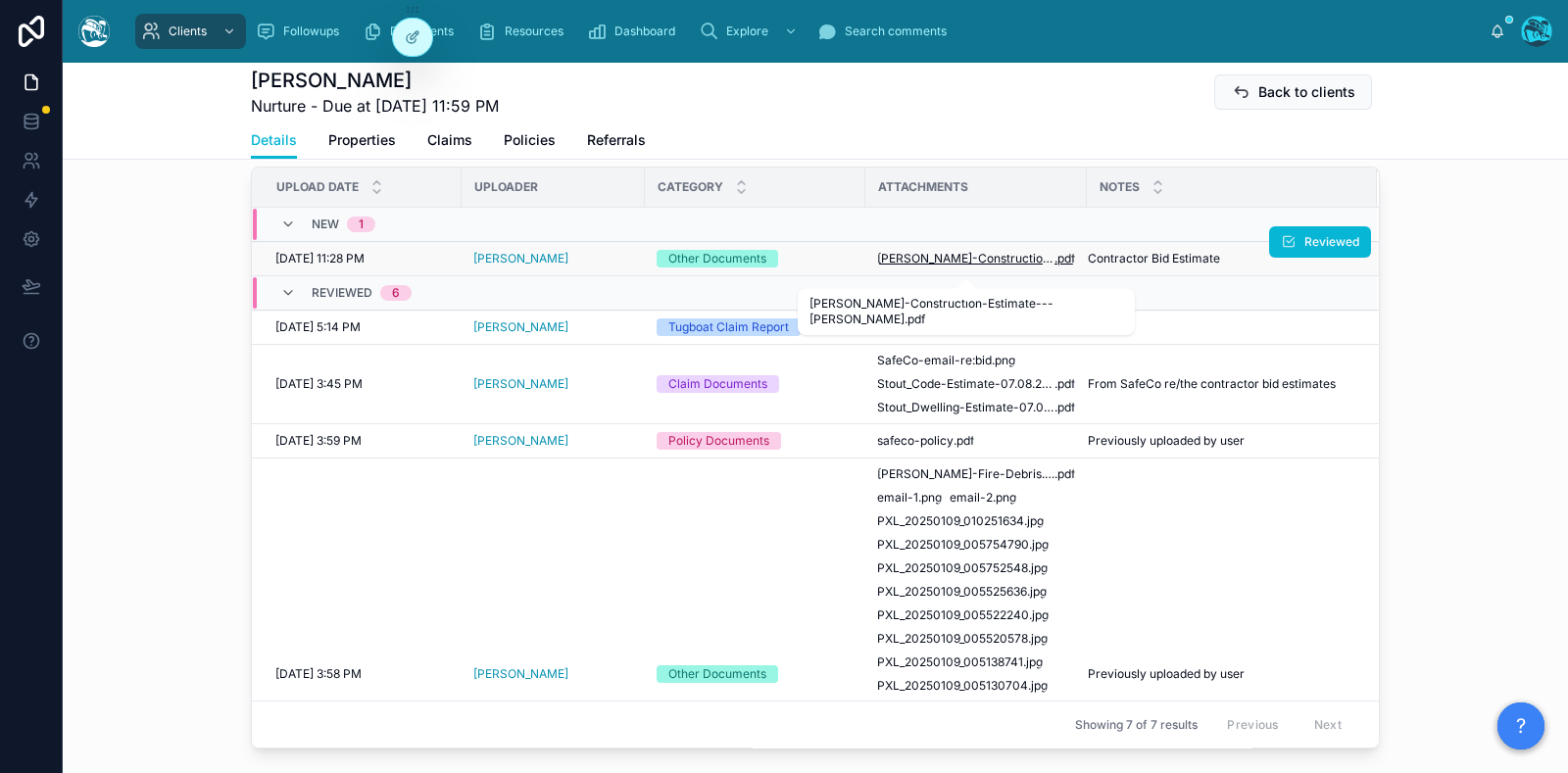 click on "Damon-Stout-Construction-Estimate---Danny-Smith" at bounding box center (965, 259) 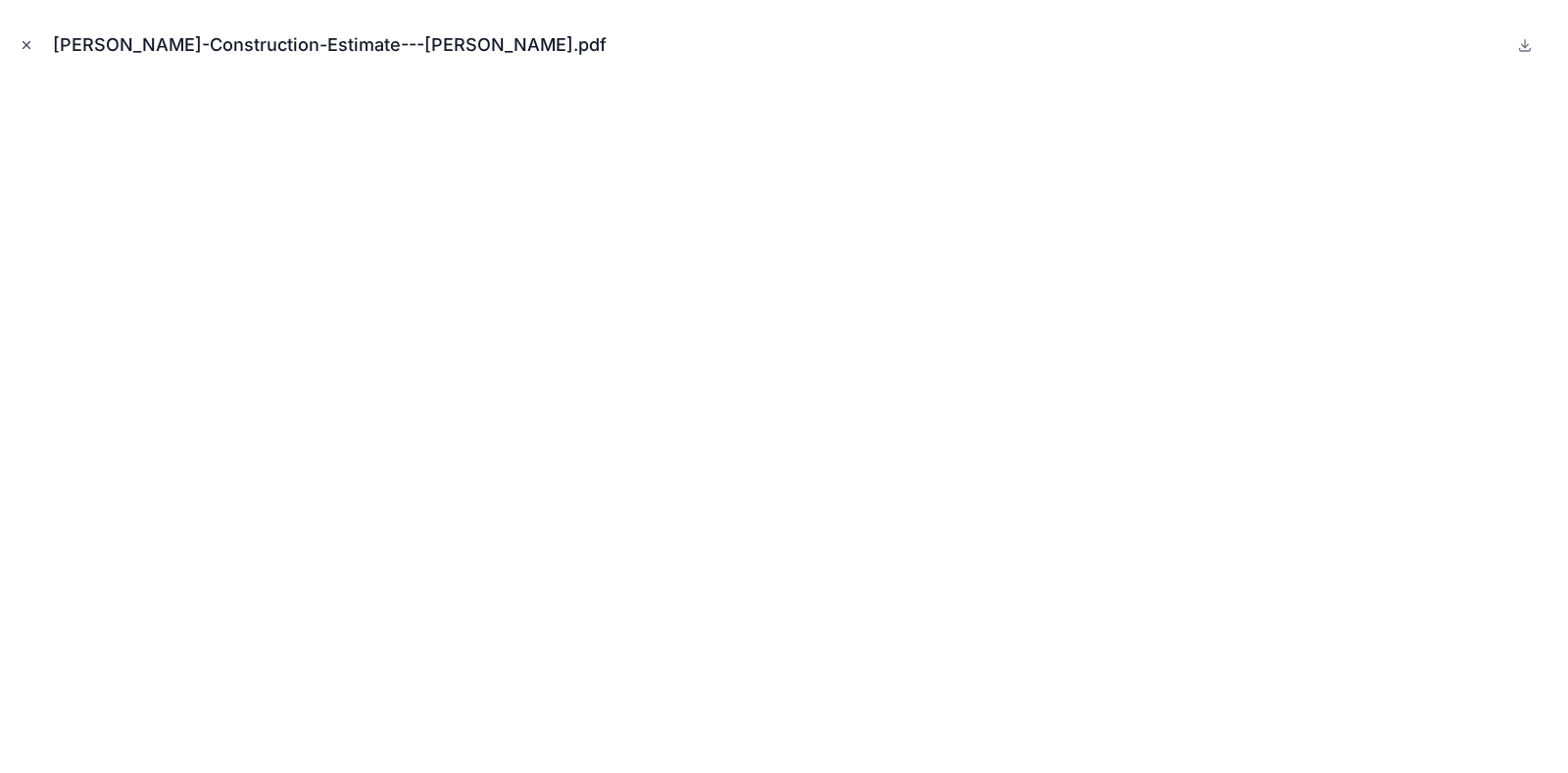 click 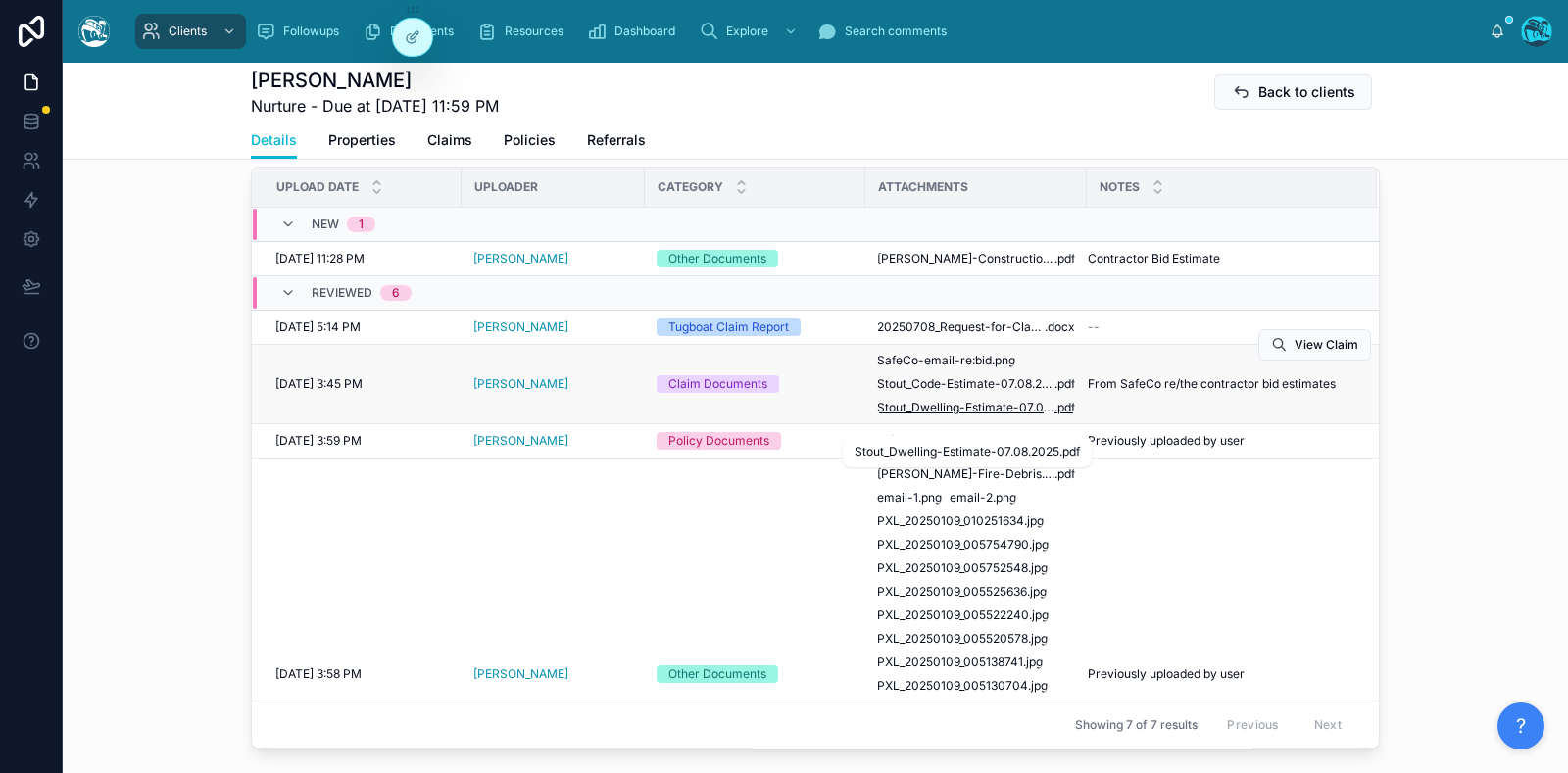 click on "Stout_Dwelling-Estimate-07.08.2025" at bounding box center (965, 408) 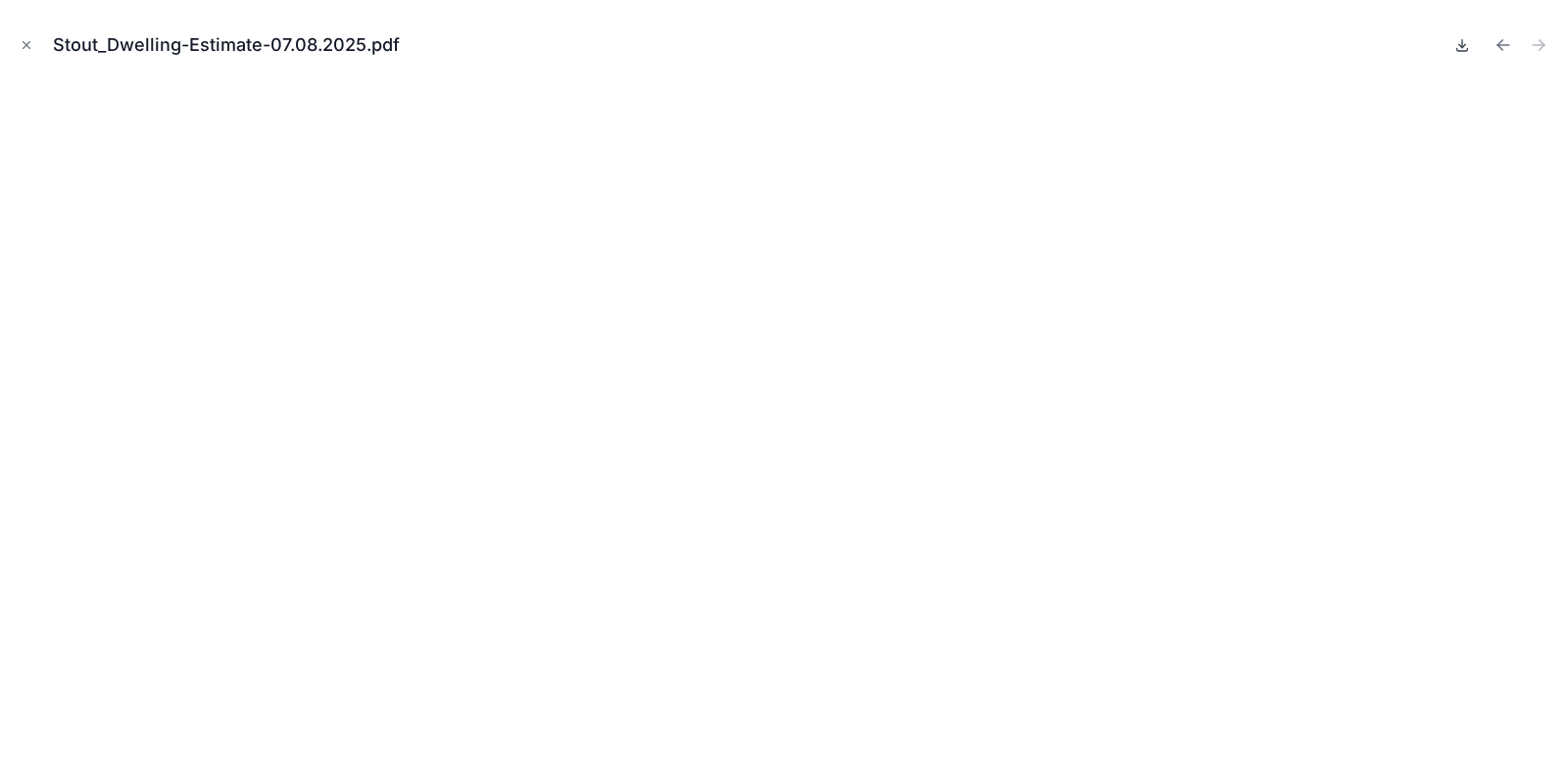 click 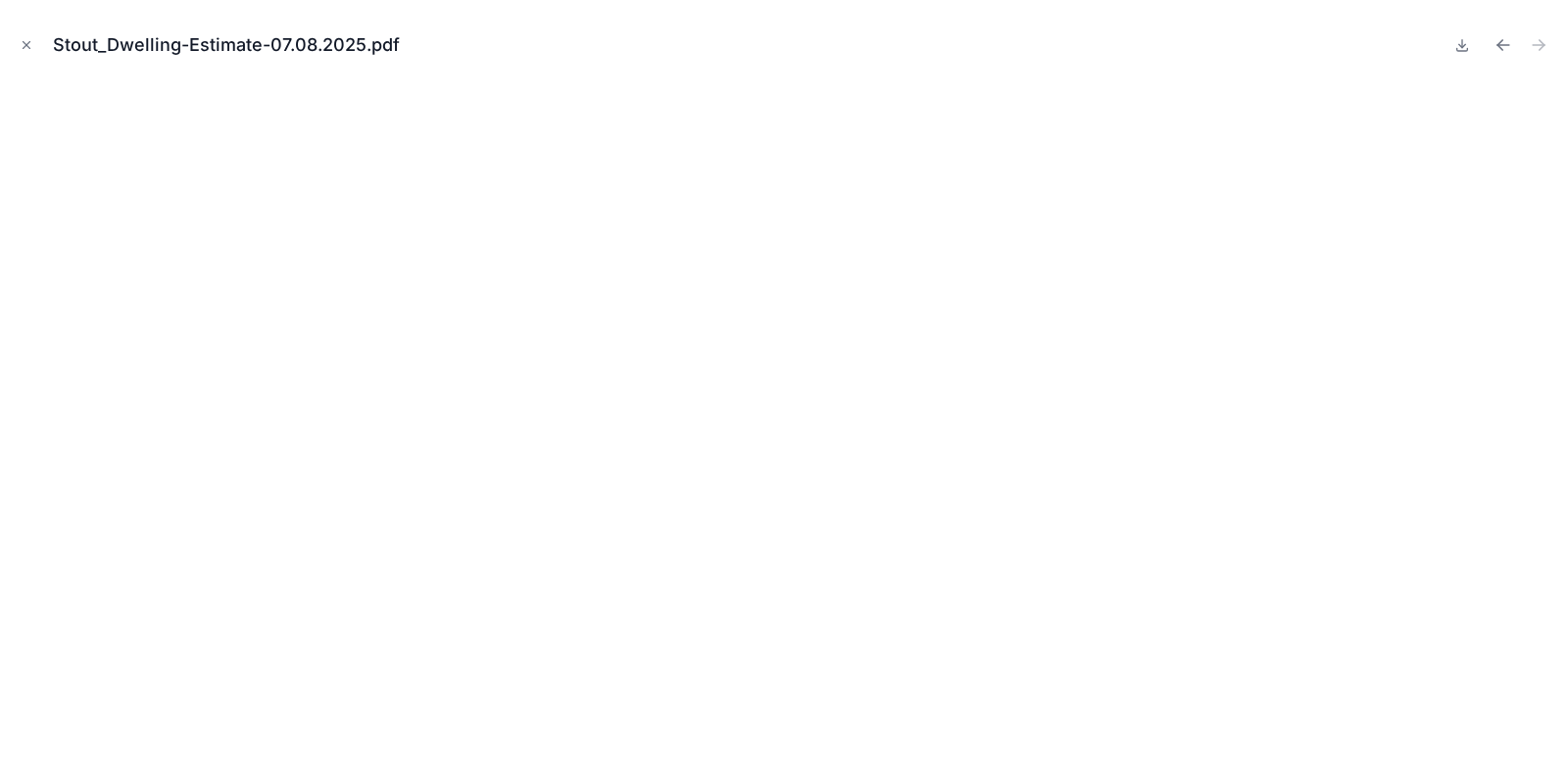 drag, startPoint x: 27, startPoint y: 41, endPoint x: 195, endPoint y: 107, distance: 180.49931 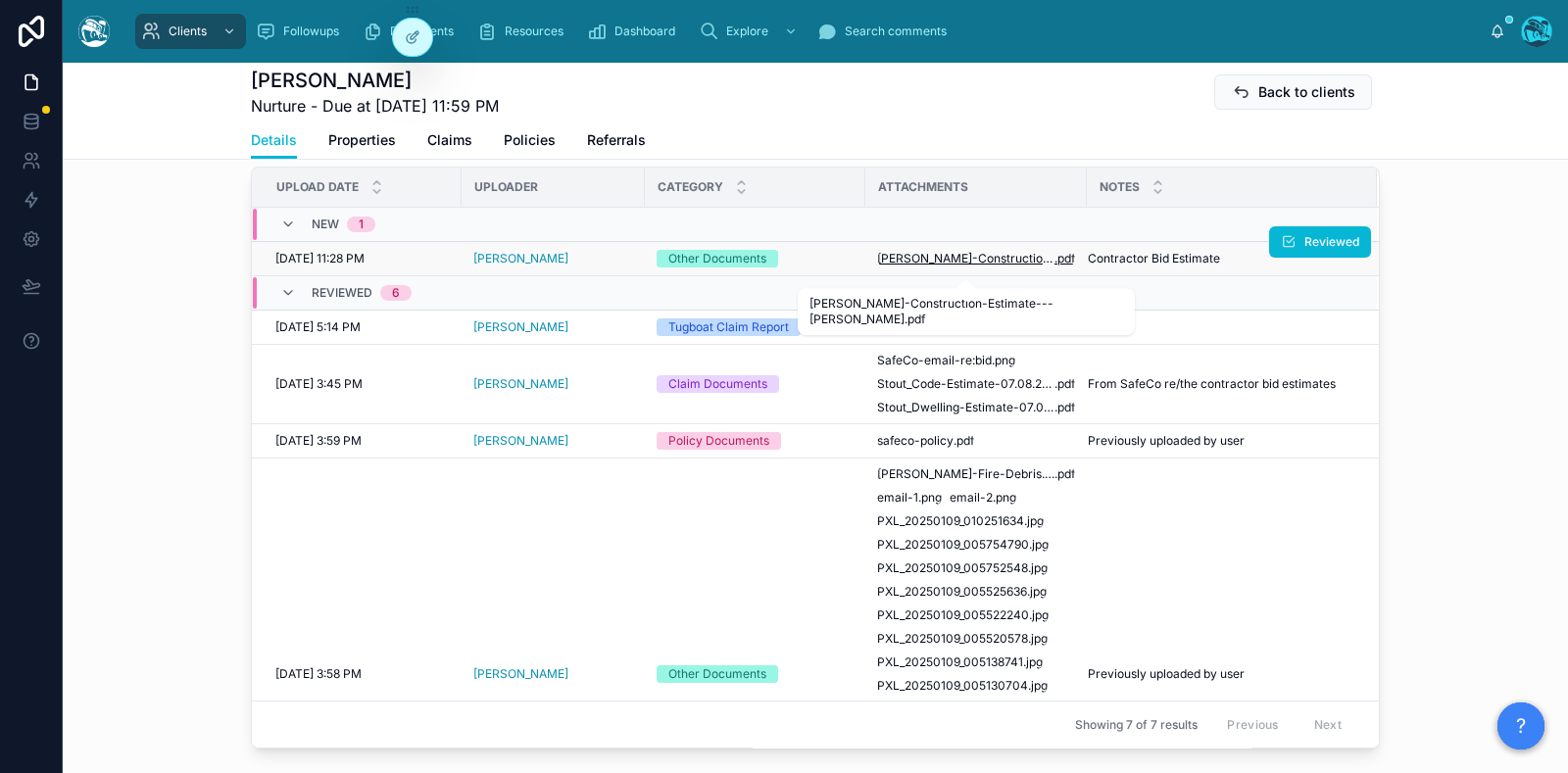 click on "Damon-Stout-Construction-Estimate---Danny-Smith" at bounding box center (965, 259) 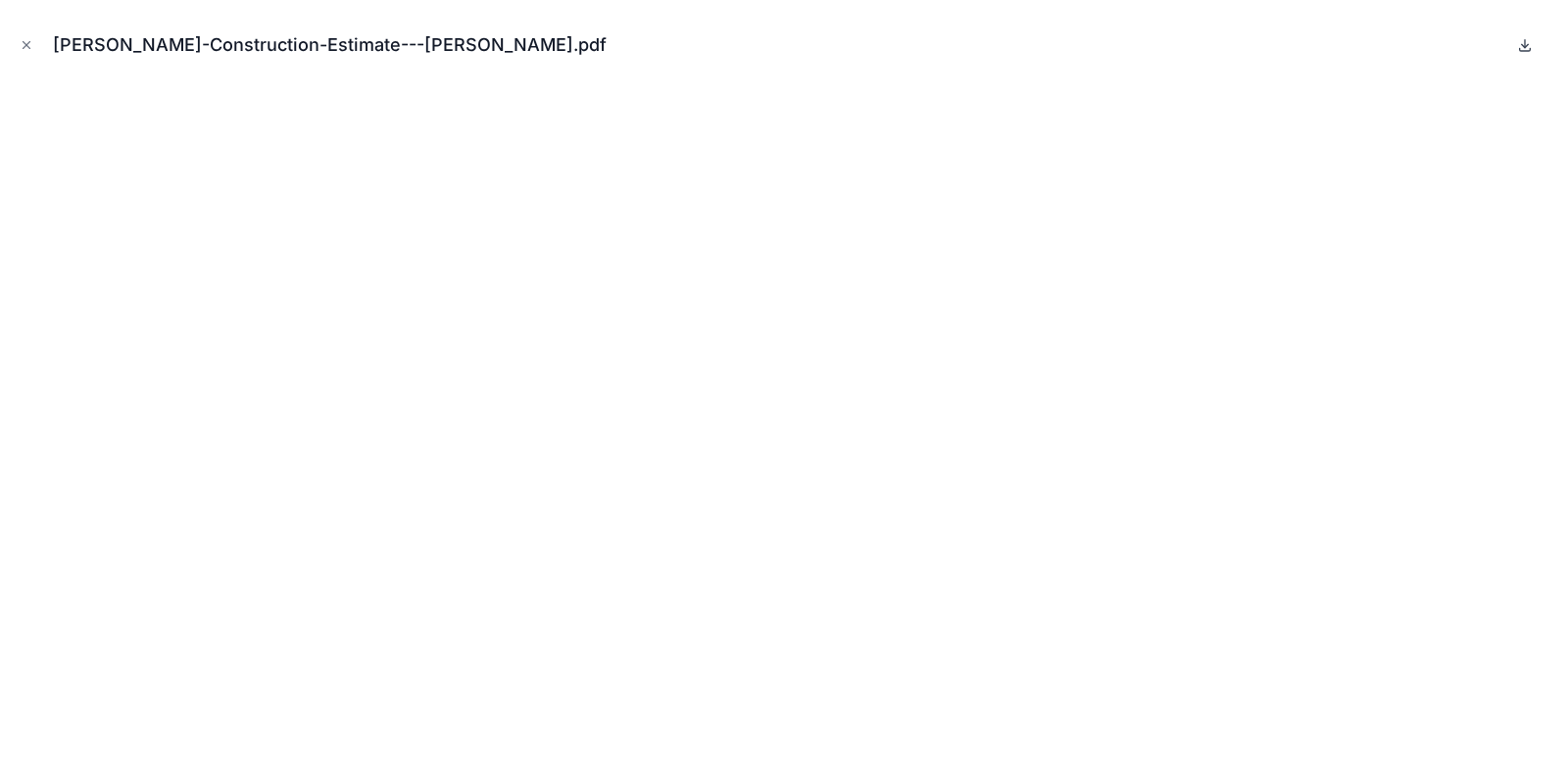 click 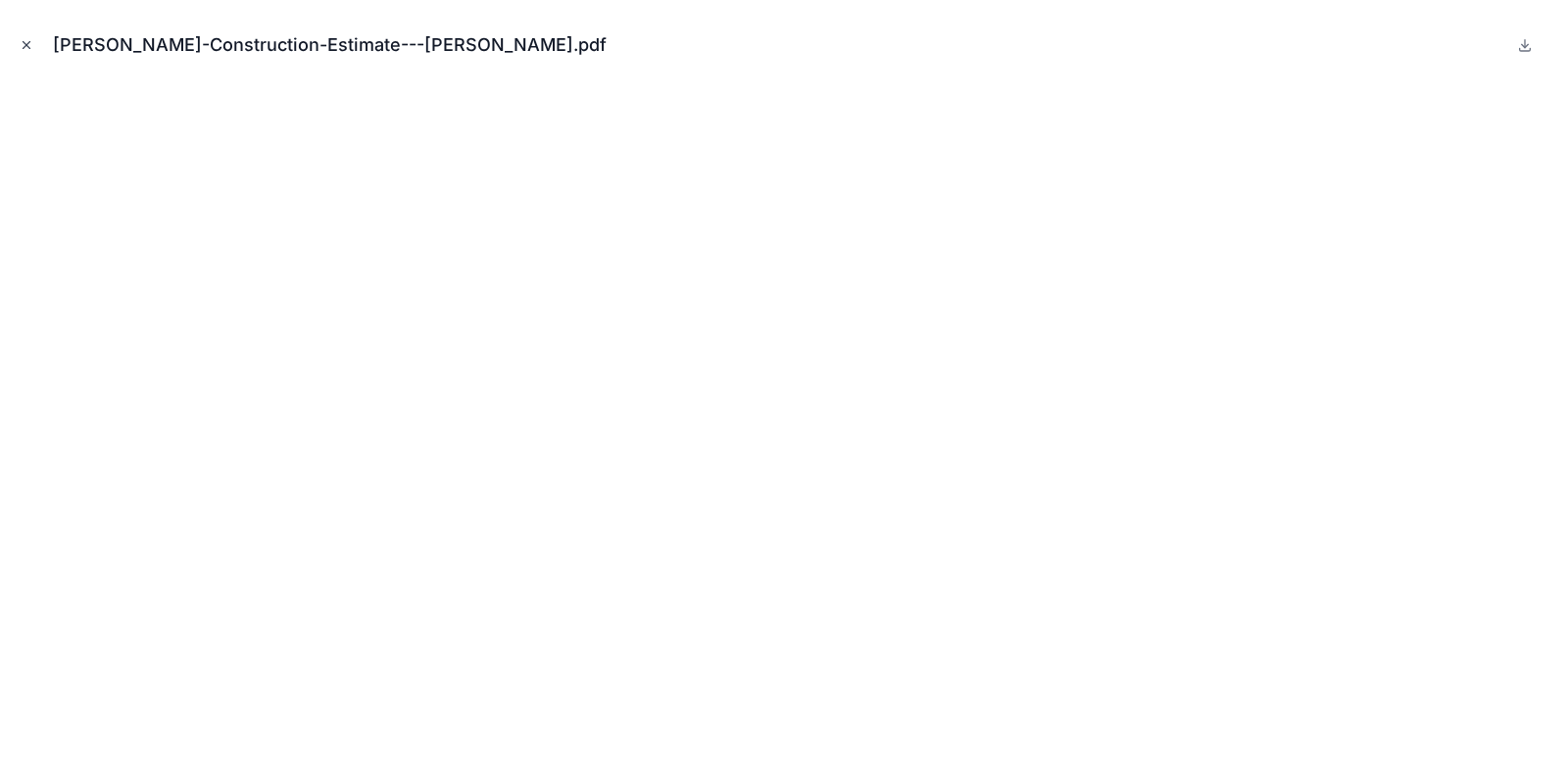 click 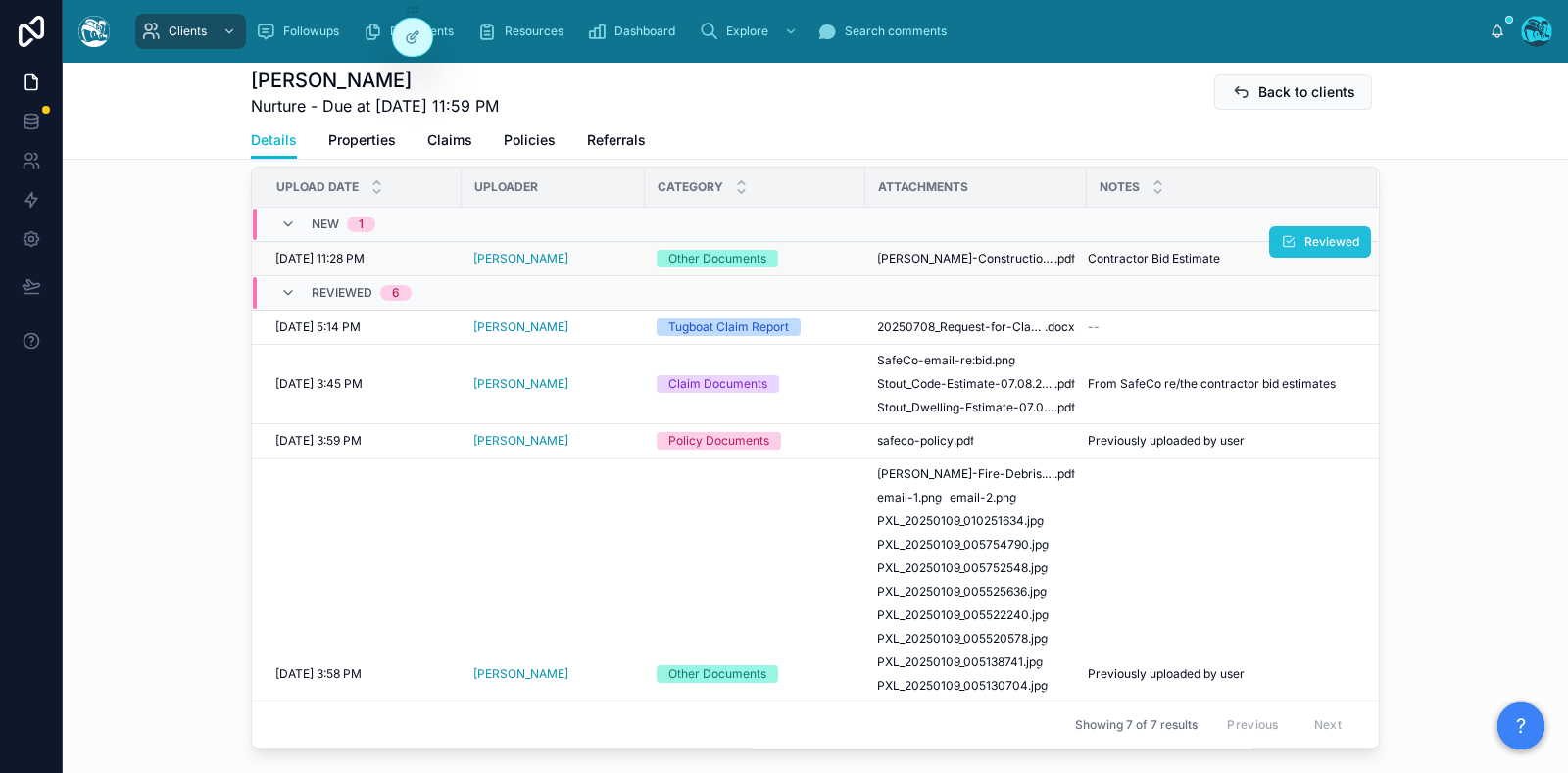 click on "Reviewed" at bounding box center [1332, 242] 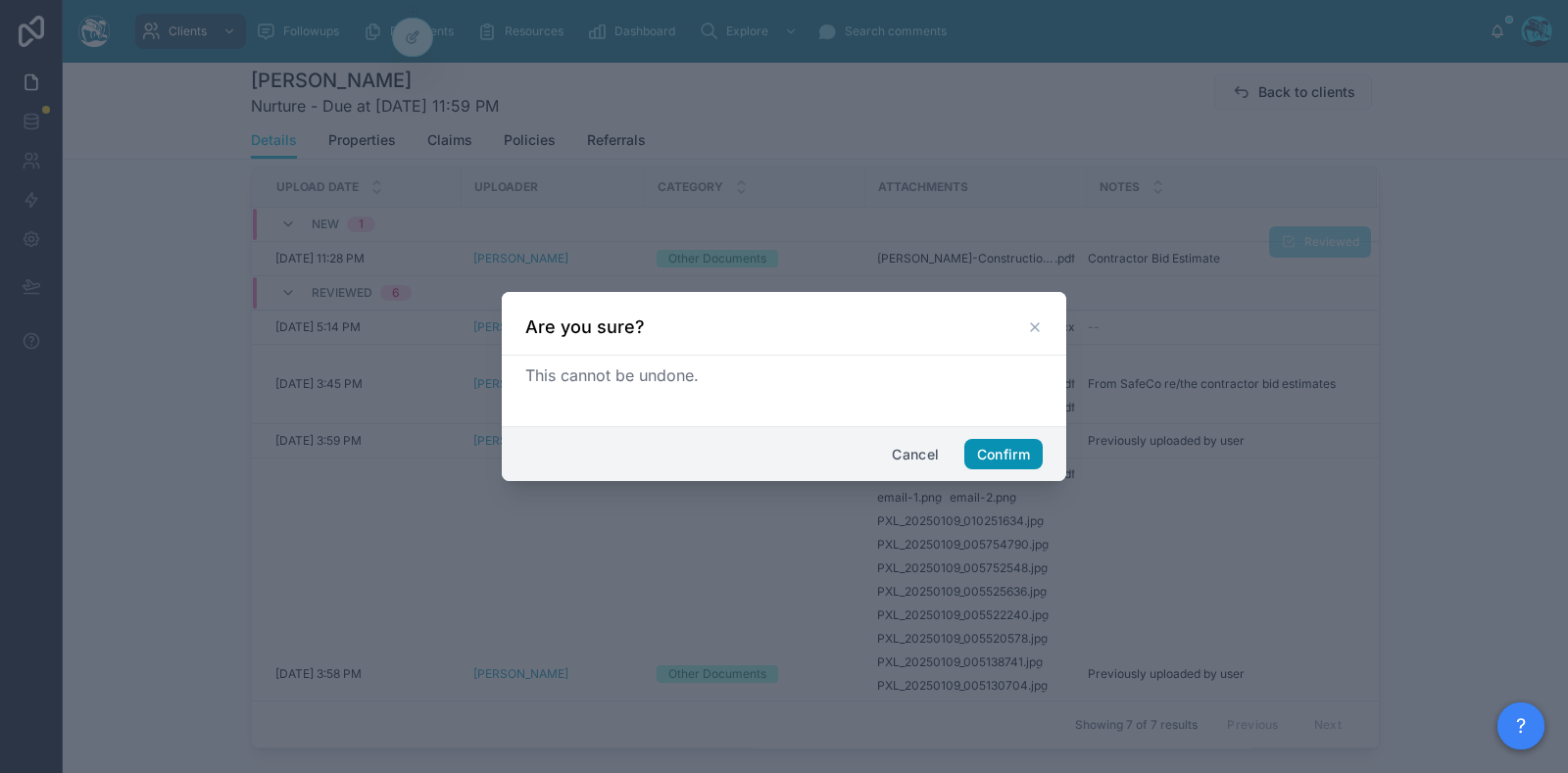 click on "Confirm" at bounding box center (1004, 455) 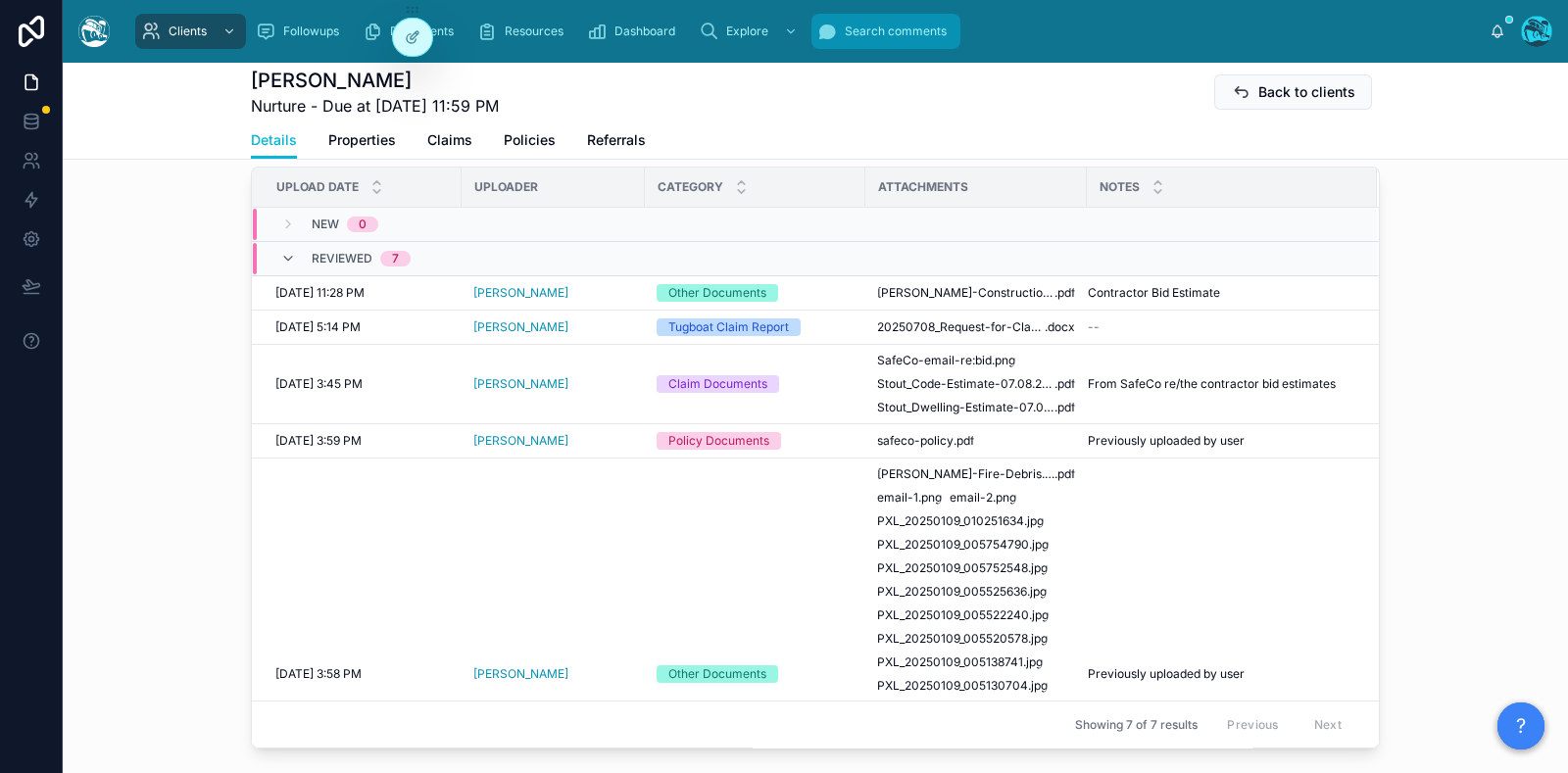 click on "Search comments" at bounding box center [896, 31] 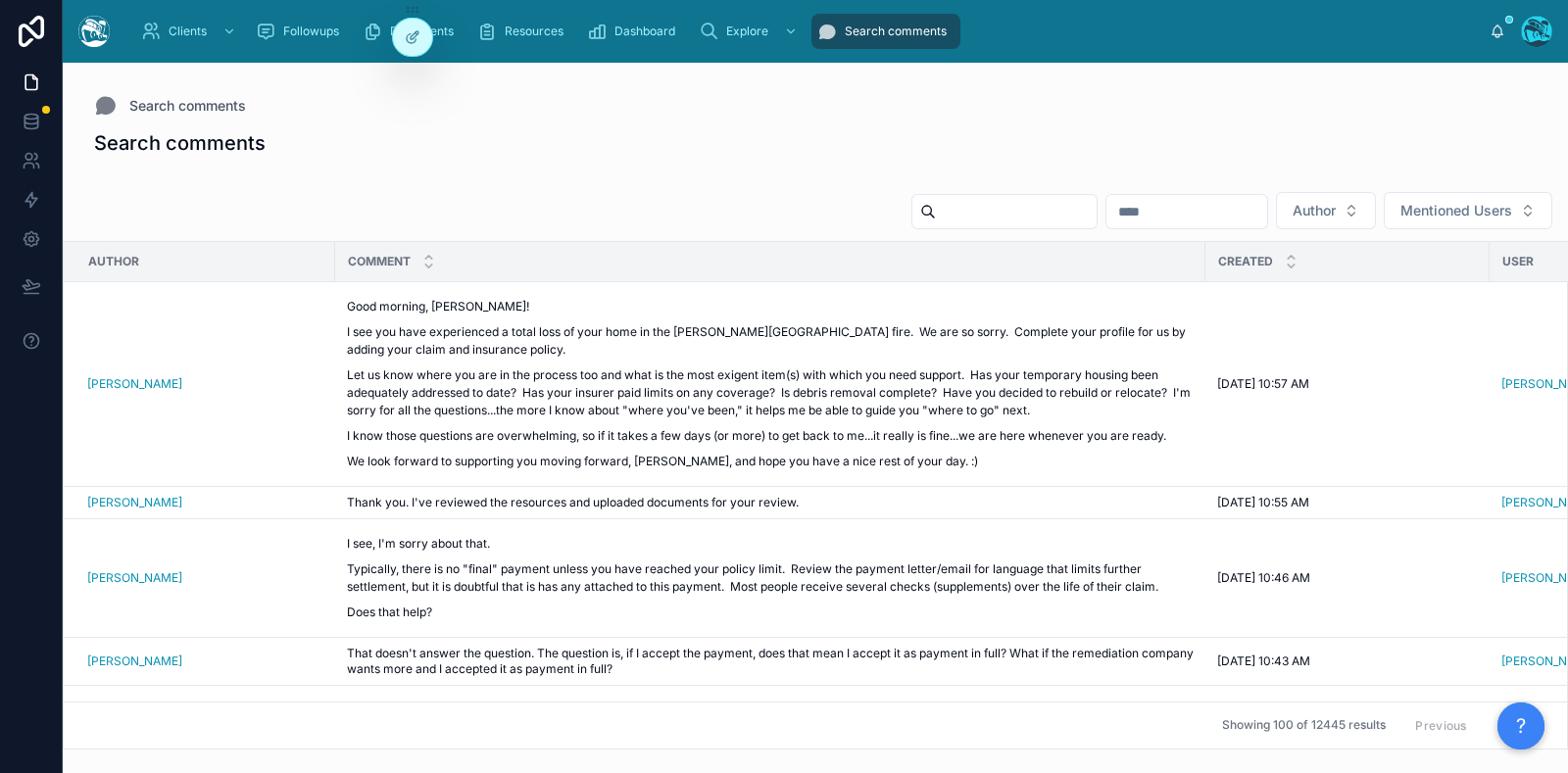 scroll, scrollTop: 0, scrollLeft: 0, axis: both 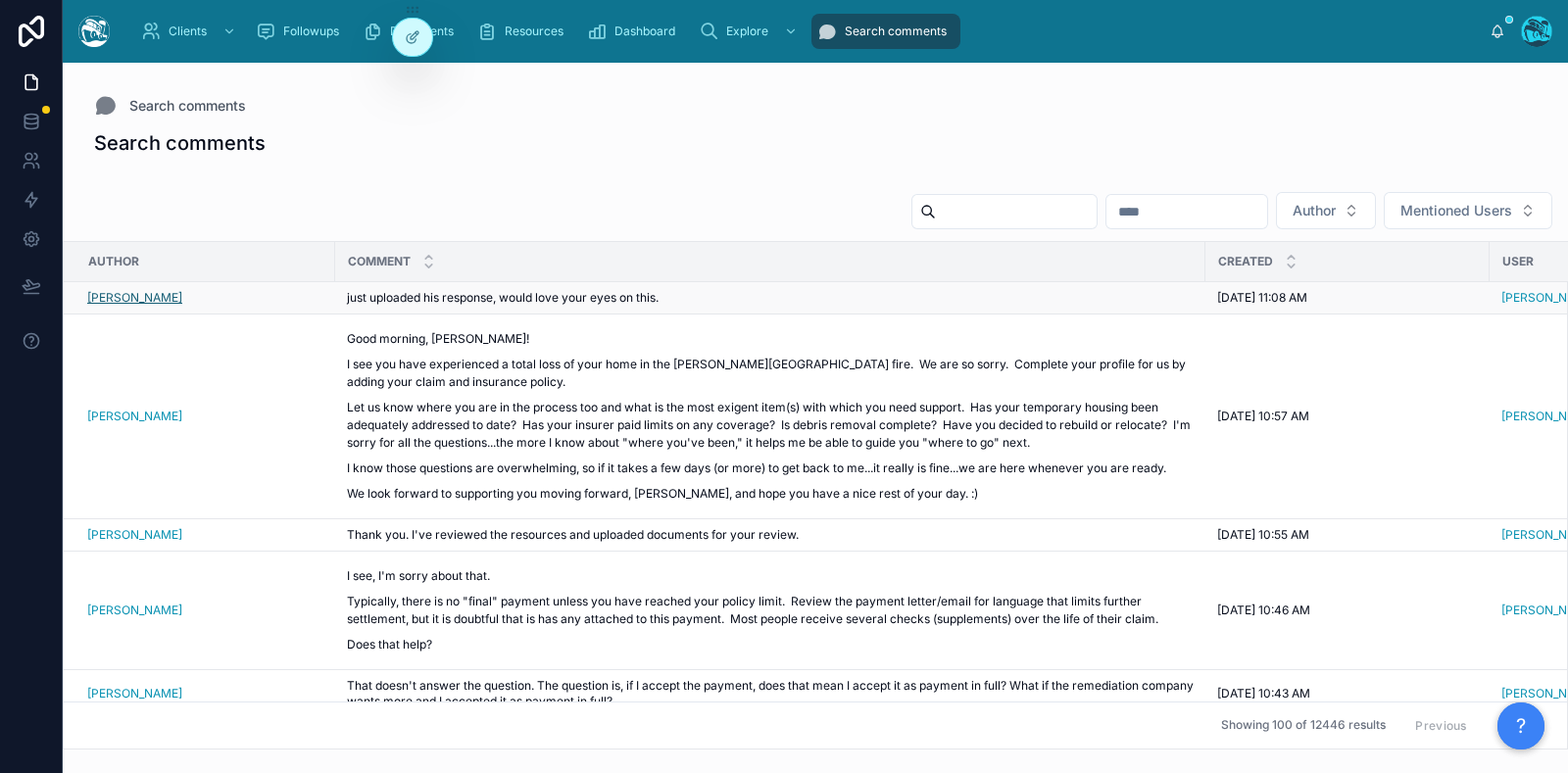 click on "[PERSON_NAME]" at bounding box center (134, 298) 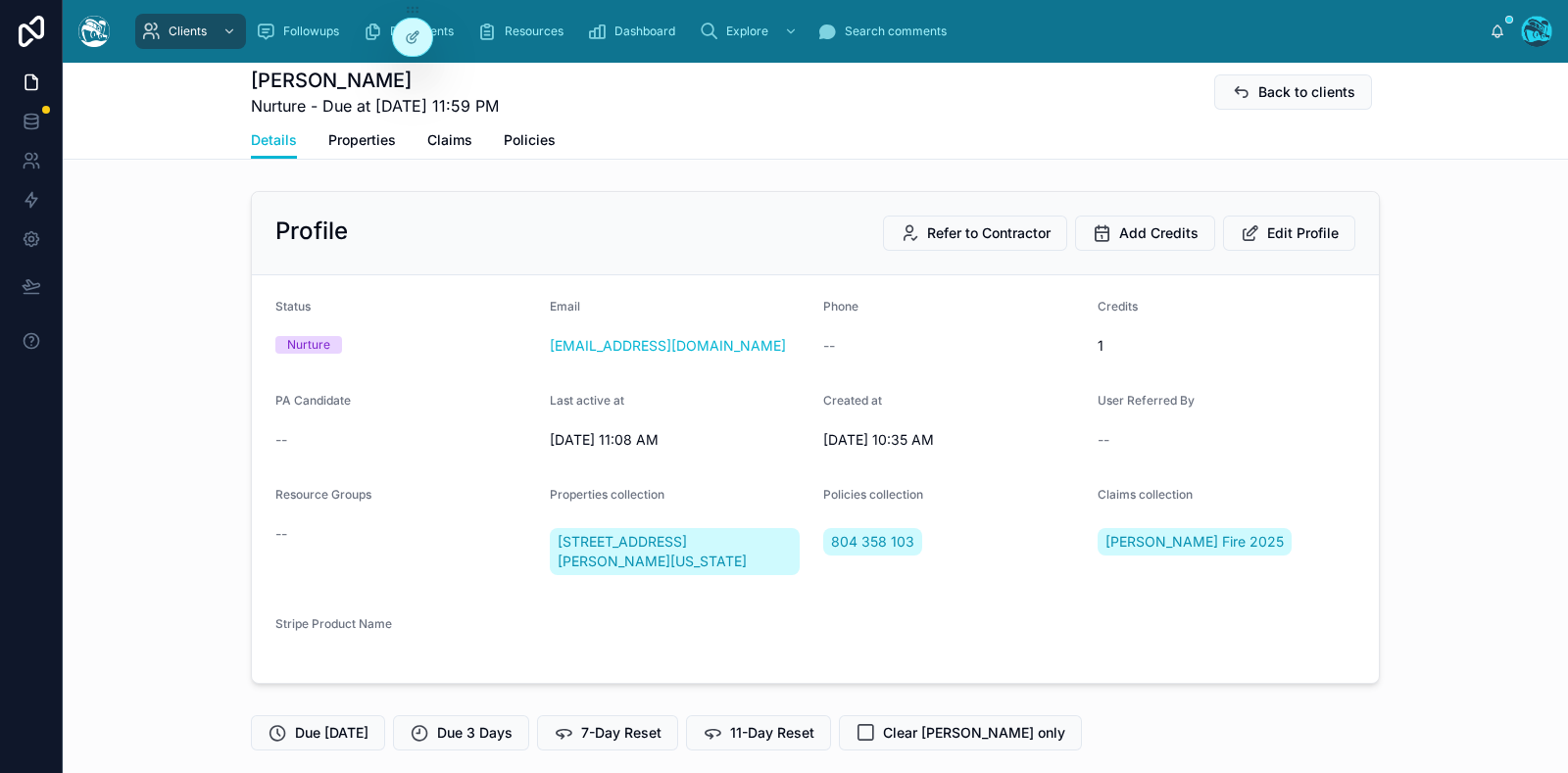 scroll, scrollTop: 5758, scrollLeft: 0, axis: vertical 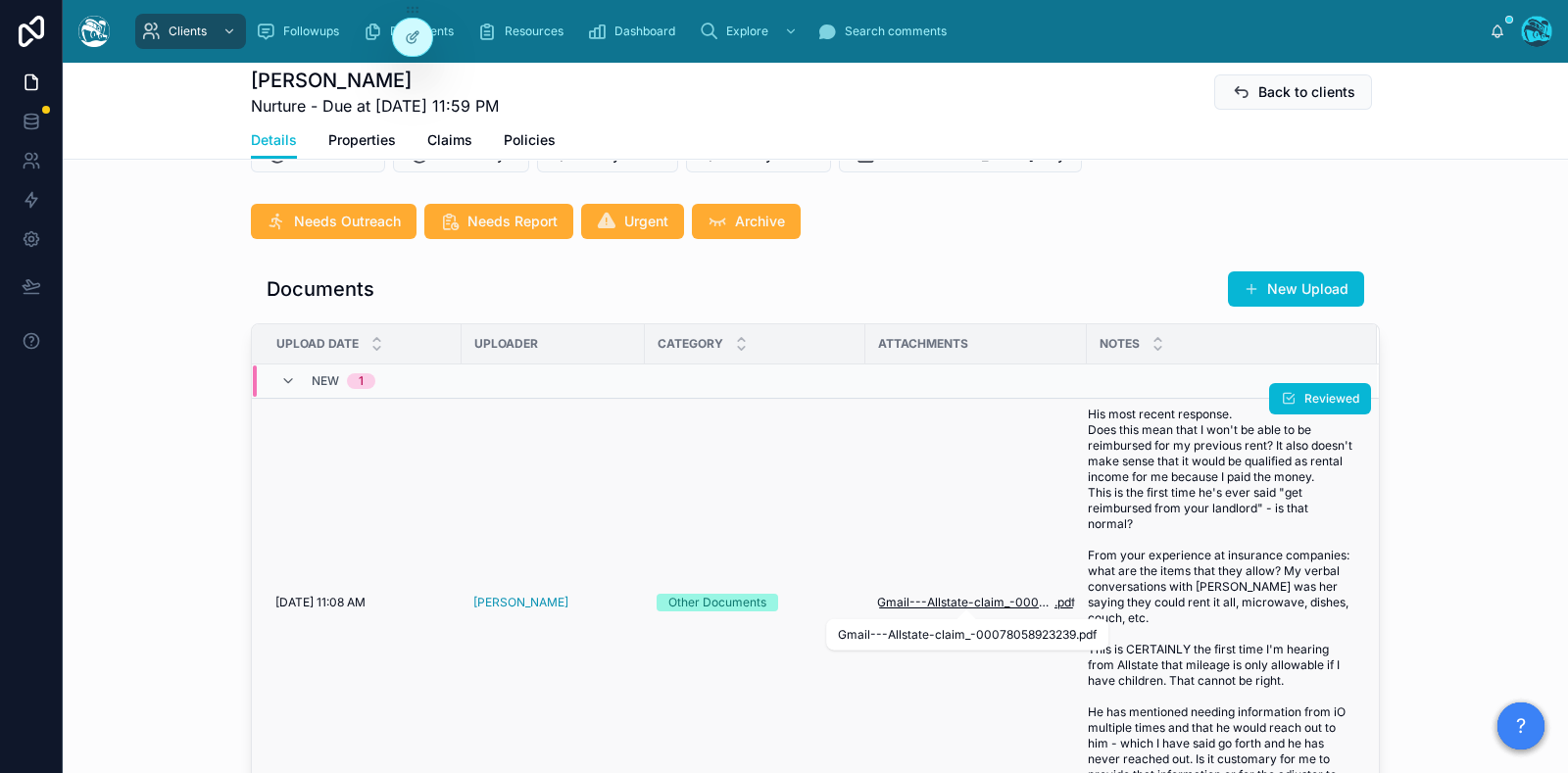 click on "Gmail---Allstate-claim_-00078058923239" at bounding box center [965, 603] 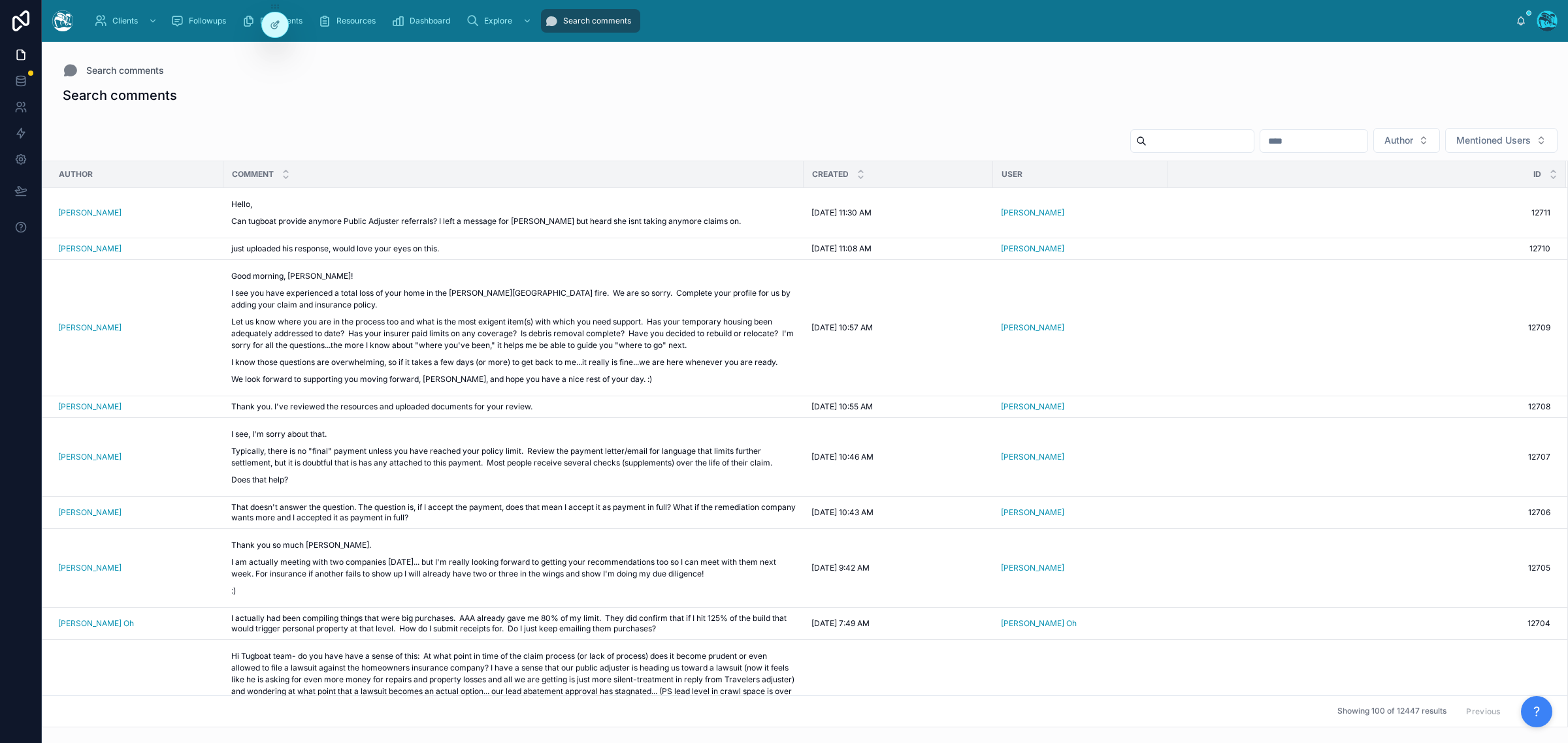 scroll, scrollTop: 0, scrollLeft: 0, axis: both 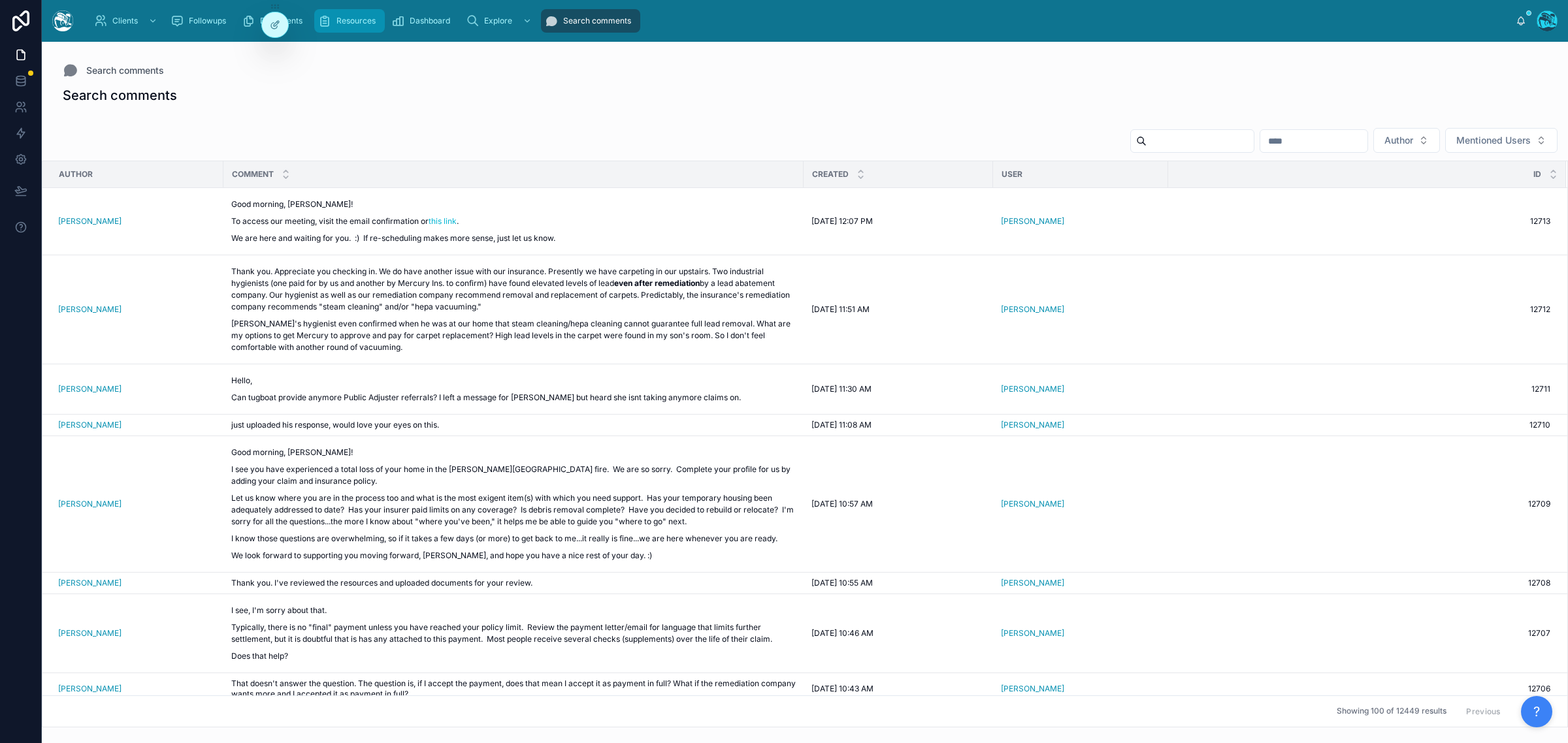 click on "Resources" at bounding box center (356, 21) 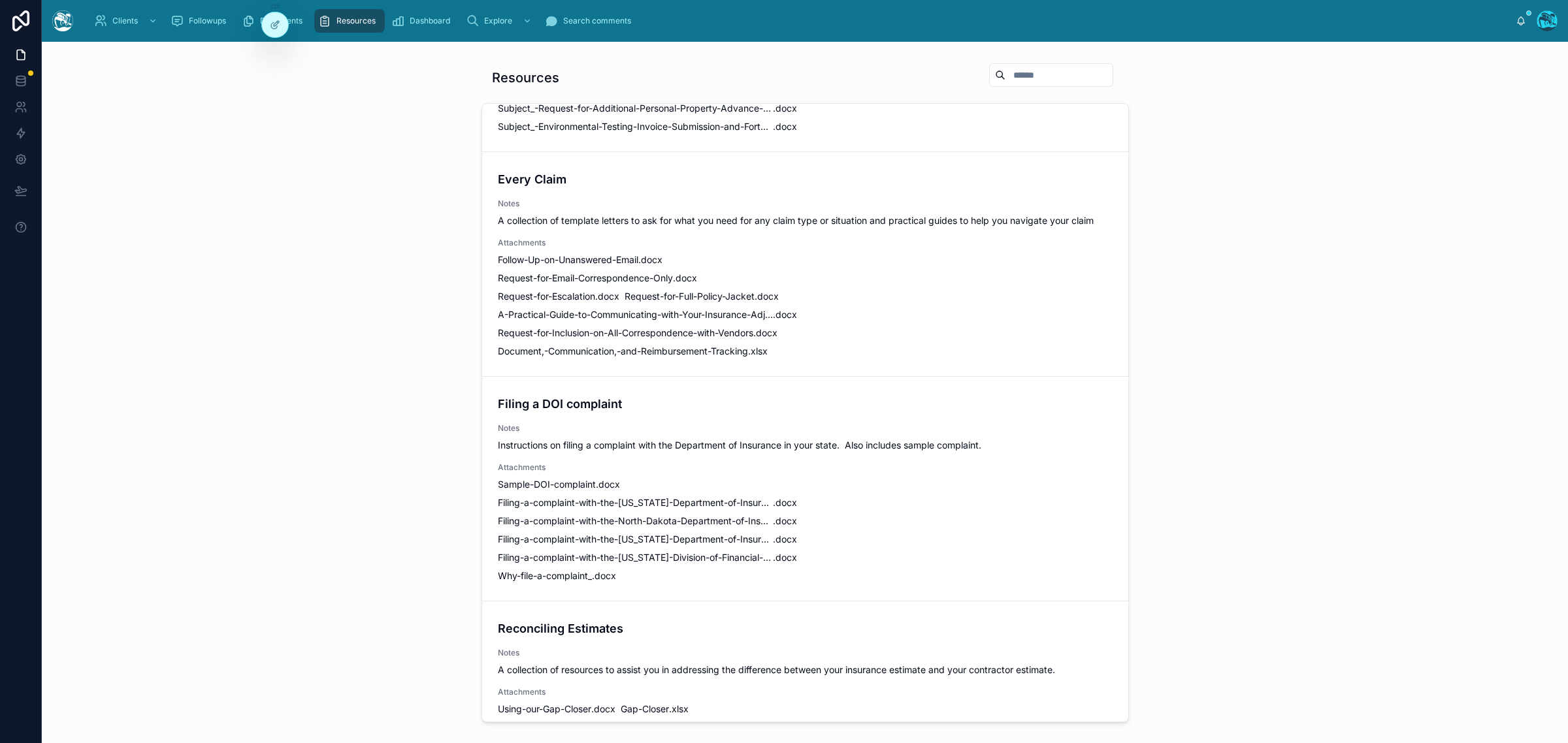 scroll, scrollTop: 706, scrollLeft: 0, axis: vertical 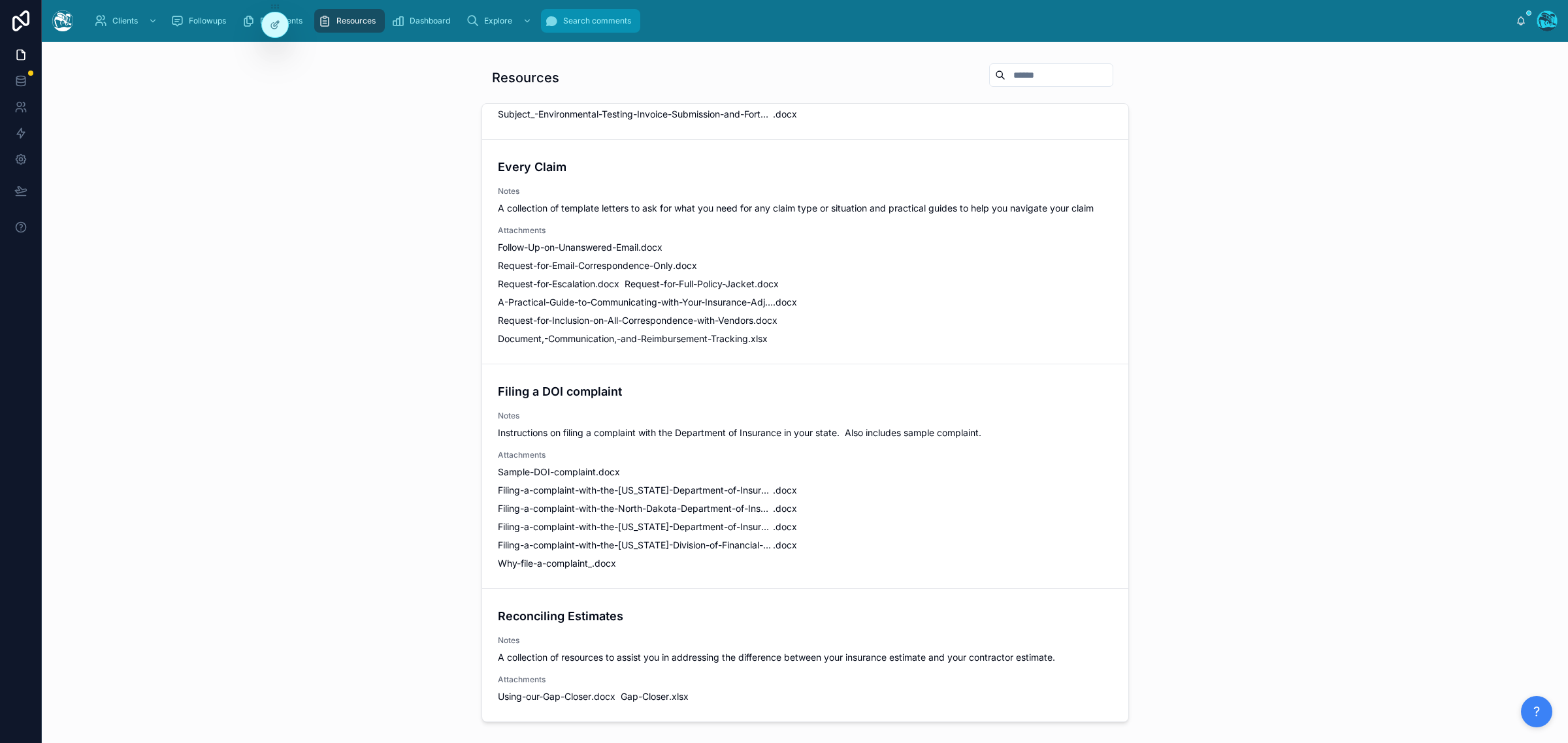 click on "Search comments" at bounding box center [597, 21] 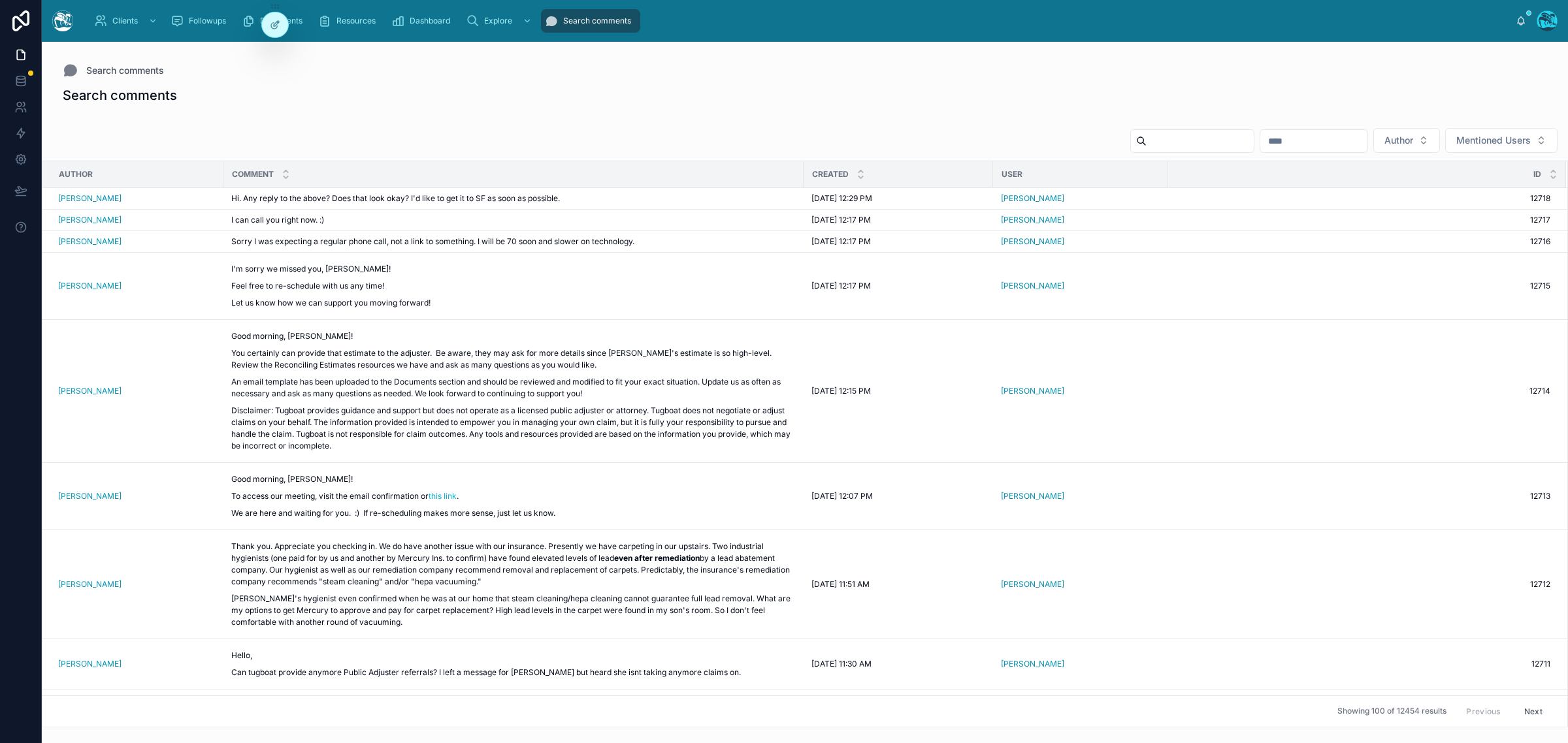 click at bounding box center (1200, 141) 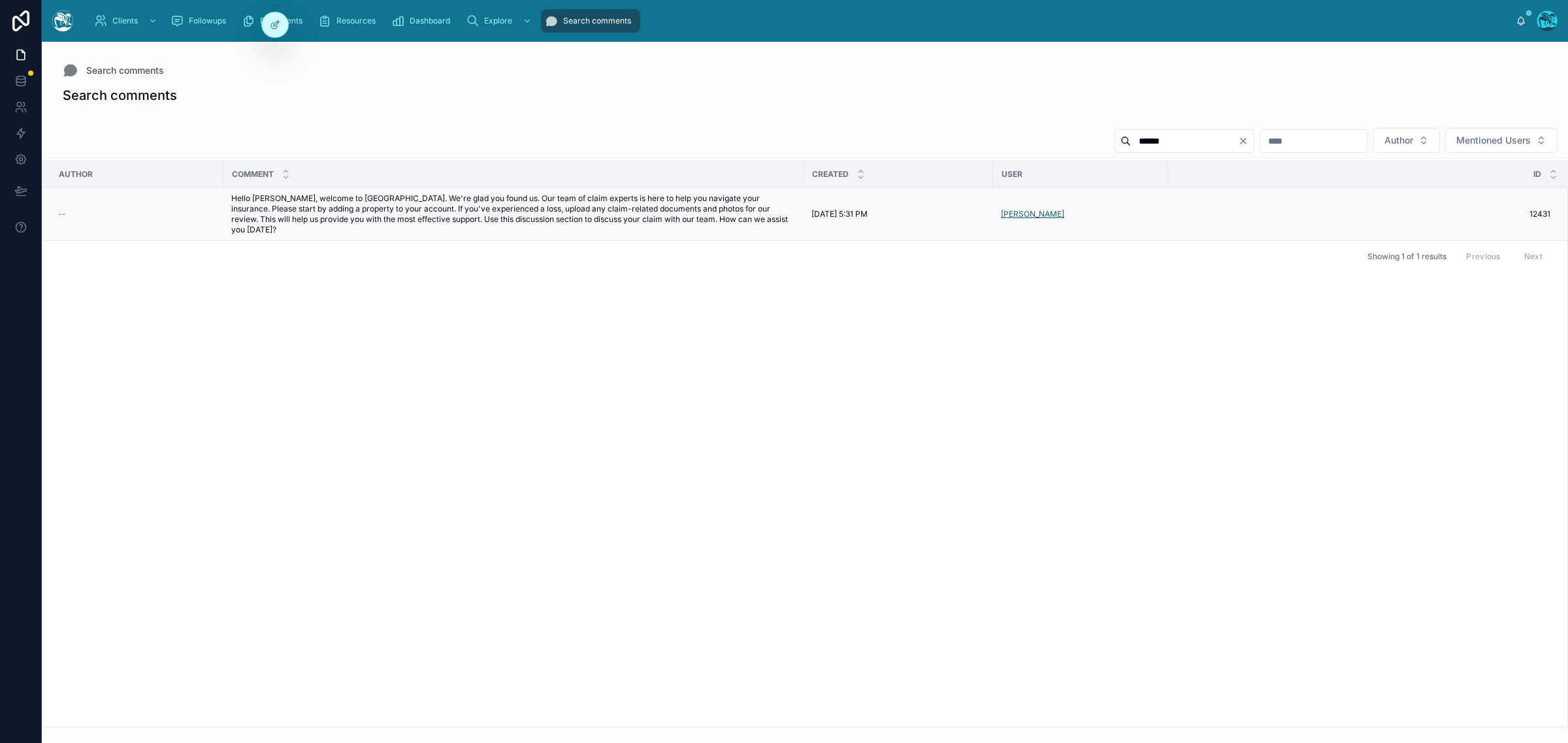type on "******" 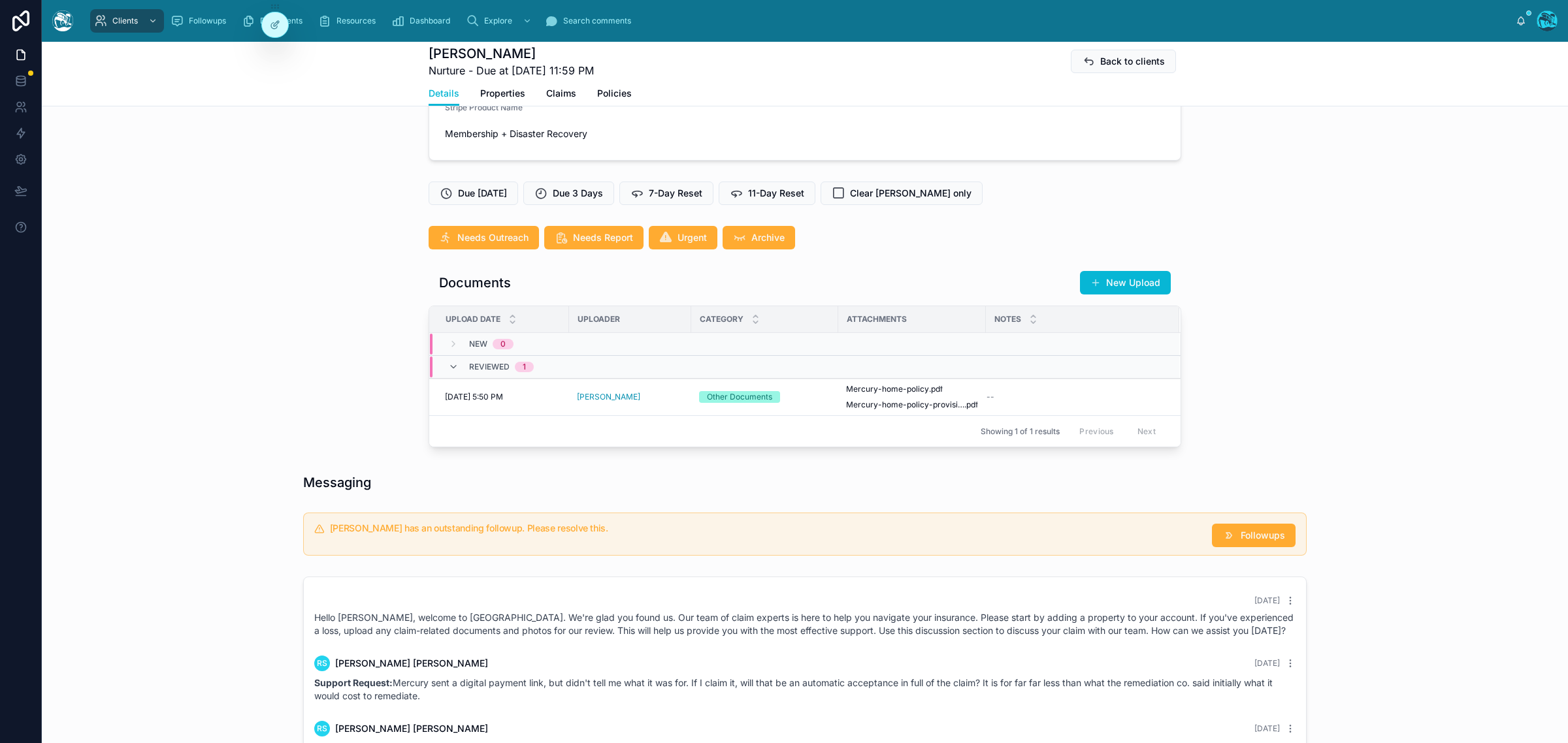 scroll, scrollTop: 490, scrollLeft: 0, axis: vertical 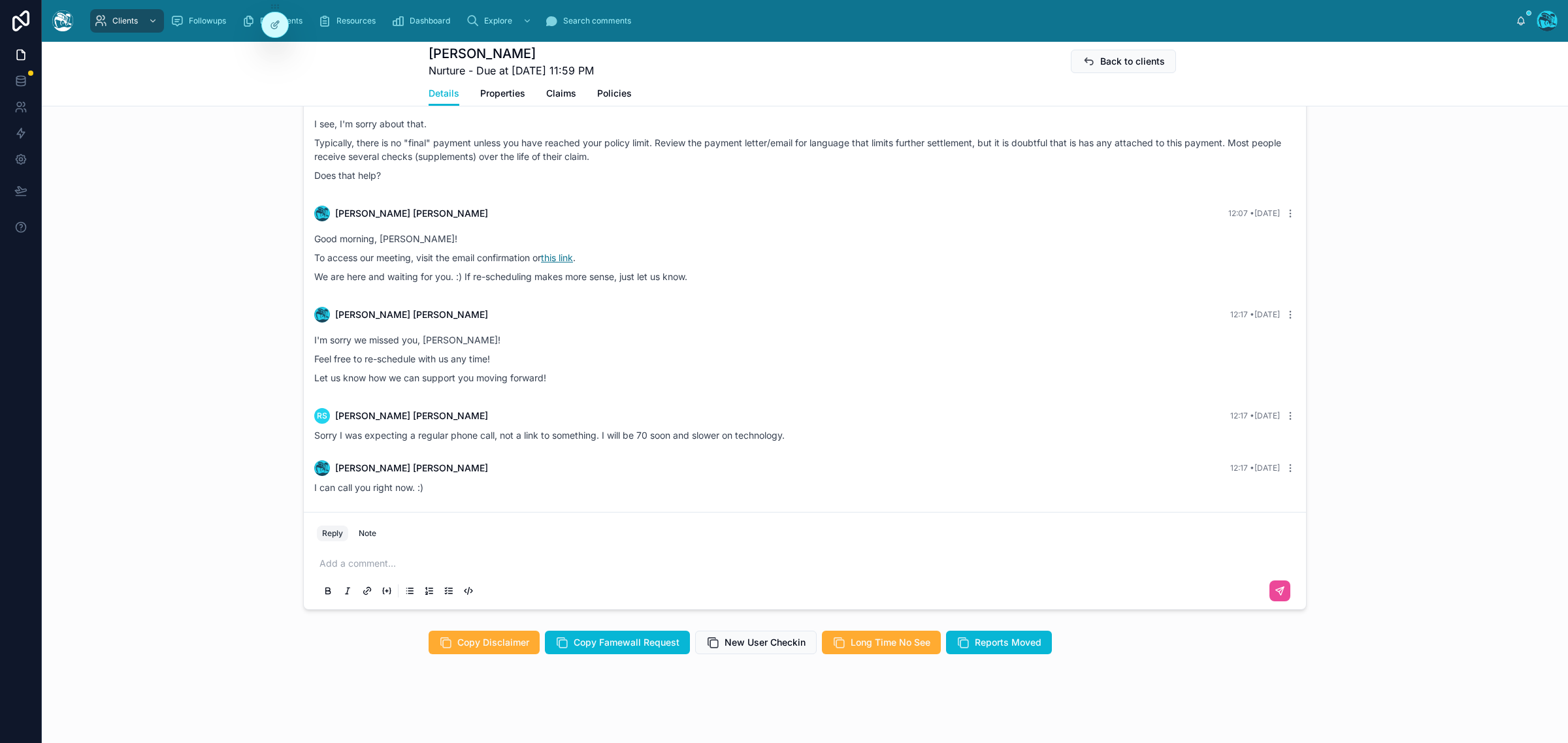 click on "this link" at bounding box center [557, 257] 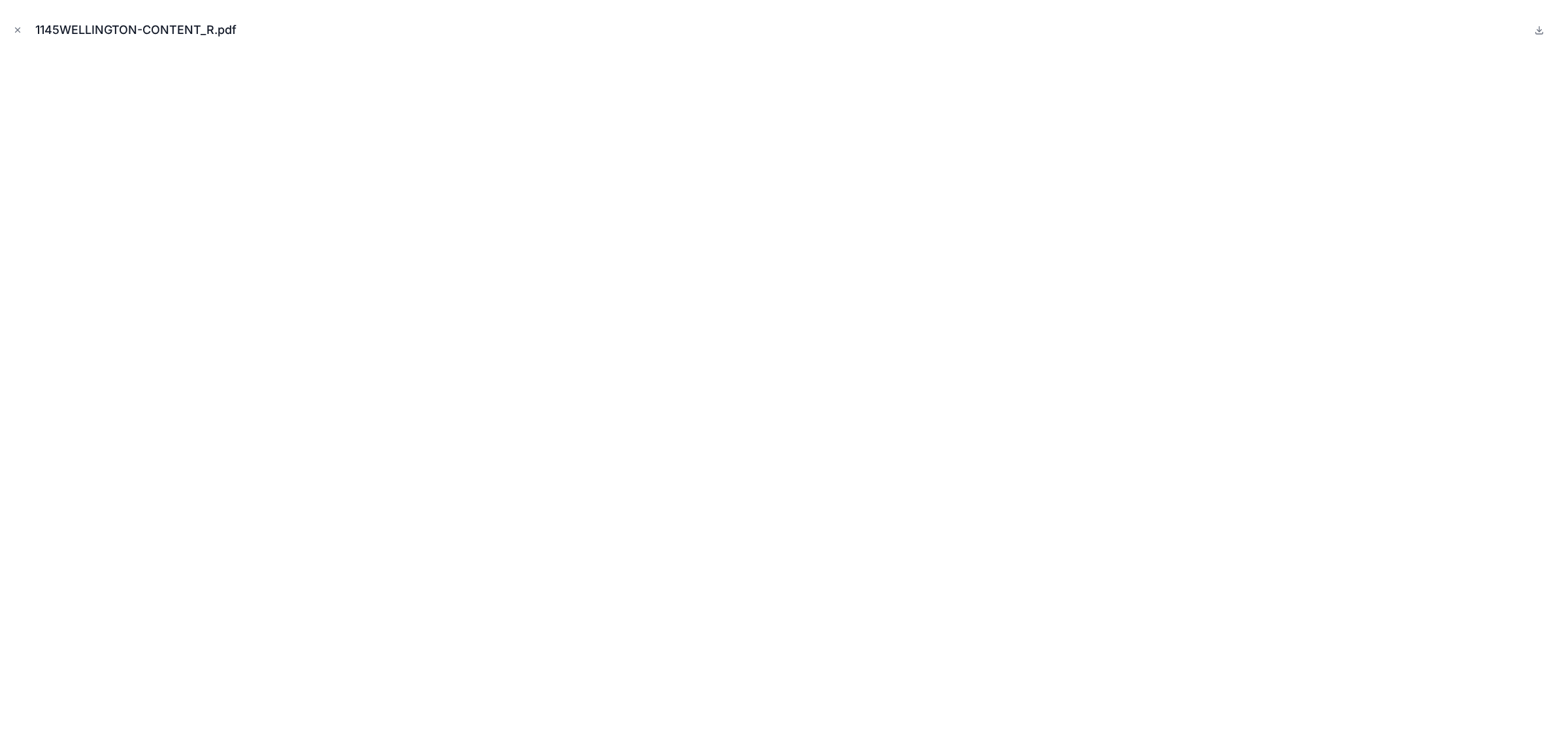 scroll, scrollTop: 0, scrollLeft: 0, axis: both 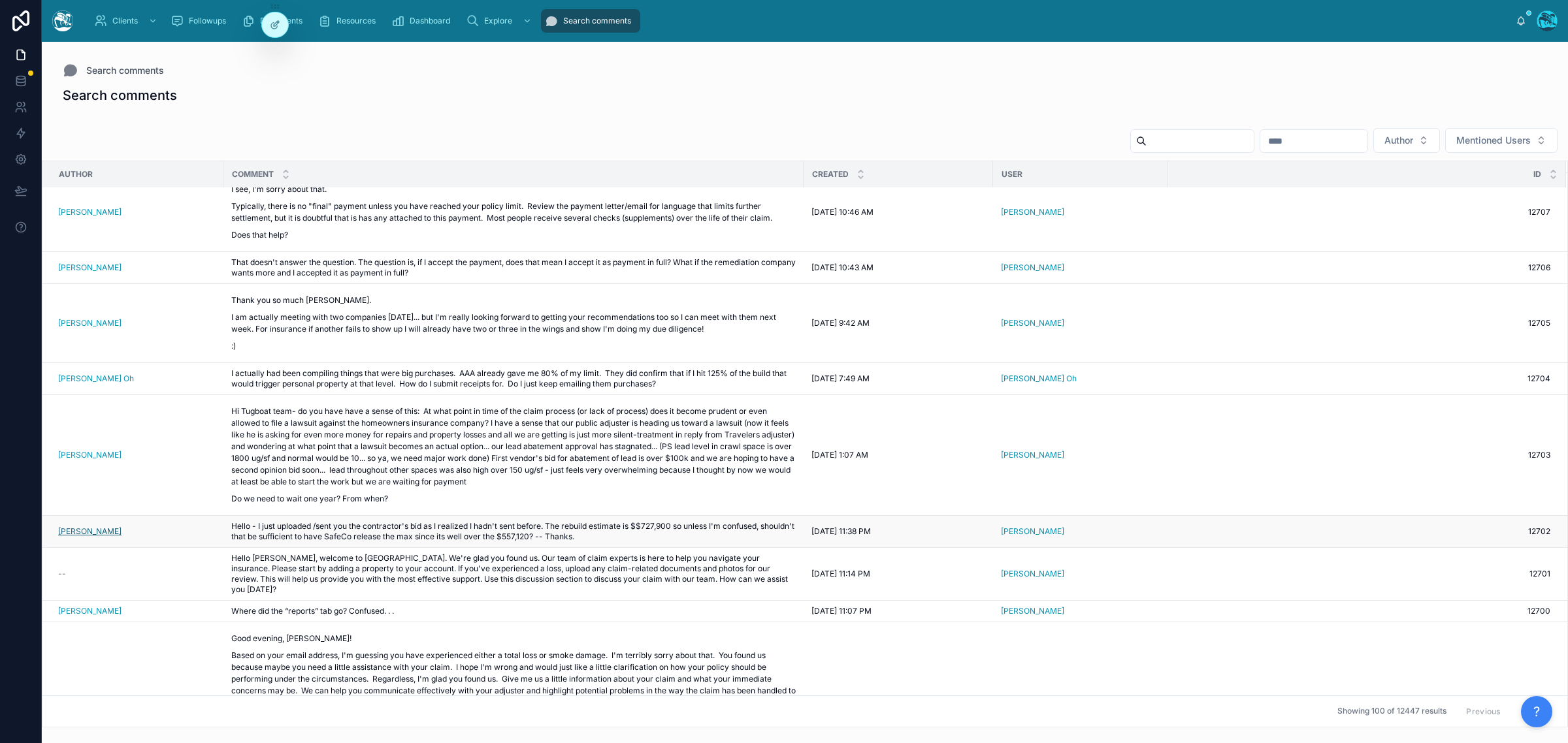 click on "[PERSON_NAME]" at bounding box center [90, 531] 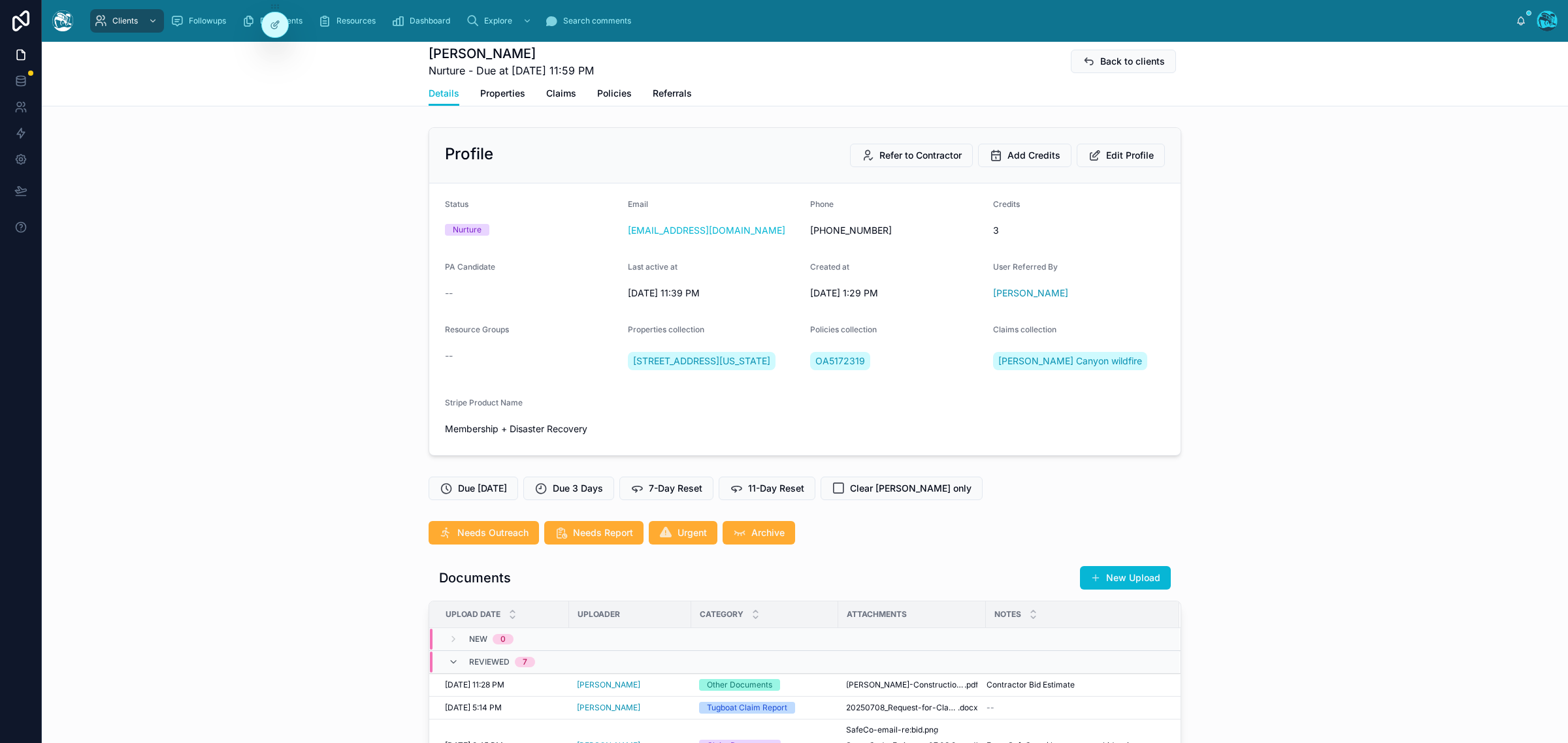 scroll, scrollTop: 2512, scrollLeft: 0, axis: vertical 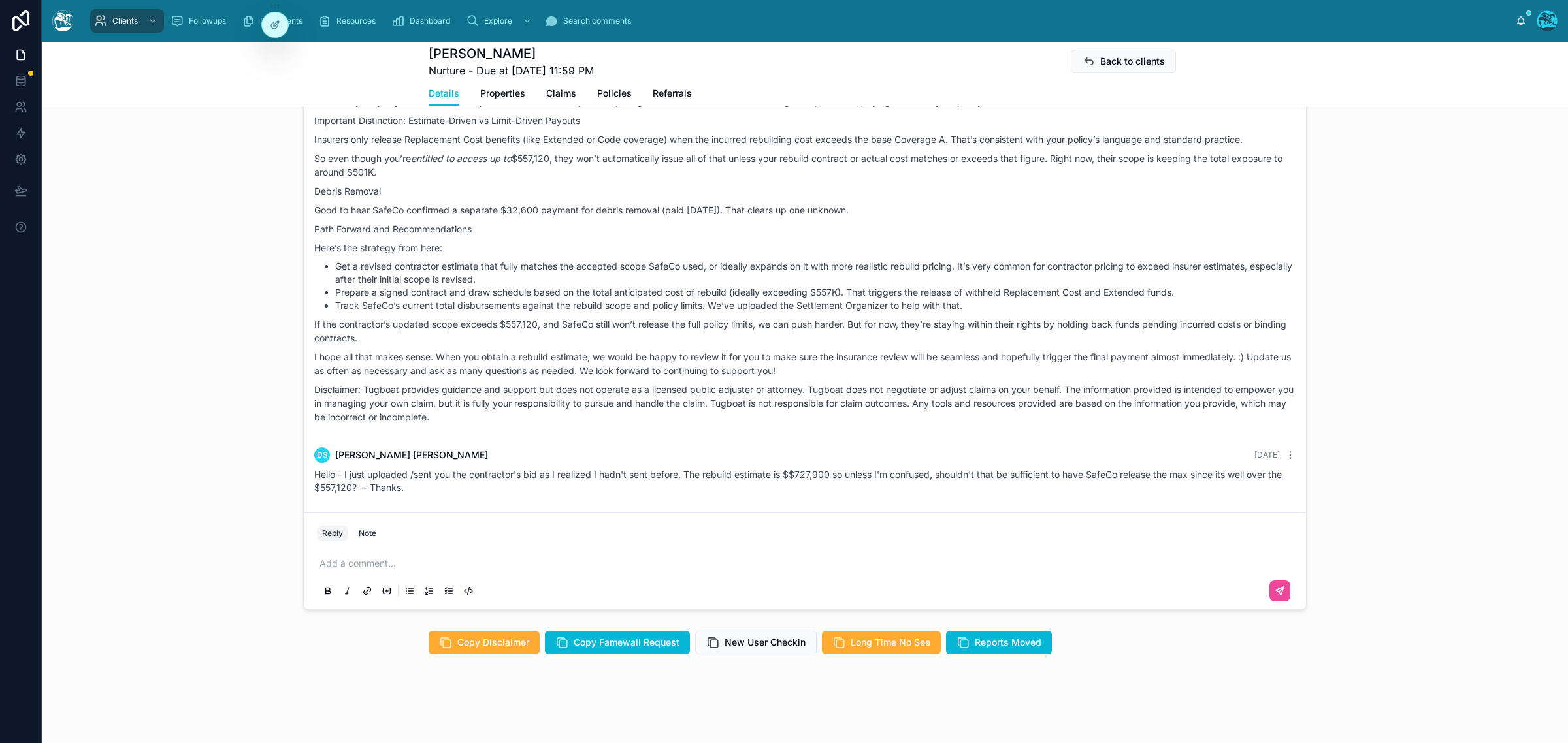 click at bounding box center (808, 563) 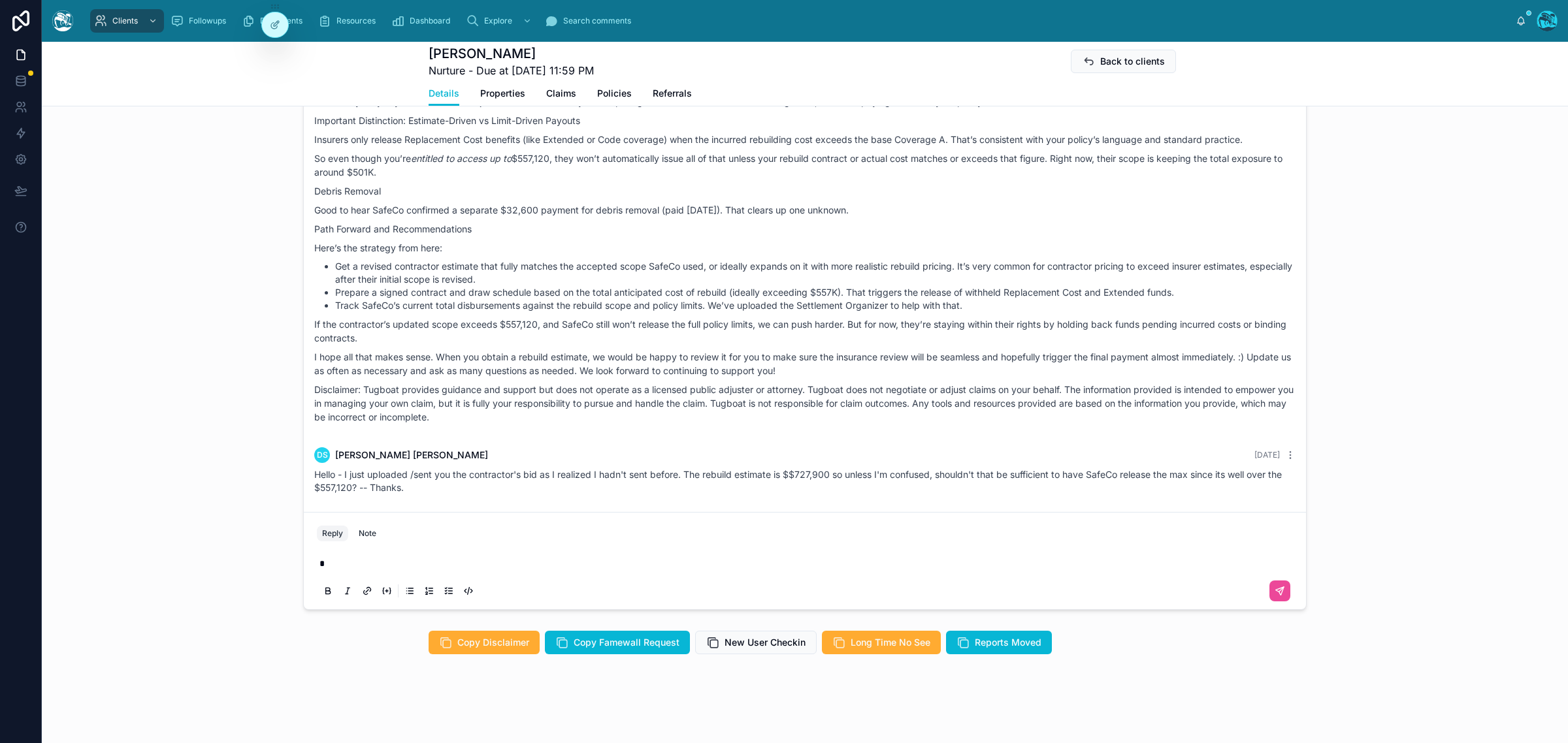type 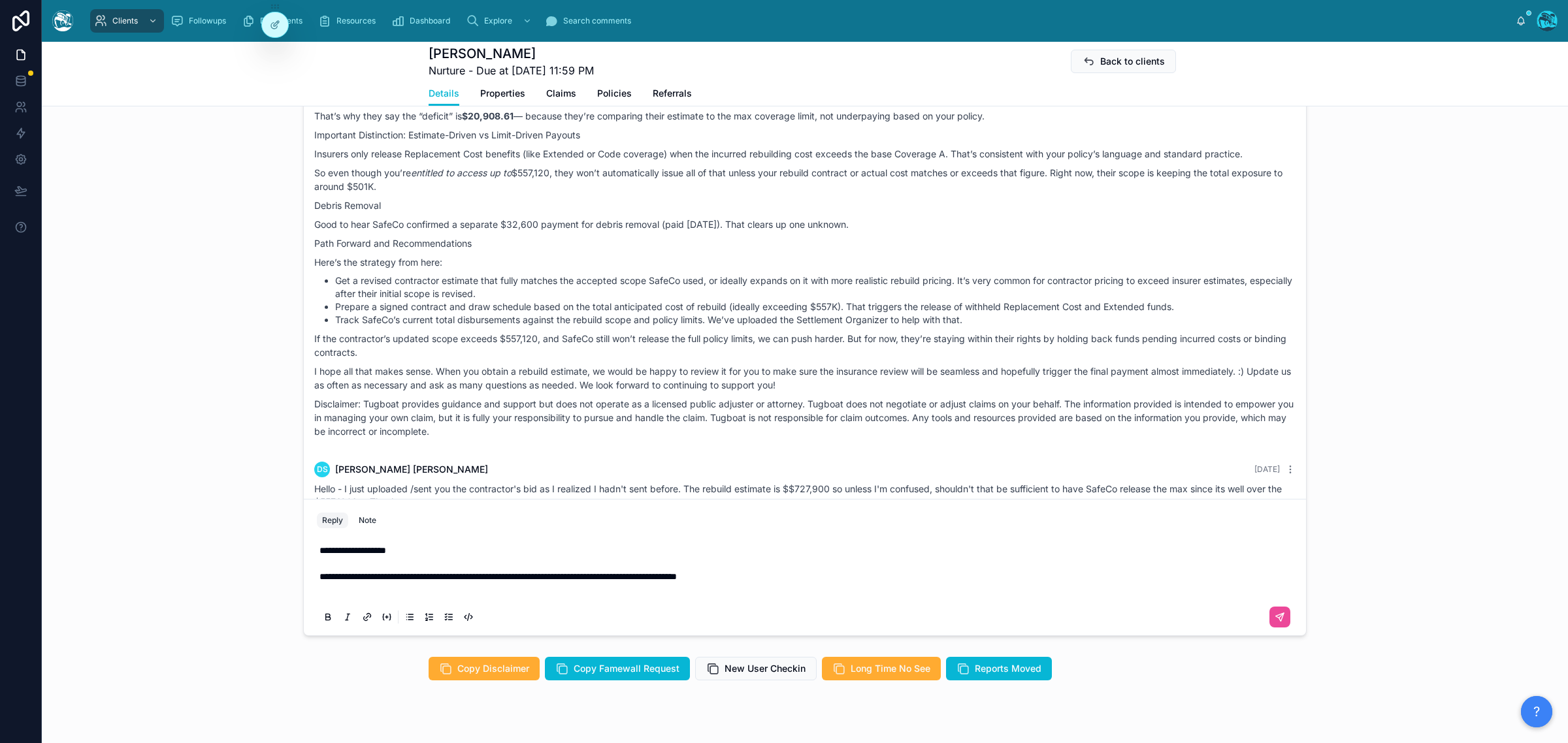 scroll, scrollTop: 1223, scrollLeft: 0, axis: vertical 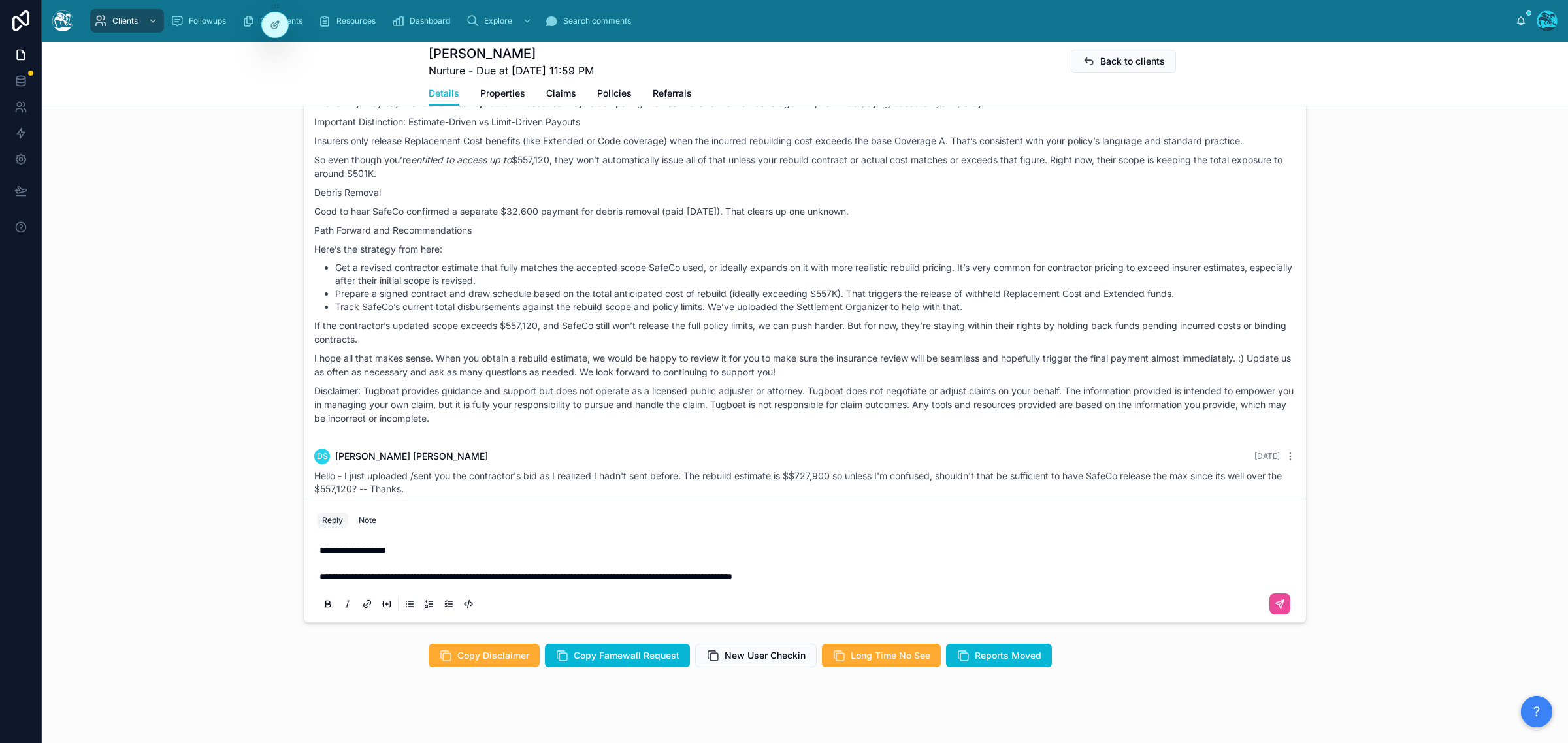 click on "**********" at bounding box center [808, 577] 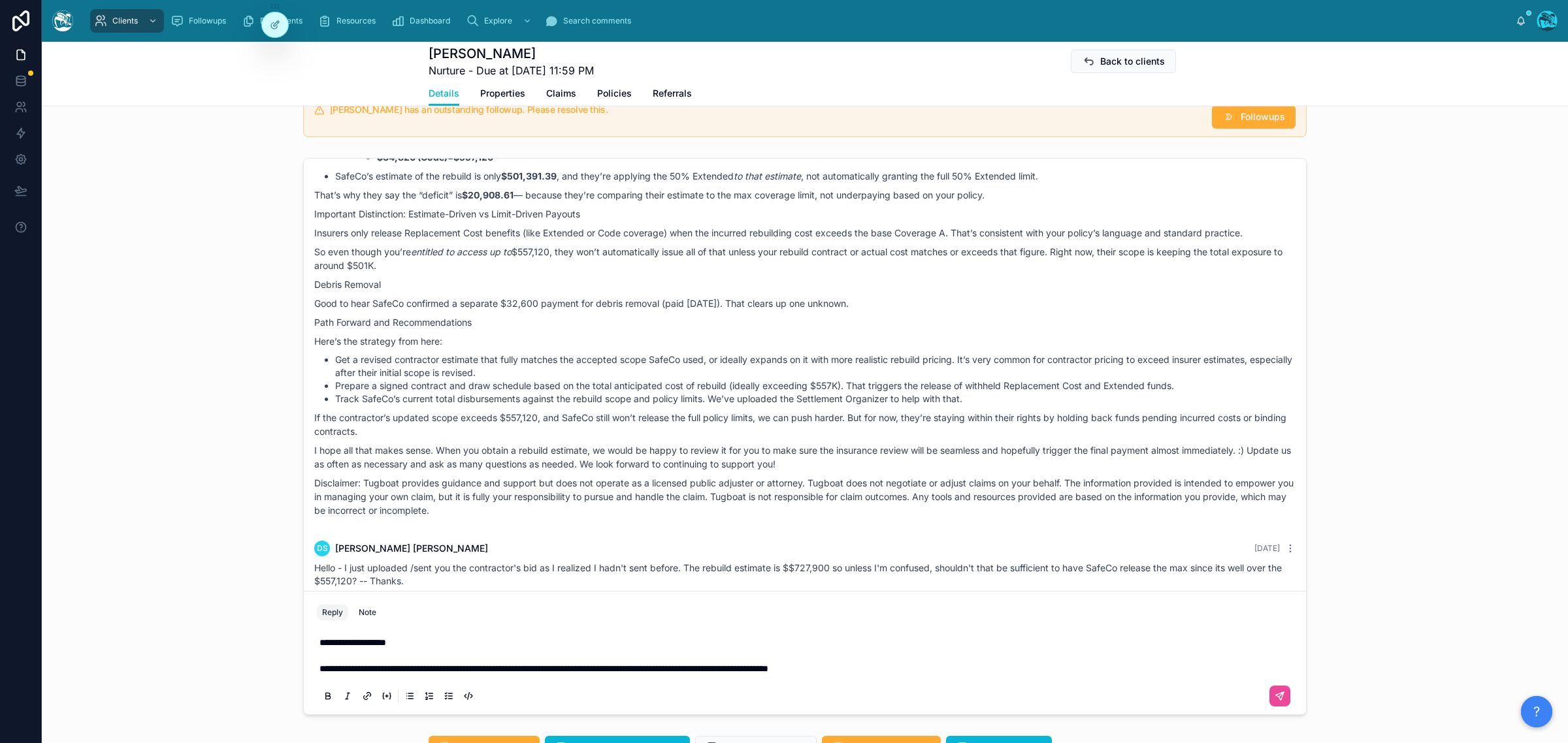 scroll, scrollTop: 1223, scrollLeft: 0, axis: vertical 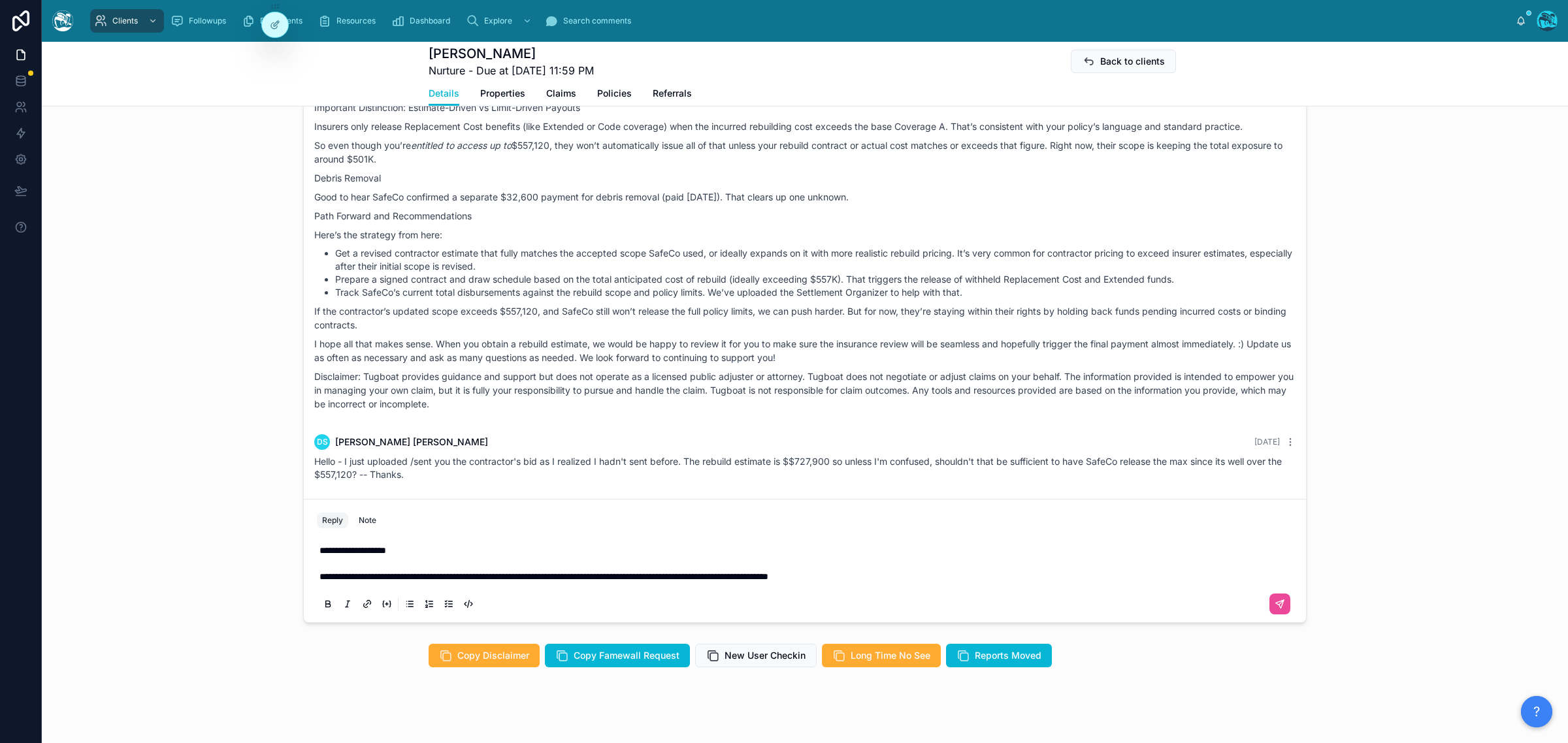 click on "**********" at bounding box center [808, 577] 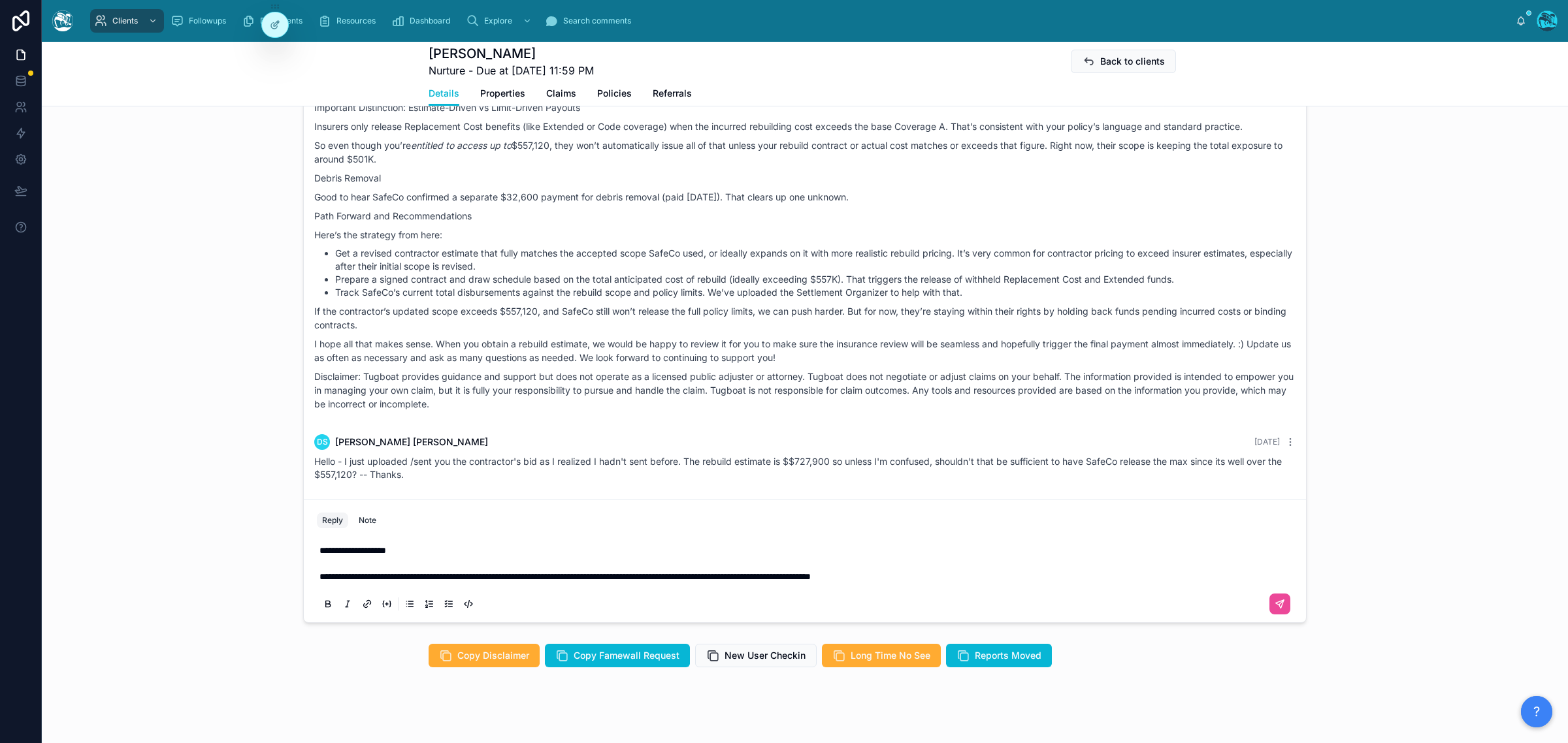 click on "**********" at bounding box center [808, 577] 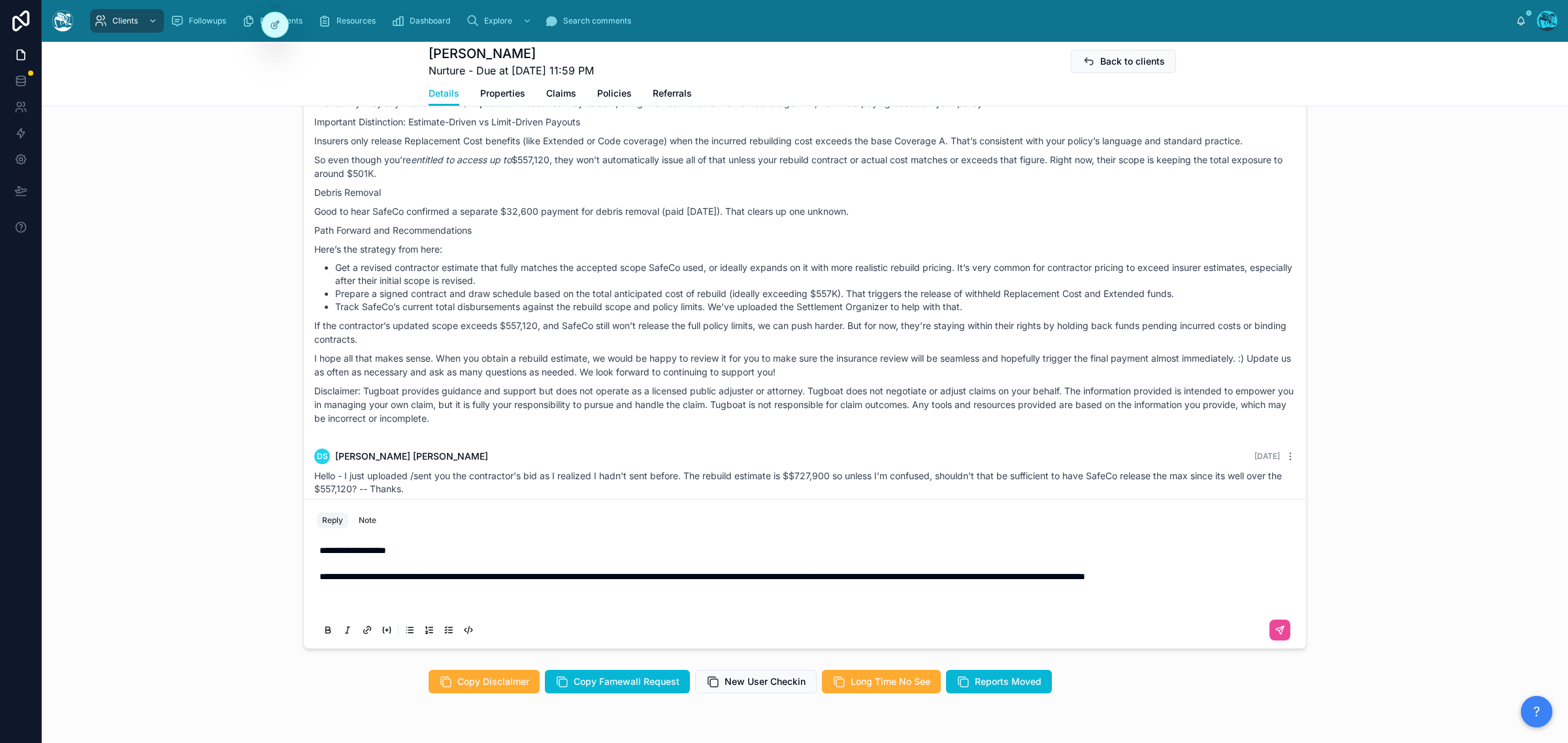scroll, scrollTop: 1184, scrollLeft: 0, axis: vertical 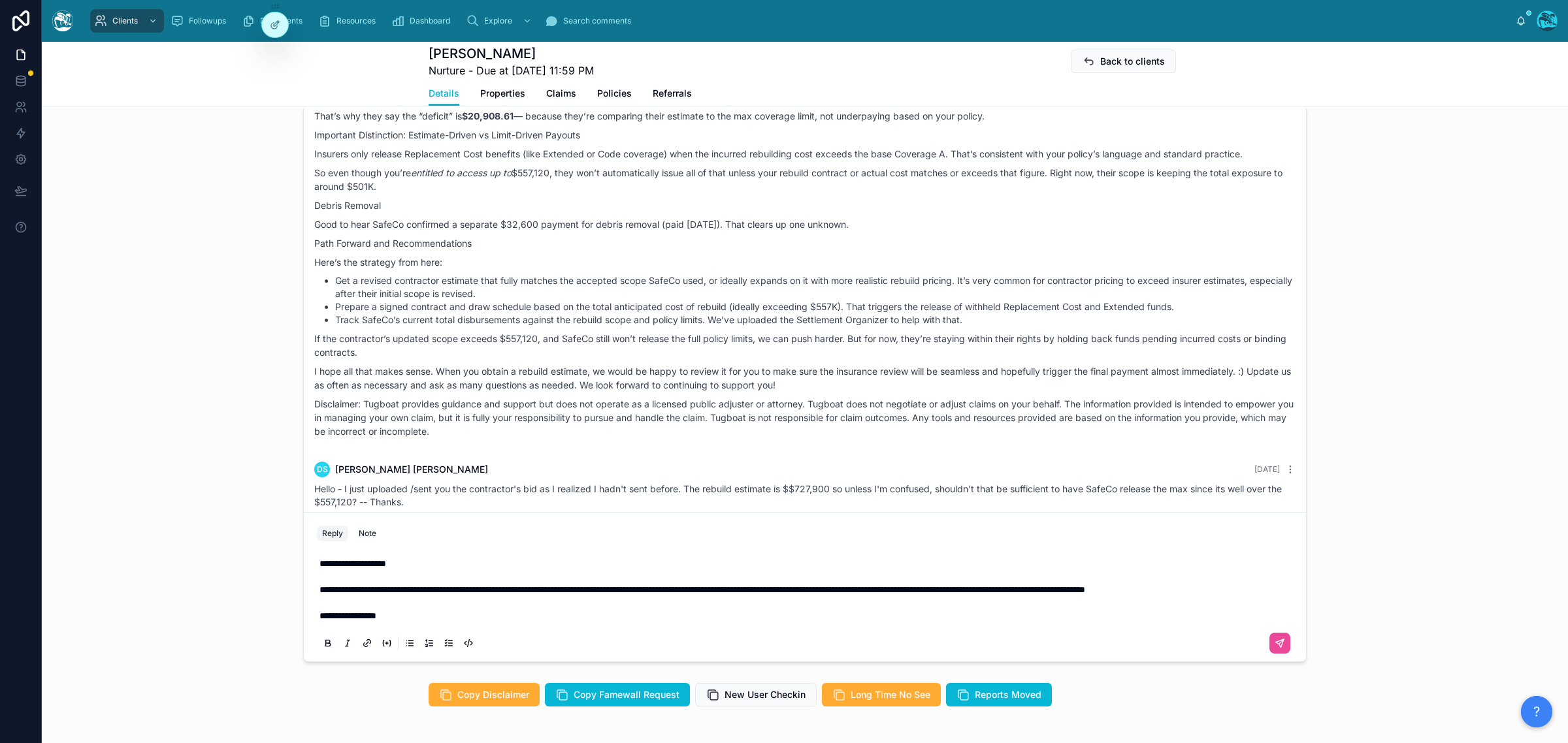 click on "**********" at bounding box center [808, 603] 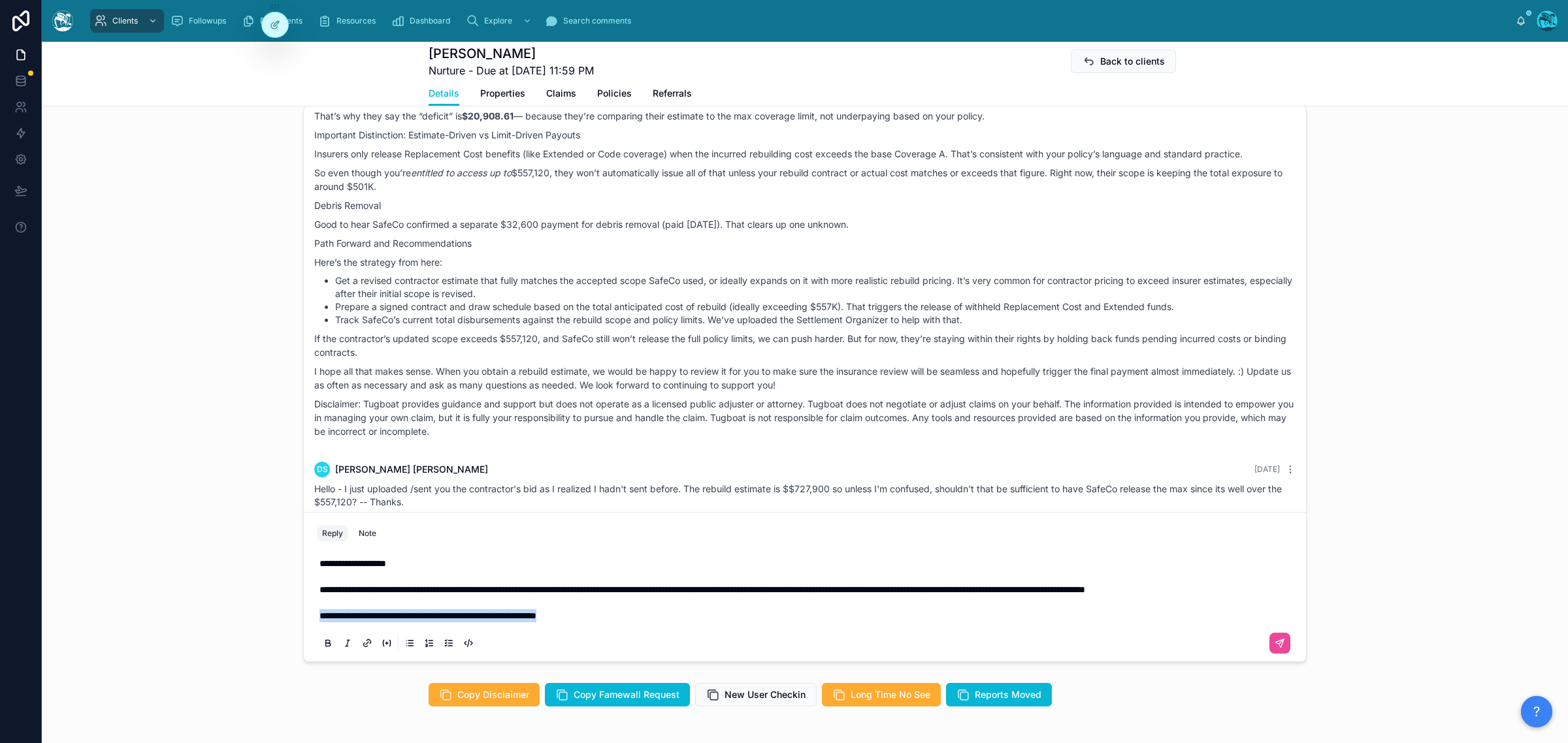 drag, startPoint x: 596, startPoint y: 627, endPoint x: 286, endPoint y: 629, distance: 310.0065 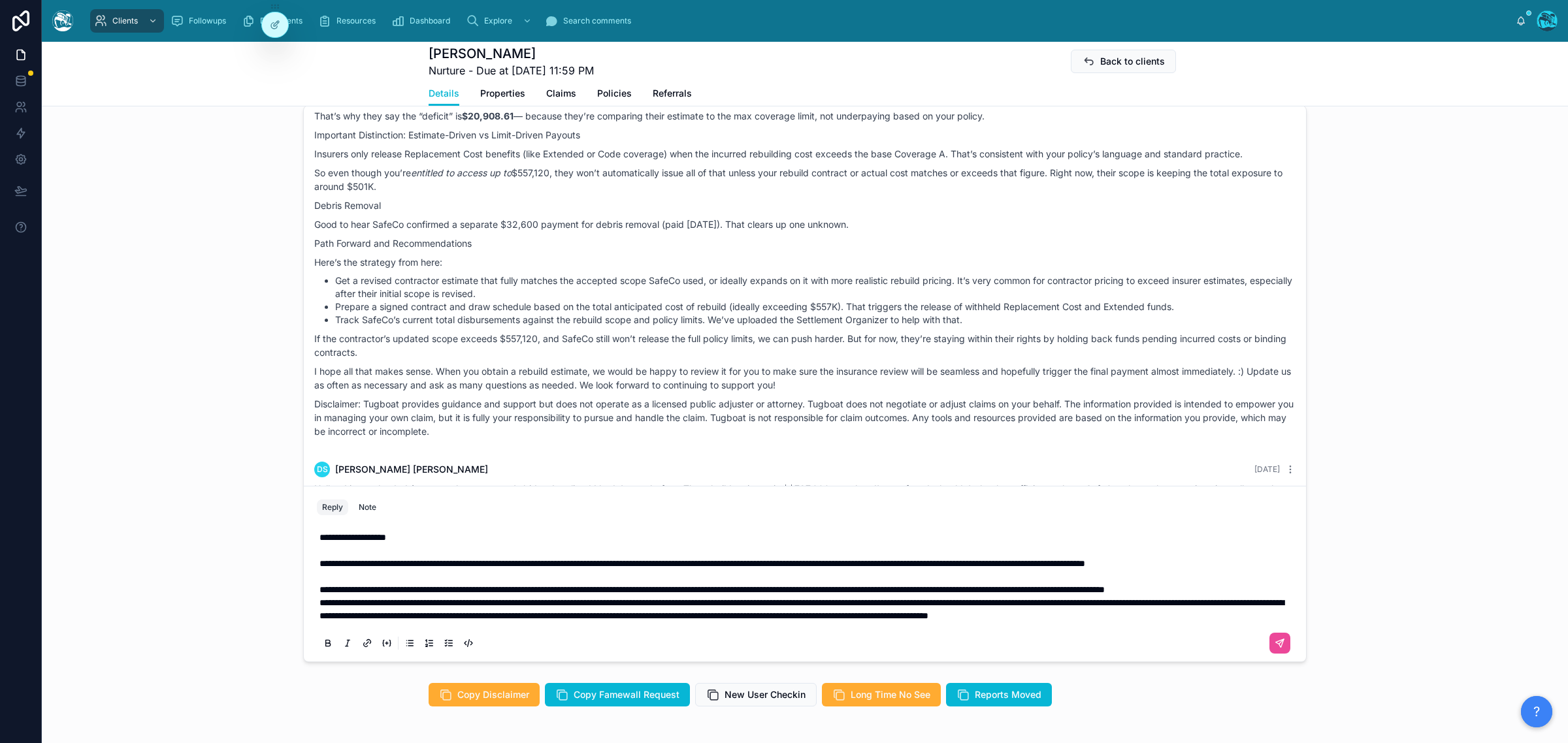 scroll, scrollTop: 1131, scrollLeft: 0, axis: vertical 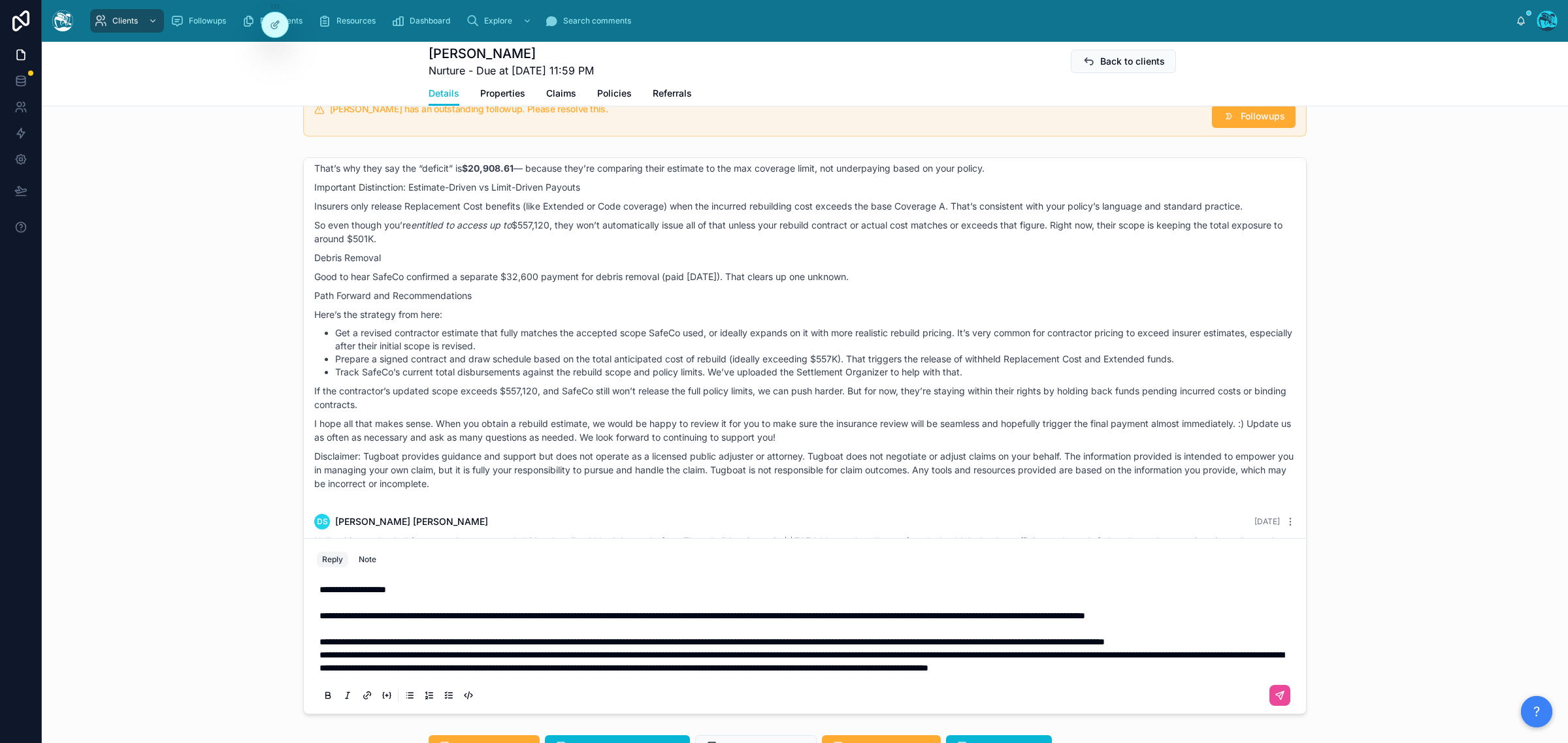 click on "**********" at bounding box center (802, 661) 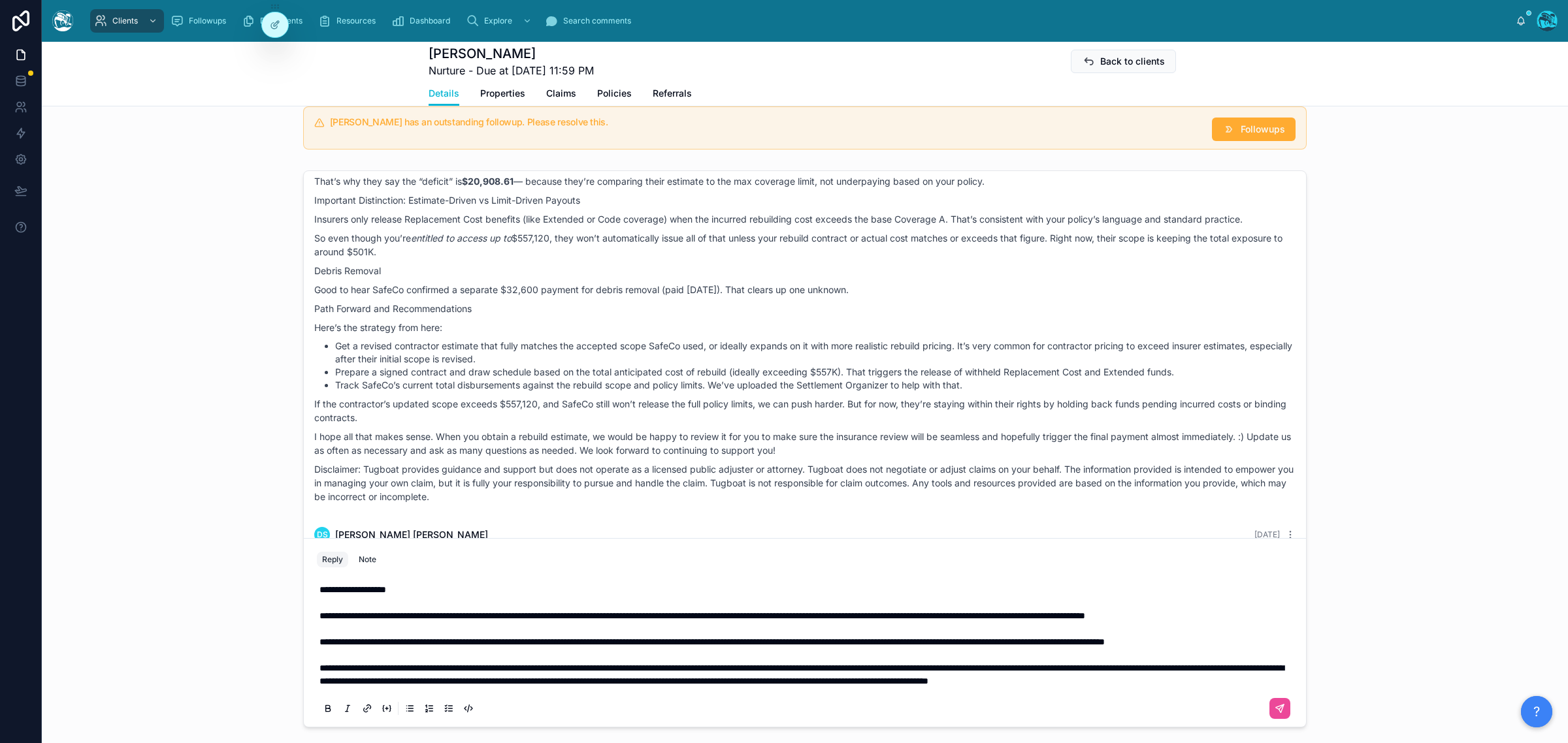drag, startPoint x: 1273, startPoint y: 719, endPoint x: 1281, endPoint y: 692, distance: 28.160256 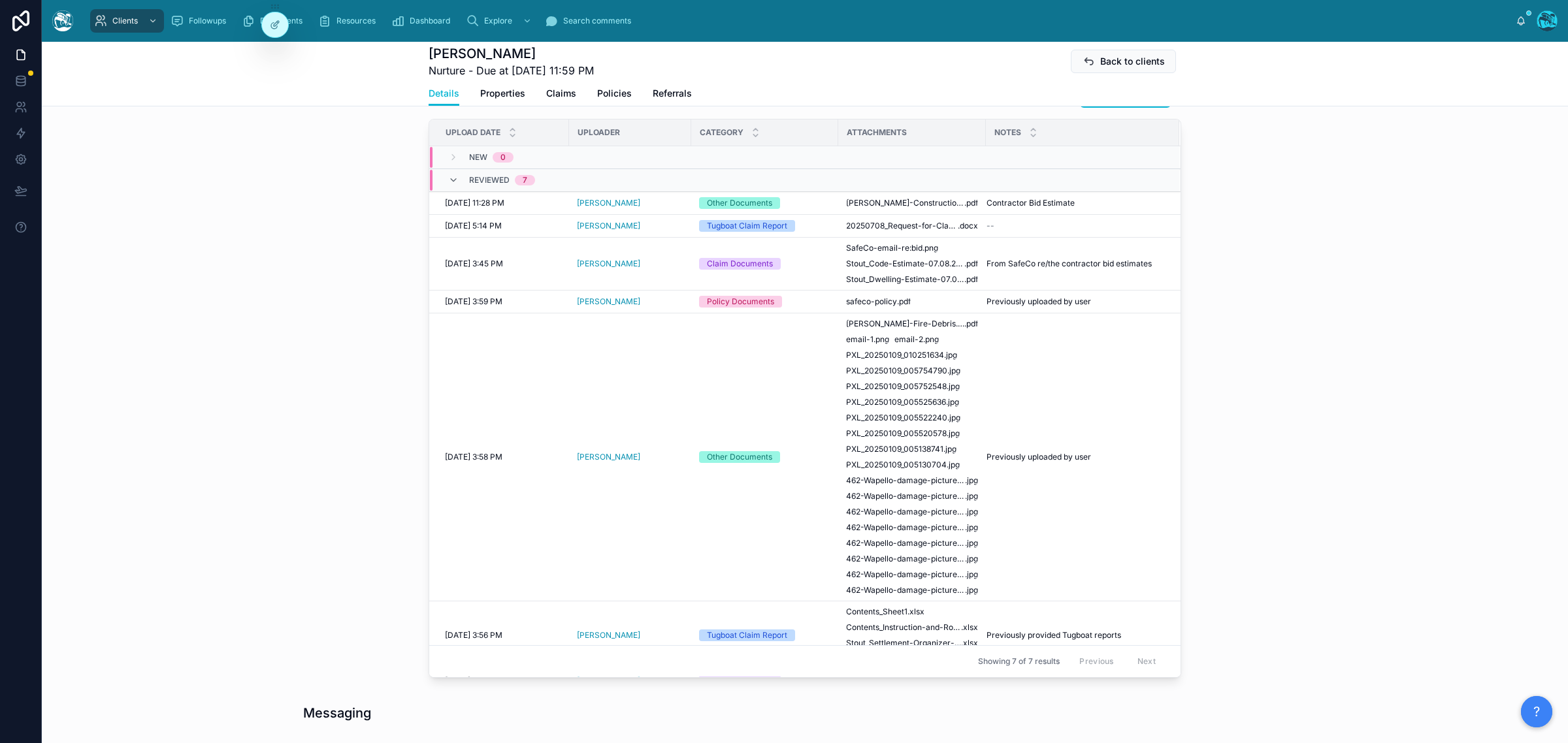 scroll, scrollTop: 457, scrollLeft: 0, axis: vertical 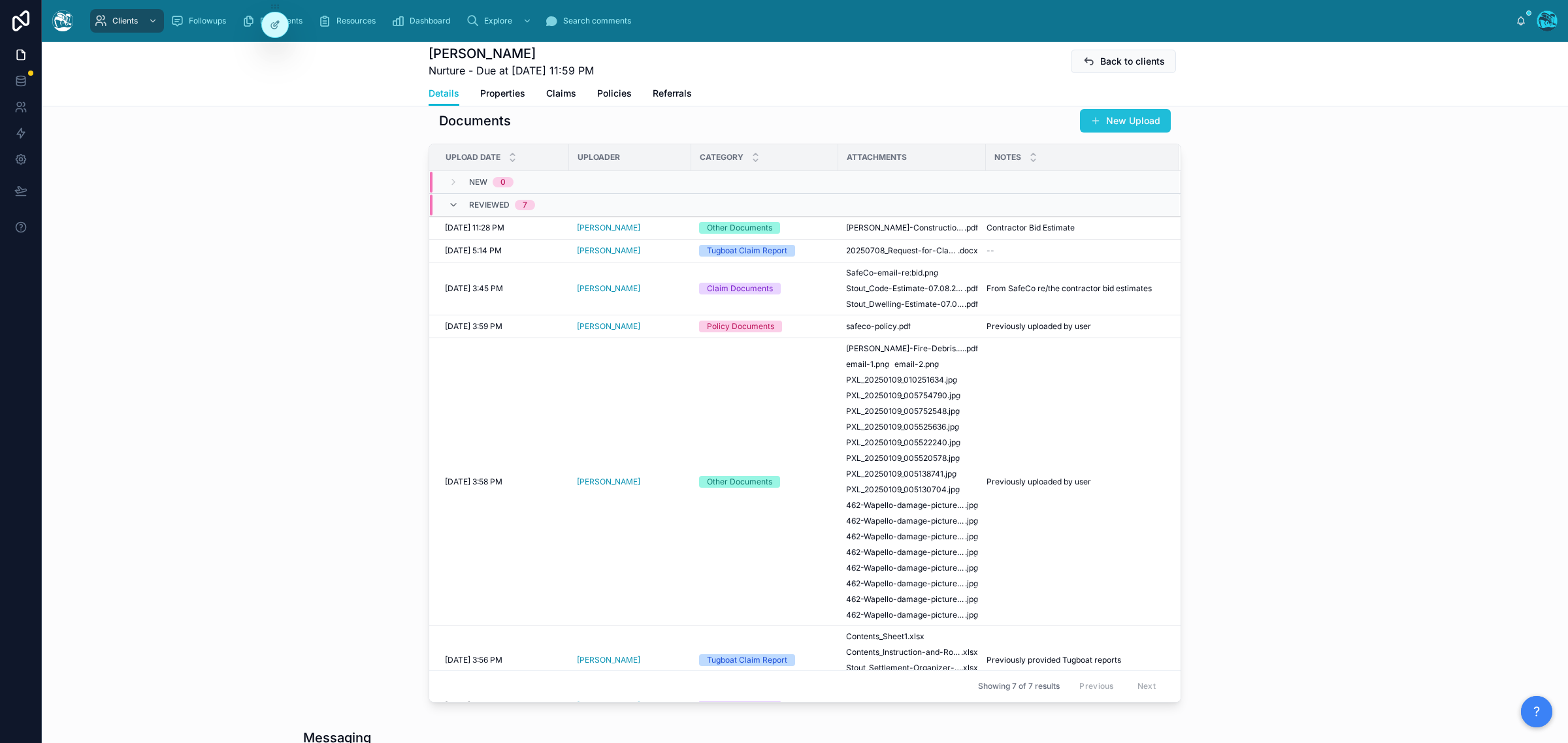 click on "New Upload" at bounding box center (1125, 121) 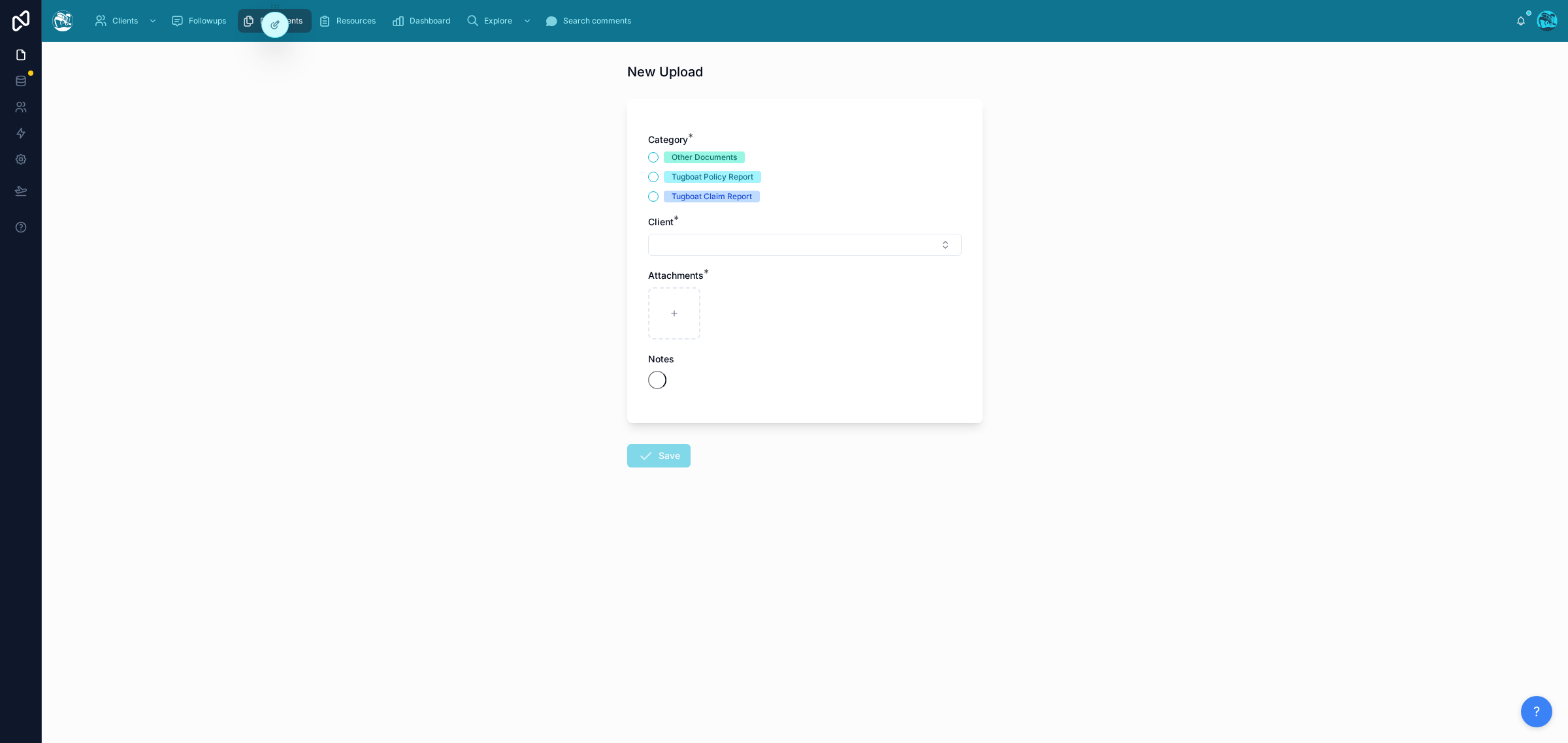 scroll, scrollTop: 0, scrollLeft: 0, axis: both 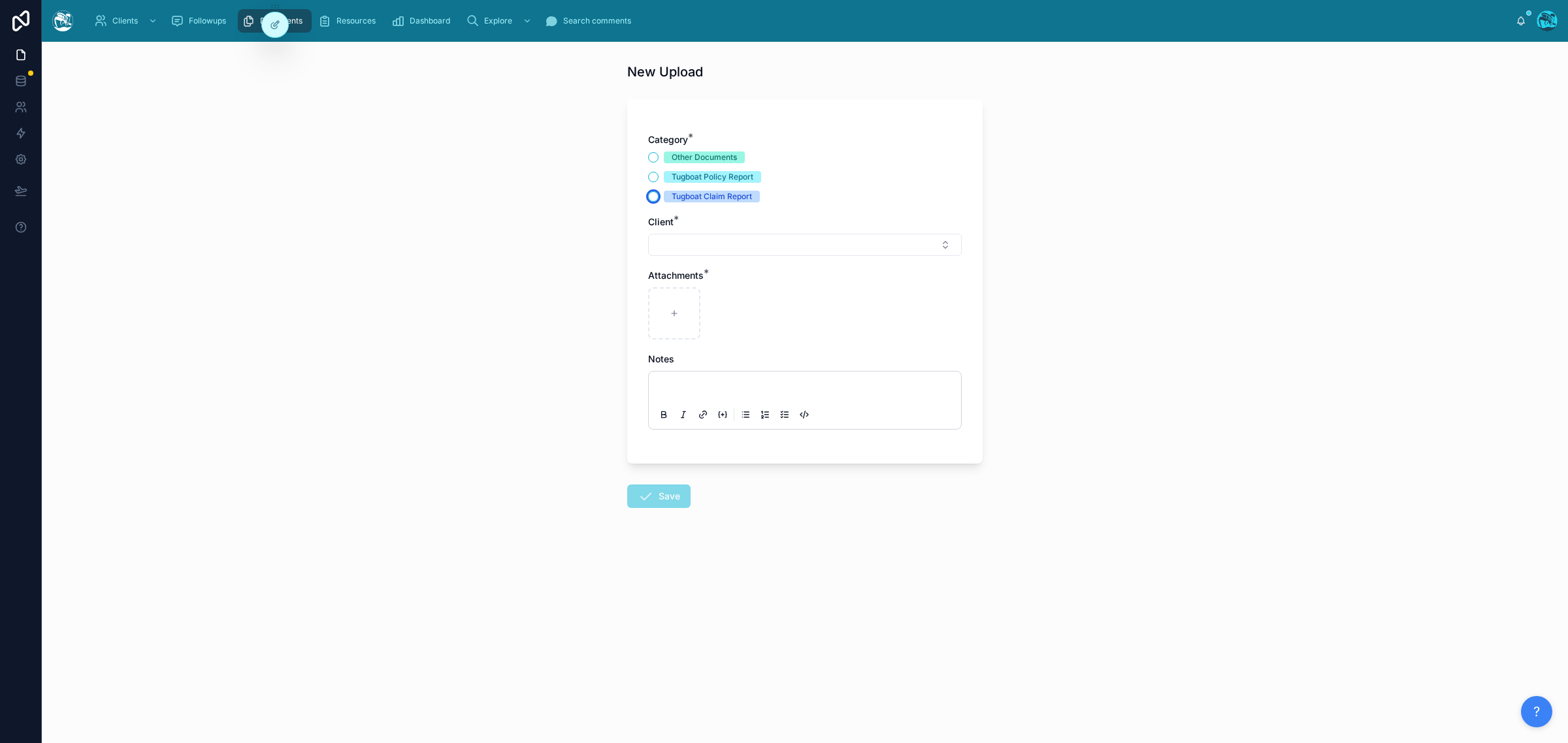 click on "Tugboat Claim Report" at bounding box center (653, 197) 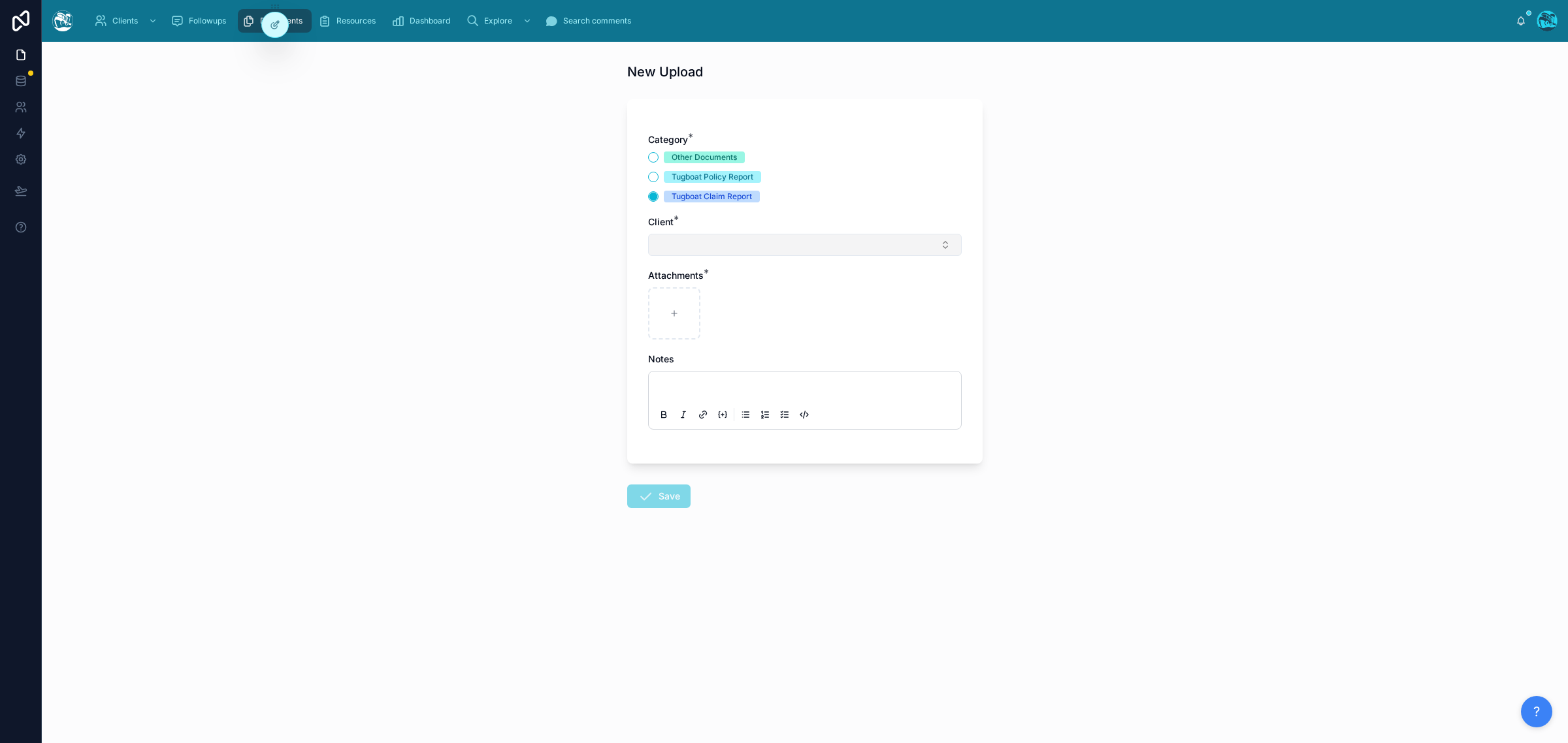 click at bounding box center (805, 245) 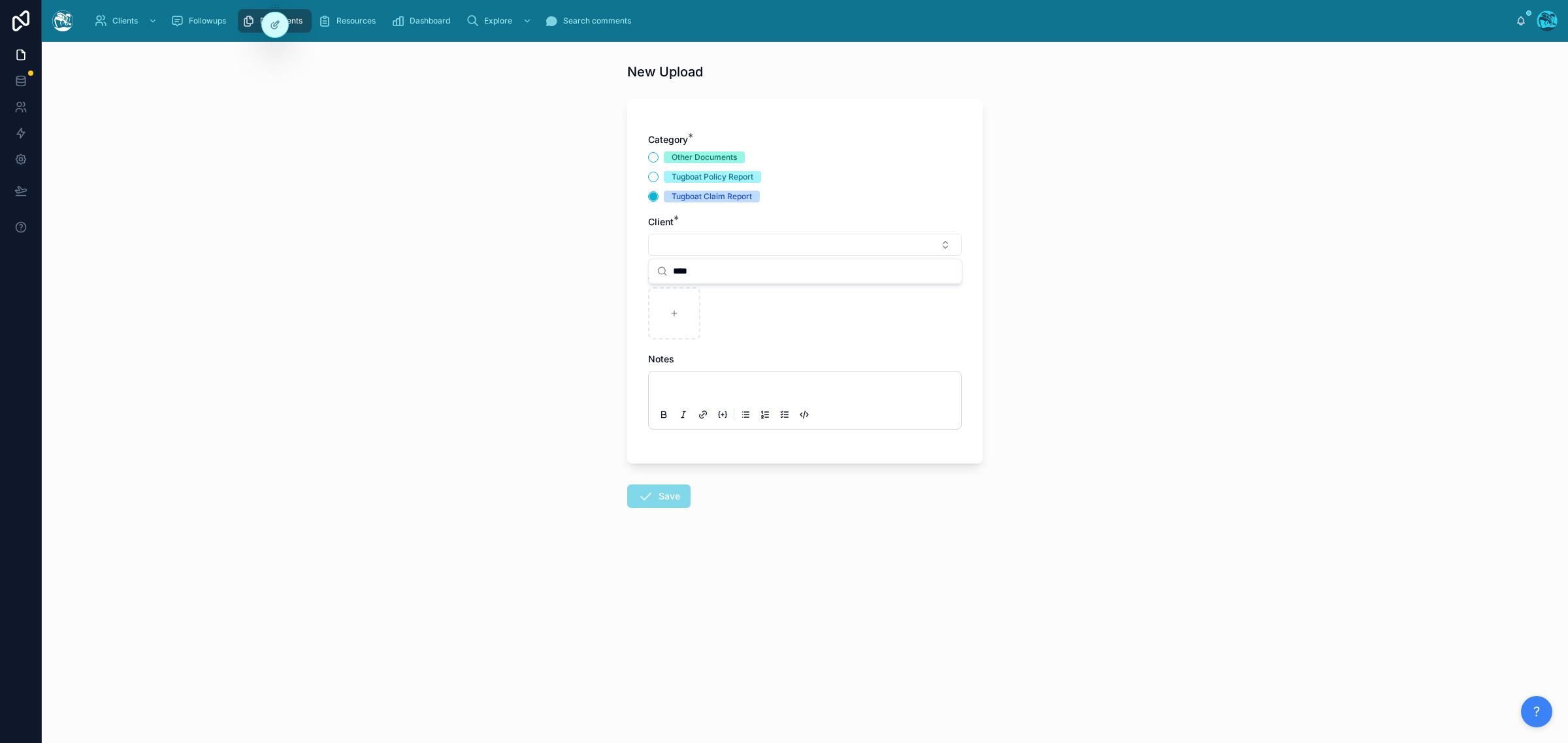 drag, startPoint x: 701, startPoint y: 269, endPoint x: 664, endPoint y: 272, distance: 37.12142 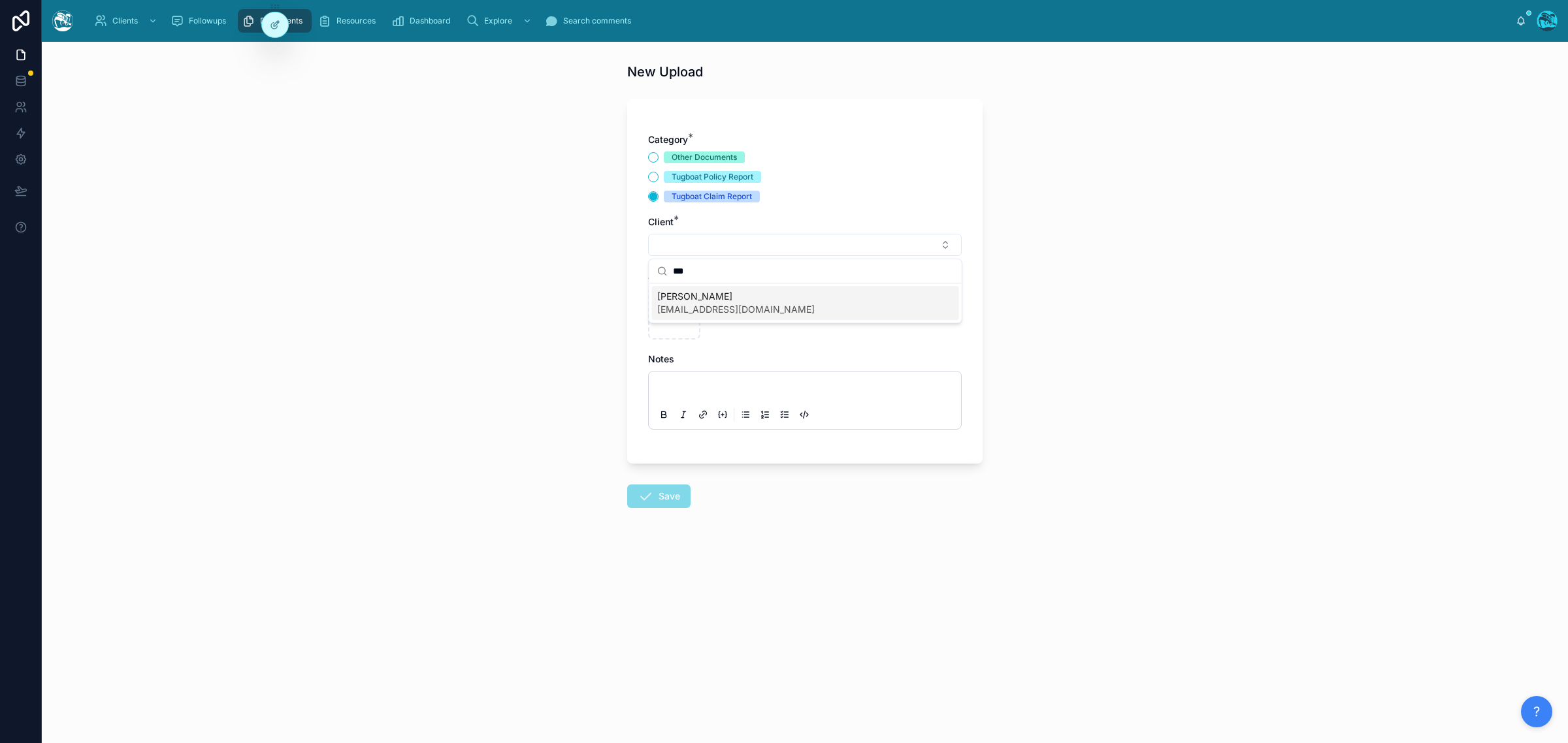 type on "***" 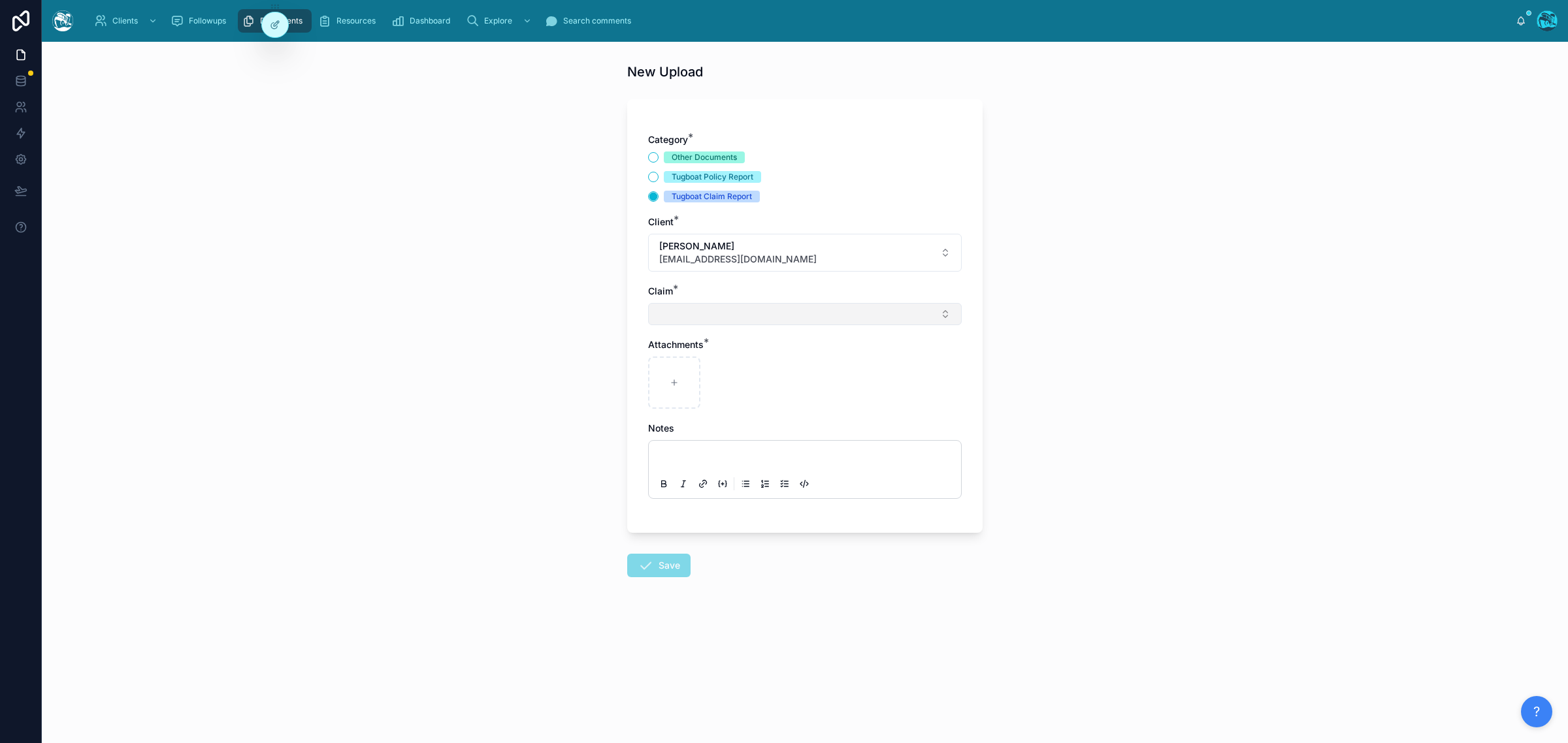 click at bounding box center [805, 314] 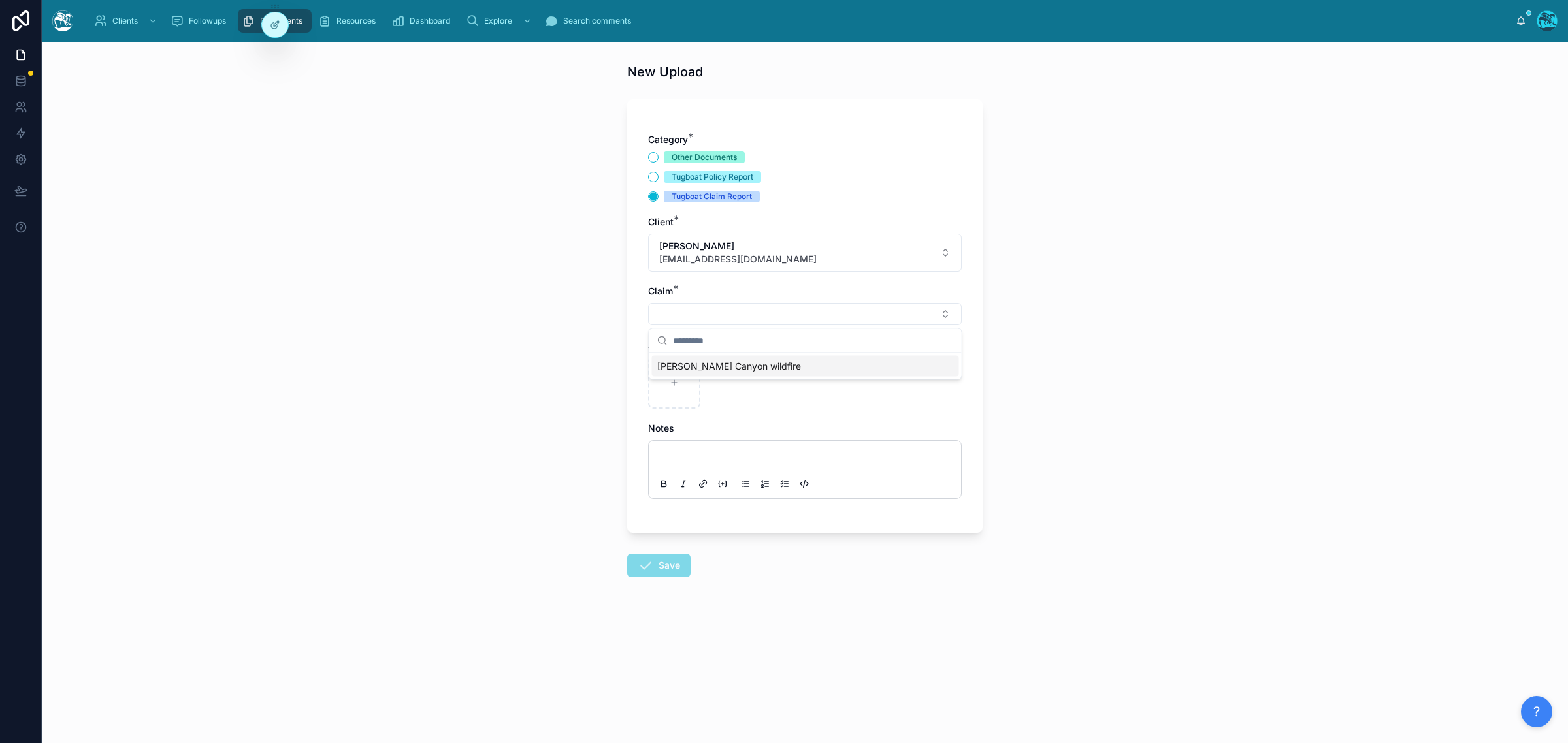 click on "Eaton Canyon wildfire" at bounding box center [806, 366] 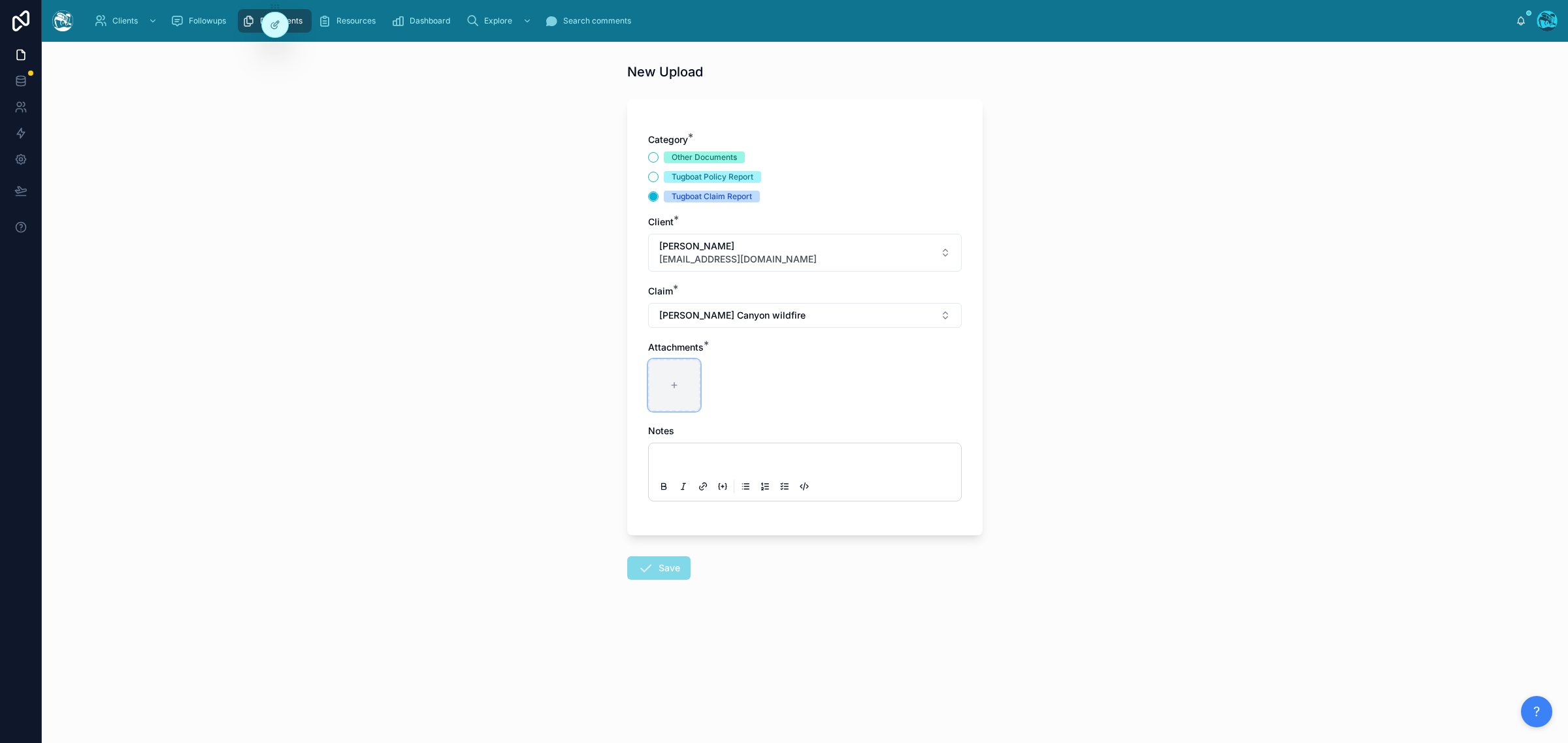 click at bounding box center (674, 385) 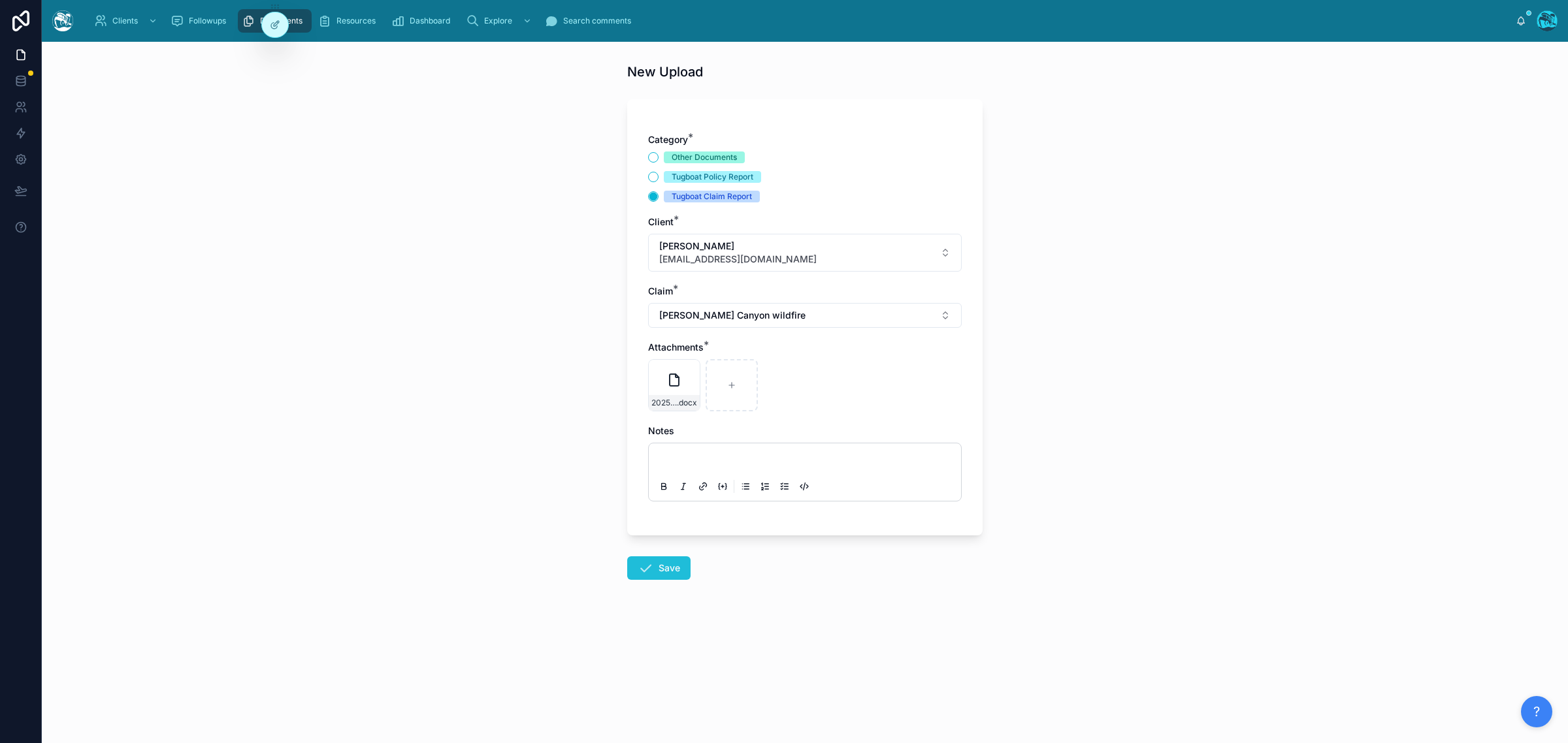 click on "Save" at bounding box center (659, 568) 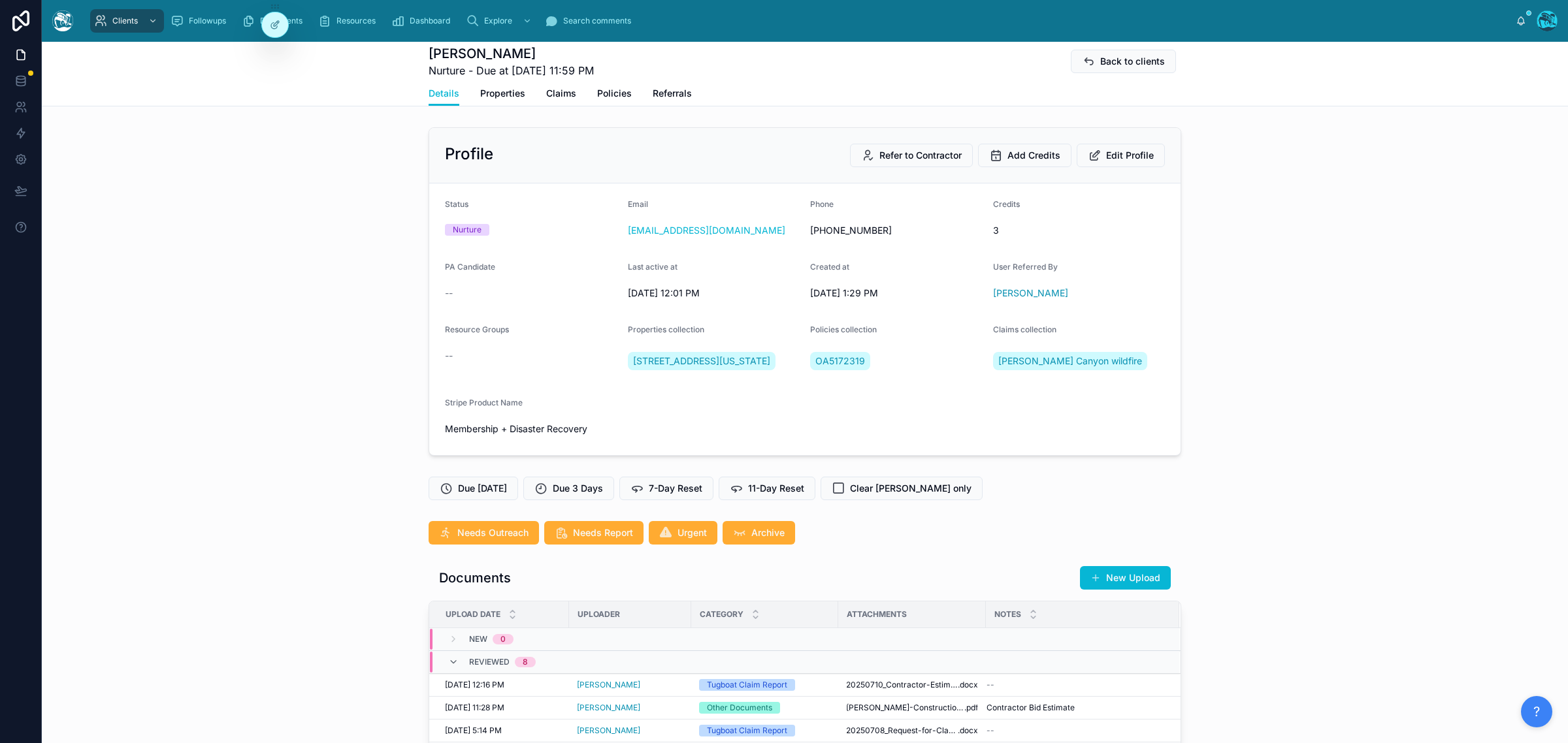 scroll, scrollTop: 2635, scrollLeft: 0, axis: vertical 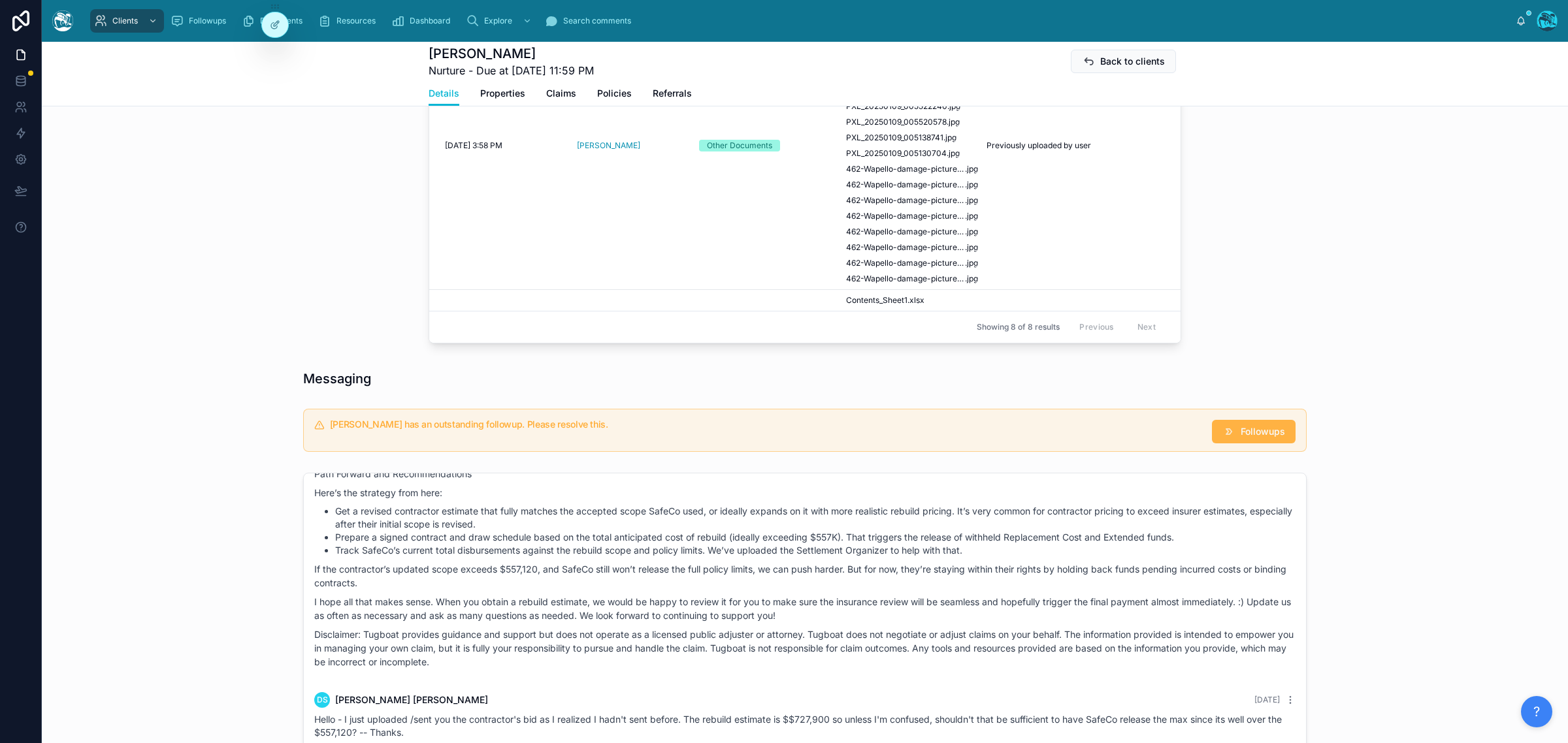 click on "Followups" at bounding box center [1263, 432] 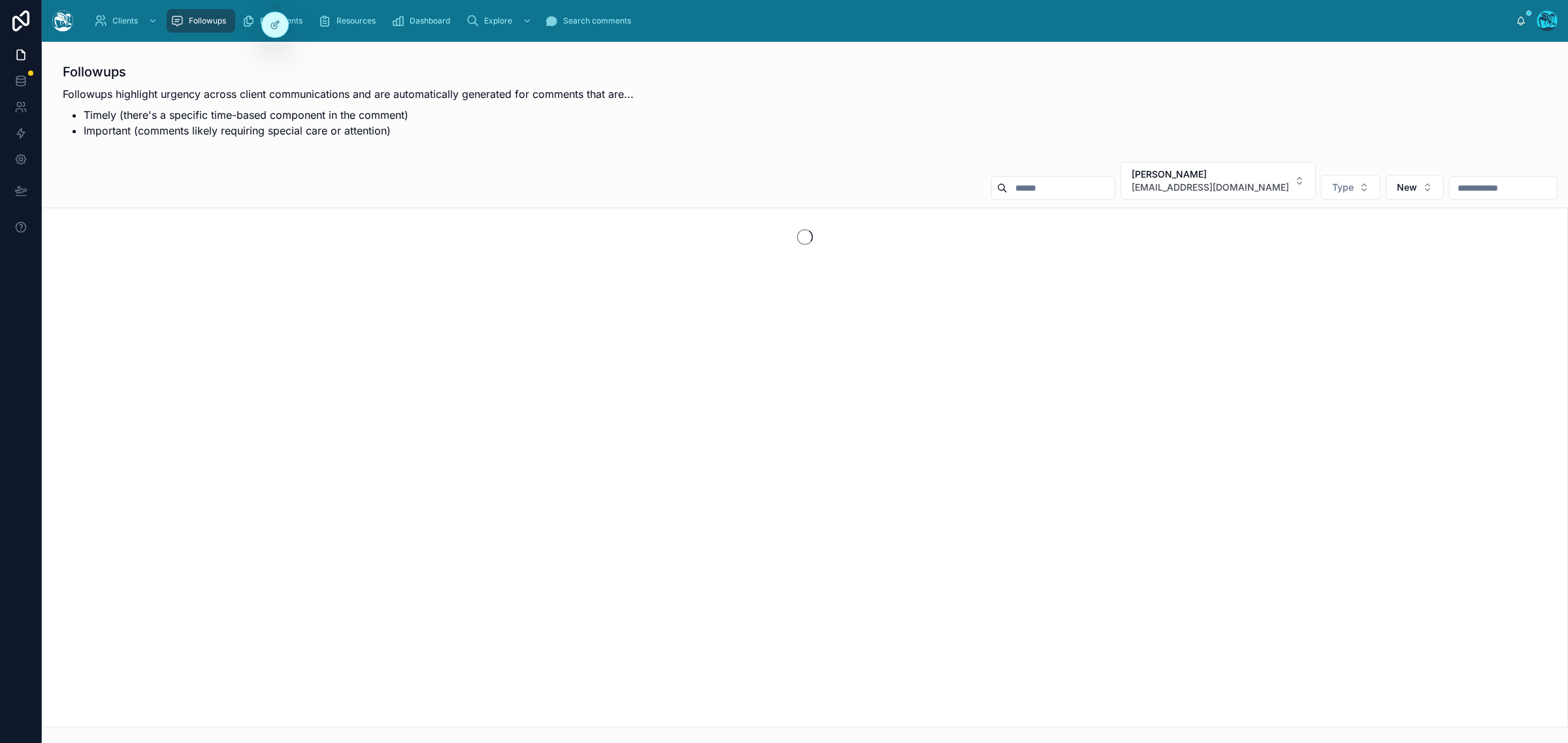 scroll, scrollTop: 0, scrollLeft: 0, axis: both 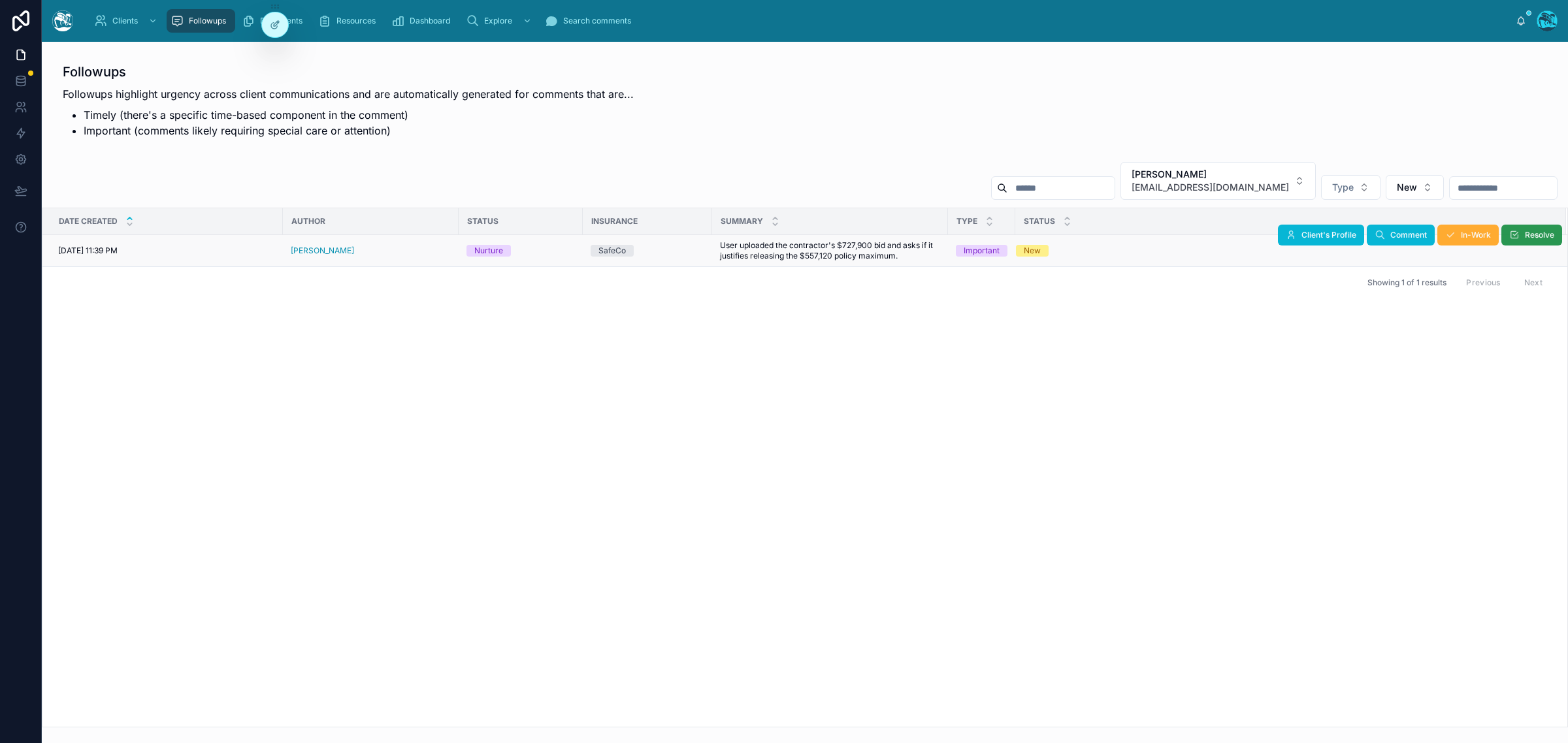 click at bounding box center (1514, 235) 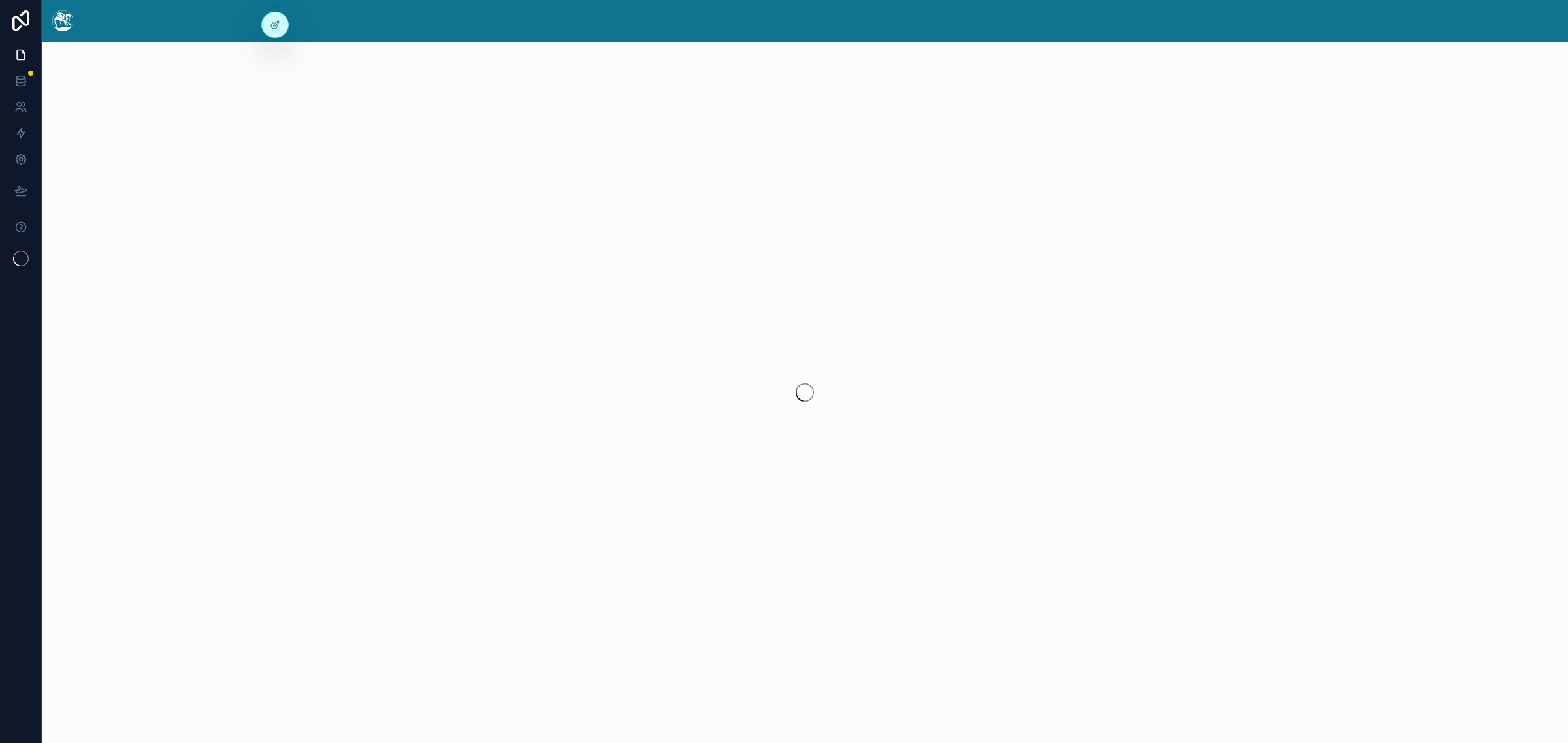 scroll, scrollTop: 0, scrollLeft: 0, axis: both 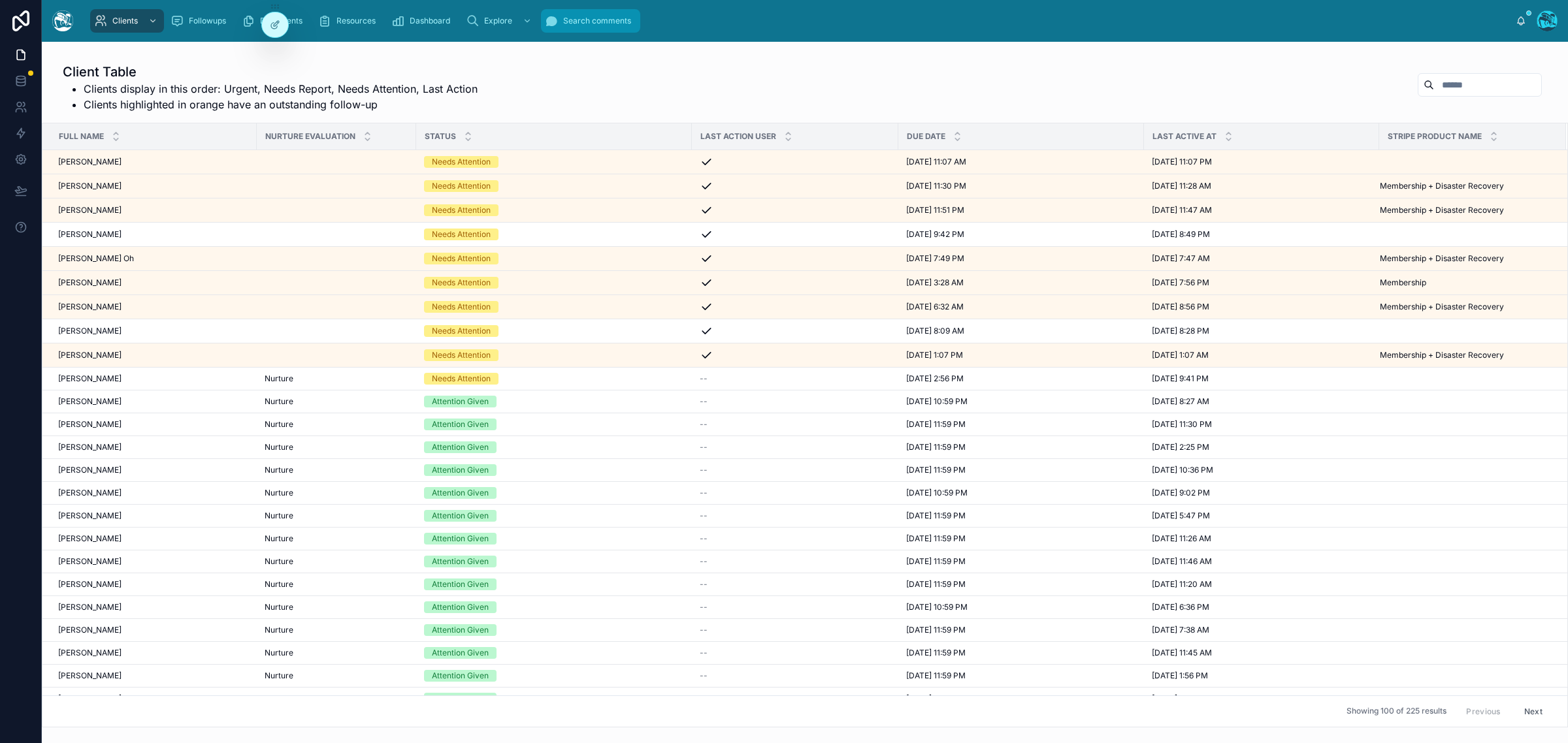 click on "Search comments" at bounding box center [597, 21] 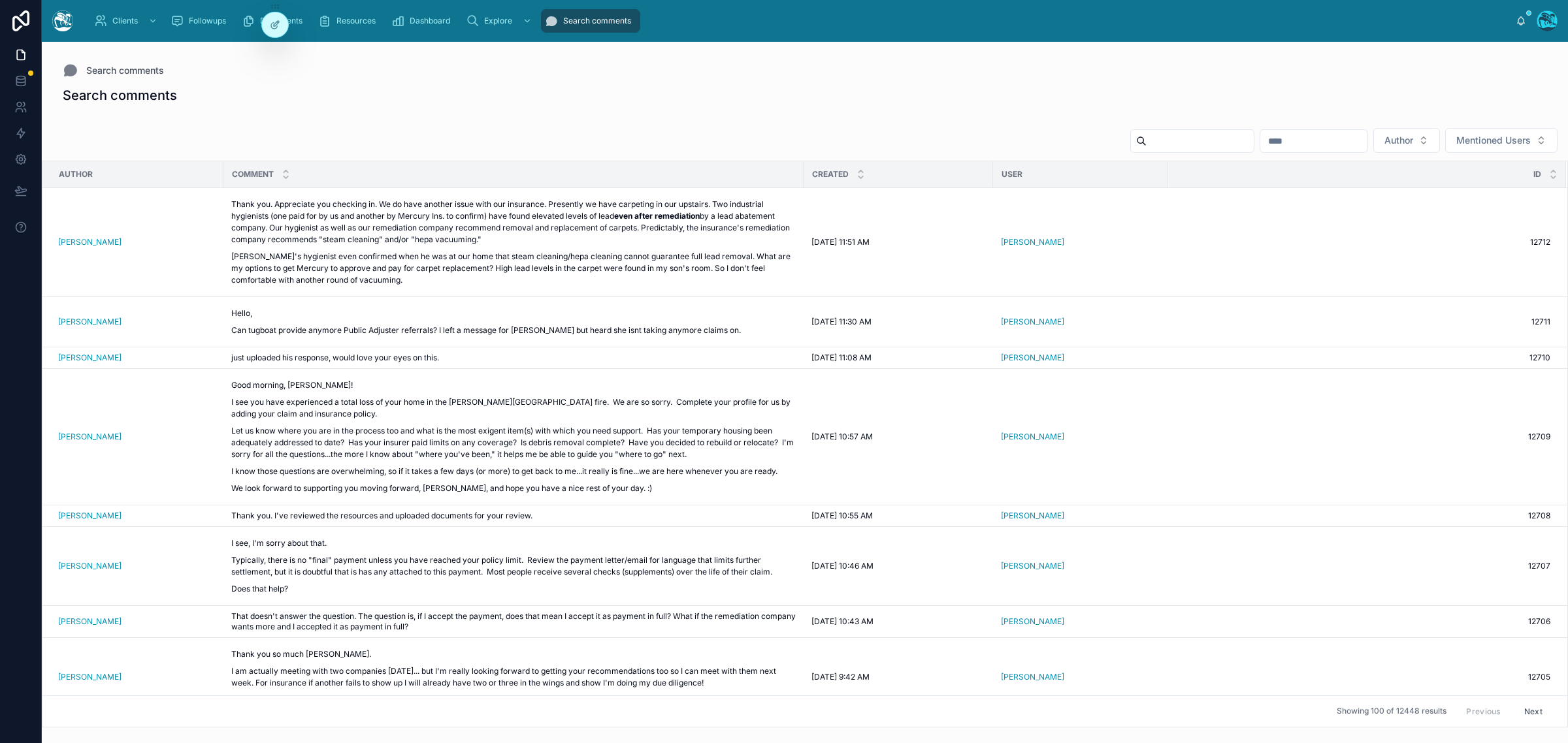 click at bounding box center [1200, 141] 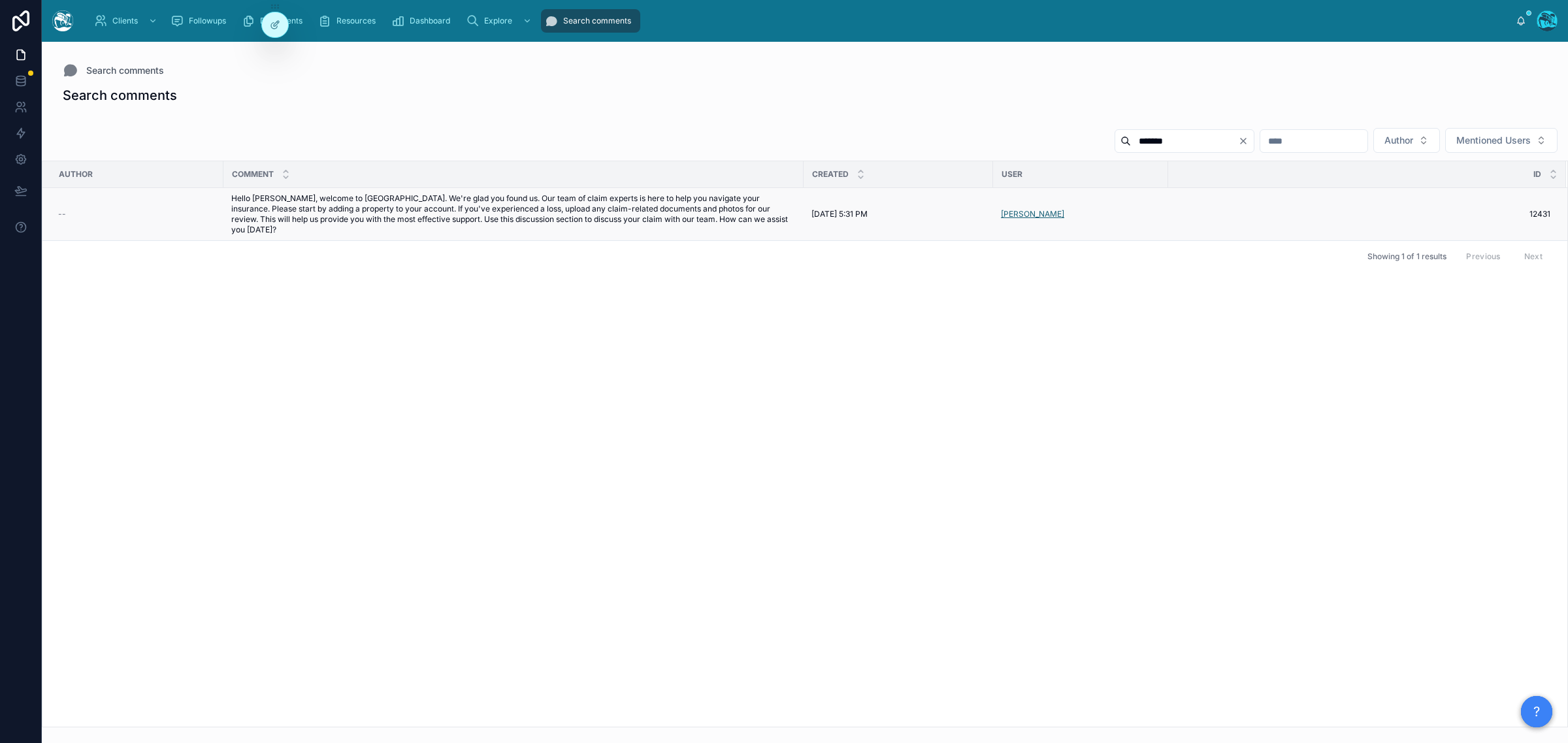 type on "*******" 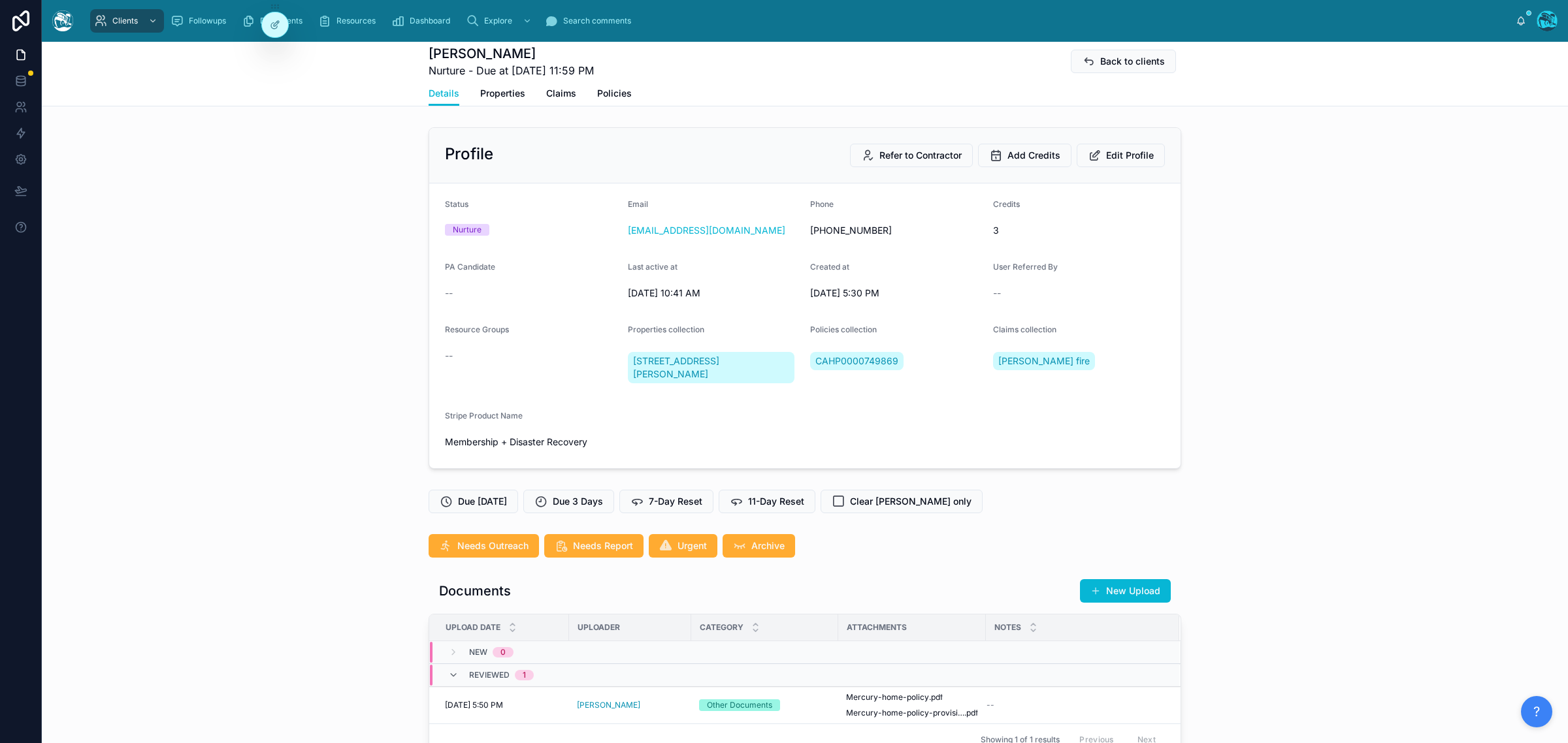 scroll, scrollTop: 189, scrollLeft: 0, axis: vertical 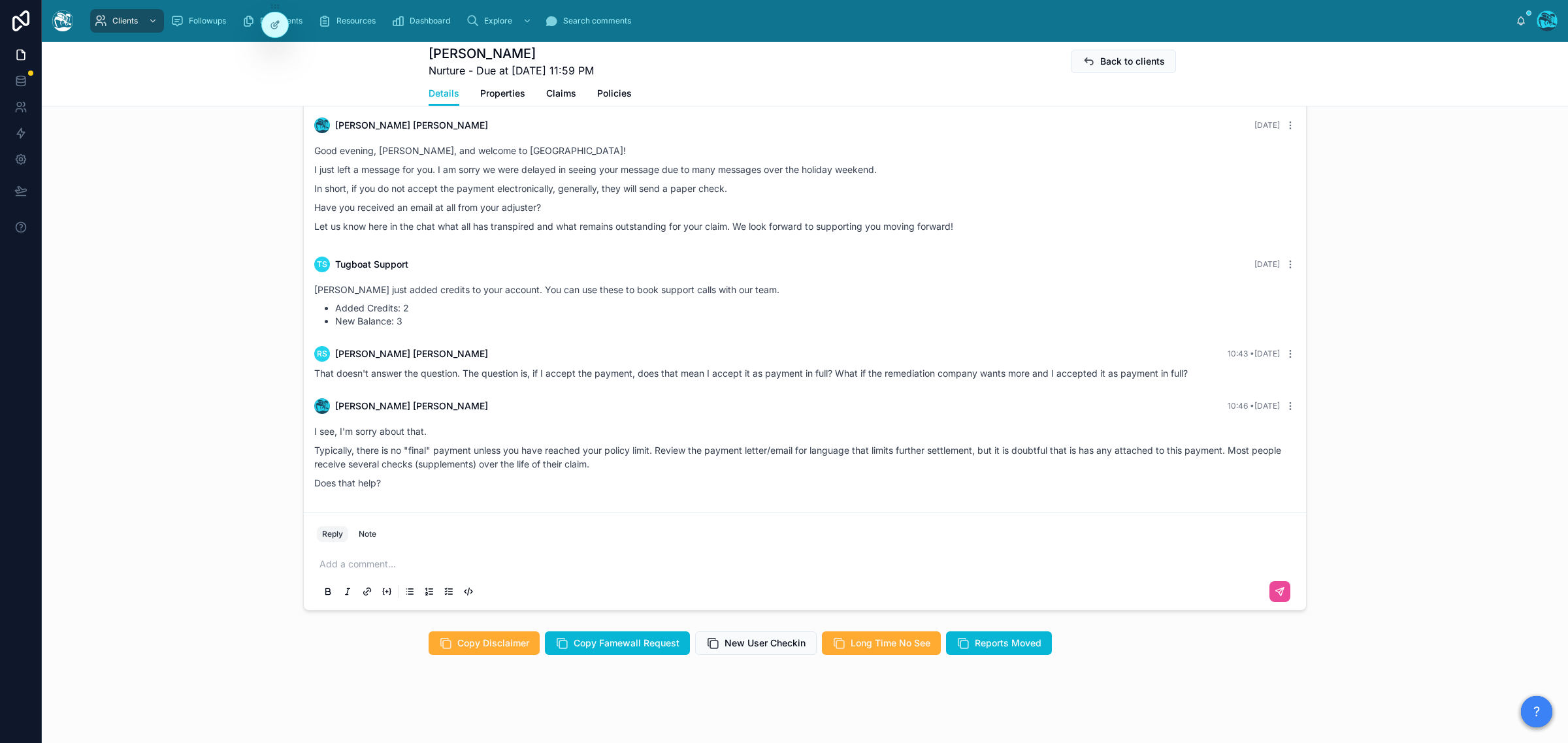 click at bounding box center [808, 564] 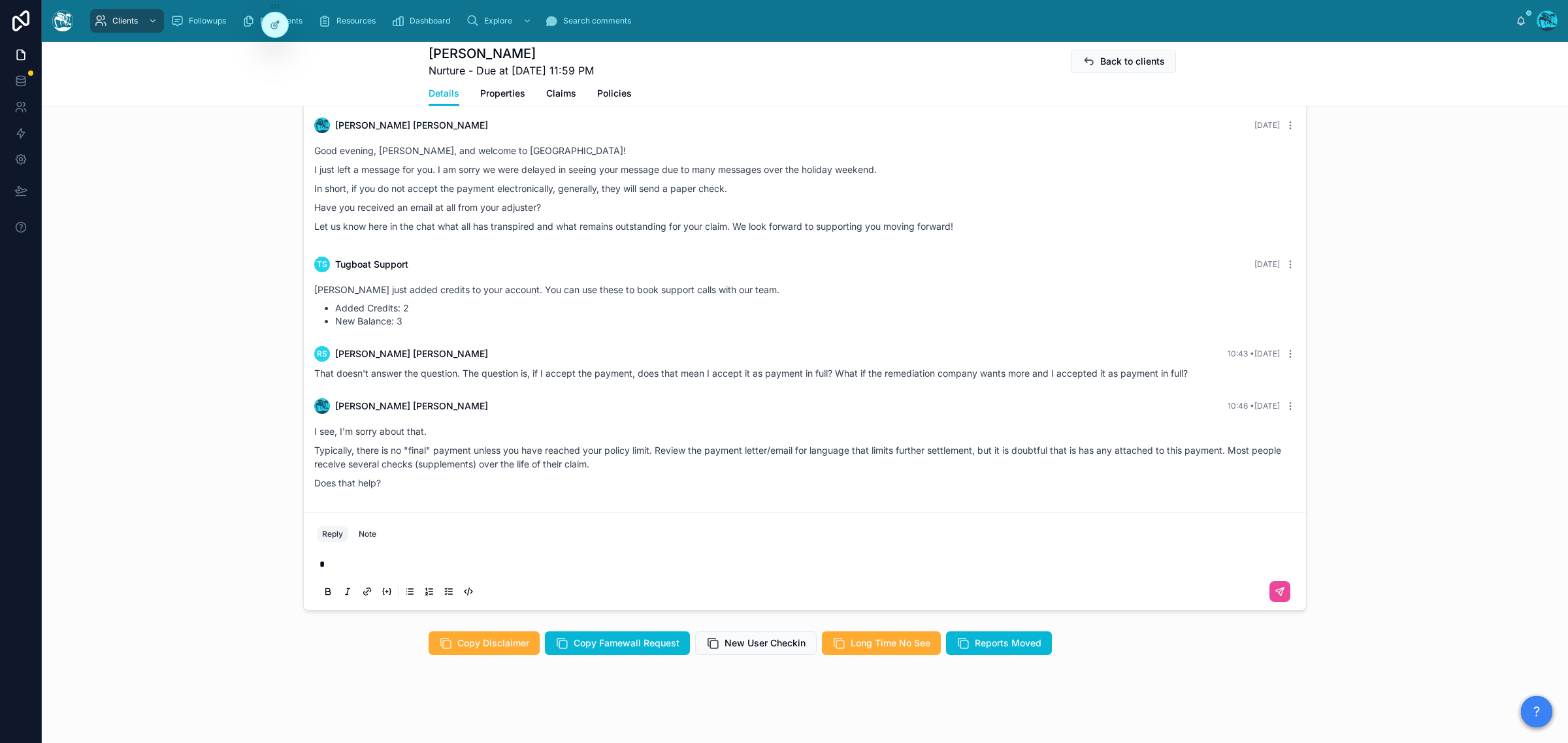 type 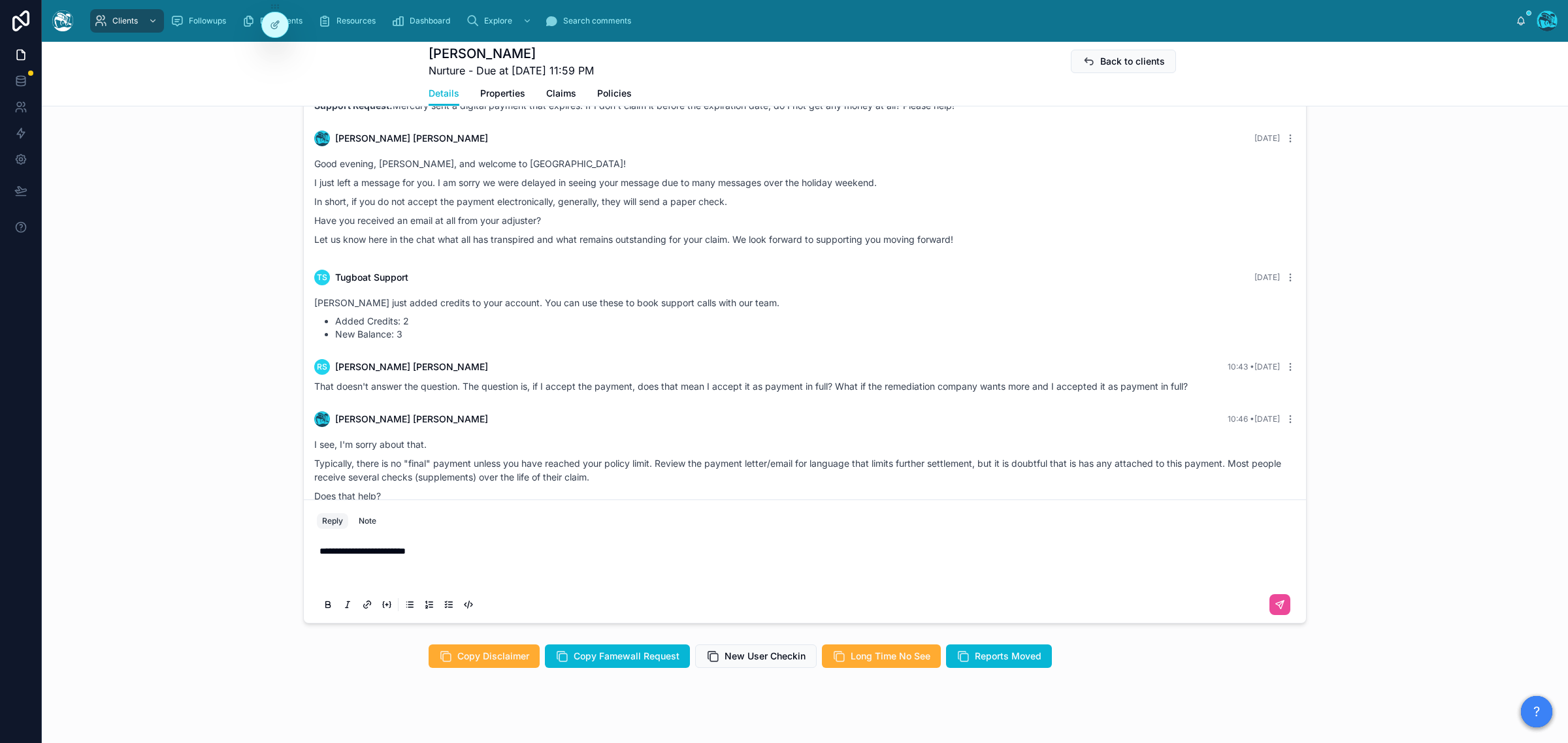 scroll, scrollTop: 742, scrollLeft: 0, axis: vertical 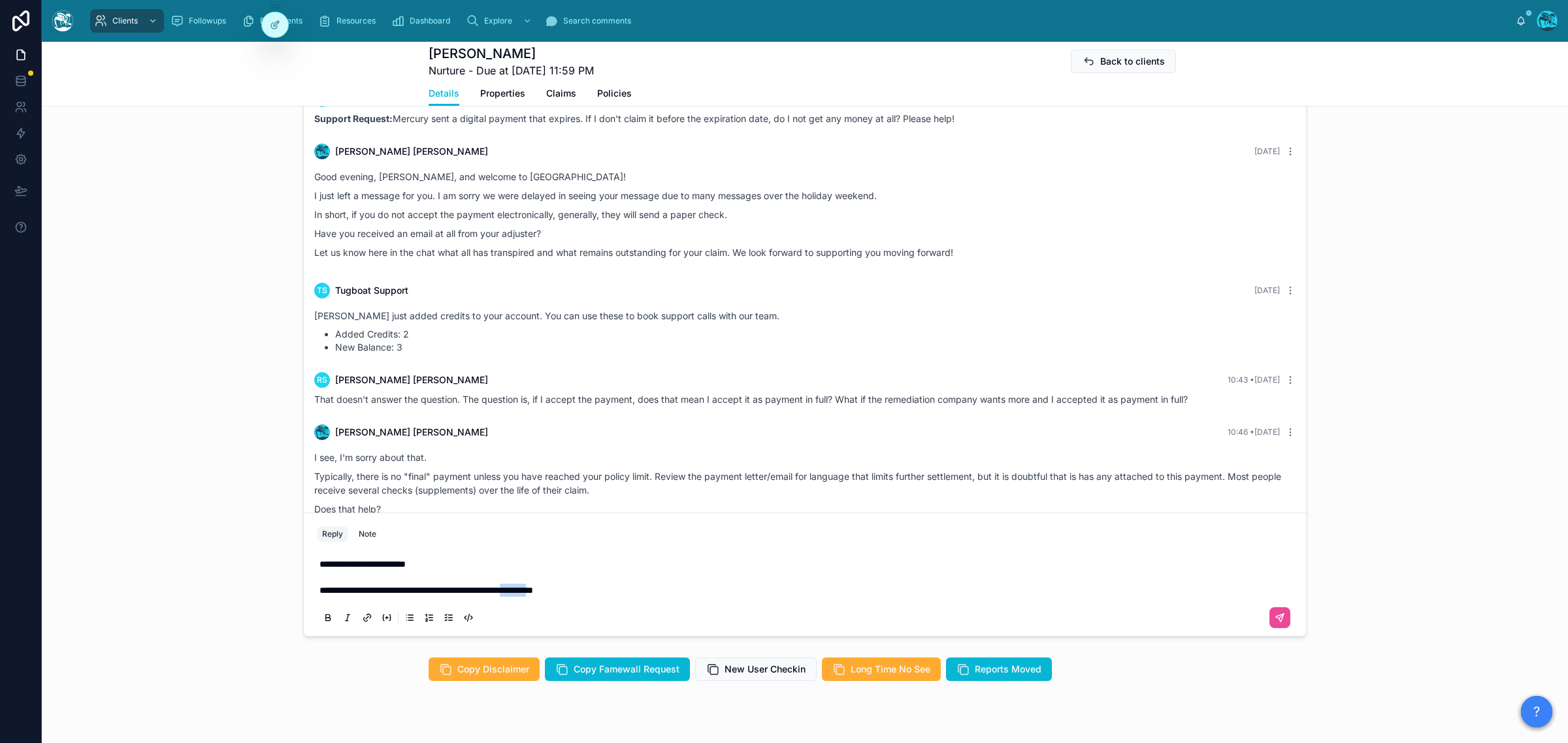 drag, startPoint x: 546, startPoint y: 588, endPoint x: 577, endPoint y: 586, distance: 31.064449 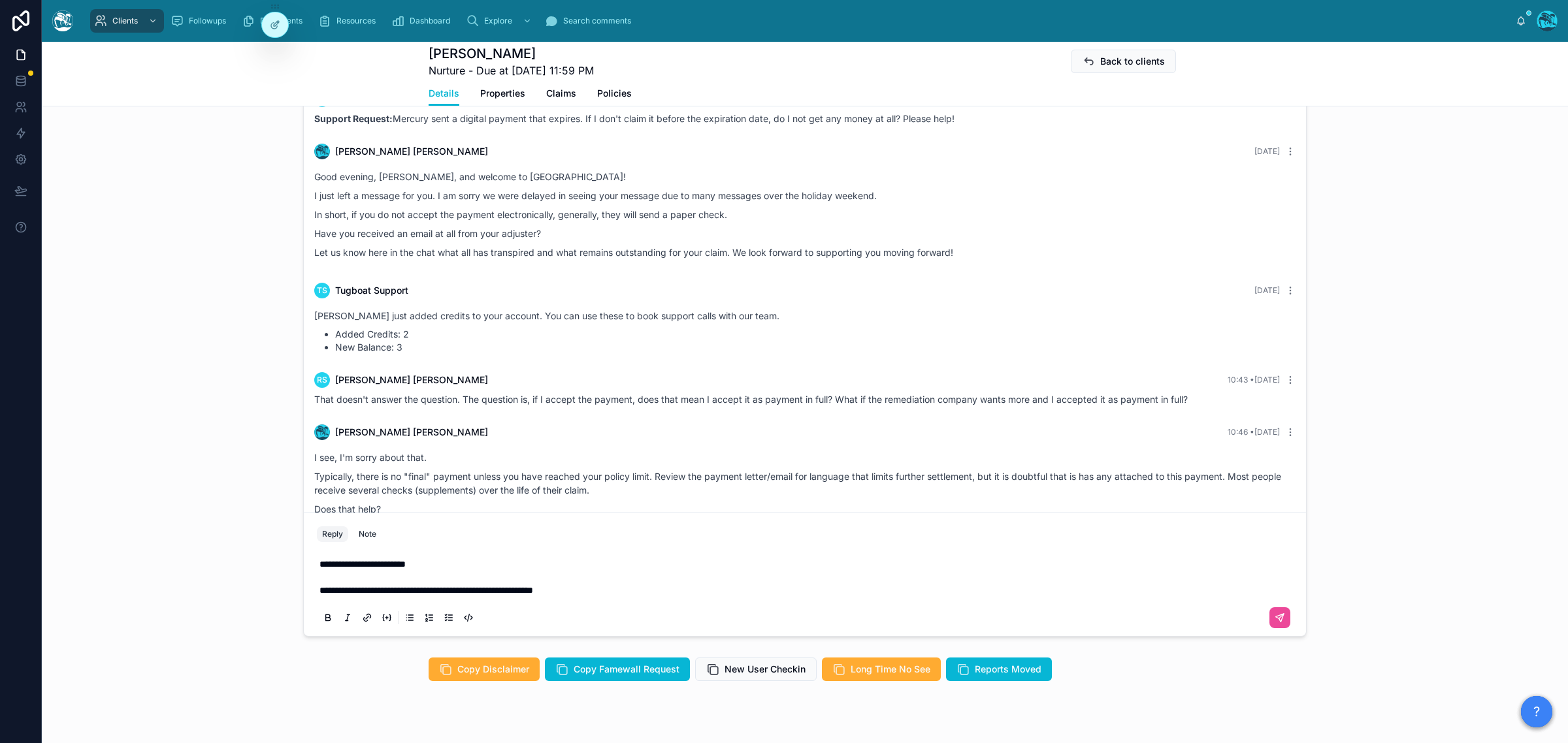 click on "**********" at bounding box center (426, 590) 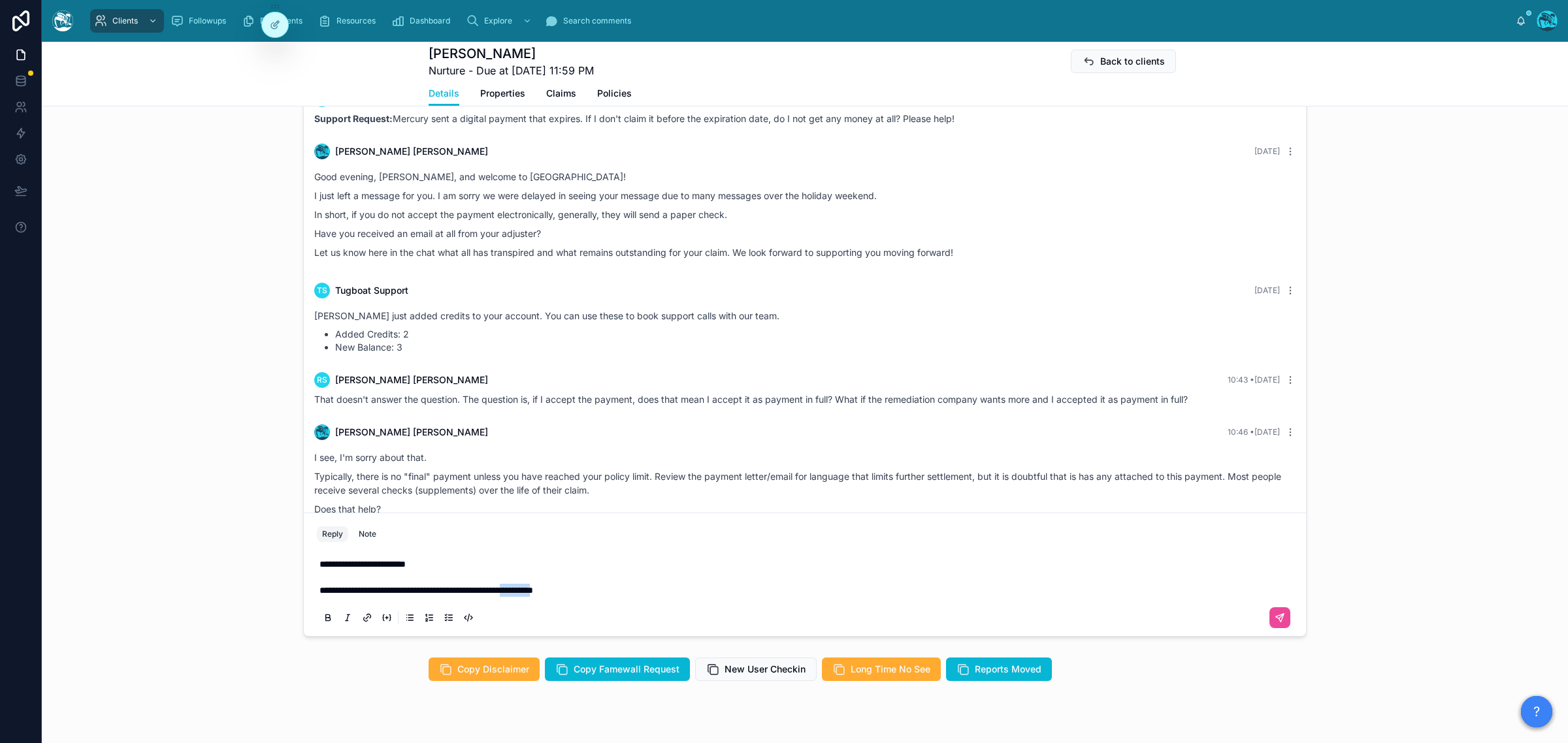 drag, startPoint x: 547, startPoint y: 590, endPoint x: 579, endPoint y: 591, distance: 32.0156 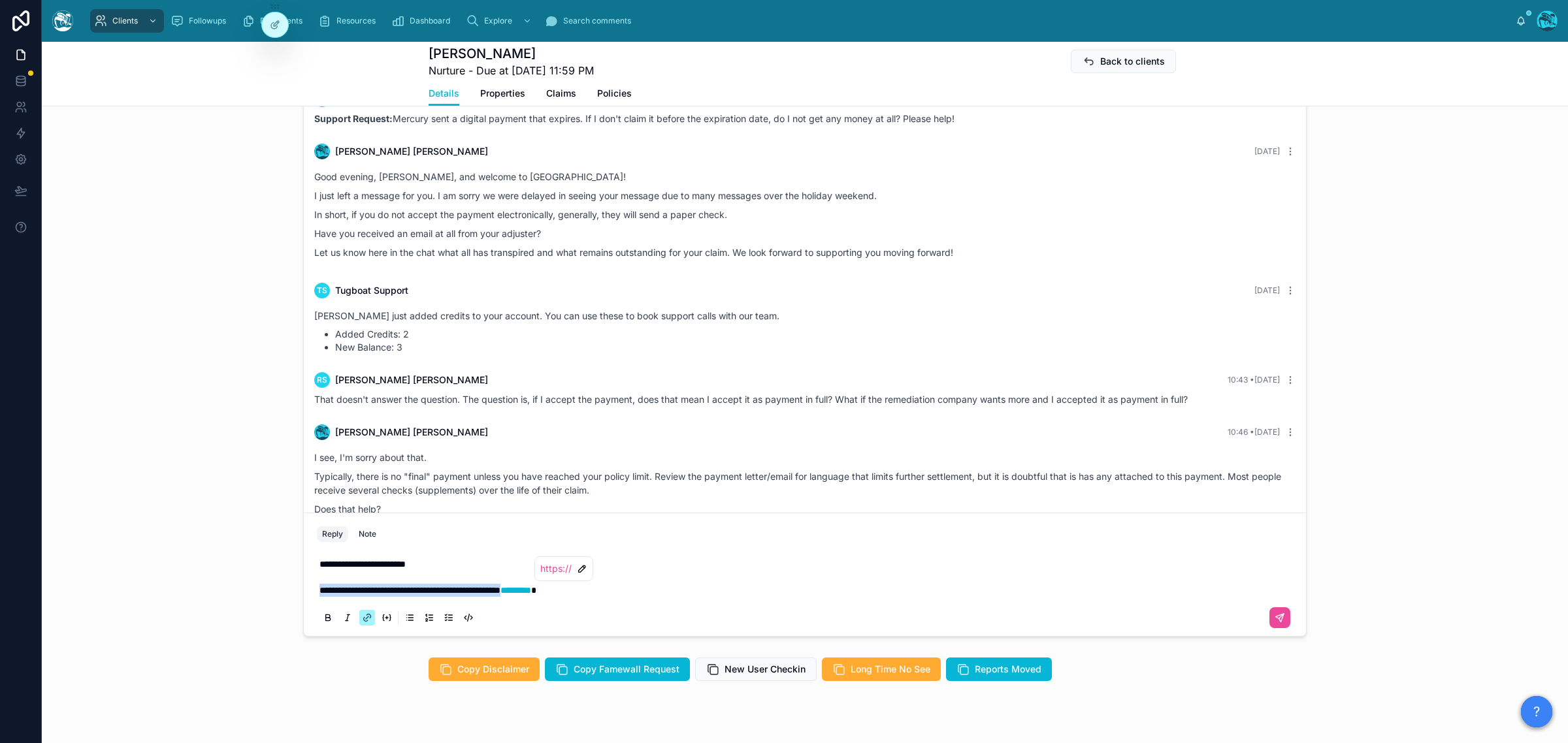 click 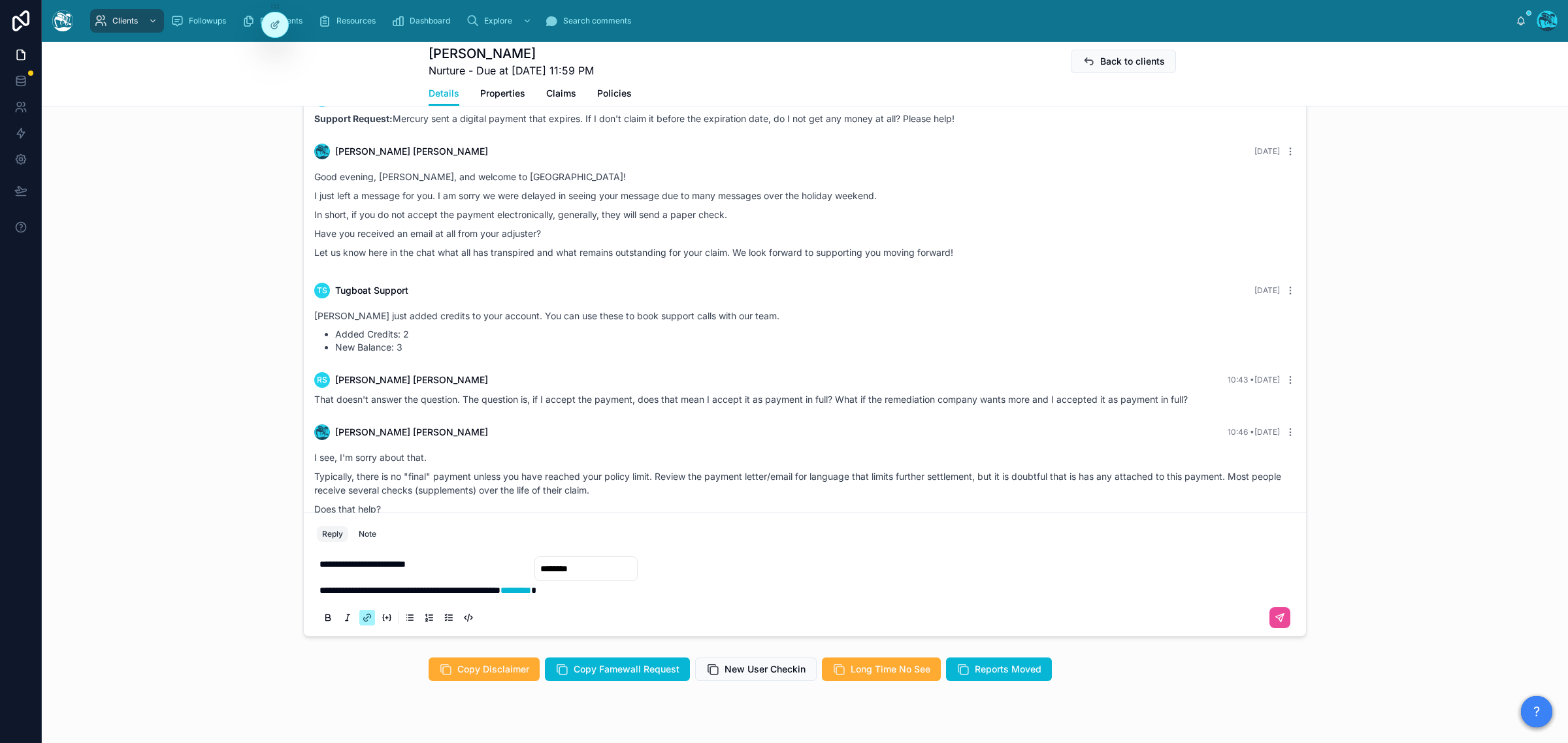 drag, startPoint x: 586, startPoint y: 566, endPoint x: 521, endPoint y: 569, distance: 65.06919 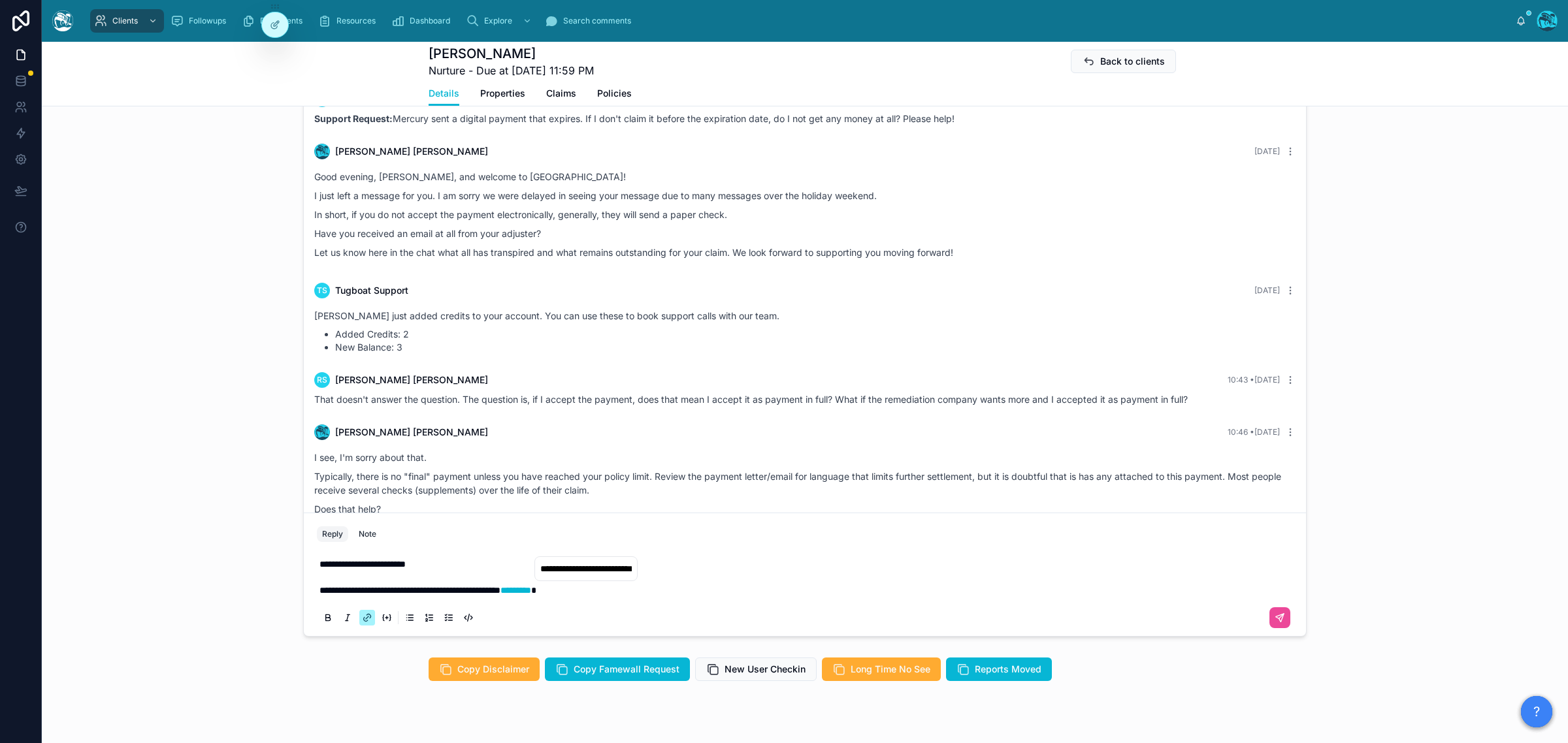 scroll, scrollTop: 0, scrollLeft: 14, axis: horizontal 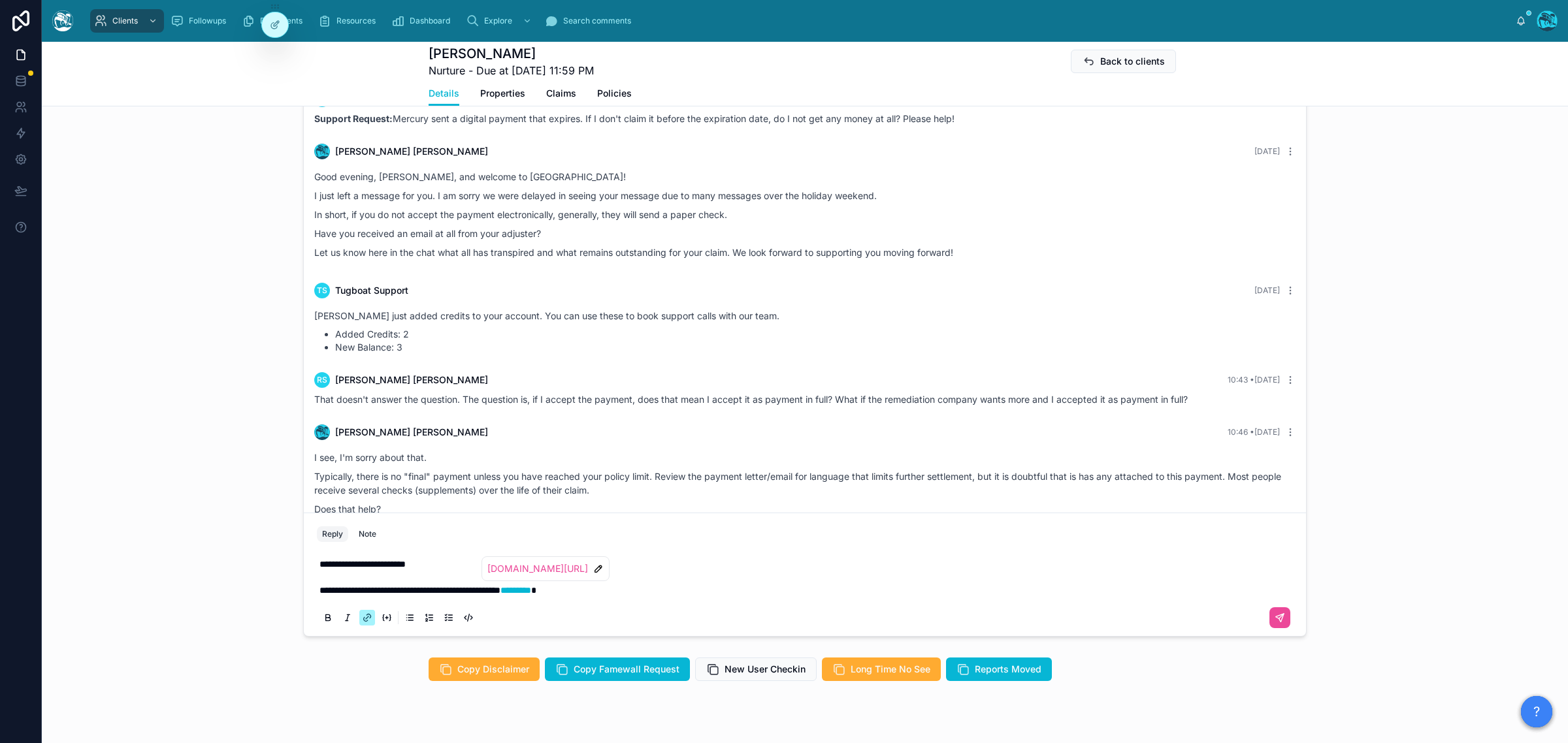 click on "**********" at bounding box center [808, 590] 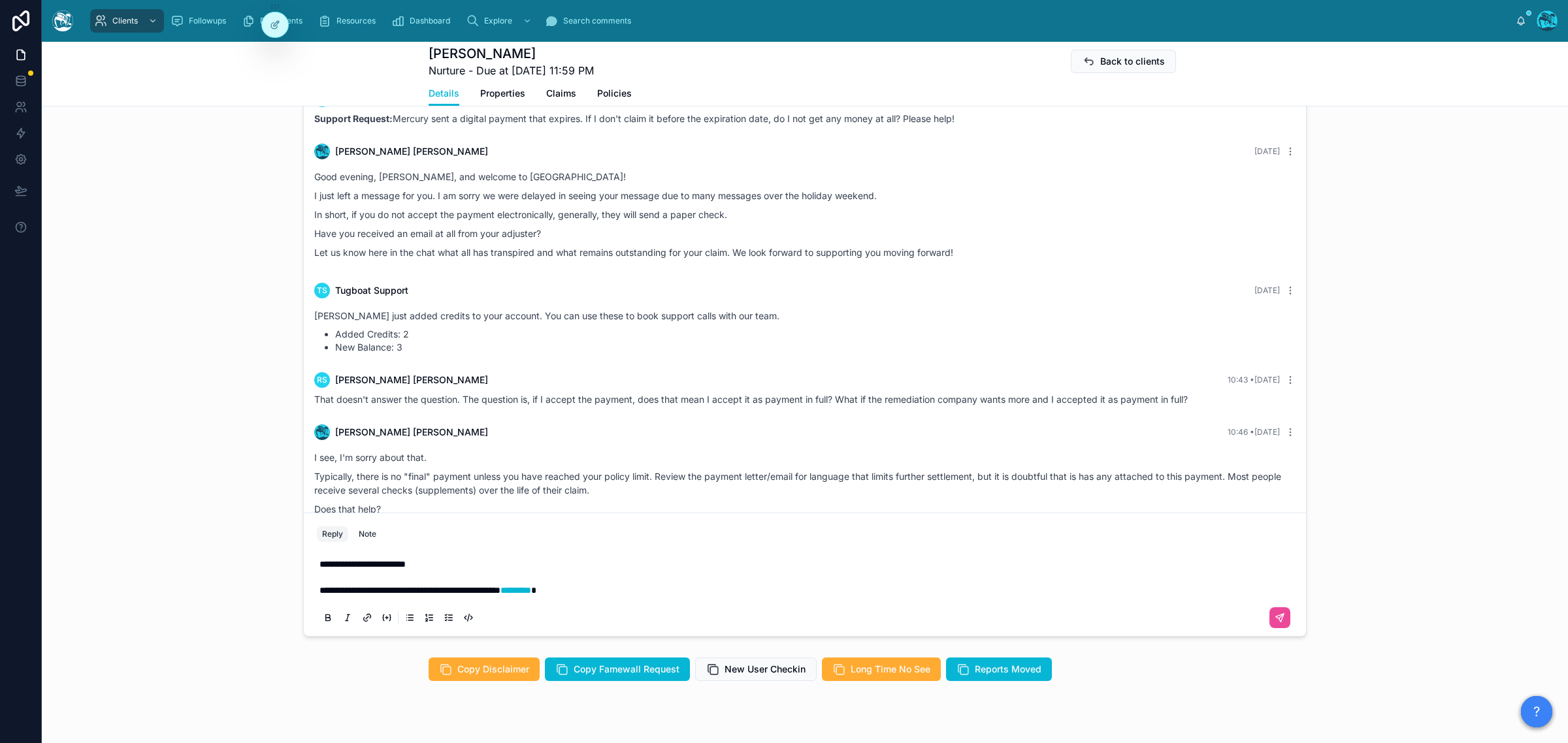 click on "**********" at bounding box center [808, 590] 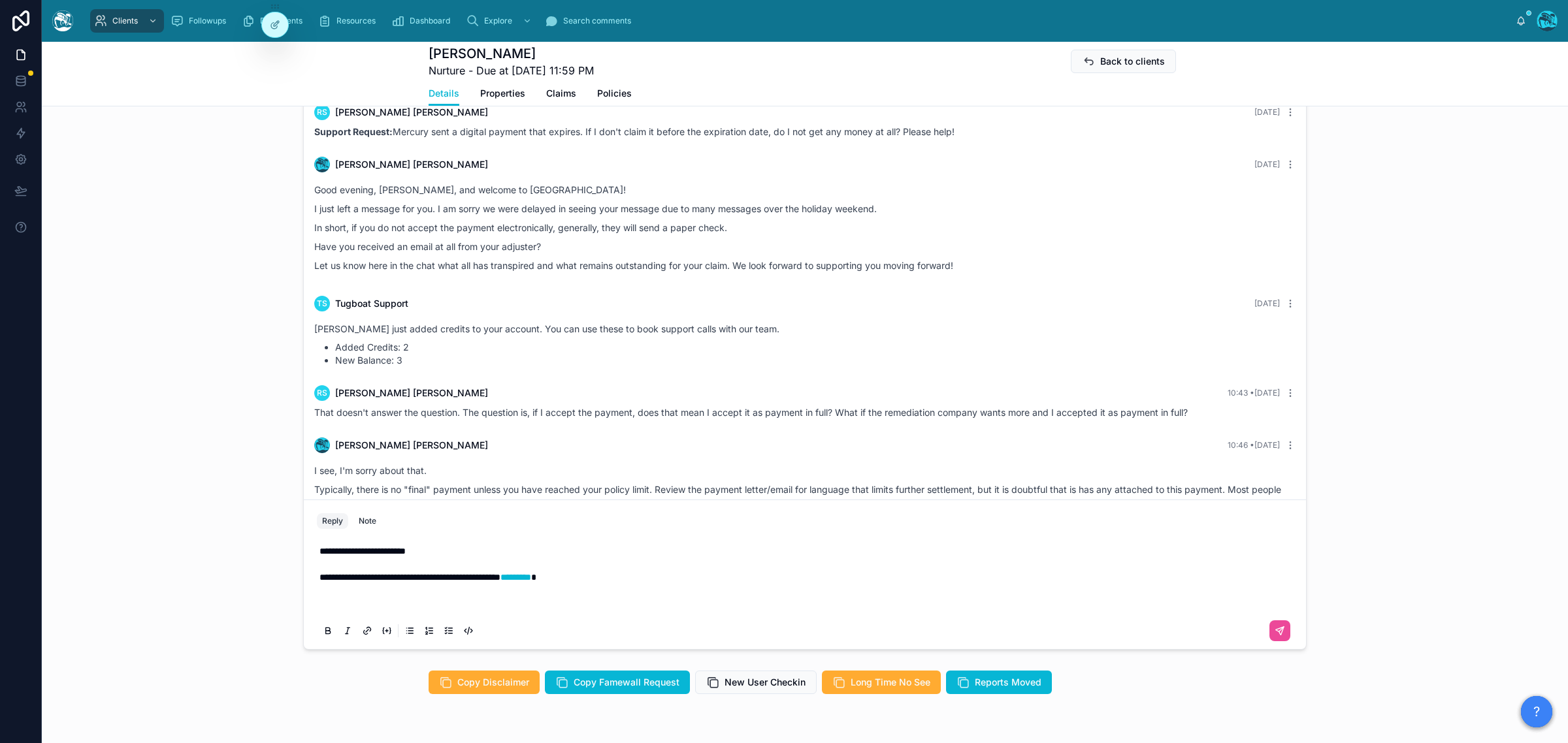 scroll, scrollTop: 716, scrollLeft: 0, axis: vertical 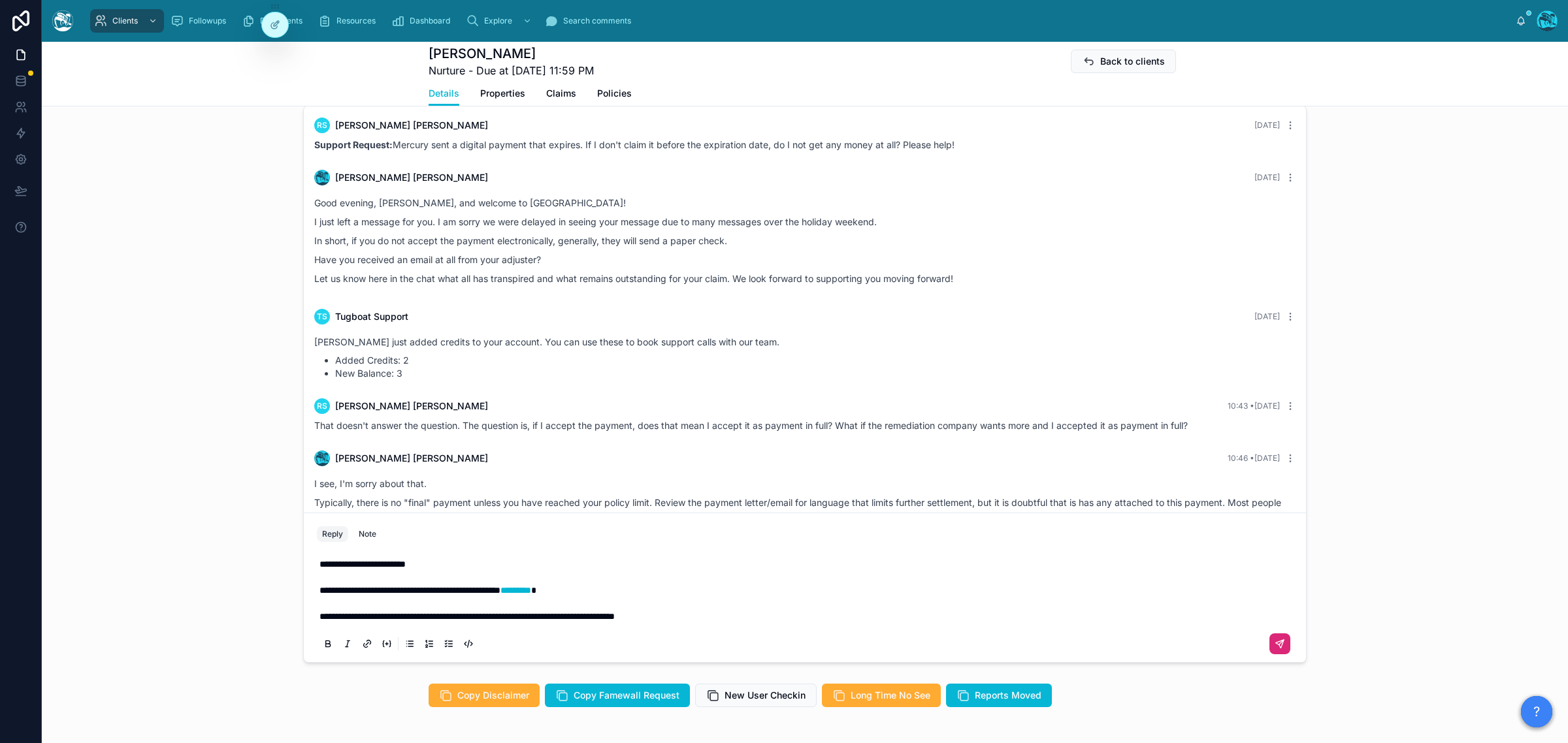 click 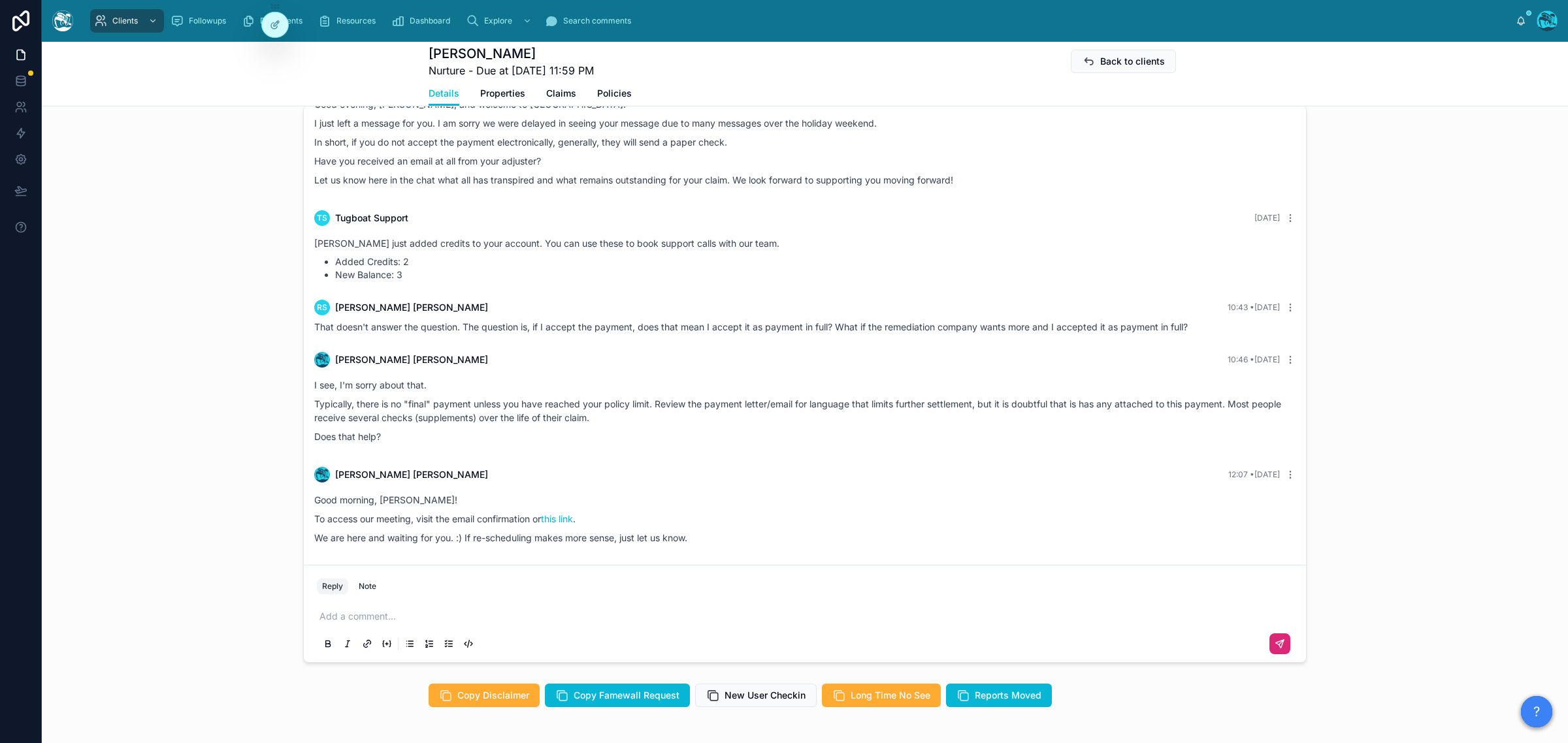 scroll, scrollTop: 338, scrollLeft: 0, axis: vertical 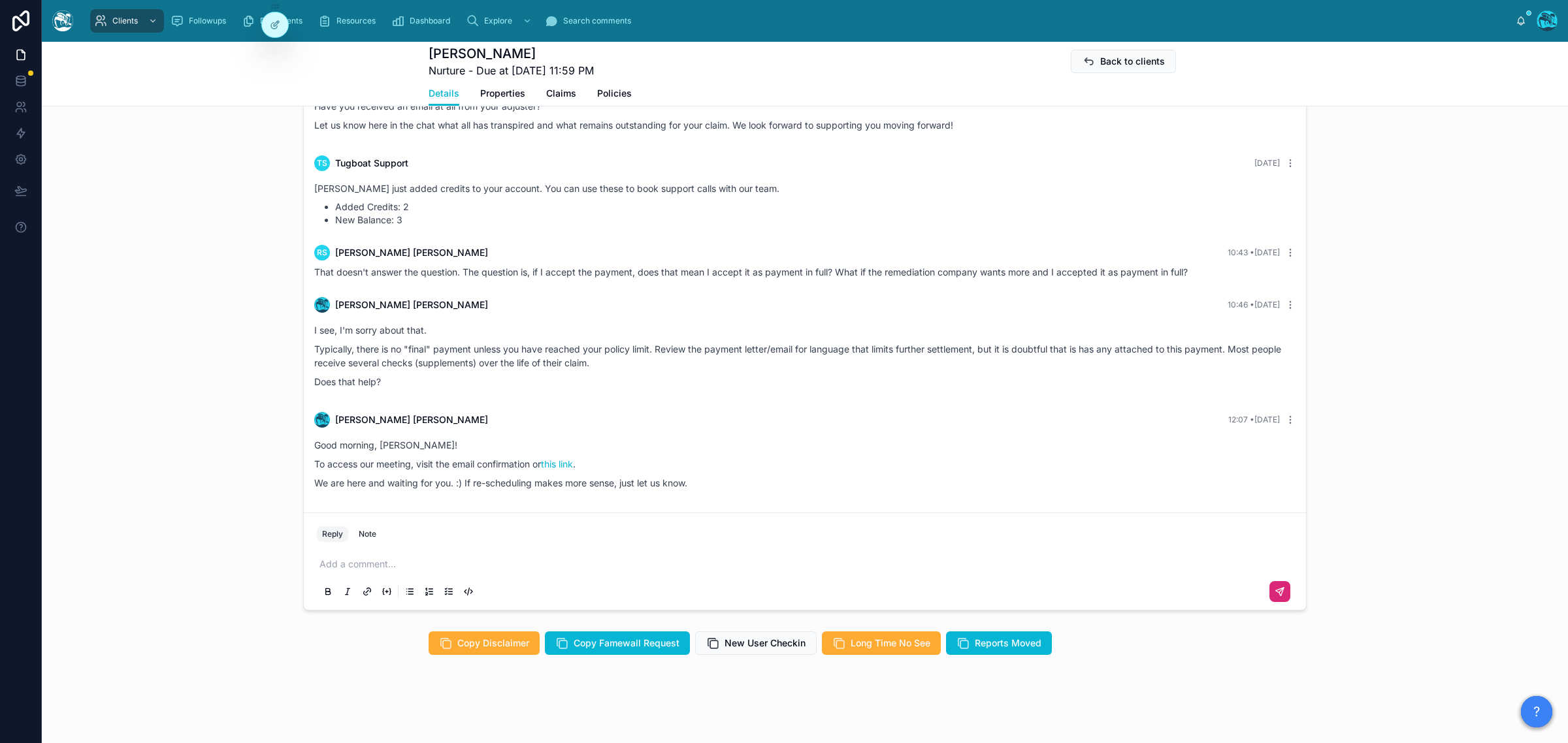 click at bounding box center (808, 564) 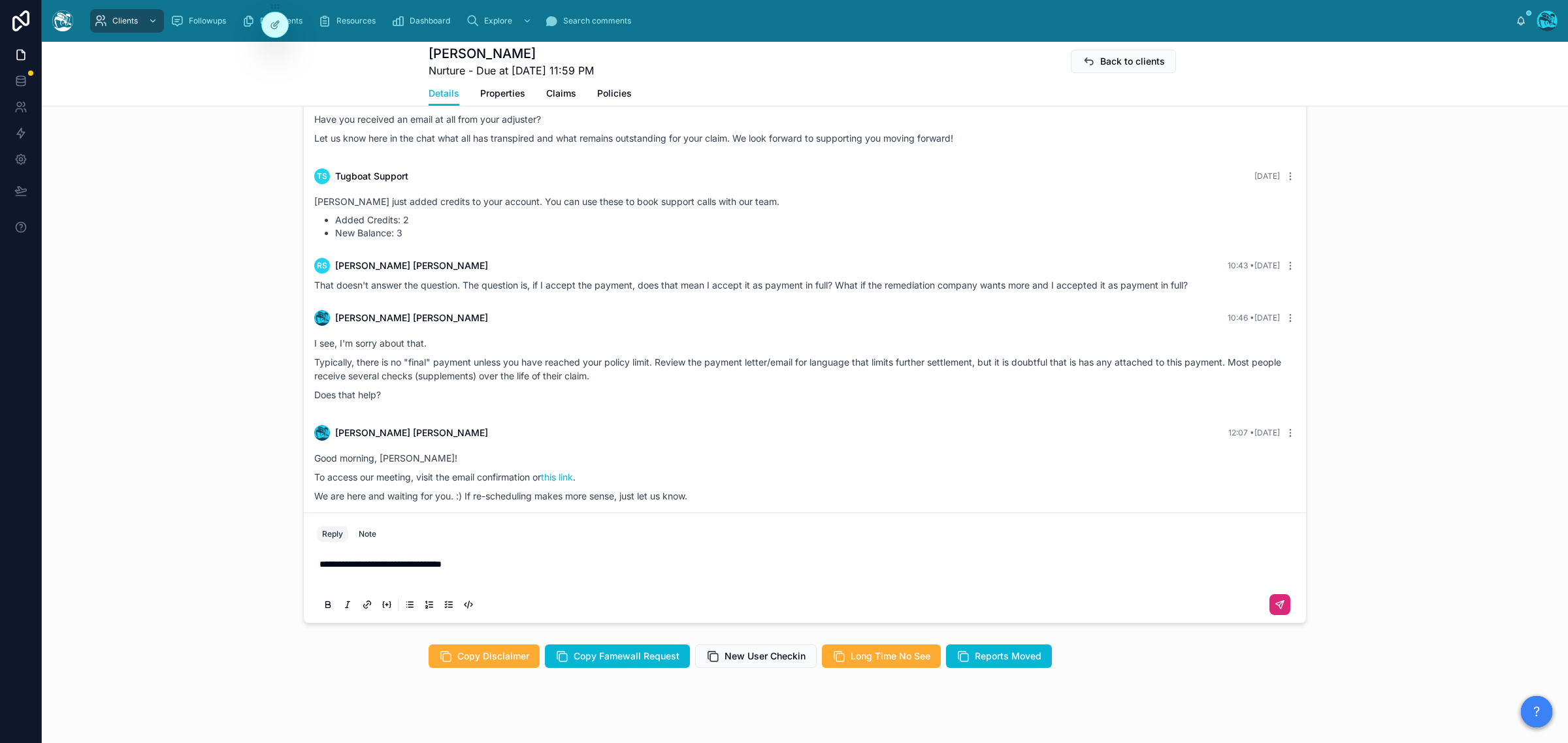 scroll, scrollTop: 742, scrollLeft: 0, axis: vertical 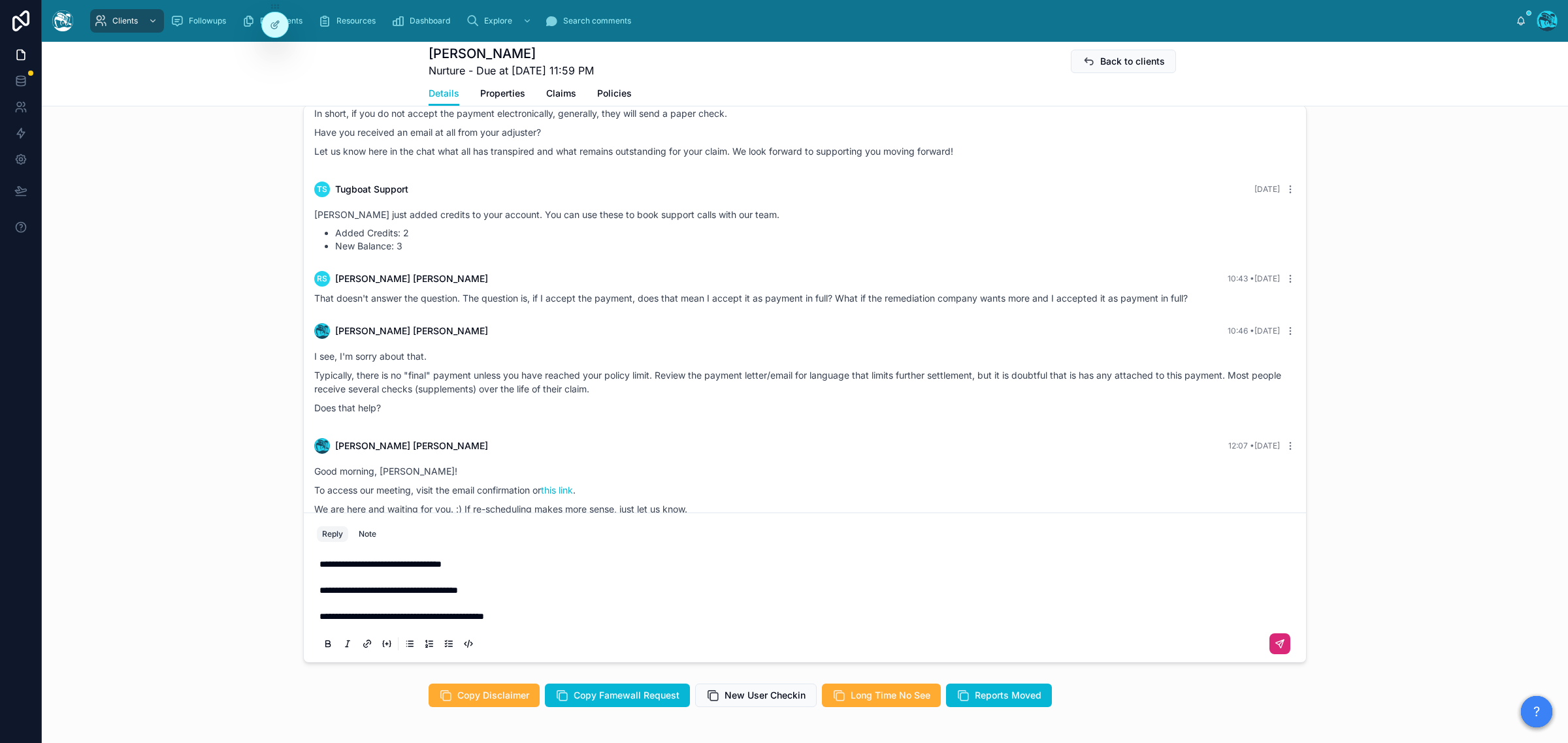 click 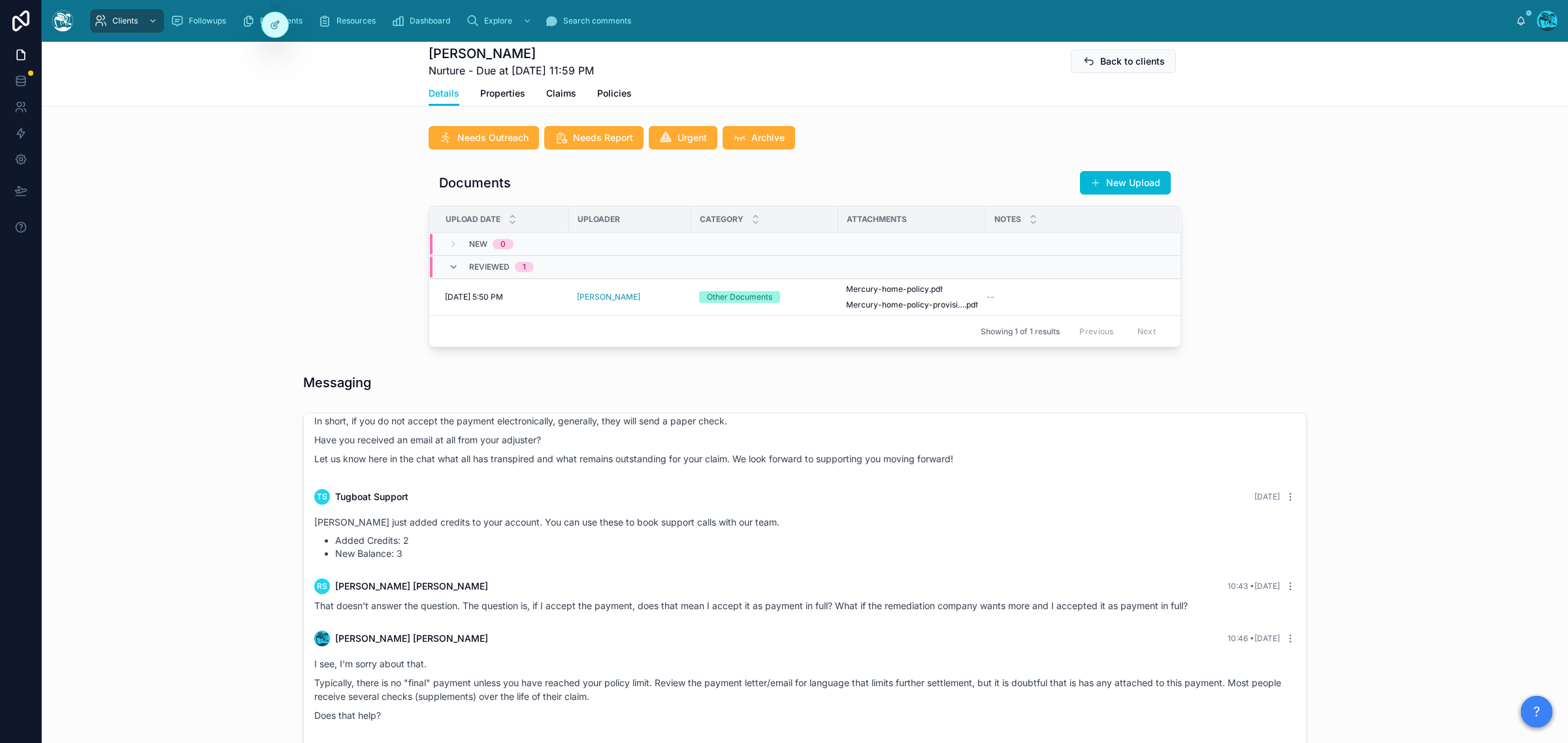 scroll, scrollTop: 768, scrollLeft: 0, axis: vertical 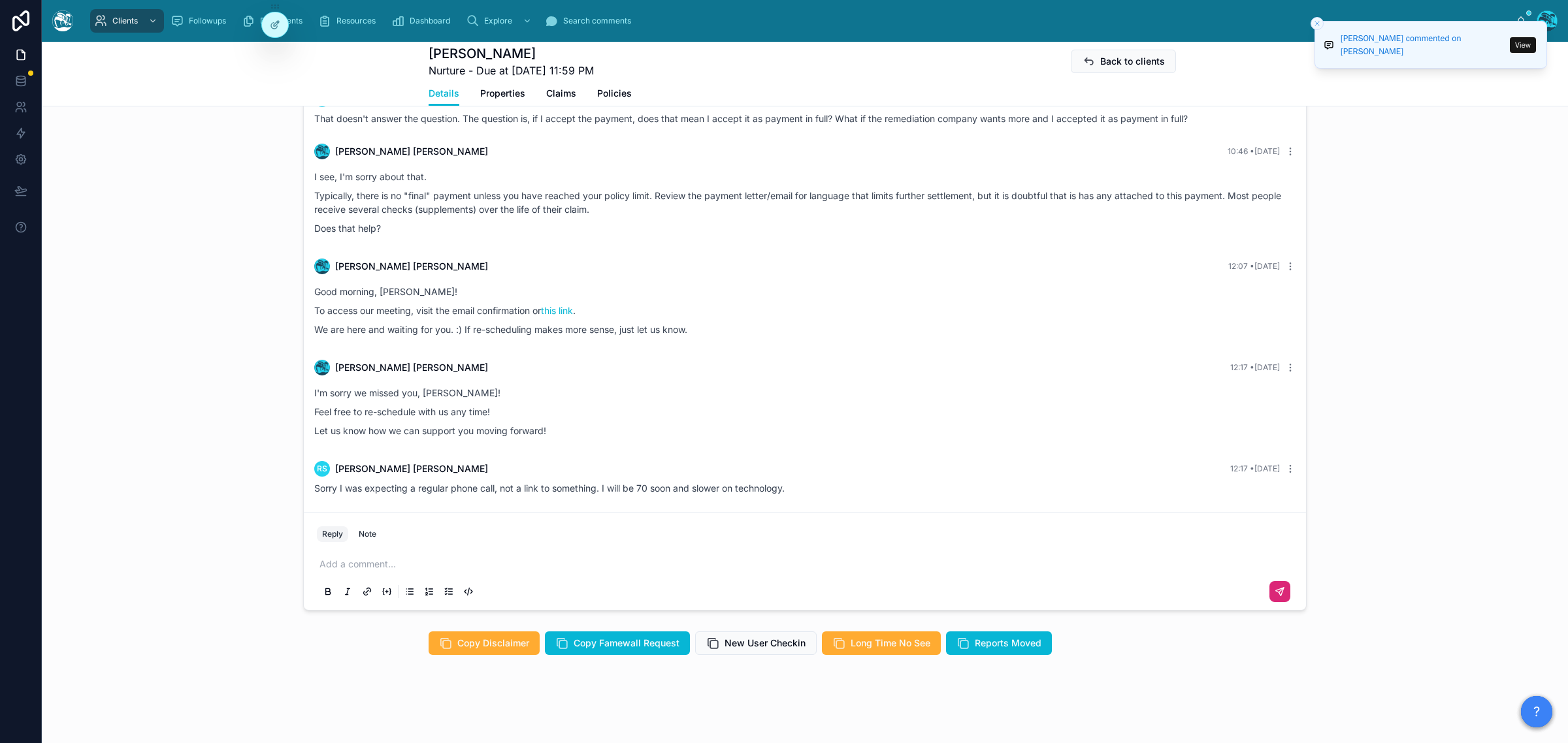 click at bounding box center [808, 564] 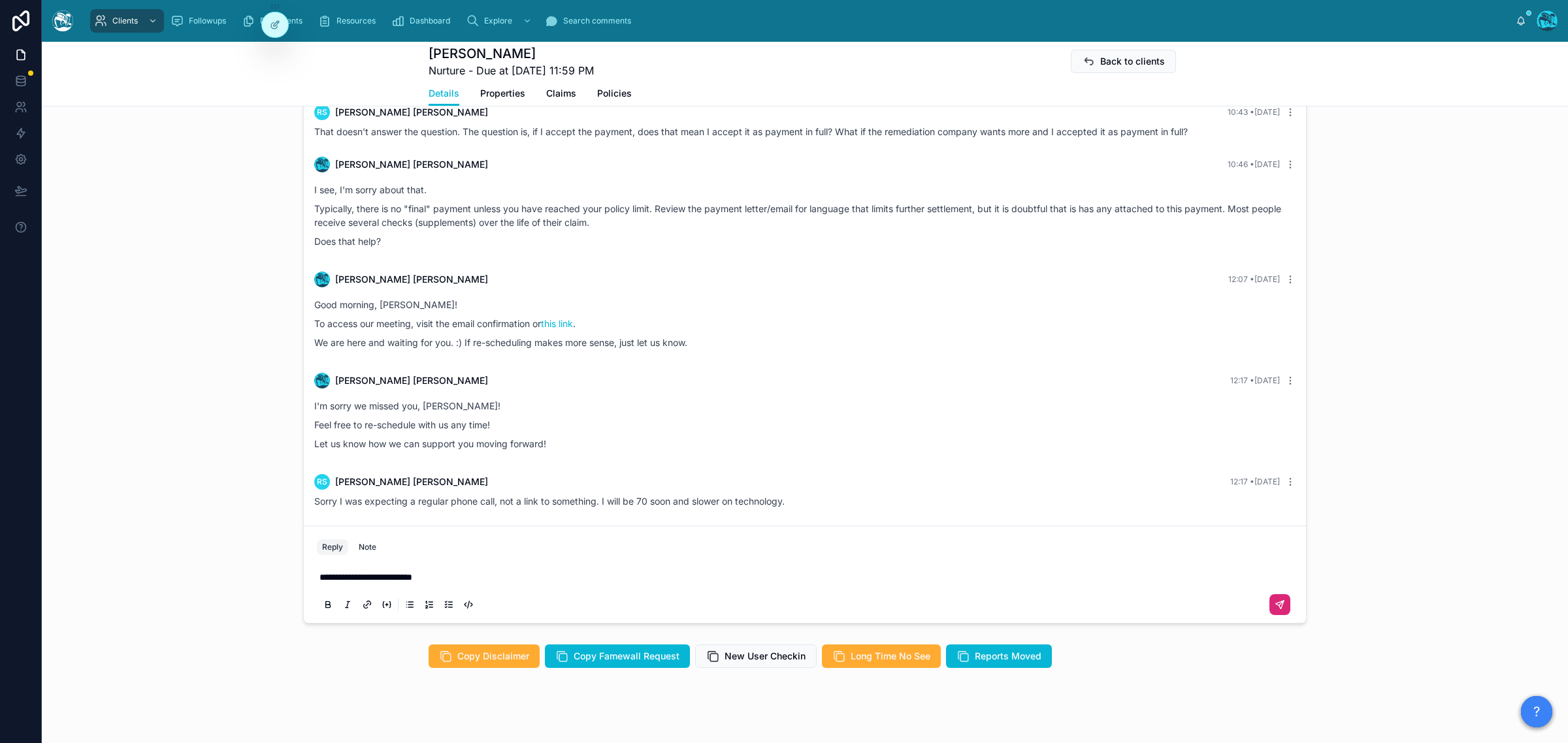 scroll, scrollTop: 768, scrollLeft: 0, axis: vertical 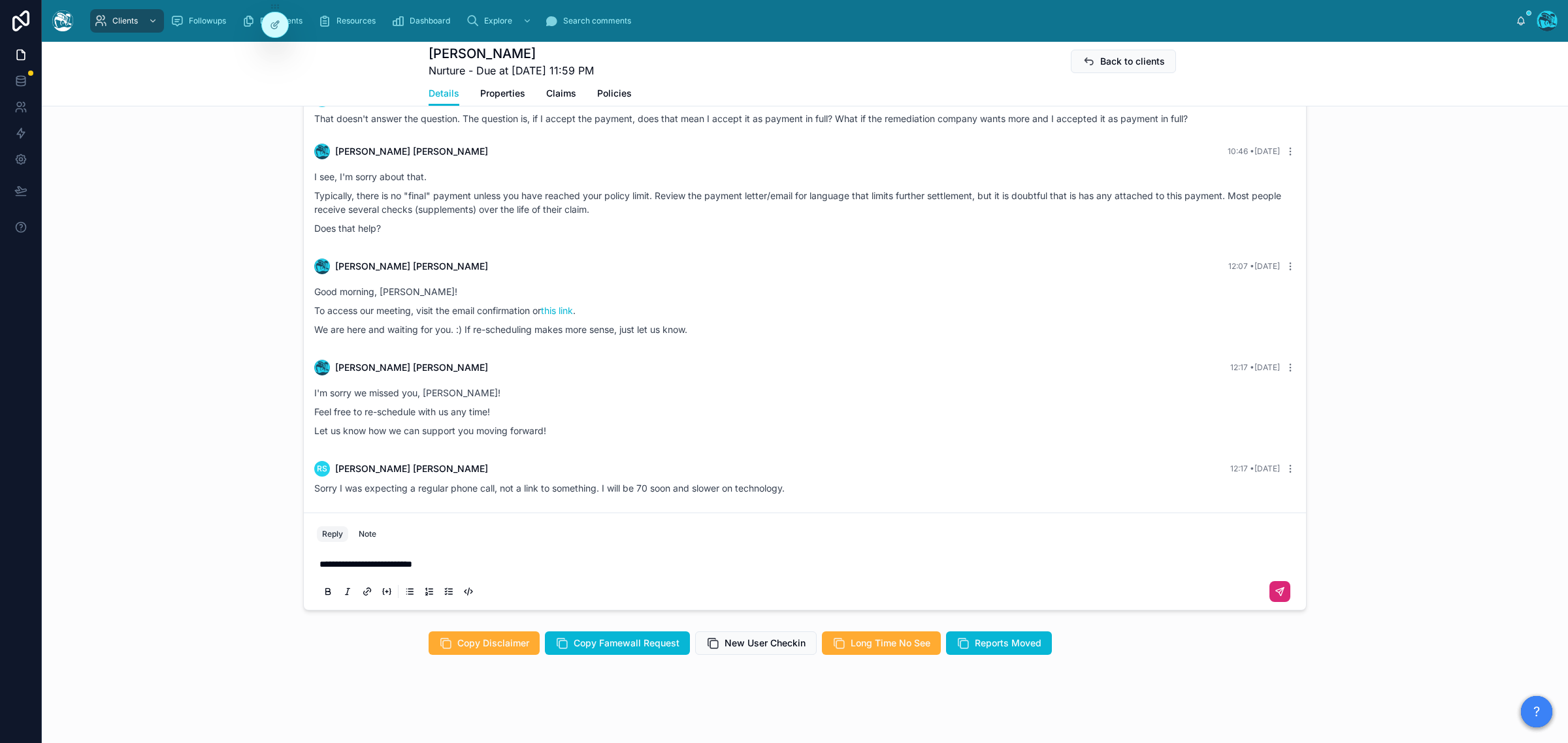 click 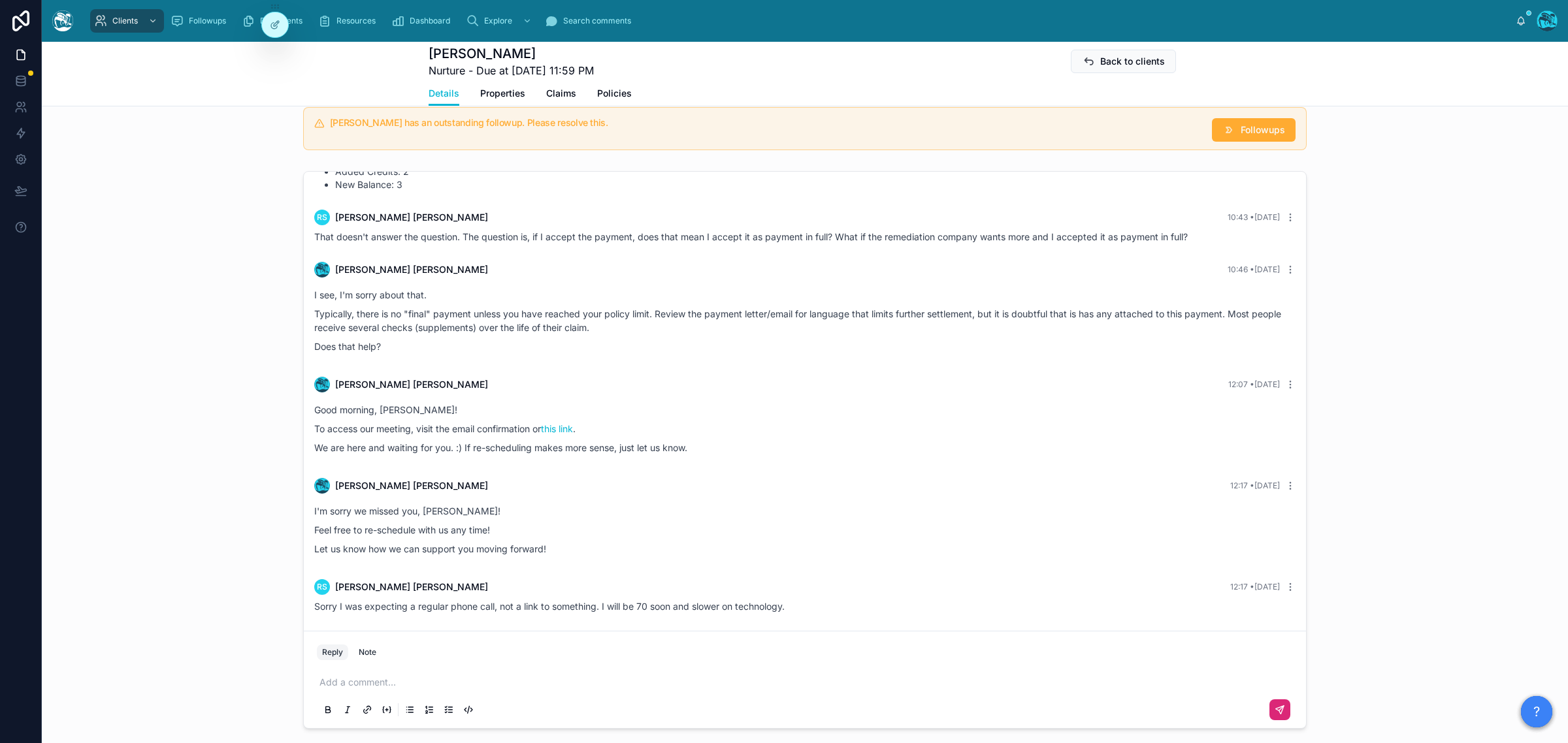 scroll, scrollTop: 816, scrollLeft: 0, axis: vertical 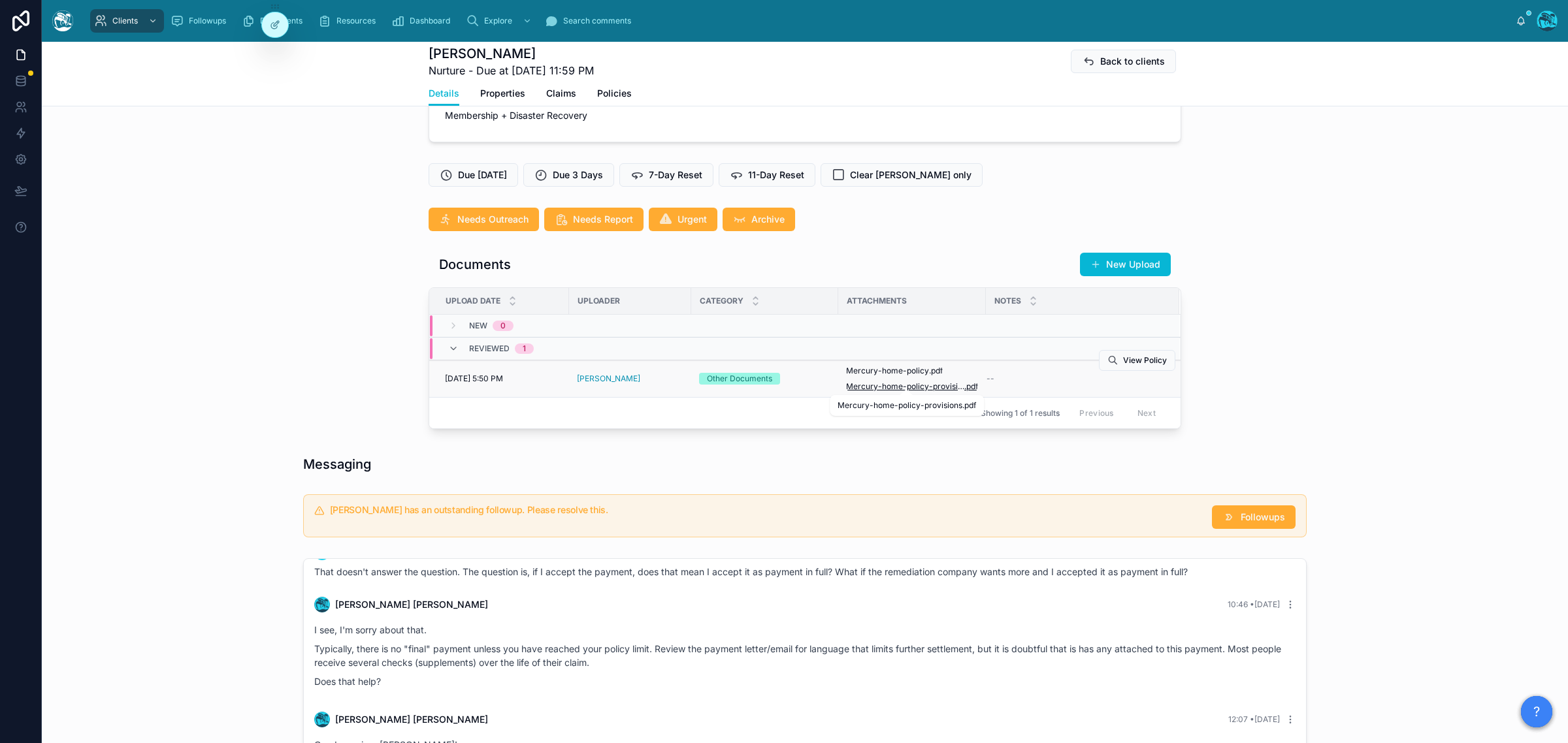 click on "Mercury-home-policy-provisions" at bounding box center [905, 387] 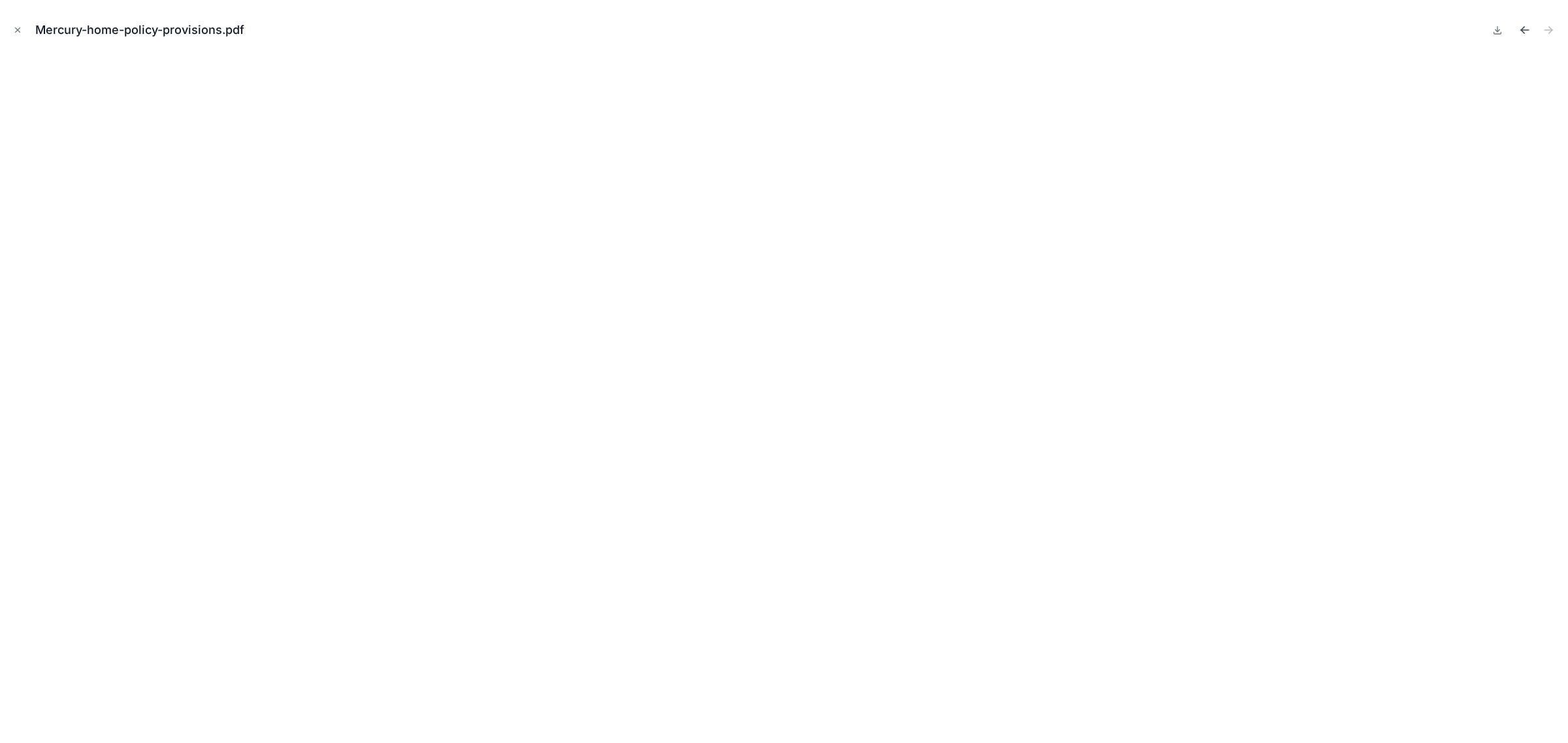 click 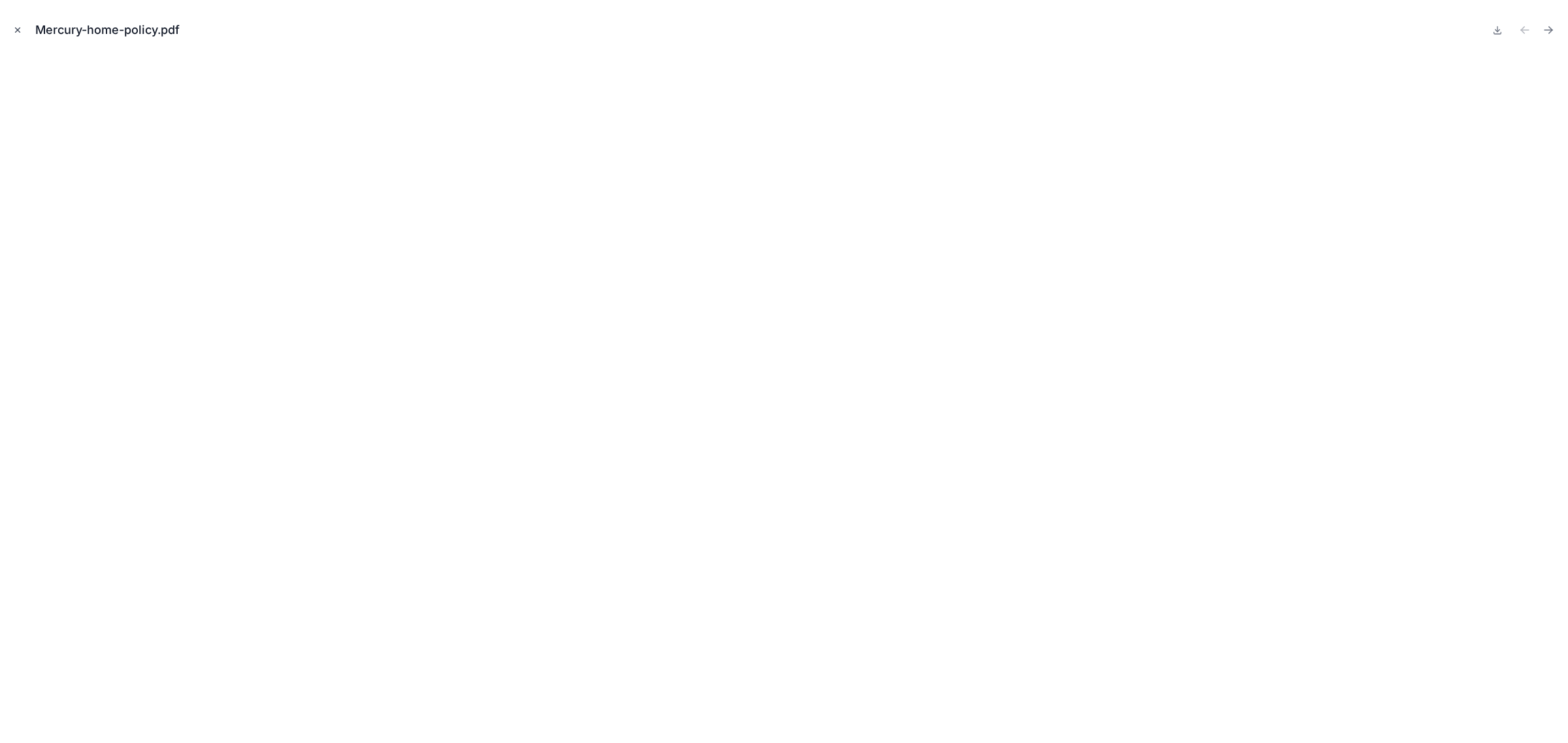 click 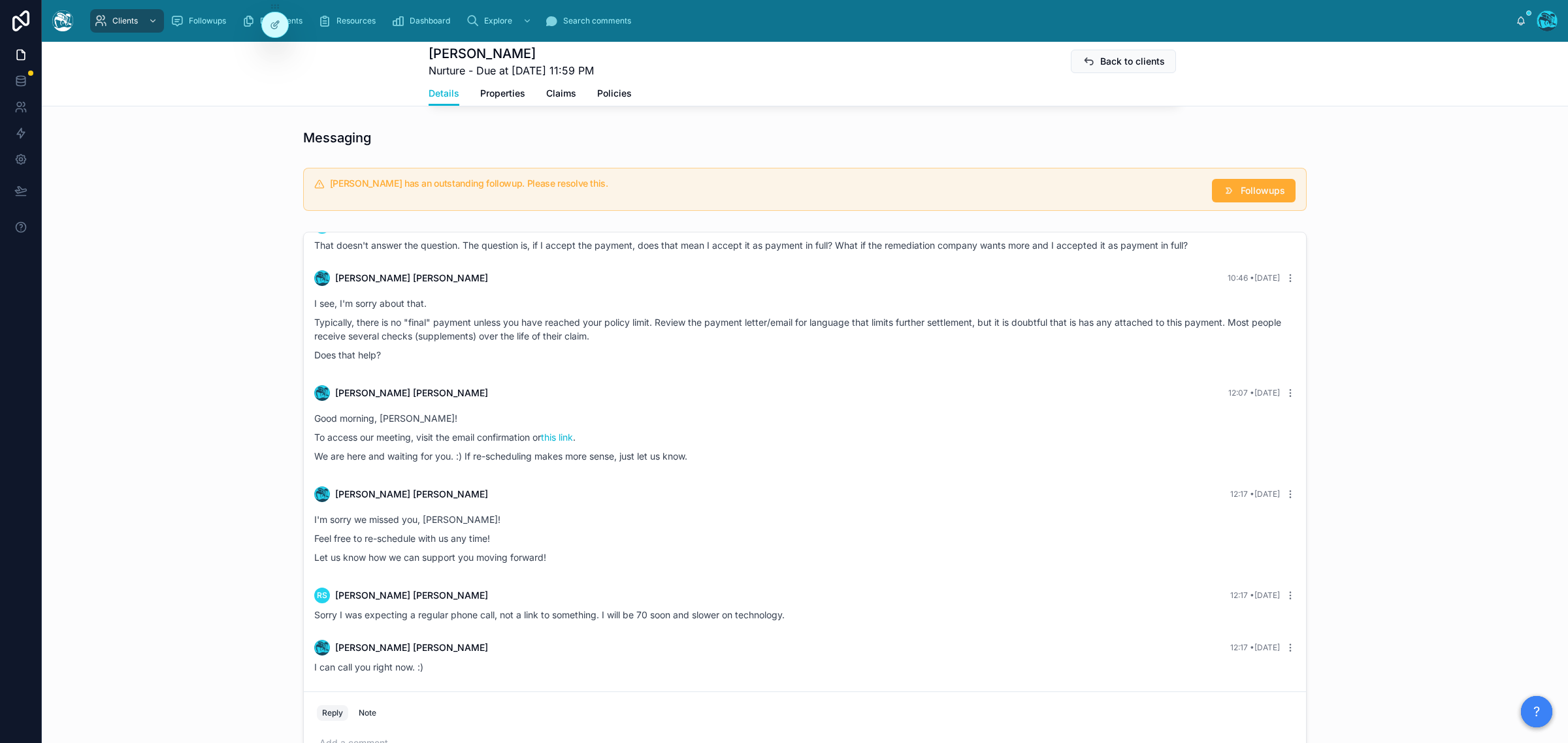 scroll, scrollTop: 735, scrollLeft: 0, axis: vertical 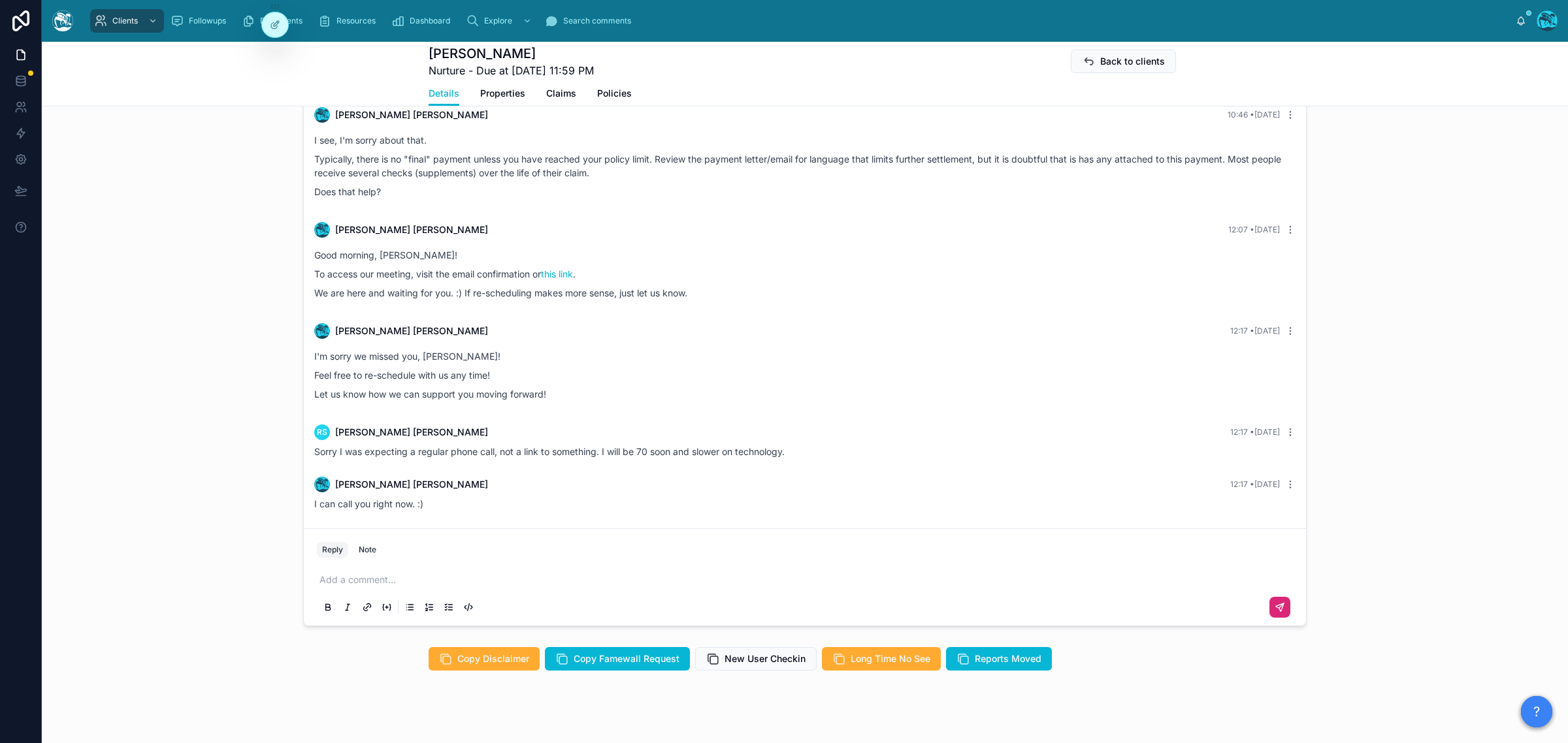 click at bounding box center (808, 580) 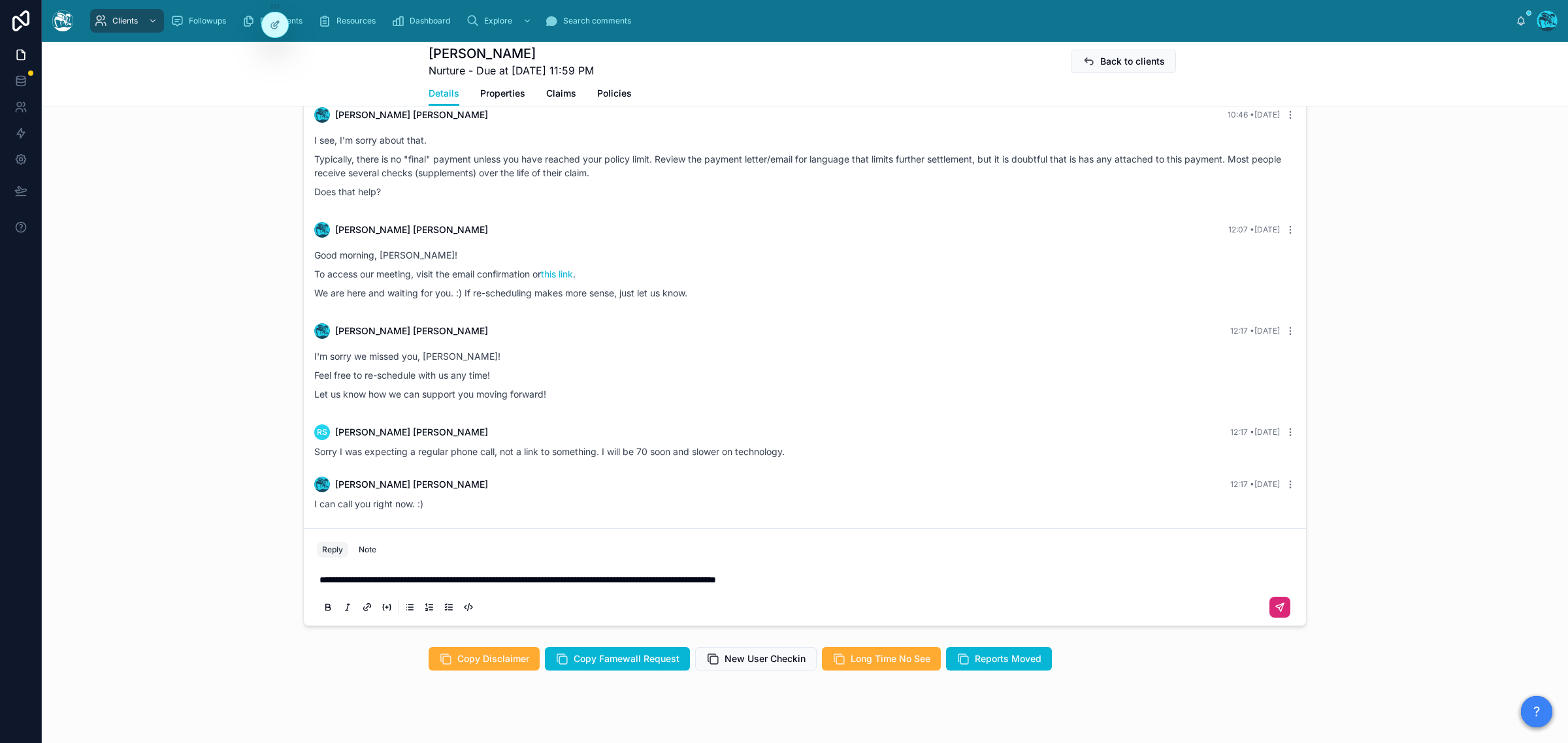 click on "**********" at bounding box center [517, 580] 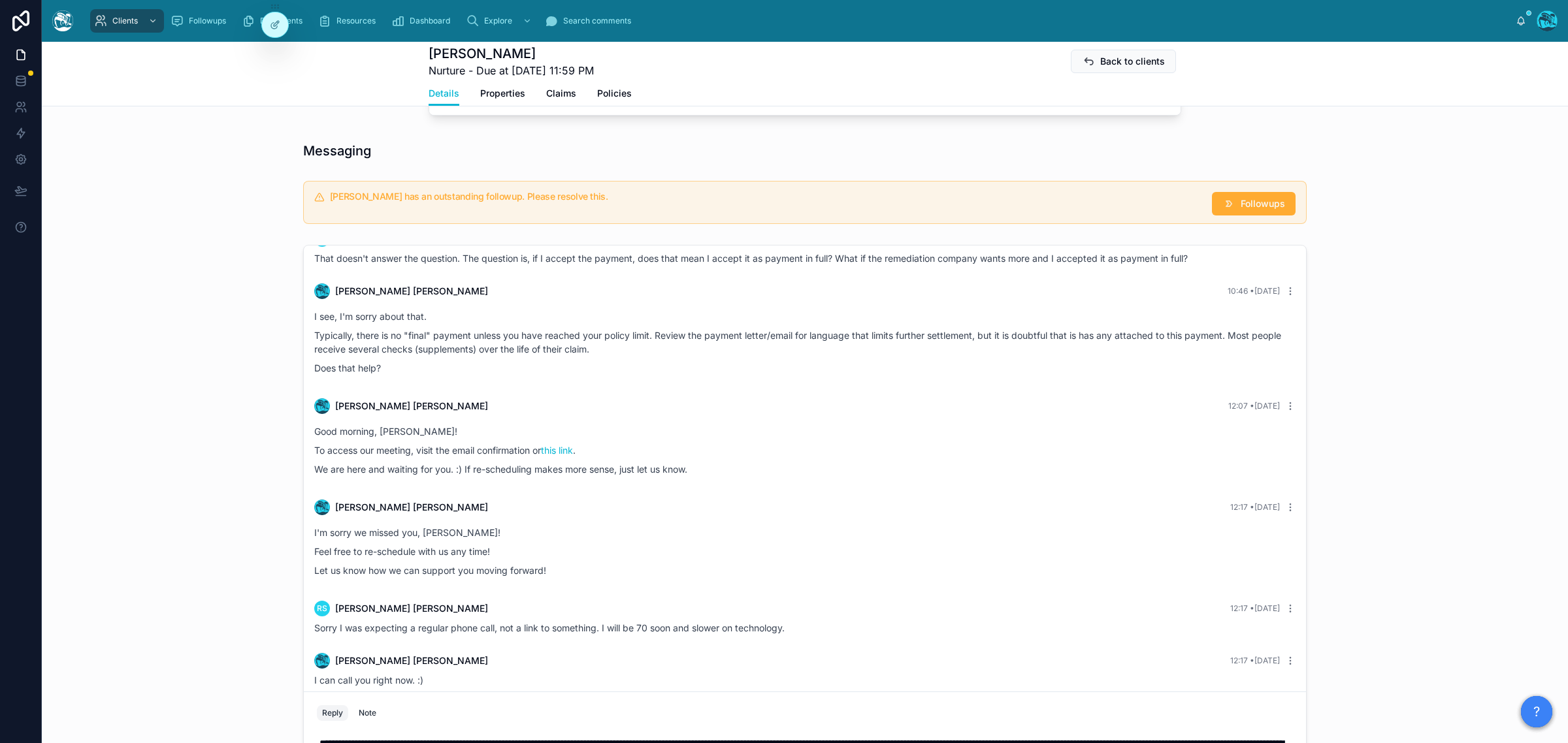 scroll, scrollTop: 832, scrollLeft: 0, axis: vertical 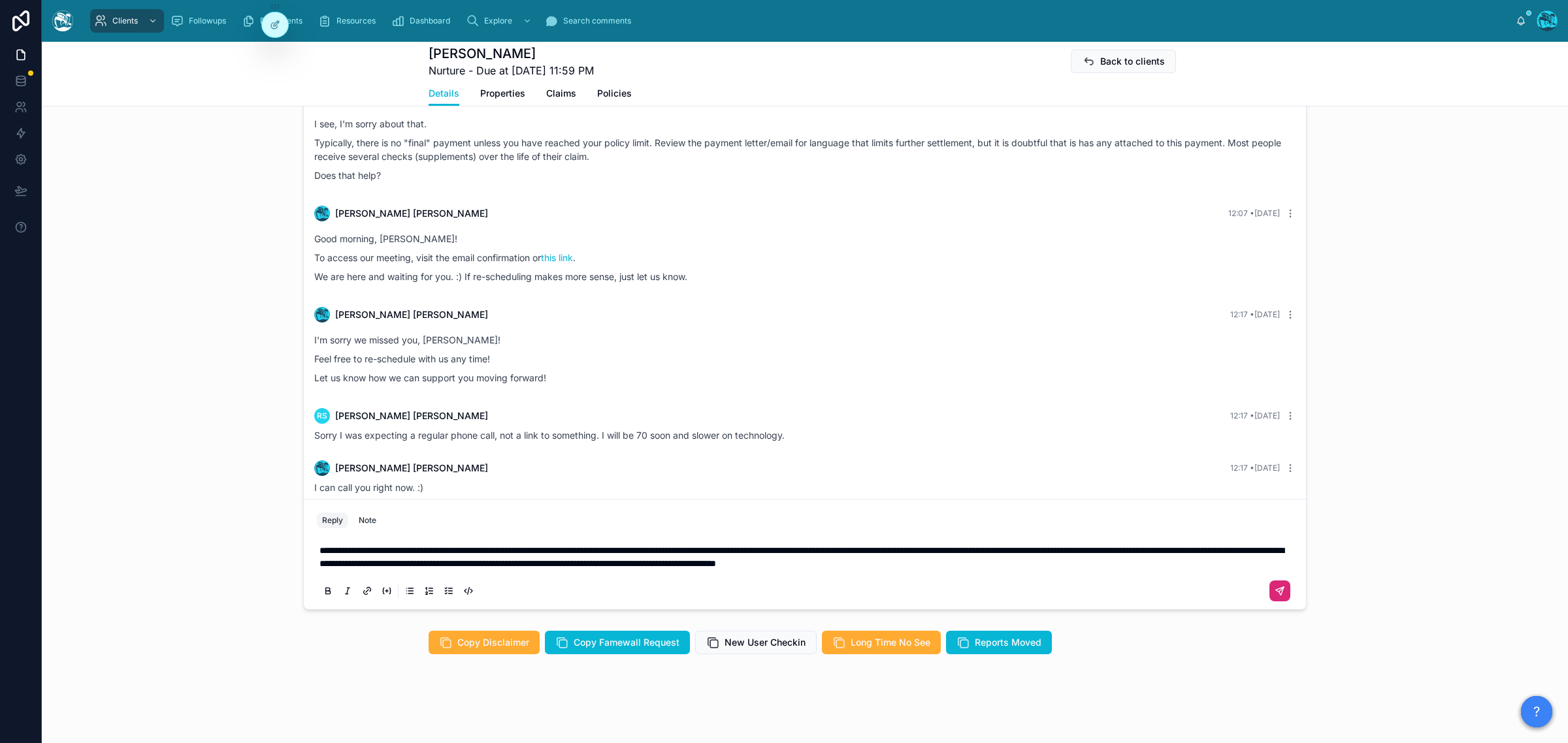 click on "**********" at bounding box center [808, 557] 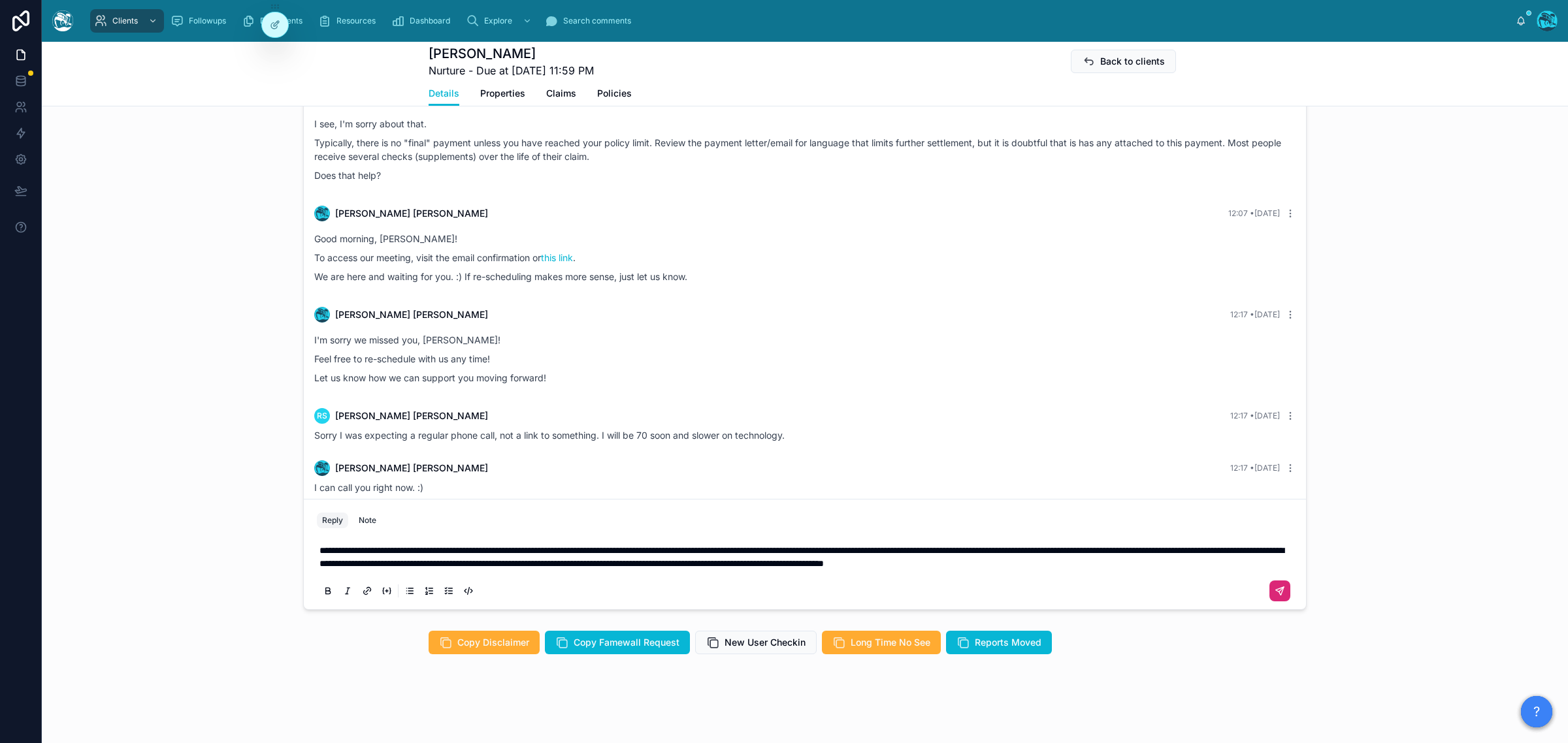 scroll, scrollTop: 819, scrollLeft: 0, axis: vertical 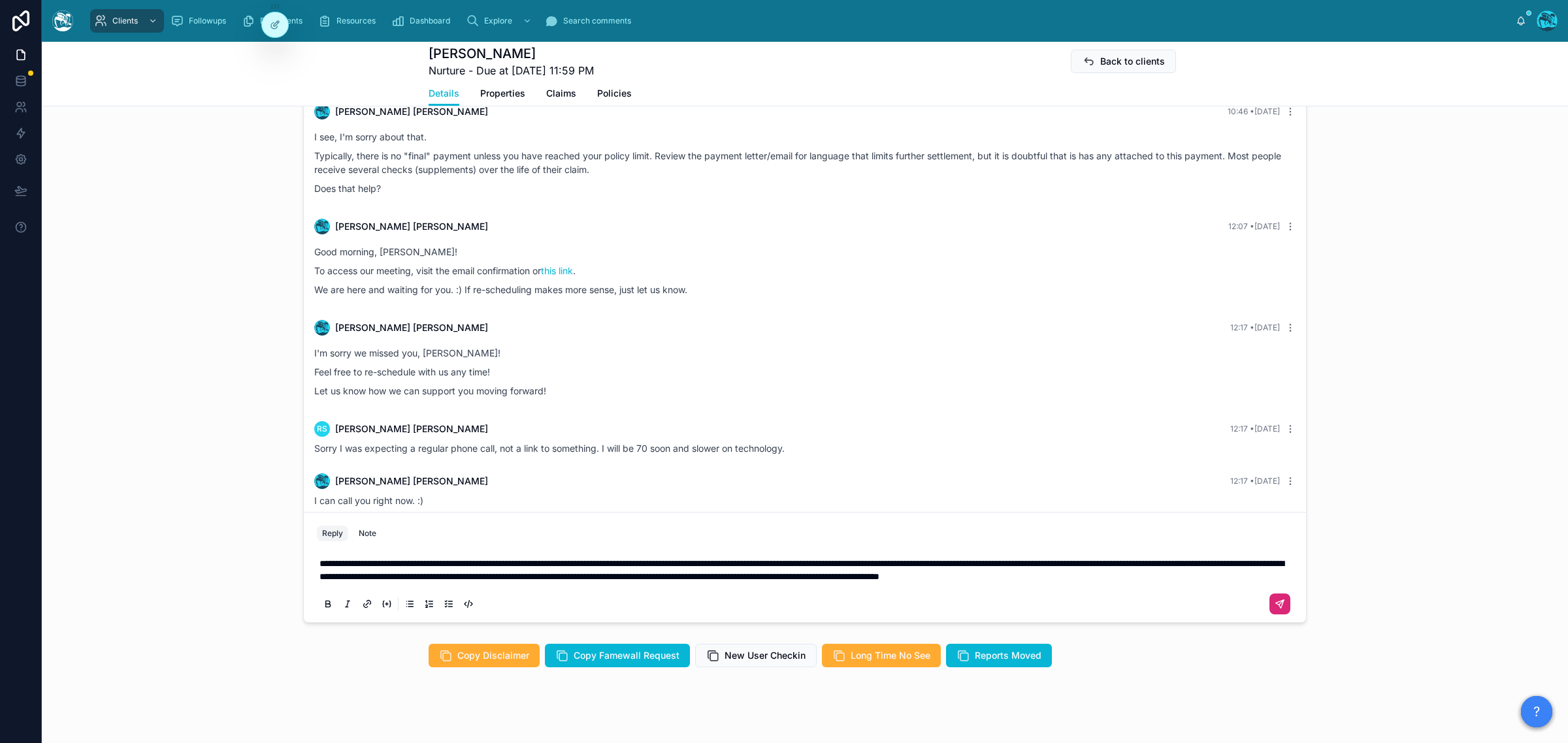 drag, startPoint x: 1304, startPoint y: 88, endPoint x: 1073, endPoint y: 118, distance: 232.9399 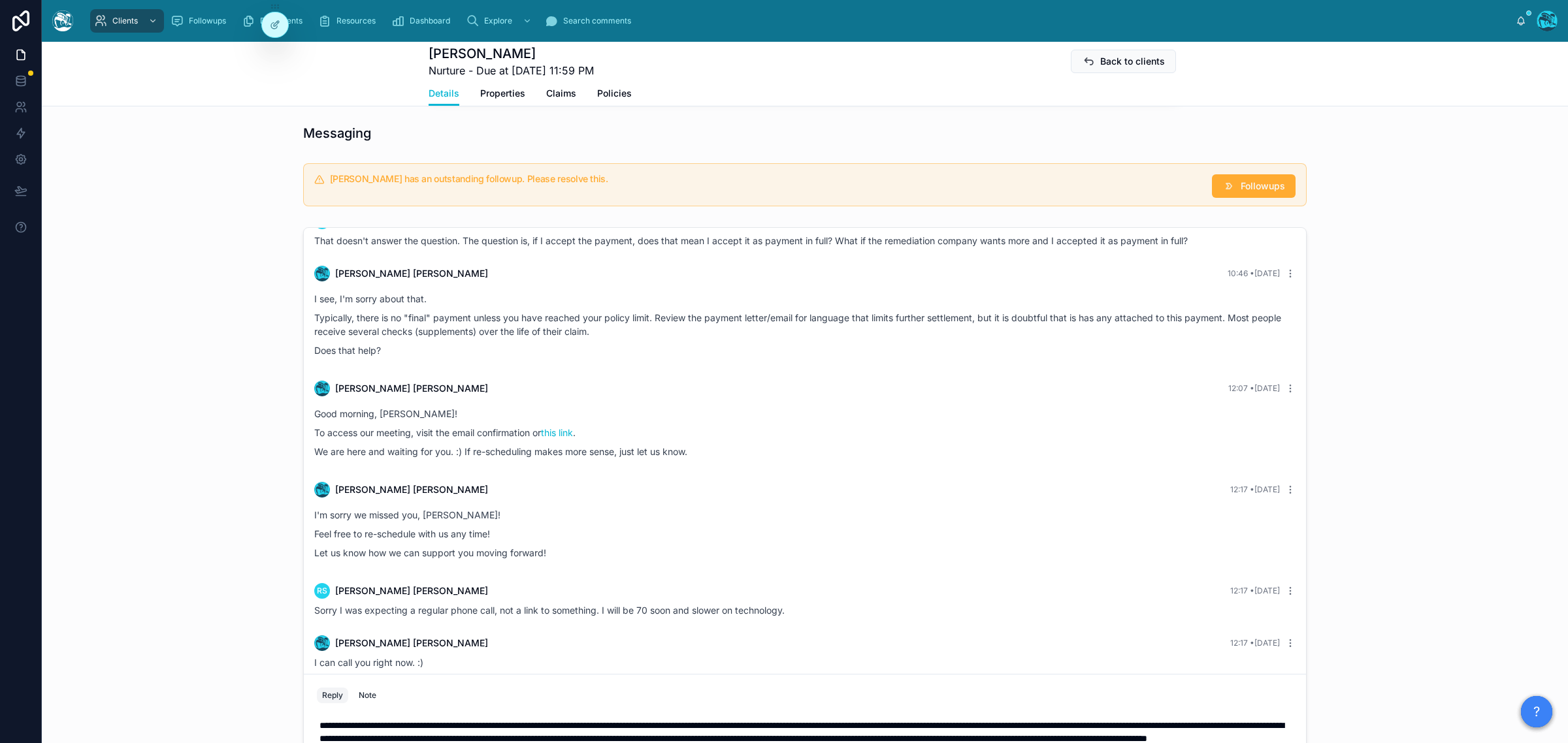 scroll, scrollTop: 656, scrollLeft: 0, axis: vertical 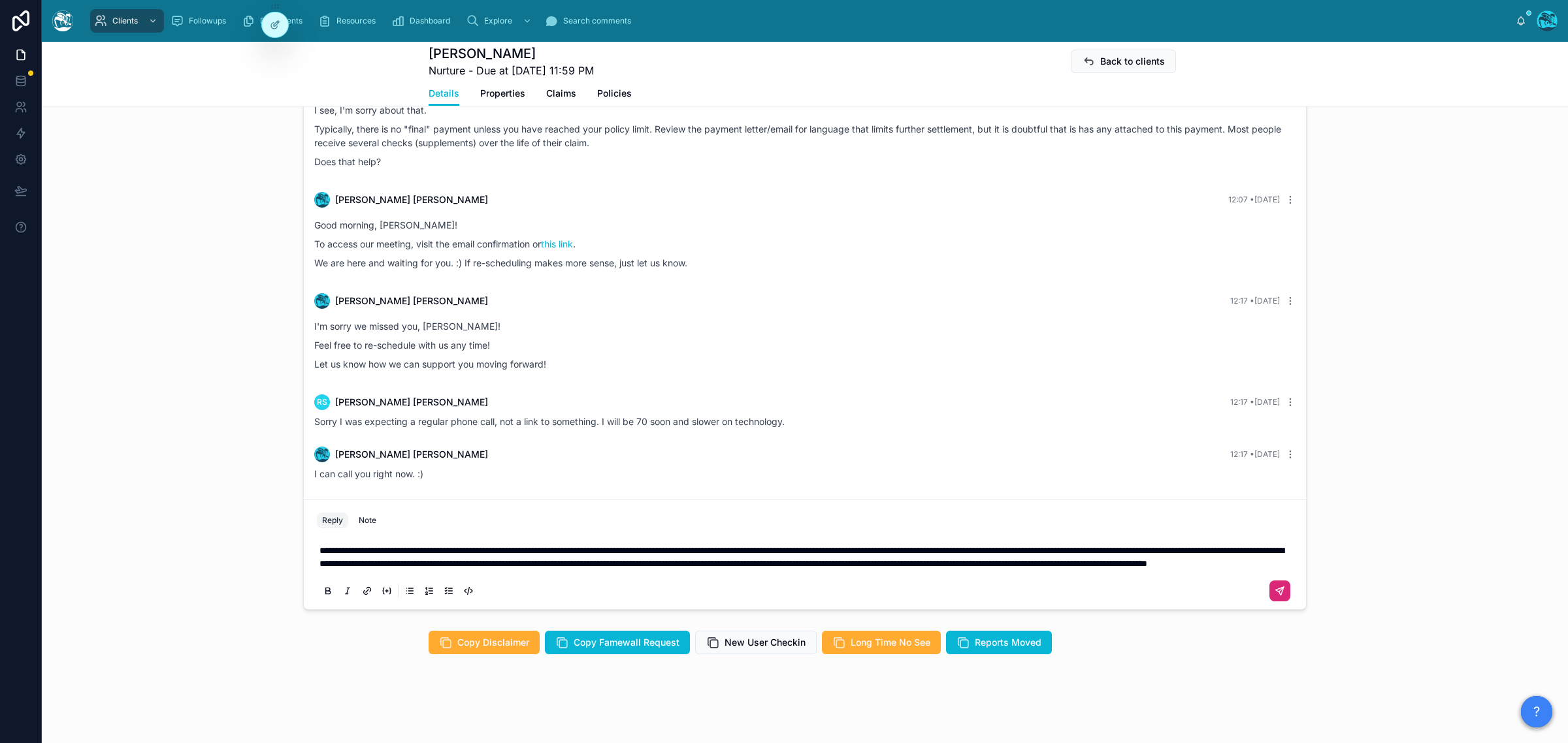 click on "**********" at bounding box center [808, 557] 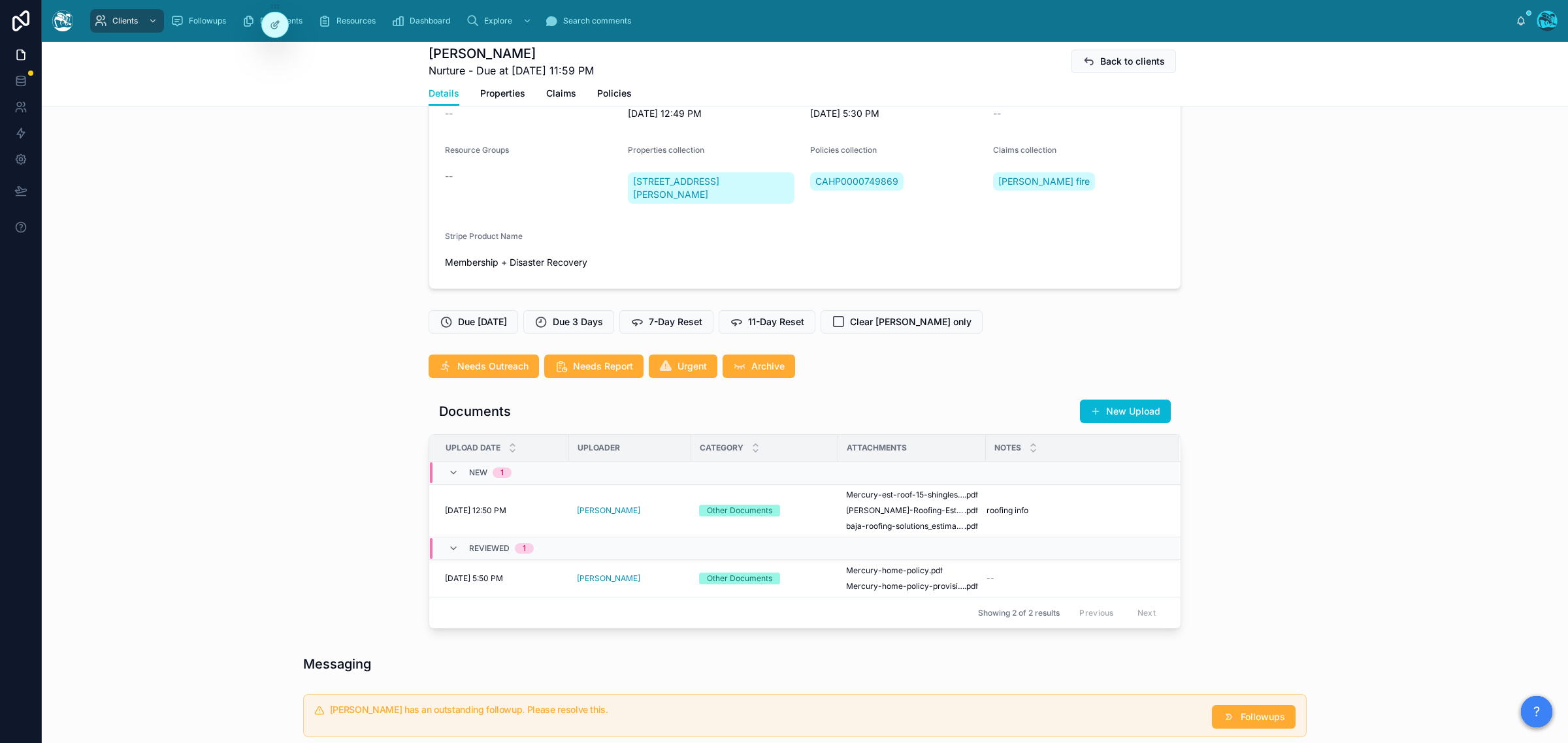 scroll, scrollTop: 98, scrollLeft: 0, axis: vertical 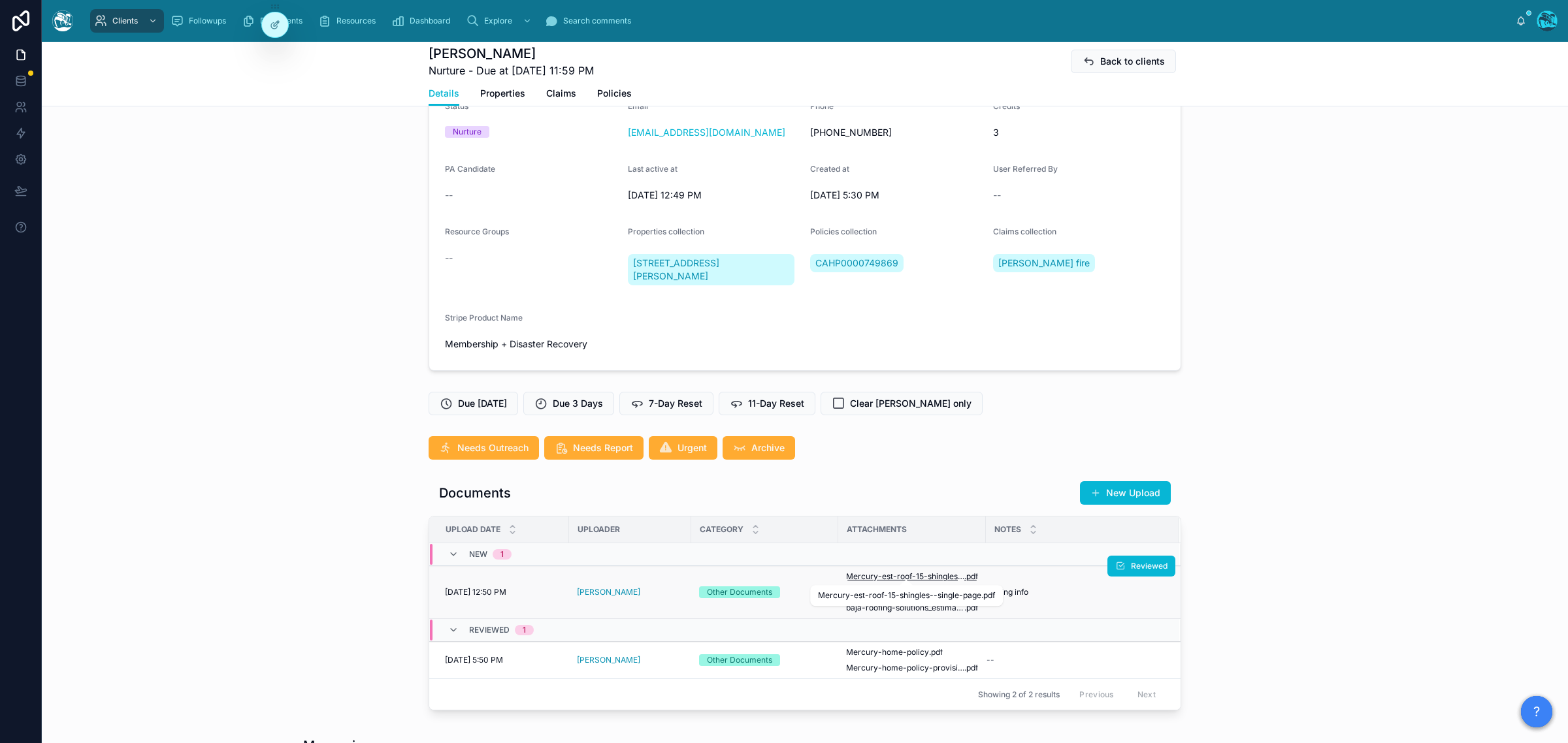 click on "Mercury-est-roof-15-shingles--single-page" at bounding box center (905, 577) 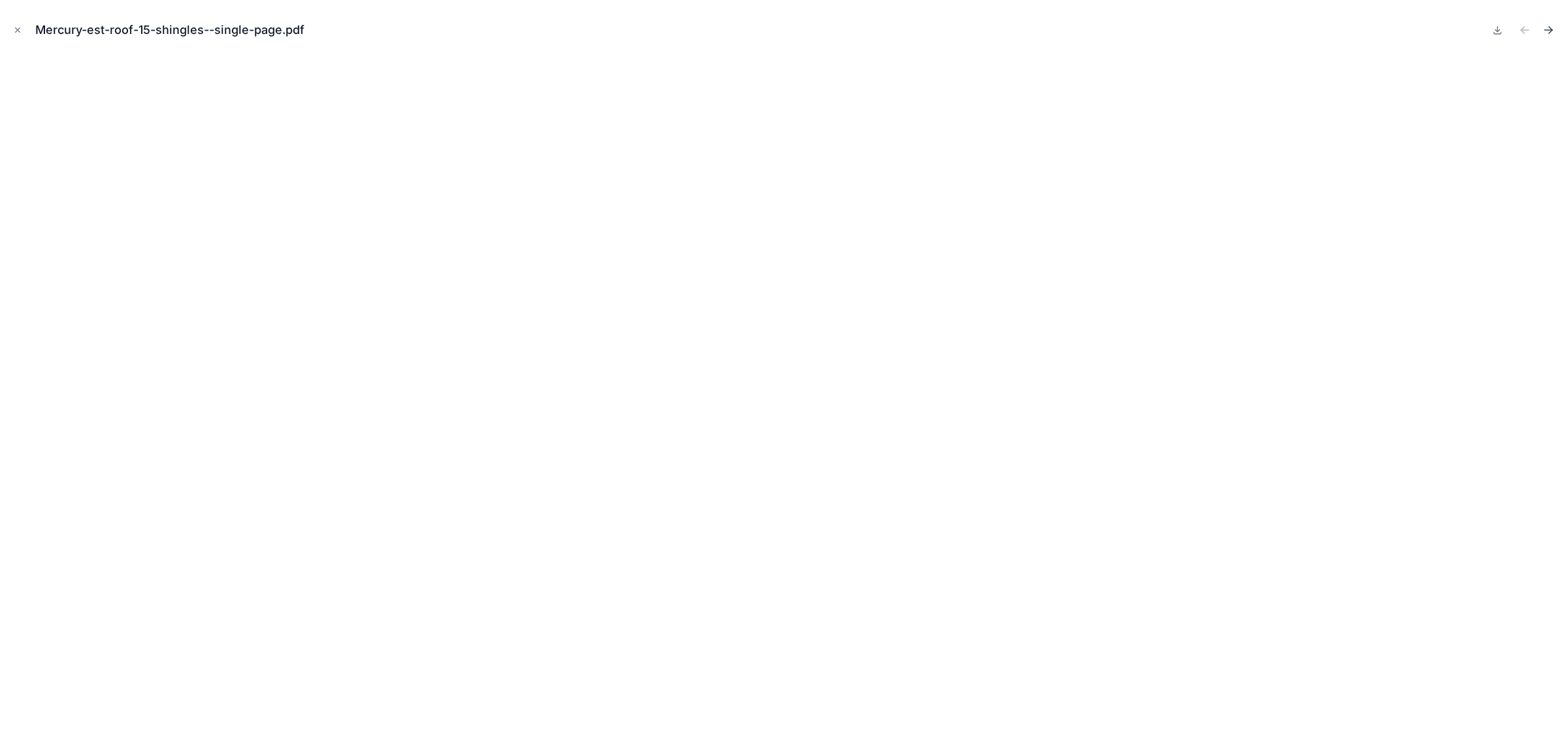 click 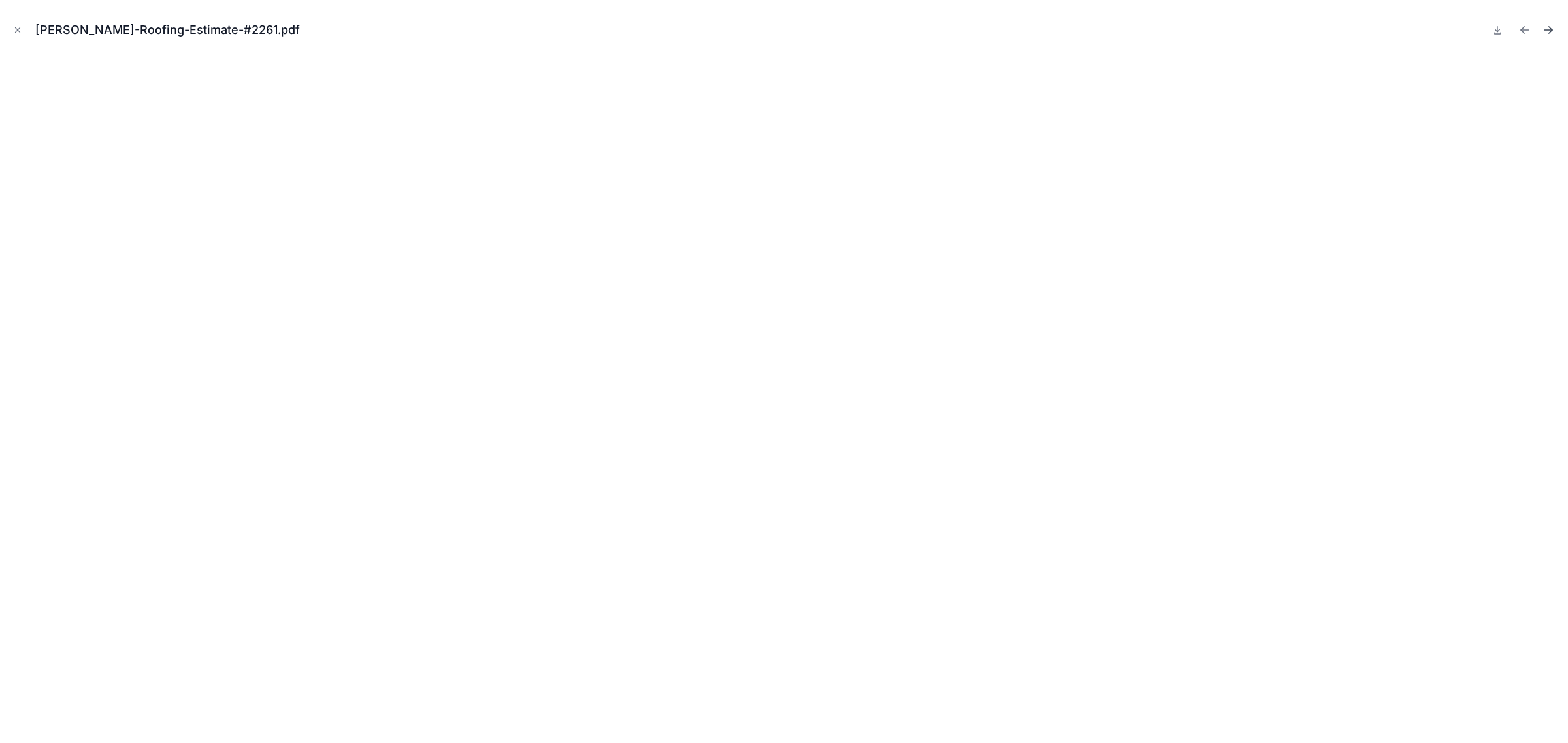 click 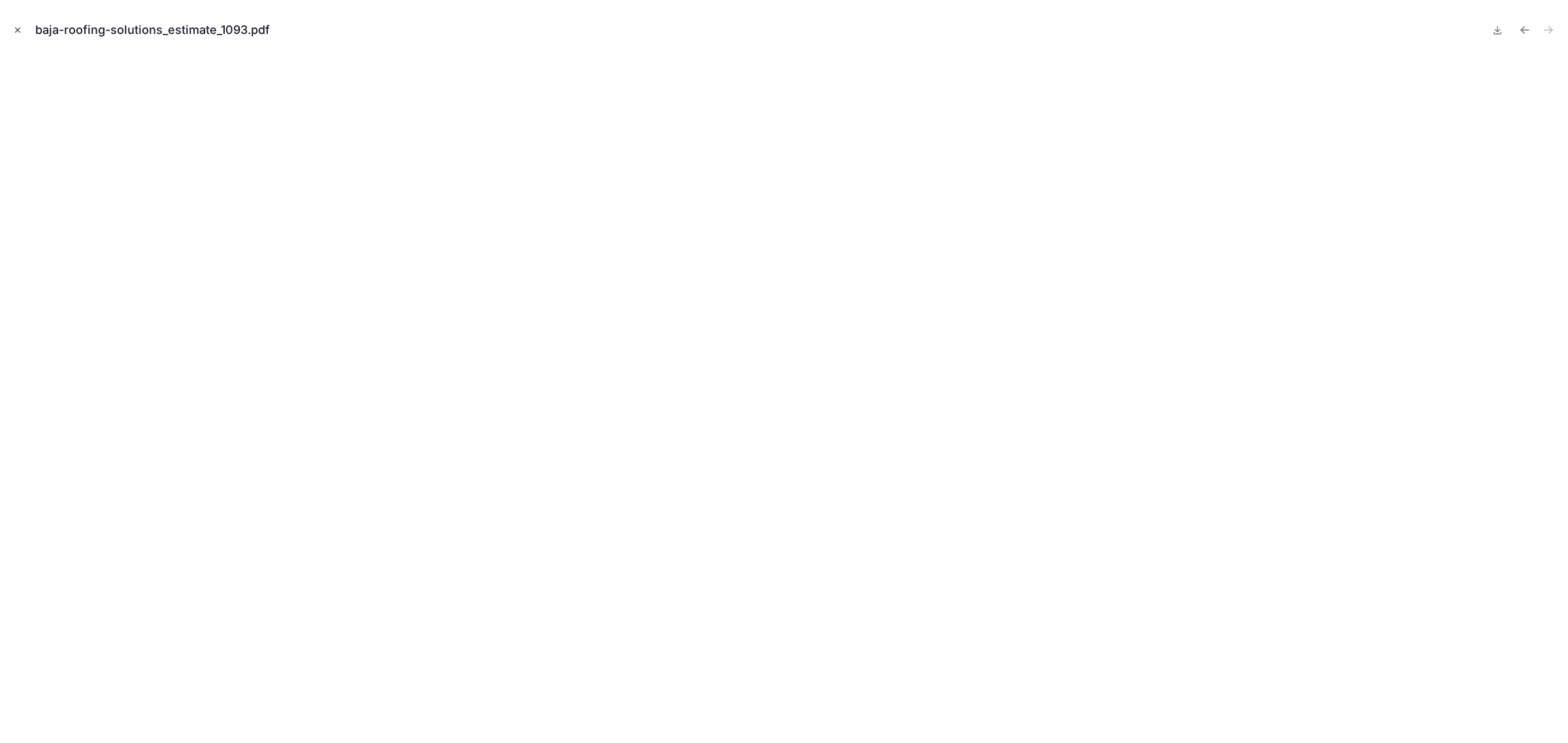 click 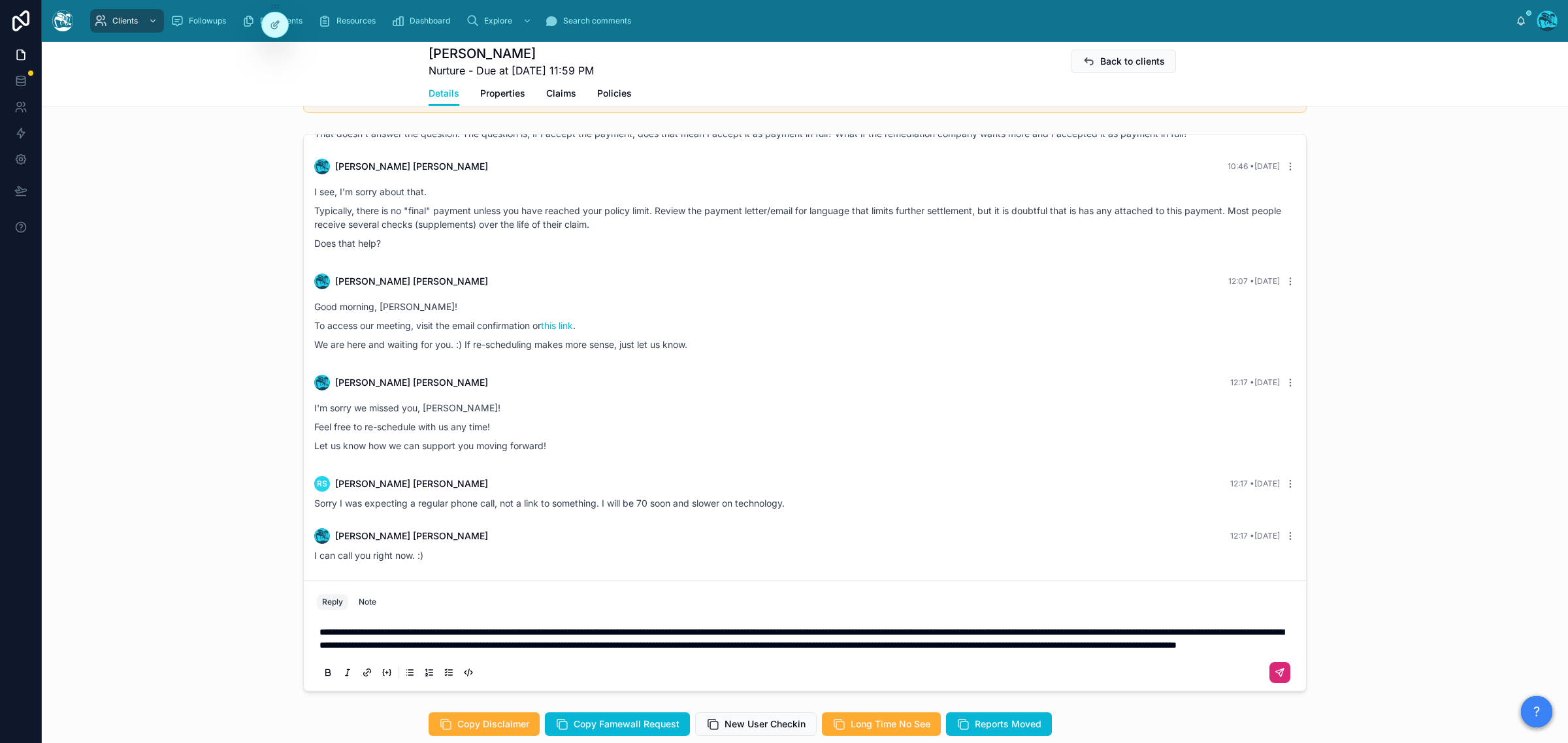 scroll, scrollTop: 885, scrollLeft: 0, axis: vertical 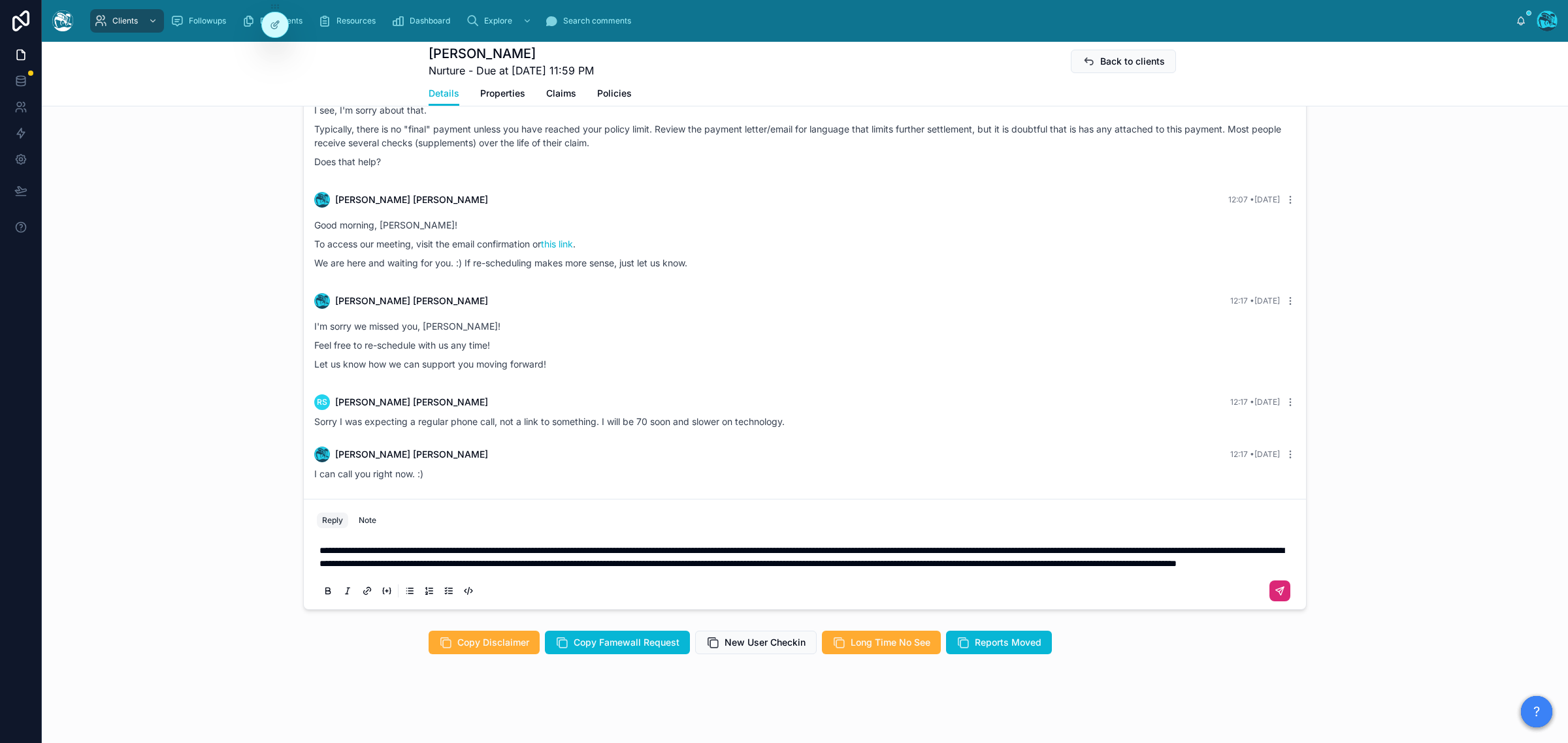 click on "**********" at bounding box center [802, 557] 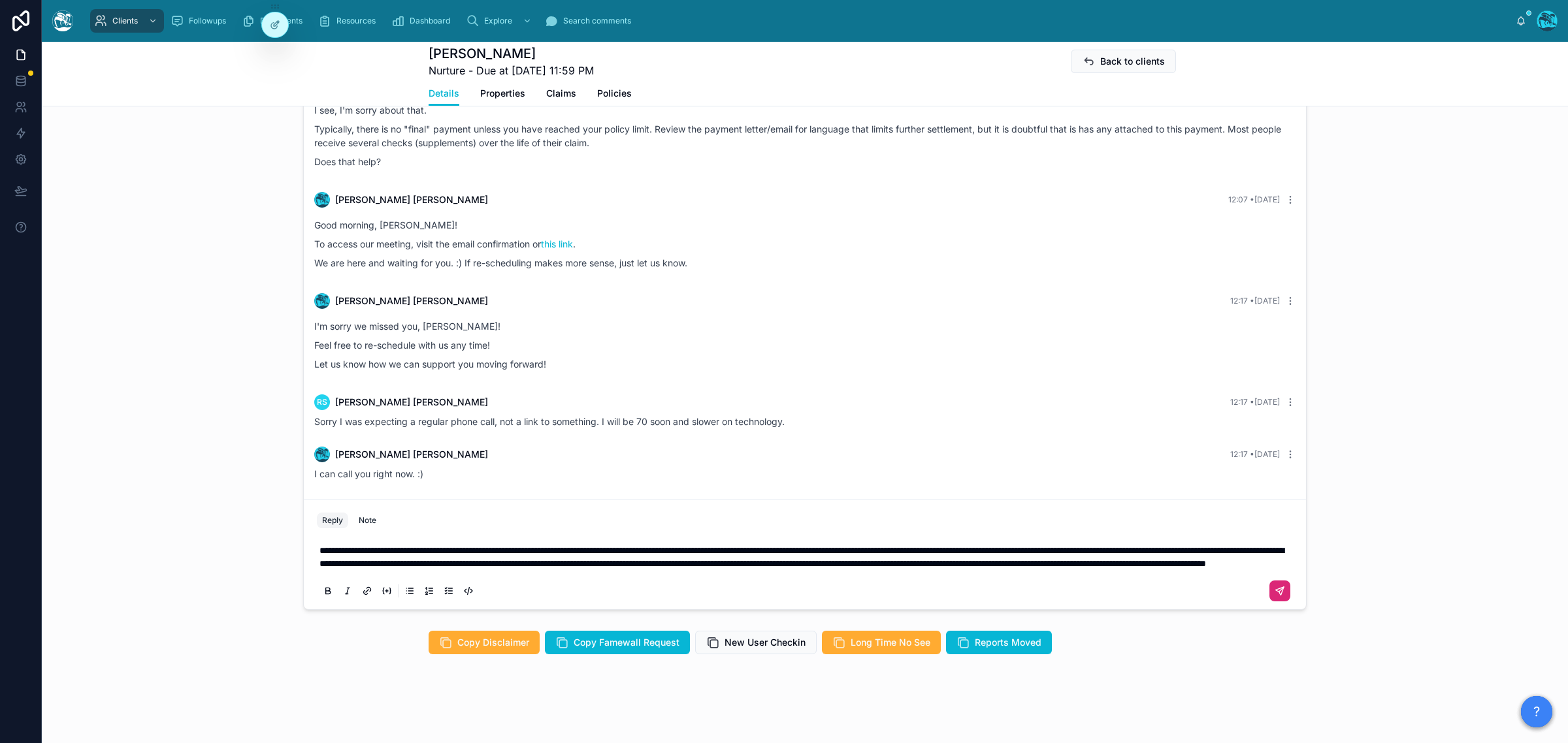 click on "**********" at bounding box center [808, 557] 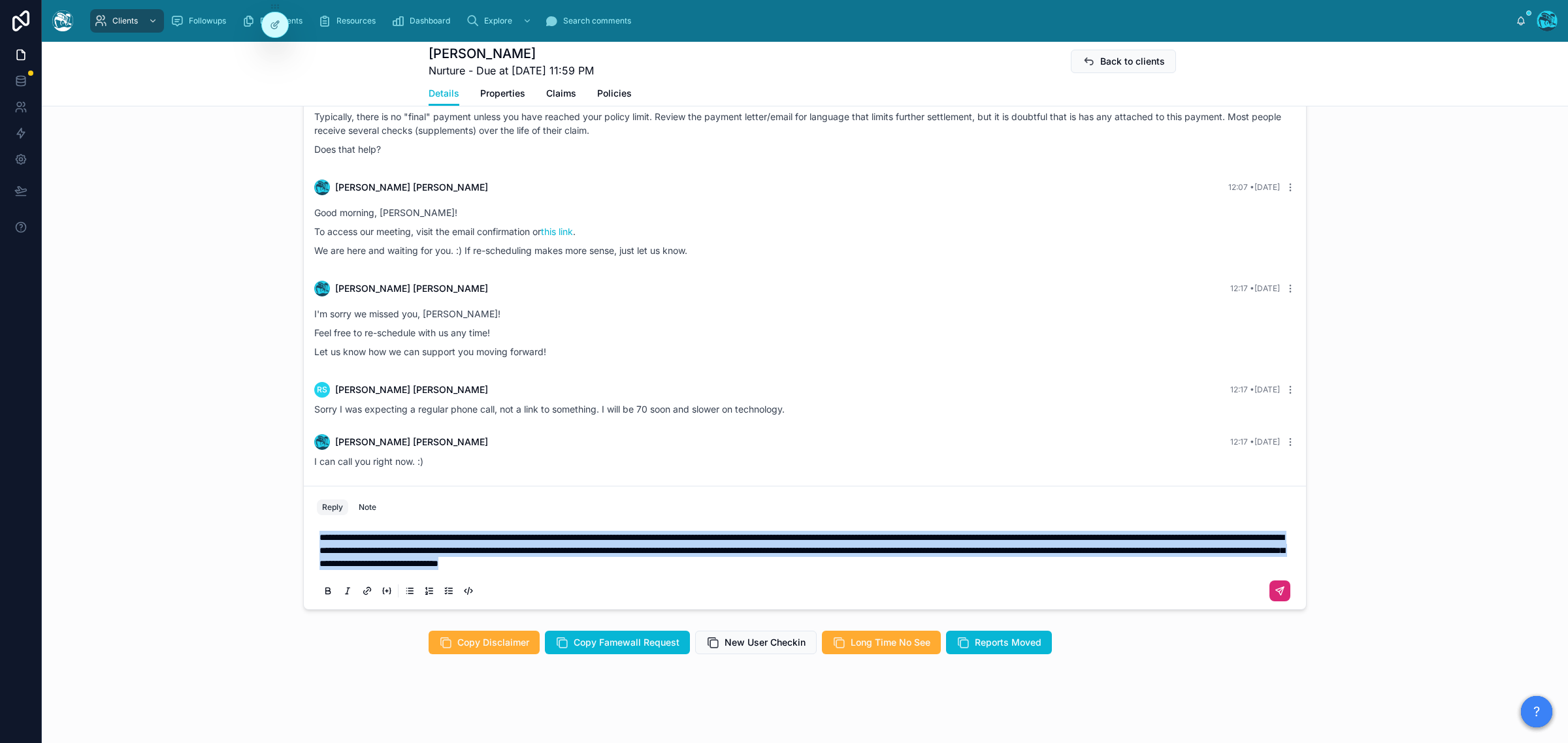 drag, startPoint x: 1101, startPoint y: 566, endPoint x: 248, endPoint y: 536, distance: 853.5274 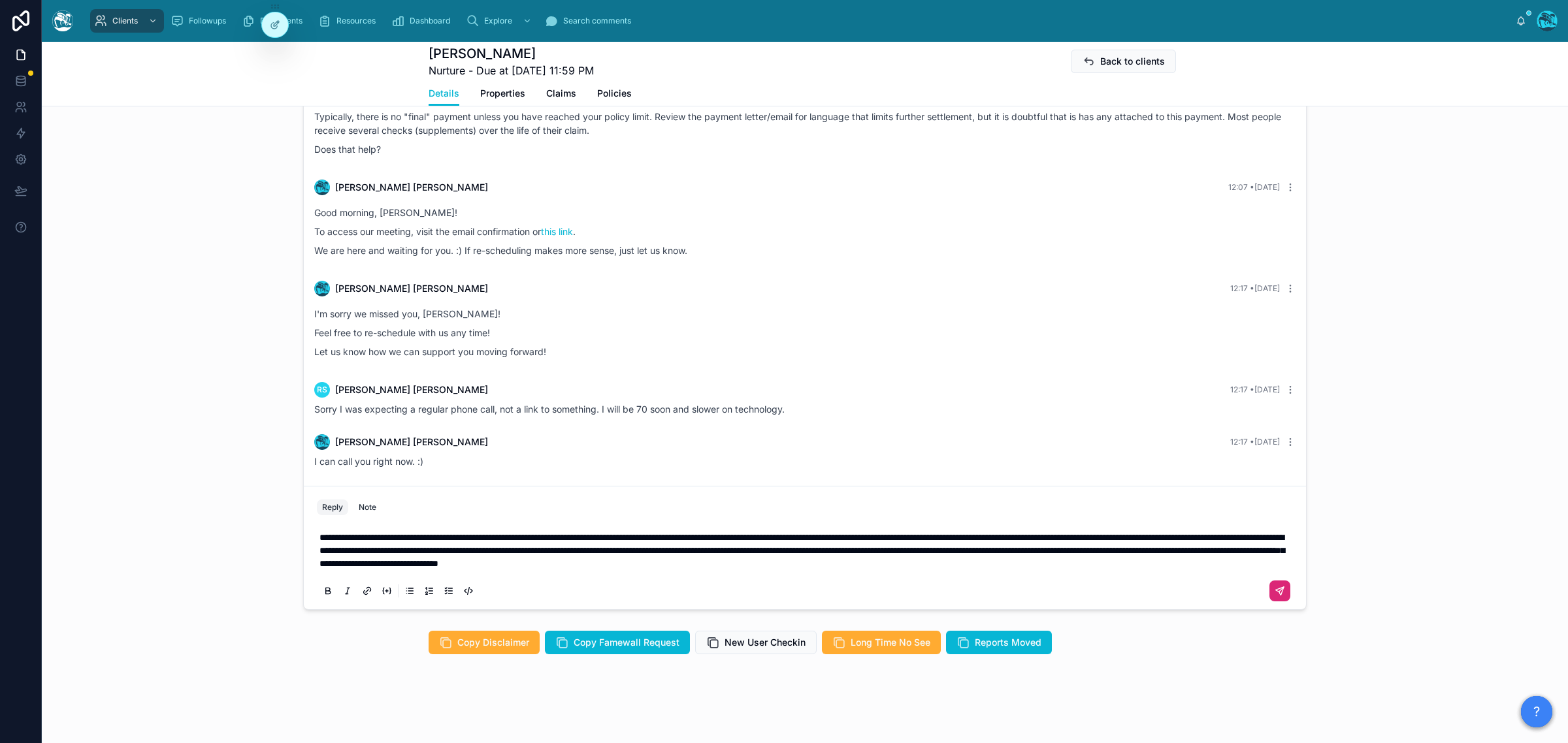 drag, startPoint x: 1115, startPoint y: 571, endPoint x: 1122, endPoint y: 569, distance: 7.2801099 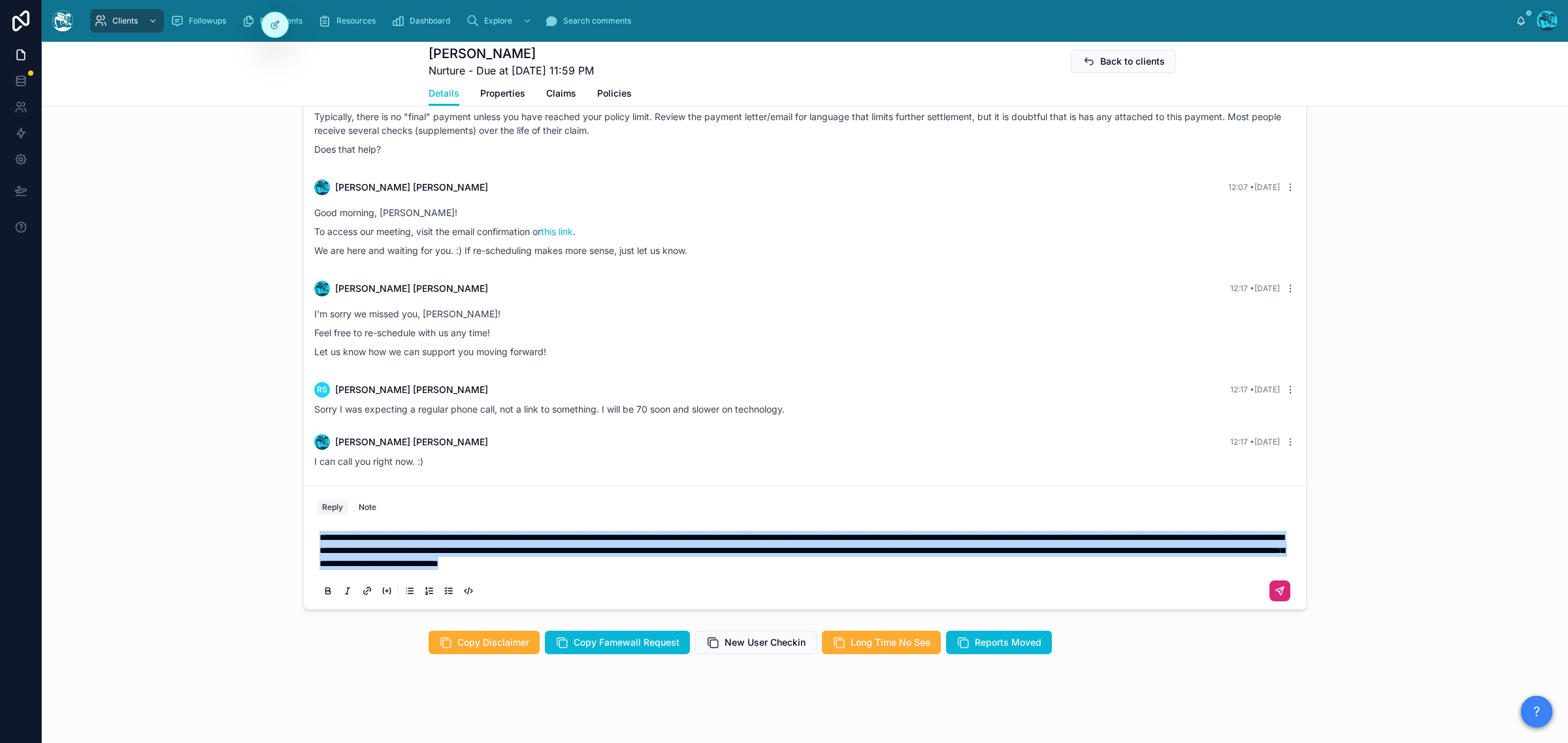drag, startPoint x: 1126, startPoint y: 566, endPoint x: 263, endPoint y: 539, distance: 863.4223 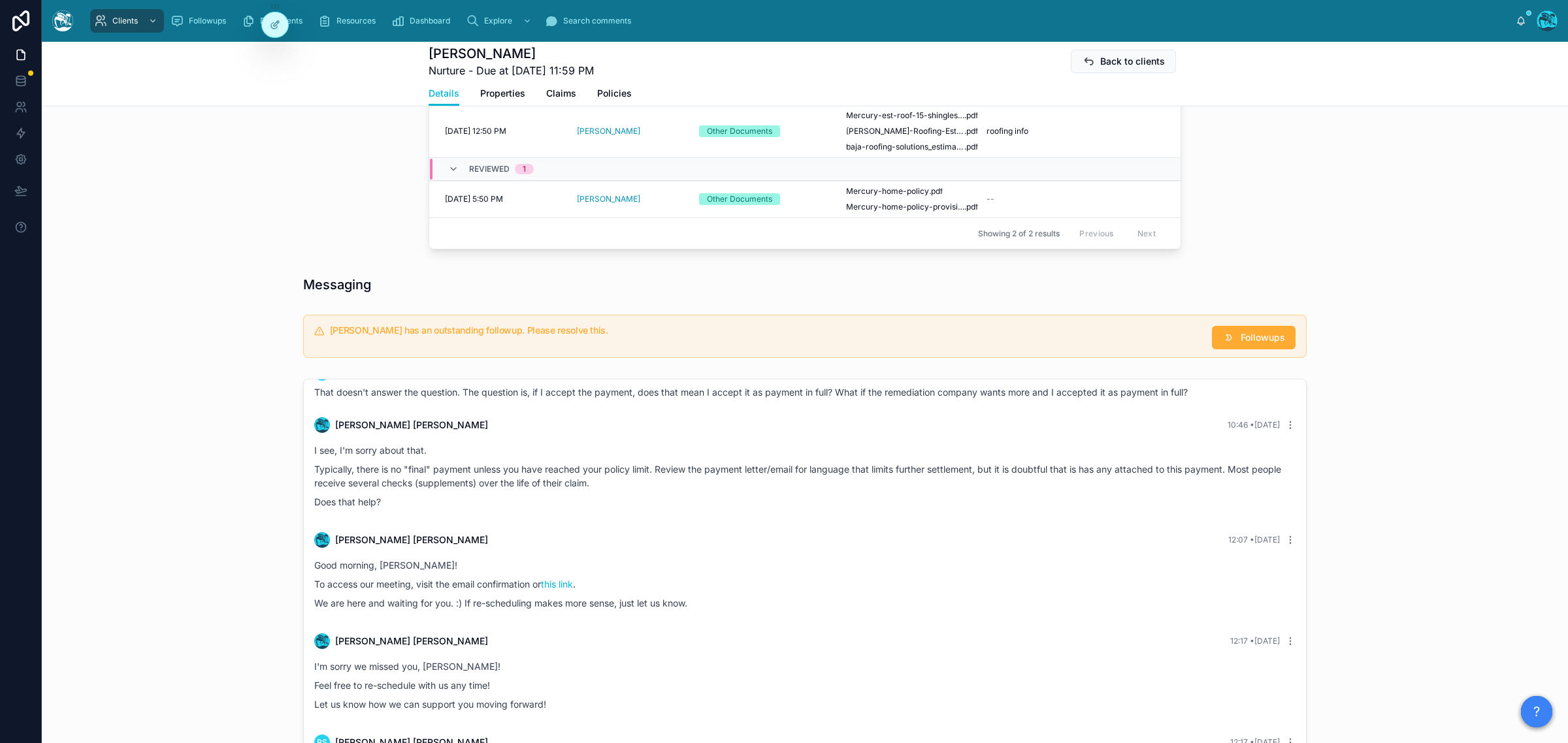 scroll, scrollTop: 477, scrollLeft: 0, axis: vertical 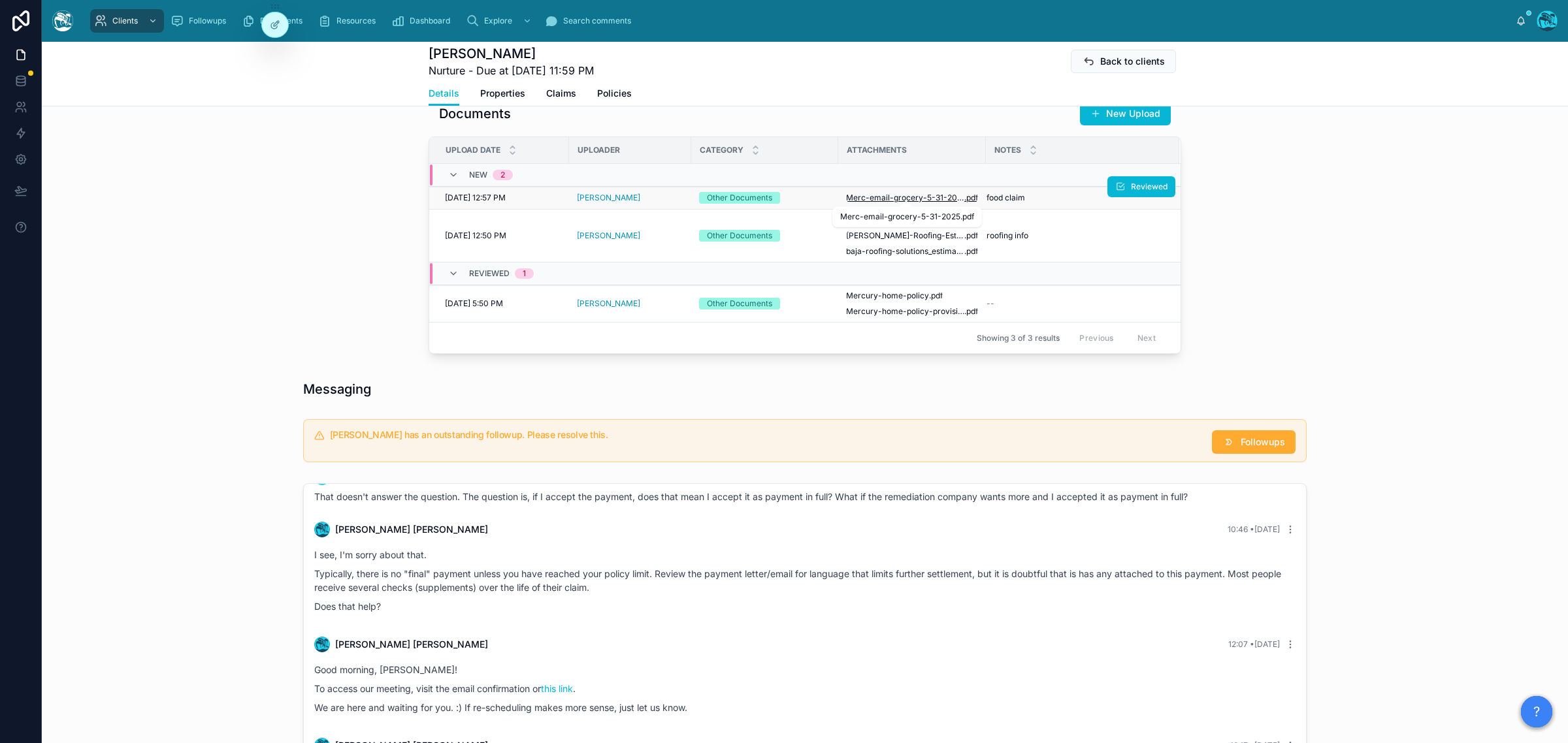 click on "Merc-email-grocery-5-31-2025" at bounding box center [905, 198] 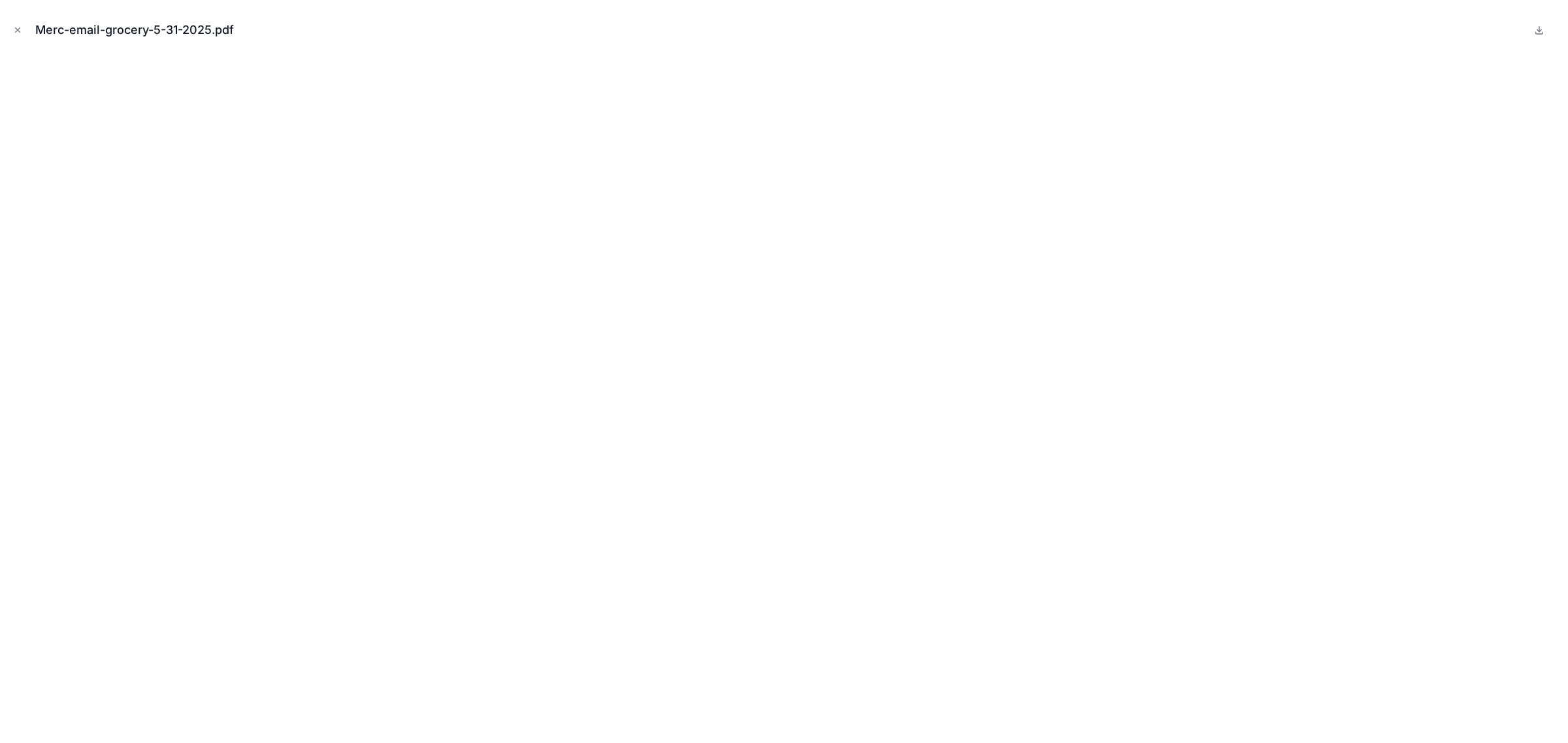 drag, startPoint x: 16, startPoint y: 29, endPoint x: 48, endPoint y: 71, distance: 52.80152 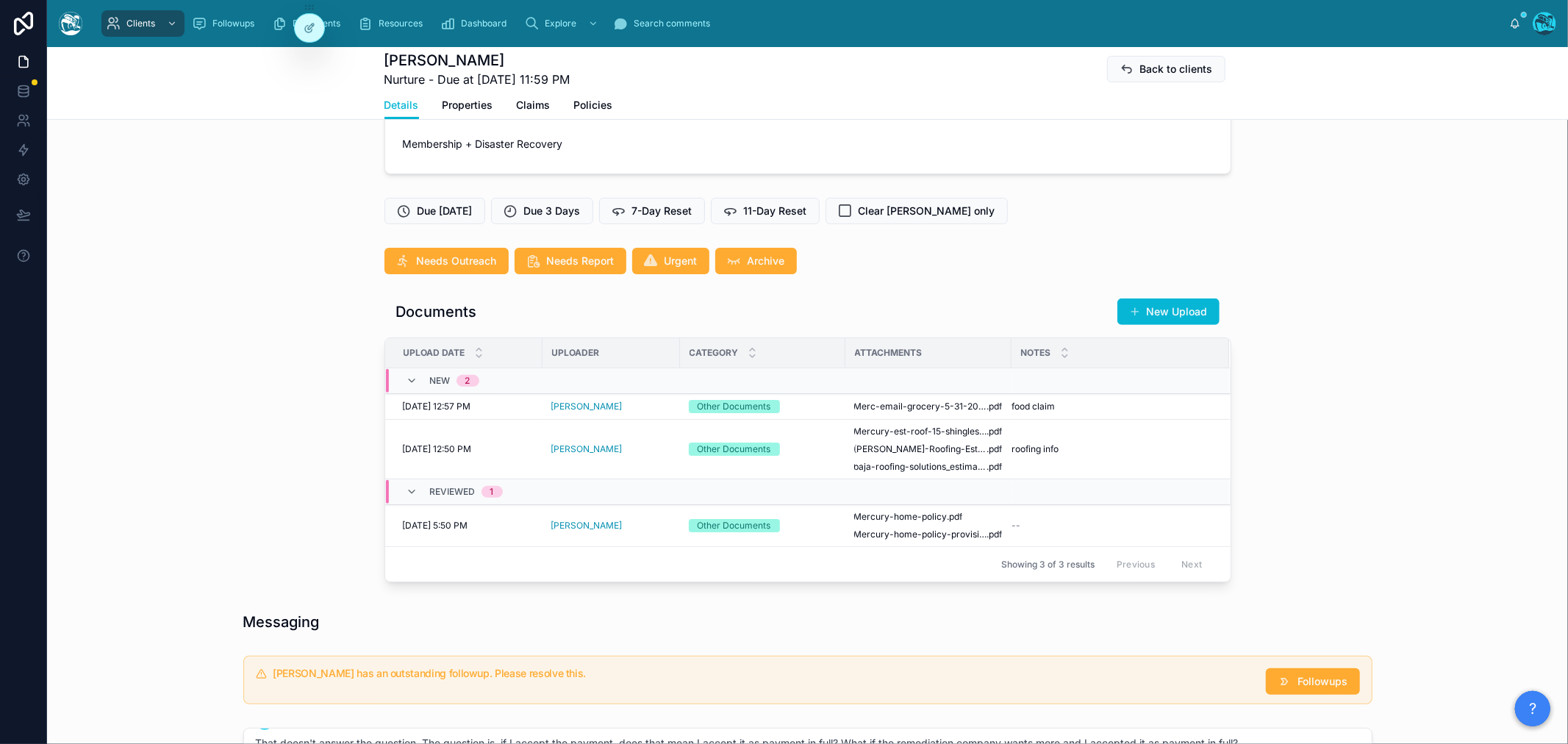 scroll, scrollTop: 354, scrollLeft: 0, axis: vertical 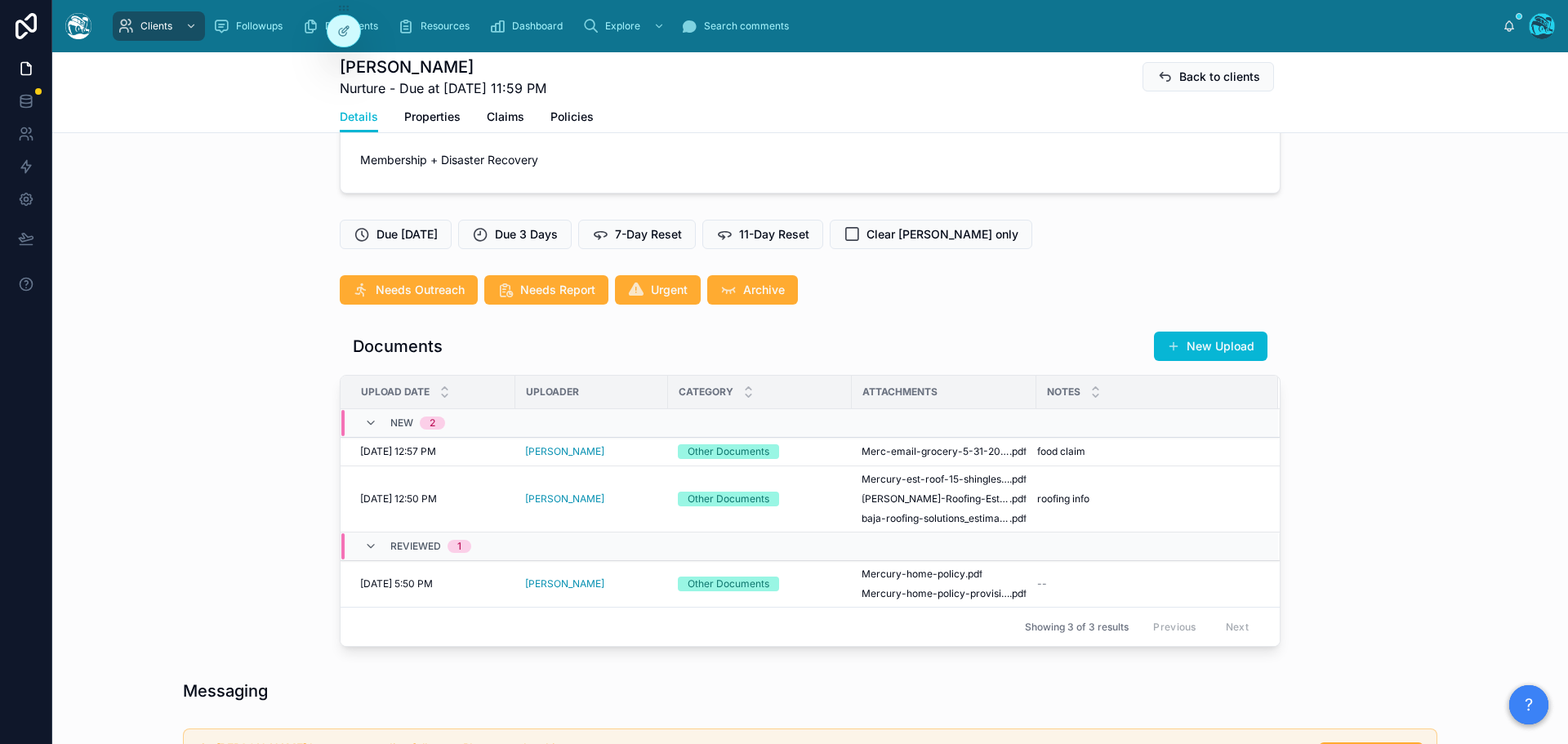 drag, startPoint x: 1802, startPoint y: 0, endPoint x: 1090, endPoint y: 260, distance: 757.9868 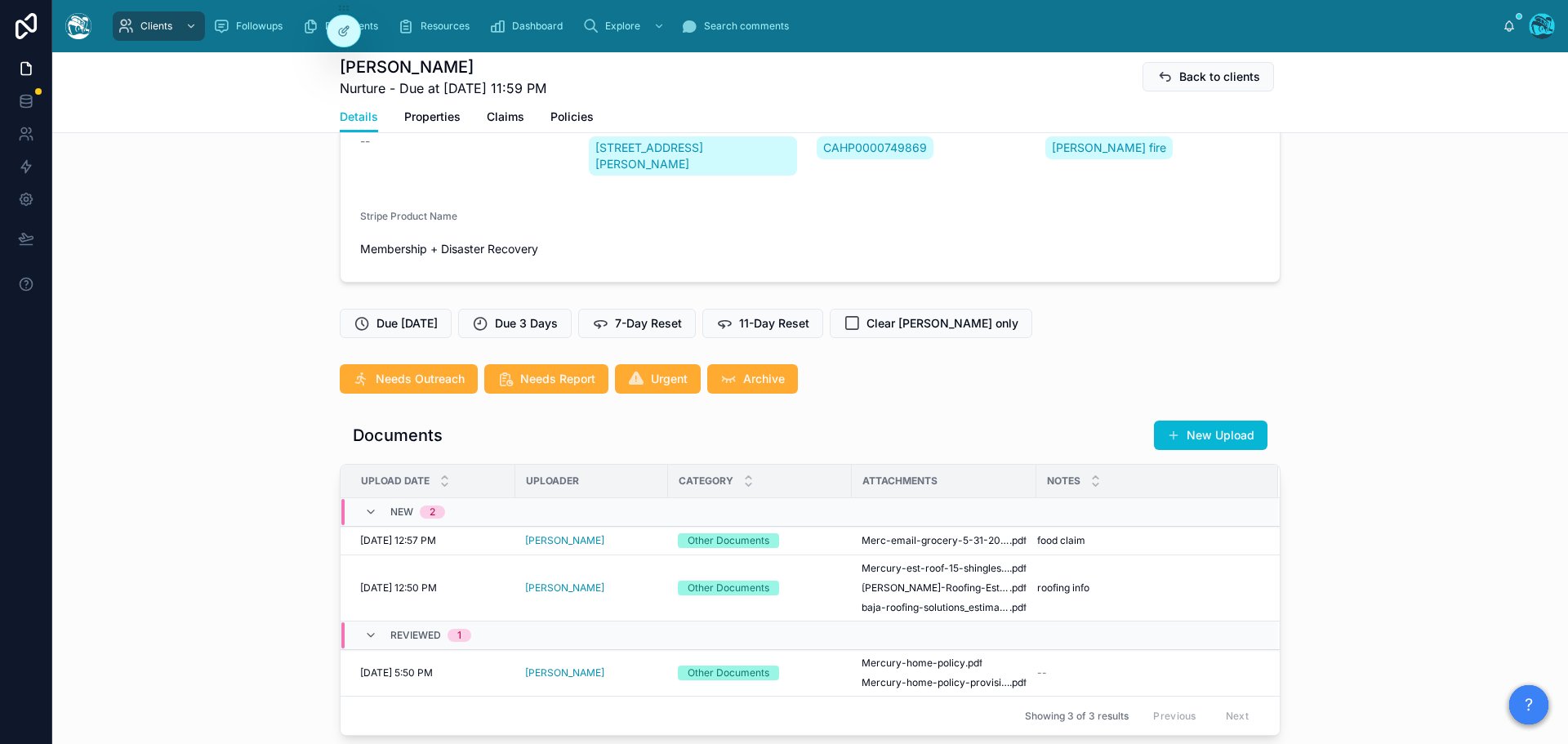 scroll, scrollTop: 327, scrollLeft: 0, axis: vertical 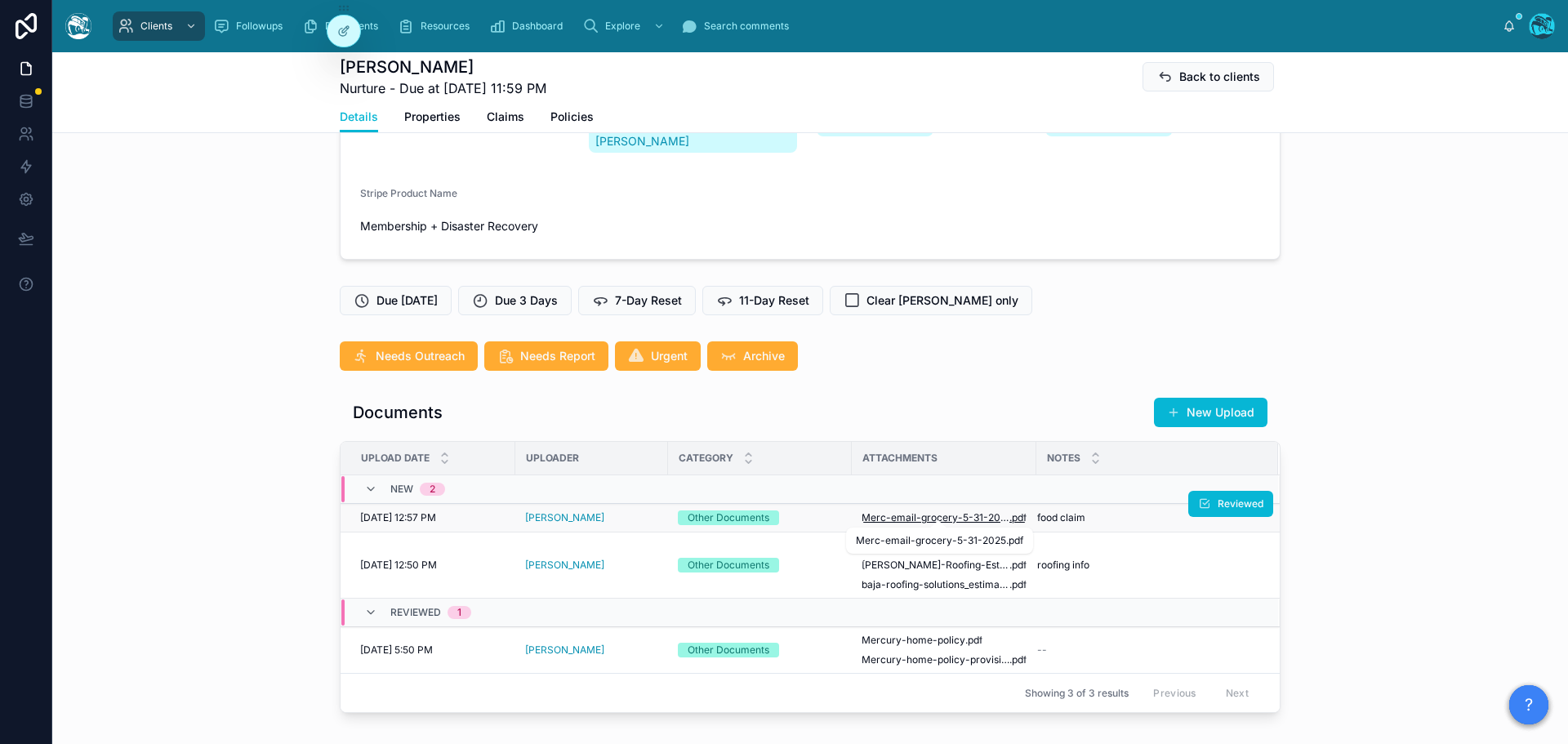 click on "Merc-email-grocery-5-31-2025" at bounding box center [935, 518] 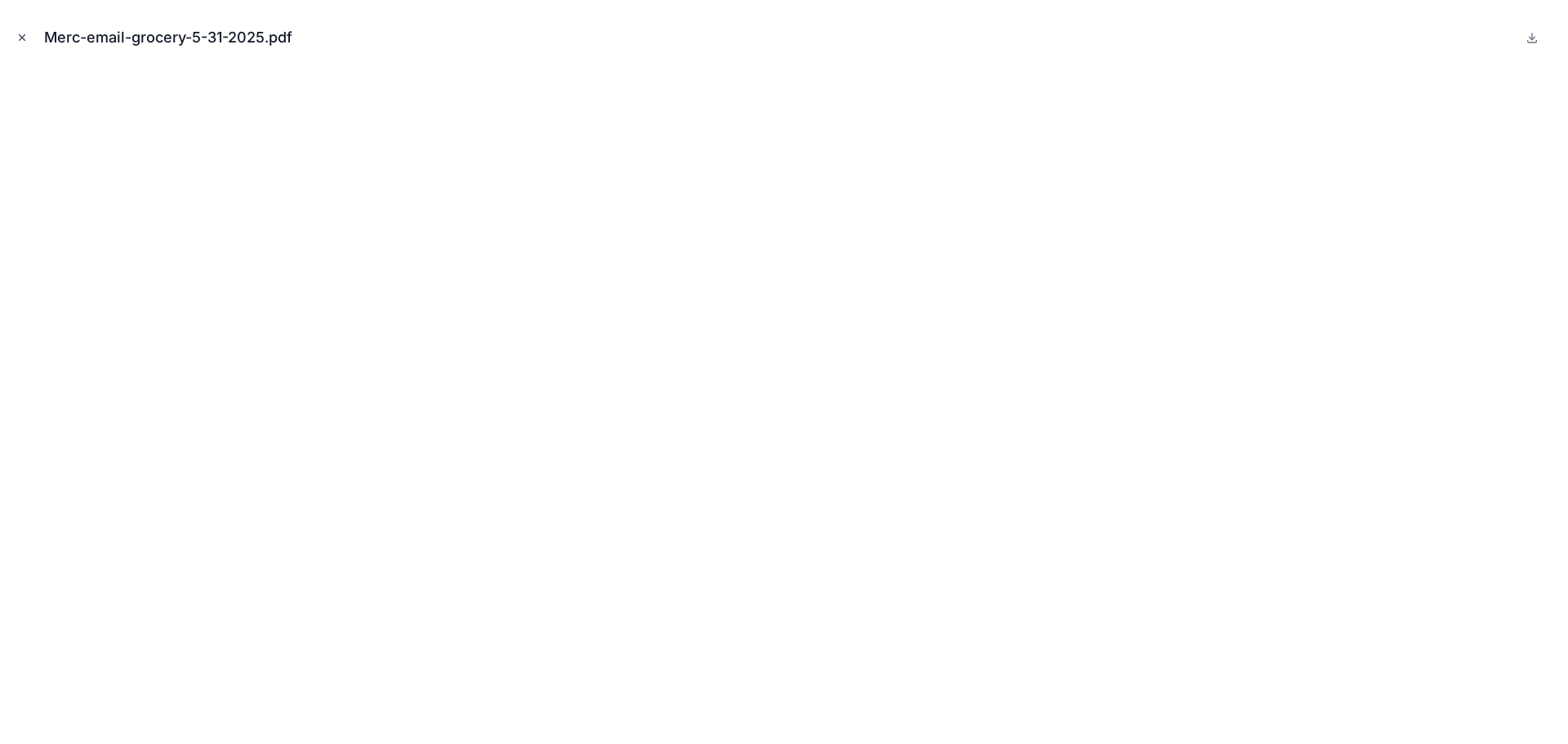 click 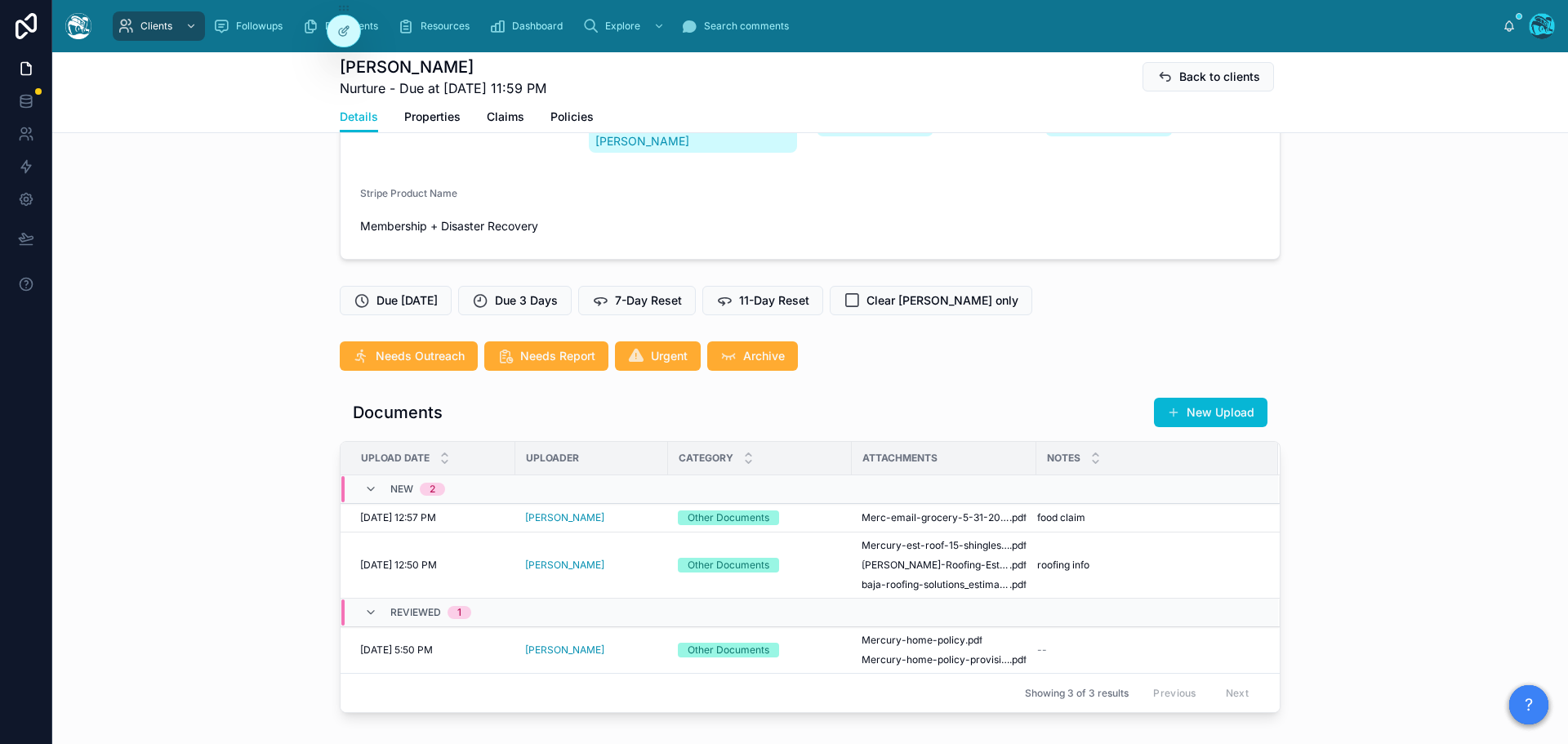 scroll, scrollTop: 653, scrollLeft: 0, axis: vertical 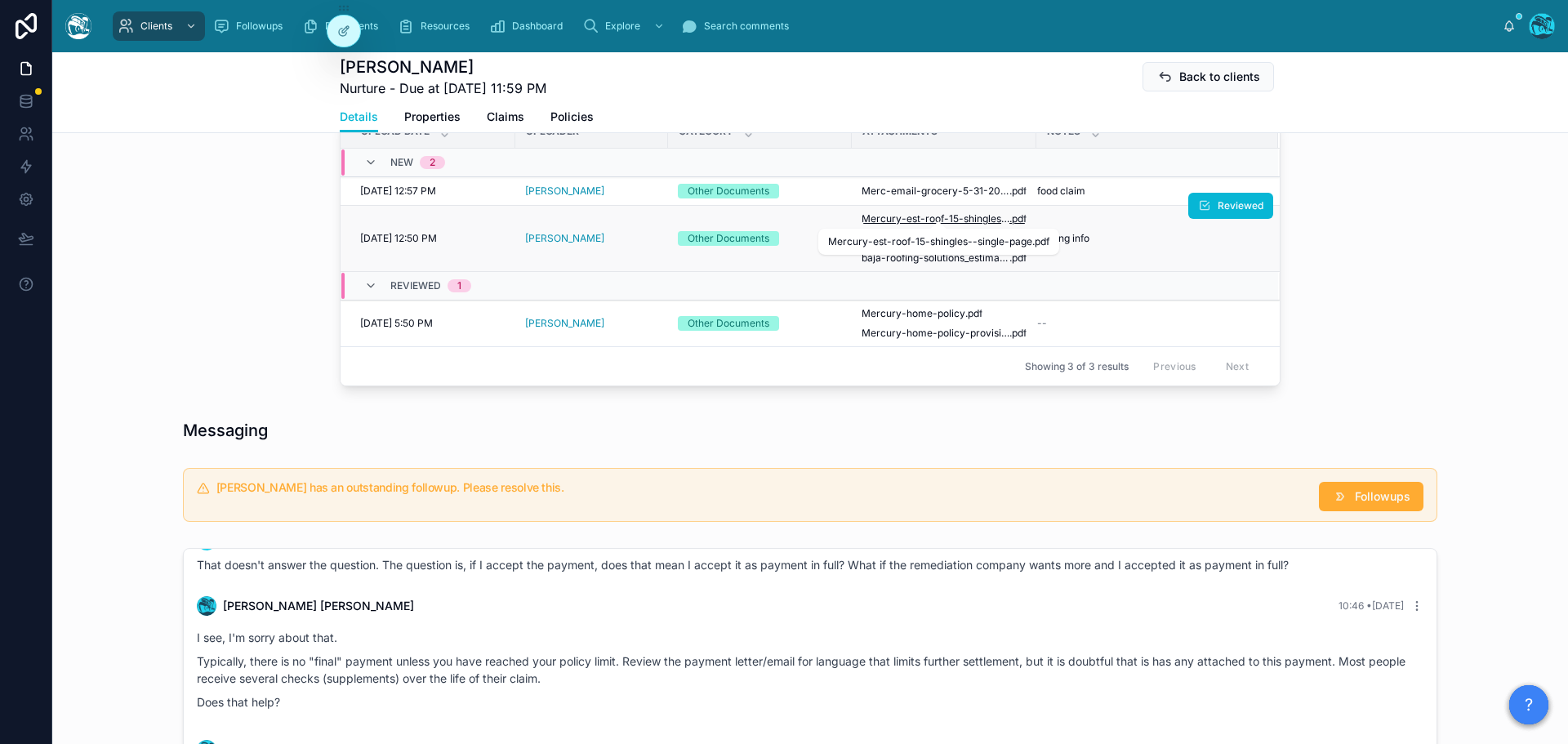 click on "Mercury-est-roof-15-shingles--single-page" at bounding box center (935, 219) 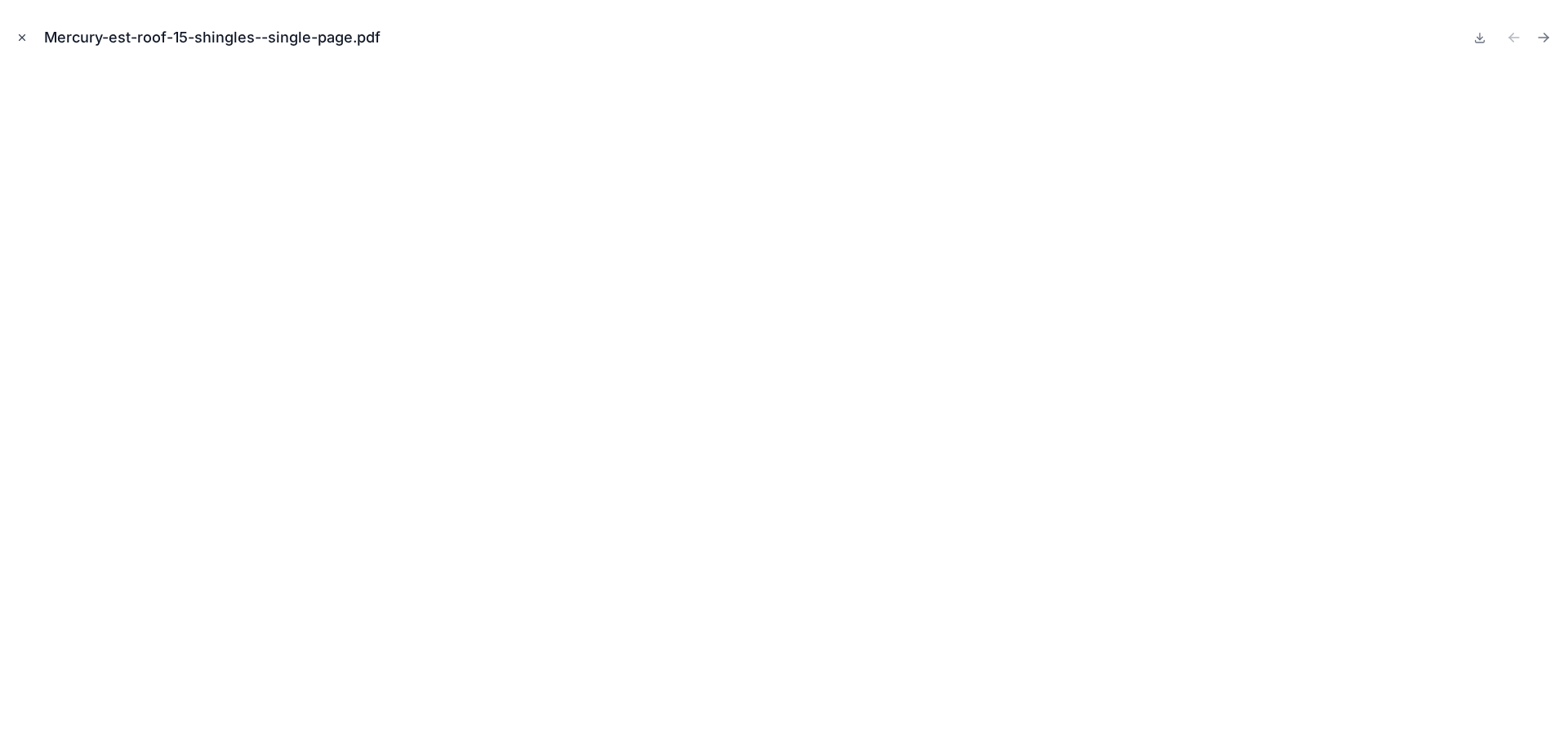click 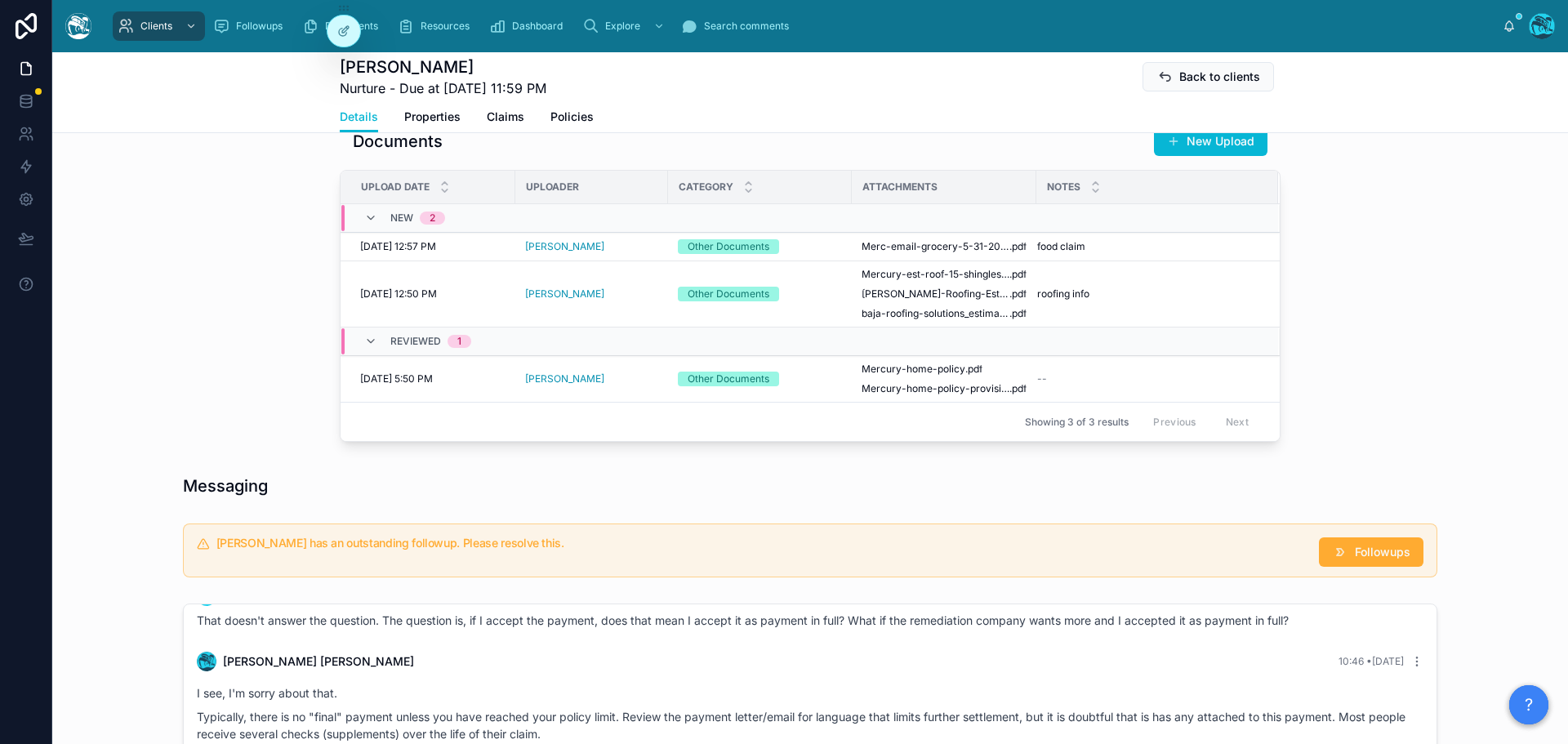 scroll, scrollTop: 572, scrollLeft: 0, axis: vertical 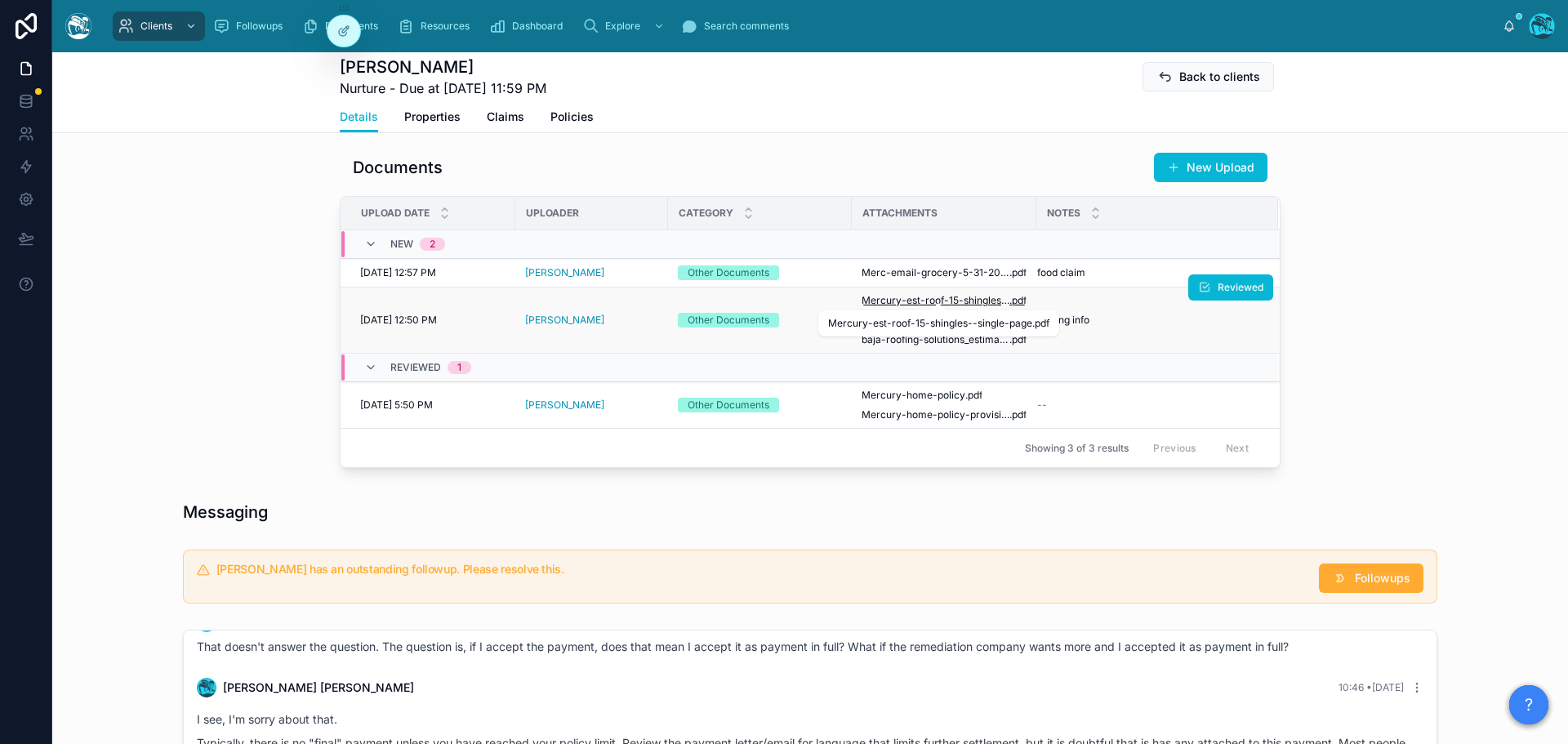 click on "Mercury-est-roof-15-shingles--single-page" at bounding box center (935, 301) 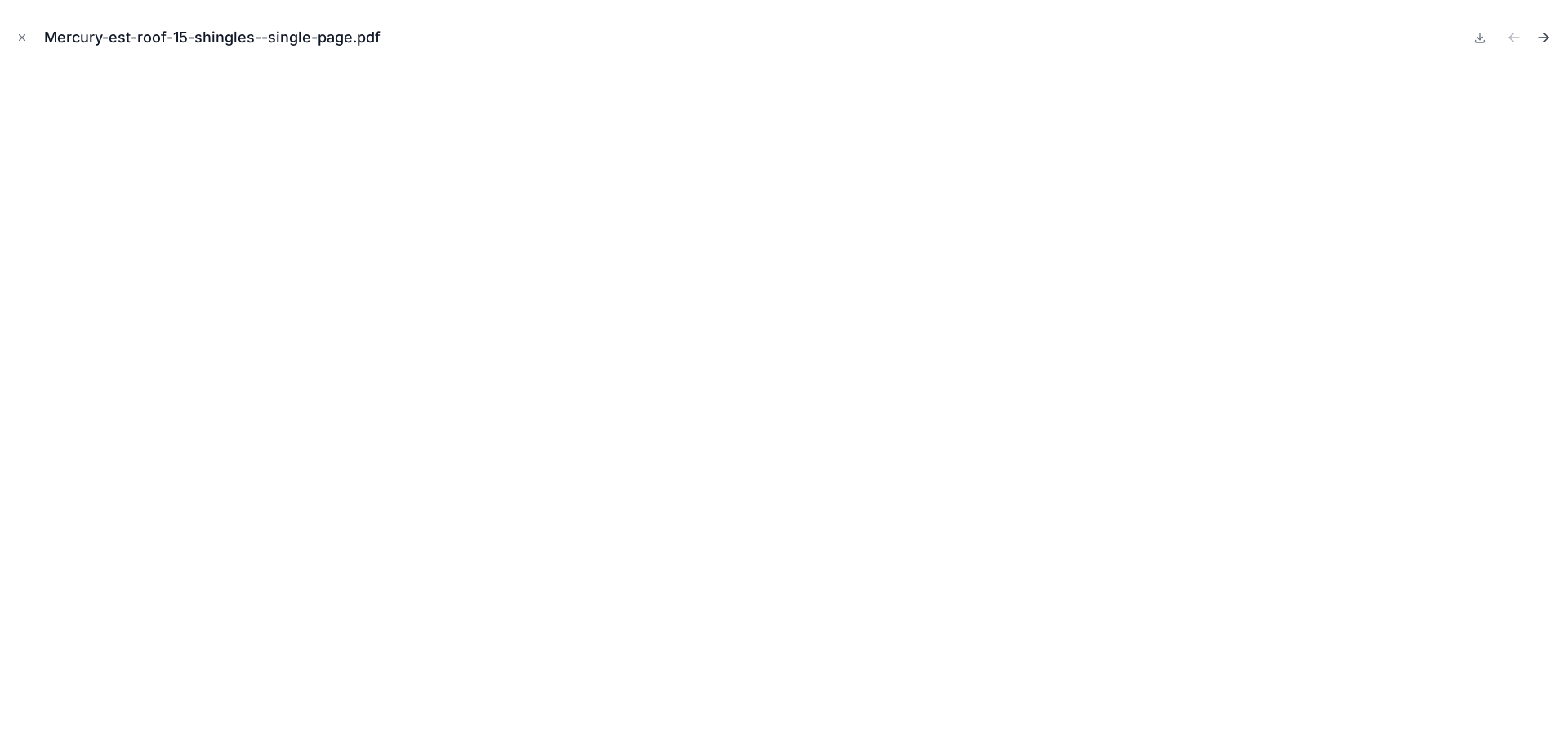 click 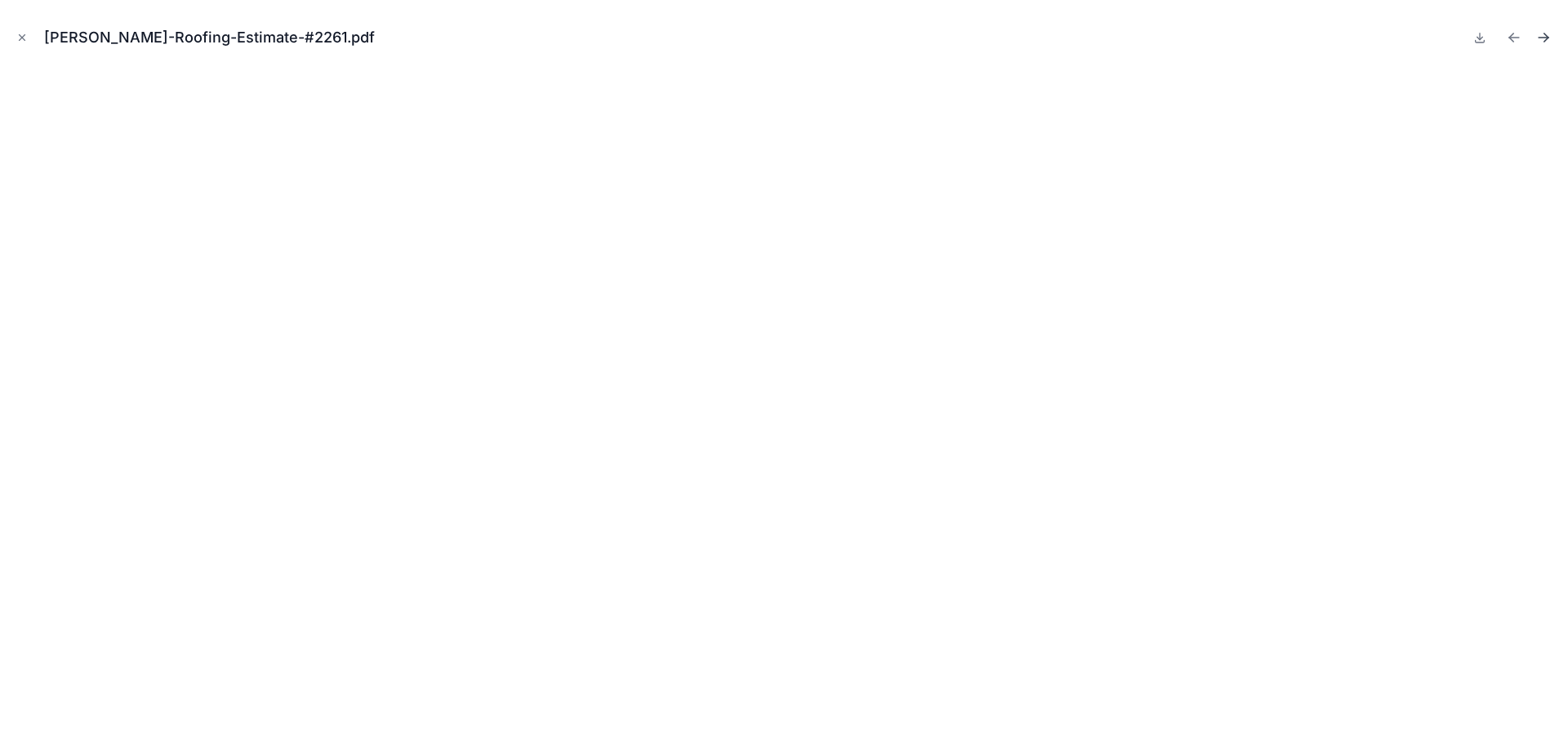click 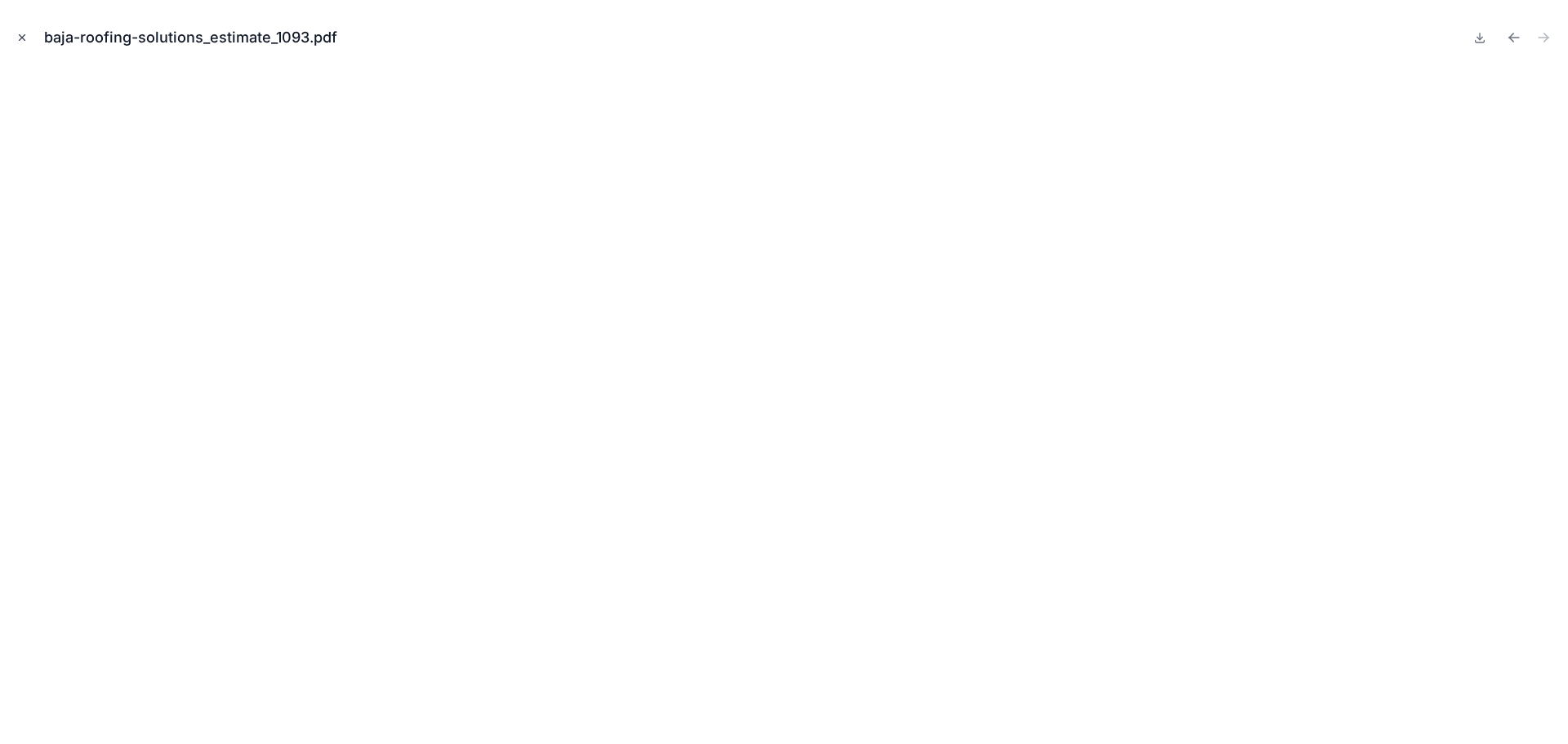 click 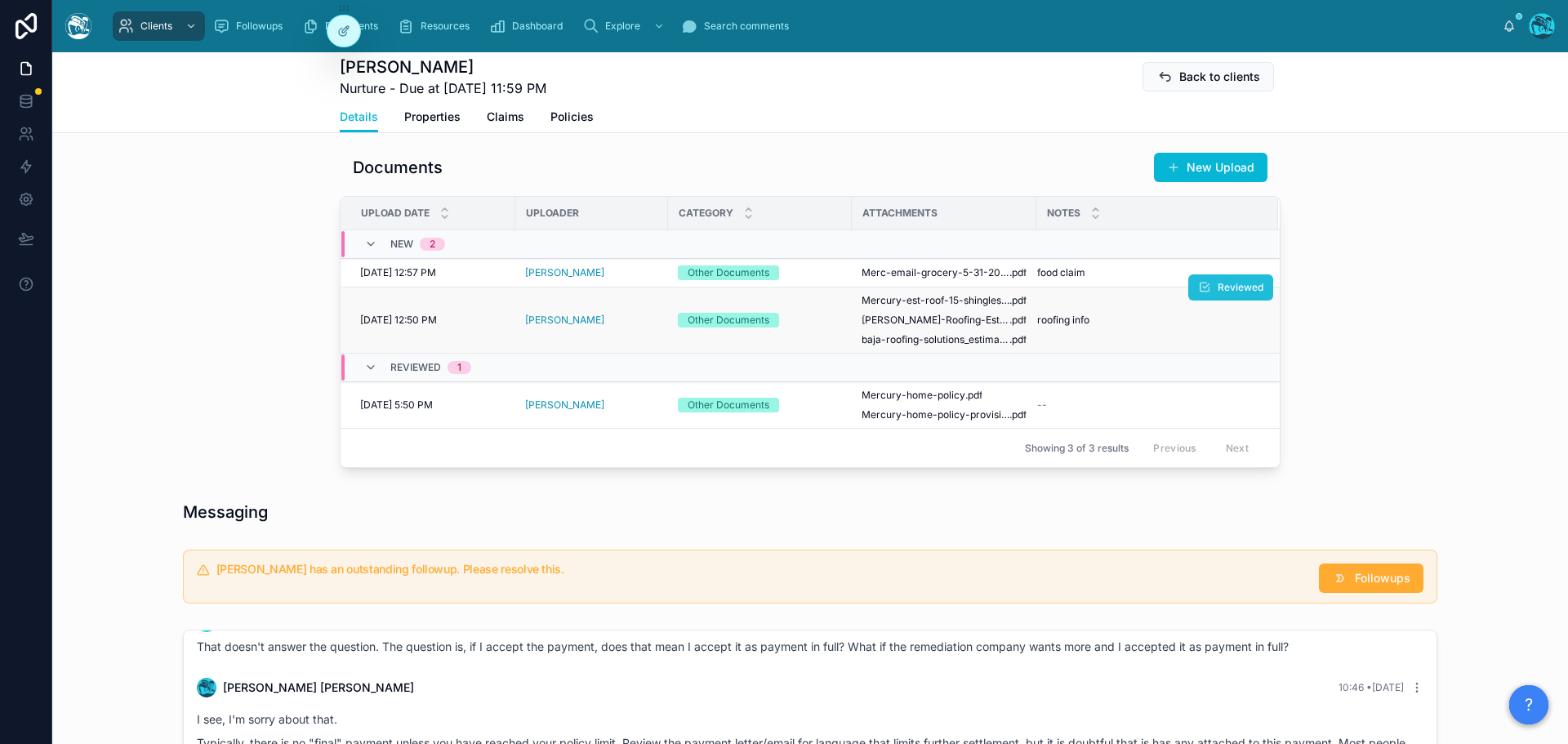 click on "Reviewed" at bounding box center (1241, 287) 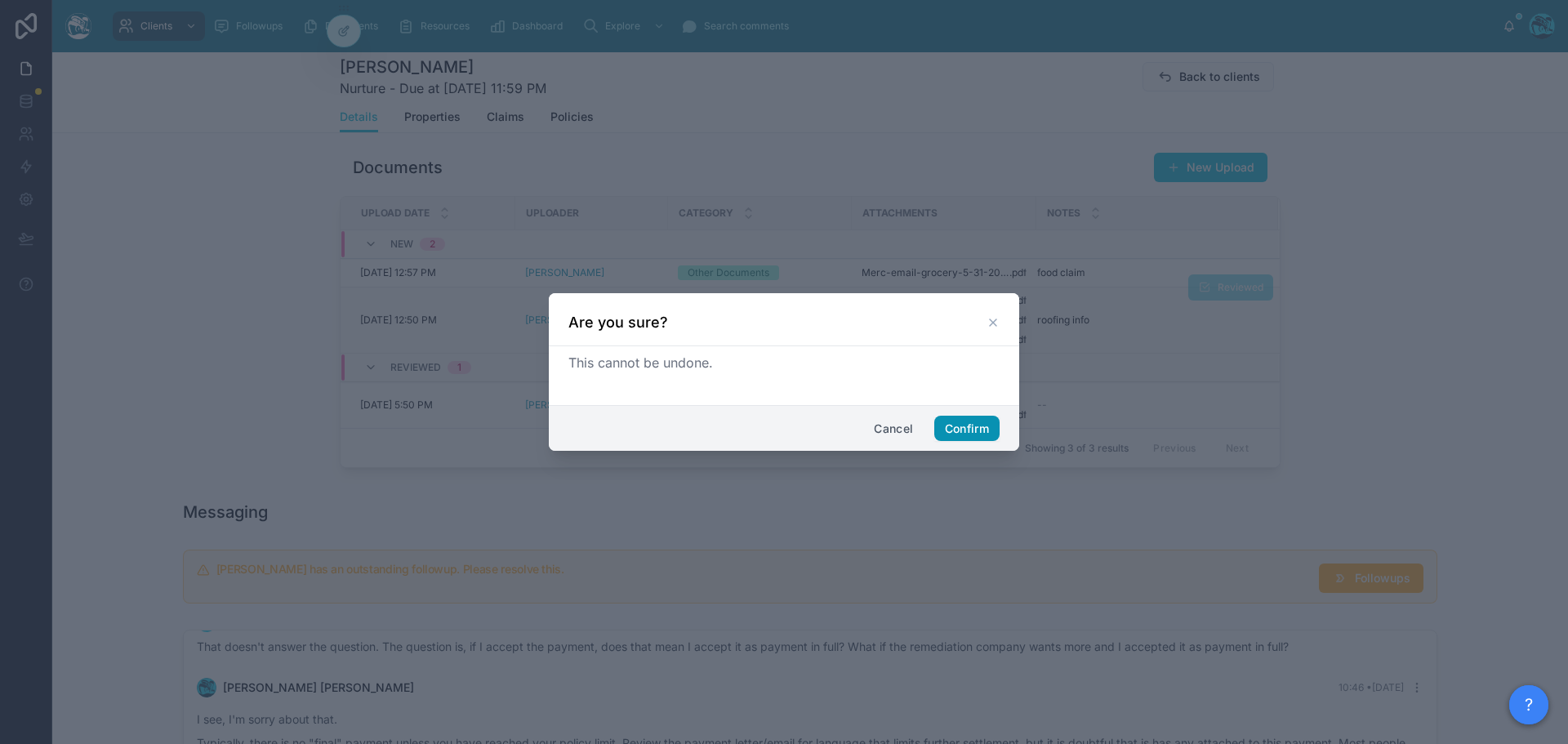 click on "Confirm" at bounding box center [967, 429] 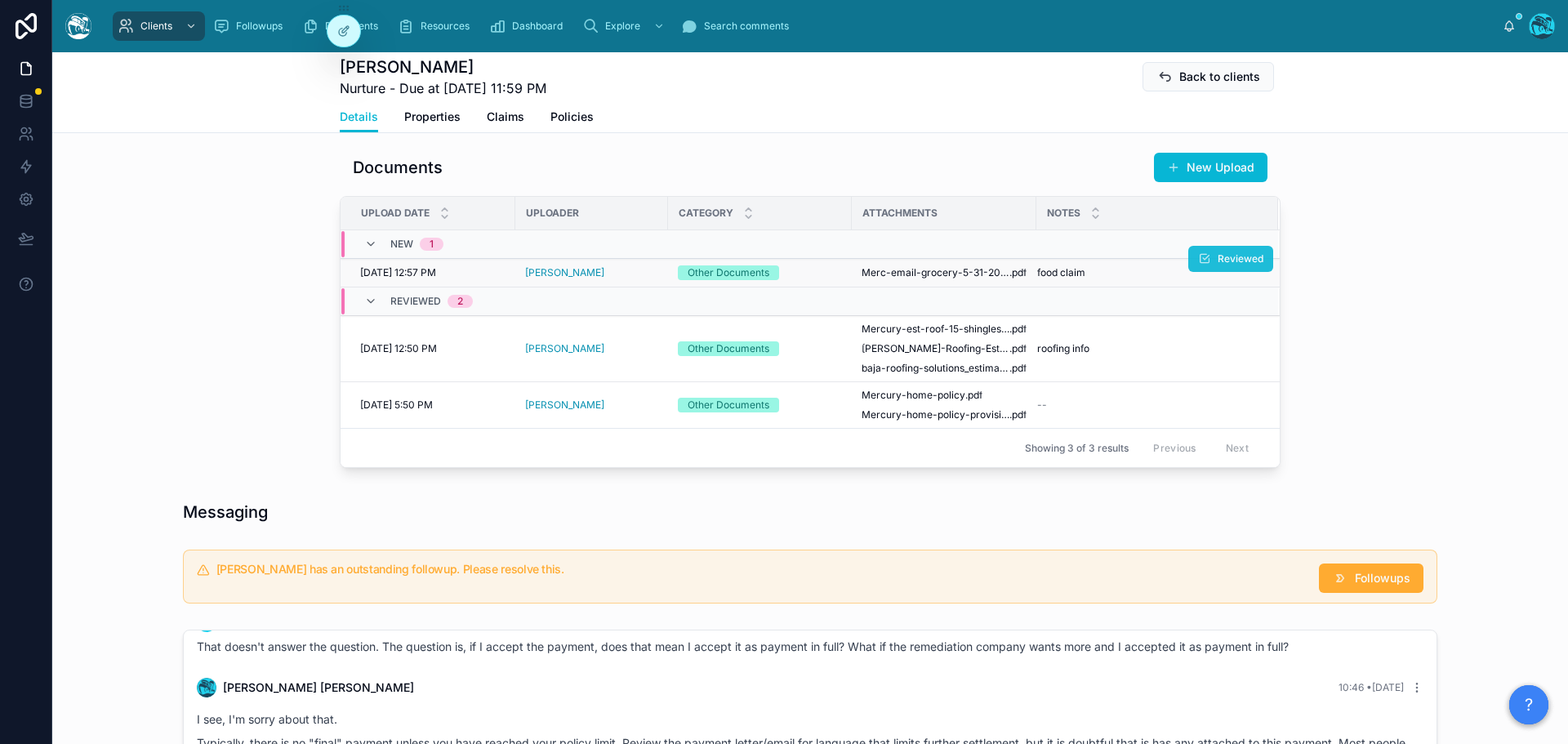 click on "Reviewed" at bounding box center (1241, 259) 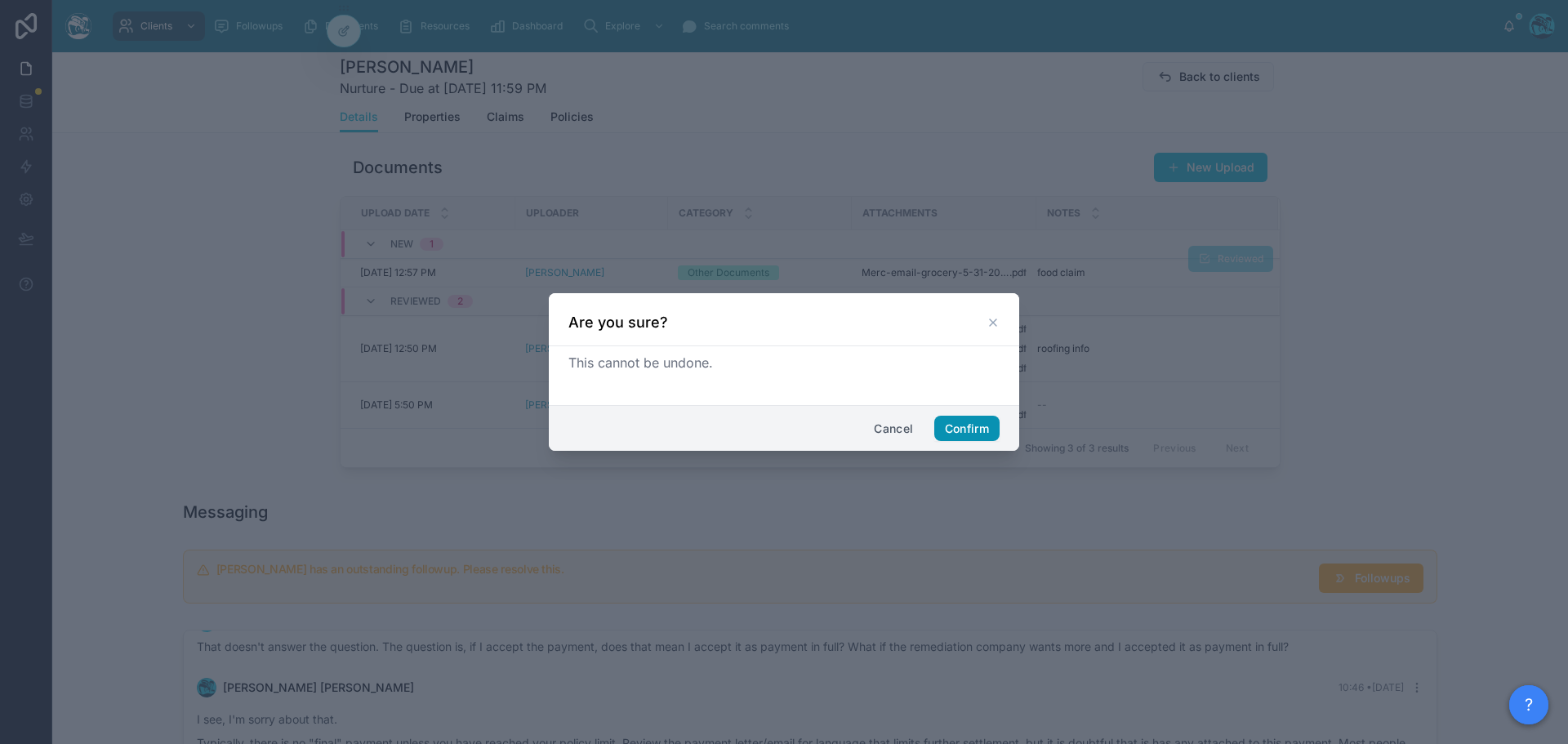 click on "Confirm" at bounding box center (967, 429) 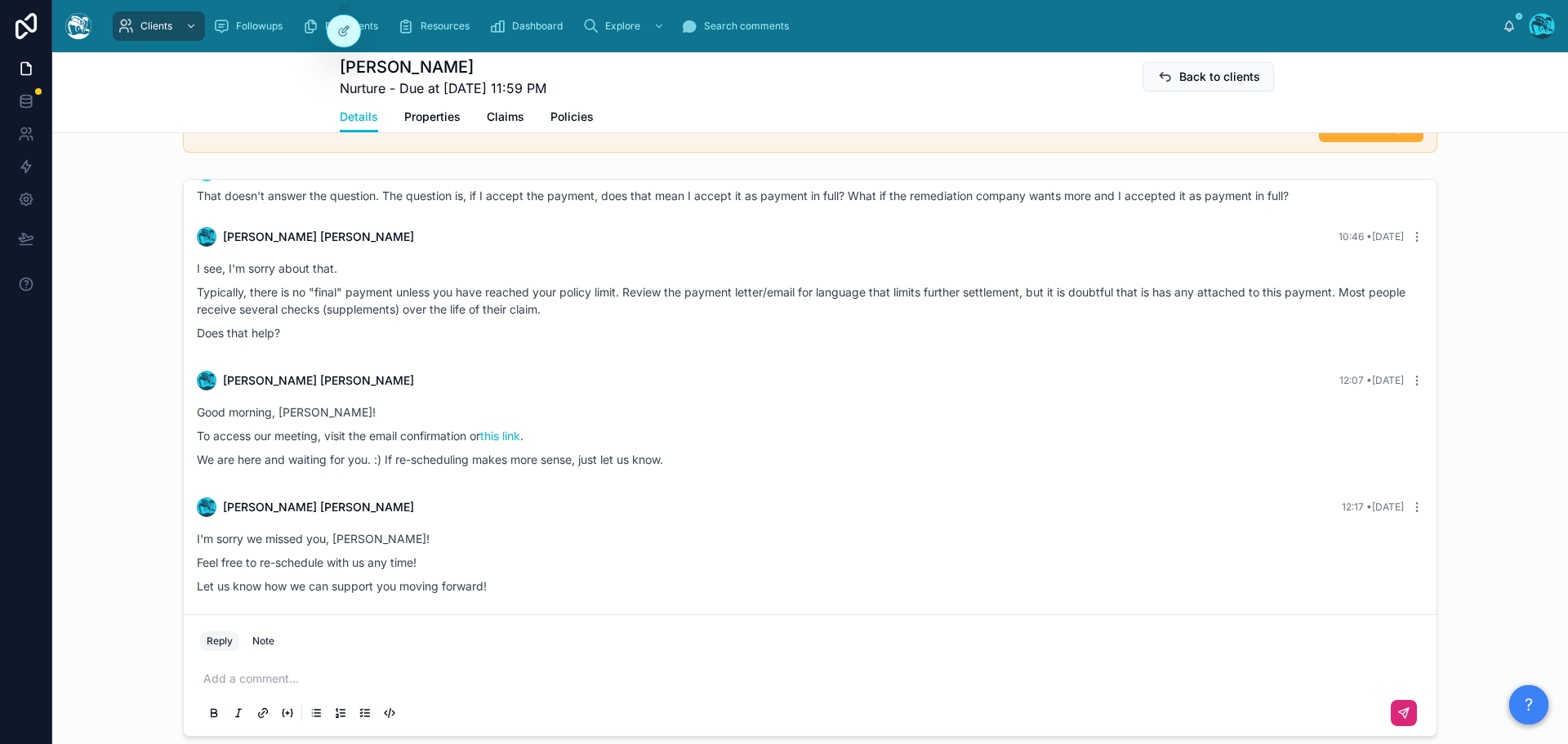 scroll, scrollTop: 1062, scrollLeft: 0, axis: vertical 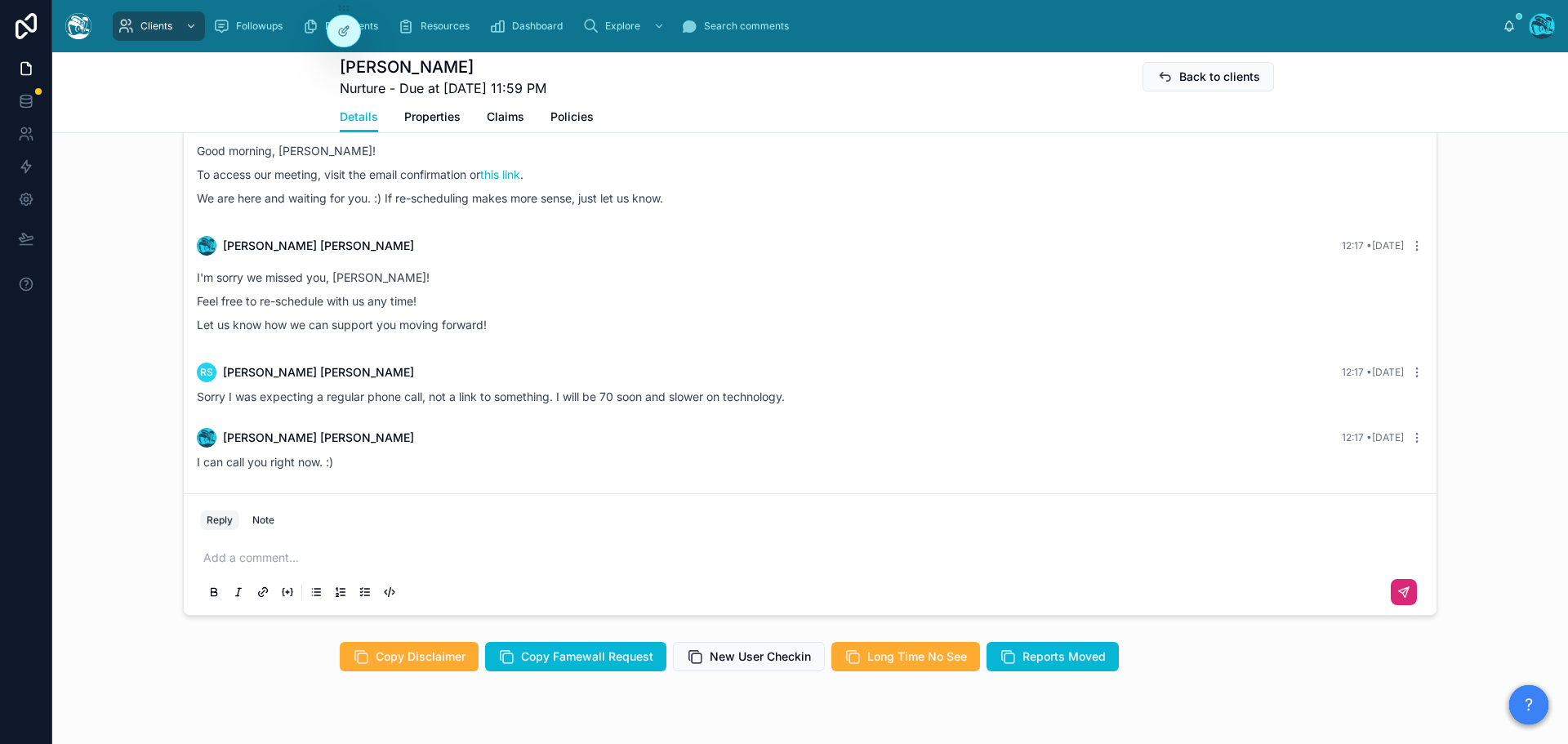 click at bounding box center (813, 558) 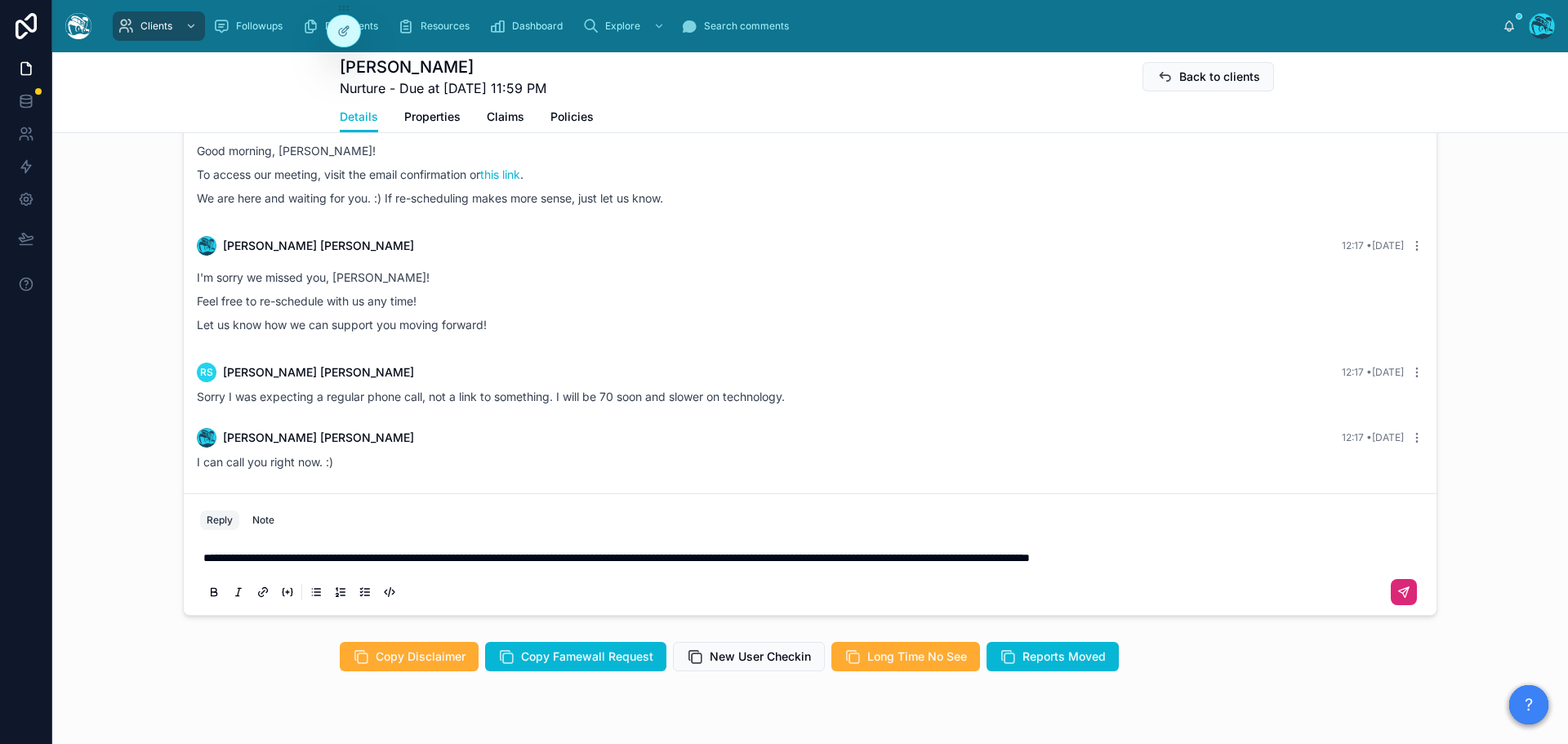 click on "**********" at bounding box center (810, 574) 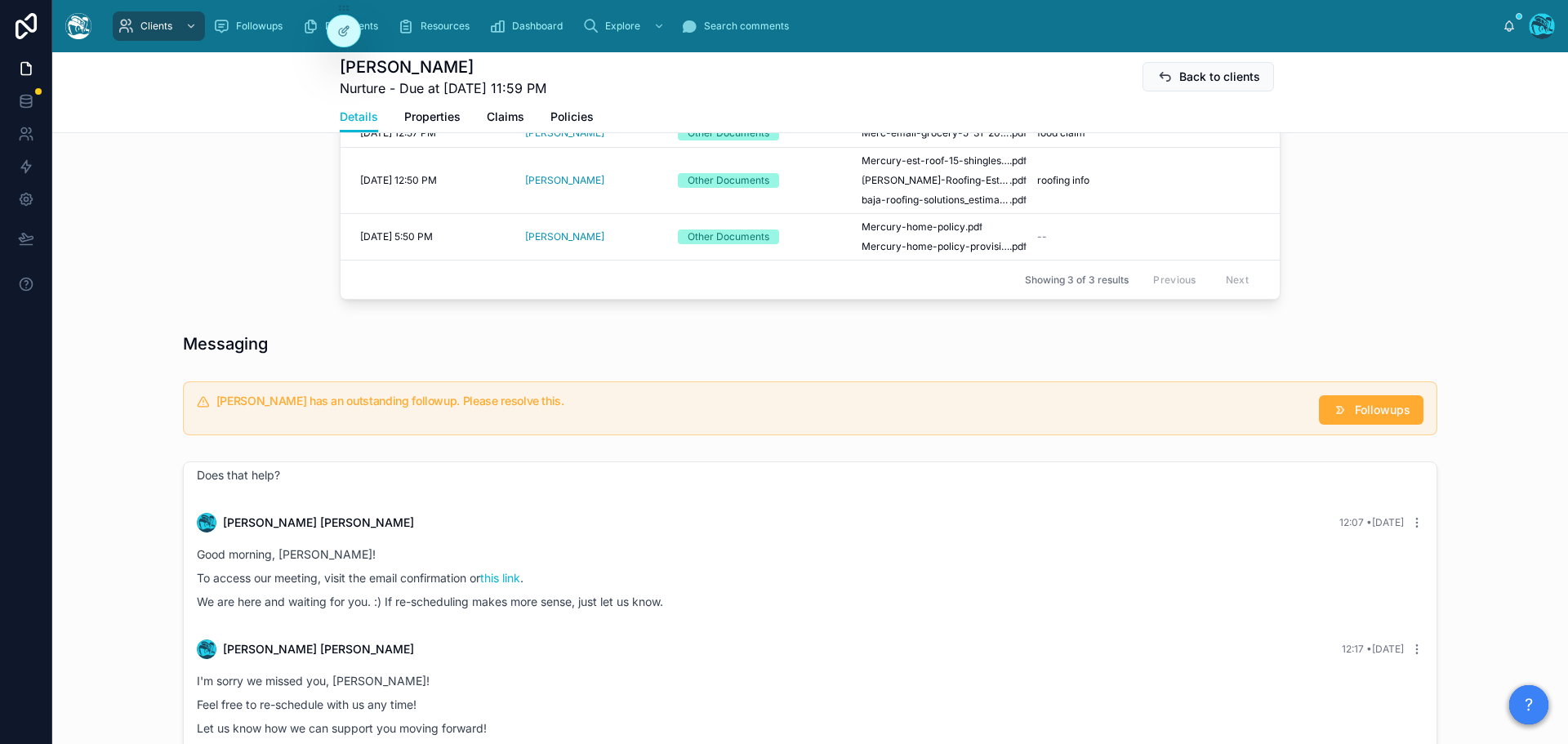 scroll, scrollTop: 637, scrollLeft: 0, axis: vertical 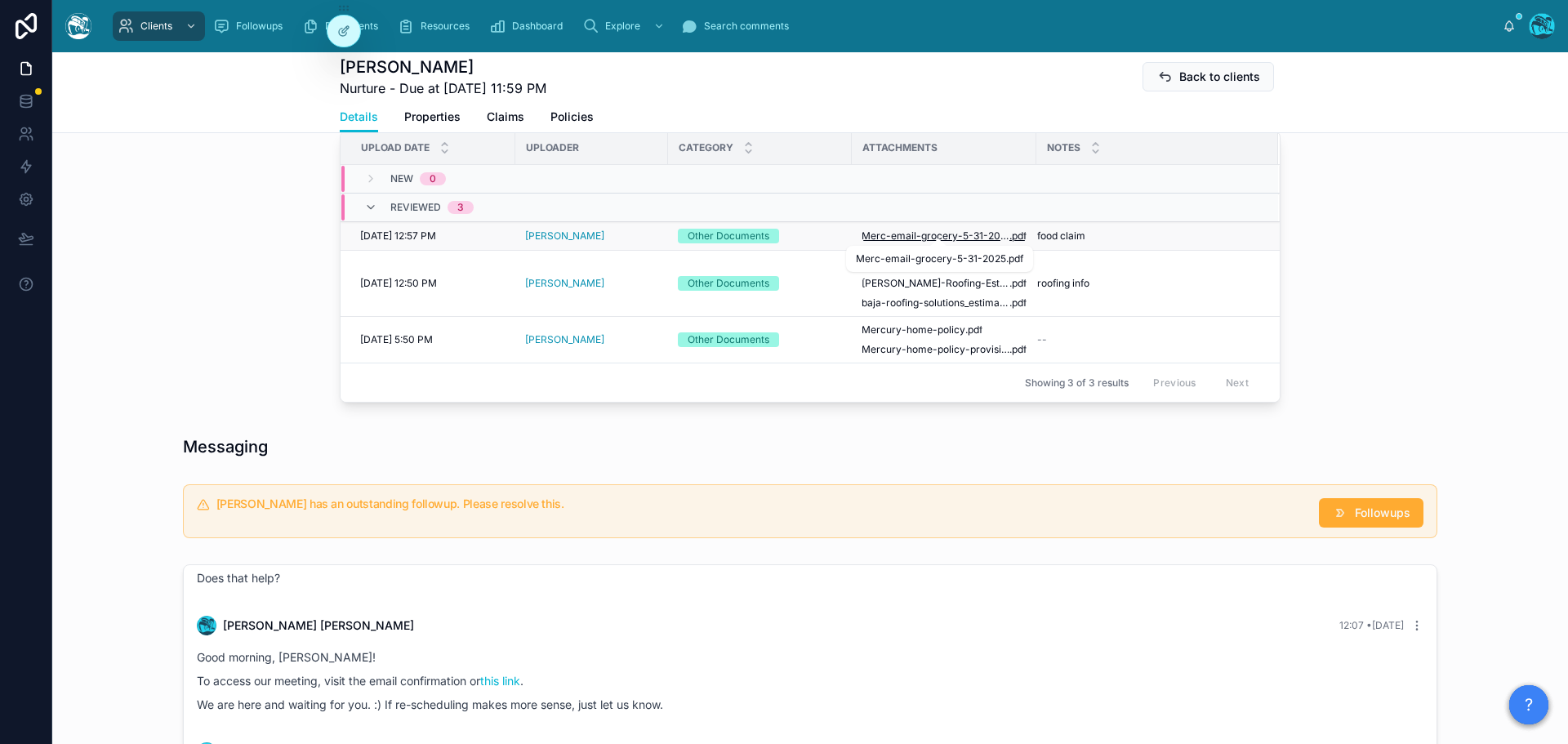 click on "Merc-email-grocery-5-31-2025" at bounding box center [935, 236] 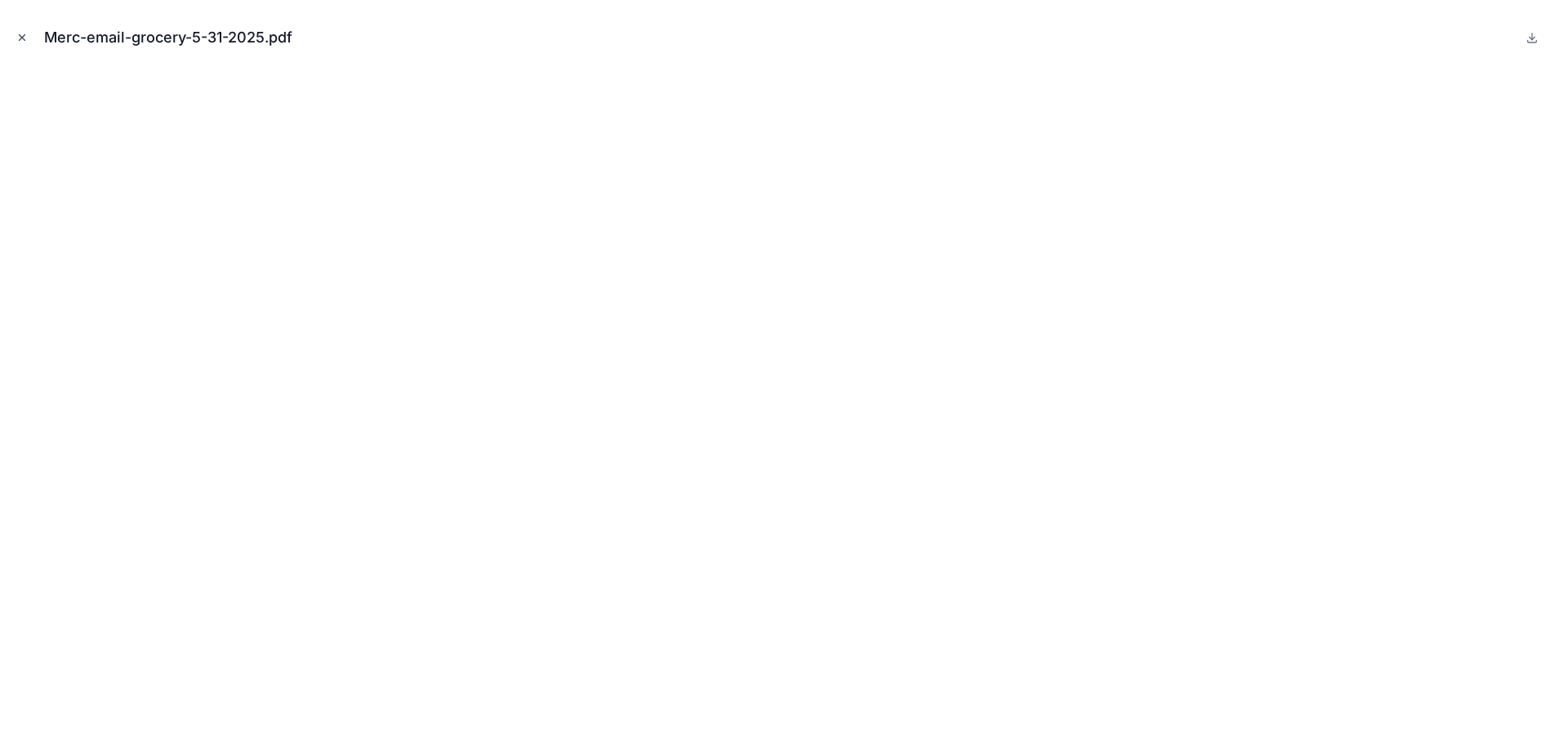 click 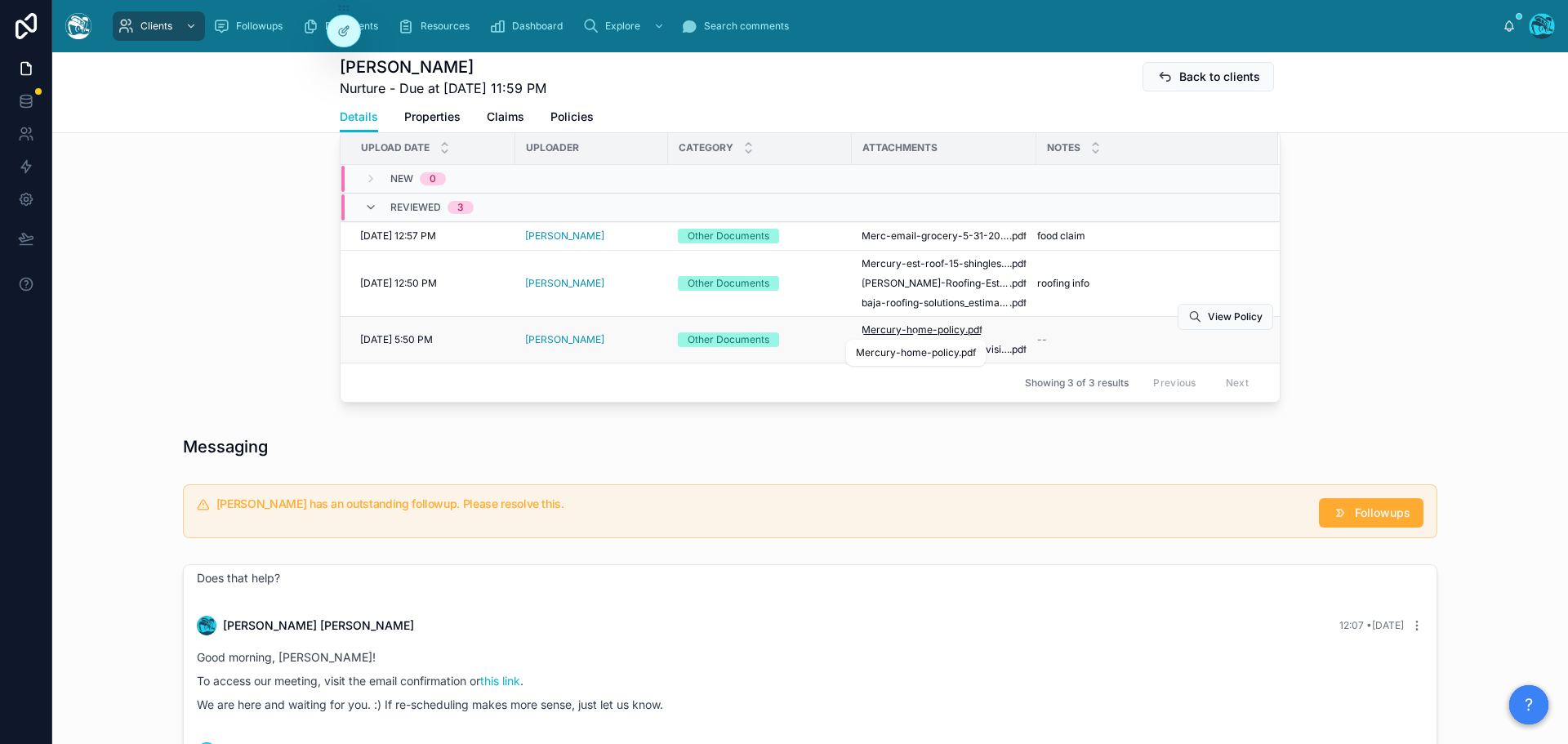 click on "Mercury-home-policy" at bounding box center (913, 330) 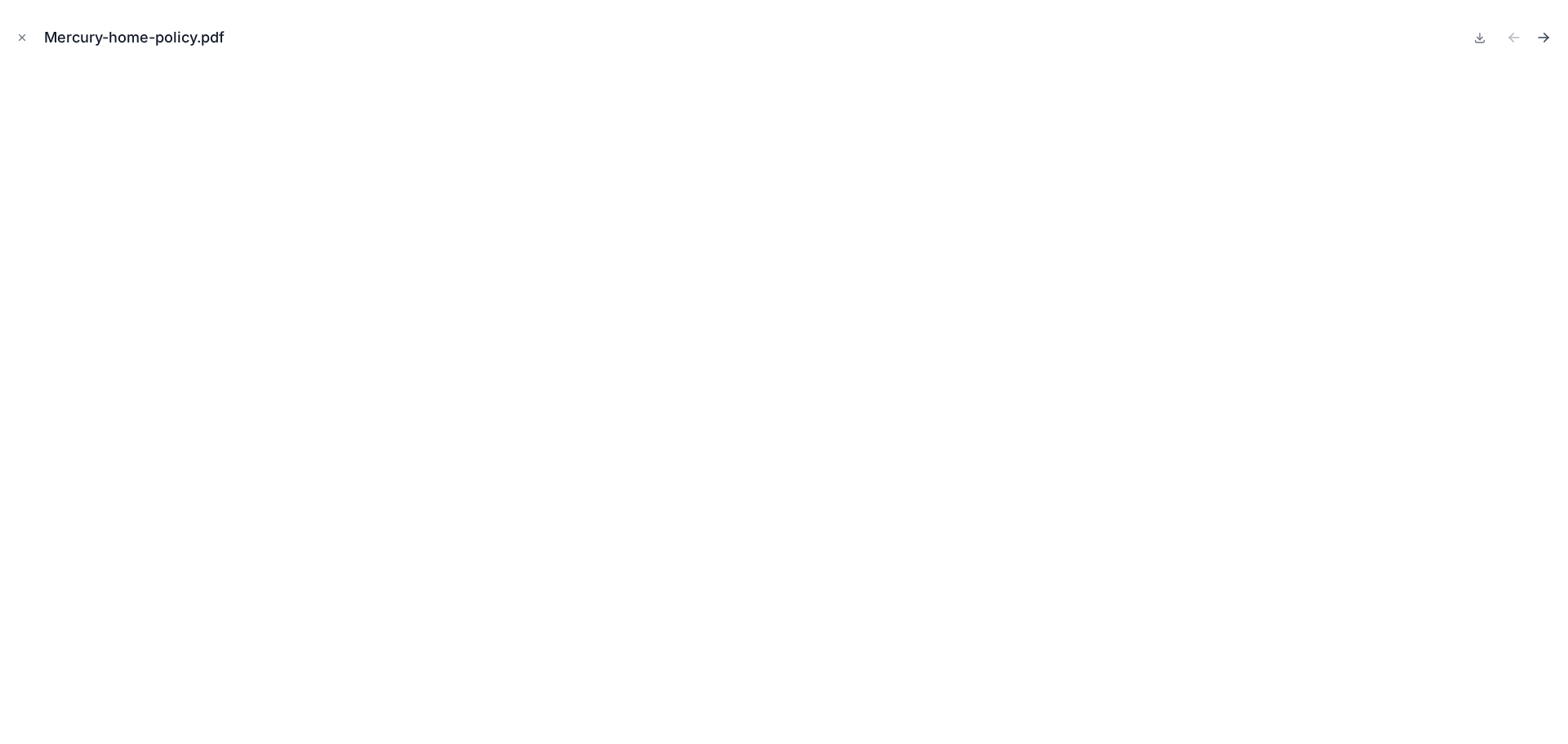 click 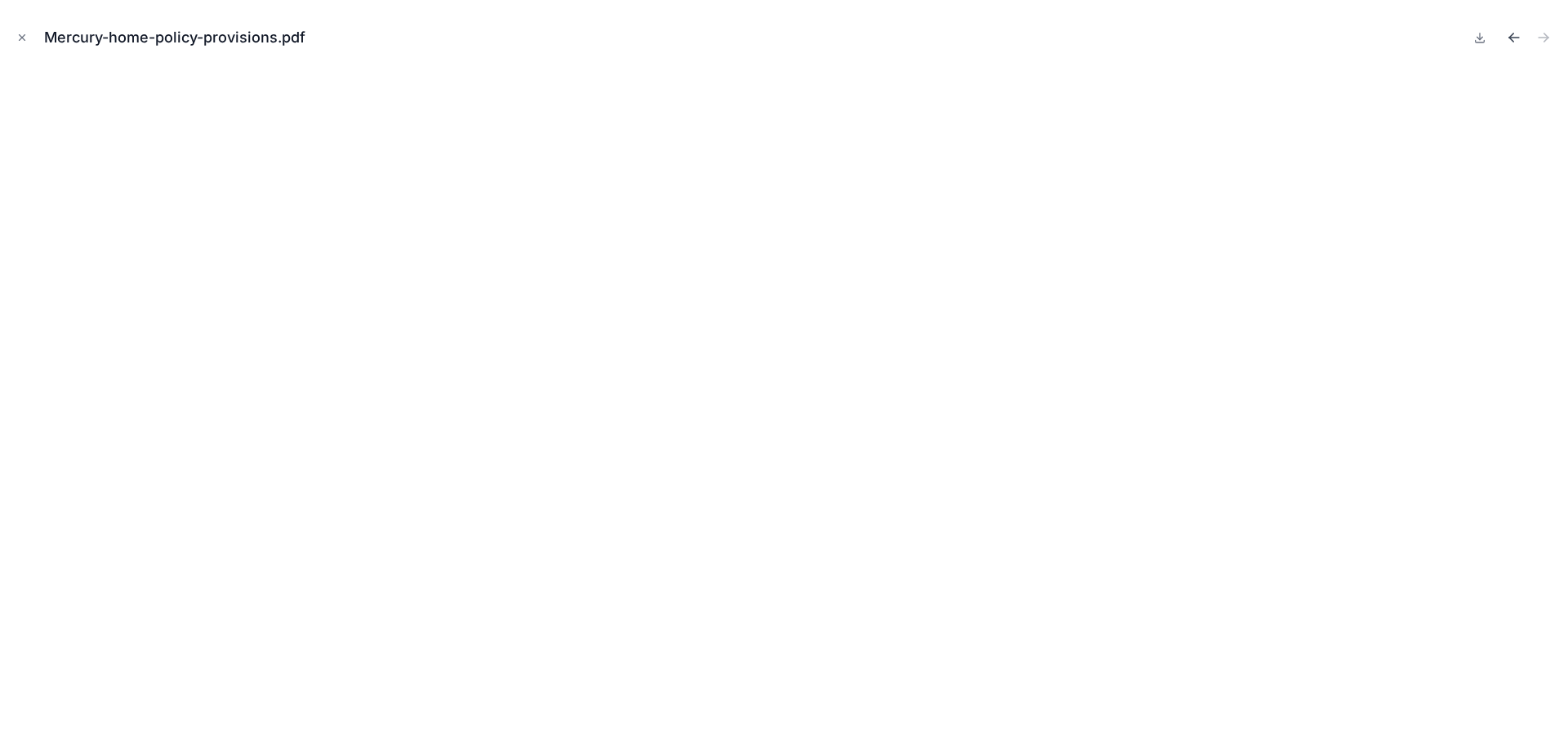 click 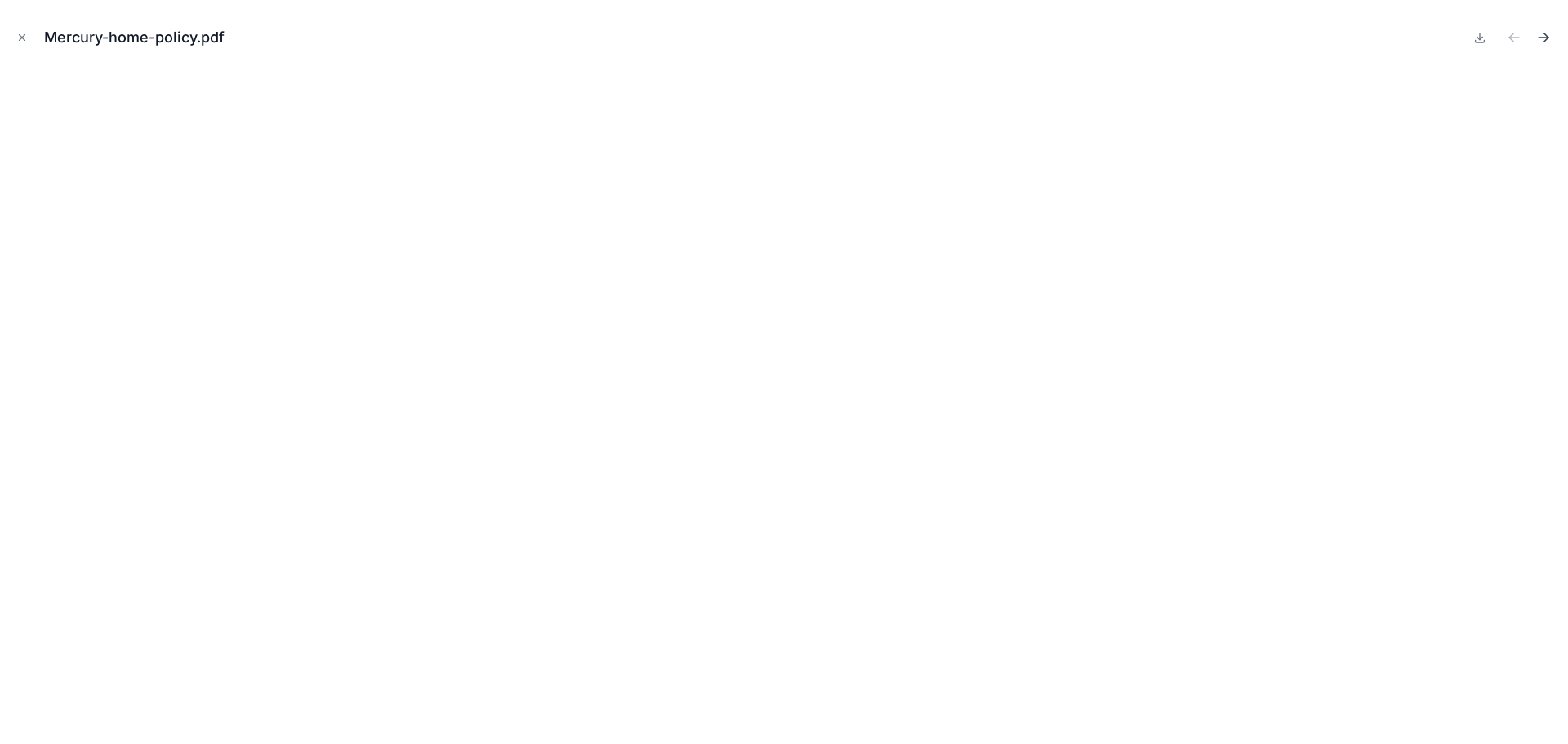 click 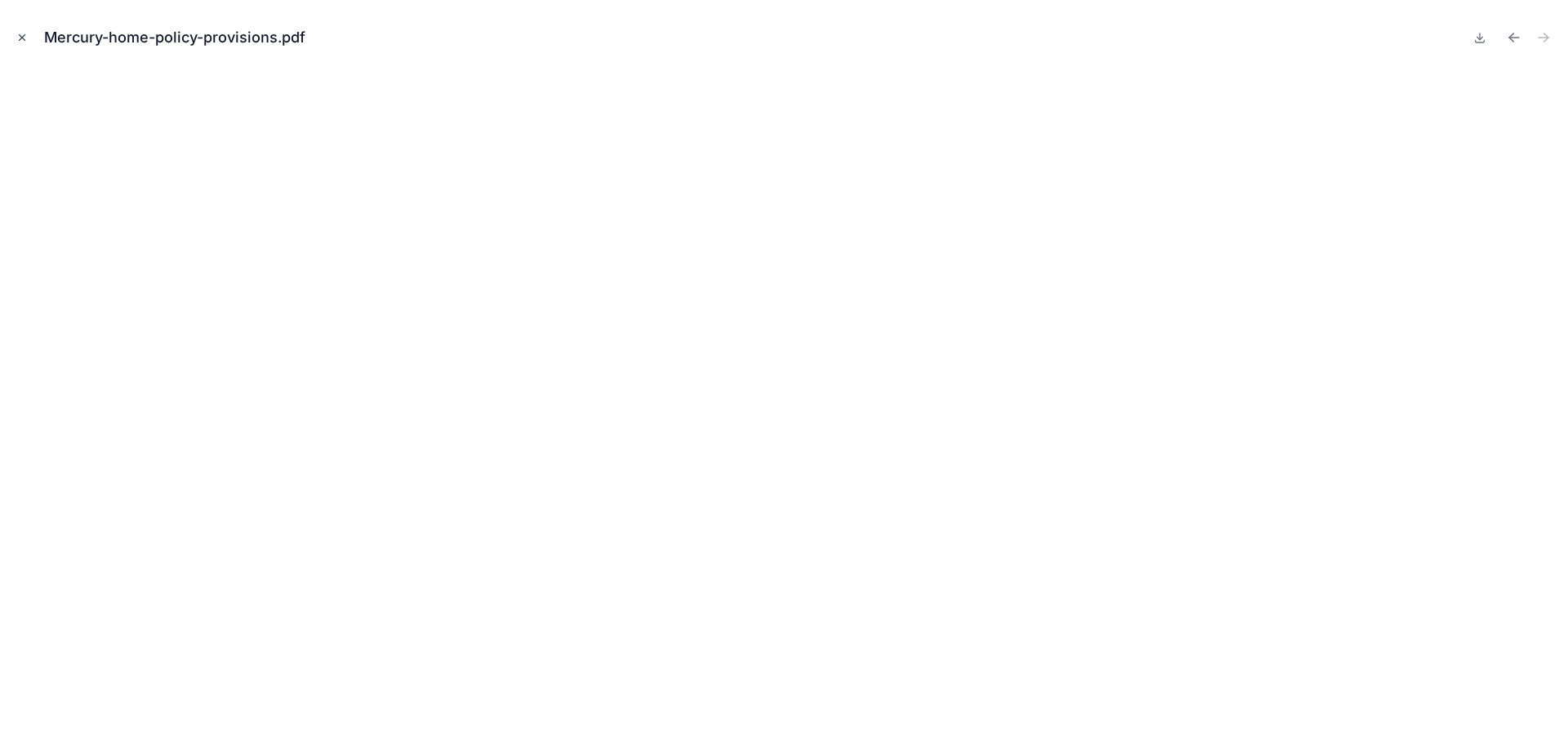 click 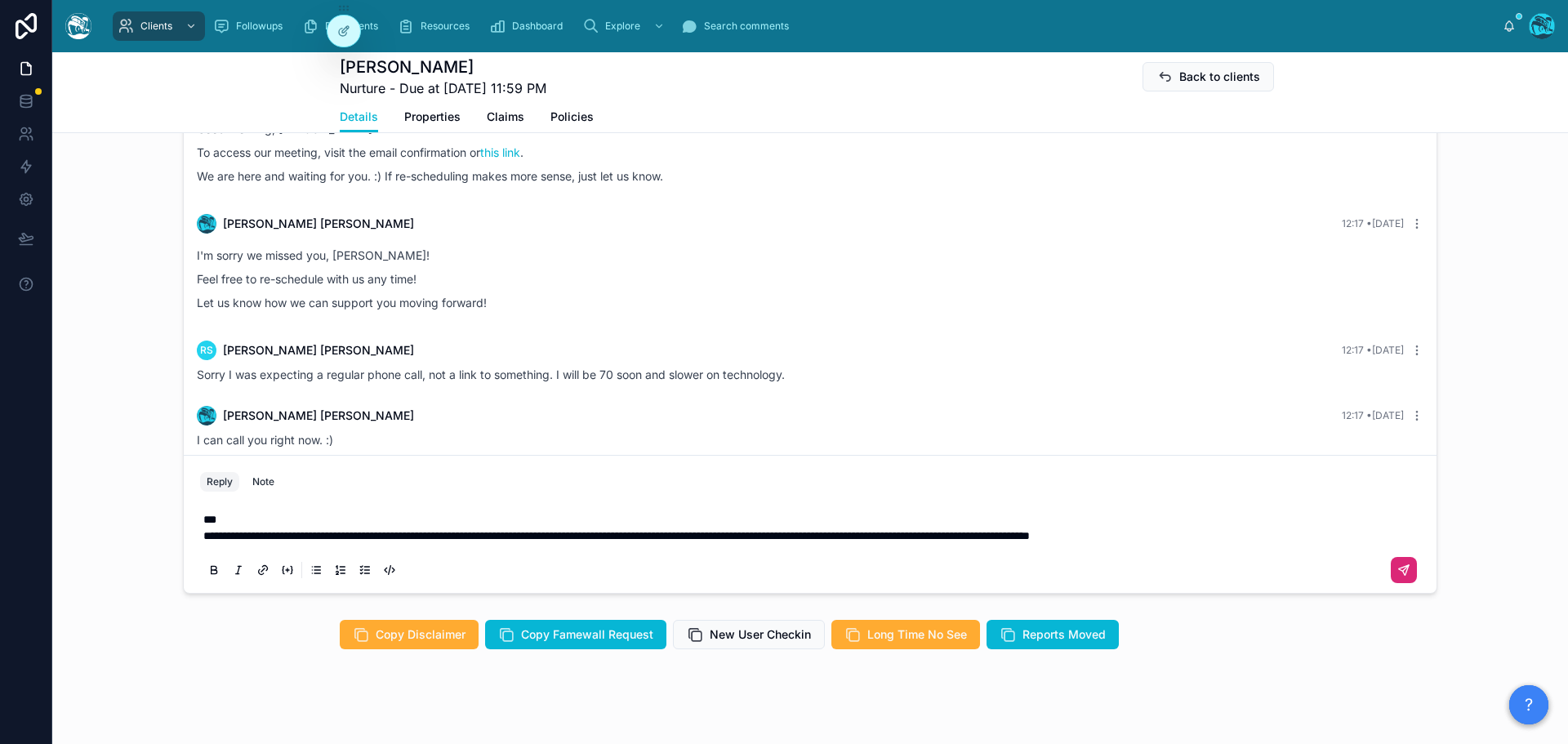 scroll, scrollTop: 1182, scrollLeft: 0, axis: vertical 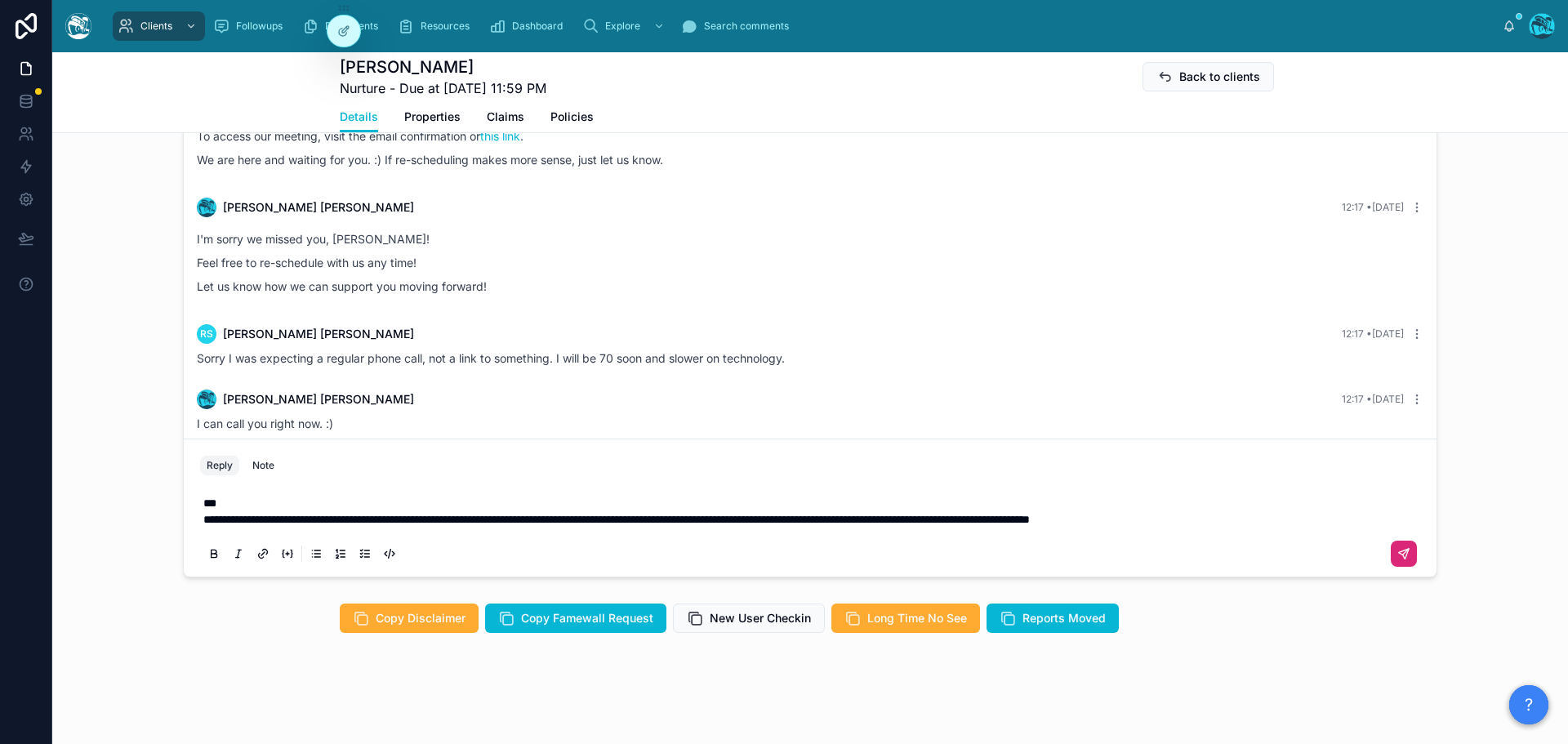 click on "**********" at bounding box center (617, 519) 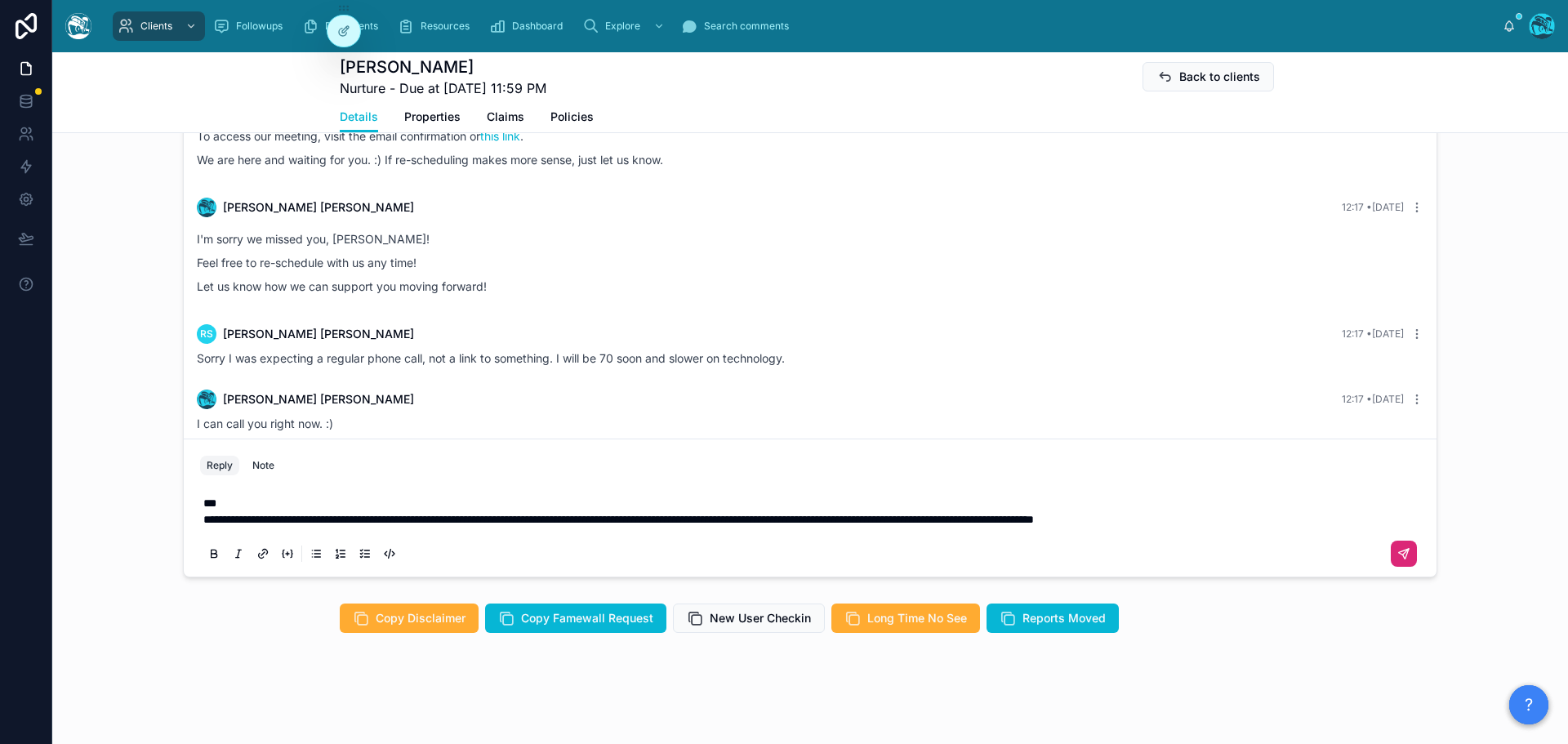 click on "**********" at bounding box center [813, 519] 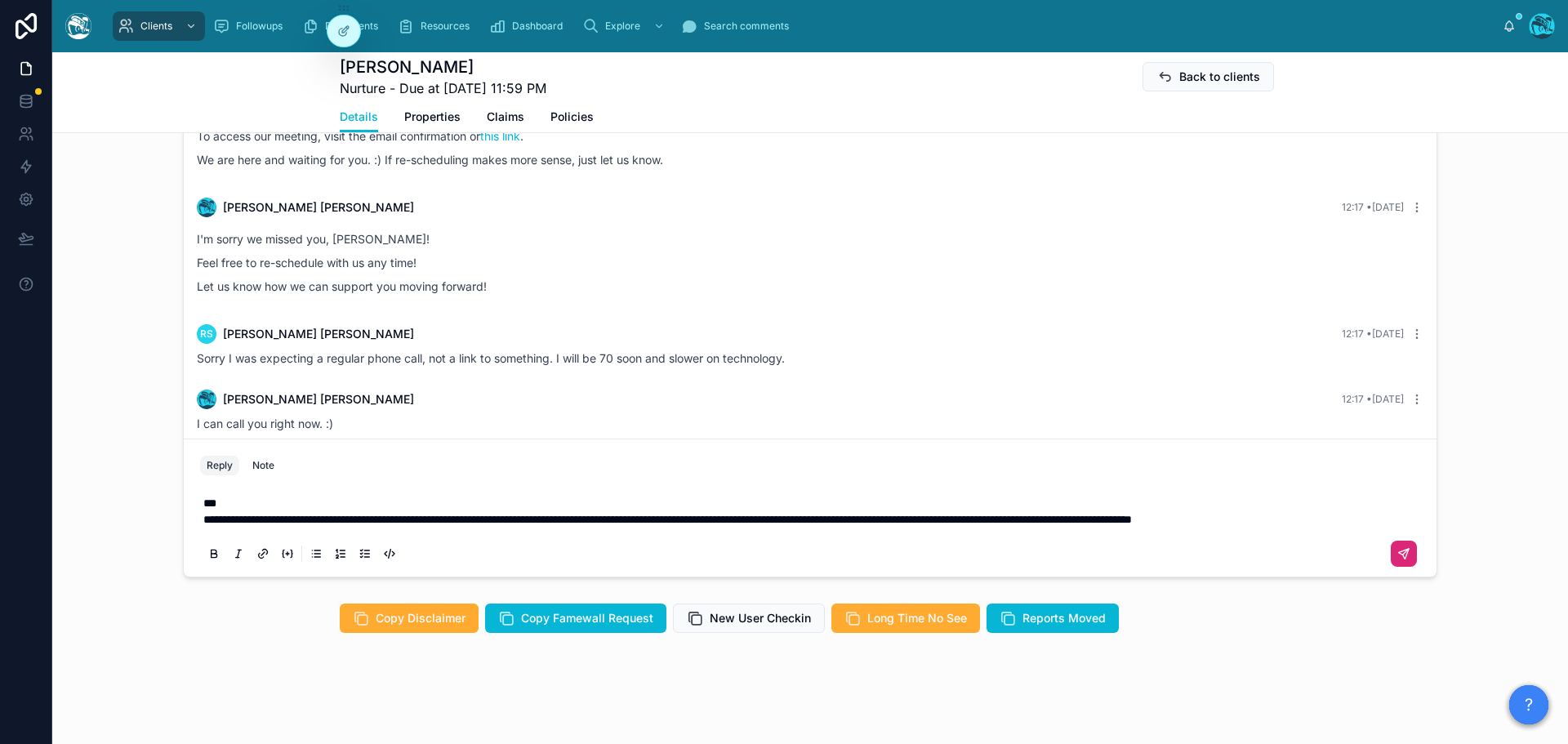 scroll, scrollTop: 1165, scrollLeft: 0, axis: vertical 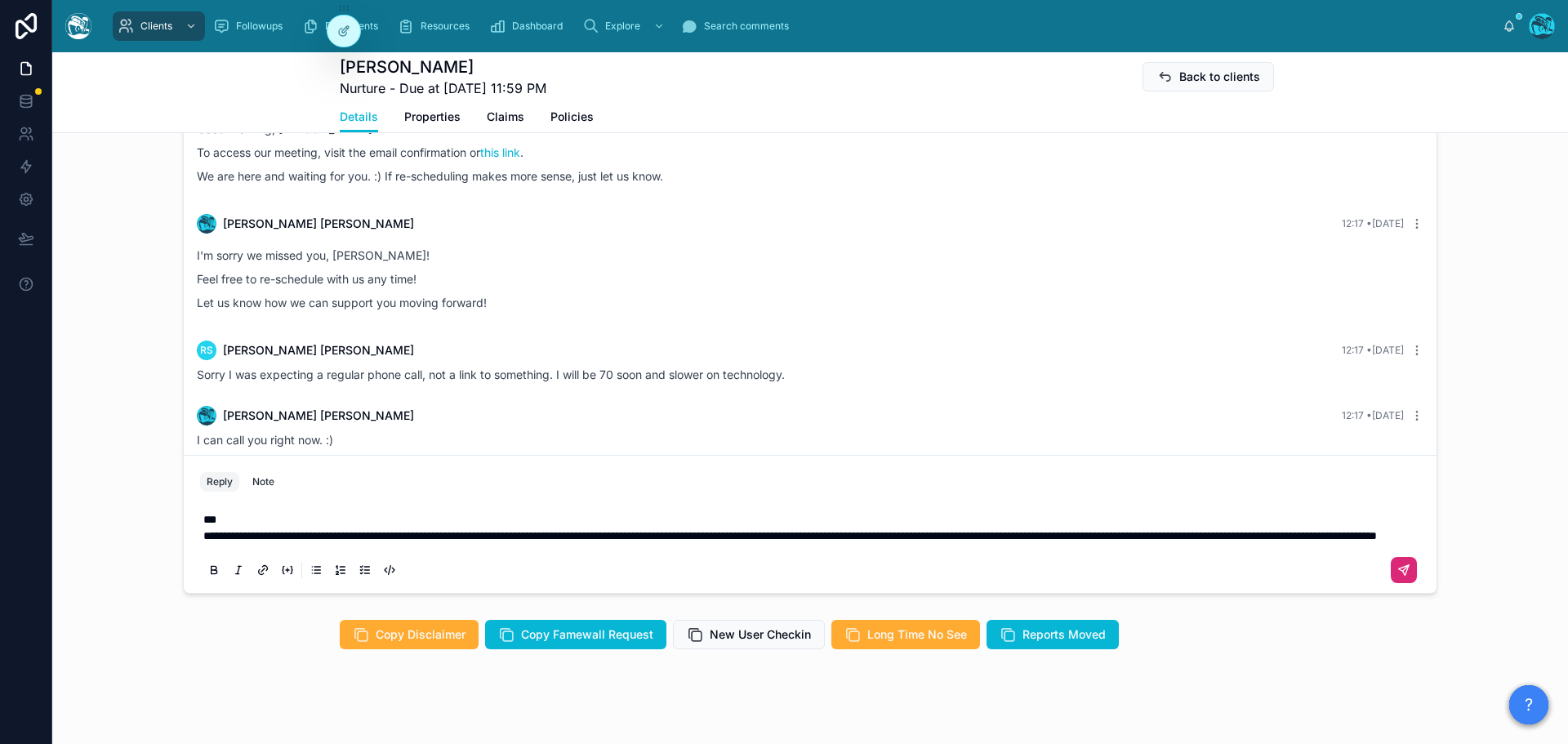 click on "**" at bounding box center [813, 519] 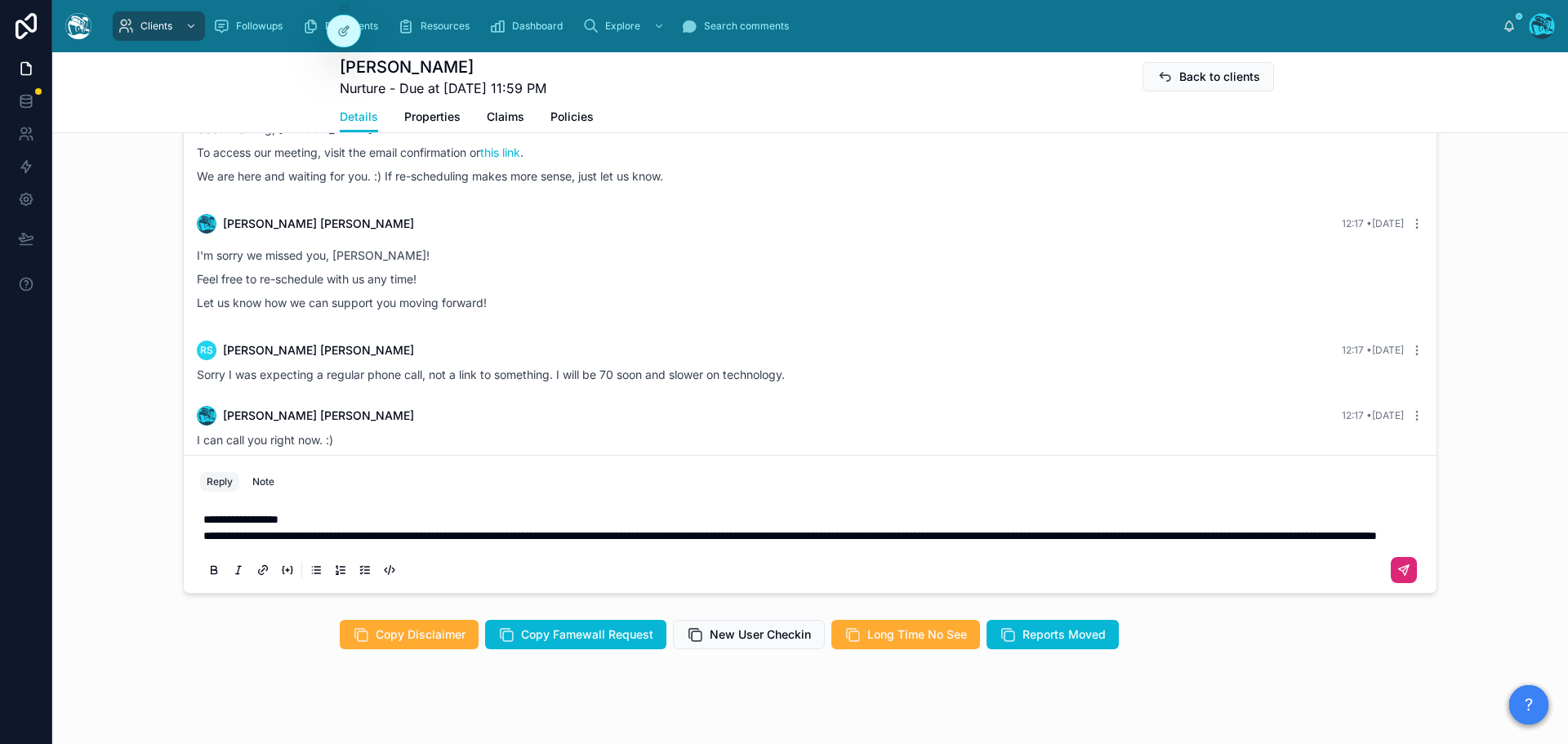 click on "**********" at bounding box center (813, 519) 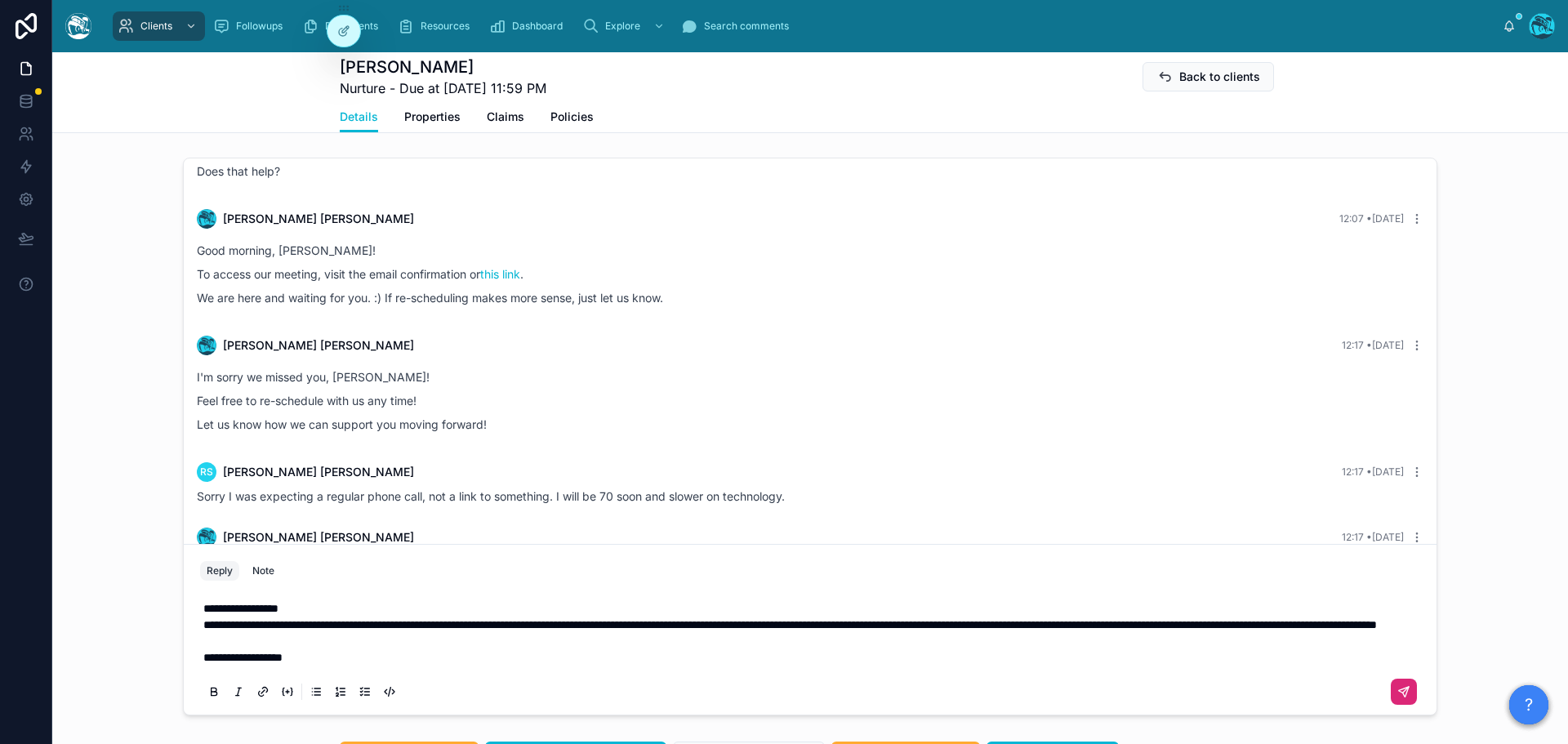 scroll, scrollTop: 1182, scrollLeft: 0, axis: vertical 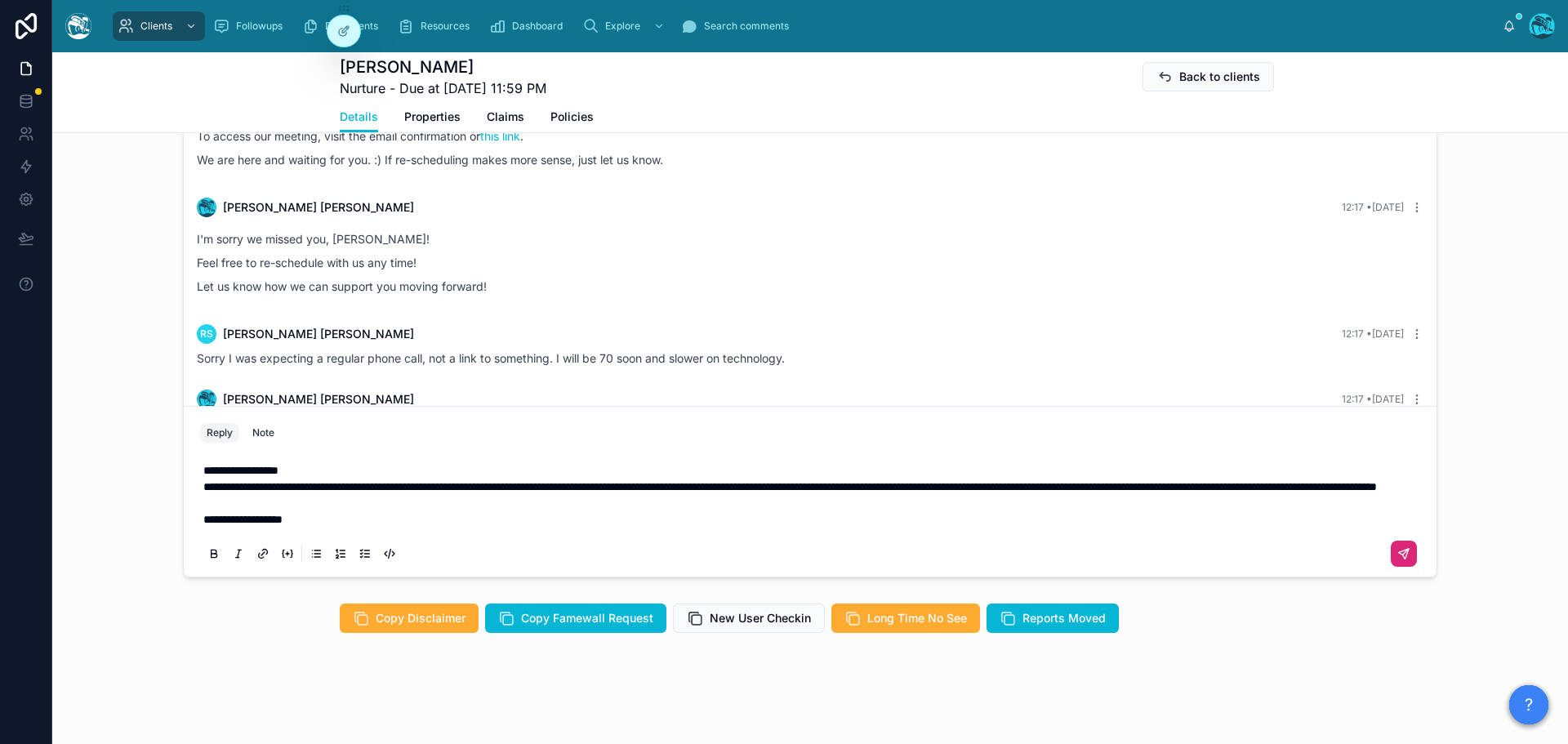 click on "**********" at bounding box center (813, 503) 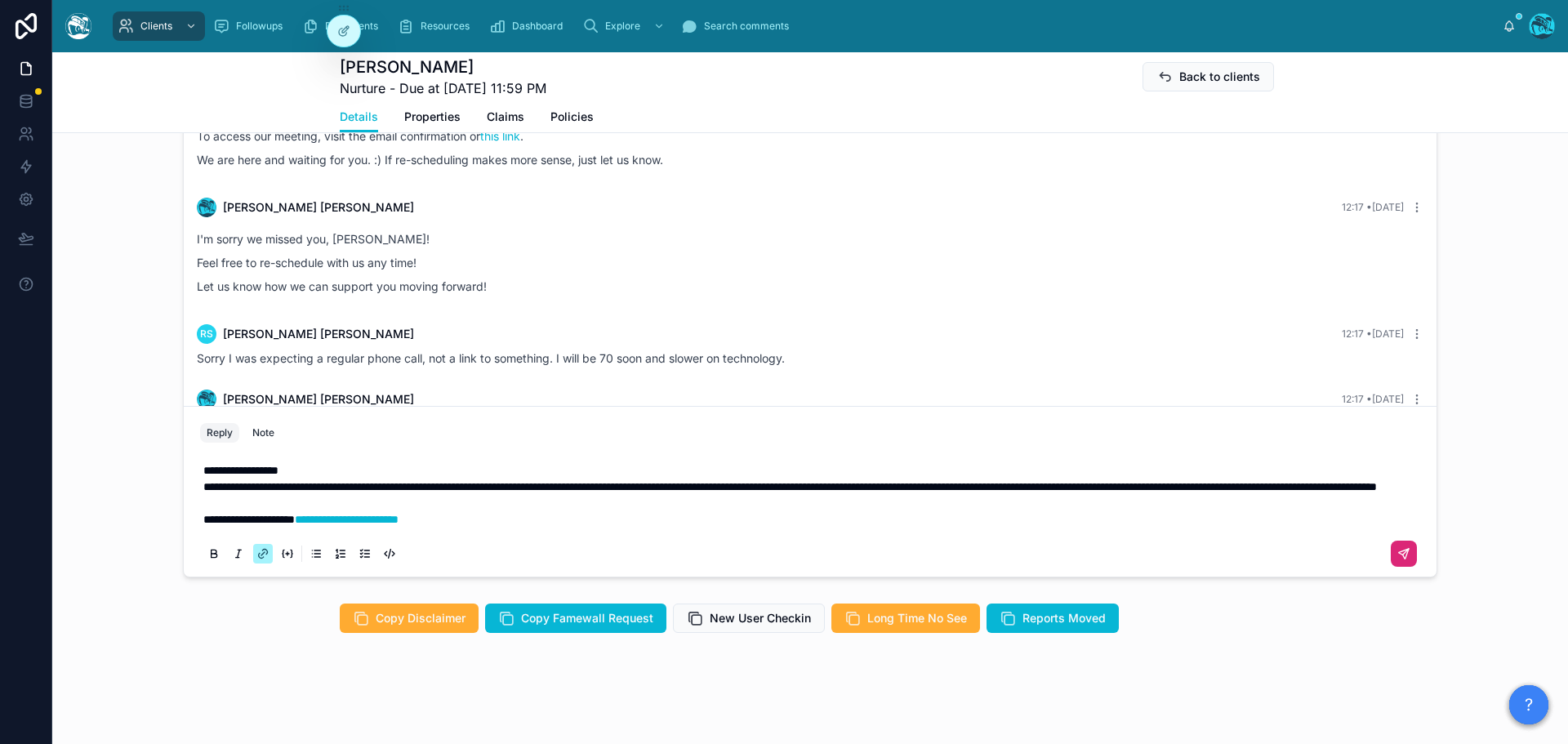click on "**********" at bounding box center [813, 470] 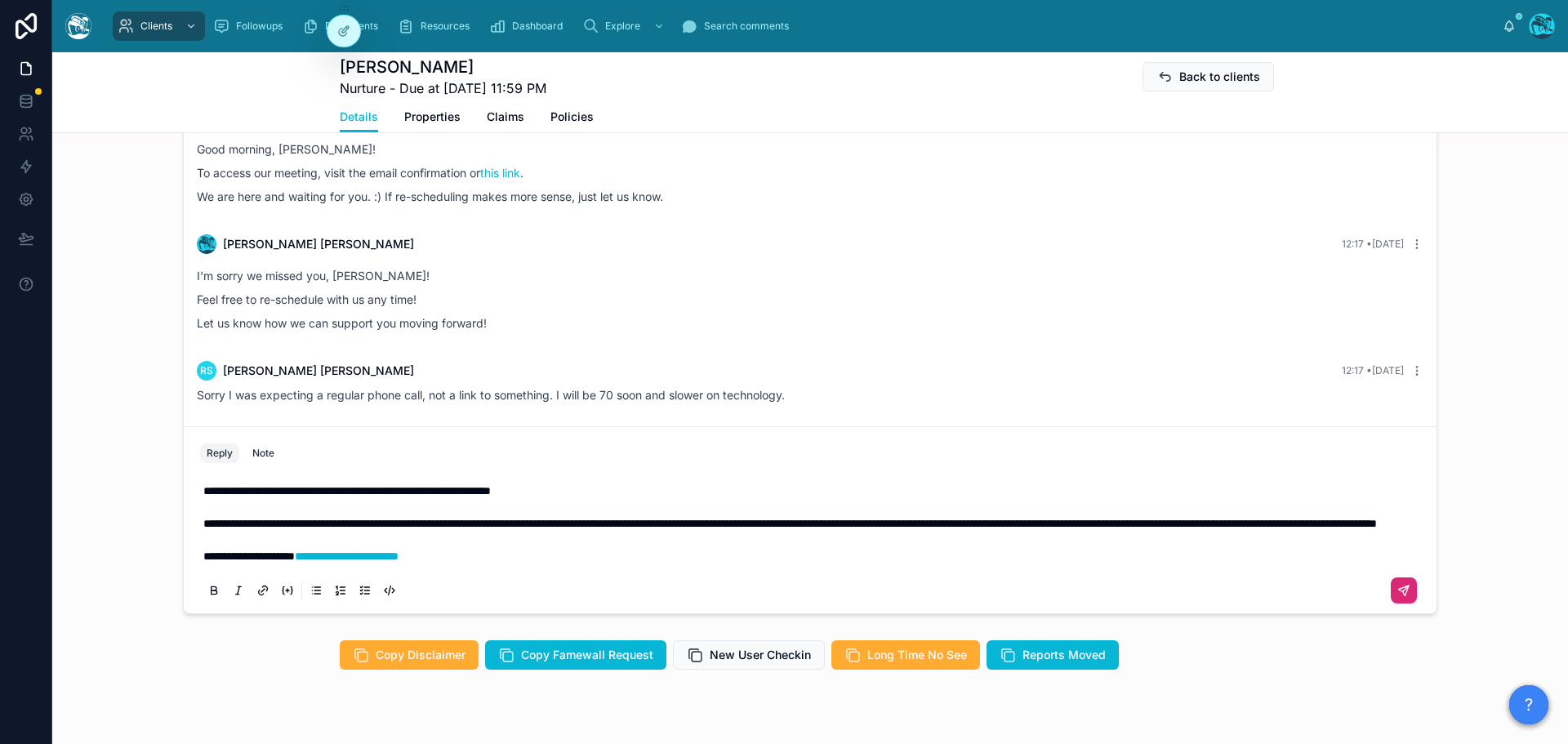 scroll, scrollTop: 1182, scrollLeft: 0, axis: vertical 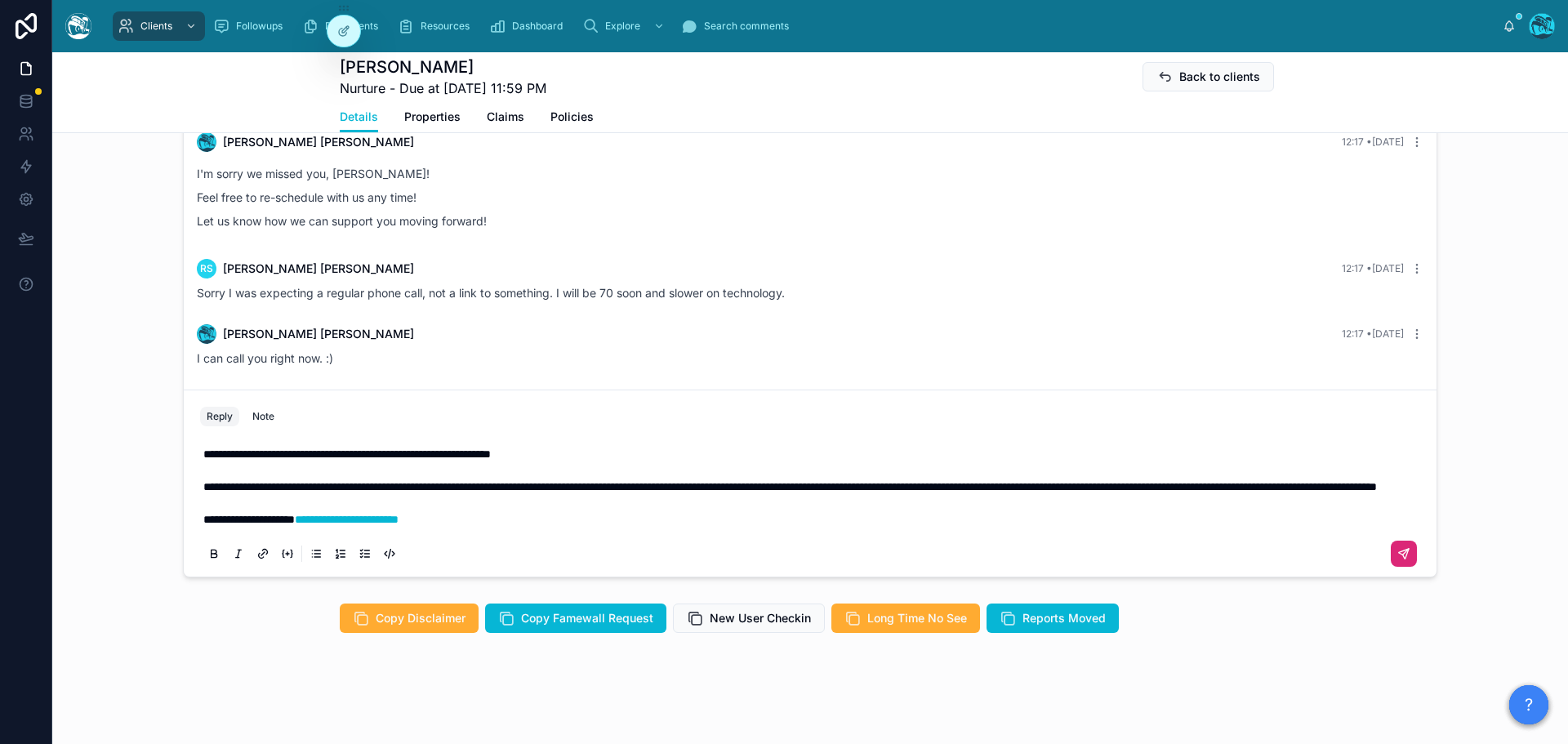 click at bounding box center (1404, 554) 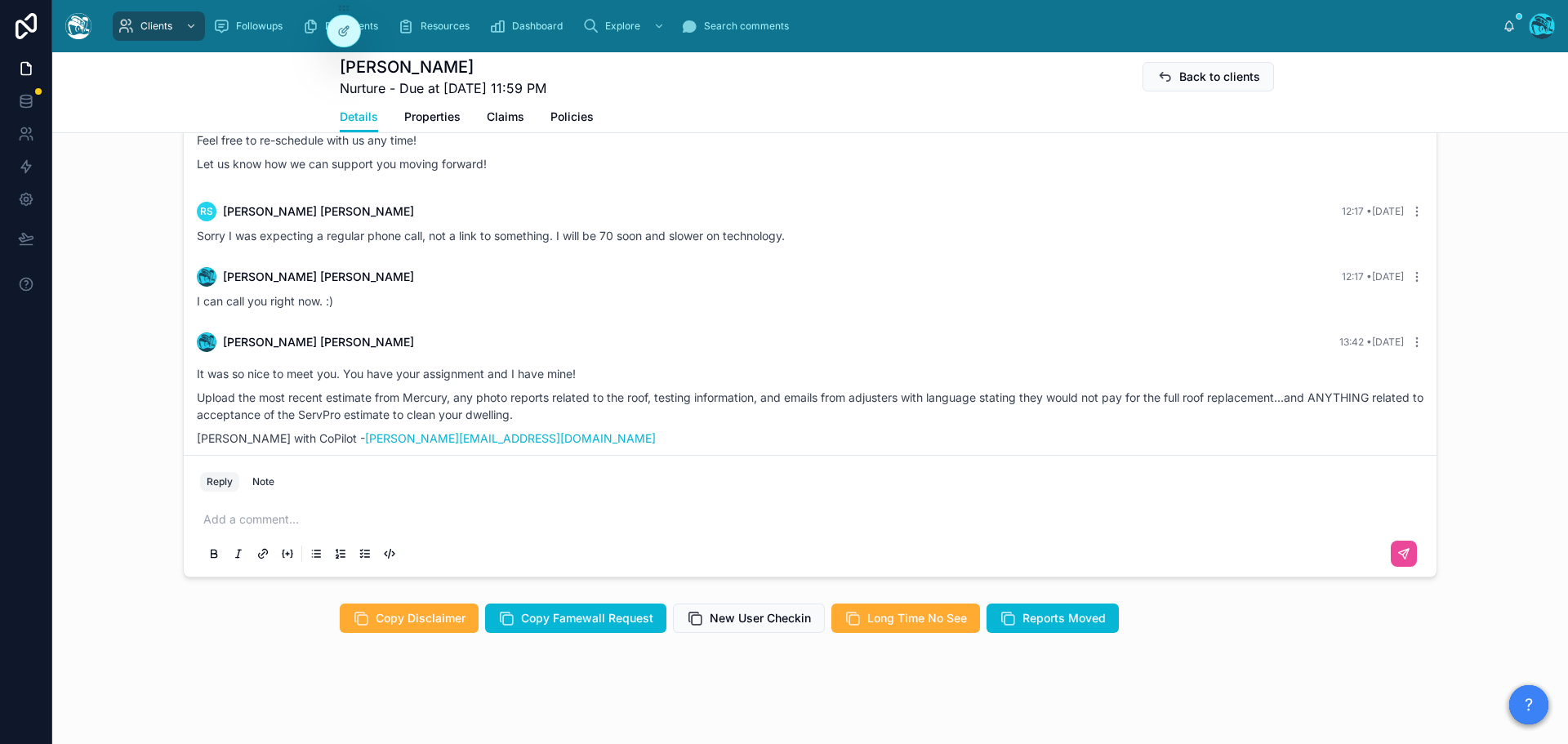 scroll, scrollTop: 964, scrollLeft: 0, axis: vertical 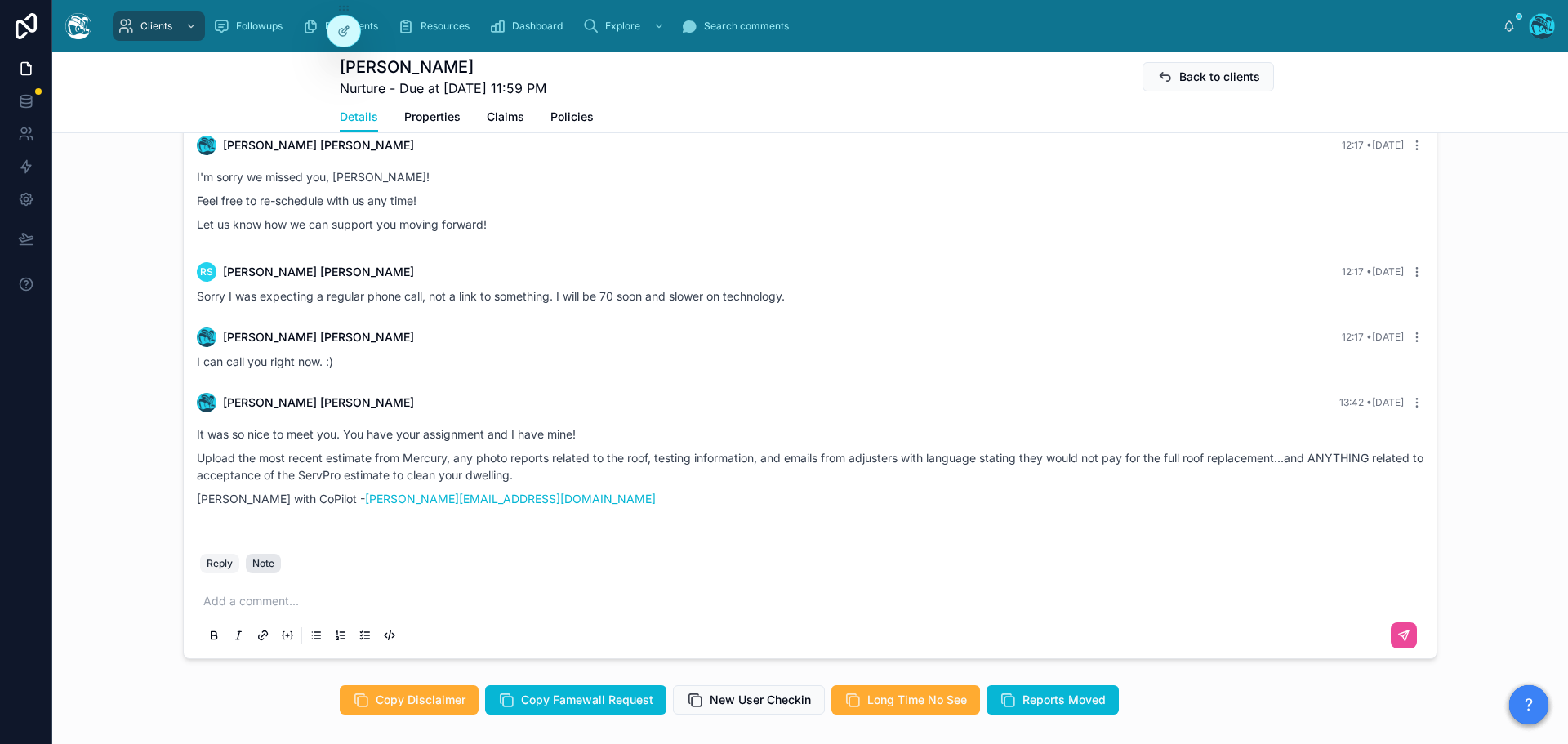click on "Note" at bounding box center (263, 564) 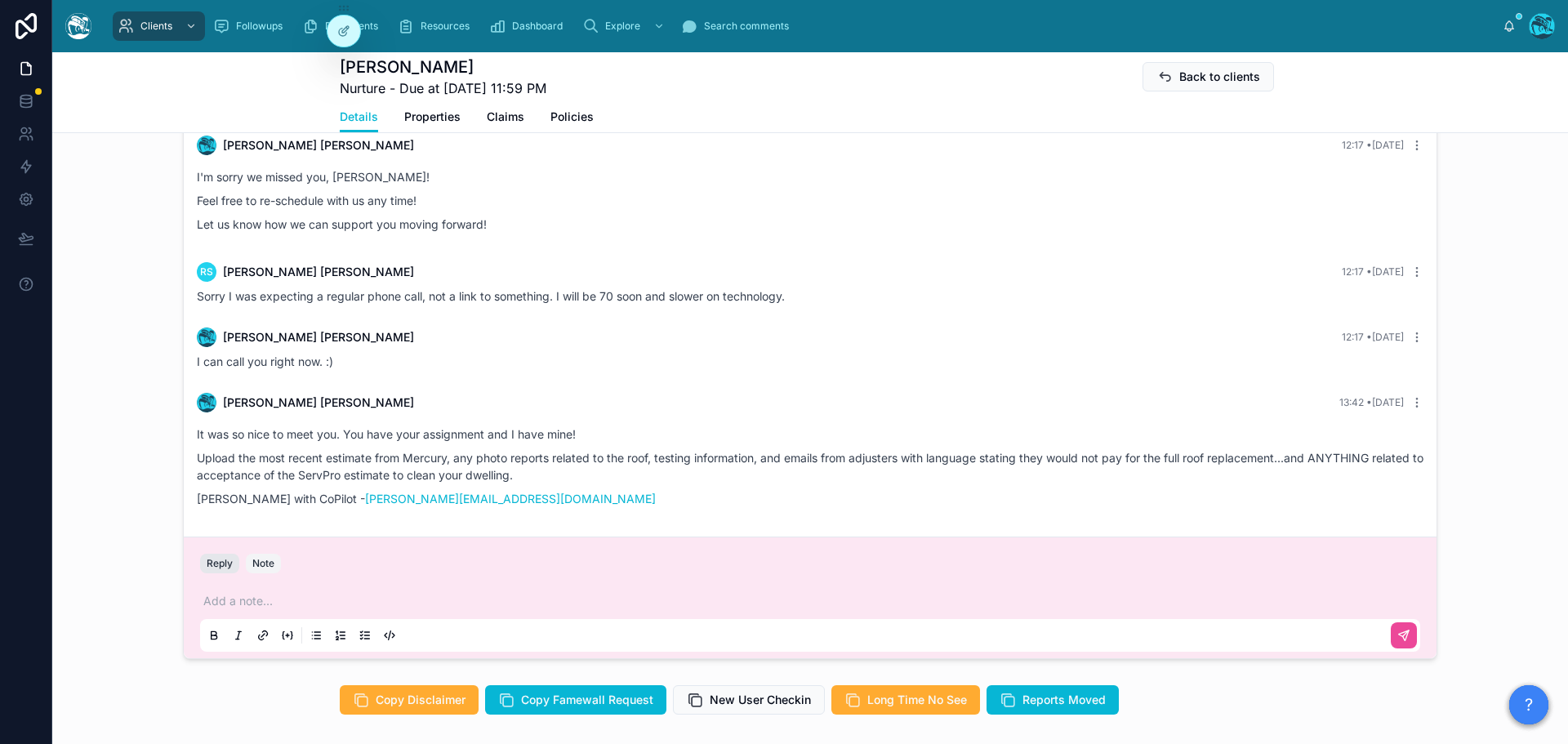 click on "Reply" at bounding box center [220, 564] 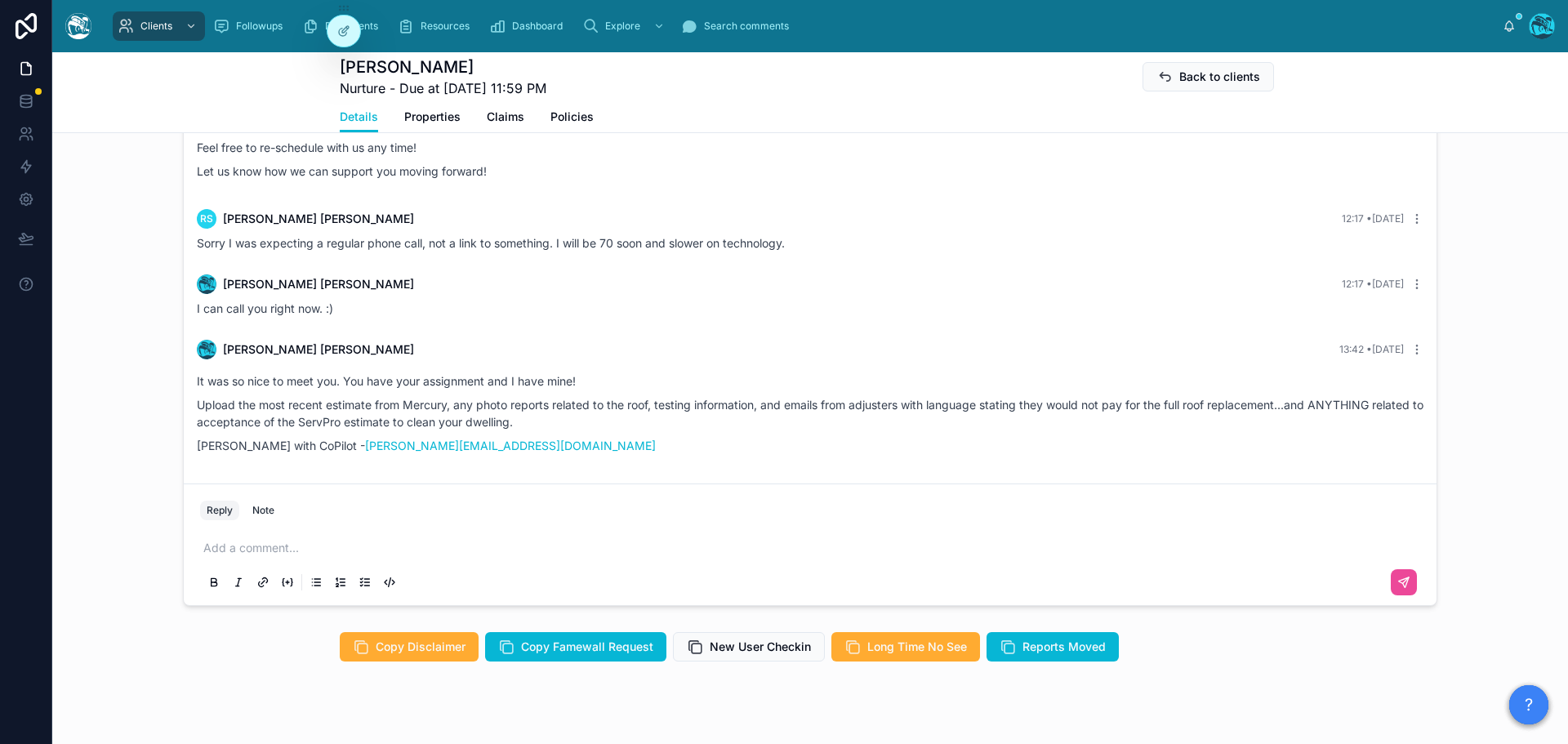 scroll, scrollTop: 1182, scrollLeft: 0, axis: vertical 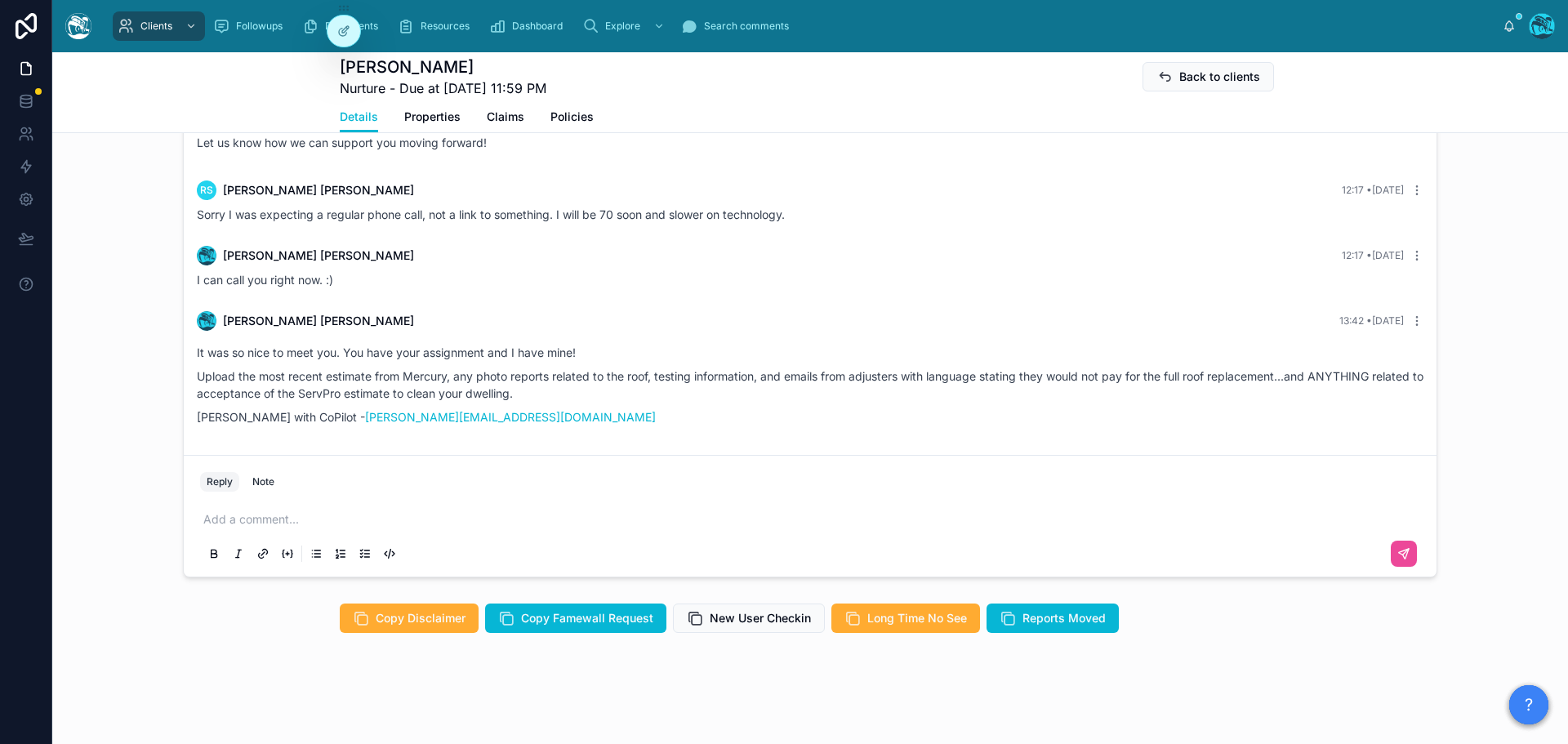 click at bounding box center (813, 519) 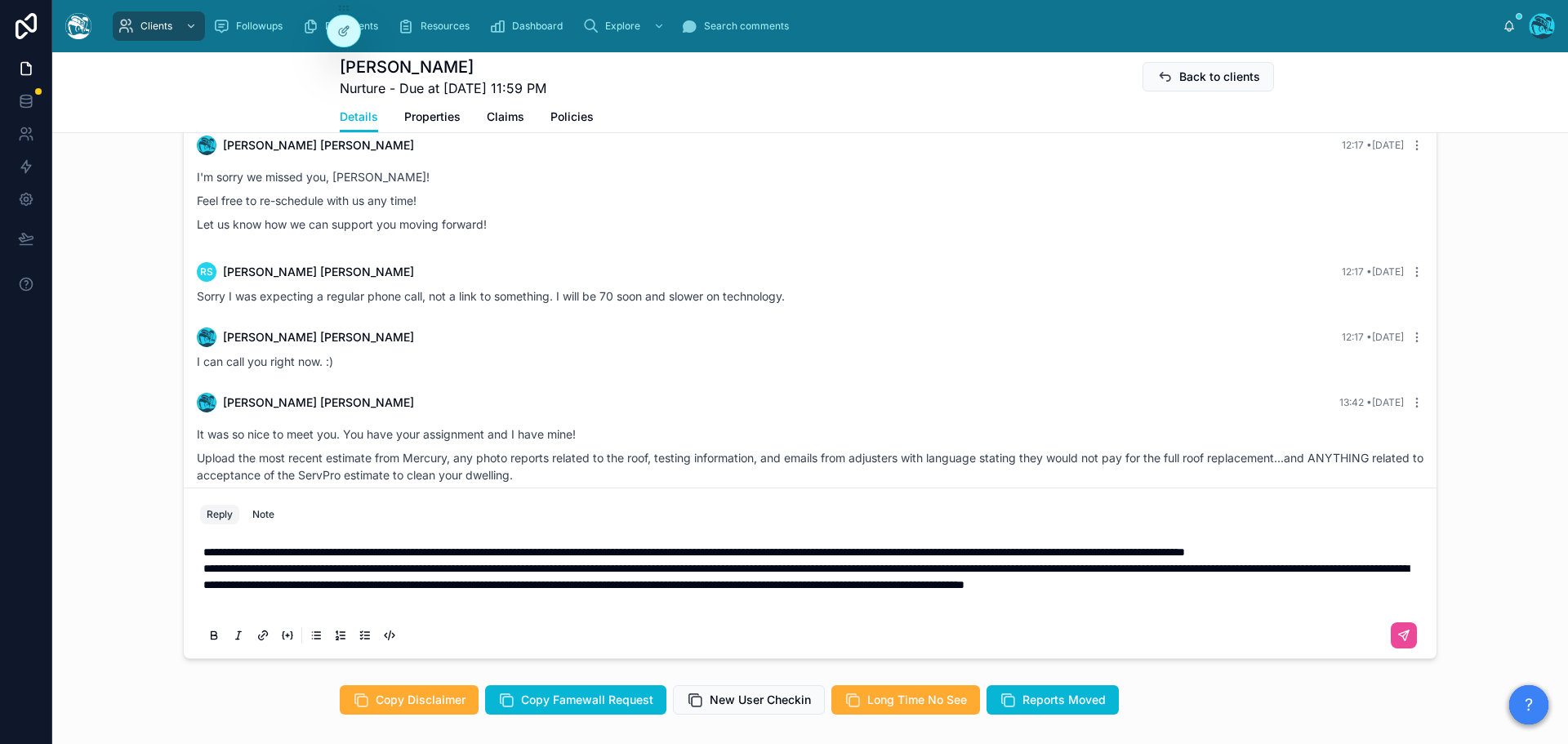 click on "**********" at bounding box center (813, 552) 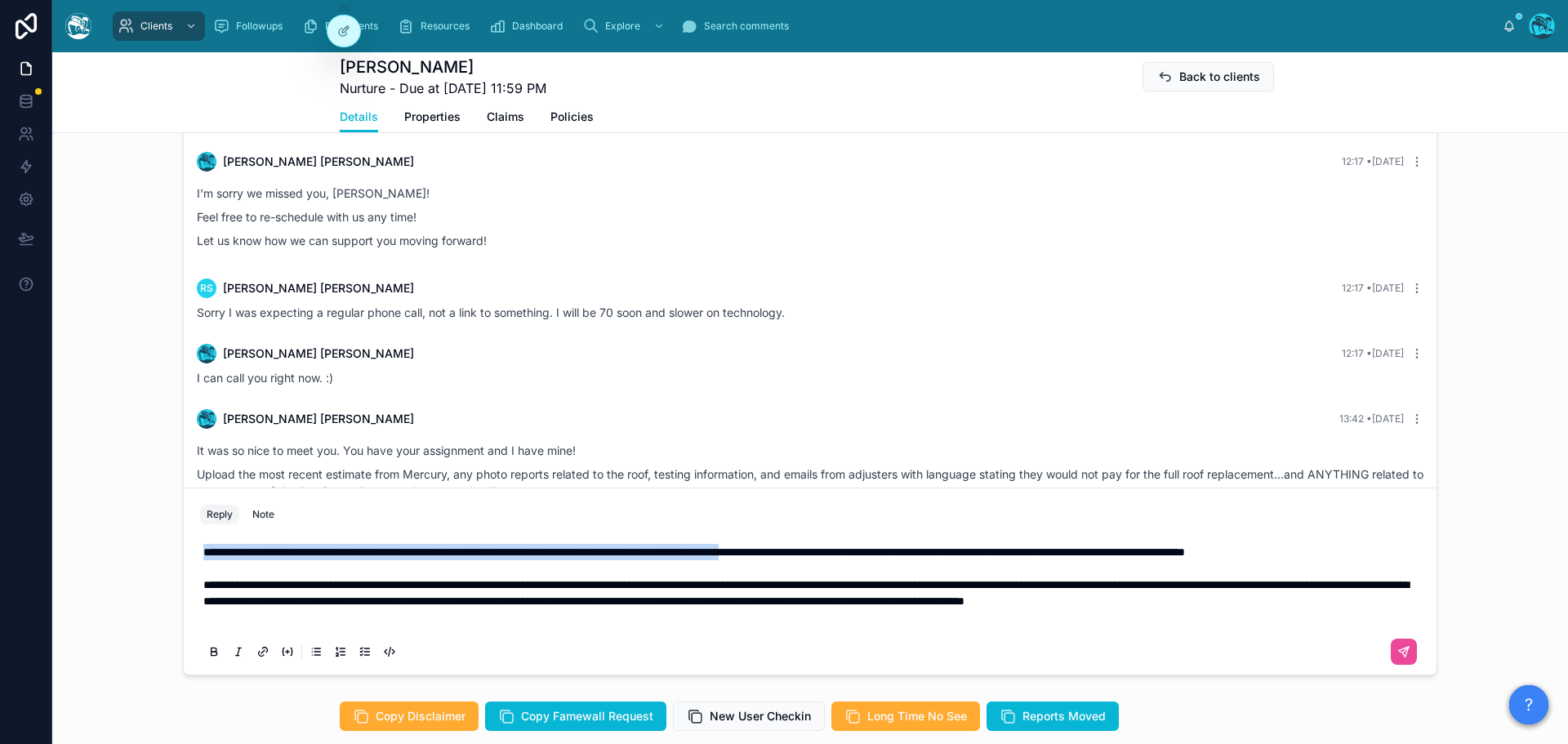 drag, startPoint x: 891, startPoint y: 519, endPoint x: 181, endPoint y: 523, distance: 710.0113 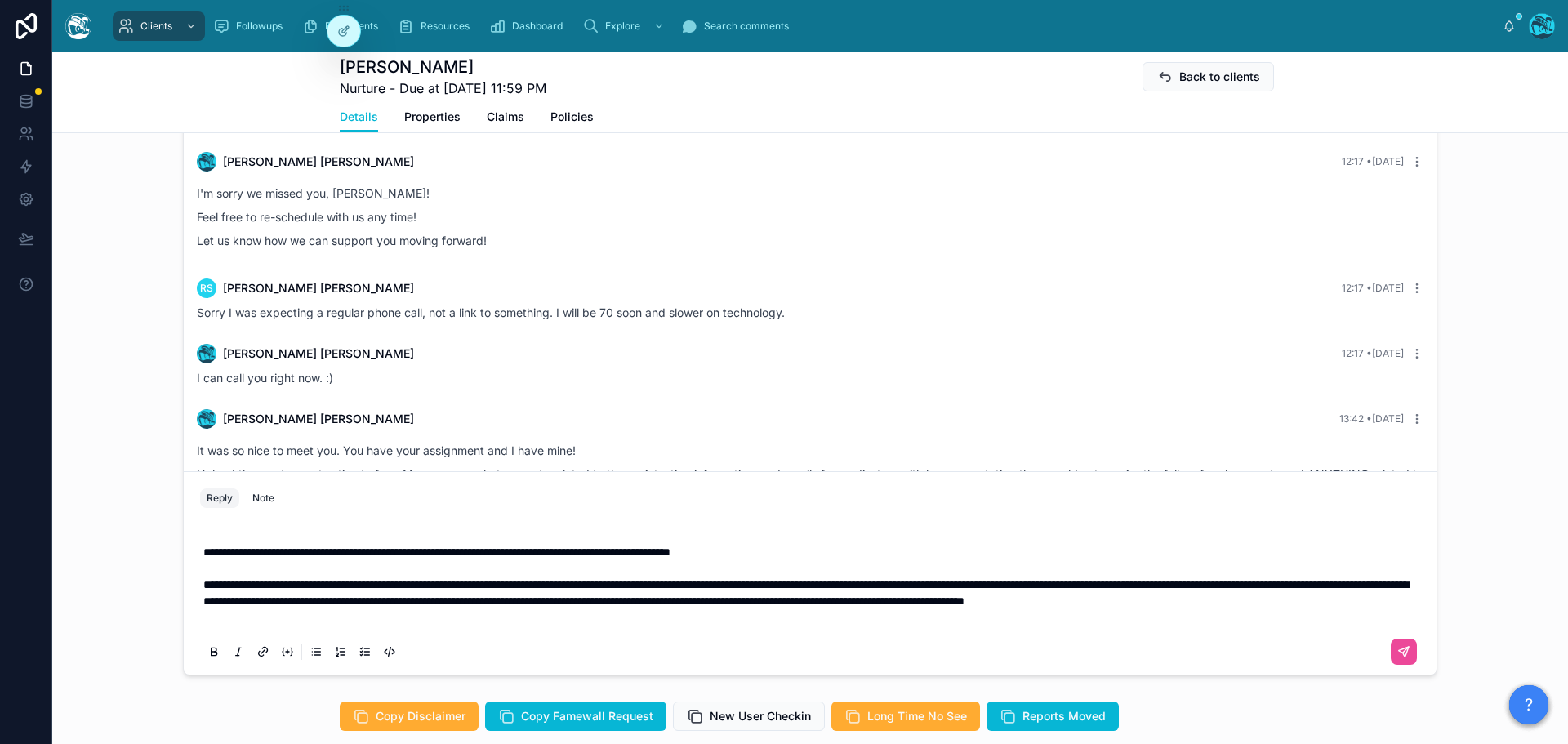 scroll, scrollTop: 1067, scrollLeft: 0, axis: vertical 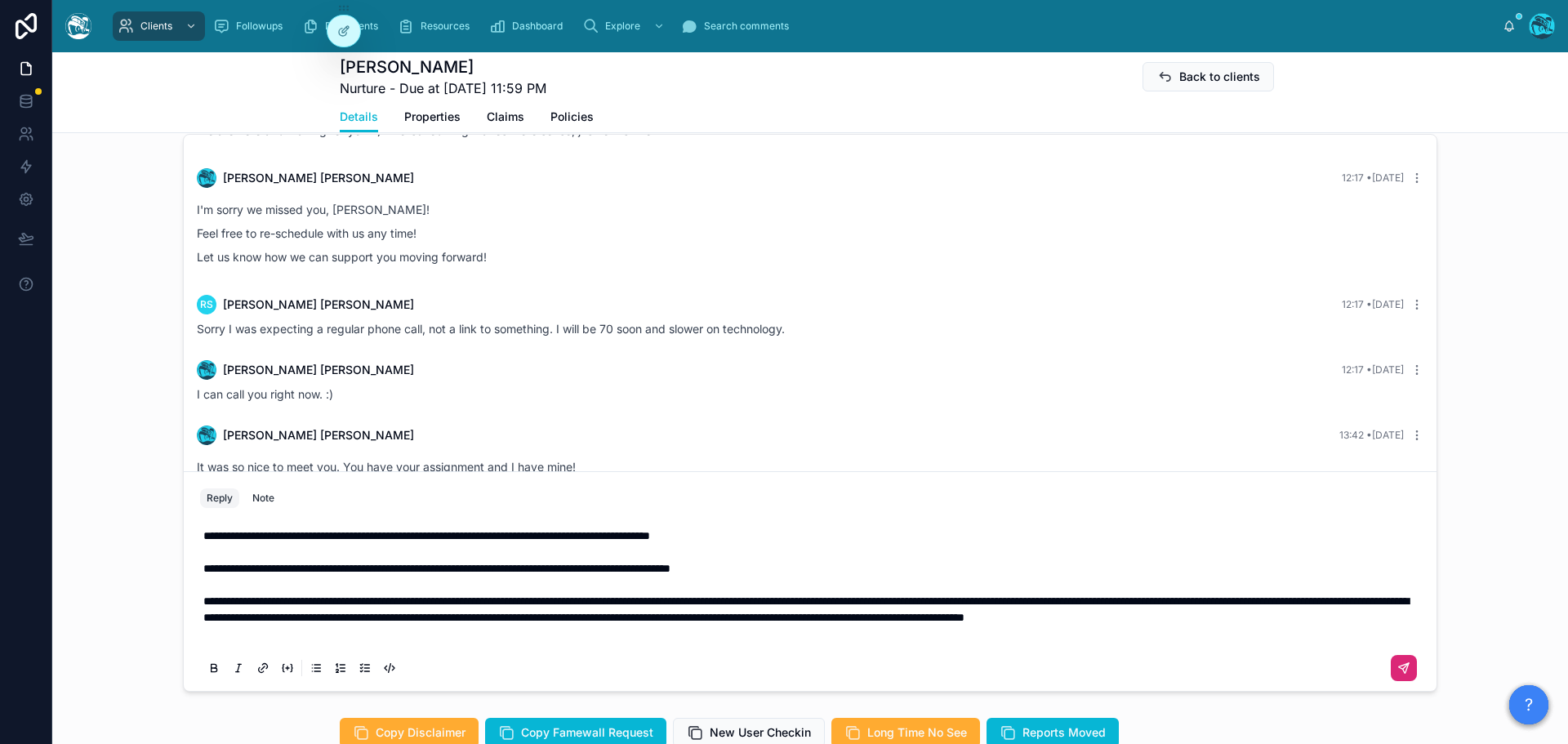 click 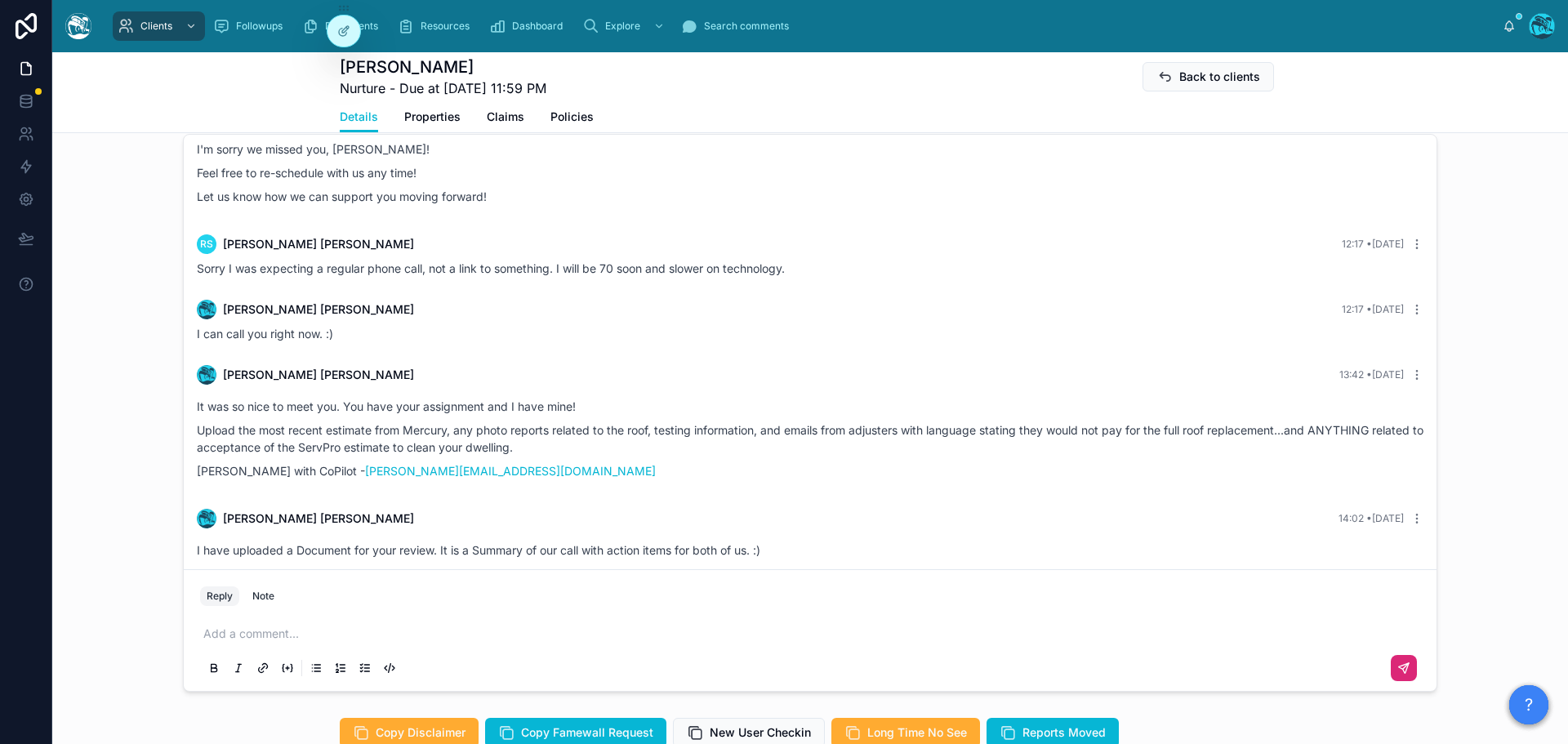 scroll, scrollTop: 1078, scrollLeft: 0, axis: vertical 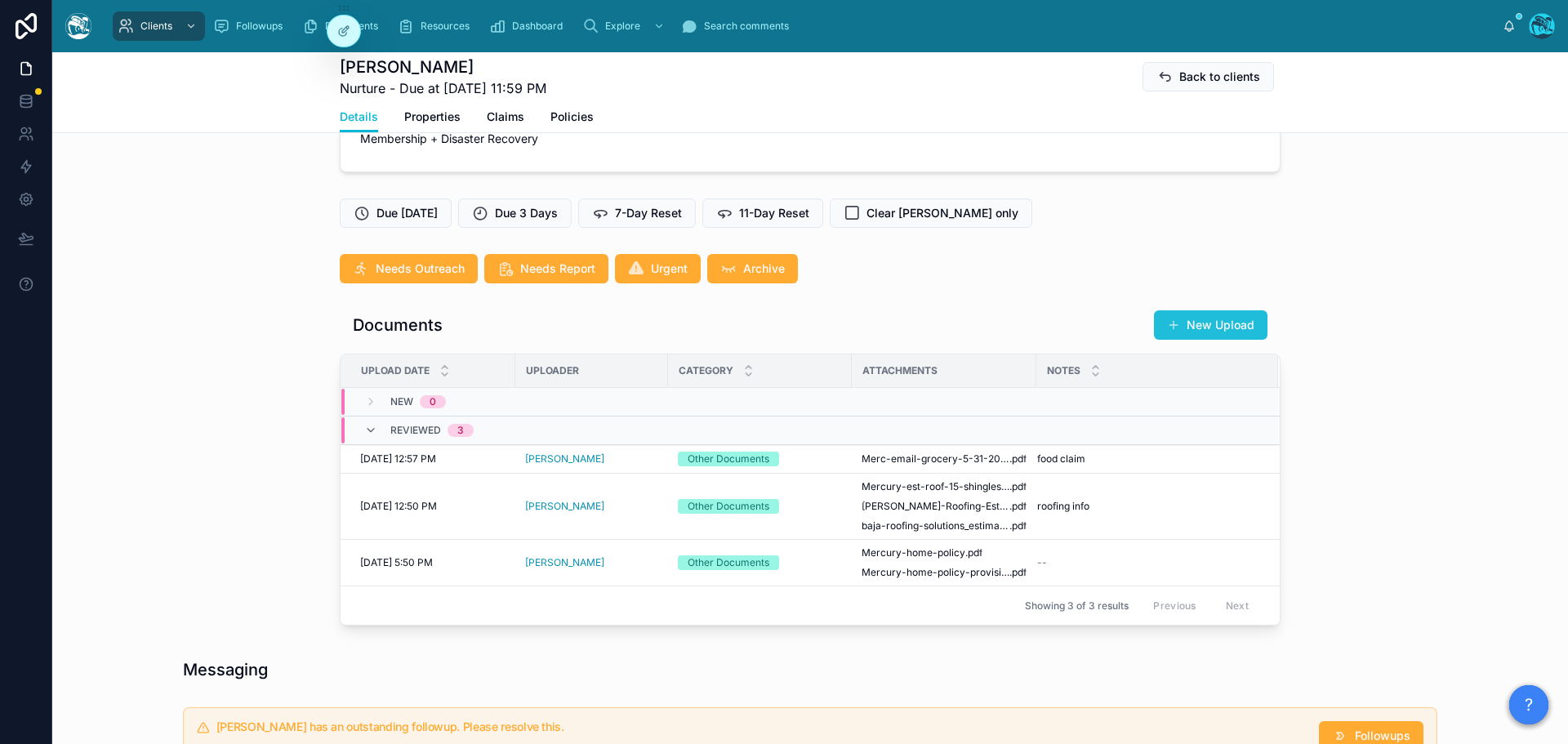click on "New Upload" at bounding box center [1210, 325] 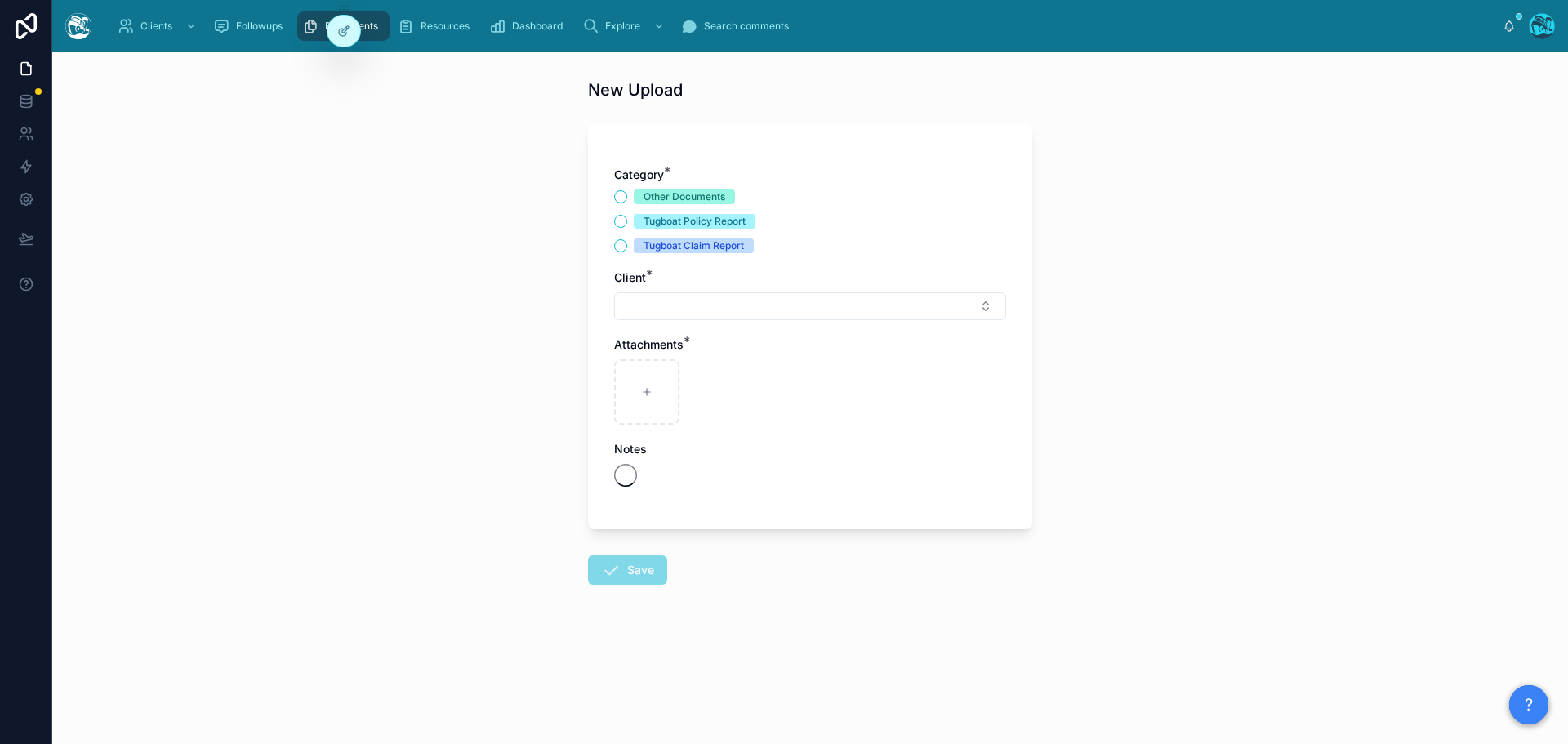 scroll, scrollTop: 0, scrollLeft: 0, axis: both 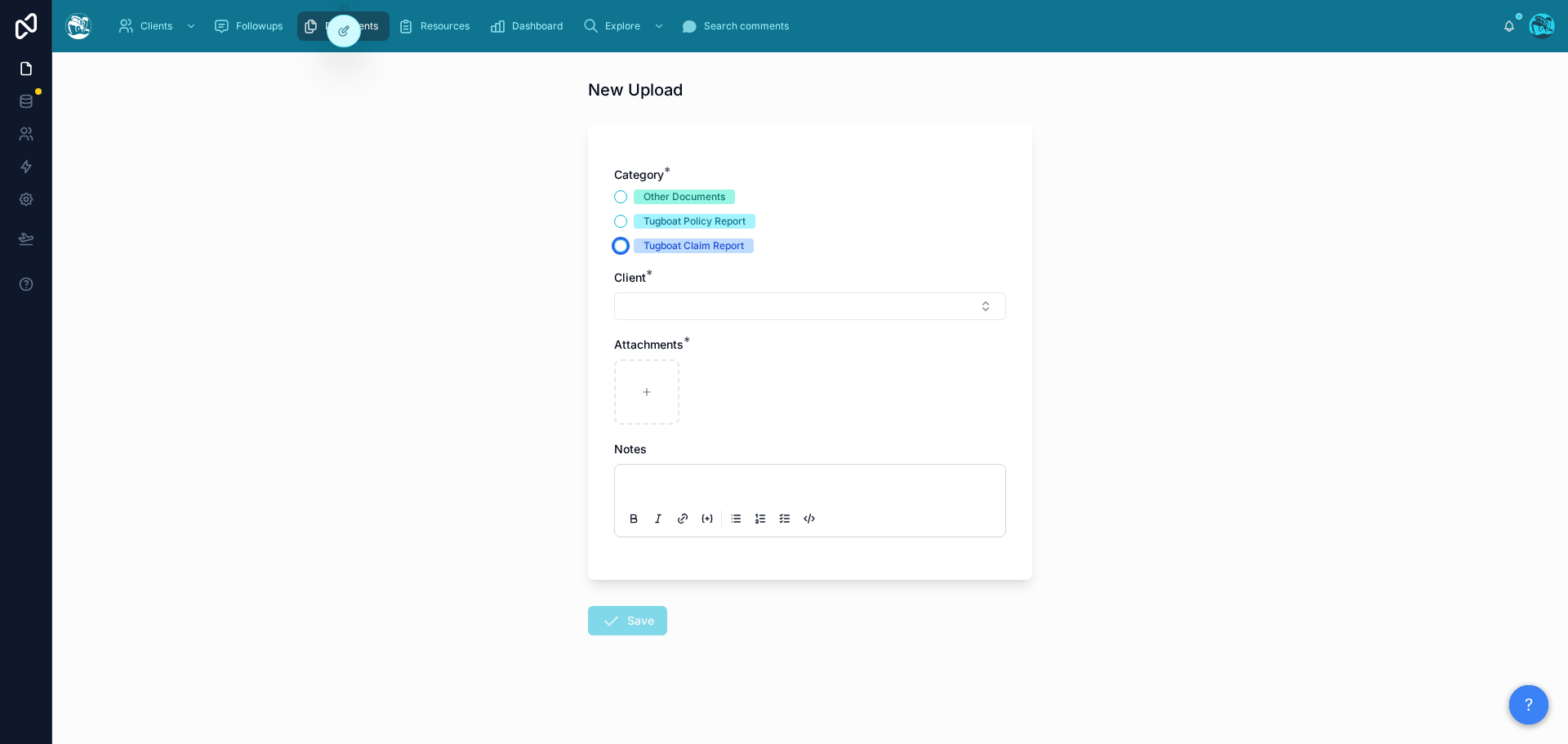 click on "Tugboat Claim Report" at bounding box center (621, 246) 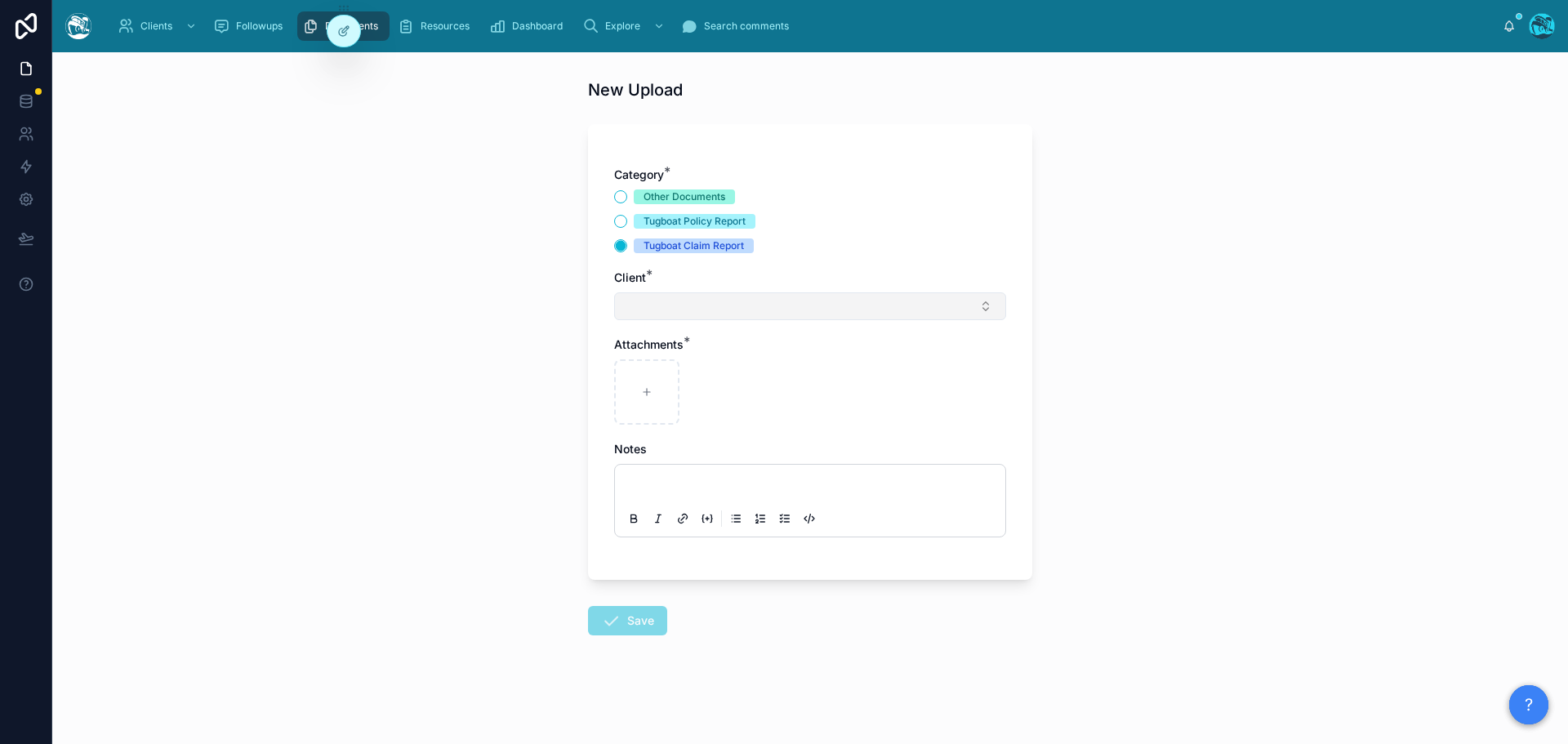 click at bounding box center [810, 306] 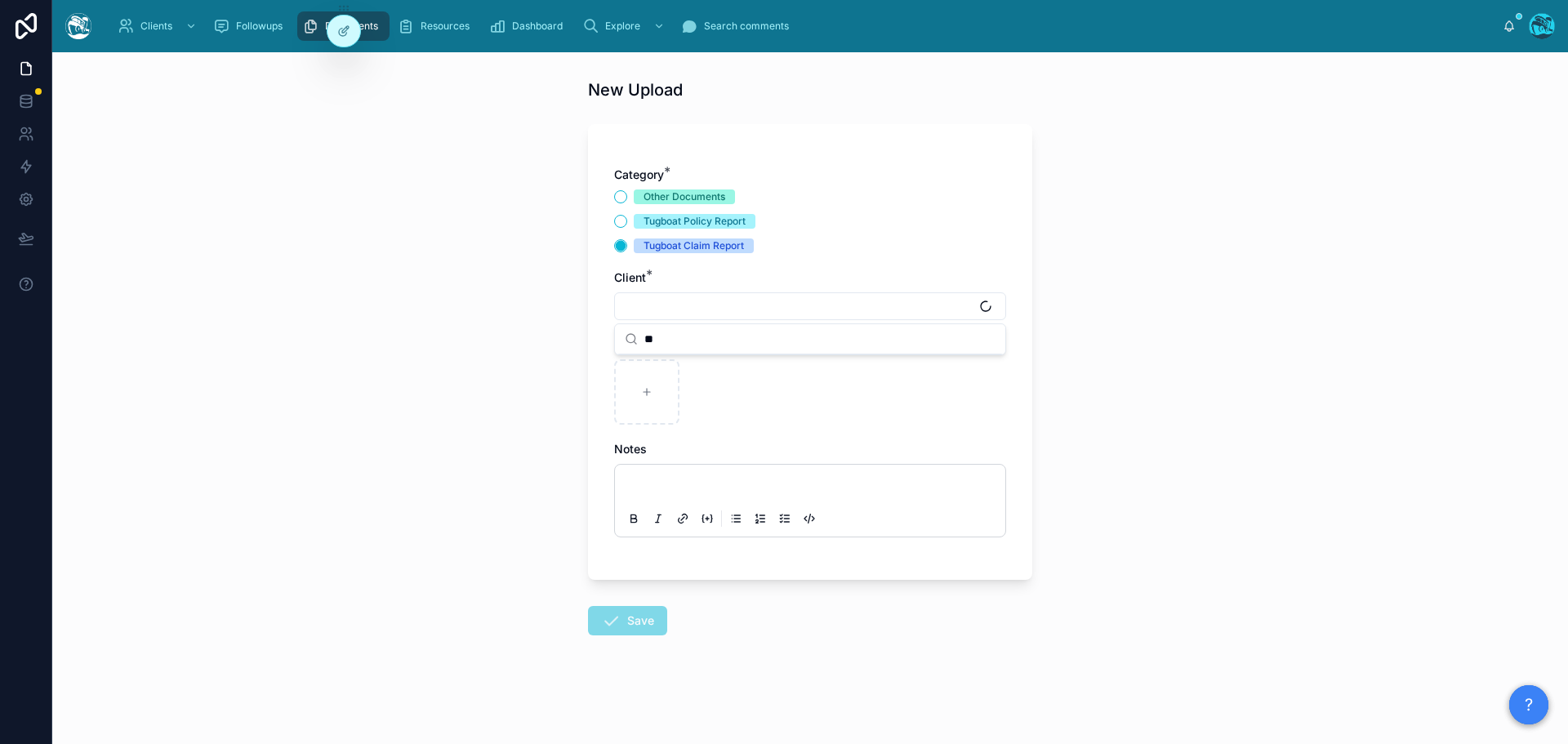 type on "*" 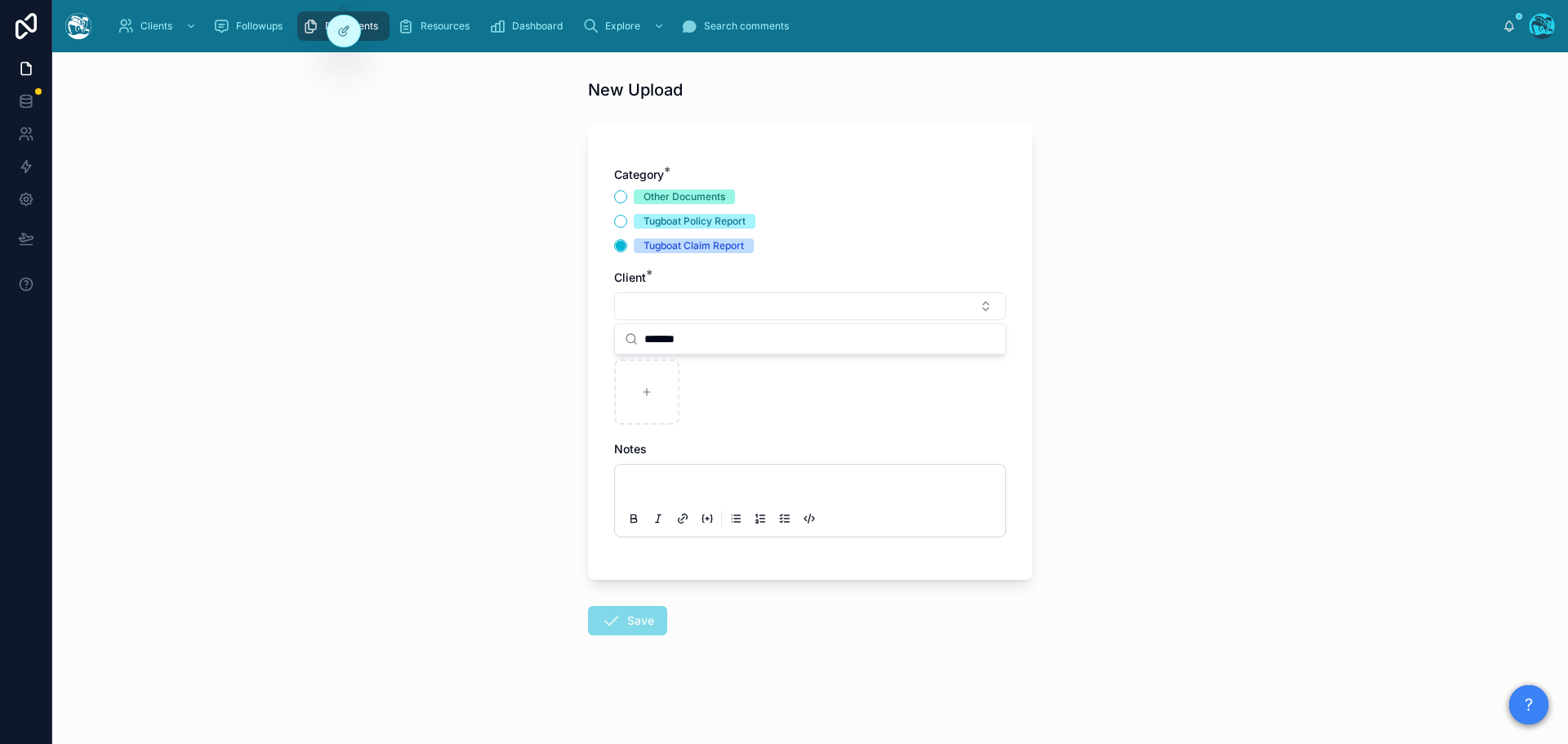 drag, startPoint x: 700, startPoint y: 337, endPoint x: 668, endPoint y: 341, distance: 32.249031 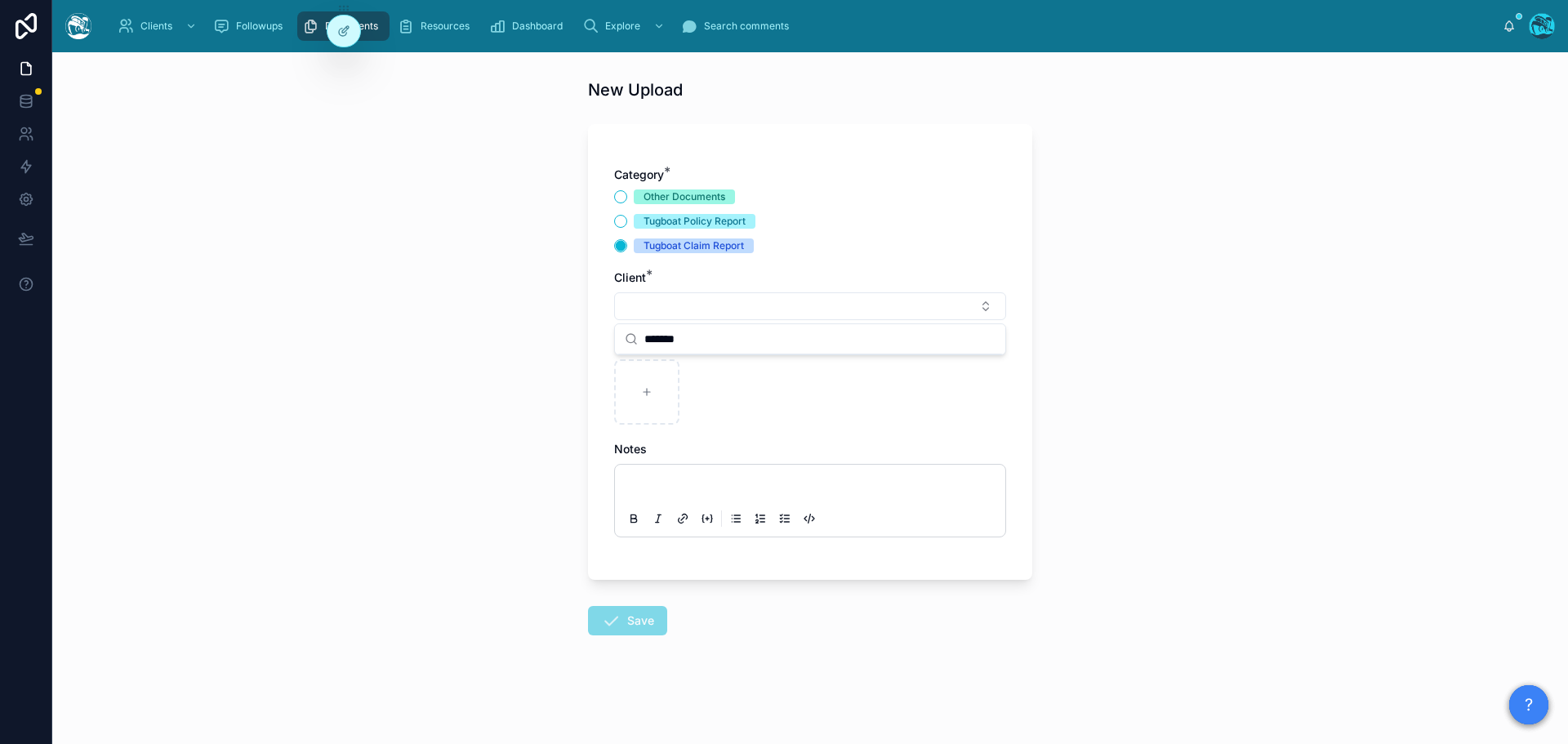 click on "*******" at bounding box center (820, 339) 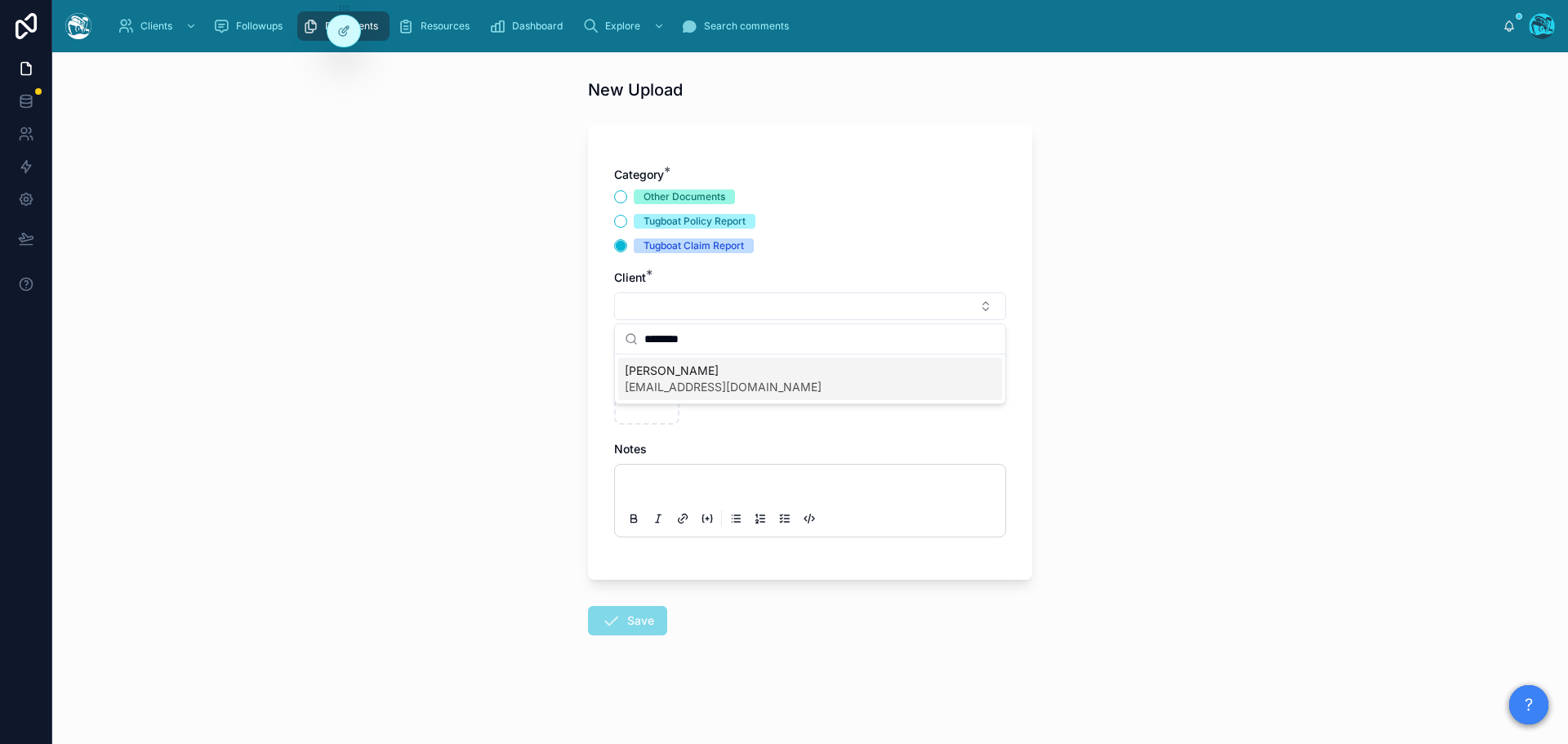 type on "********" 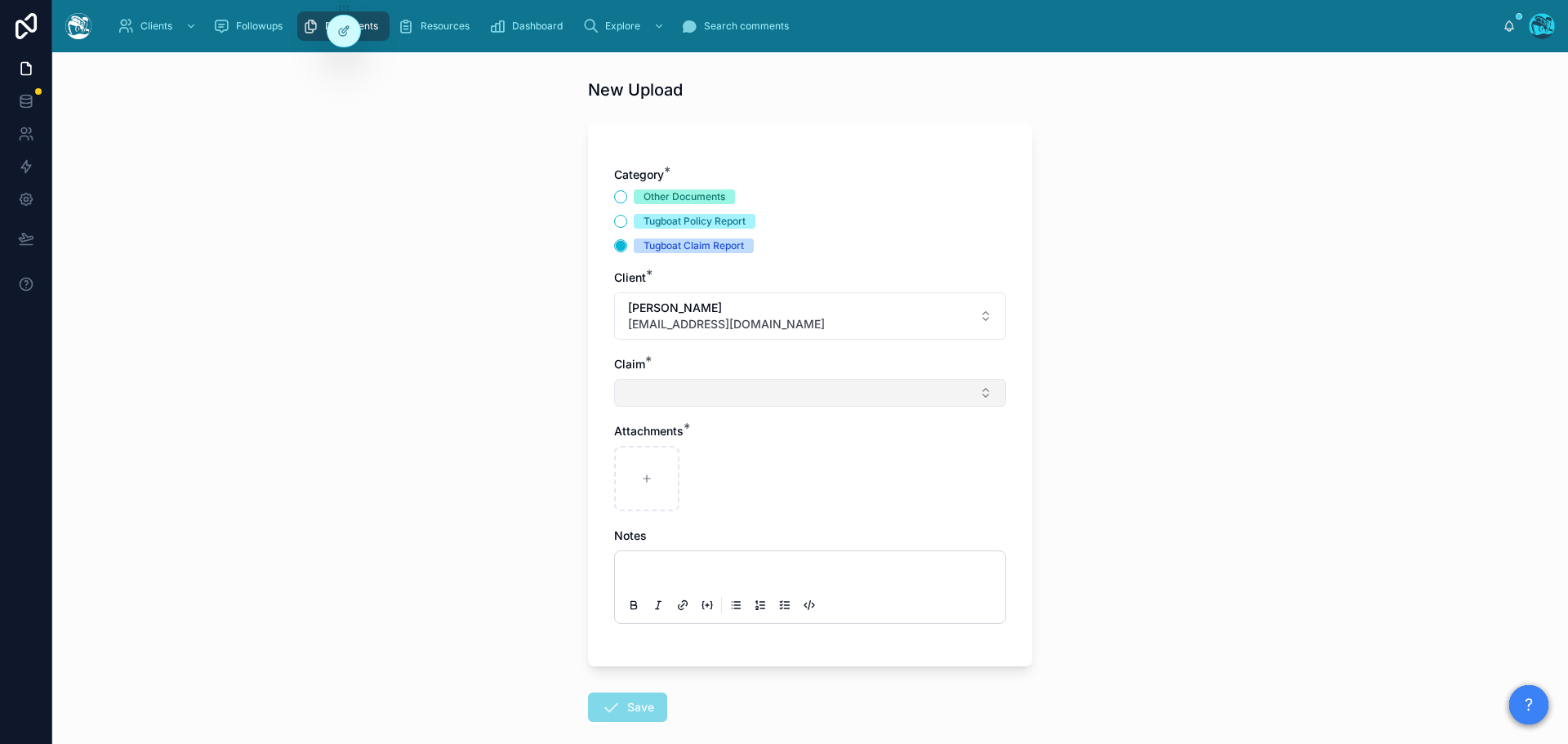 click at bounding box center [810, 393] 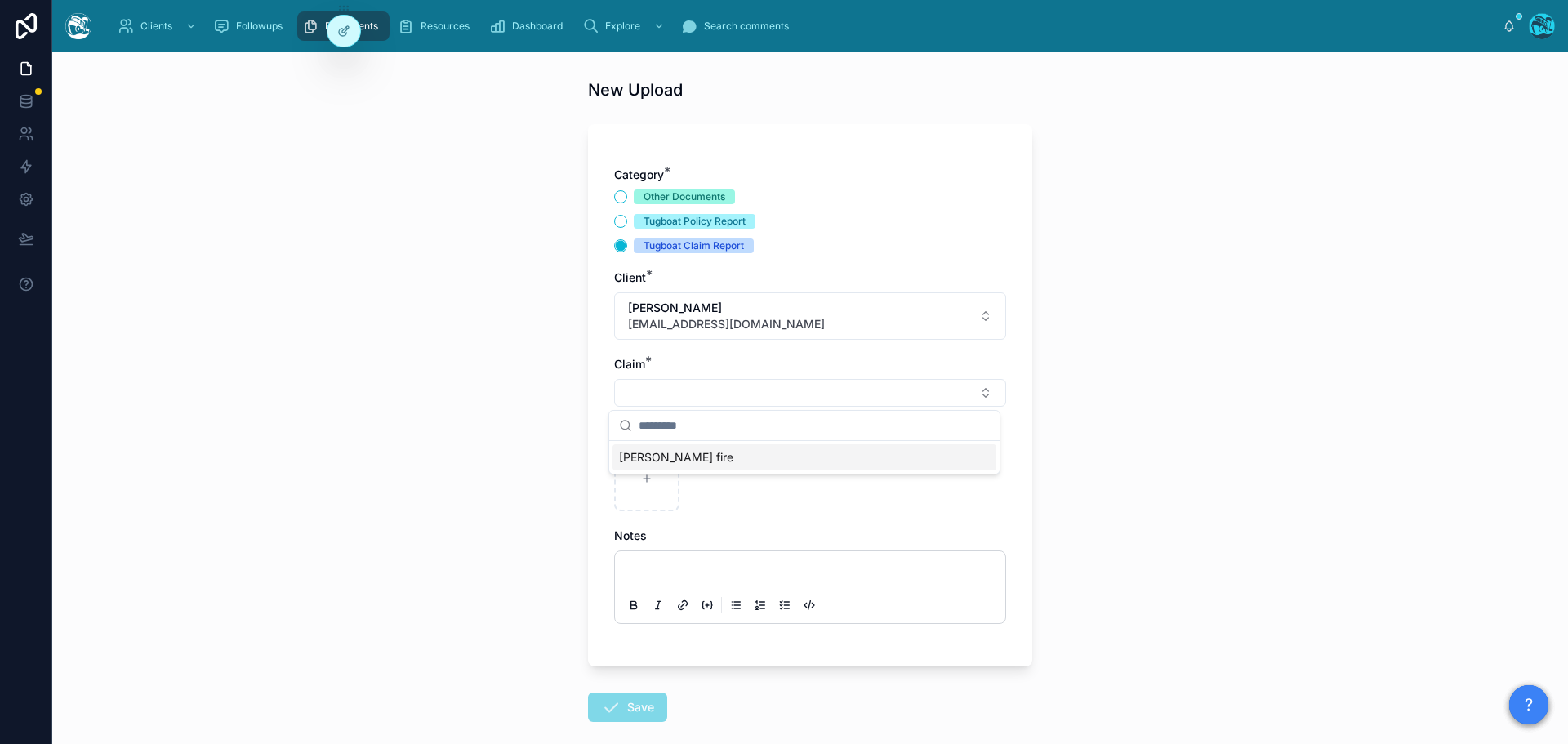 click on "Eaton fire" at bounding box center [676, 457] 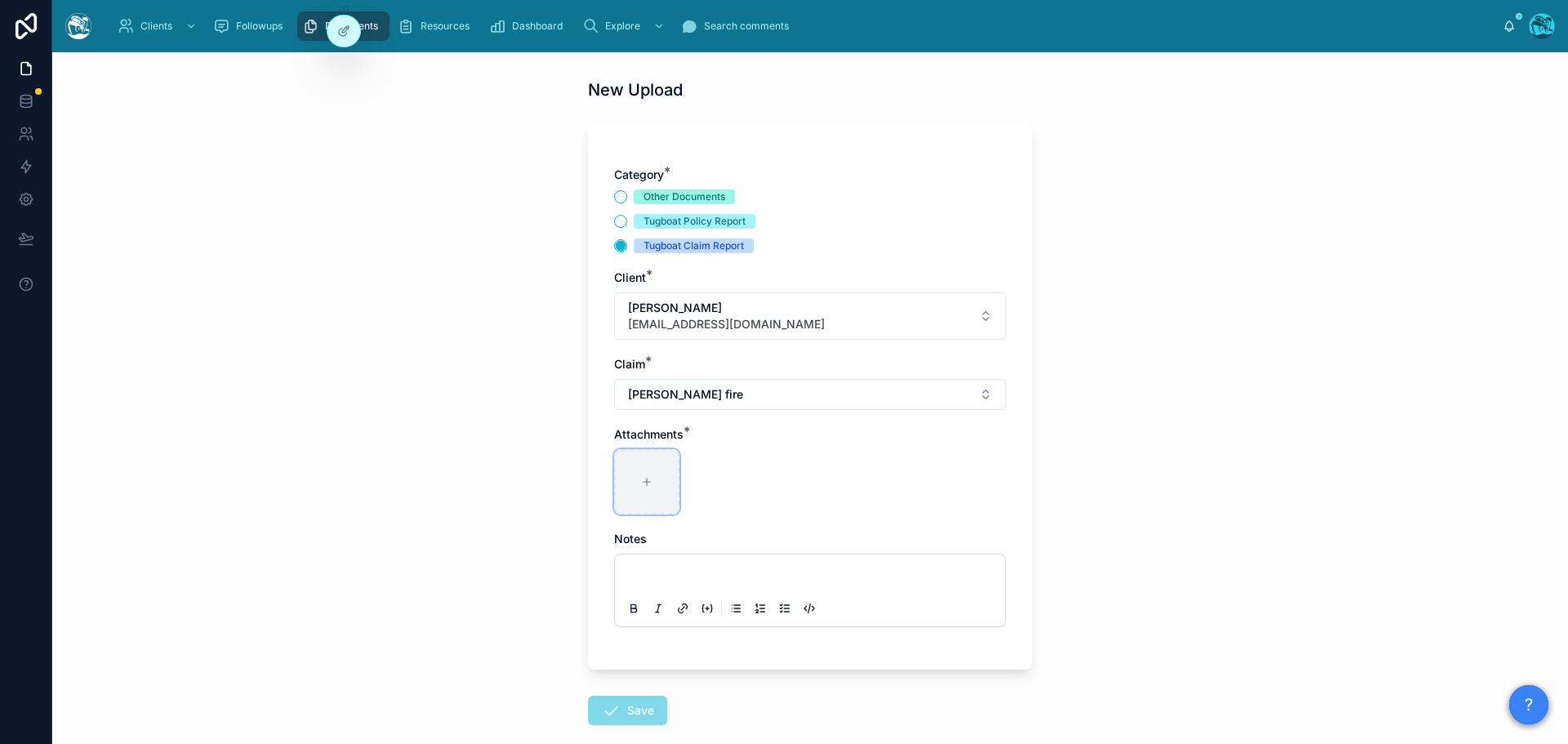 click 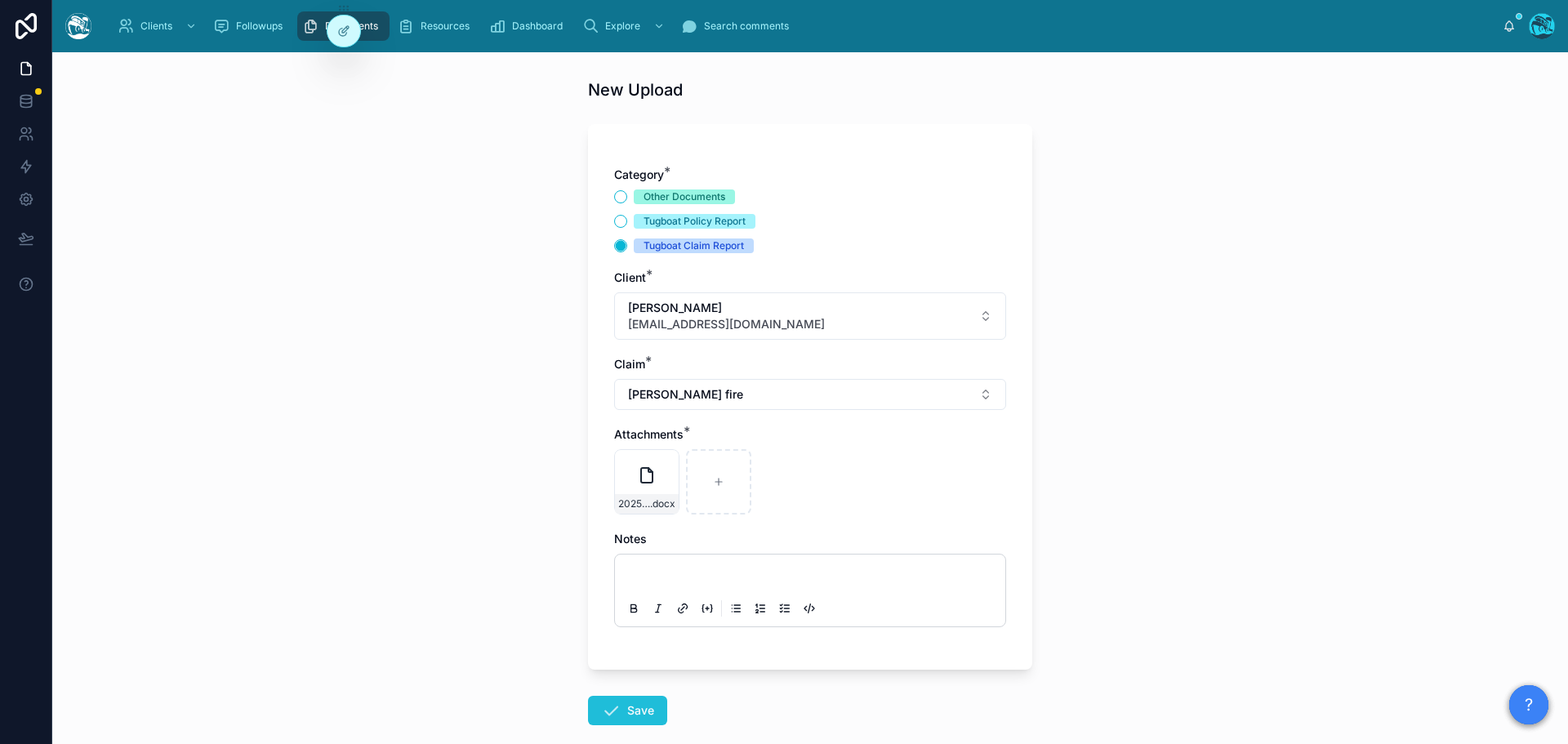 click on "Save" at bounding box center (627, 711) 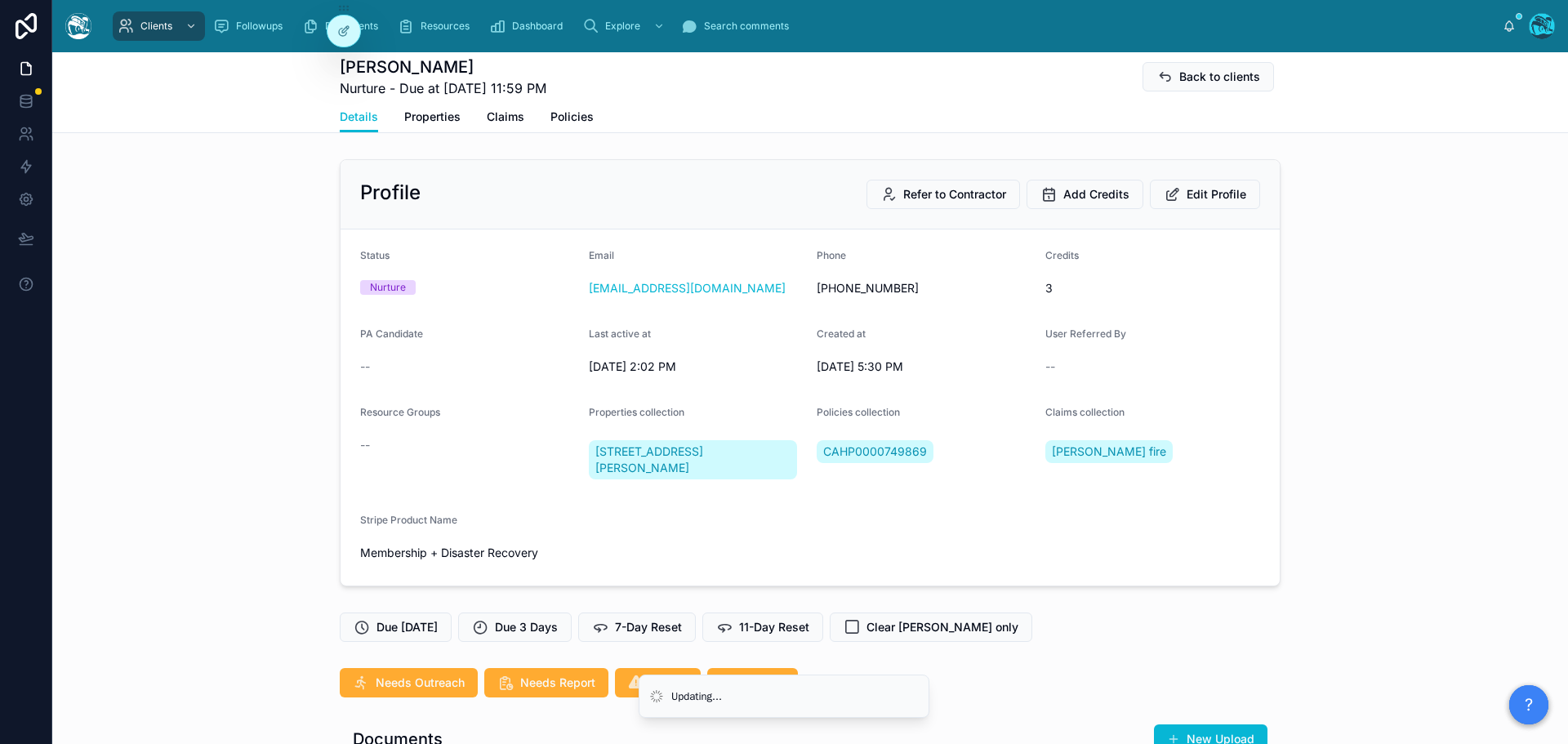 scroll, scrollTop: 1125, scrollLeft: 0, axis: vertical 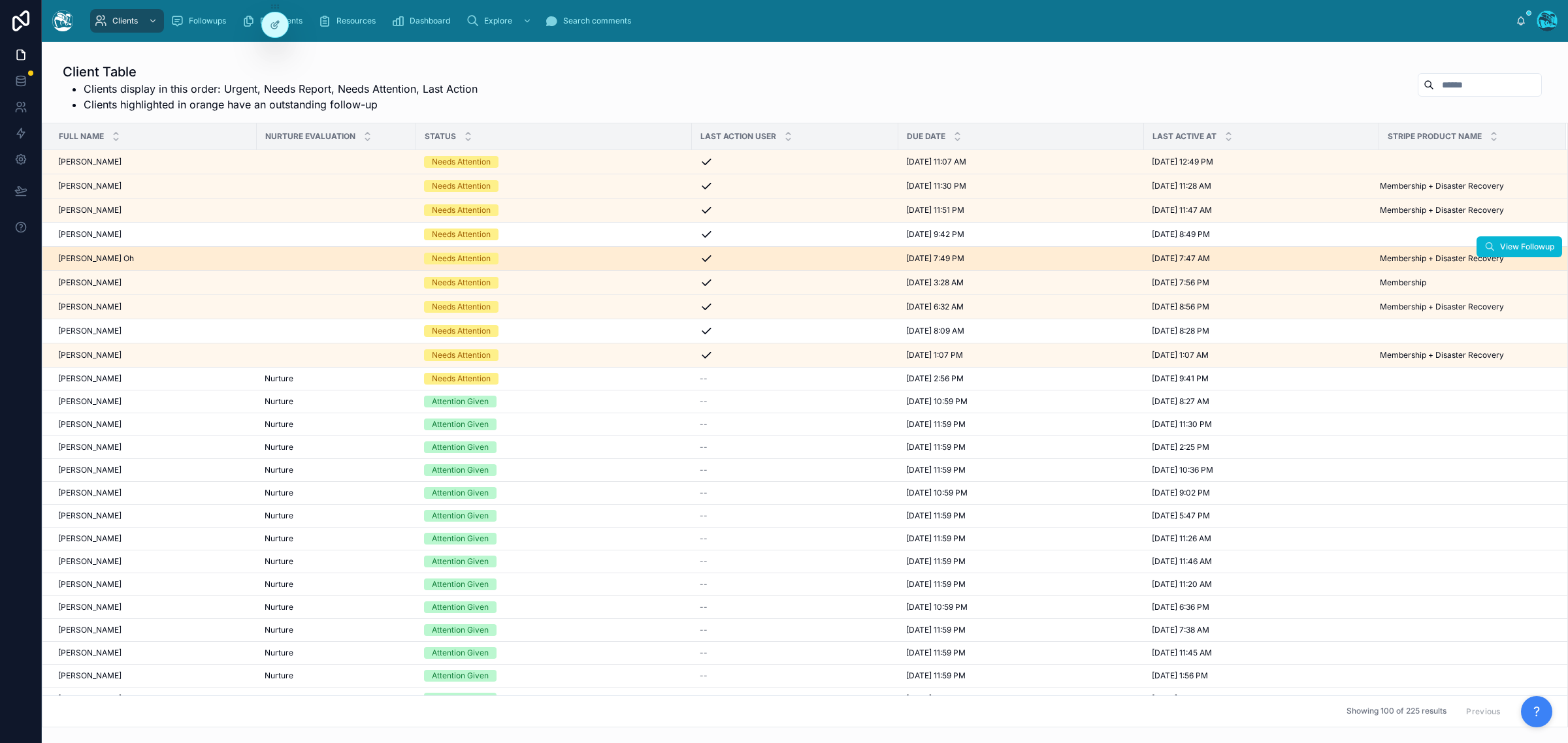 click on "[PERSON_NAME] Oh [PERSON_NAME] Oh" at bounding box center (154, 259) 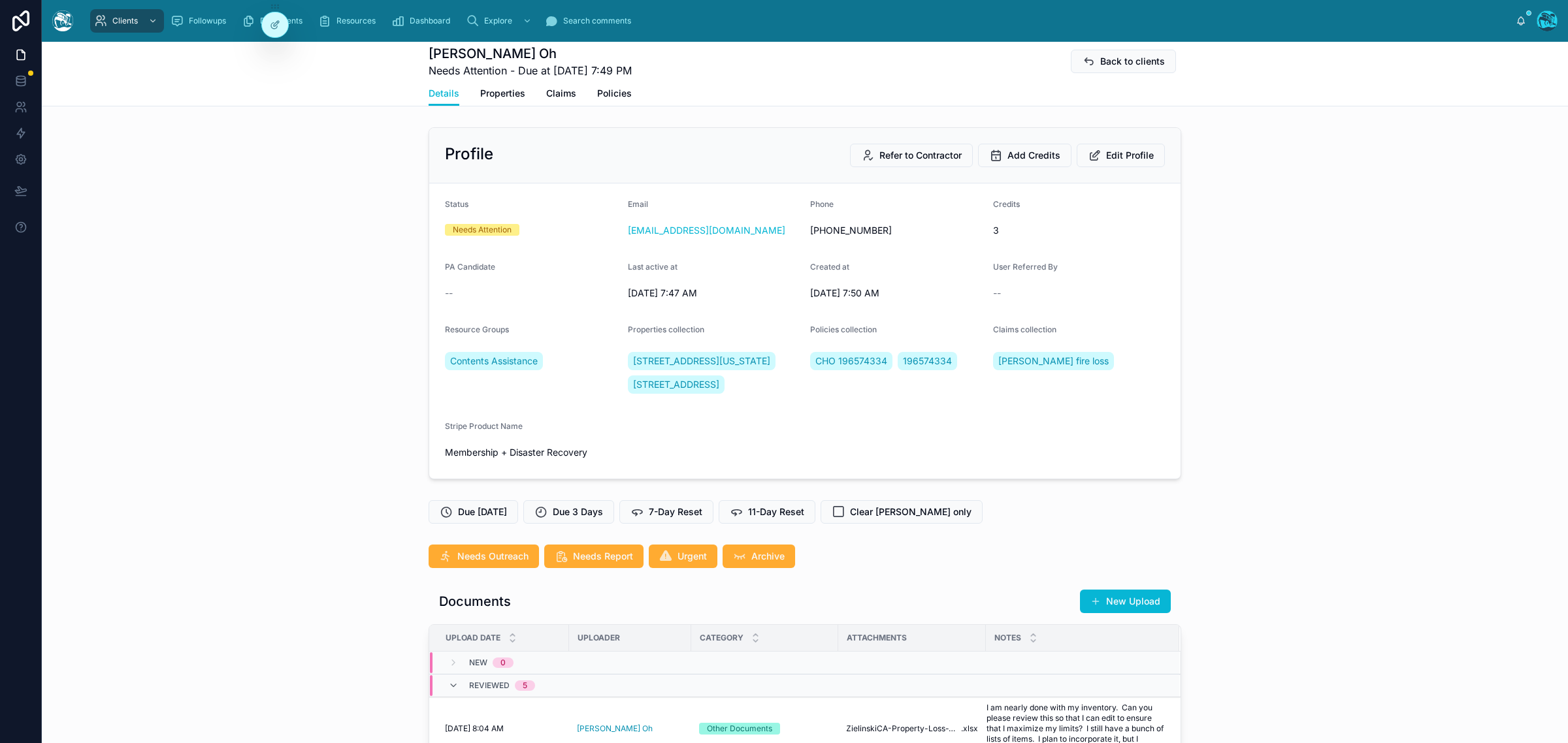 scroll, scrollTop: 1578, scrollLeft: 0, axis: vertical 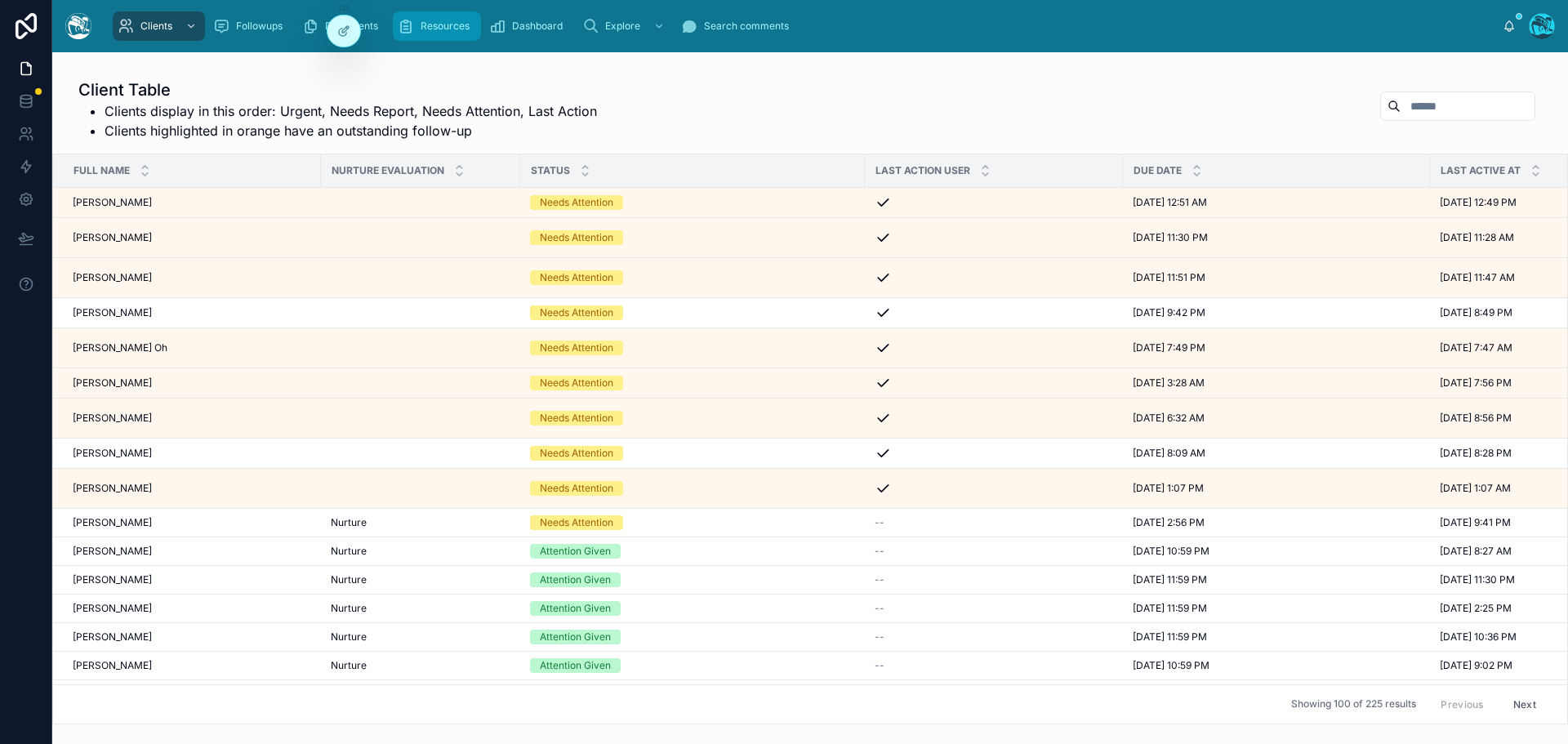 click on "Resources" at bounding box center [445, 26] 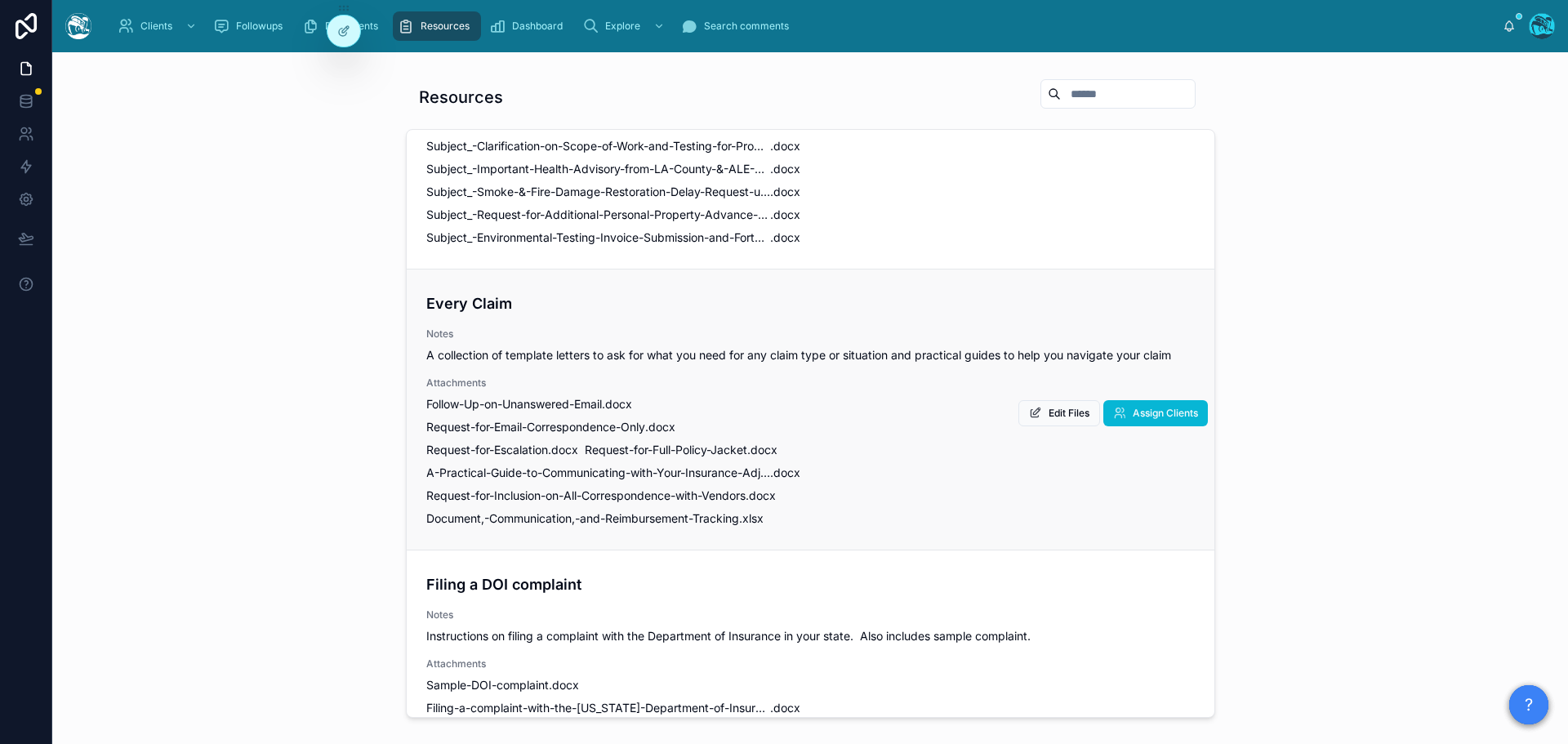 scroll, scrollTop: 817, scrollLeft: 0, axis: vertical 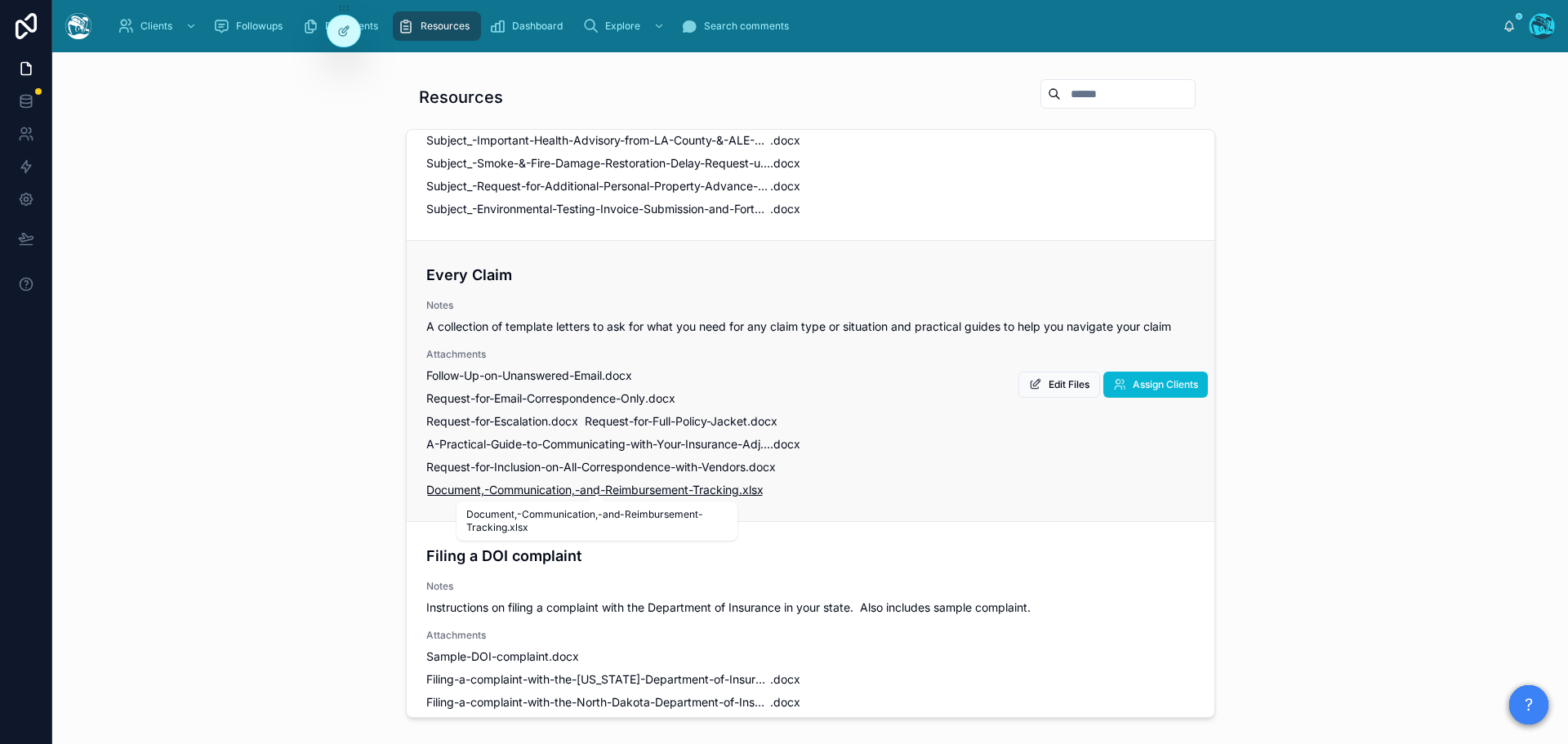 click on "Document,-Communication,-and-Reimbursement-Tracking" at bounding box center [582, 490] 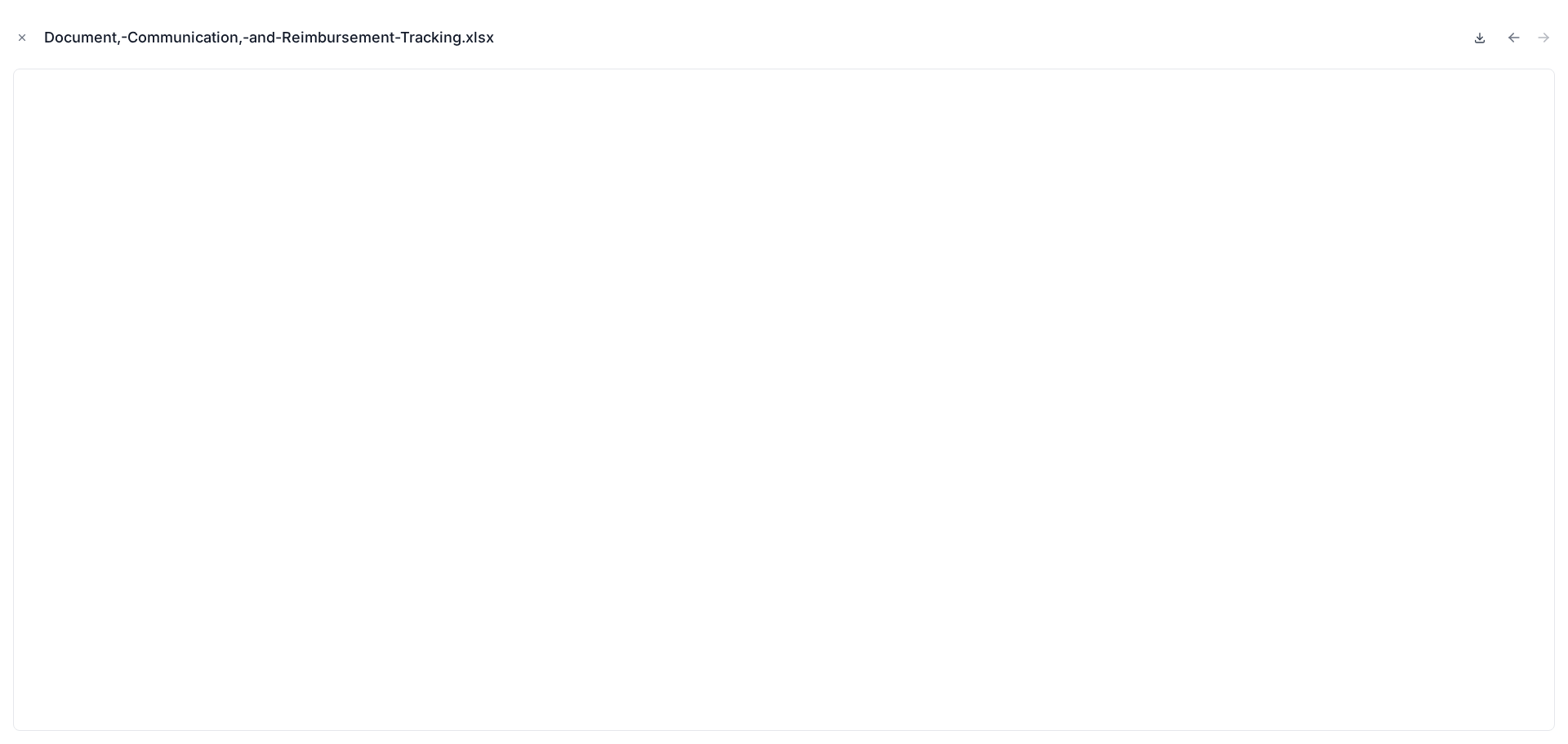 click 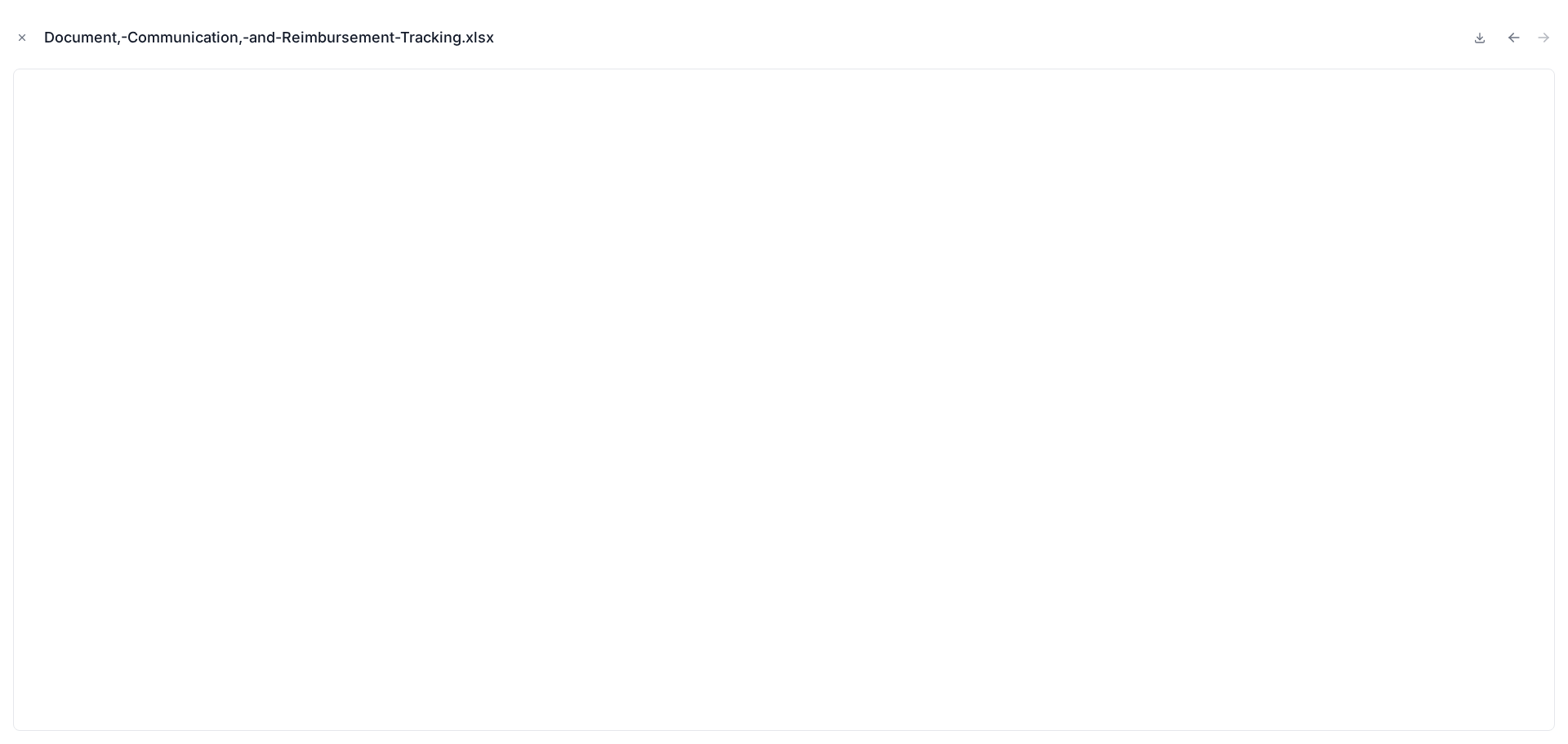 drag, startPoint x: 22, startPoint y: 38, endPoint x: 96, endPoint y: 1, distance: 82.73452 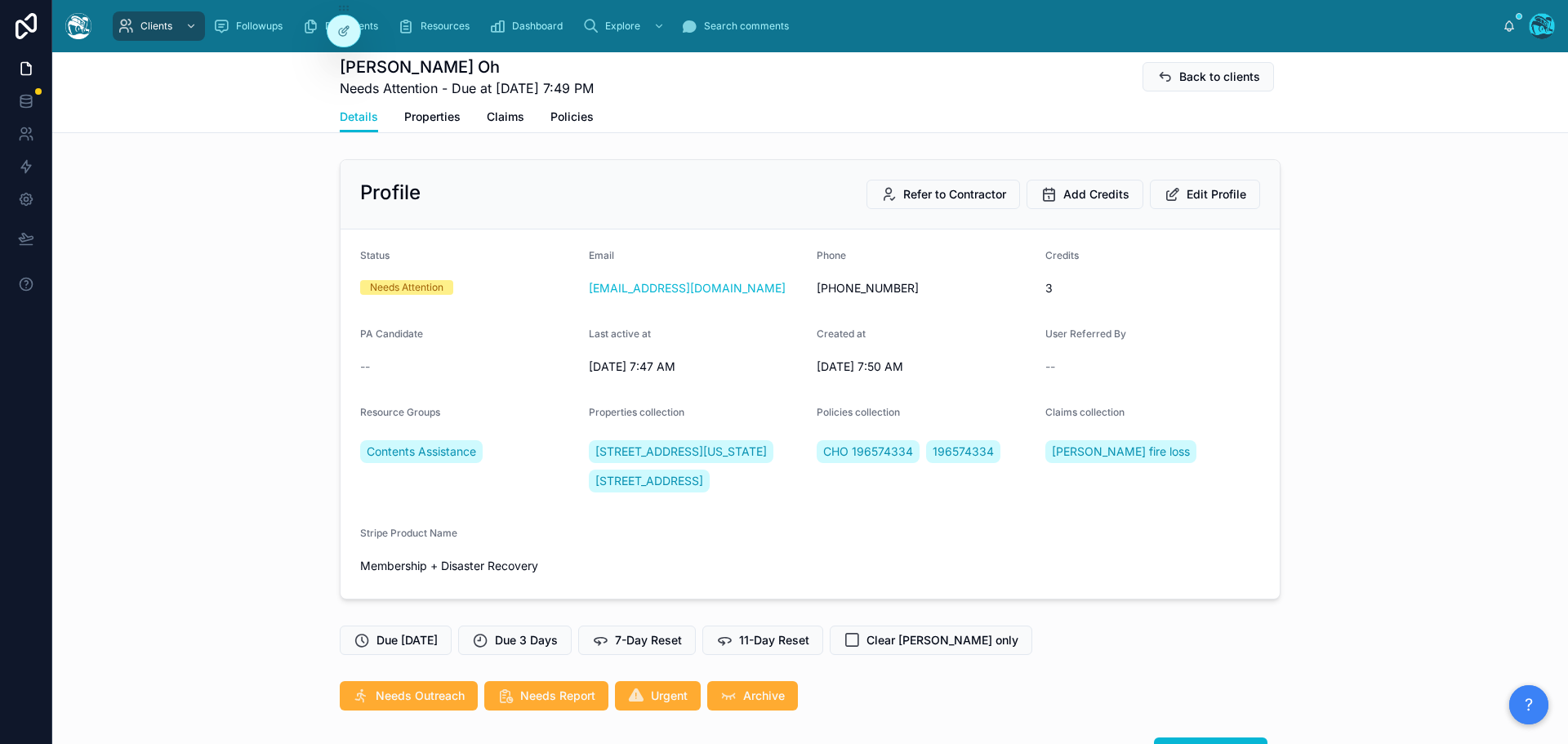 scroll, scrollTop: 0, scrollLeft: 0, axis: both 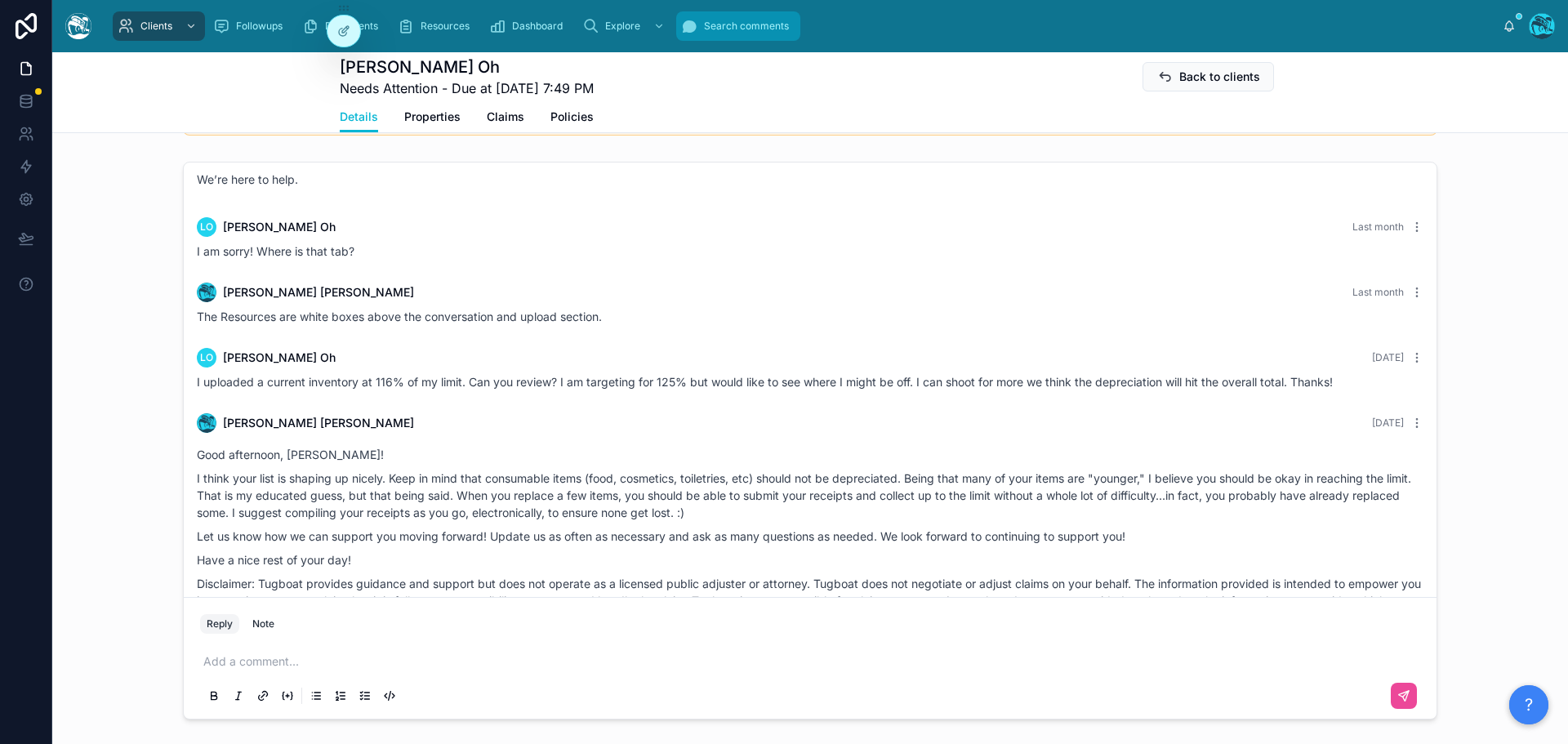 click on "Search comments" at bounding box center [746, 26] 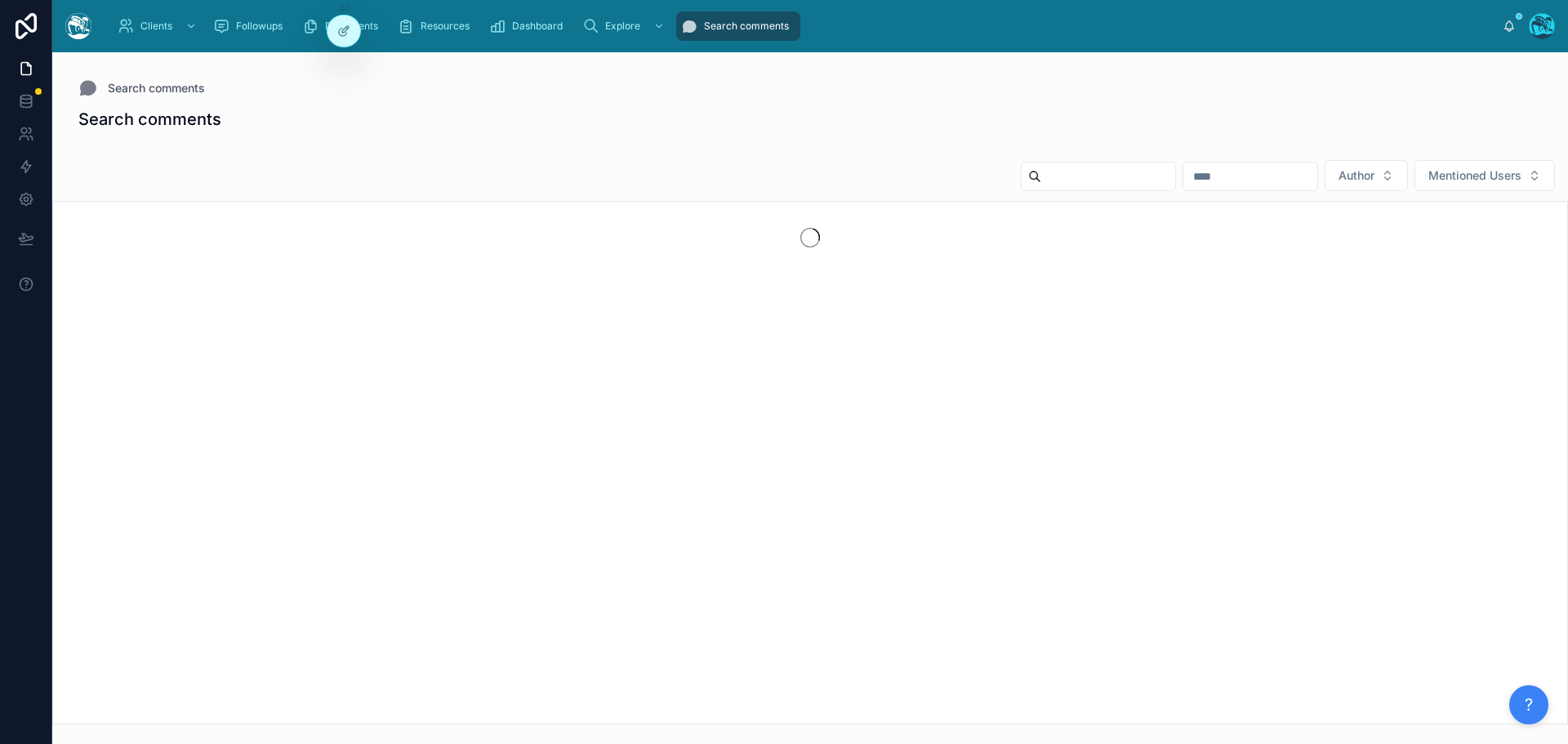 scroll, scrollTop: 0, scrollLeft: 0, axis: both 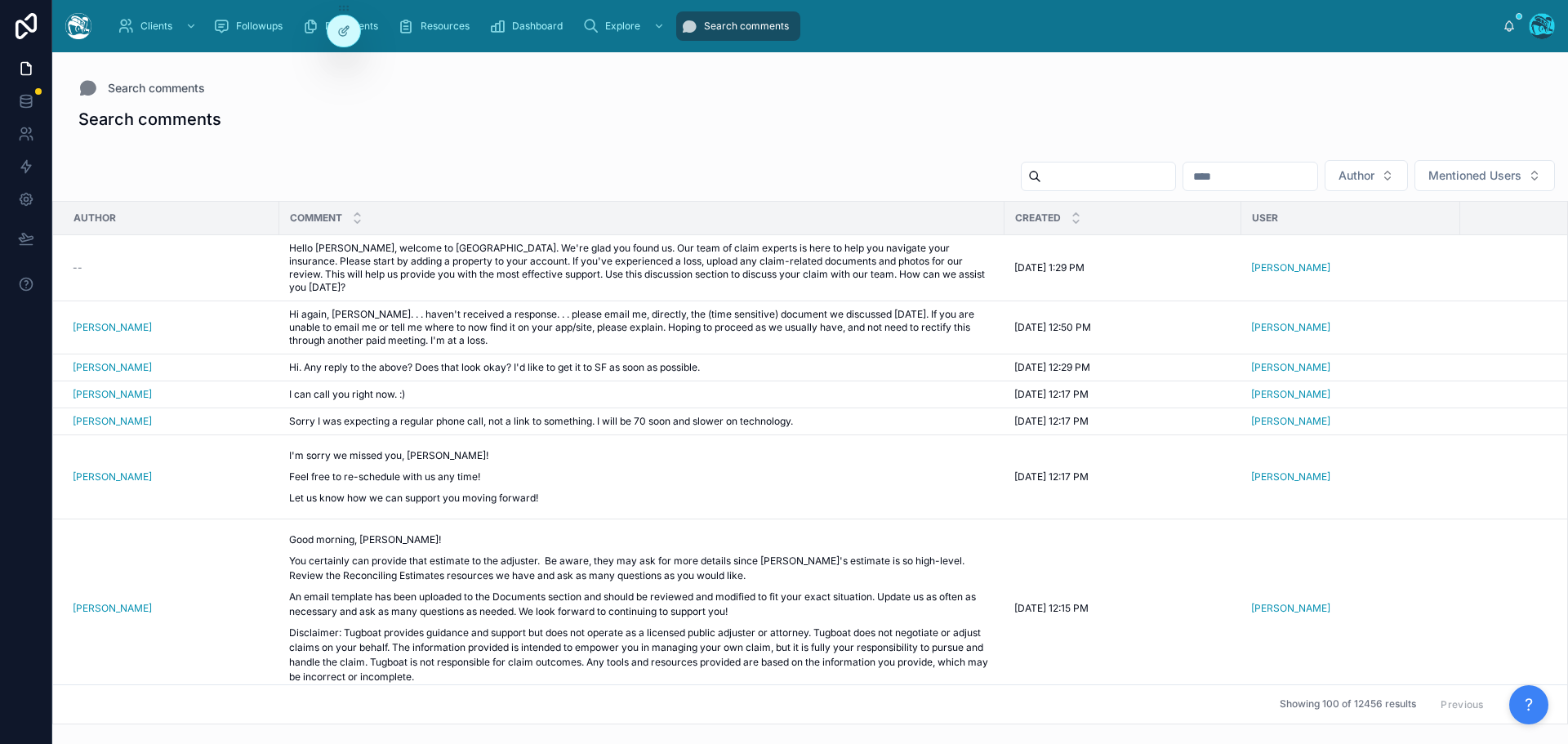 click at bounding box center [1108, 176] 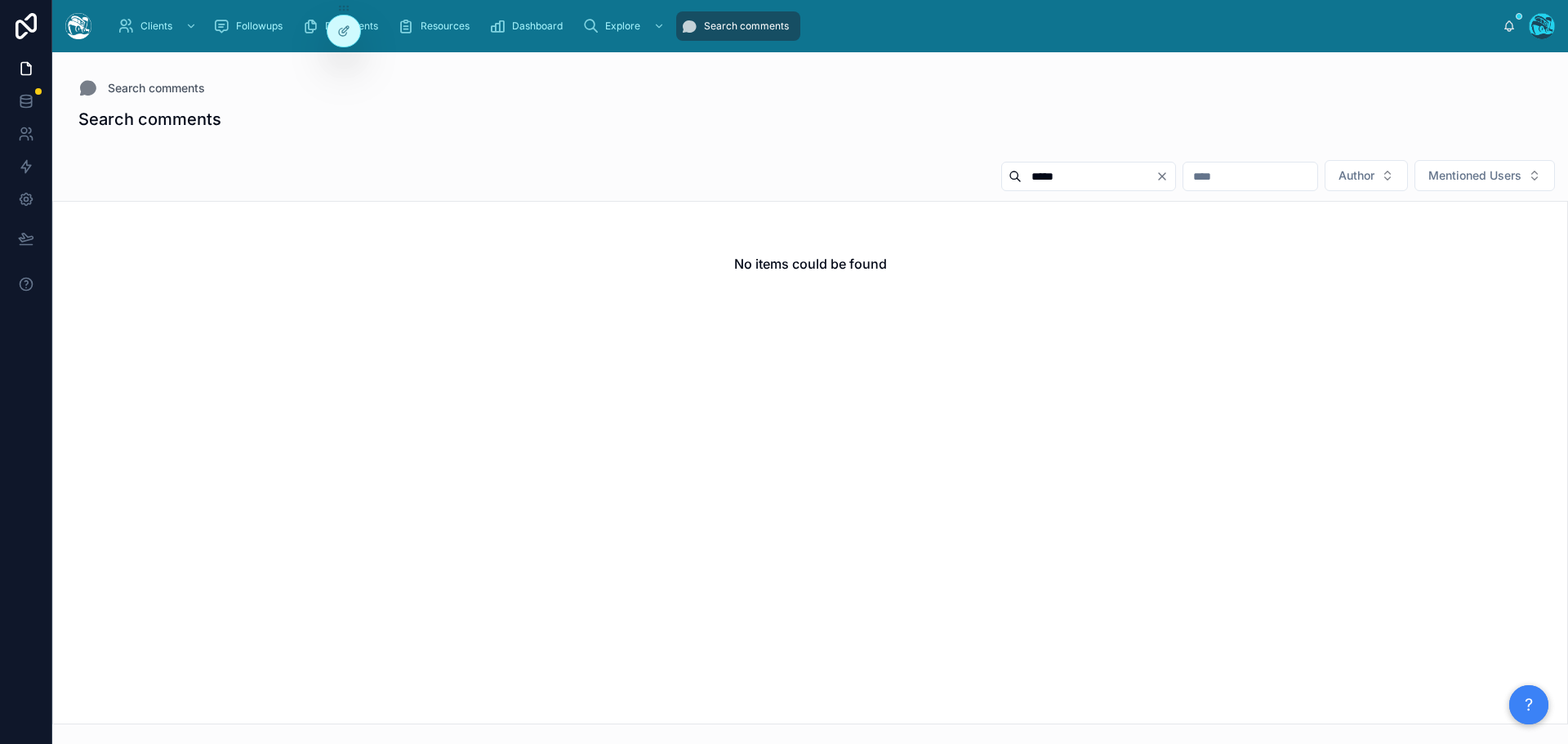 type on "*****" 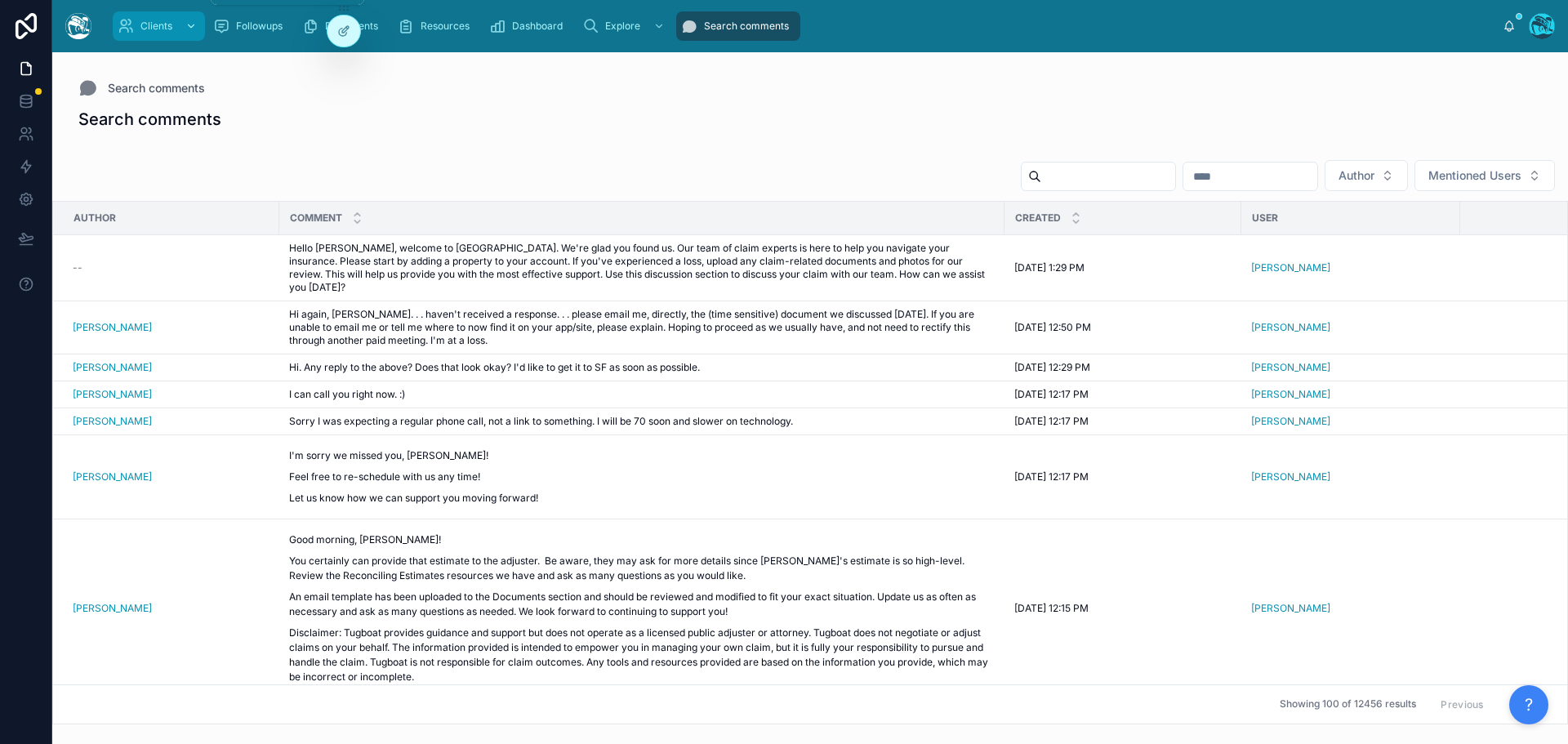 click on "Clients" at bounding box center (156, 26) 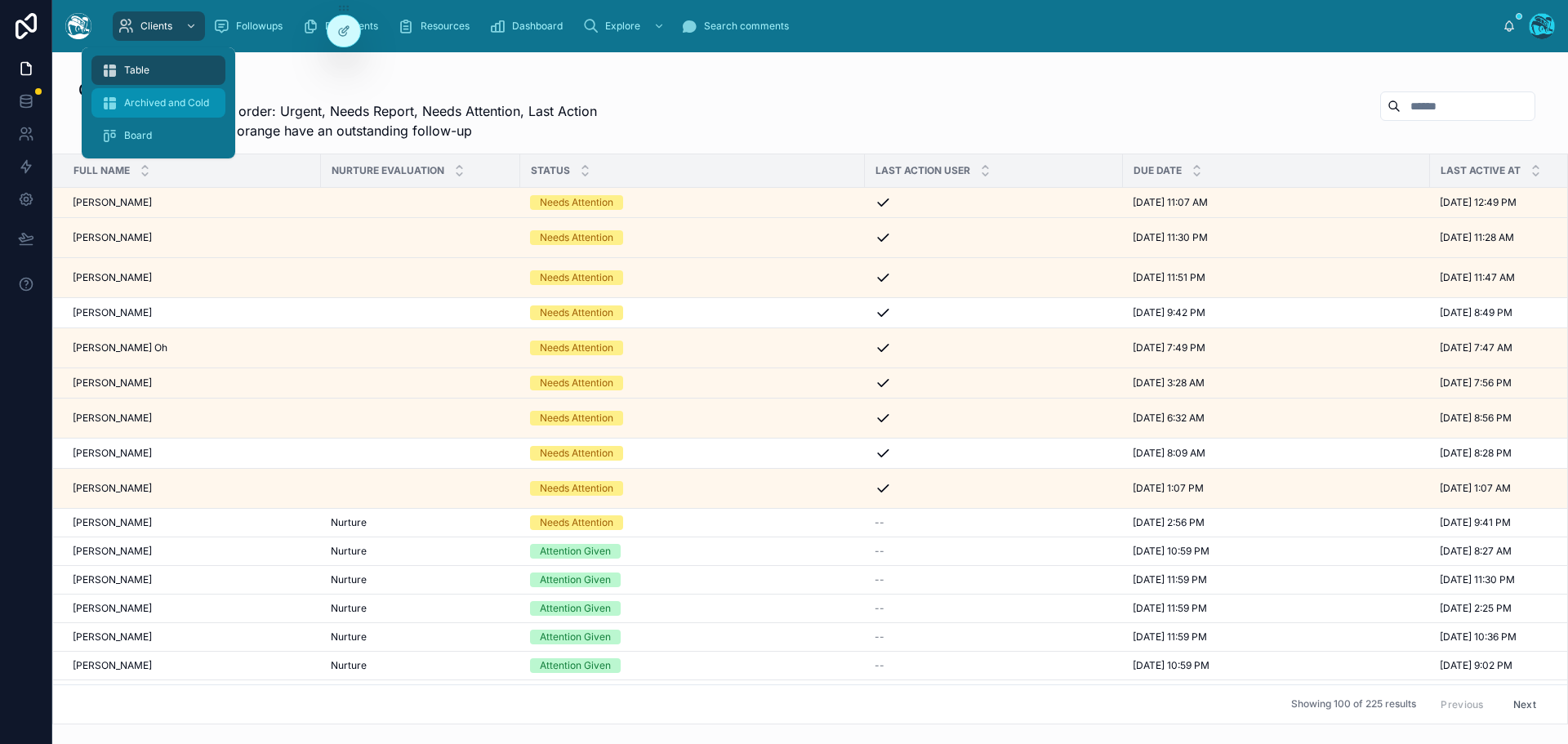 click on "Archived and Cold" at bounding box center [167, 103] 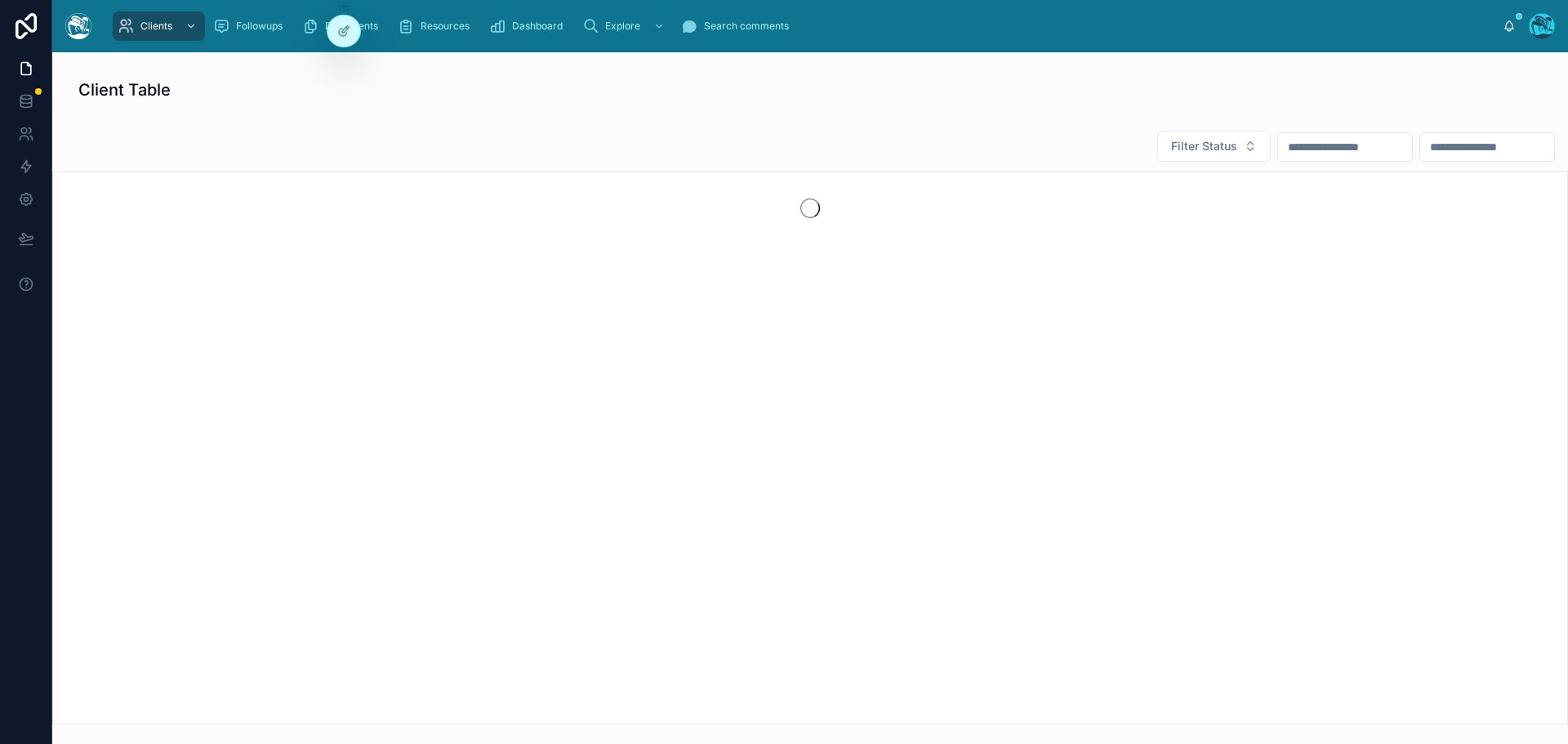 click at bounding box center [1345, 147] 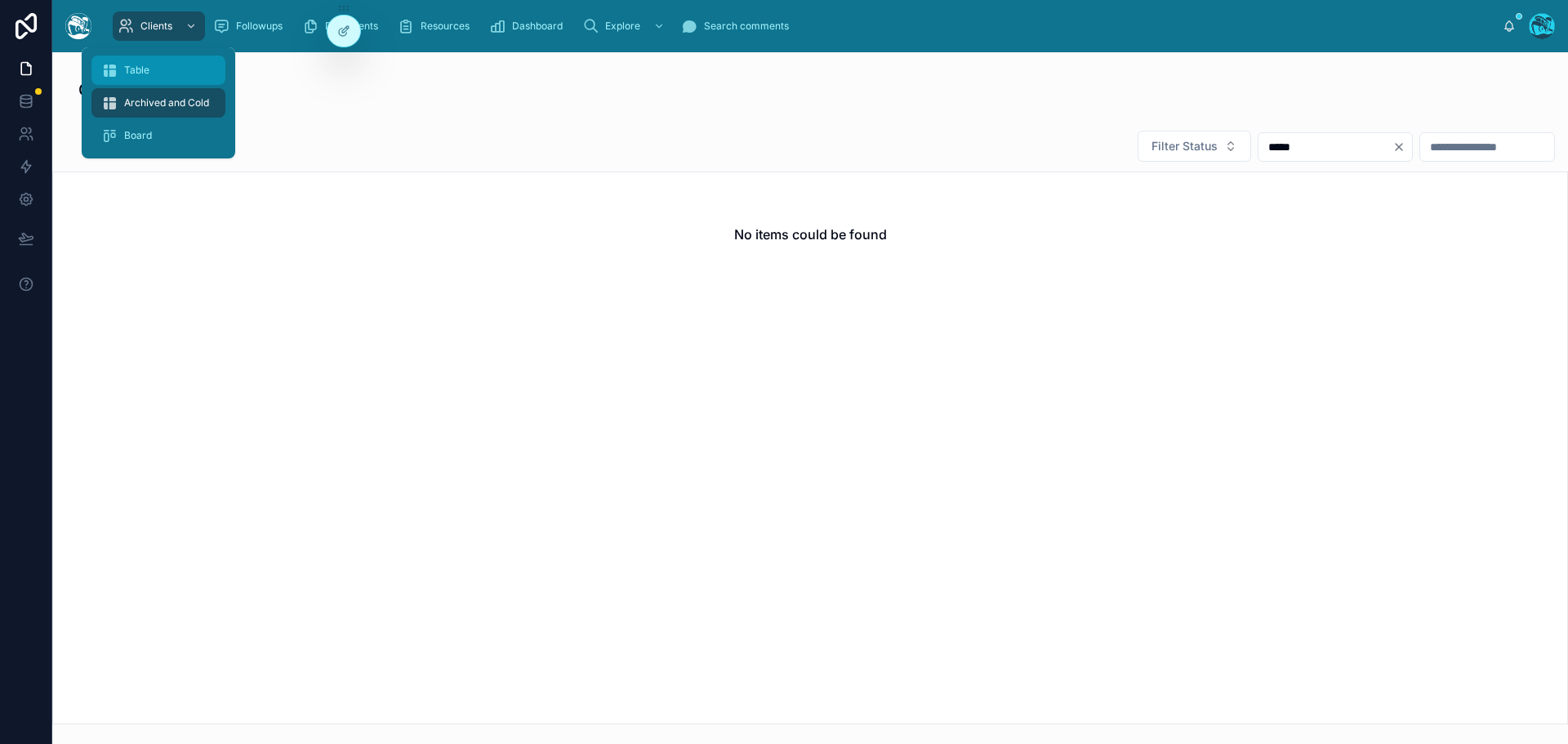 type on "*****" 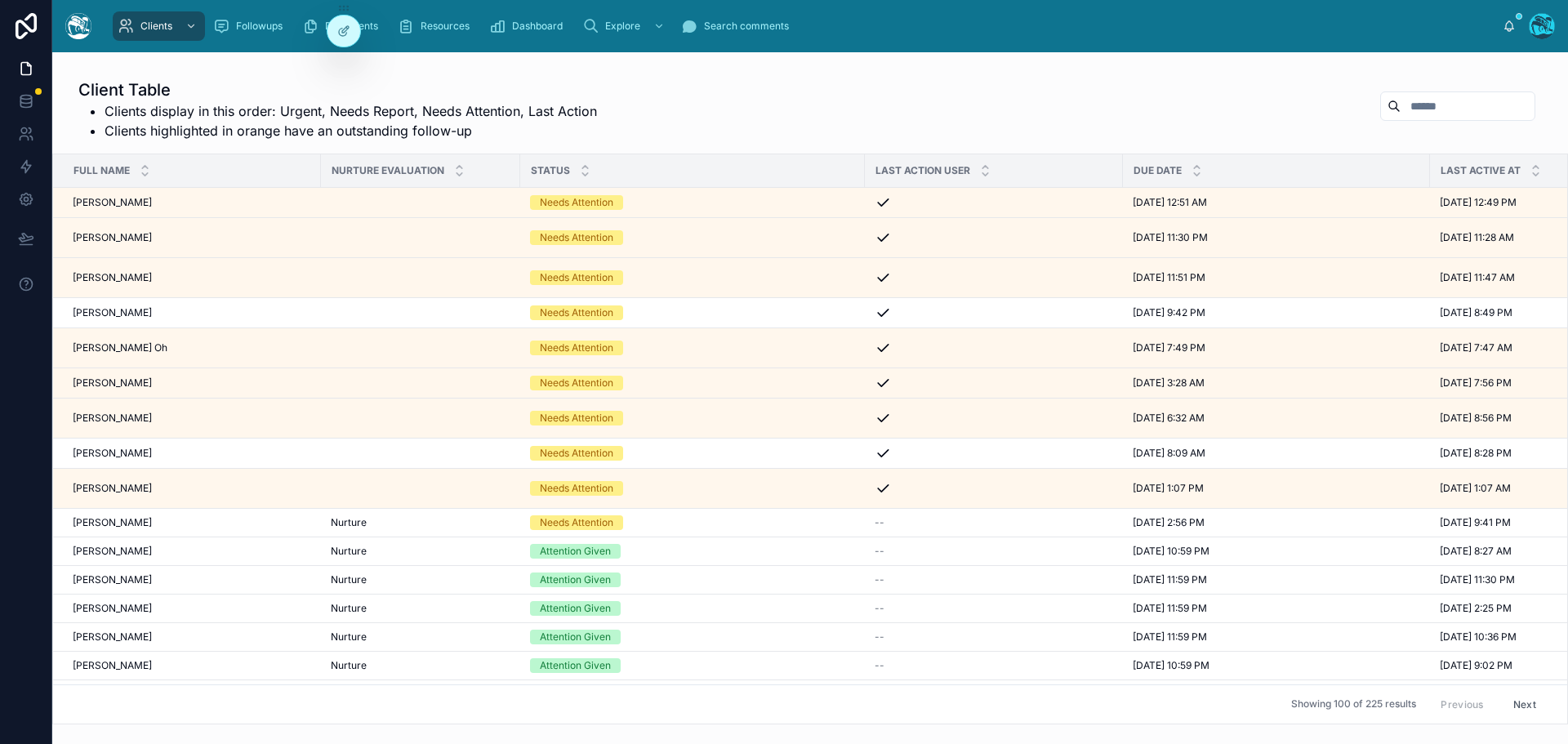 click at bounding box center (1468, 106) 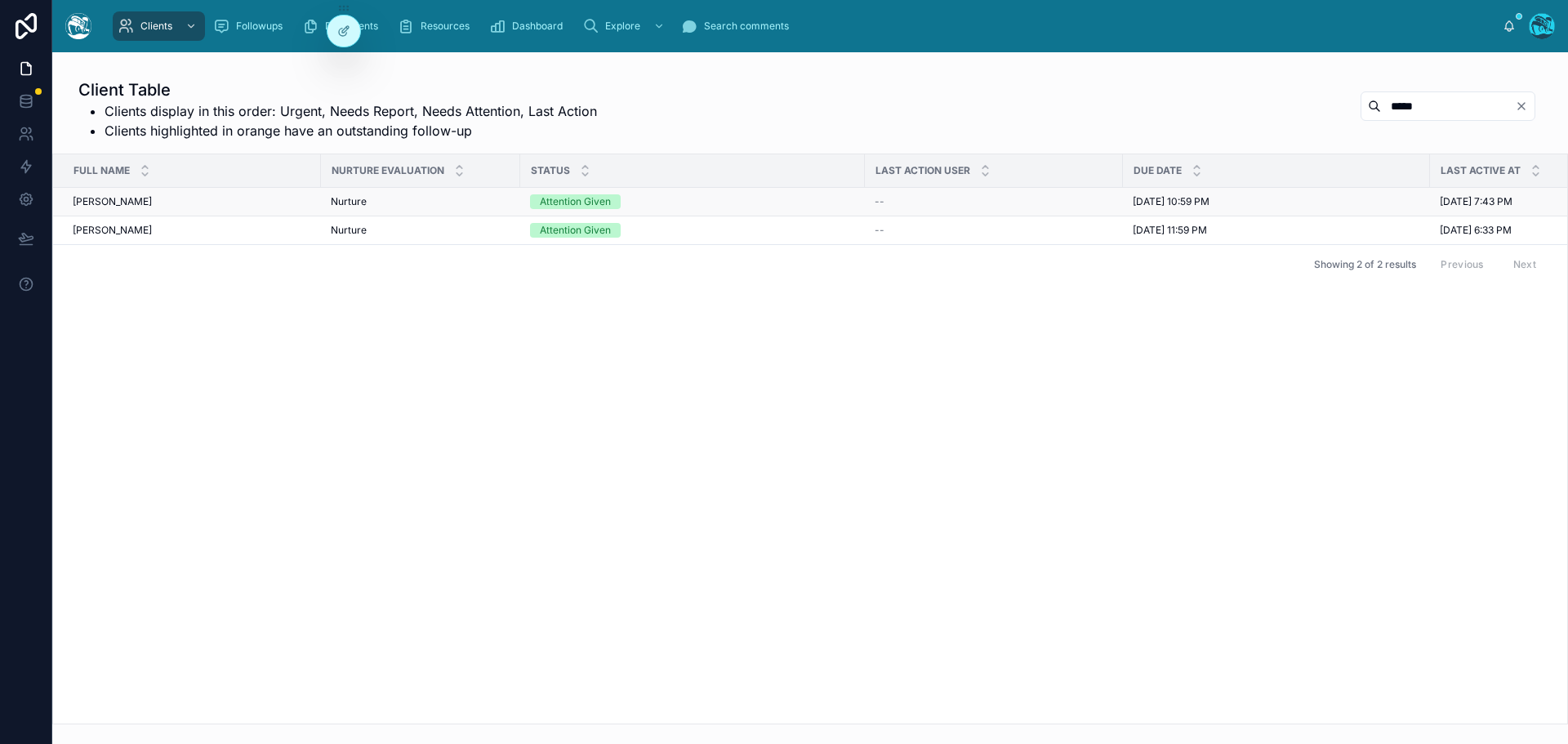 type on "*****" 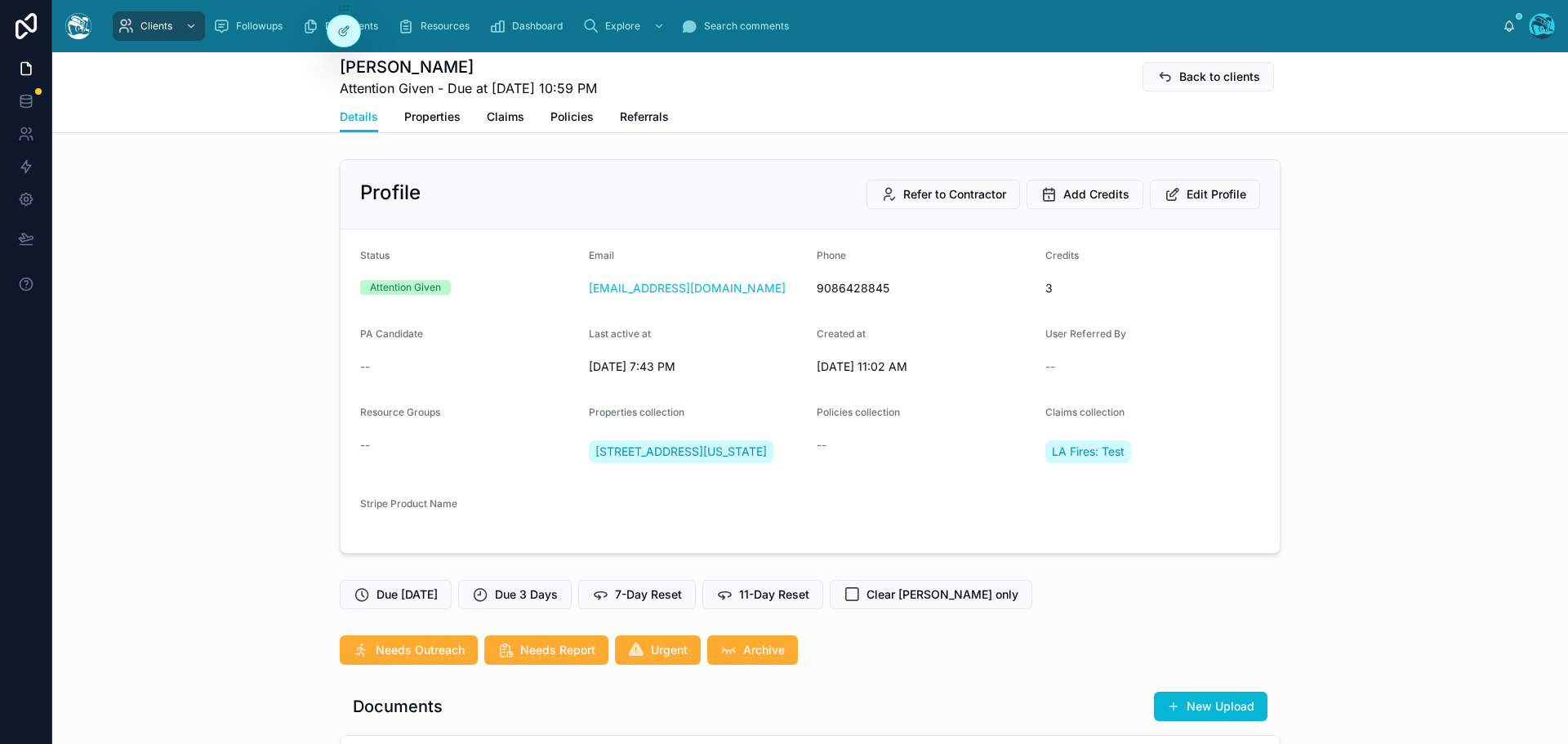 scroll, scrollTop: 685, scrollLeft: 0, axis: vertical 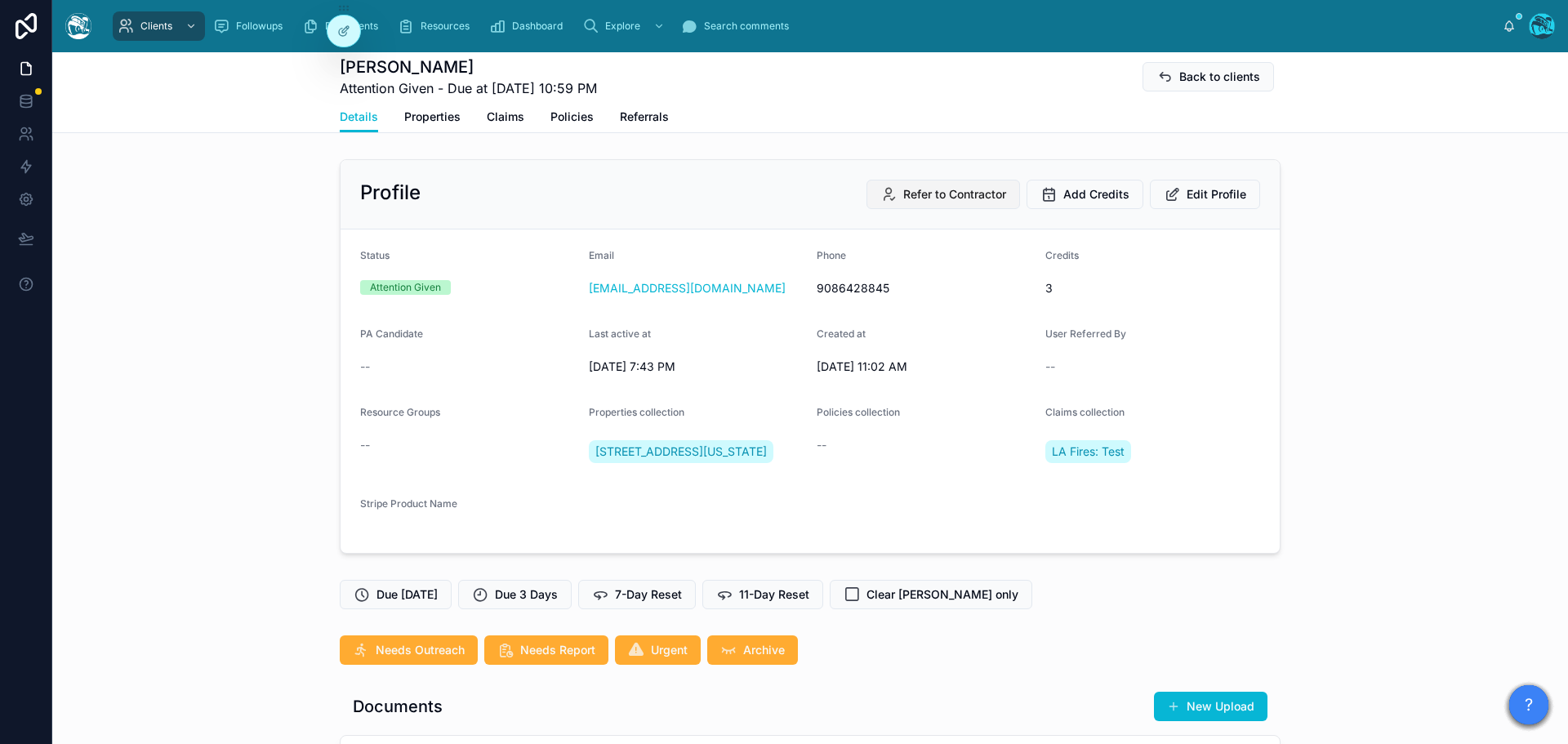 click on "Refer to Contractor" at bounding box center [955, 194] 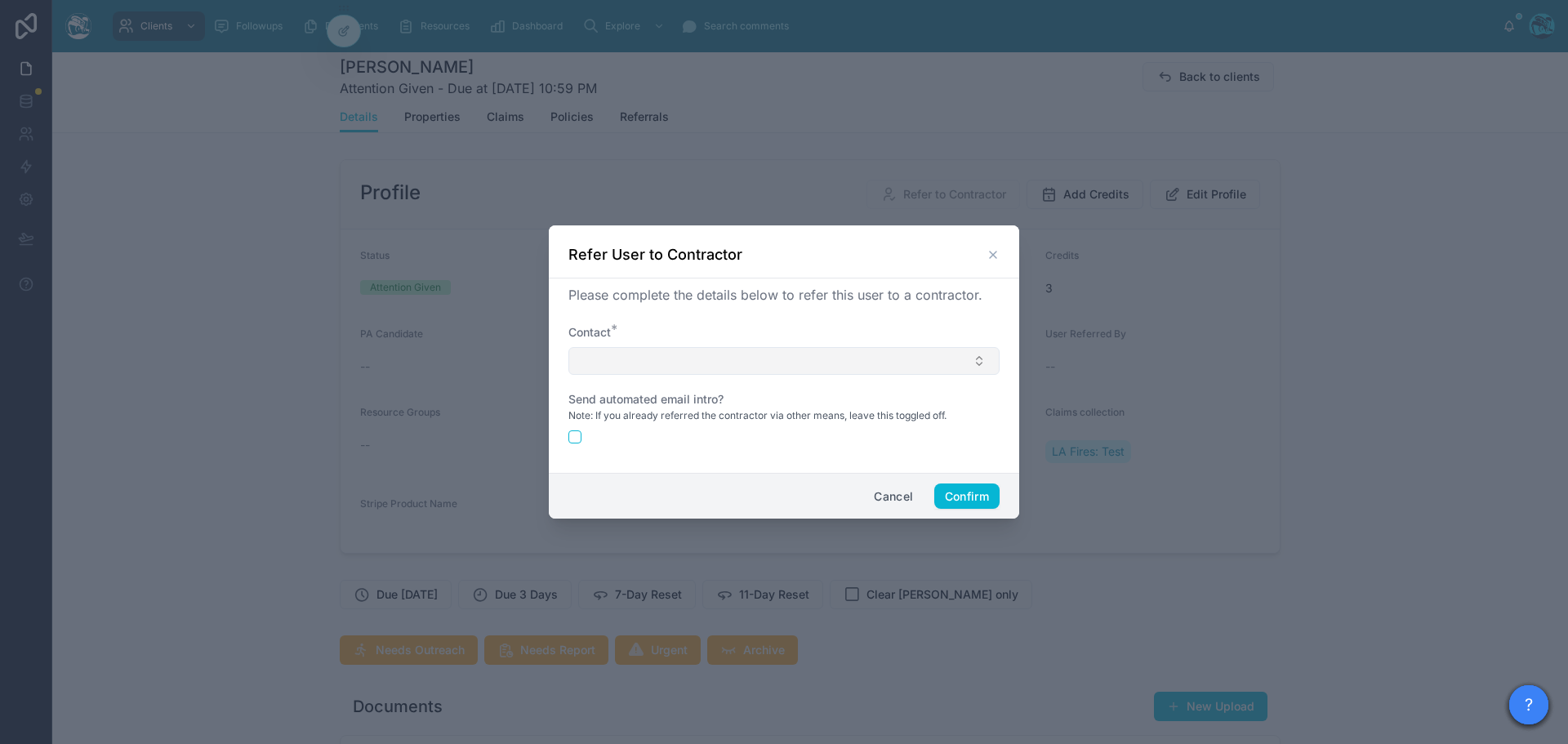 click at bounding box center (784, 361) 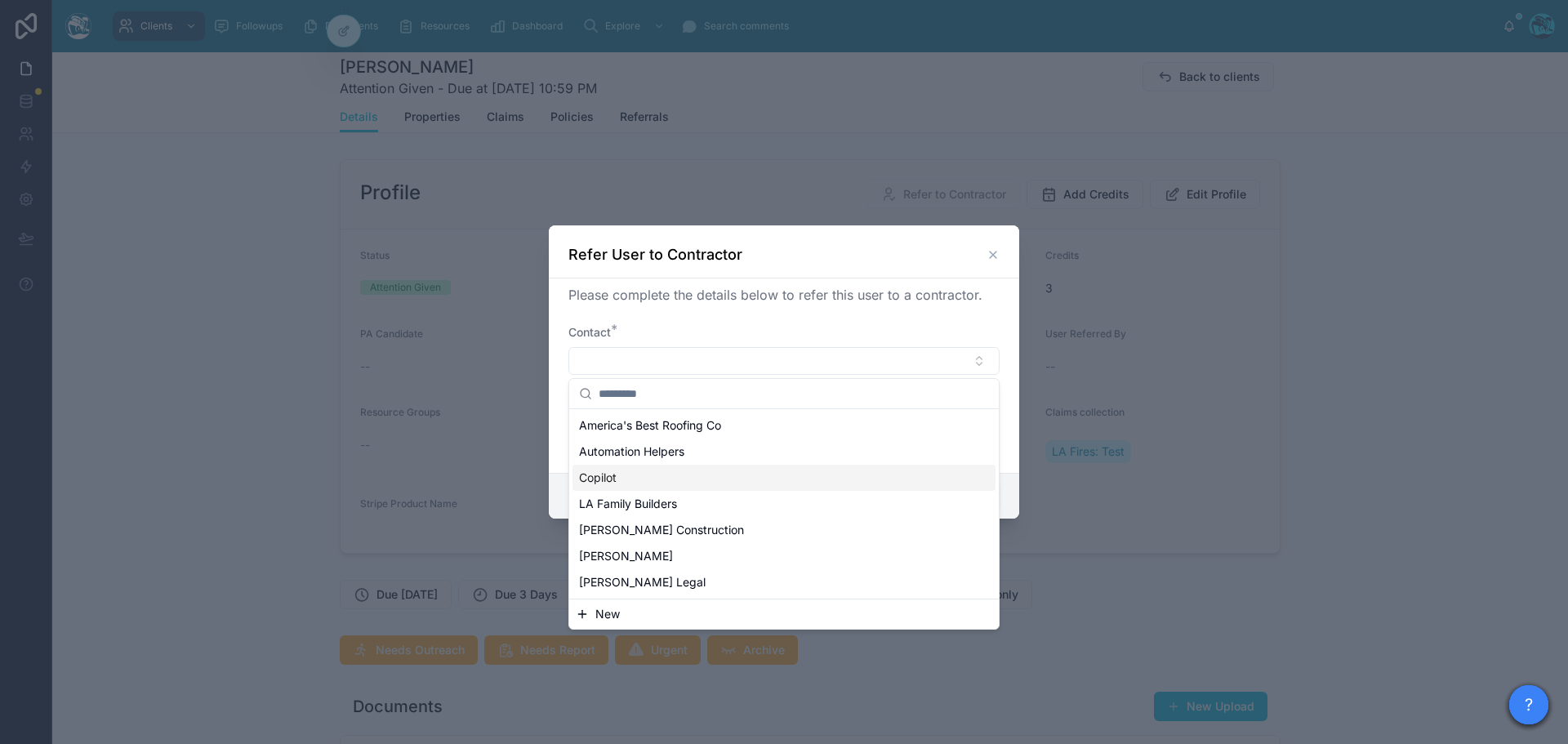 click on "Copilot" at bounding box center [598, 478] 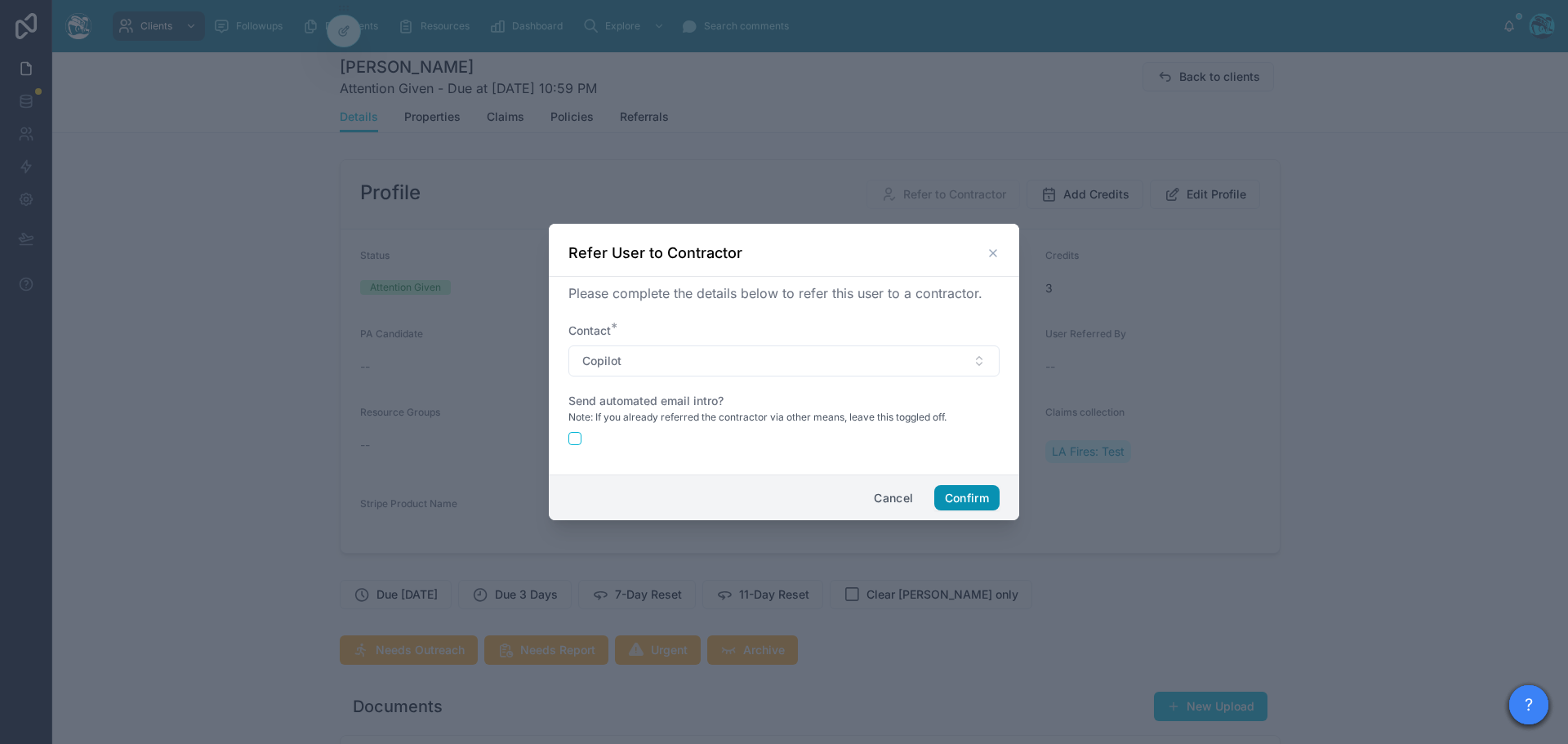 click on "Confirm" at bounding box center (967, 498) 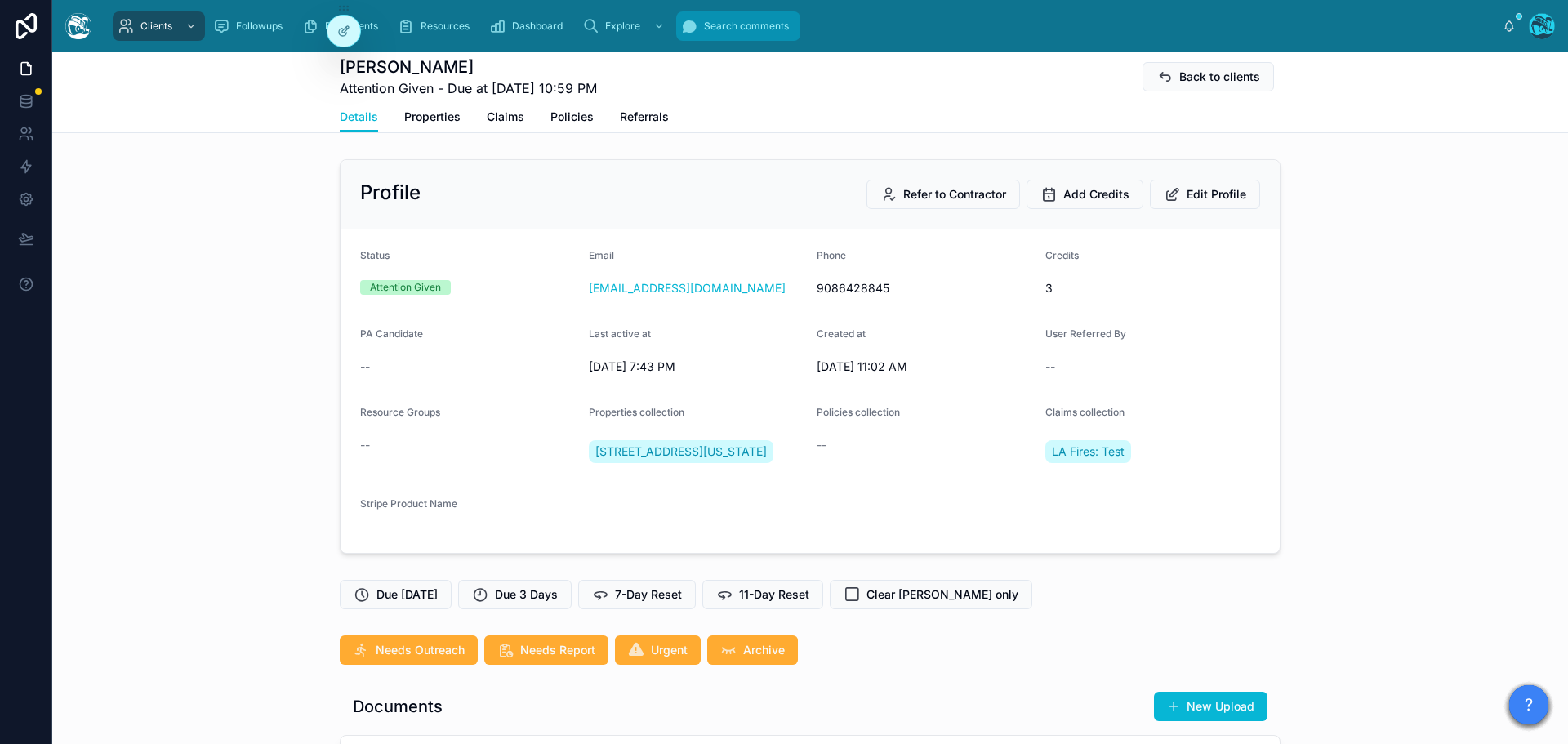 click at bounding box center [689, 26] 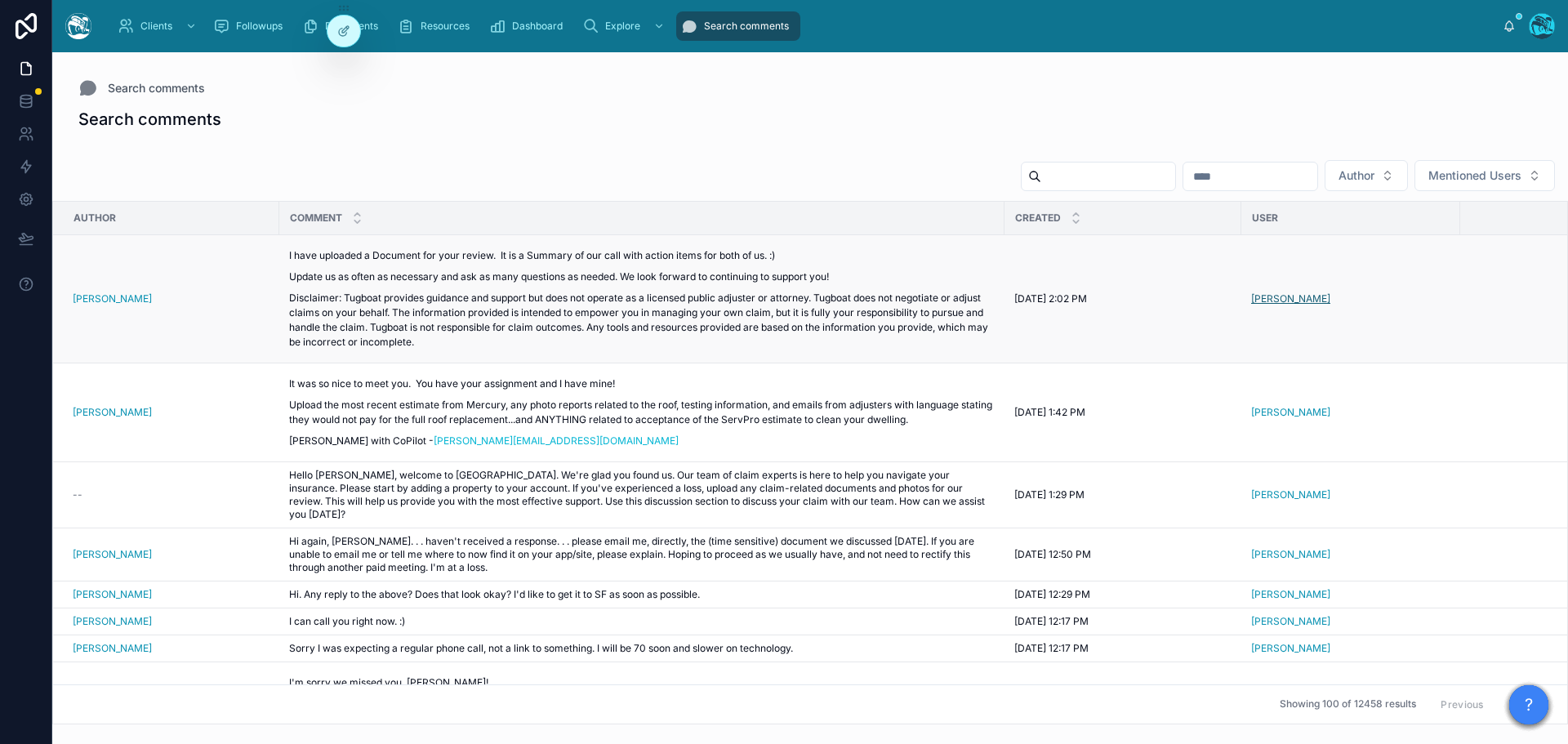 click on "Rosemary Stevens" at bounding box center [1290, 299] 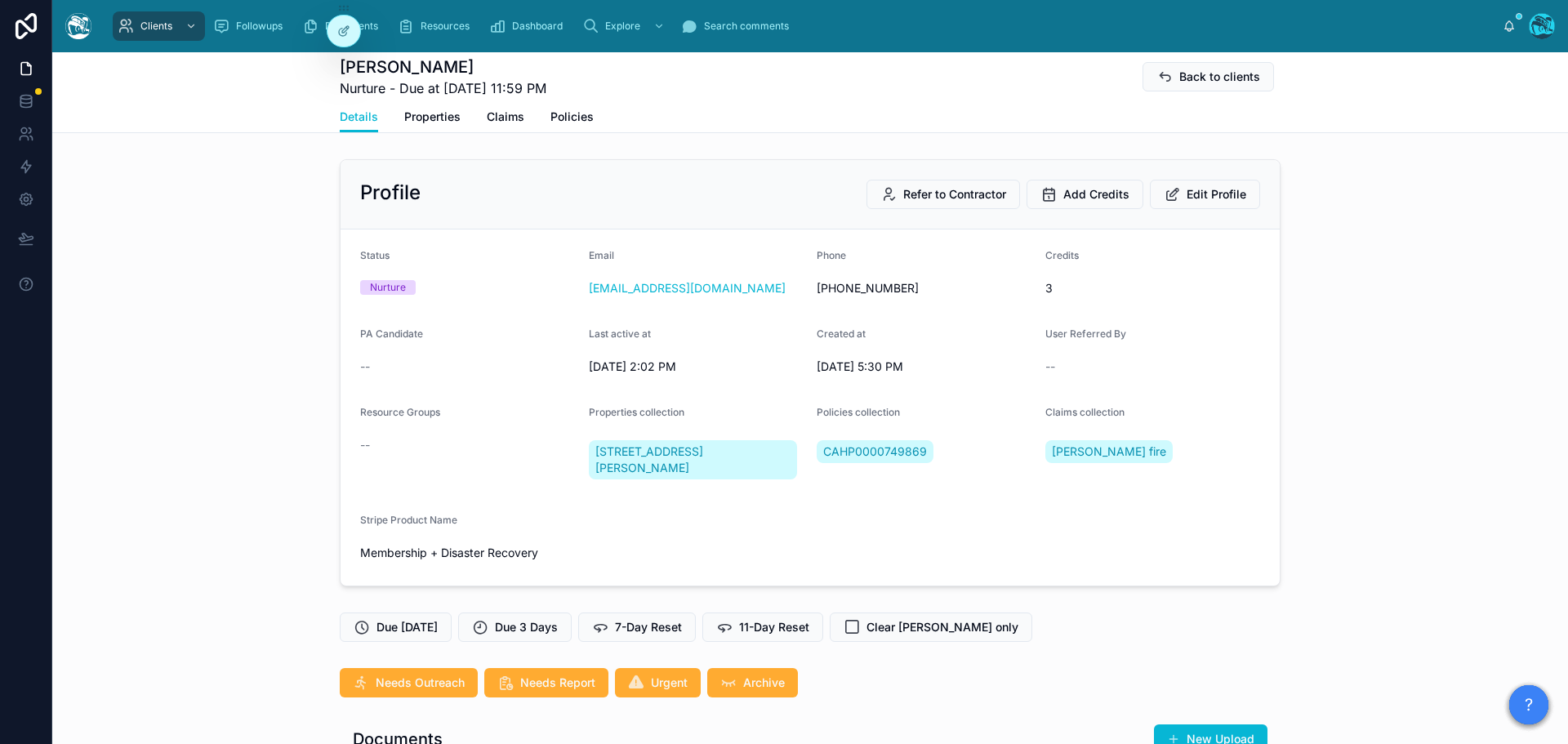 scroll, scrollTop: 1125, scrollLeft: 0, axis: vertical 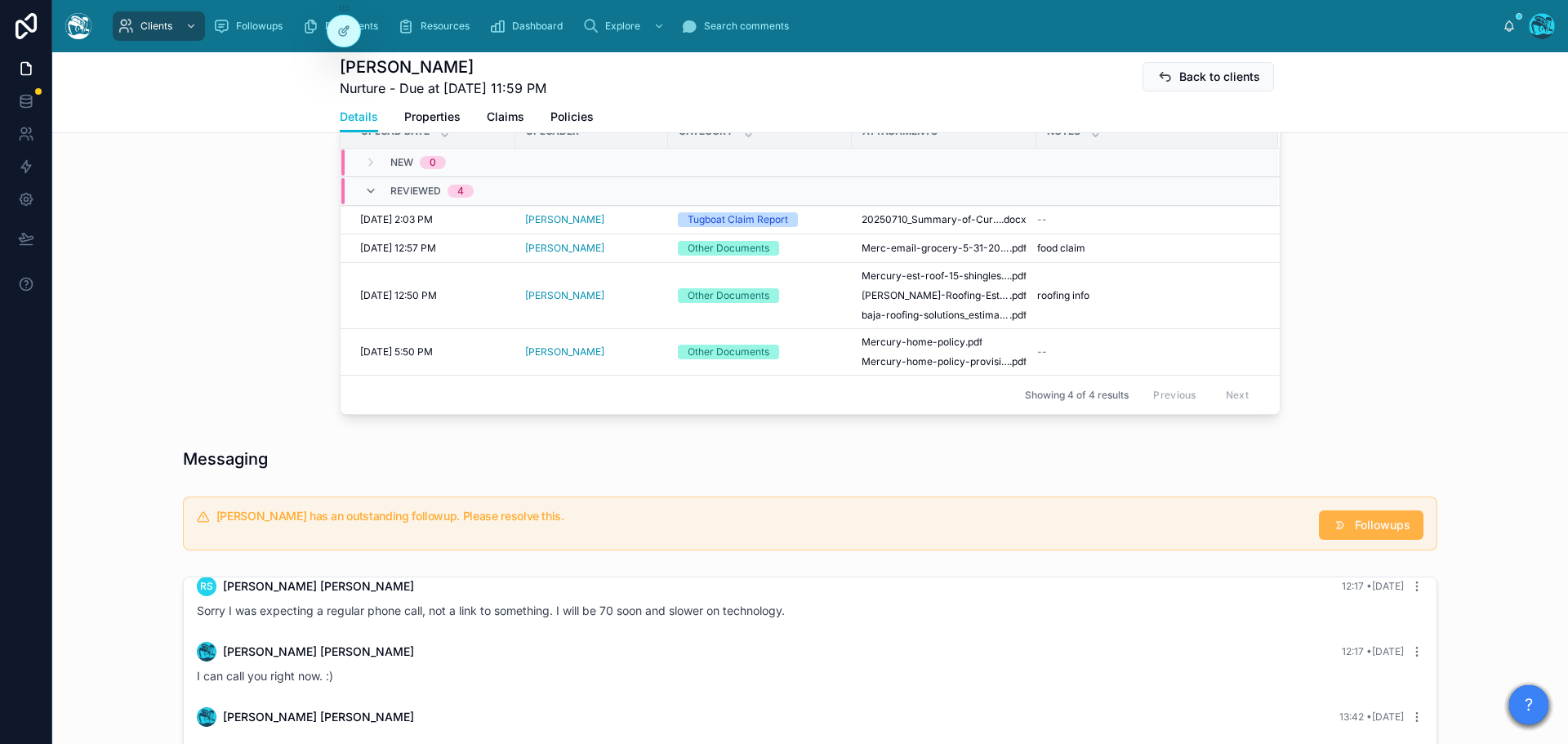 click on "Followups" at bounding box center (1383, 525) 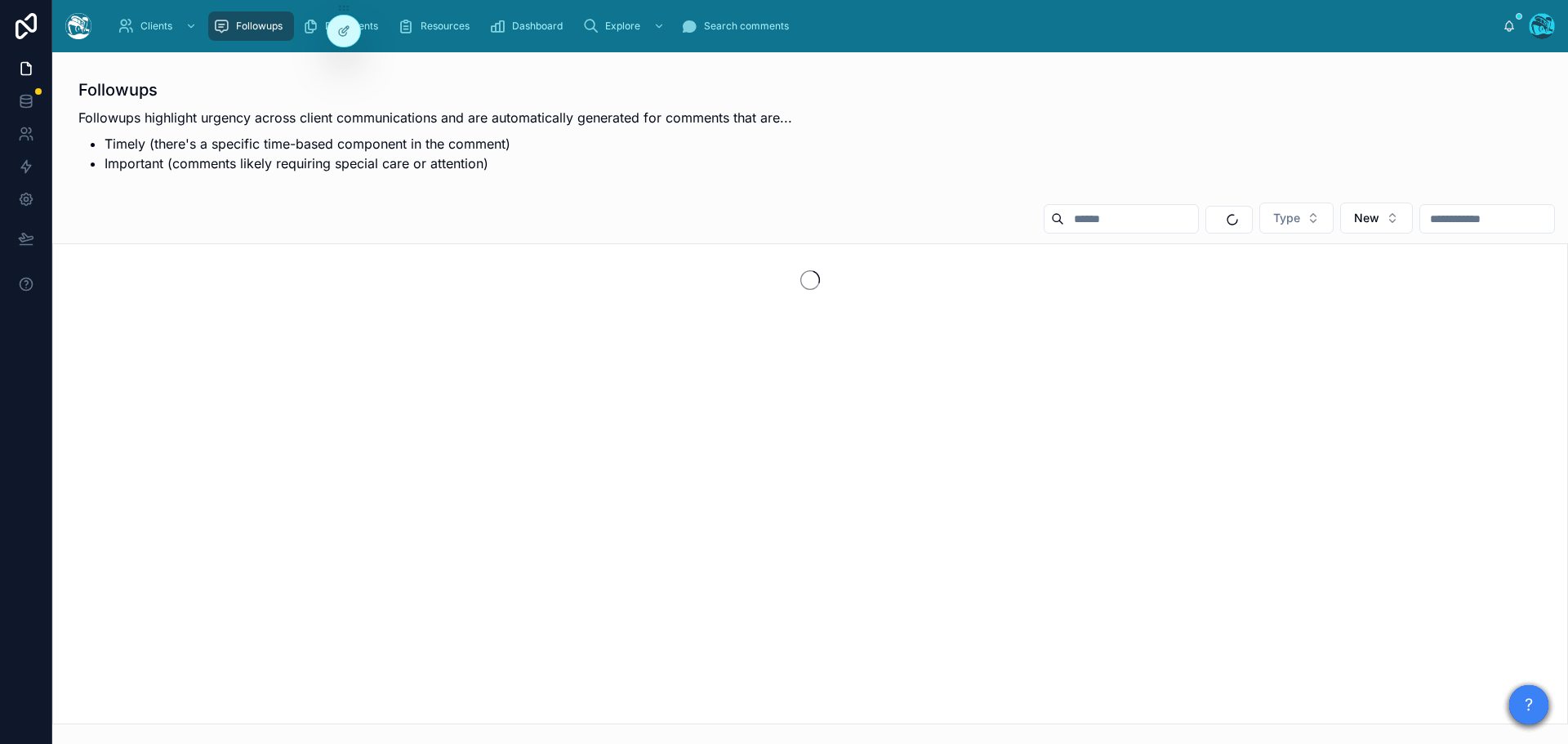 scroll, scrollTop: 0, scrollLeft: 0, axis: both 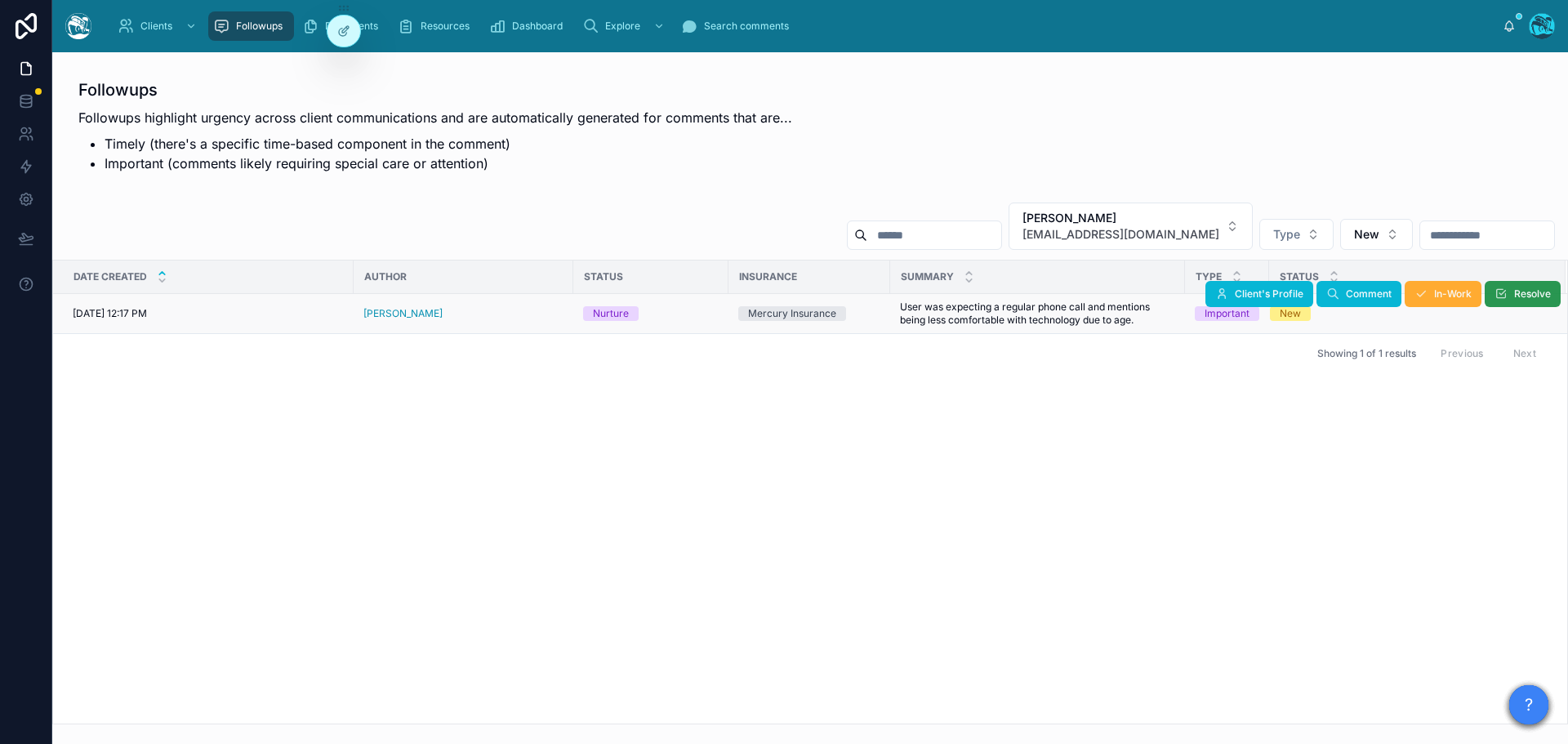 click on "Resolve" at bounding box center (1522, 294) 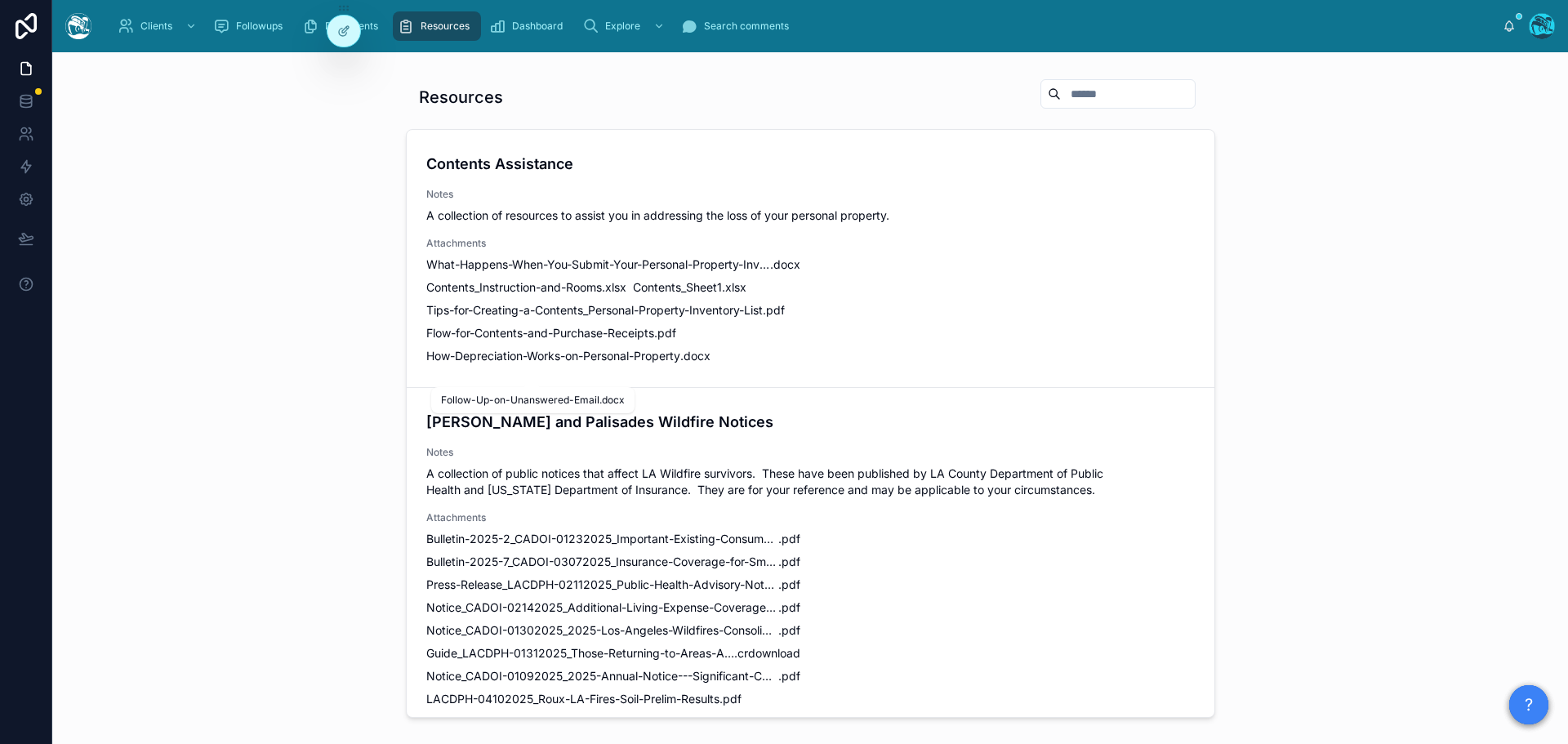 scroll, scrollTop: 0, scrollLeft: 0, axis: both 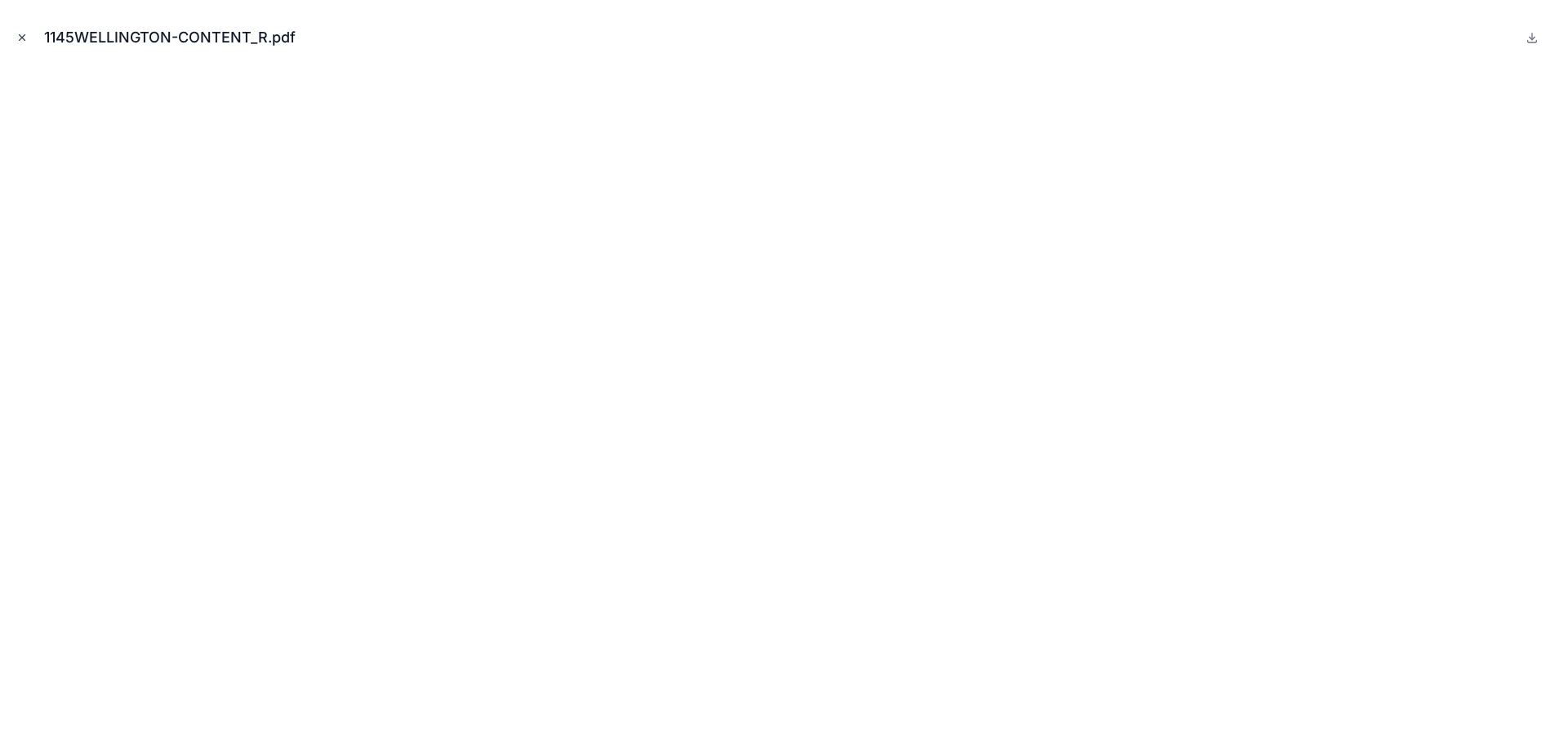 click 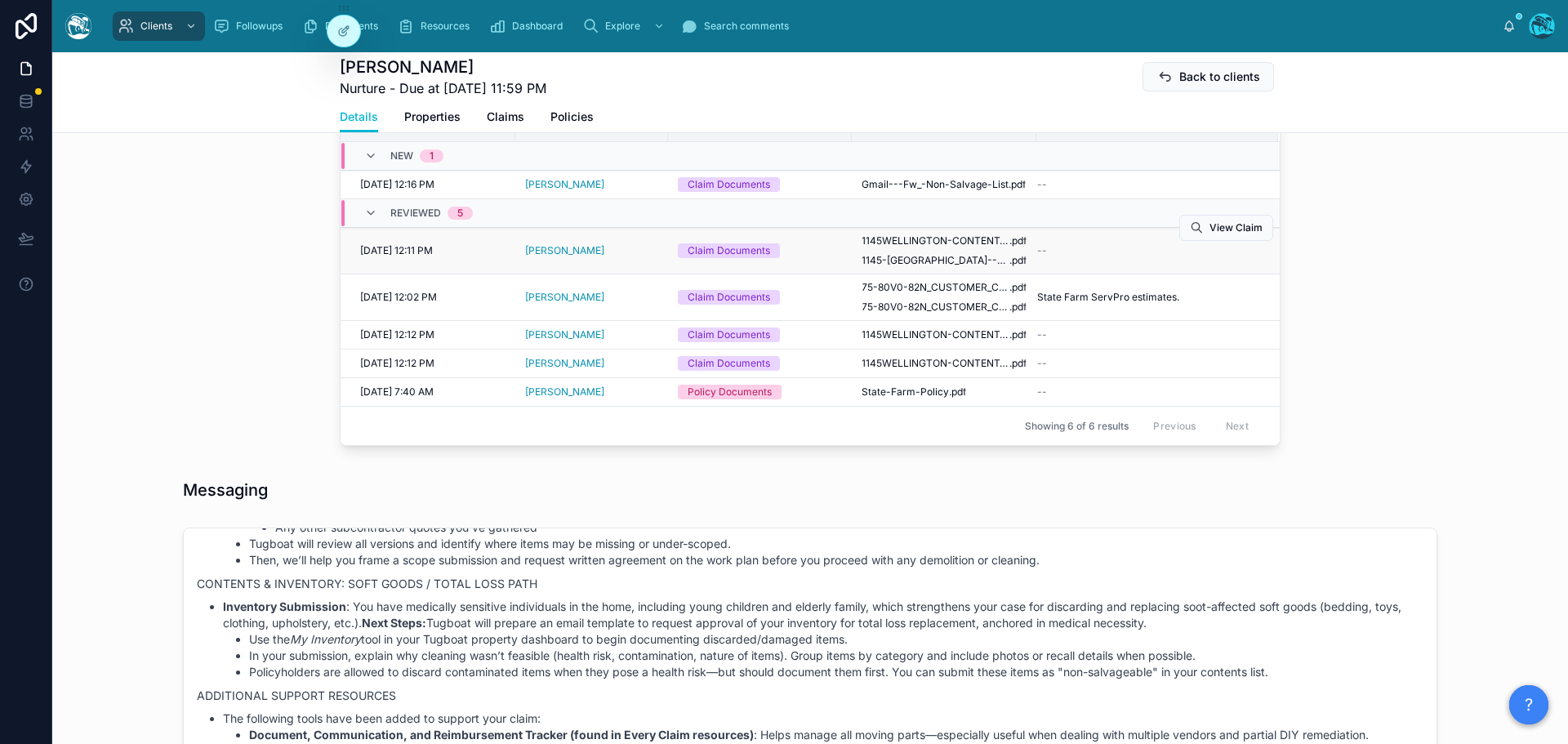 scroll, scrollTop: 644, scrollLeft: 0, axis: vertical 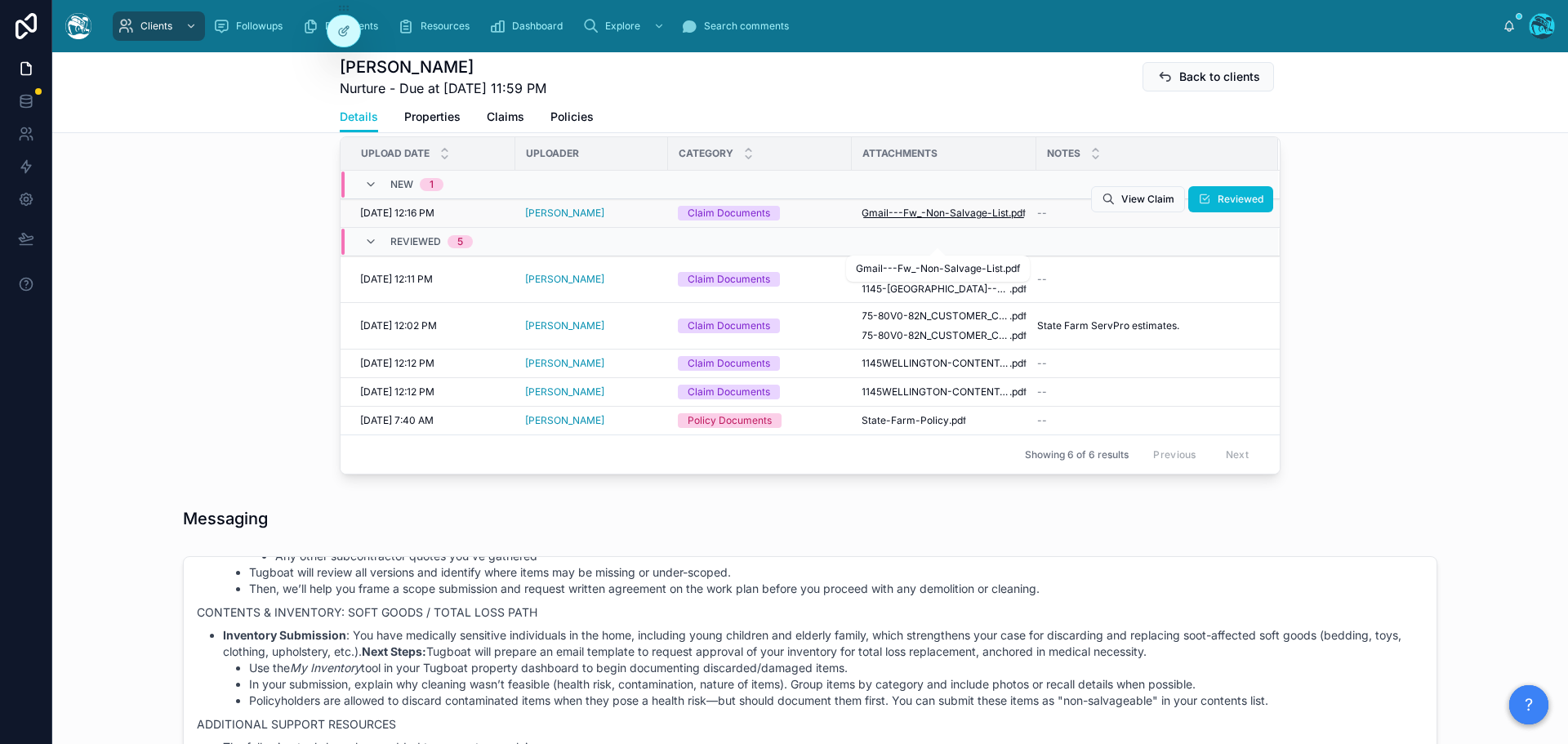 click on "Gmail---Fw_-Non-Salvage-List" at bounding box center [935, 213] 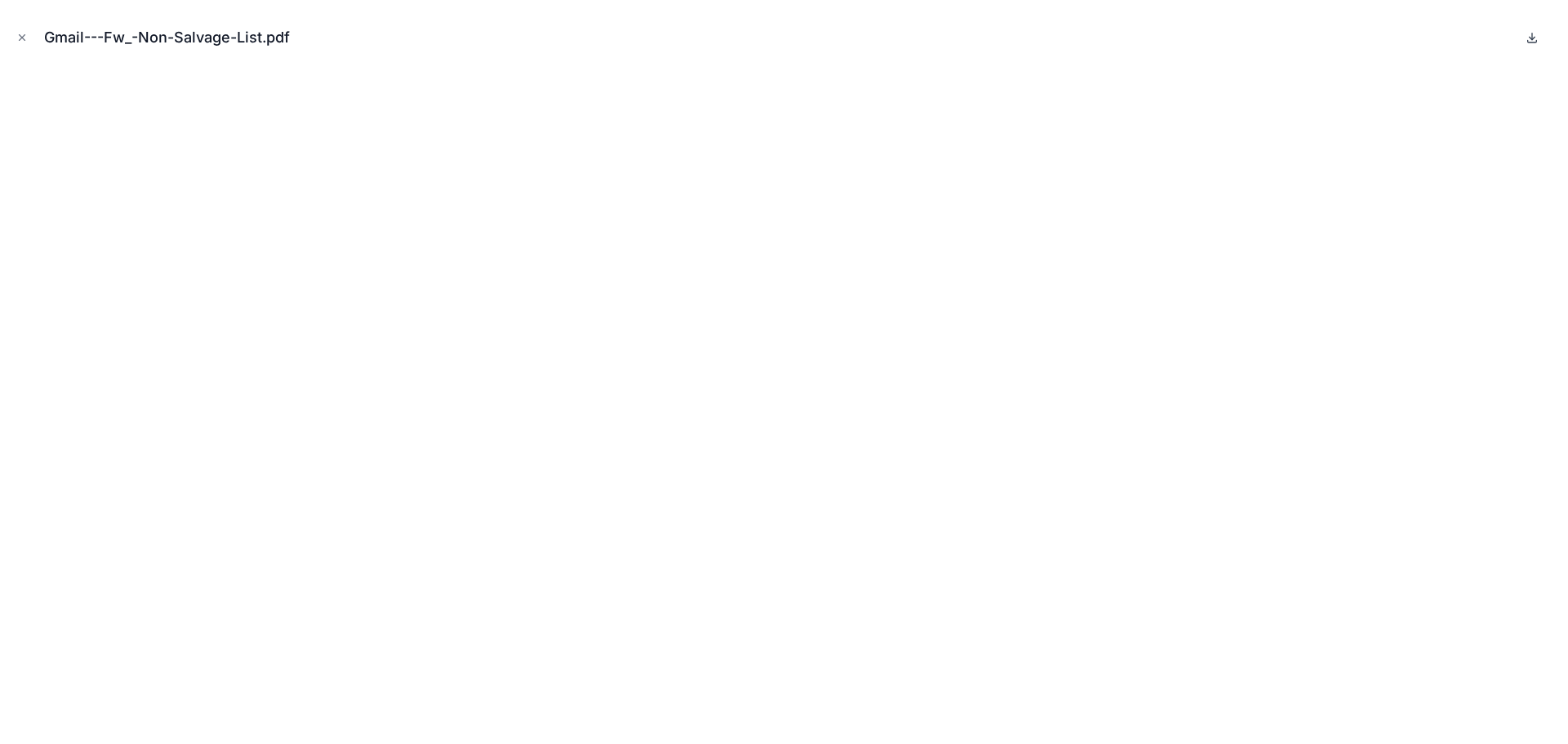 click 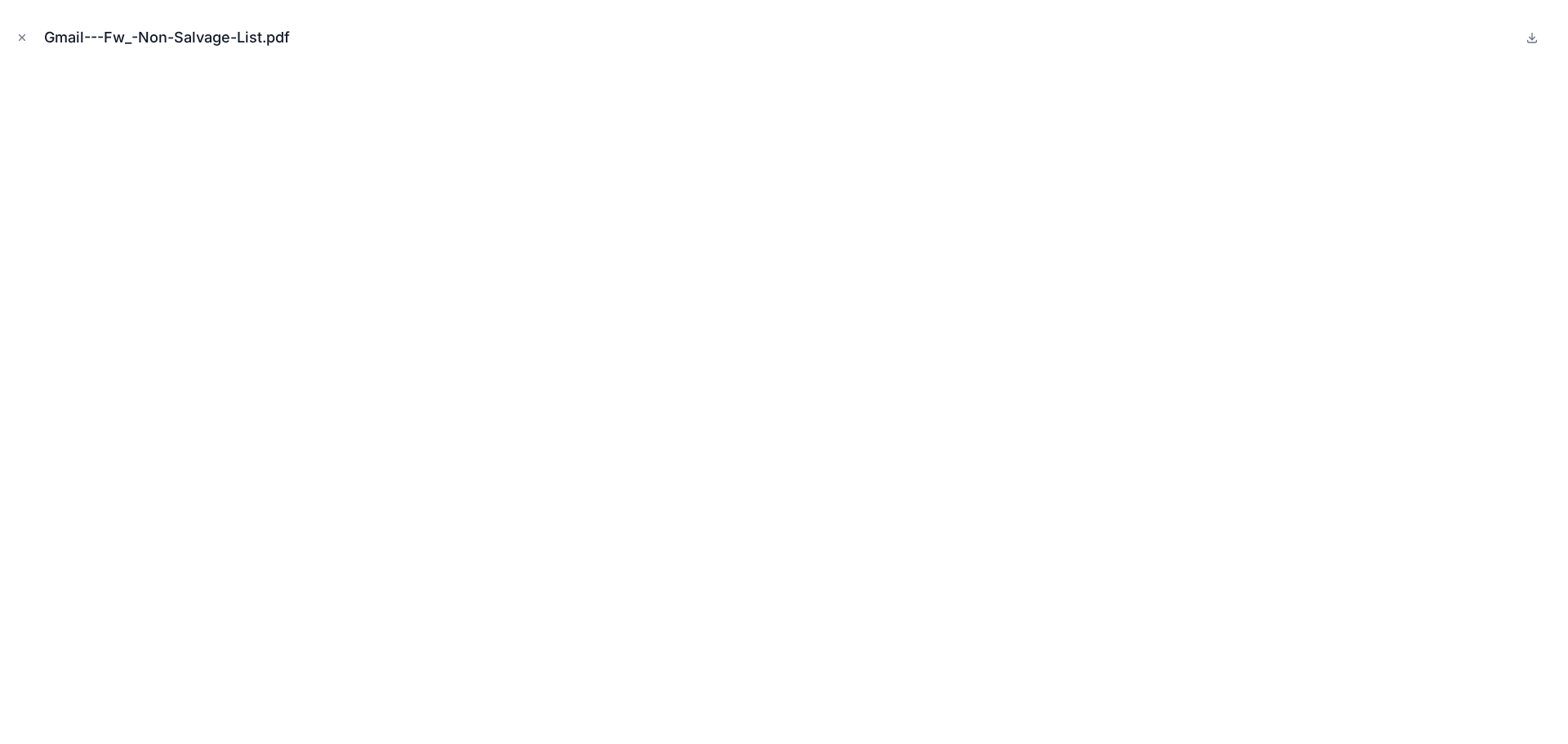drag, startPoint x: 26, startPoint y: 37, endPoint x: 53, endPoint y: 53, distance: 31.38471 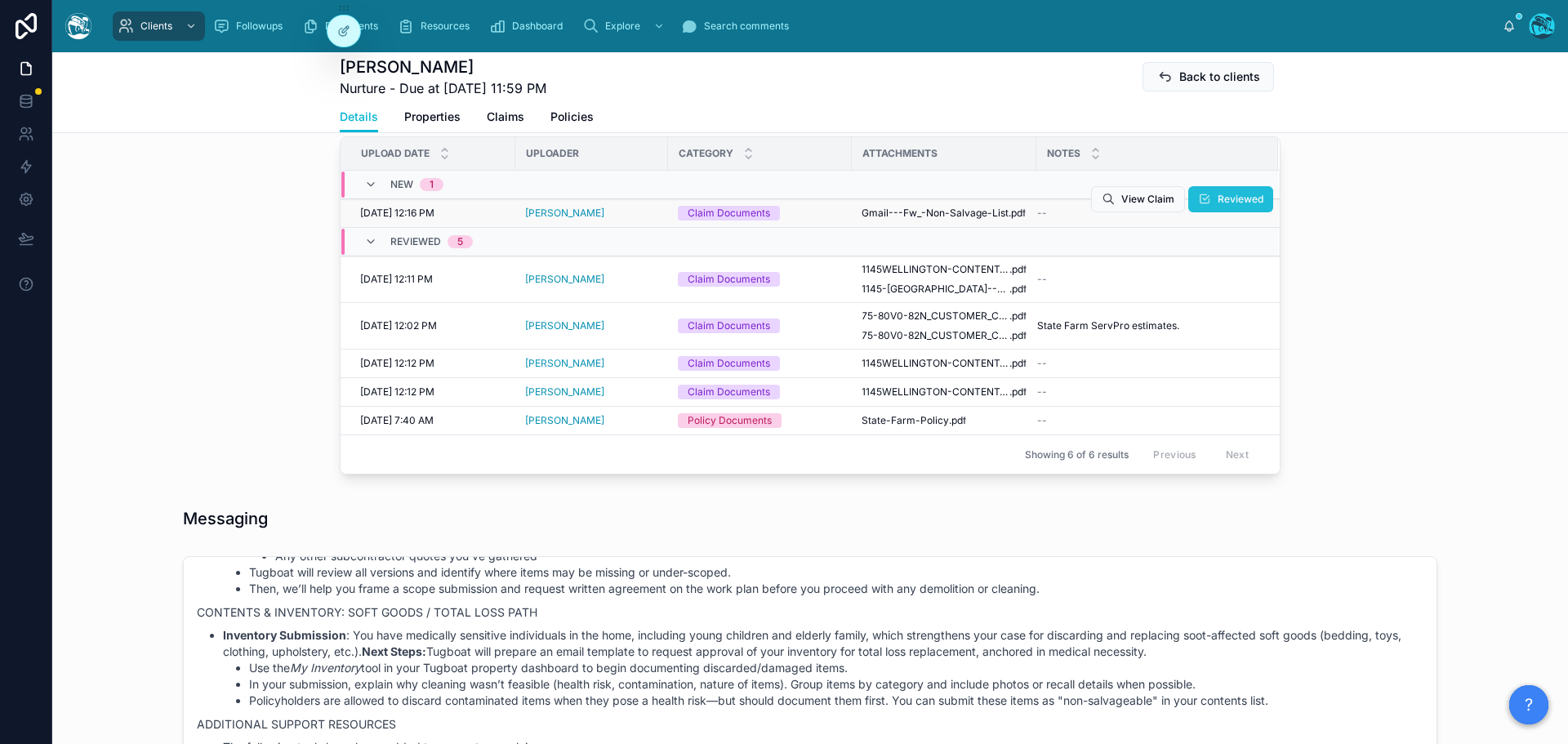 click on "Reviewed" at bounding box center [1241, 199] 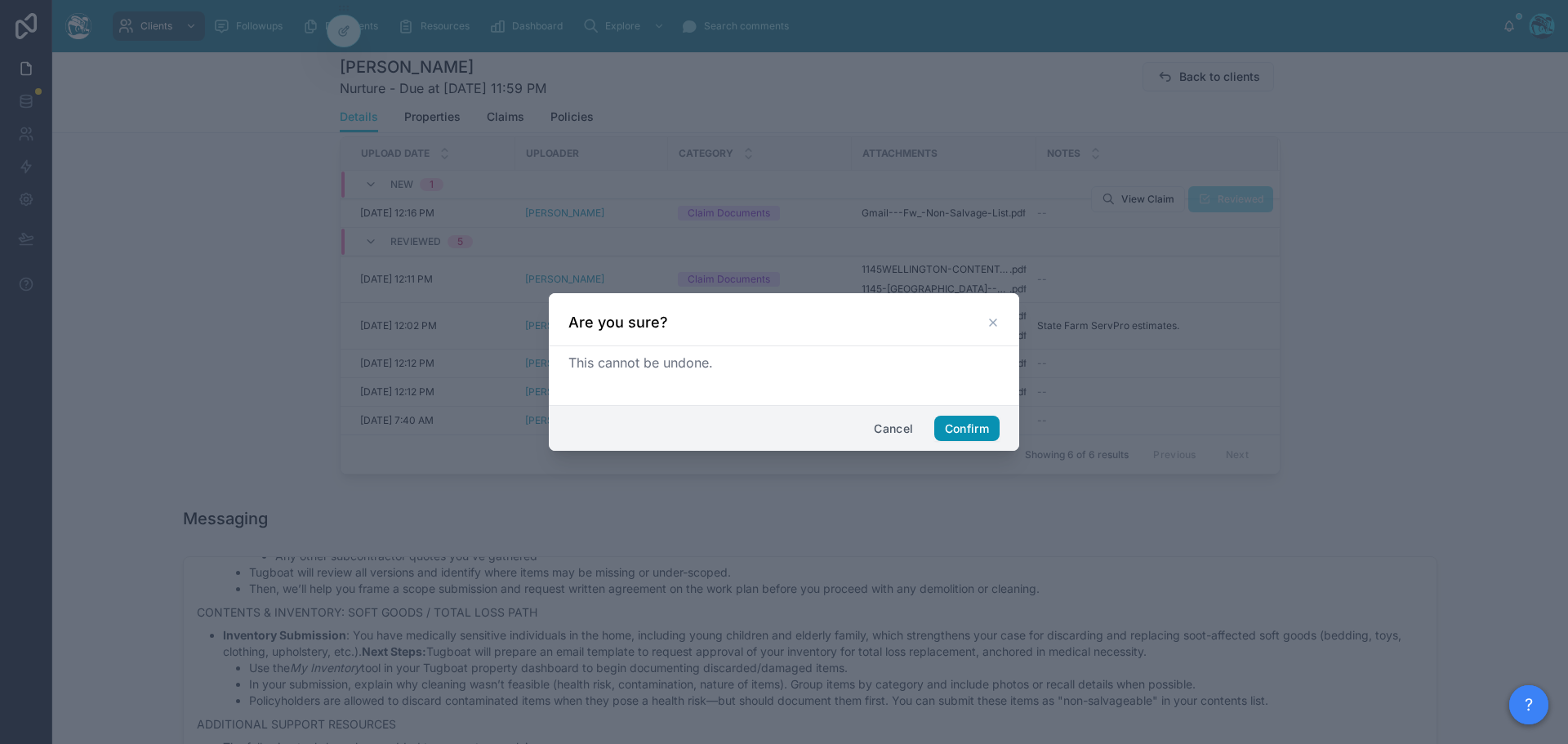 click on "Confirm" at bounding box center (967, 429) 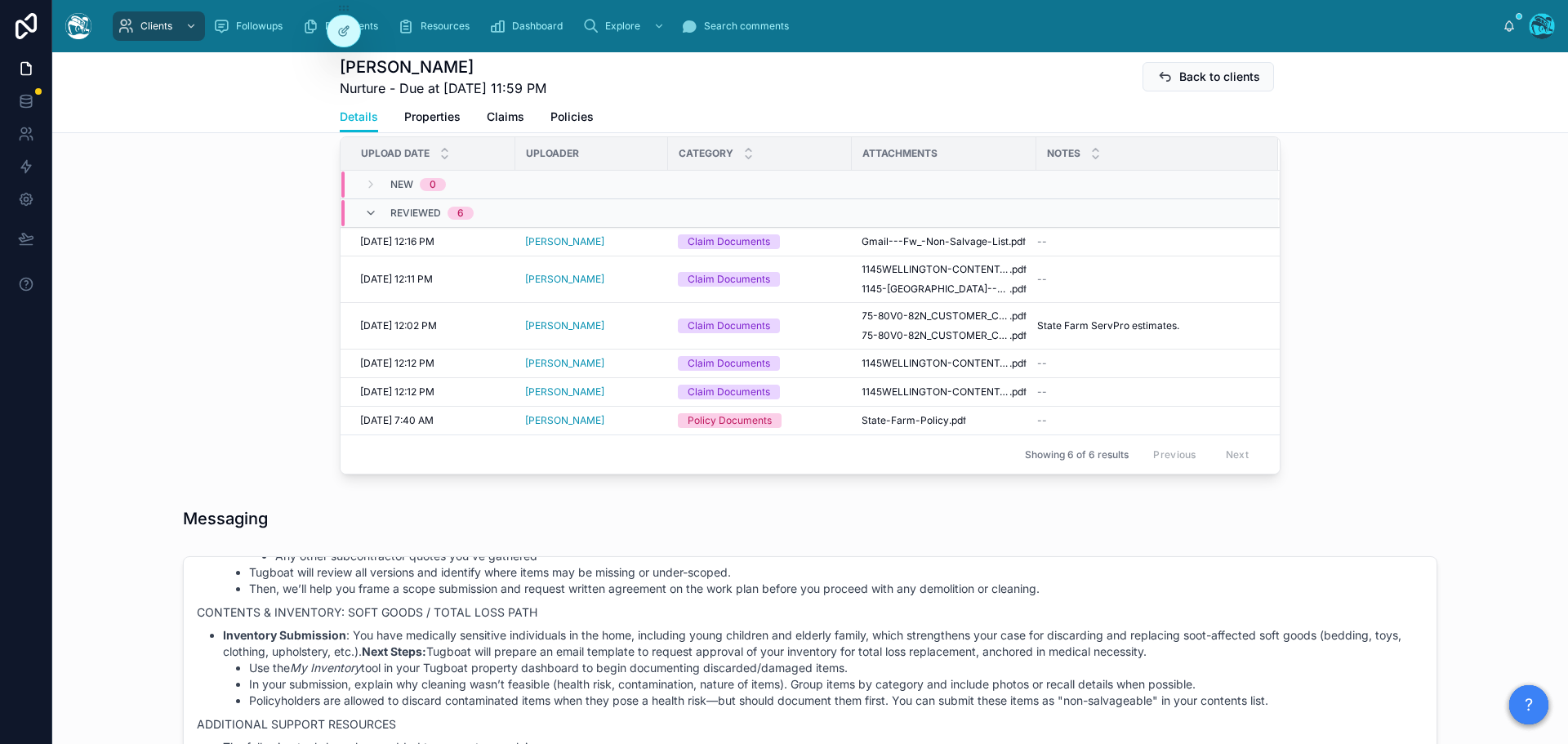 scroll, scrollTop: 808, scrollLeft: 0, axis: vertical 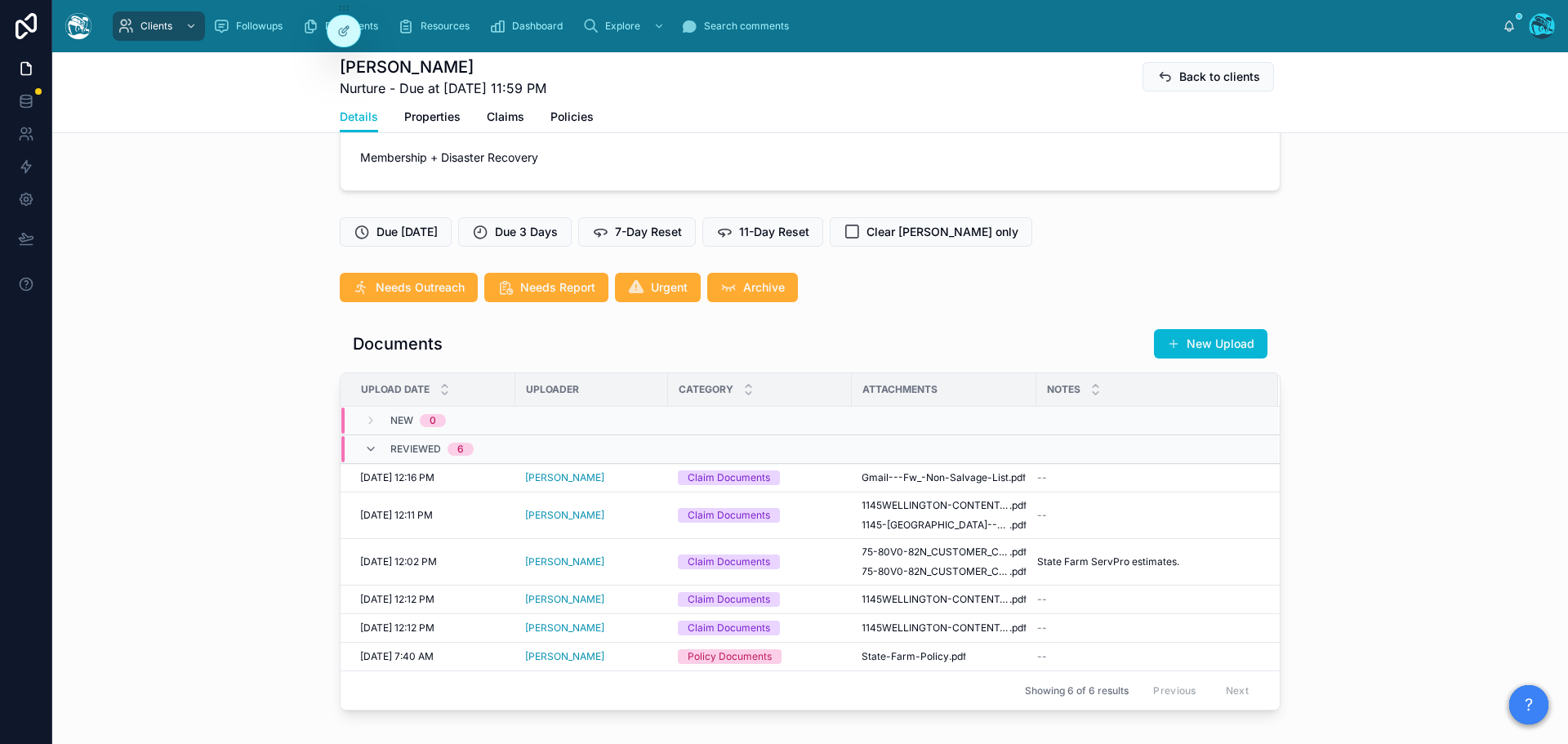 click on "New Upload" at bounding box center [1210, 344] 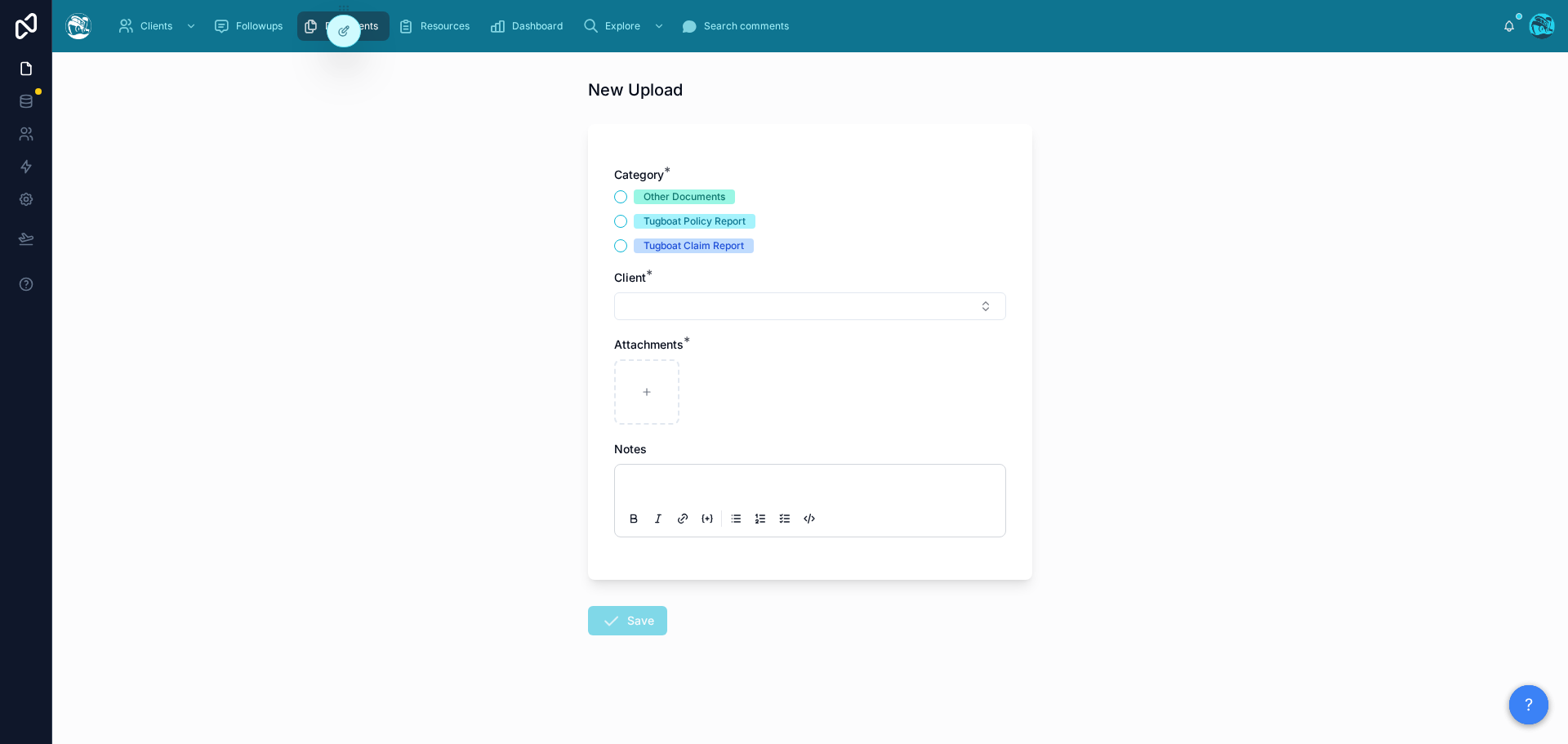 scroll, scrollTop: 0, scrollLeft: 0, axis: both 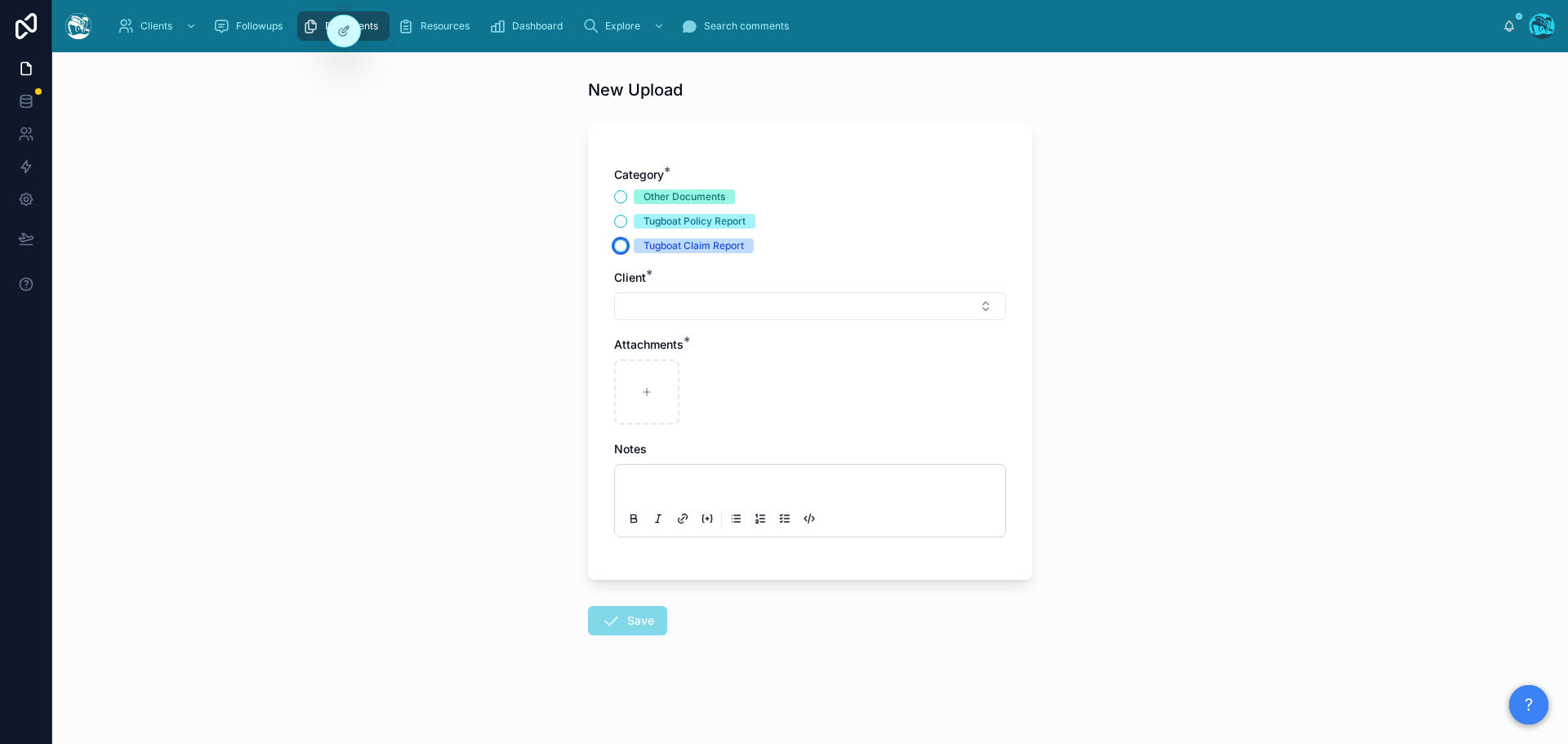click on "Tugboat Claim Report" at bounding box center (621, 246) 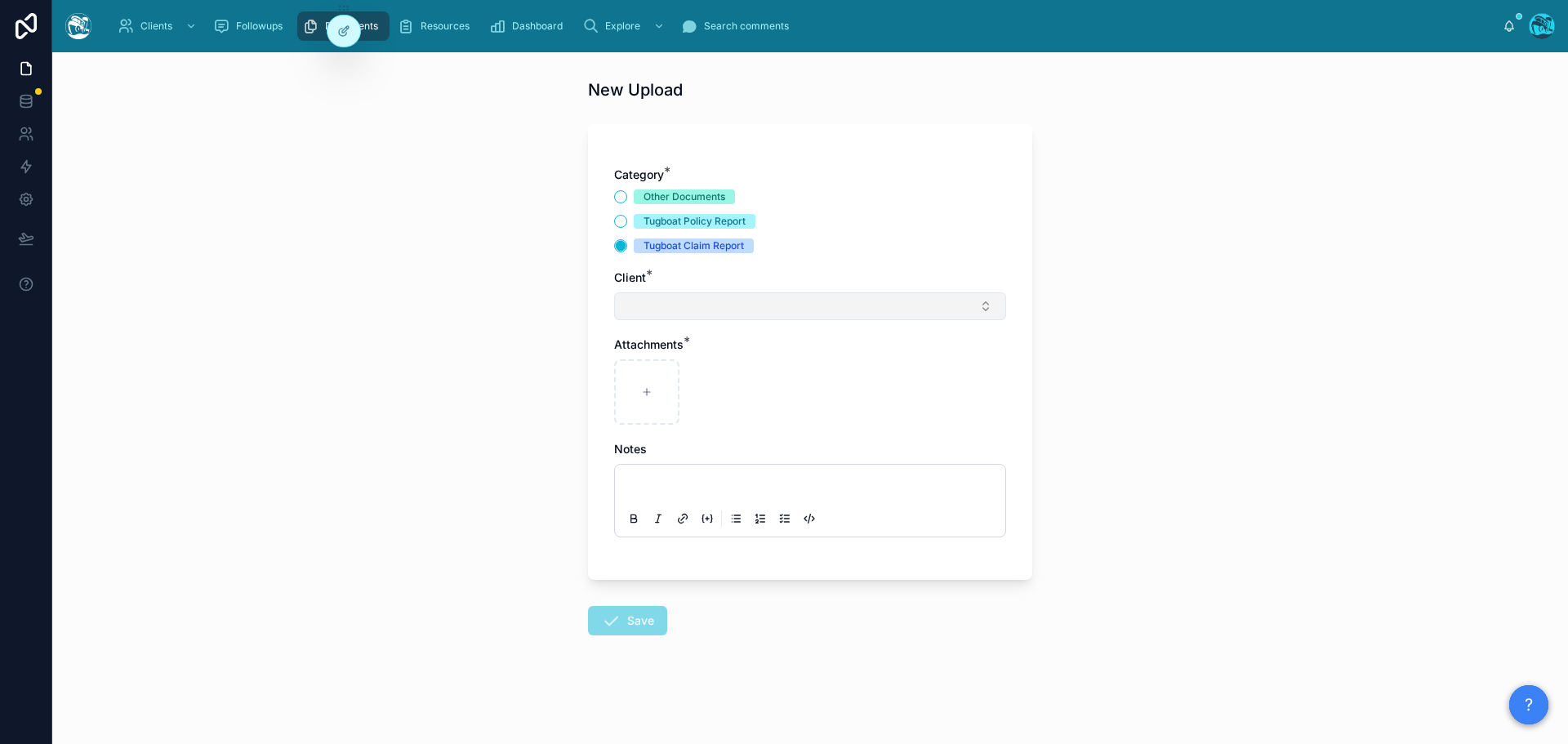 click at bounding box center (810, 306) 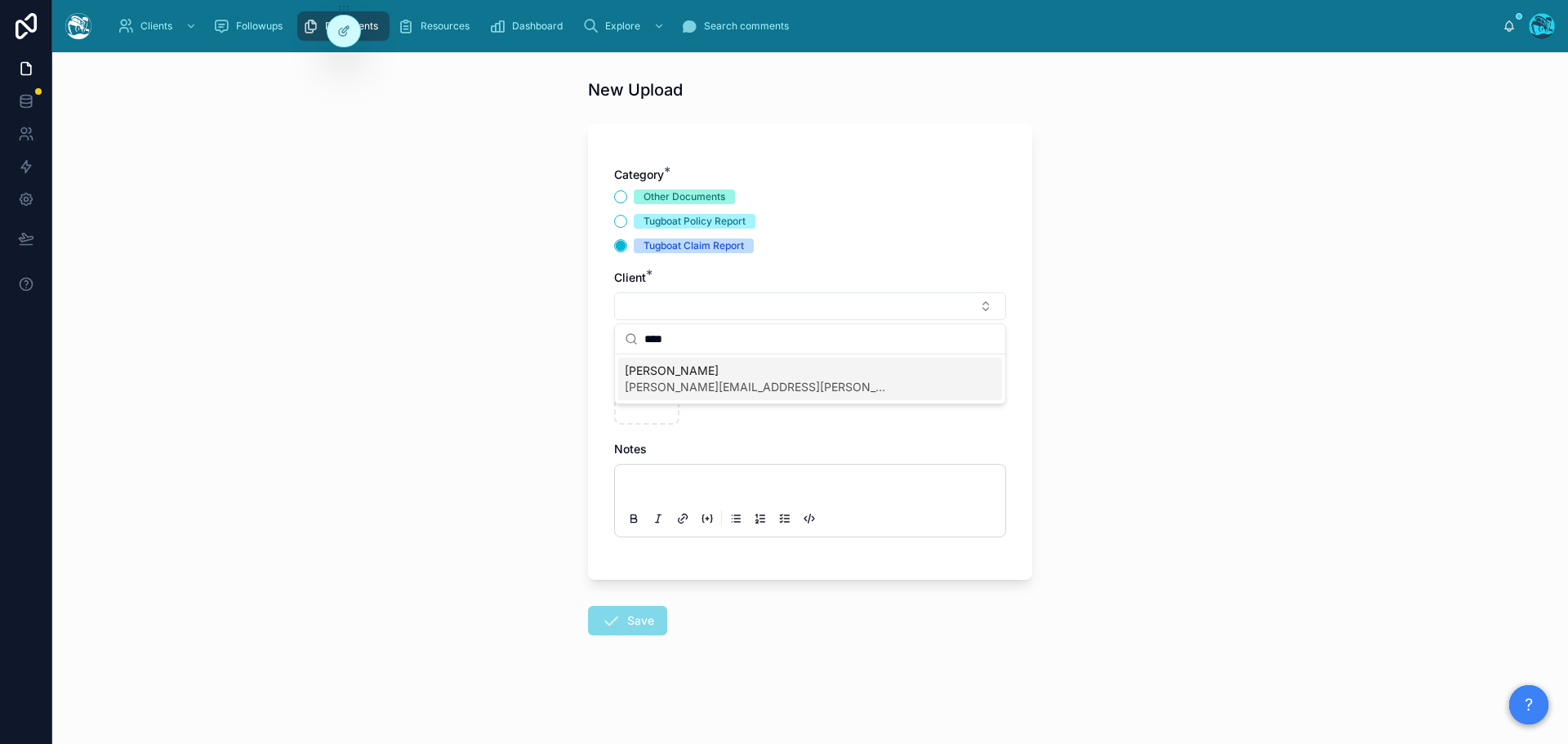click on "[PERSON_NAME]" at bounding box center [755, 371] 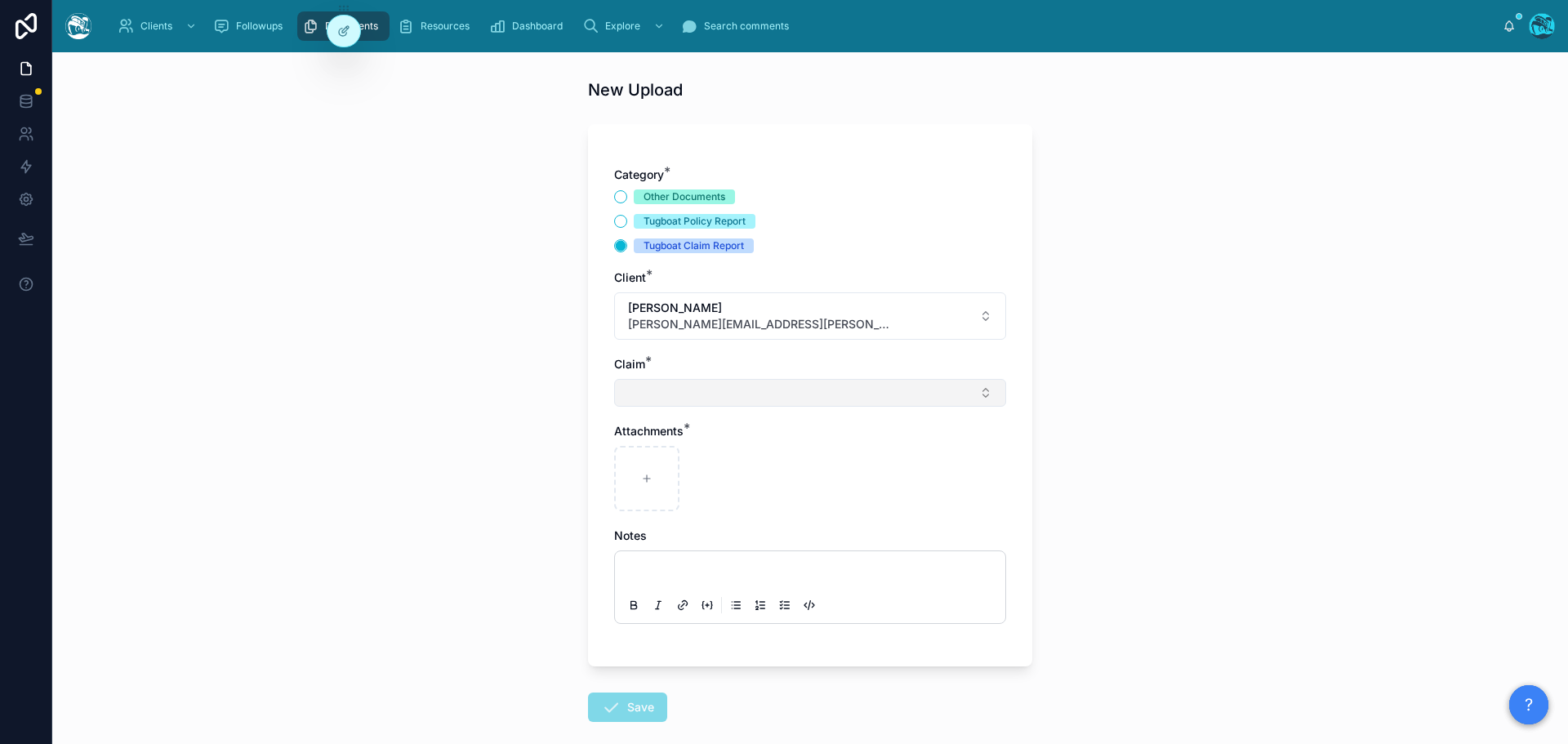 click at bounding box center (810, 393) 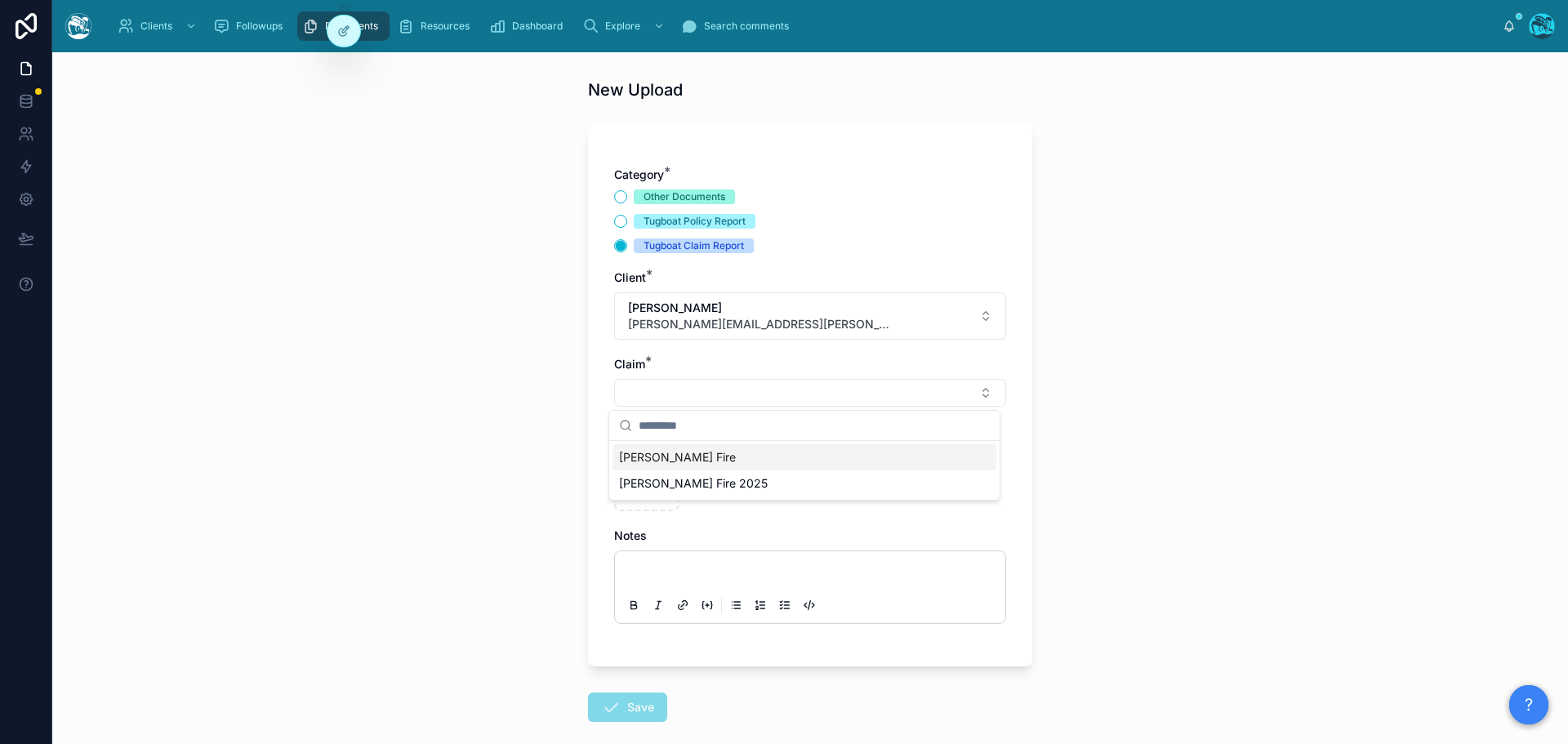 click on "[PERSON_NAME] Fire" at bounding box center [677, 457] 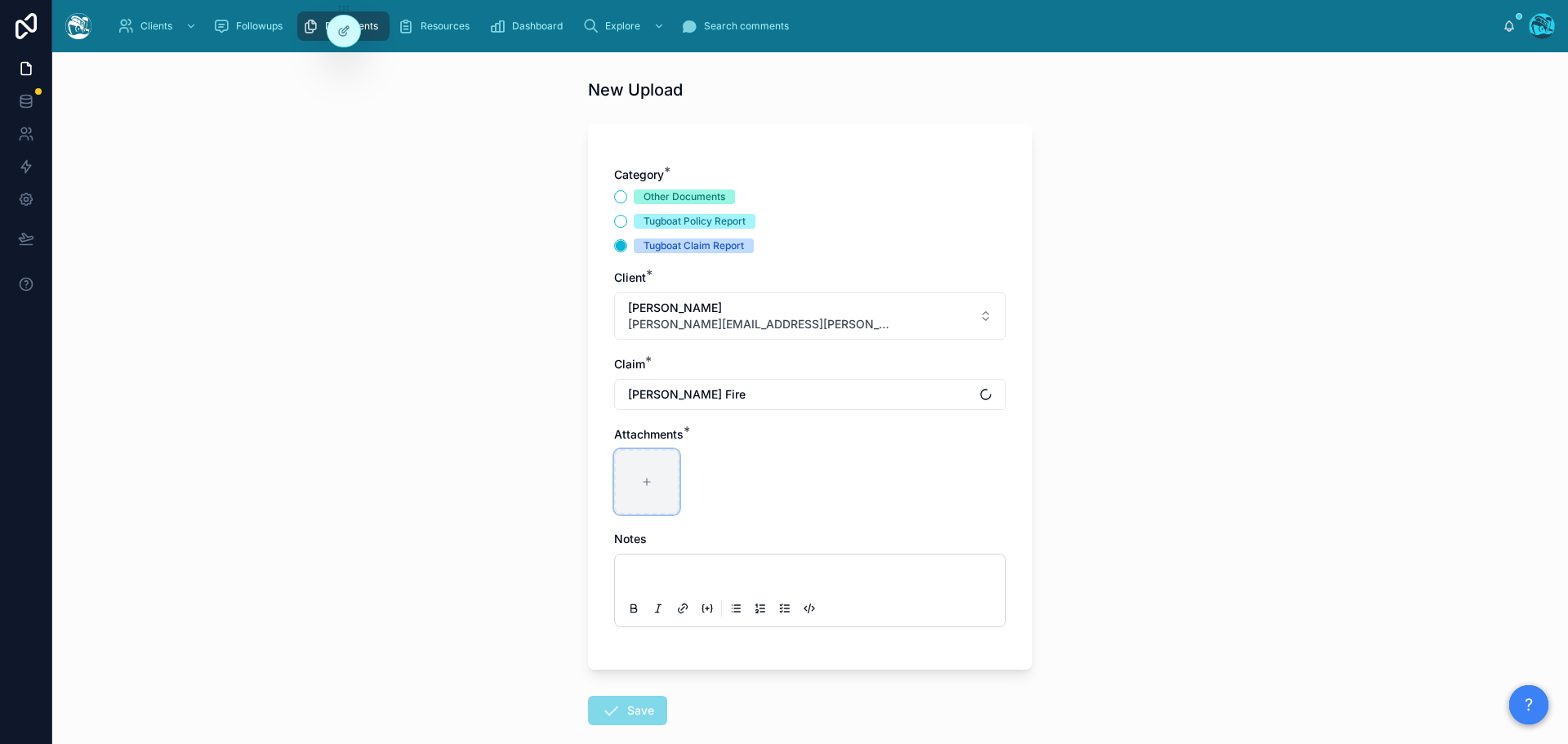 click at bounding box center [647, 482] 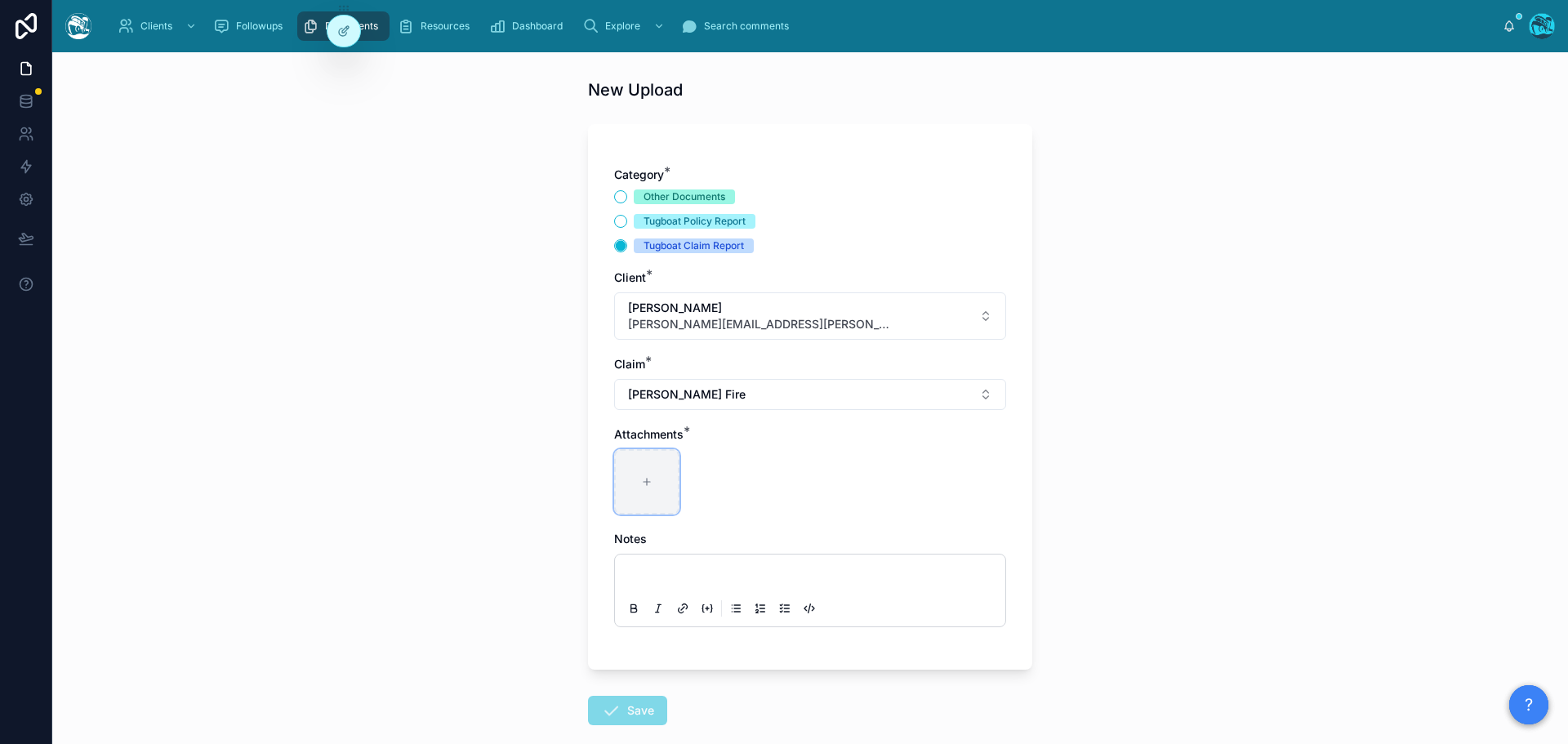 type on "**********" 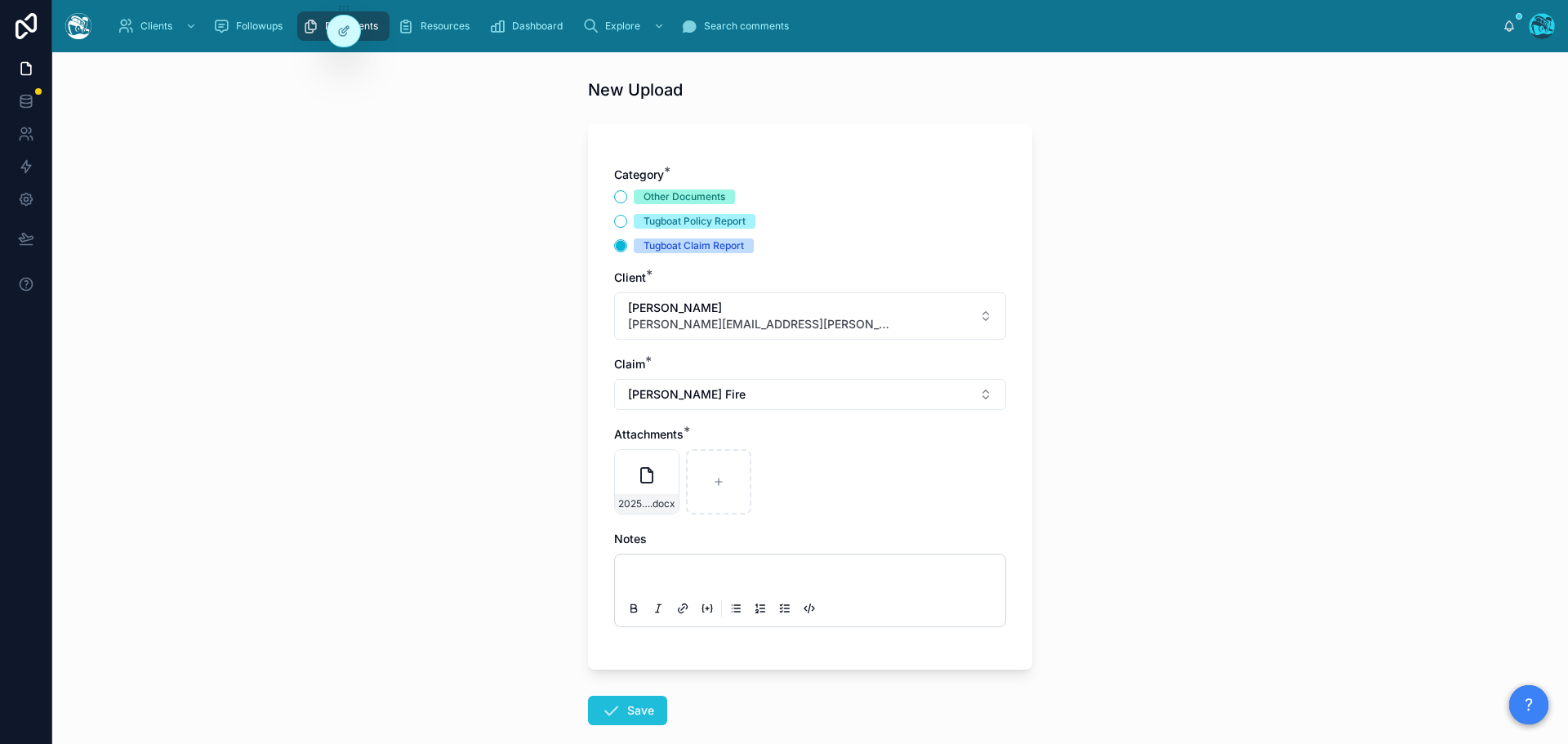 click on "Save" at bounding box center [627, 711] 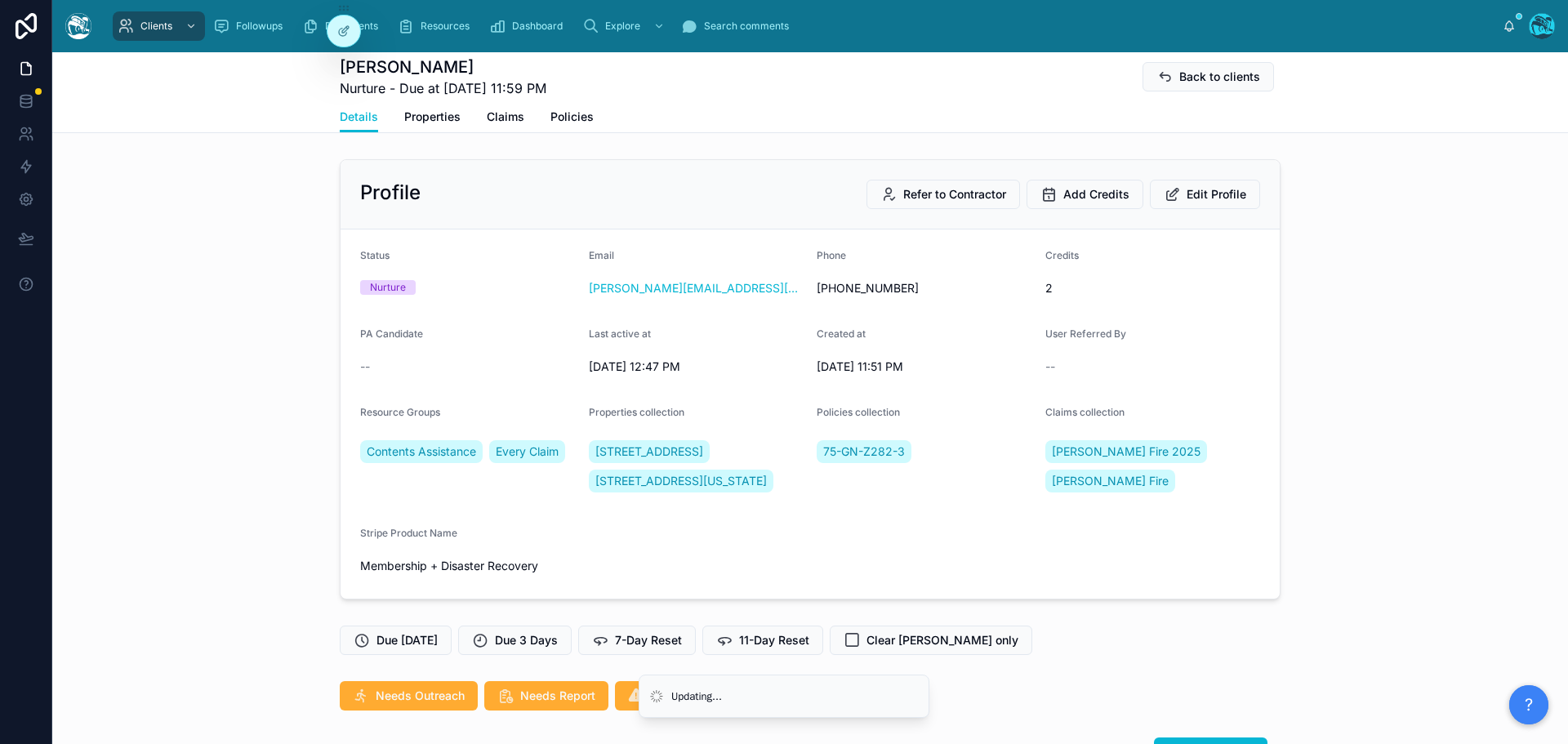scroll, scrollTop: 1374, scrollLeft: 0, axis: vertical 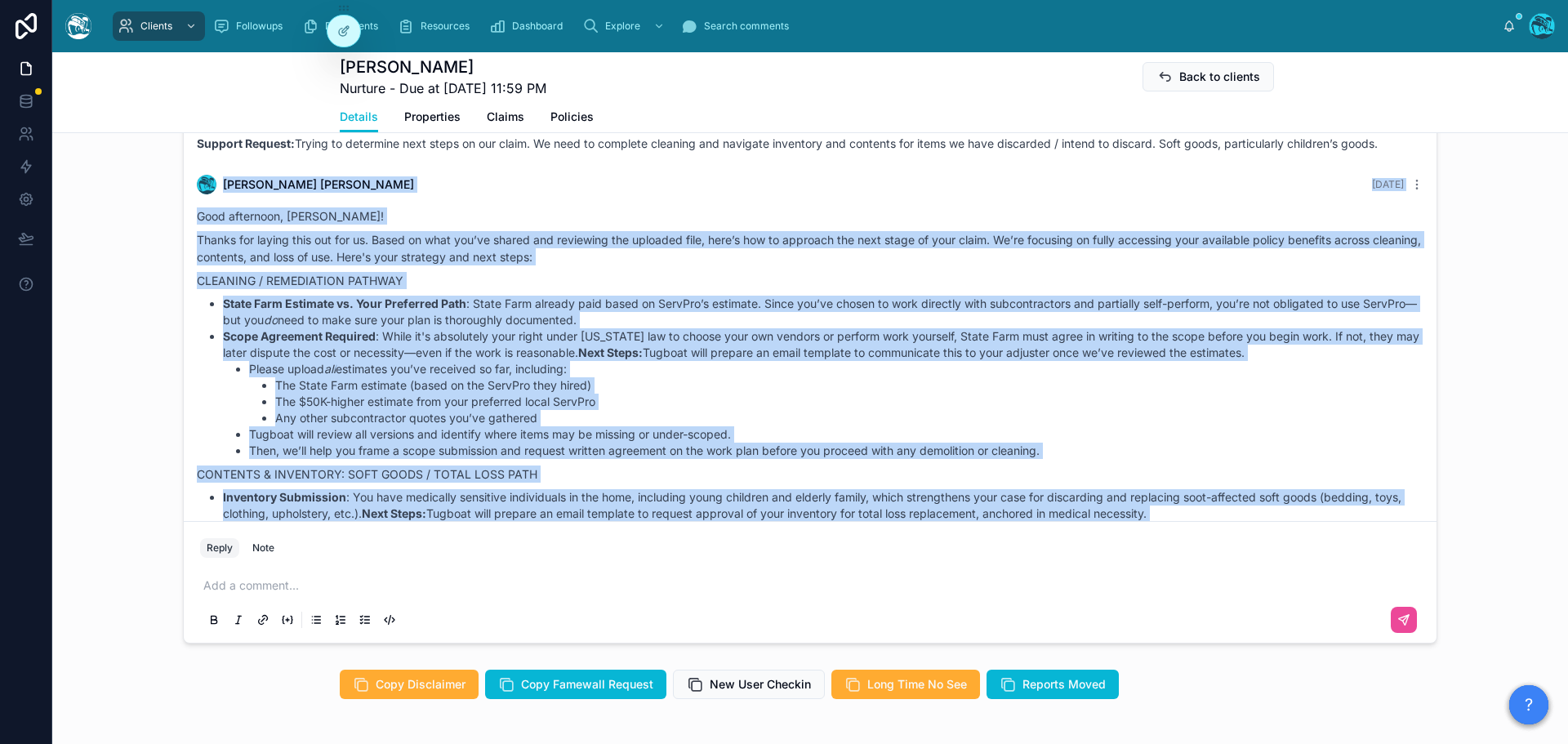 drag, startPoint x: 409, startPoint y: 481, endPoint x: 149, endPoint y: 230, distance: 361.3876 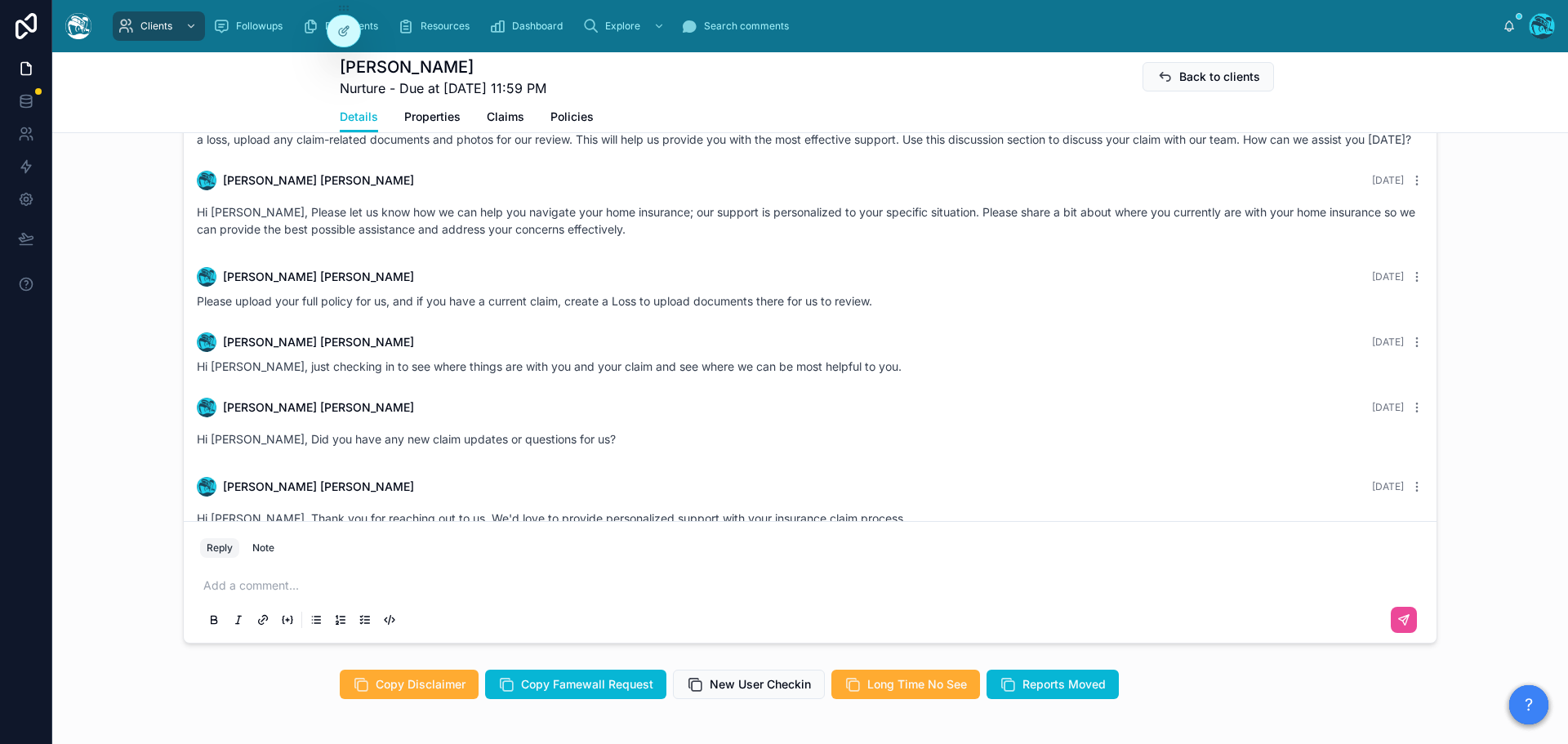 scroll, scrollTop: 0, scrollLeft: 0, axis: both 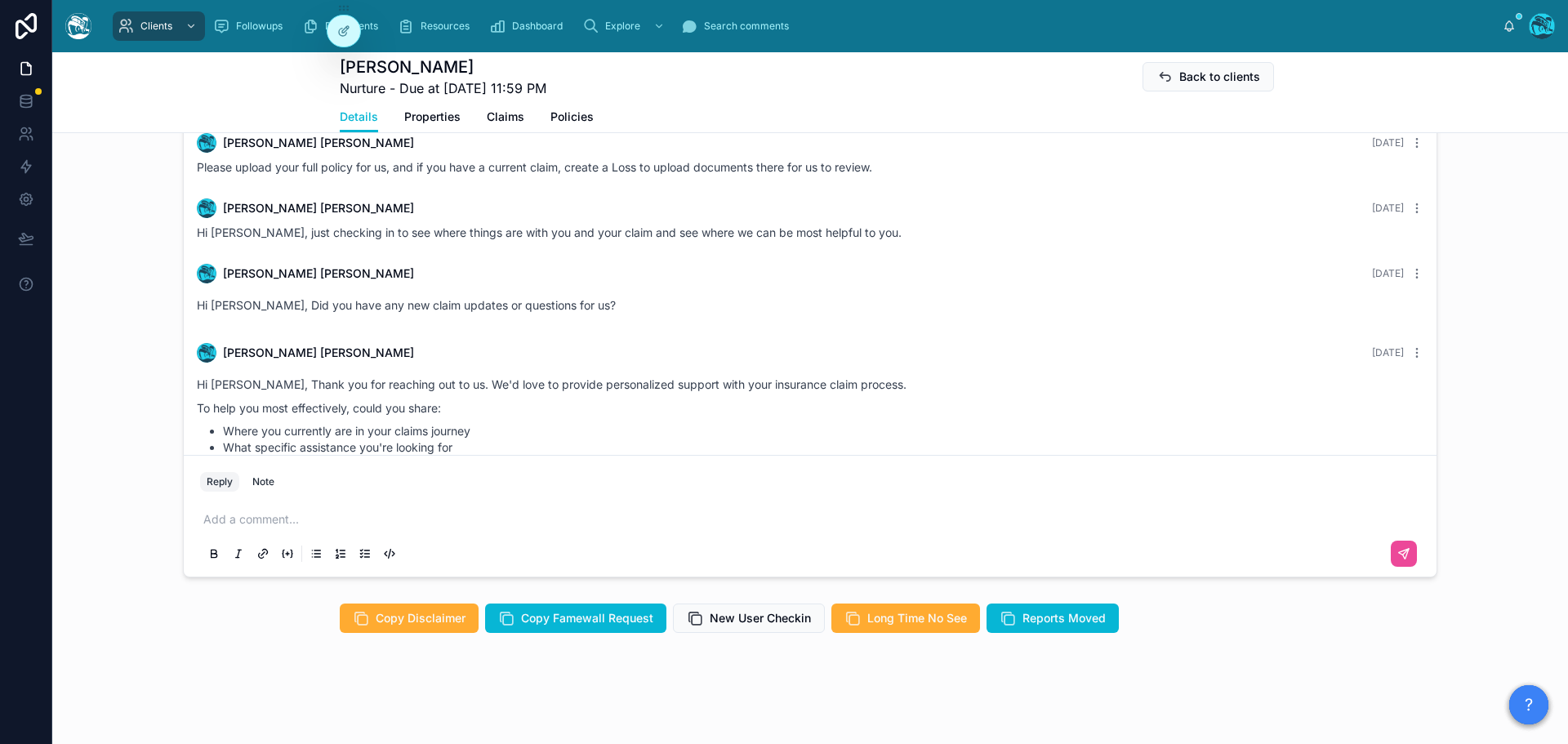 click at bounding box center (813, 519) 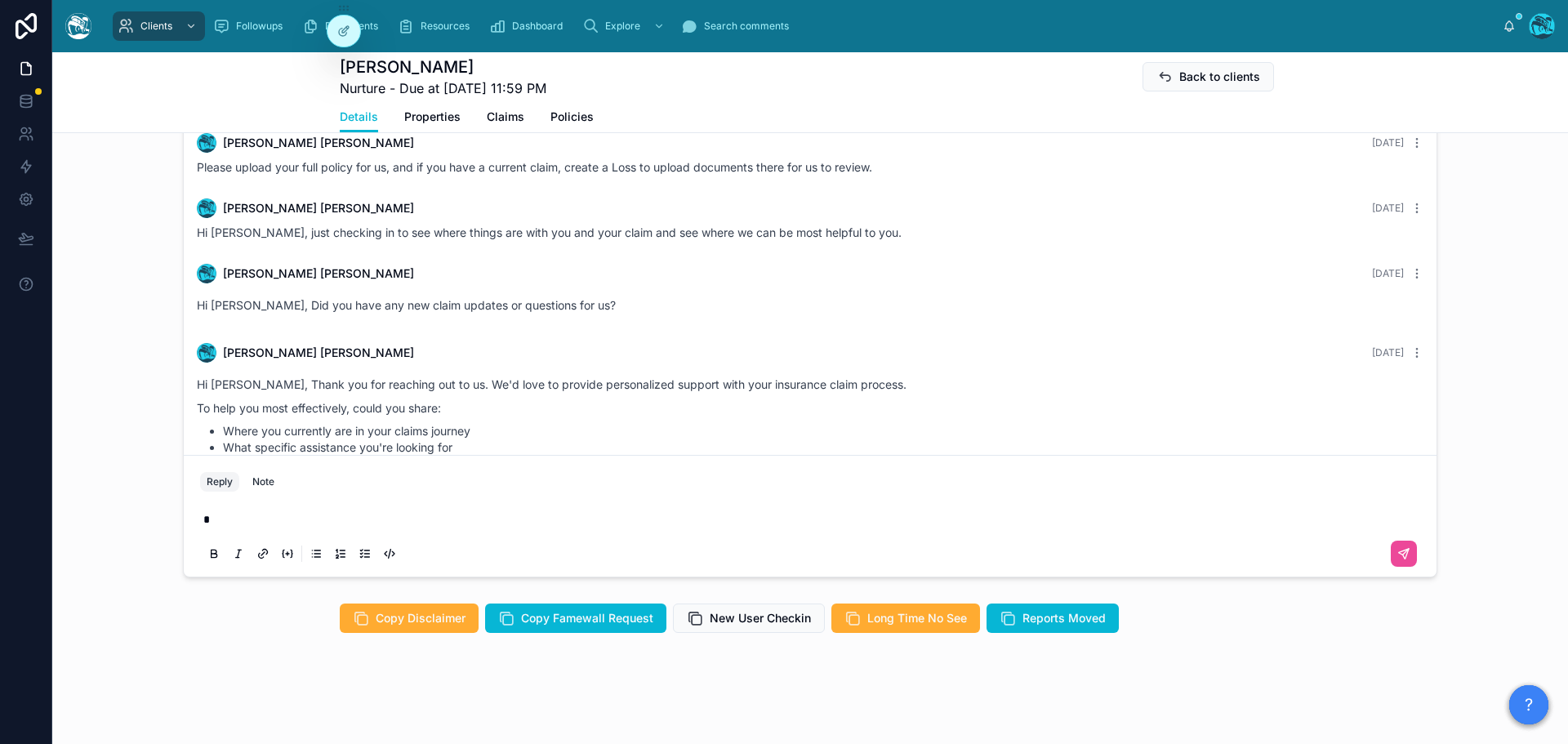 type 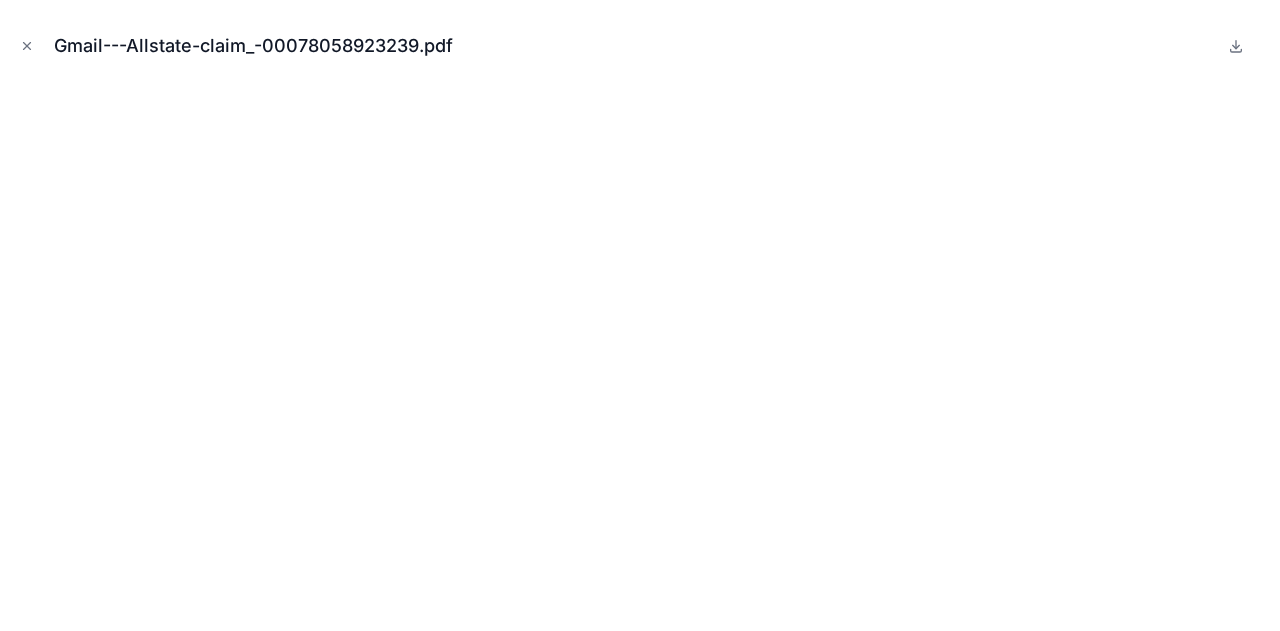 scroll, scrollTop: 0, scrollLeft: 0, axis: both 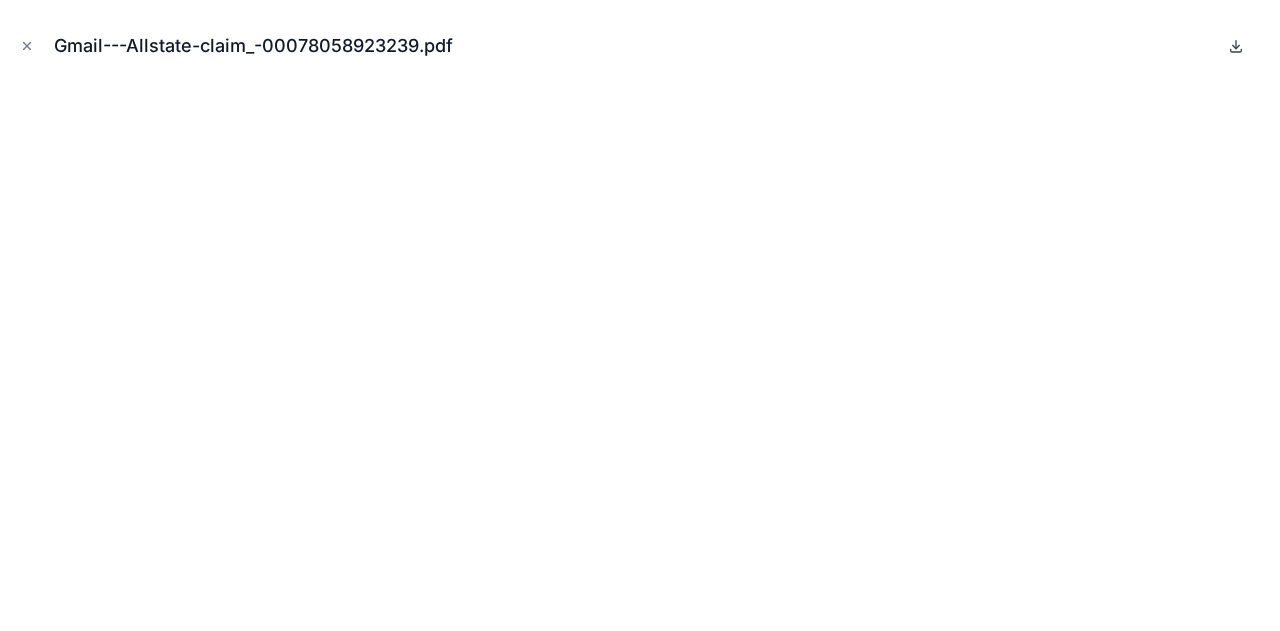 click 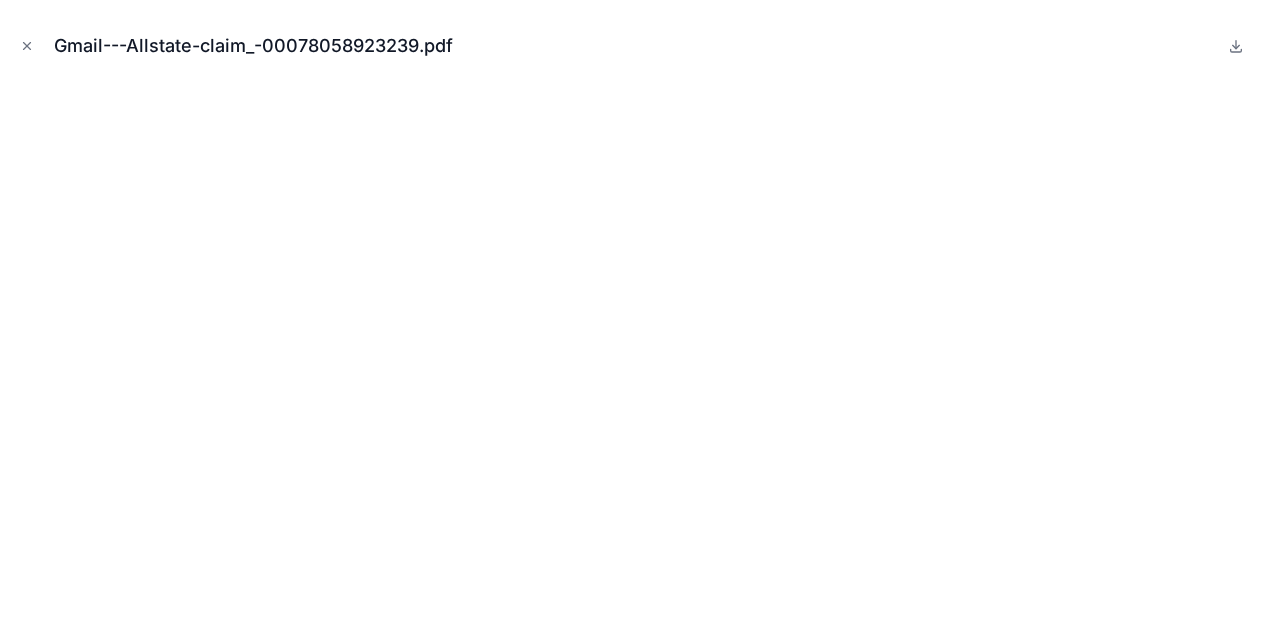 click 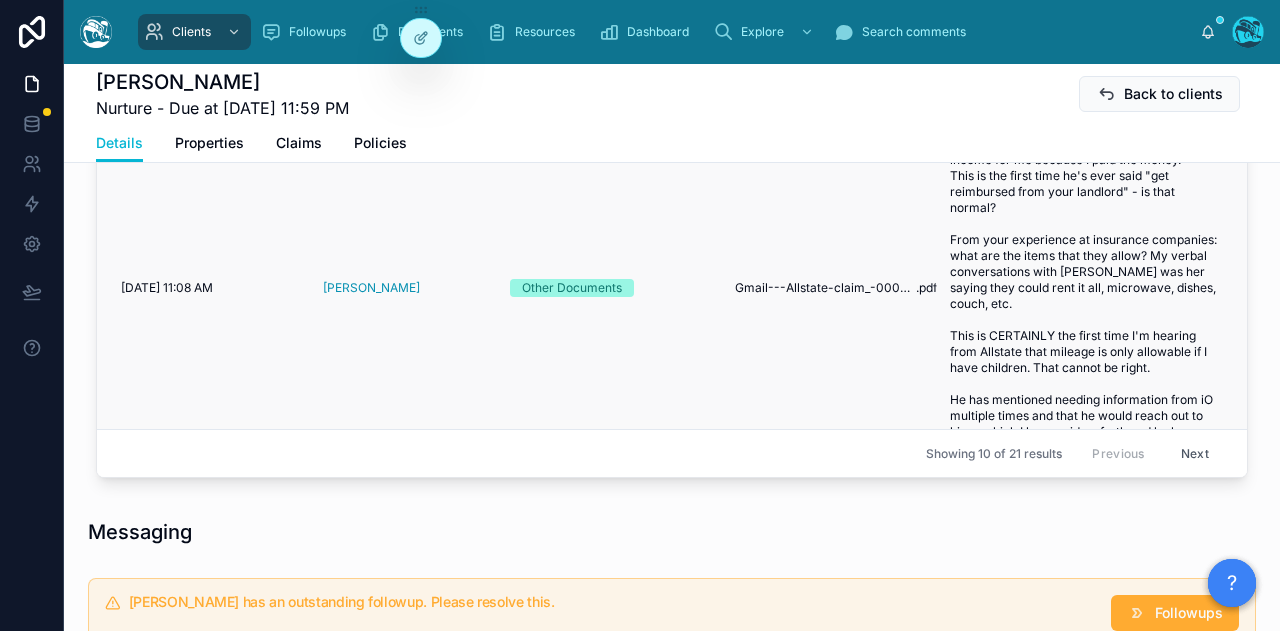 scroll, scrollTop: 890, scrollLeft: 0, axis: vertical 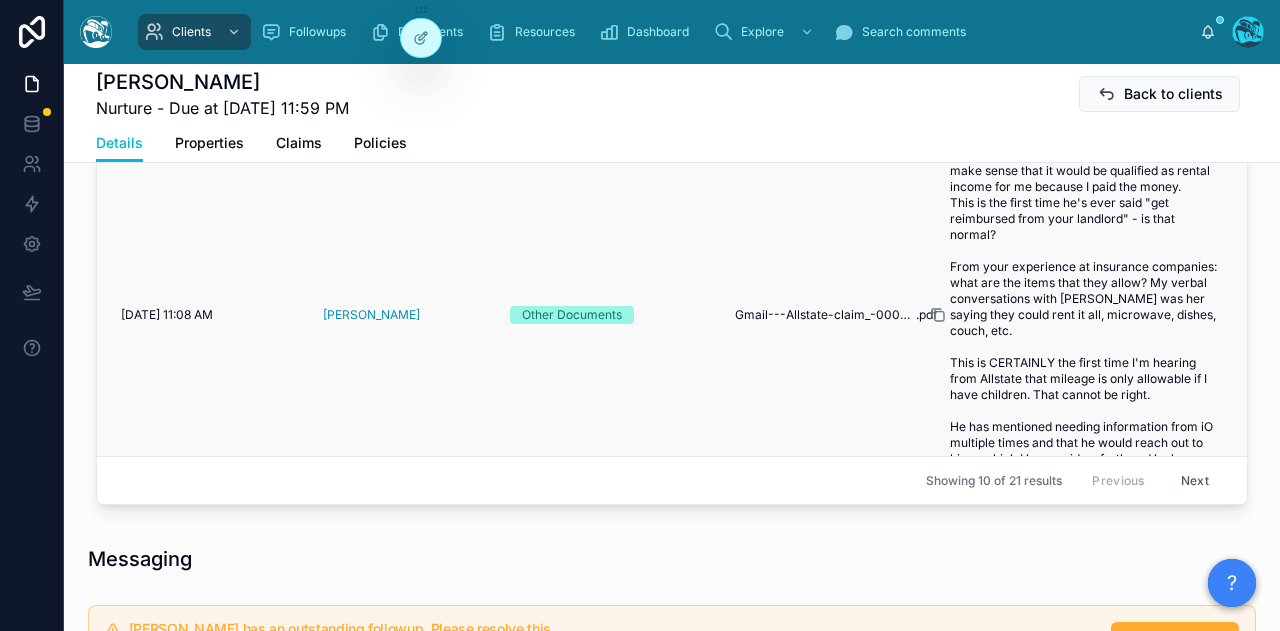 click 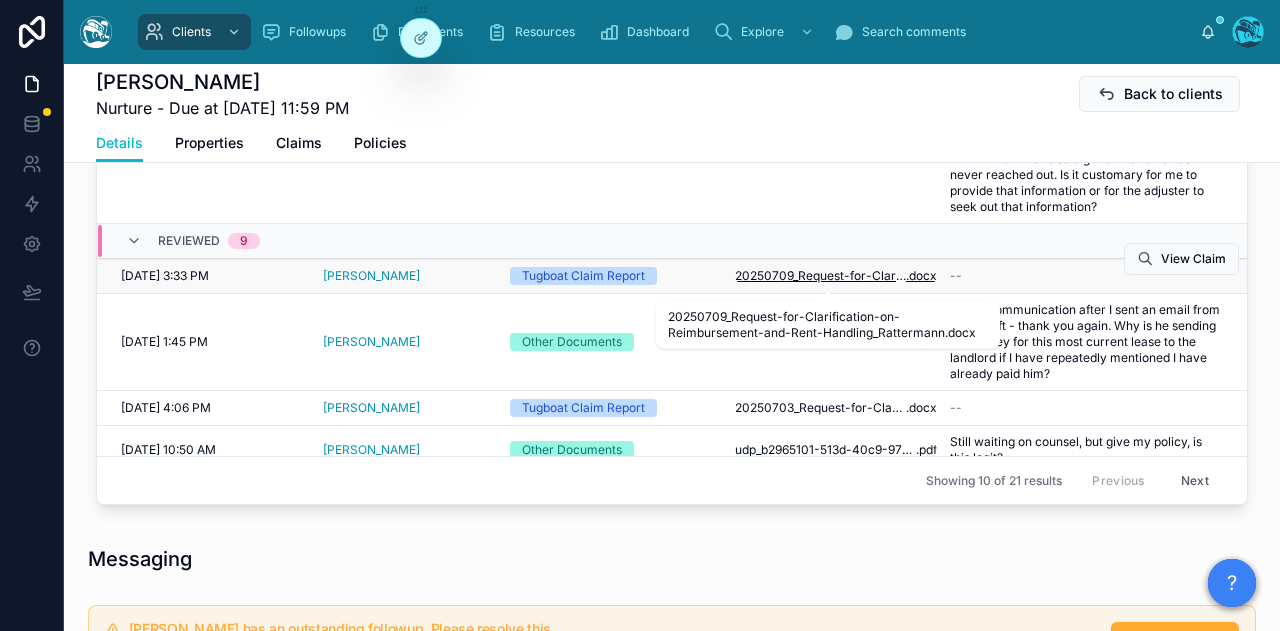 click on "20250709_Request-for-Clarification-on-Reimbursement-and-Rent-Handling_Rattermann" at bounding box center (820, 276) 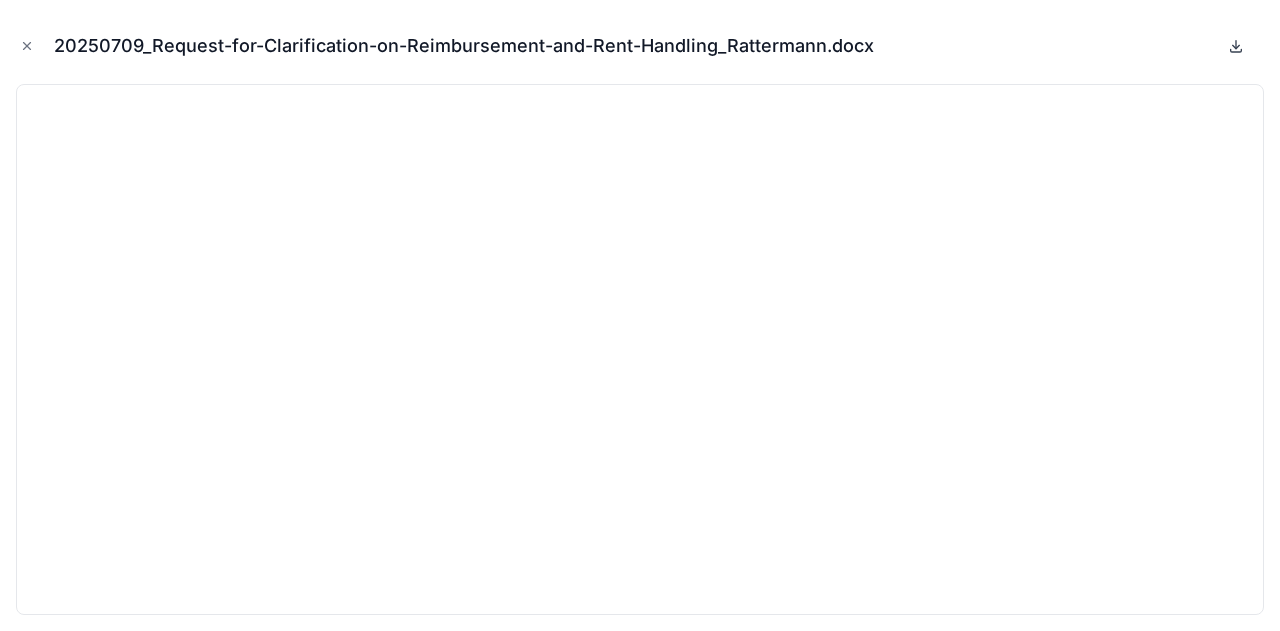 click 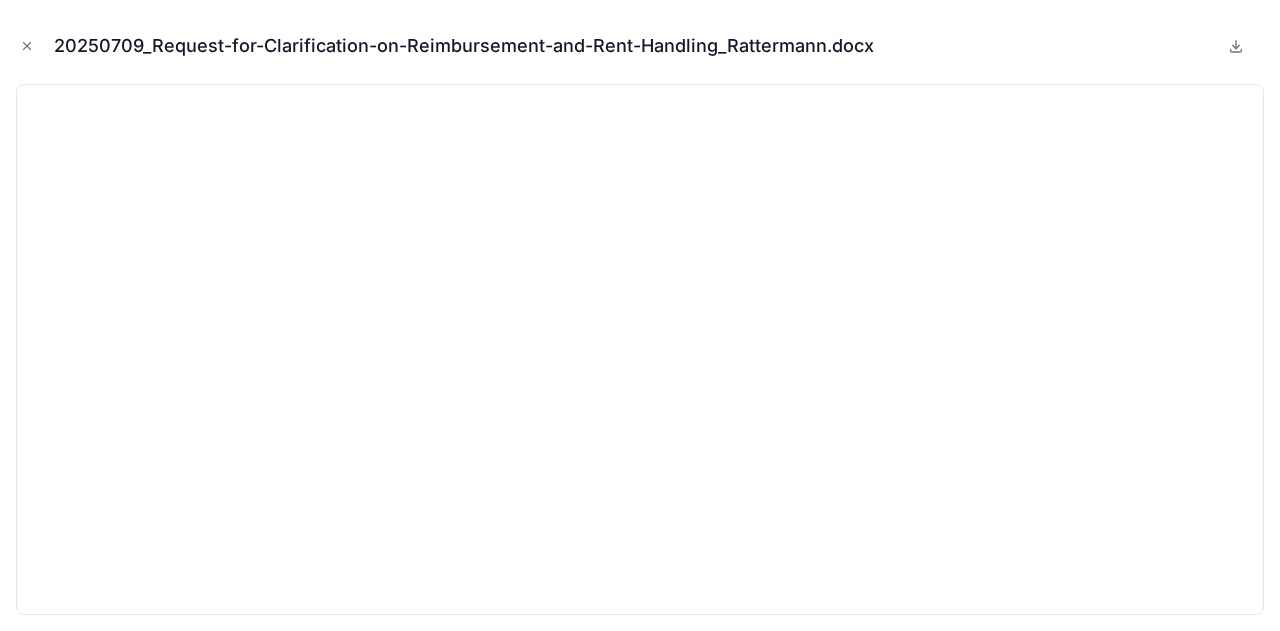 drag, startPoint x: 25, startPoint y: 45, endPoint x: 158, endPoint y: 120, distance: 152.68922 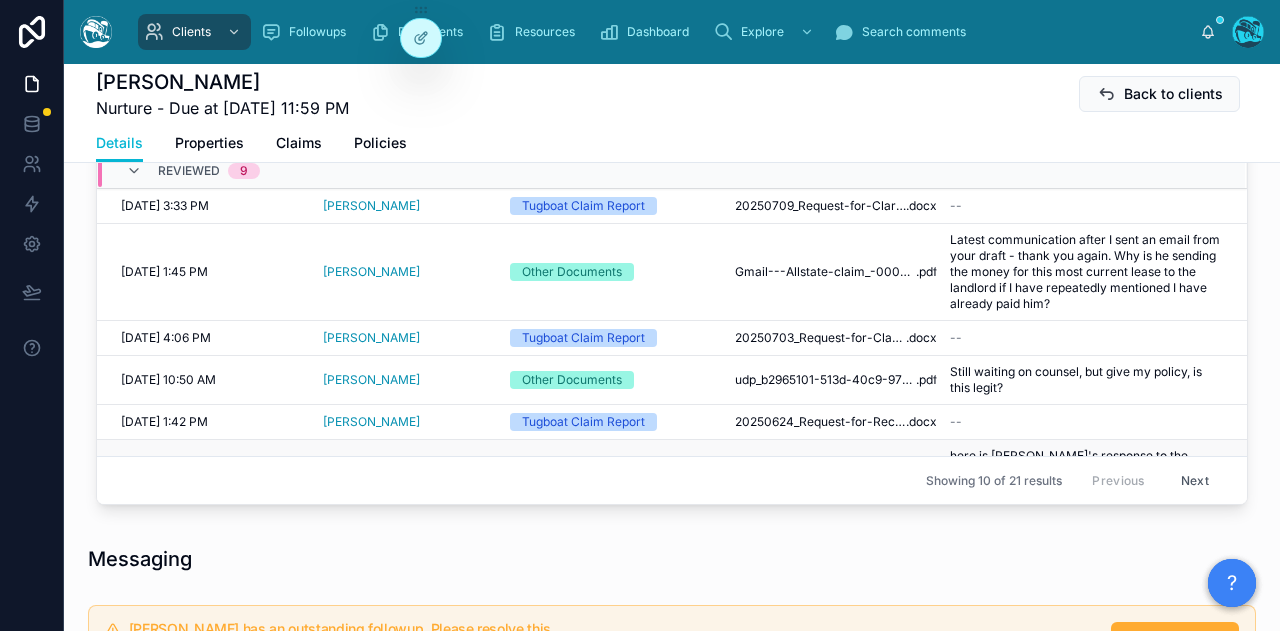 scroll, scrollTop: 532, scrollLeft: 0, axis: vertical 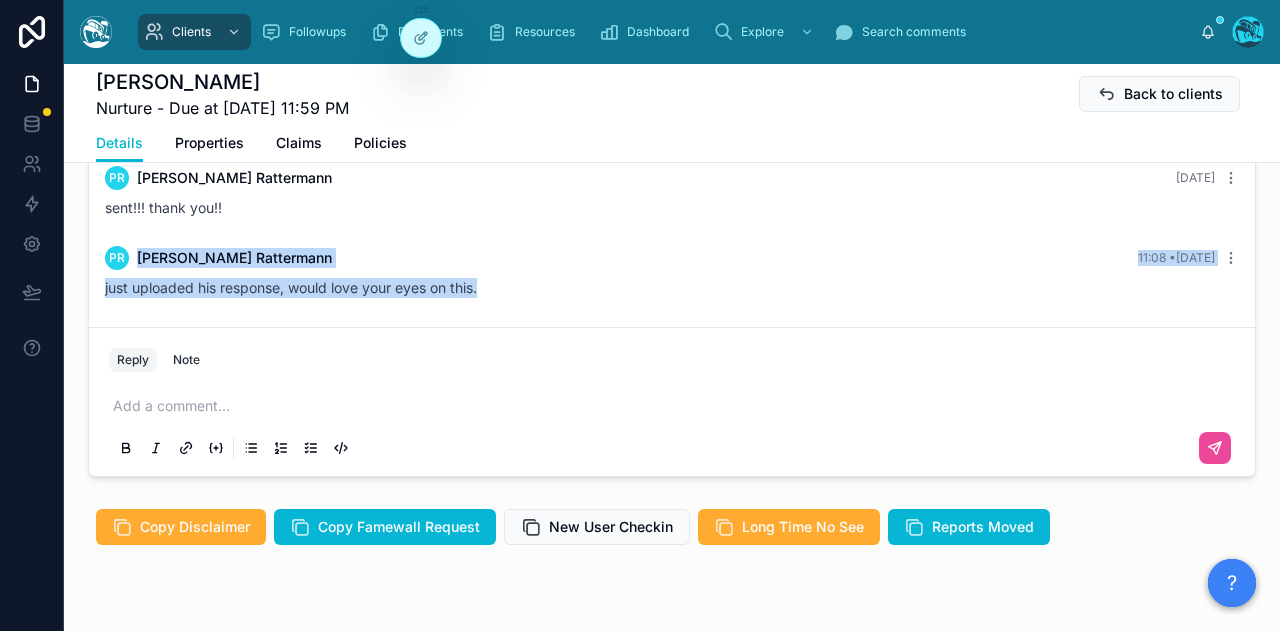 drag, startPoint x: 500, startPoint y: 211, endPoint x: 505, endPoint y: 293, distance: 82.1523 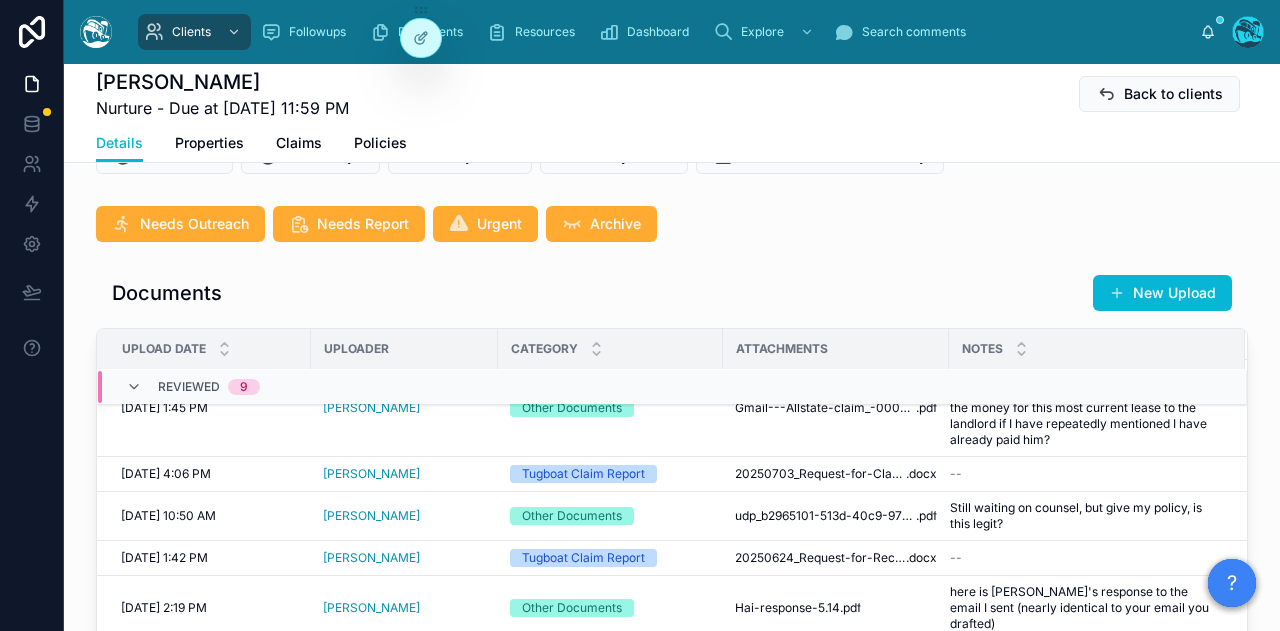 scroll, scrollTop: 590, scrollLeft: 0, axis: vertical 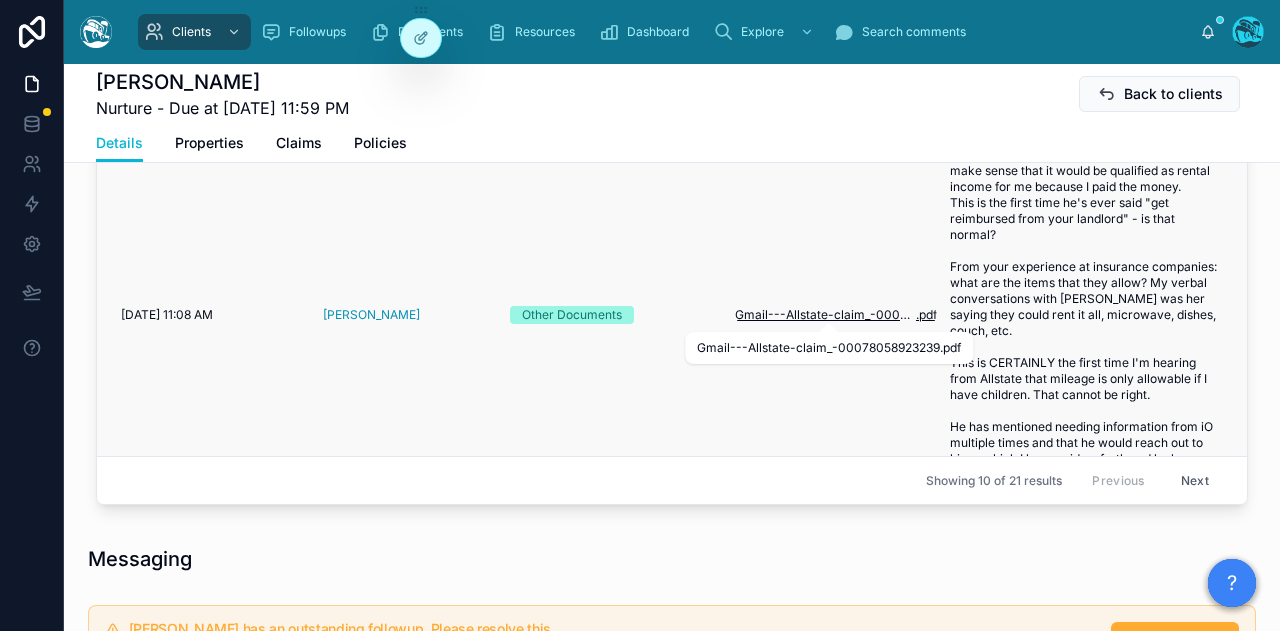 click on "Gmail---Allstate-claim_-00078058923239" at bounding box center [825, 315] 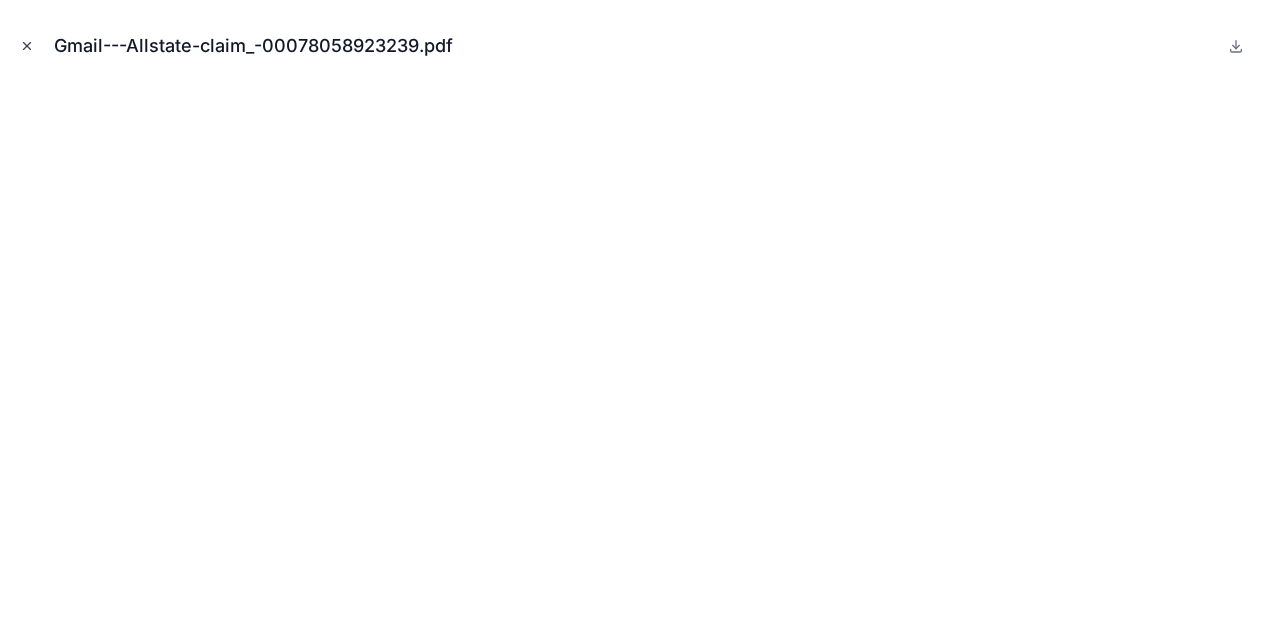 click 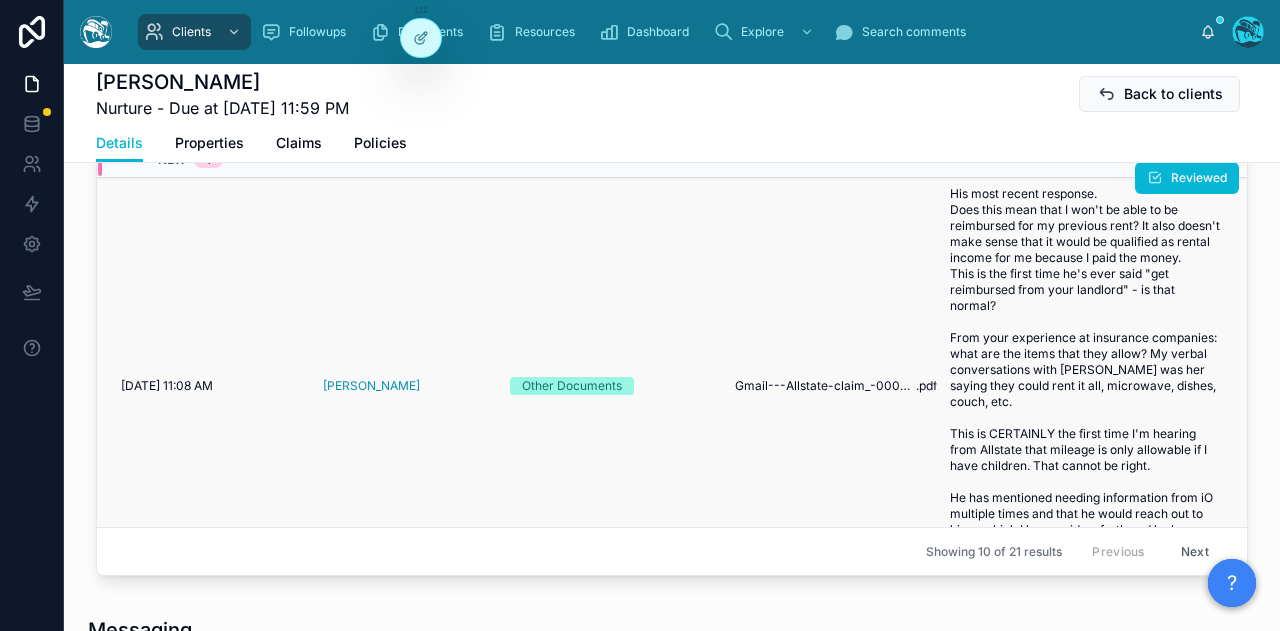 scroll, scrollTop: 790, scrollLeft: 0, axis: vertical 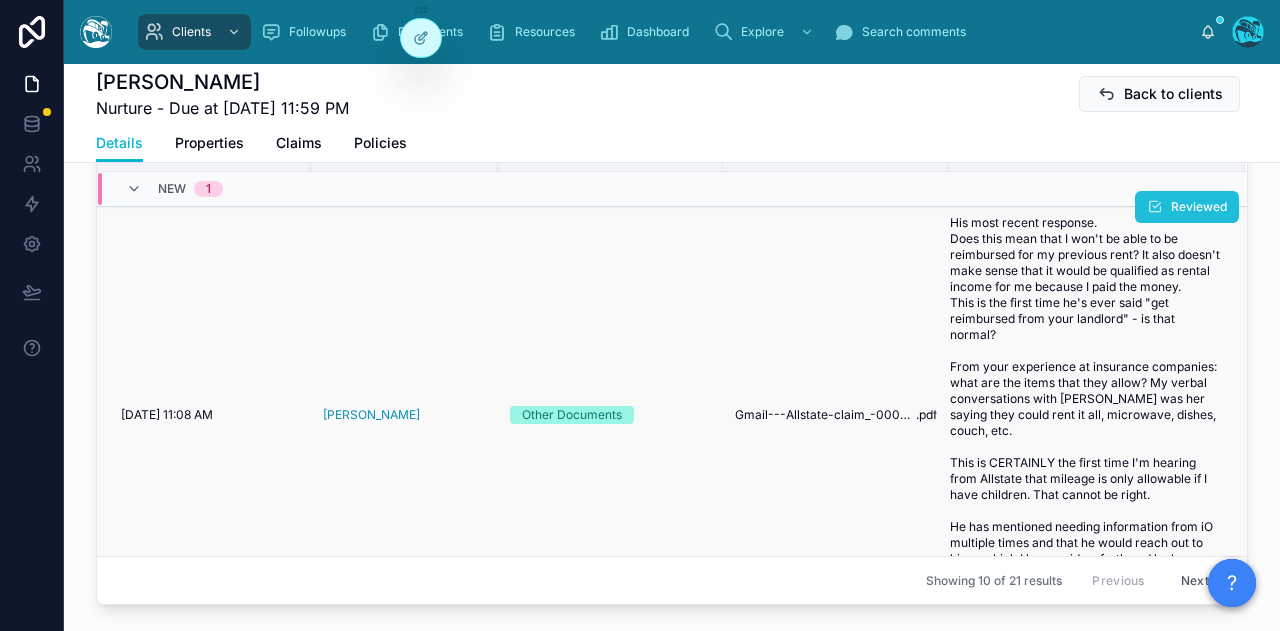 click on "Reviewed" at bounding box center (1199, 207) 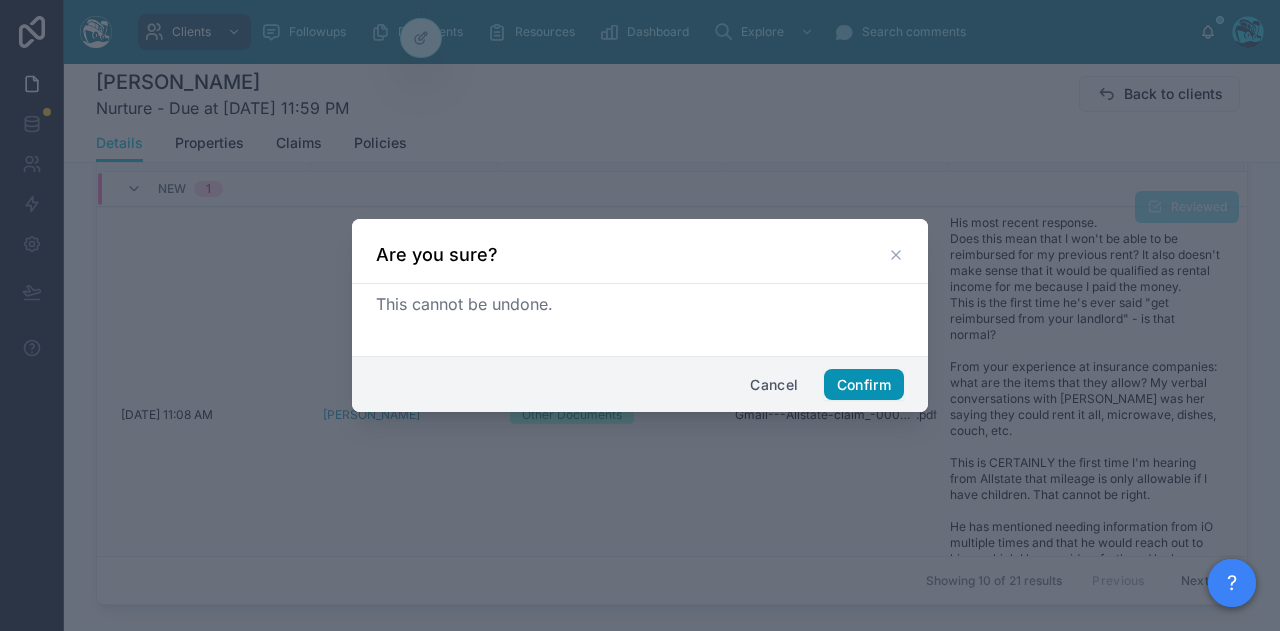click on "Confirm" at bounding box center [864, 385] 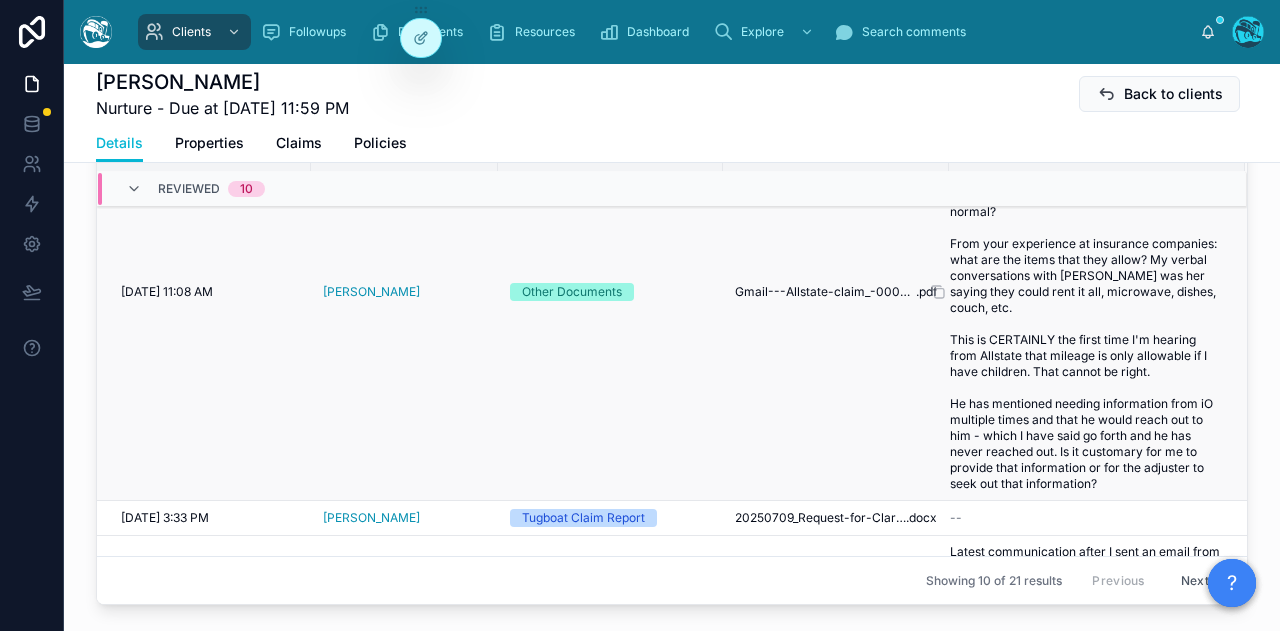scroll, scrollTop: 400, scrollLeft: 0, axis: vertical 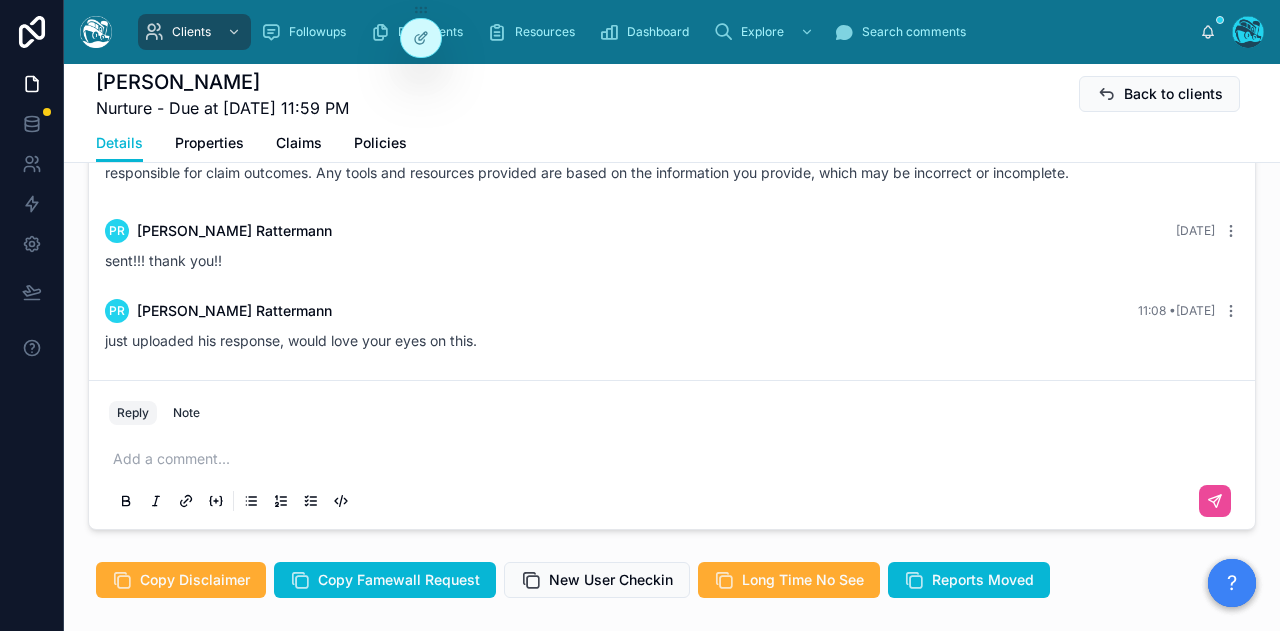 click at bounding box center (676, 459) 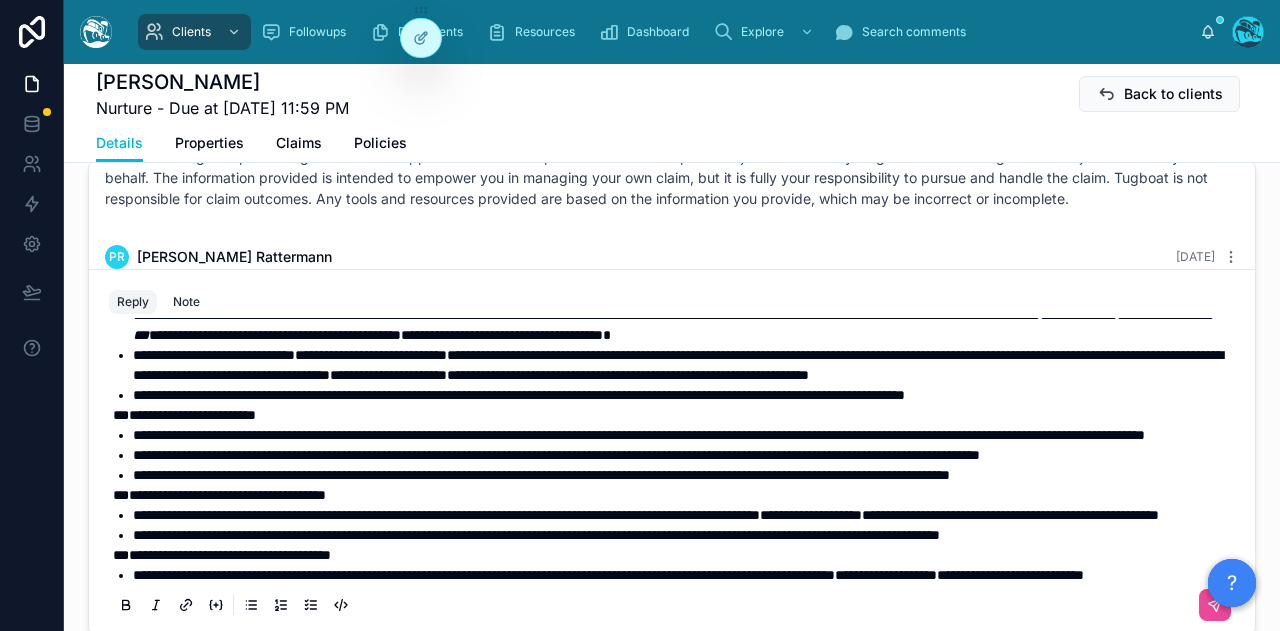 scroll, scrollTop: 0, scrollLeft: 0, axis: both 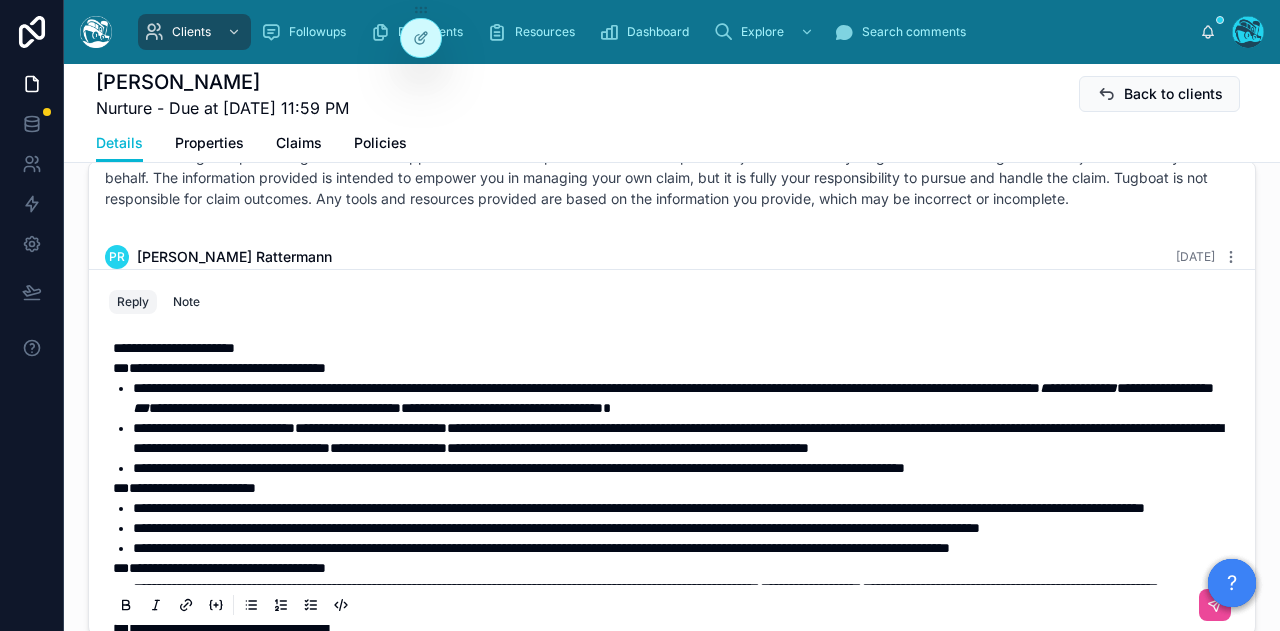 click on "**********" at bounding box center [174, 348] 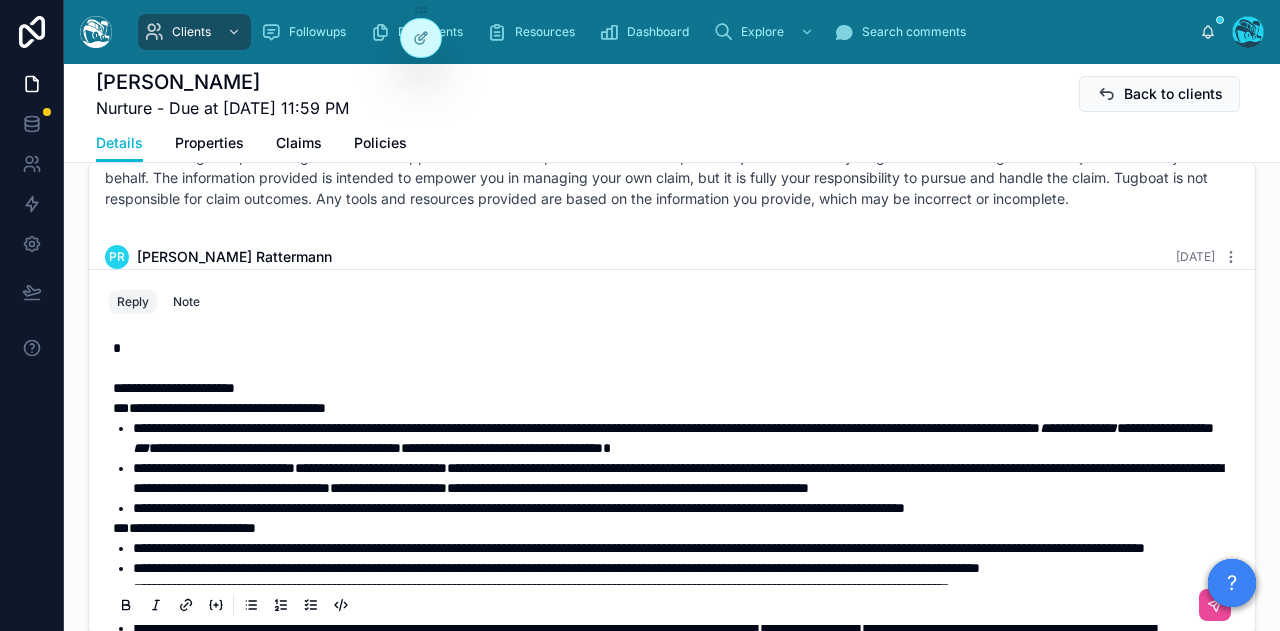 type 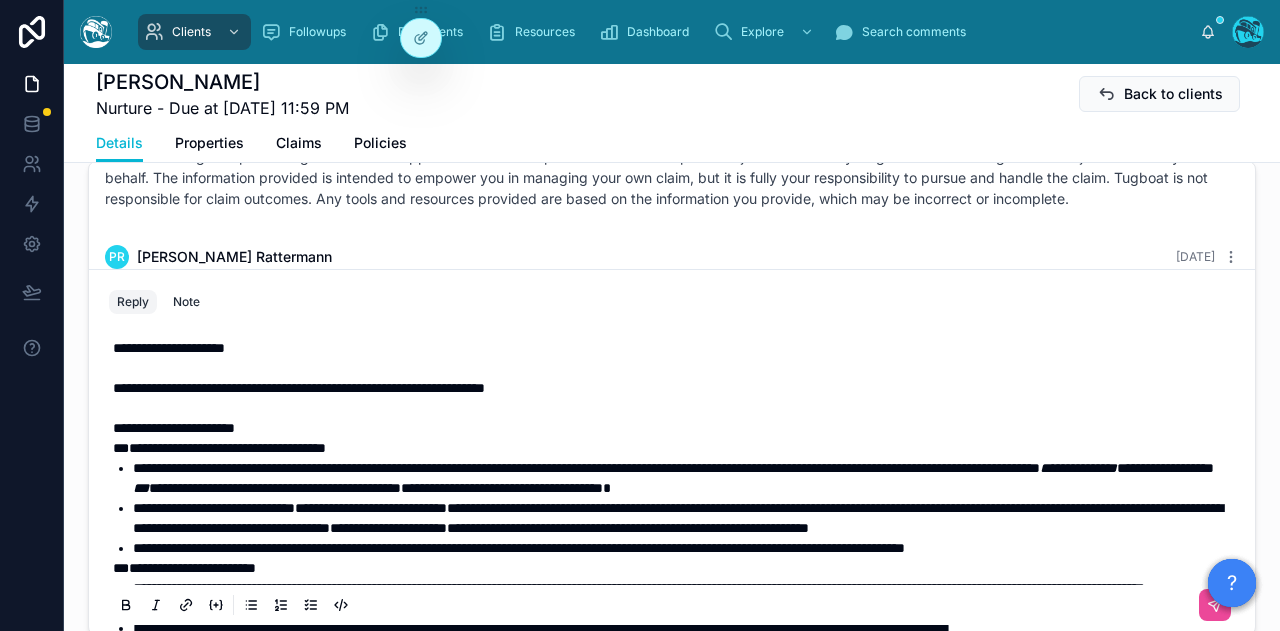click on "**********" at bounding box center [299, 388] 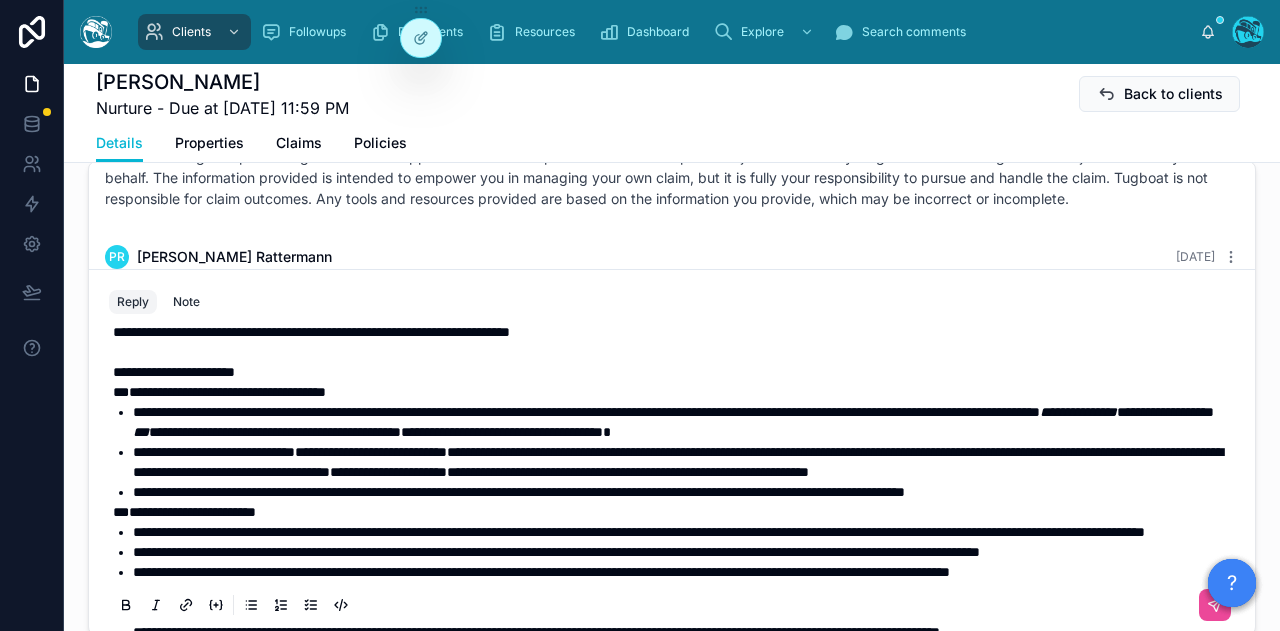 scroll, scrollTop: 100, scrollLeft: 0, axis: vertical 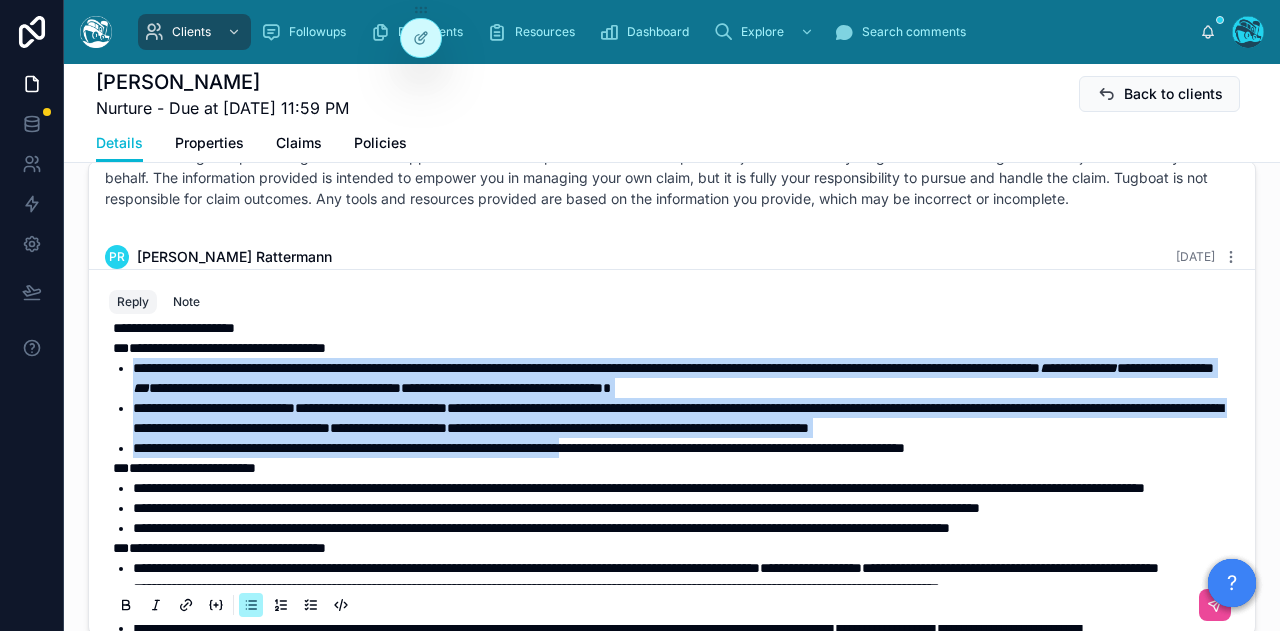 drag, startPoint x: 136, startPoint y: 367, endPoint x: 683, endPoint y: 470, distance: 556.613 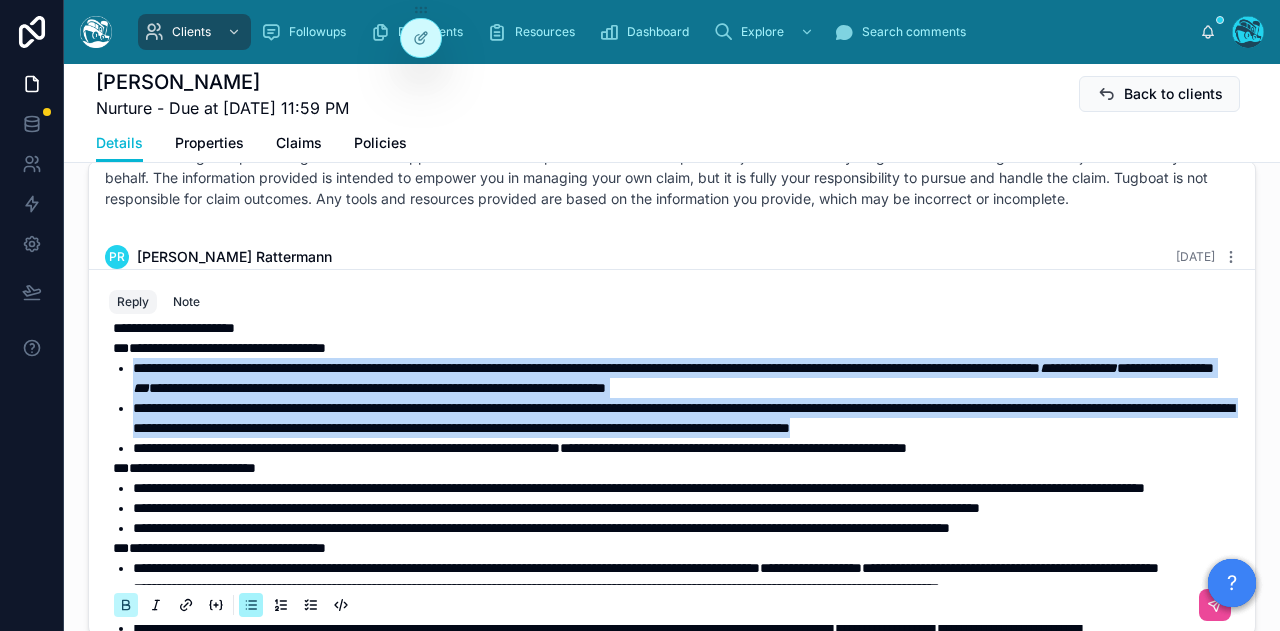 click 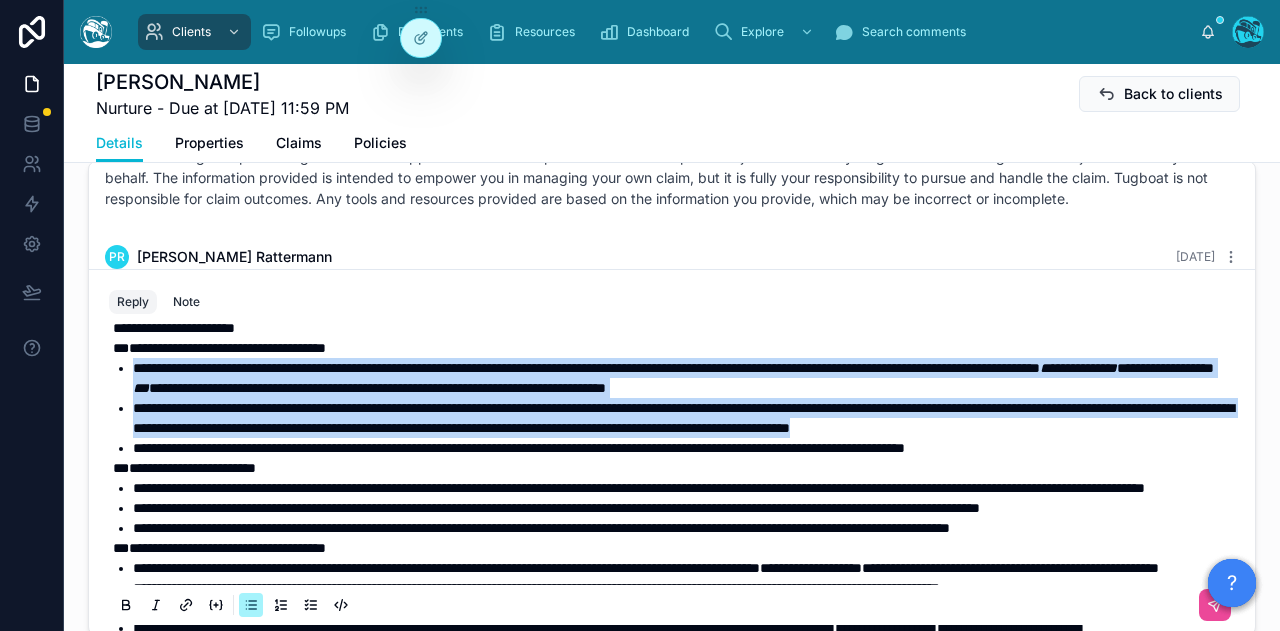 click on "**********" at bounding box center (683, 418) 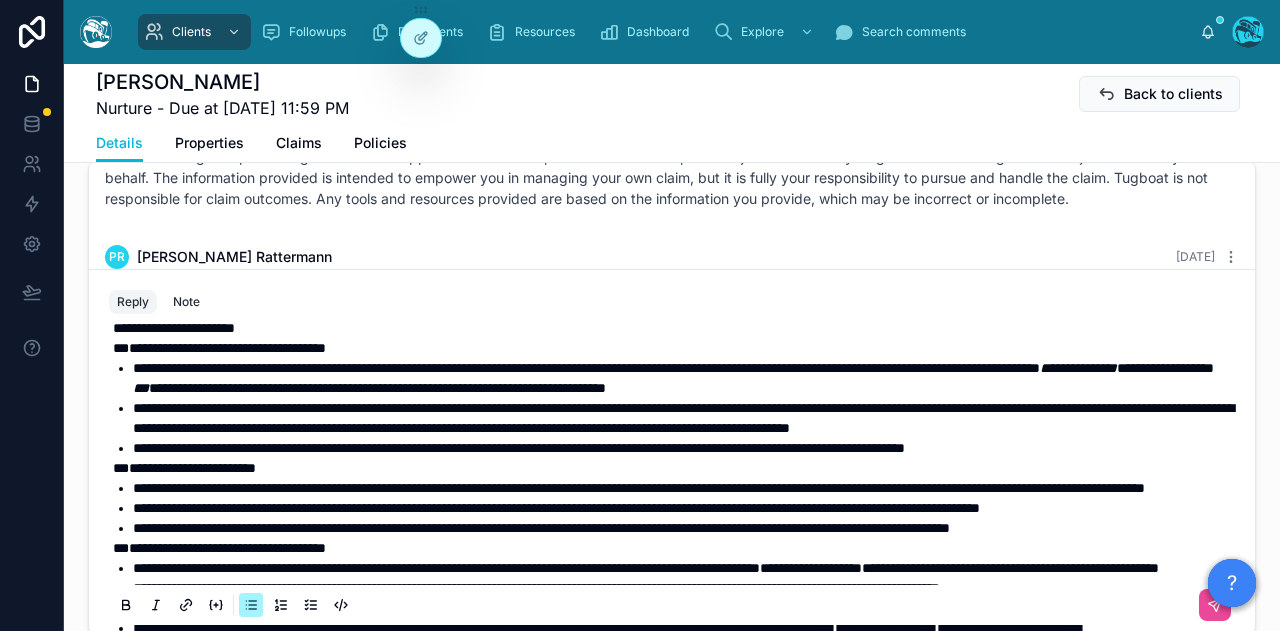 click on "**********" at bounding box center (586, 368) 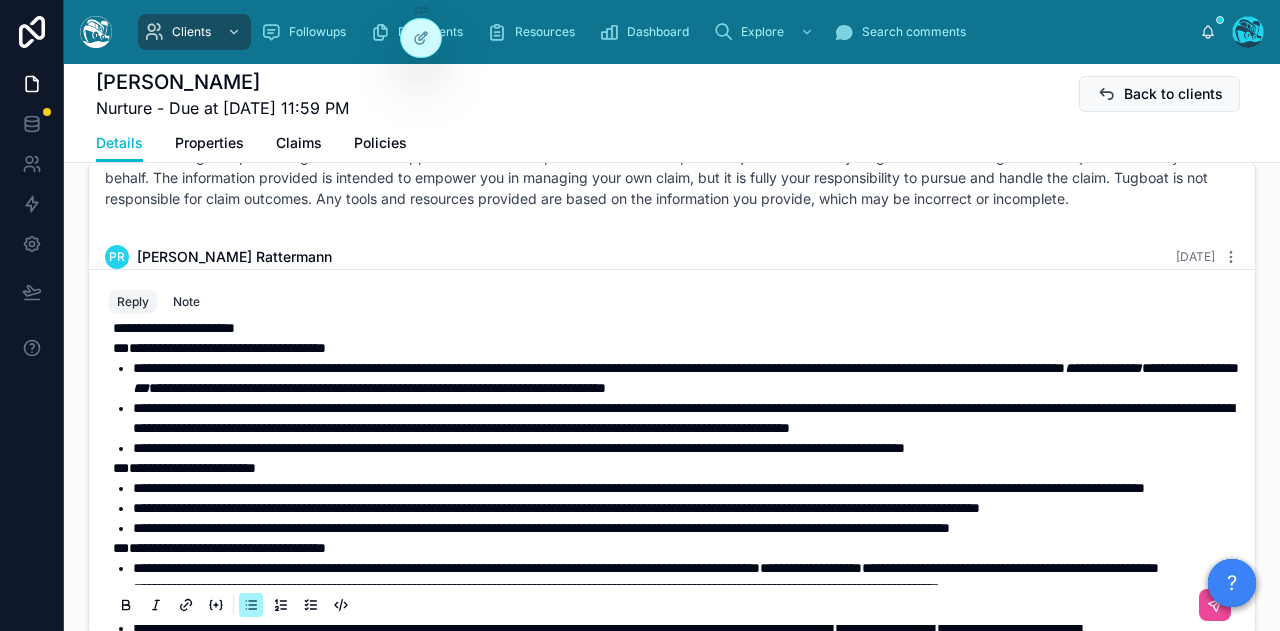 click on "**********" at bounding box center [377, 388] 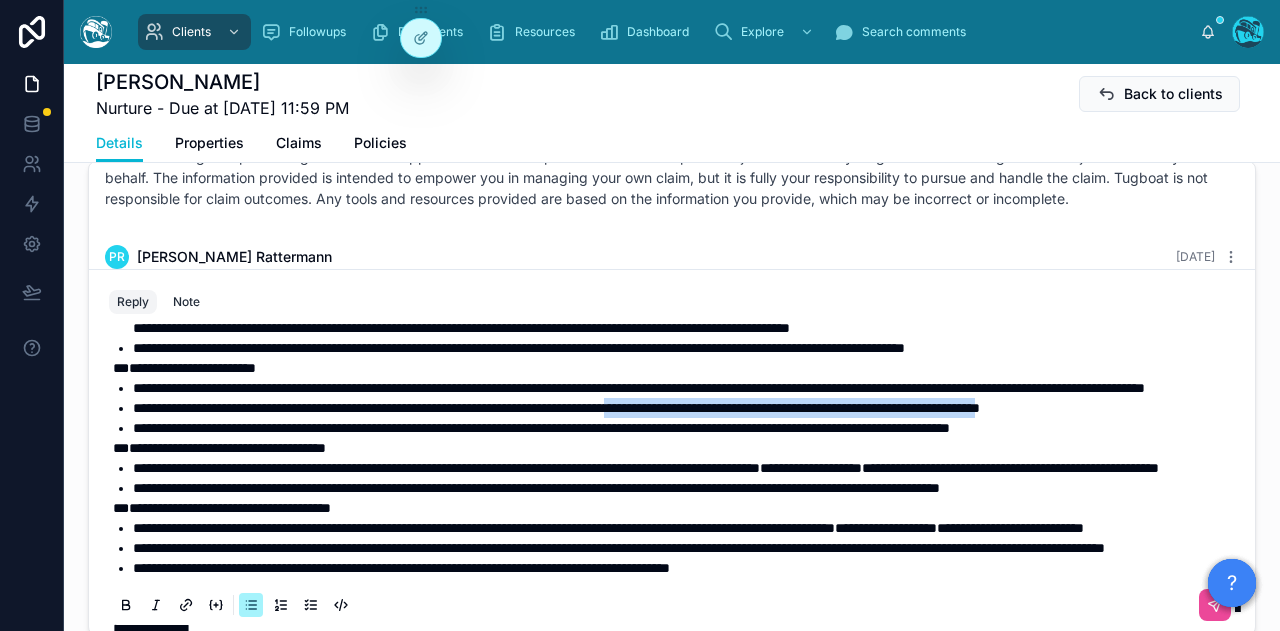 drag, startPoint x: 716, startPoint y: 447, endPoint x: 1186, endPoint y: 446, distance: 470.00107 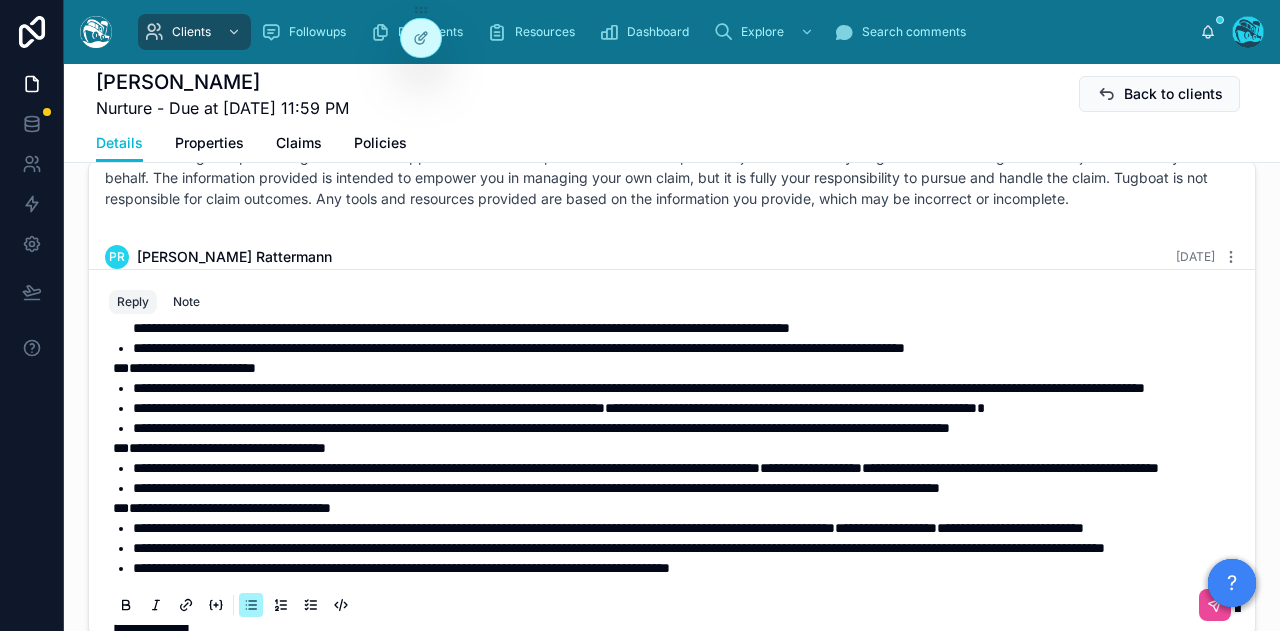 click on "**********" at bounding box center (541, 428) 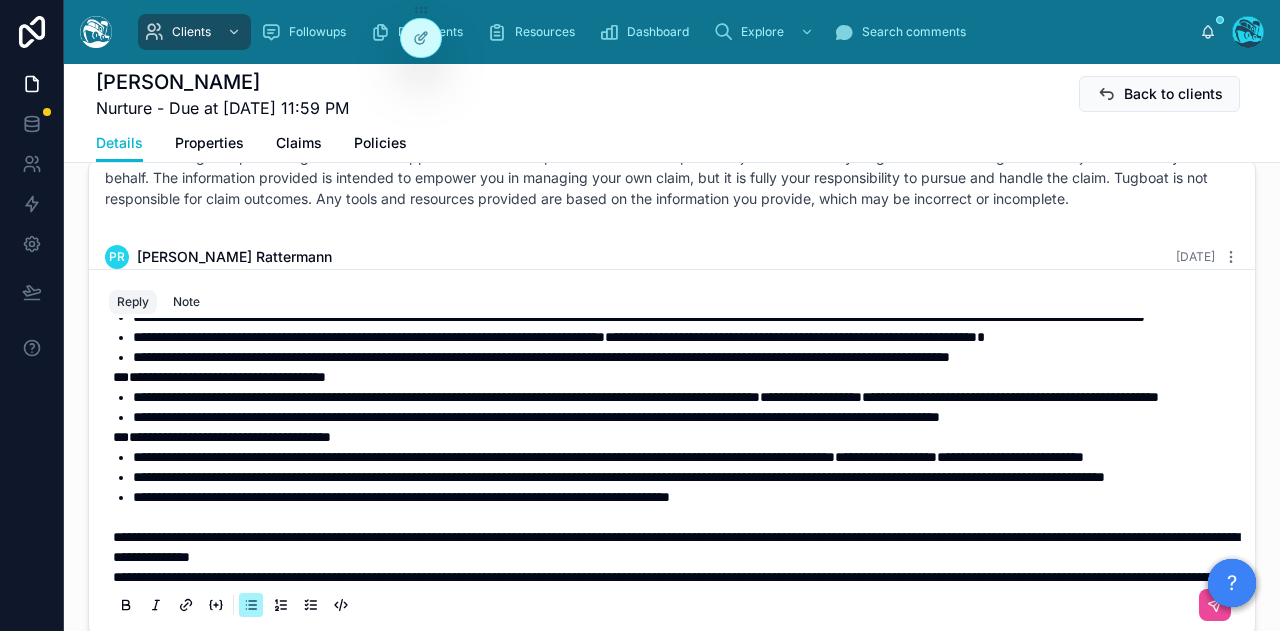 scroll, scrollTop: 300, scrollLeft: 0, axis: vertical 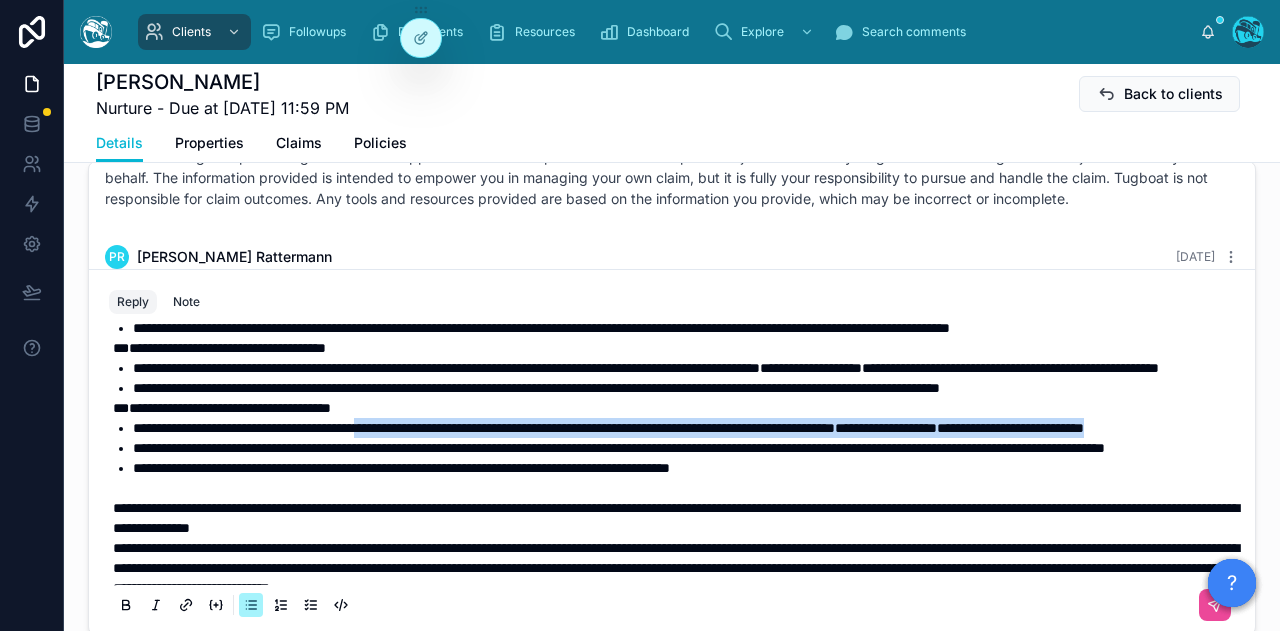 drag, startPoint x: 308, startPoint y: 507, endPoint x: 423, endPoint y: 487, distance: 116.72617 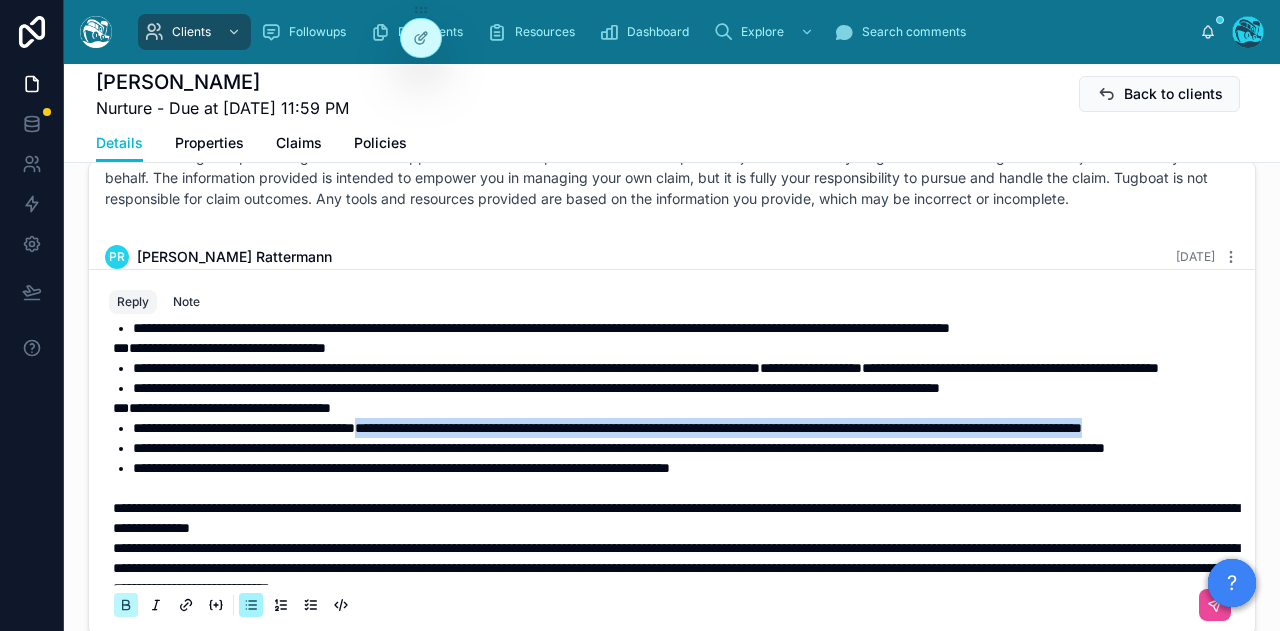 click 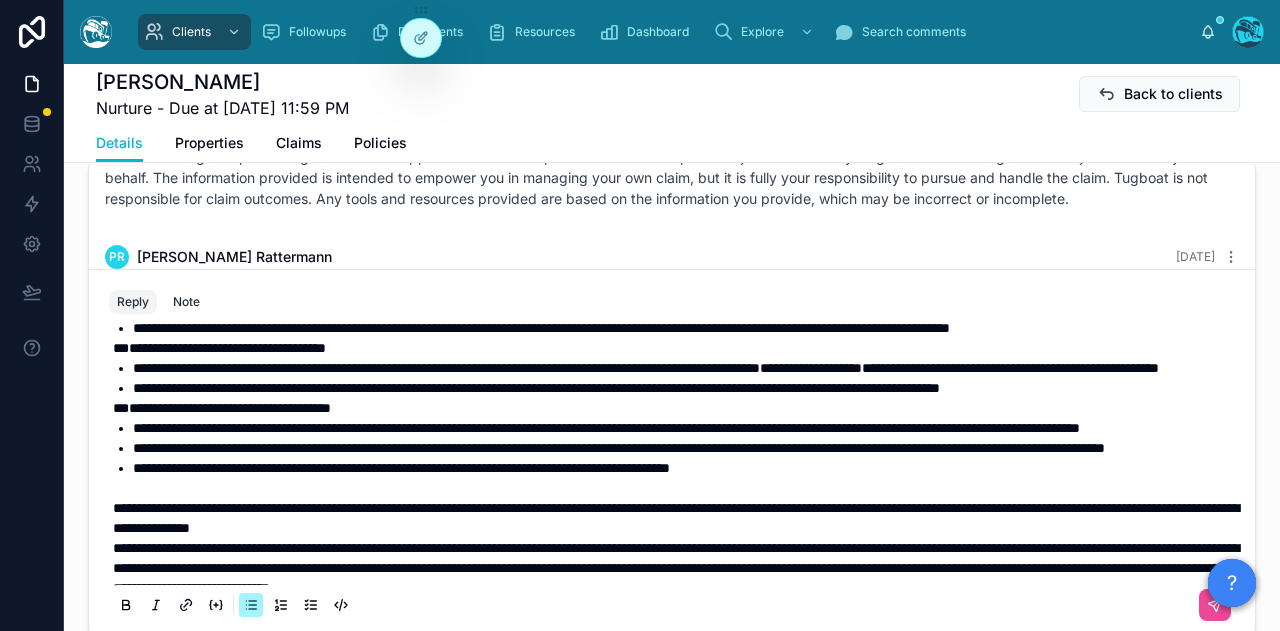 click on "**********" at bounding box center (619, 448) 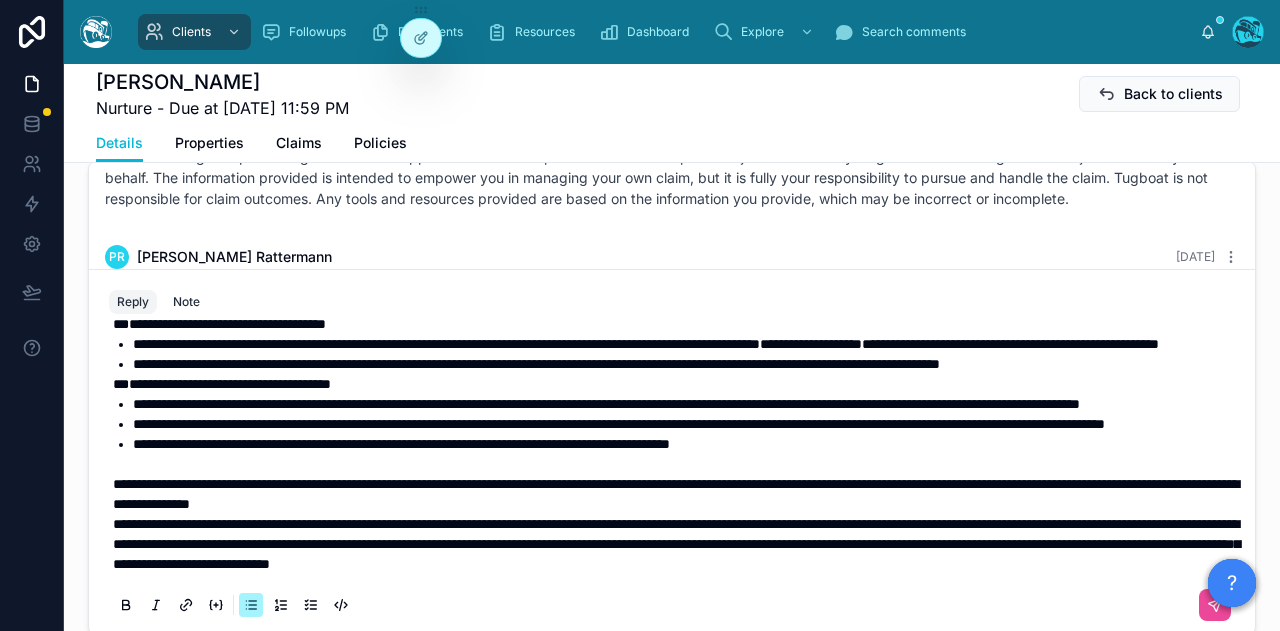 scroll, scrollTop: 424, scrollLeft: 0, axis: vertical 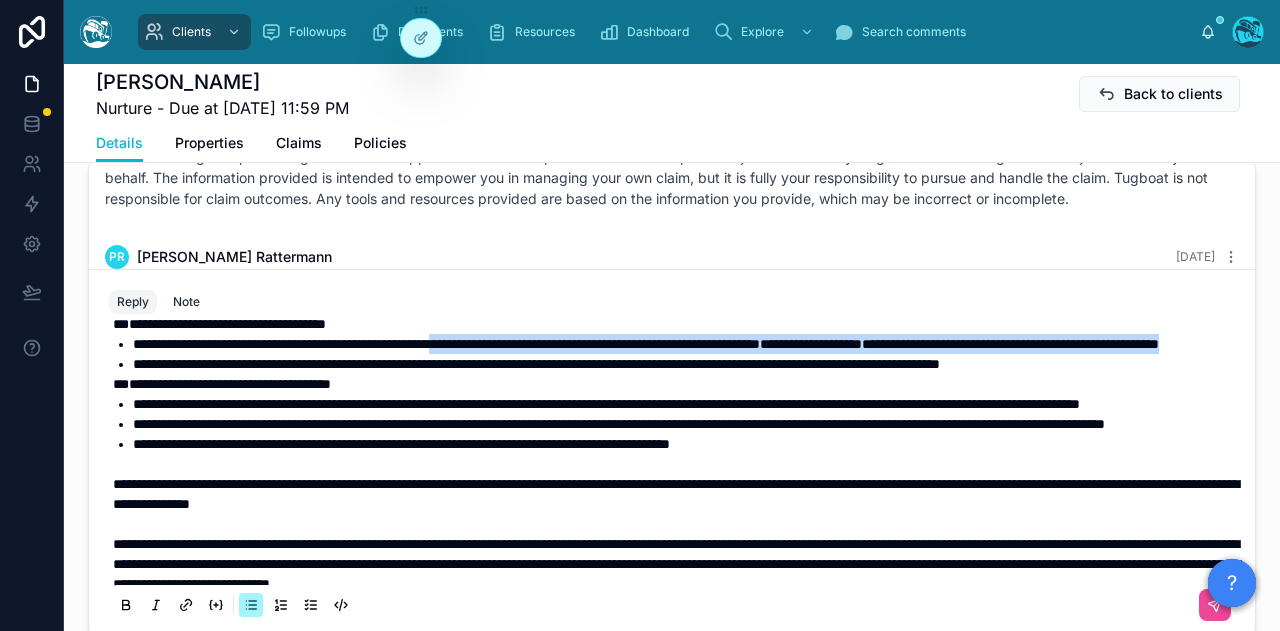 drag, startPoint x: 506, startPoint y: 403, endPoint x: 505, endPoint y: 377, distance: 26.019224 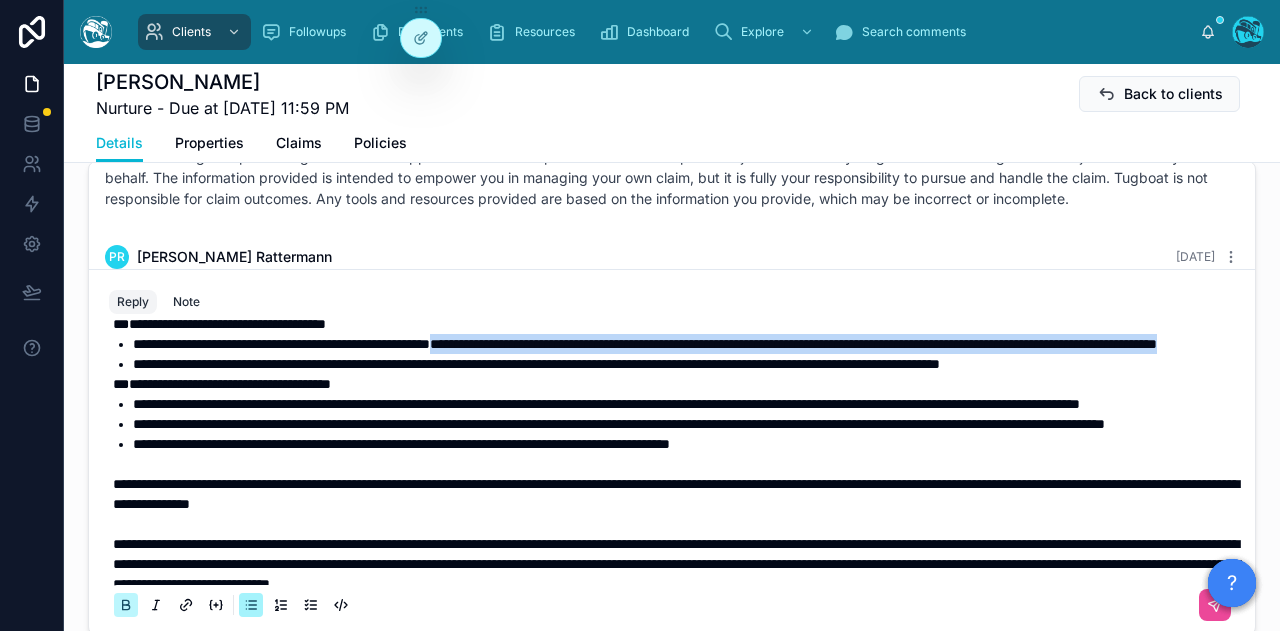 click 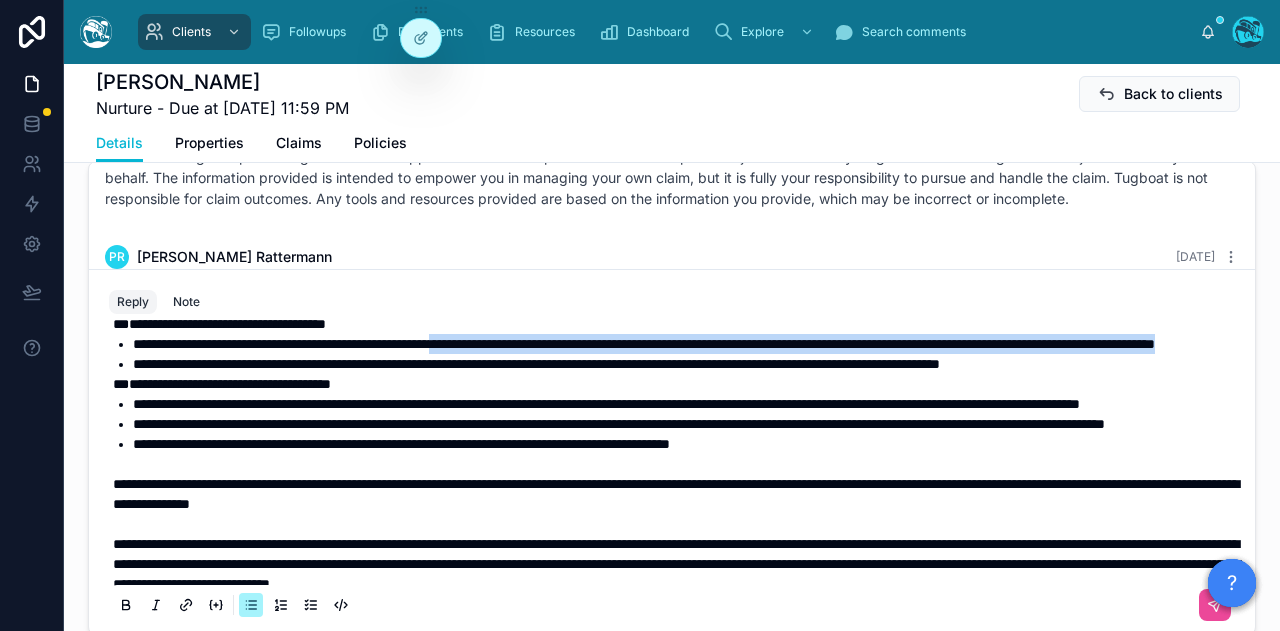 click on "**********" at bounding box center [686, 344] 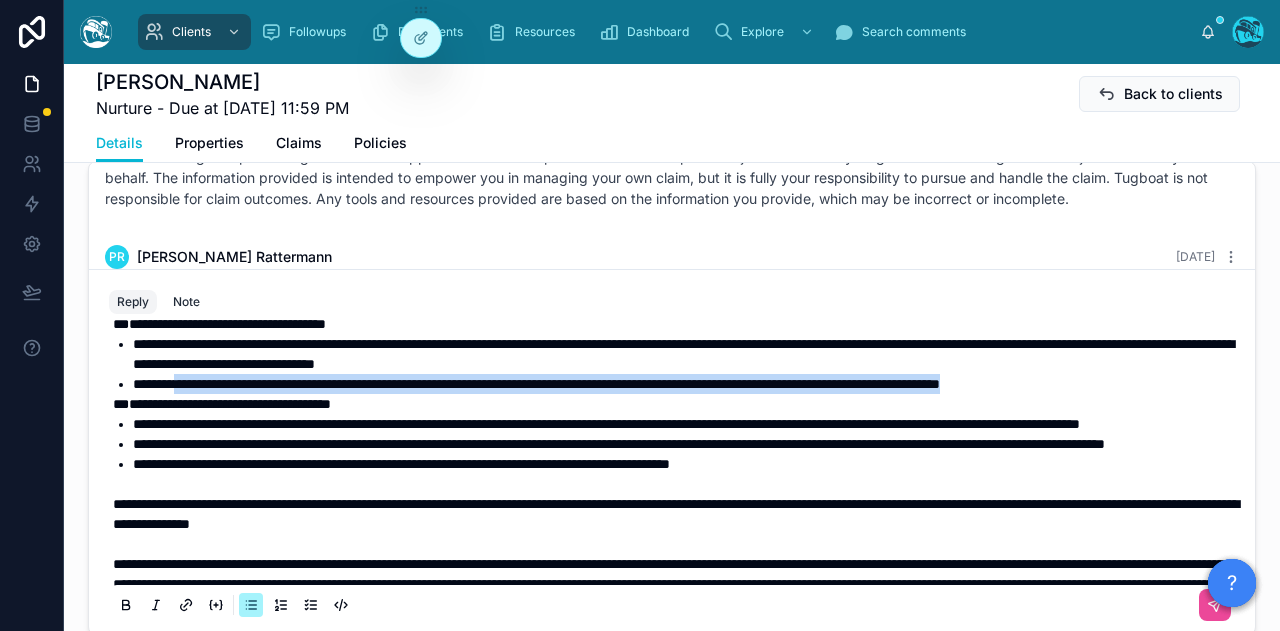 drag, startPoint x: 1204, startPoint y: 423, endPoint x: 186, endPoint y: 421, distance: 1018.00195 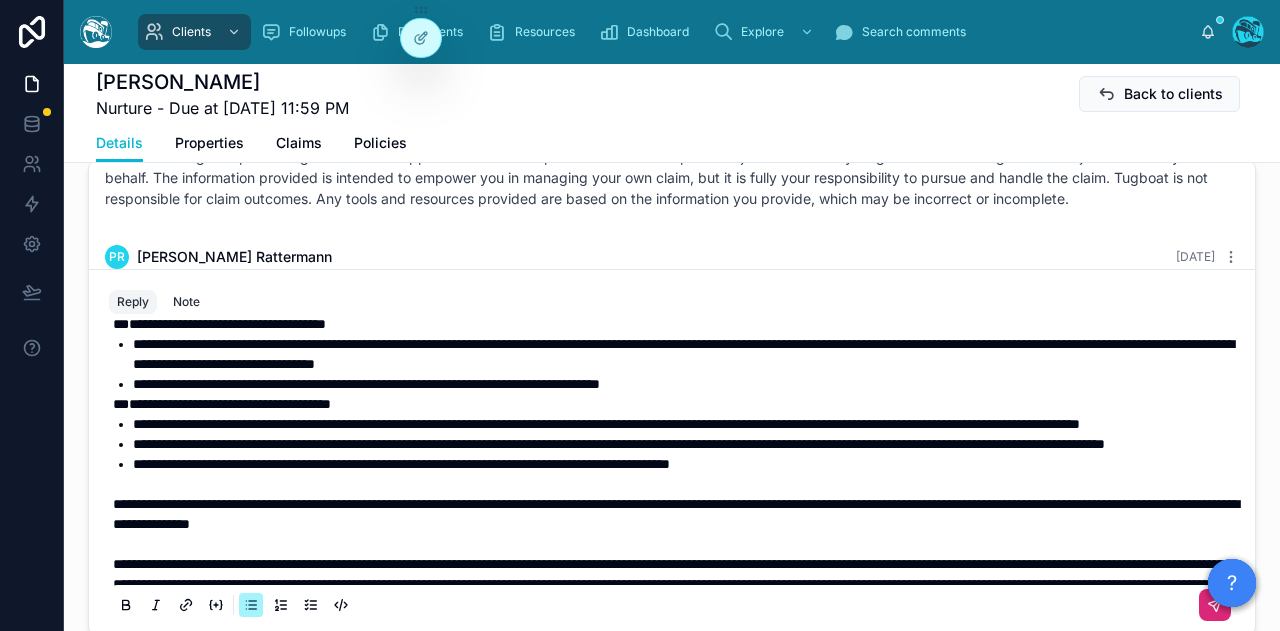 click 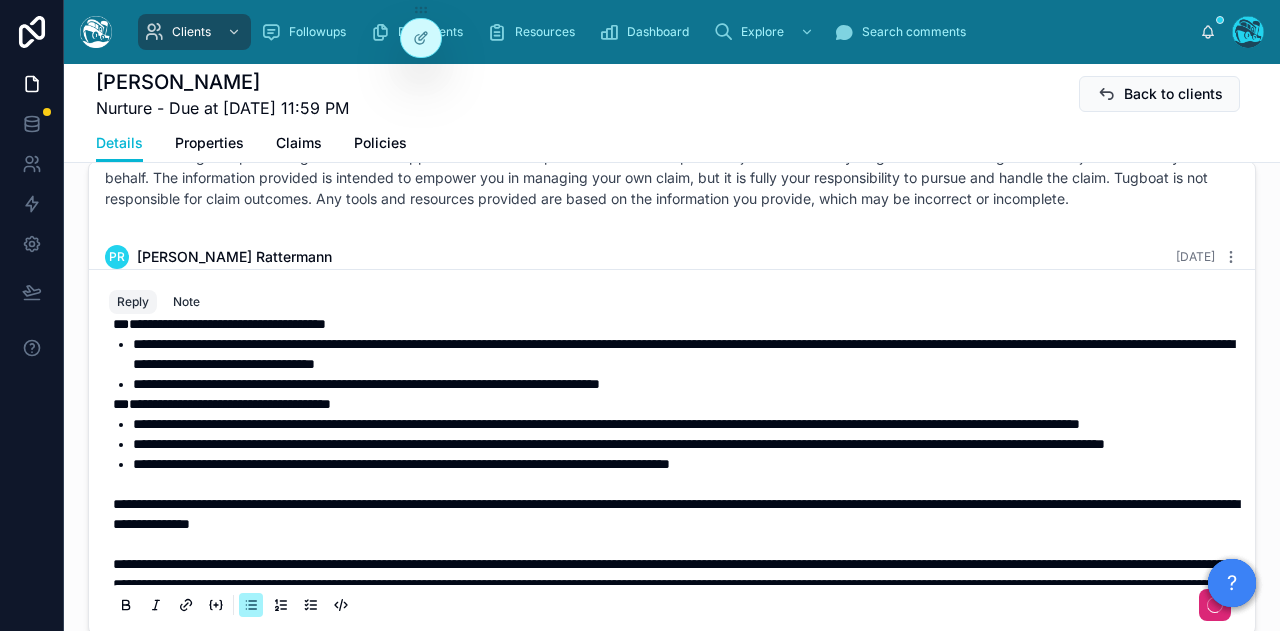scroll, scrollTop: 0, scrollLeft: 0, axis: both 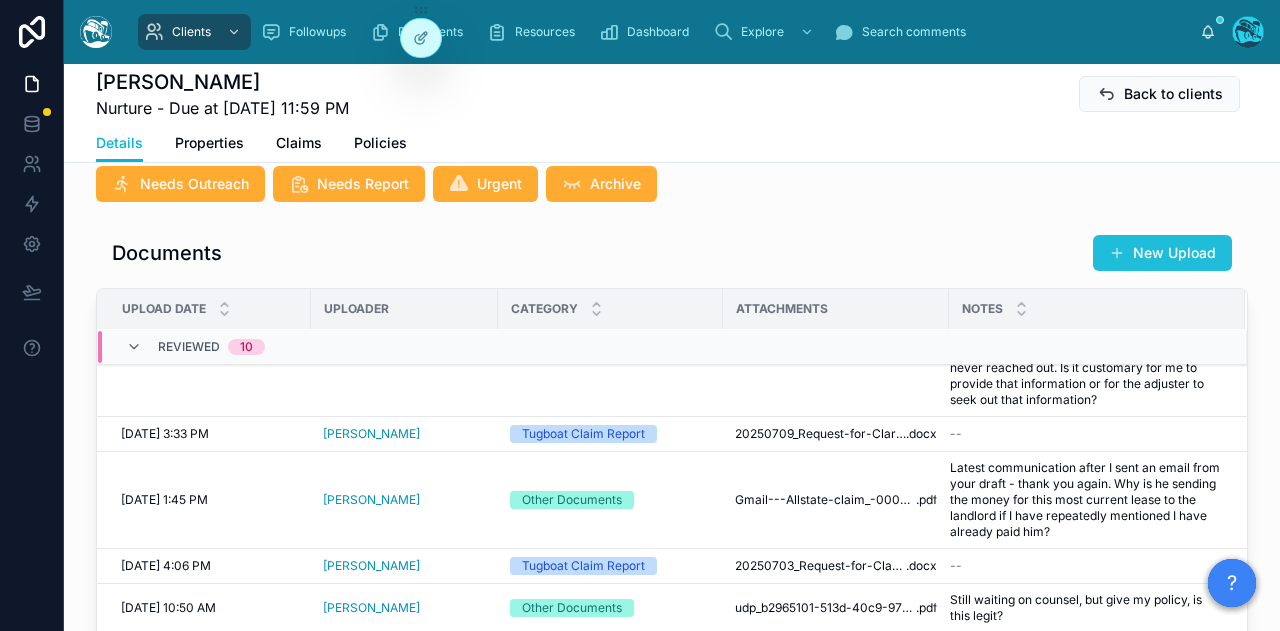 click on "New Upload" at bounding box center (1162, 253) 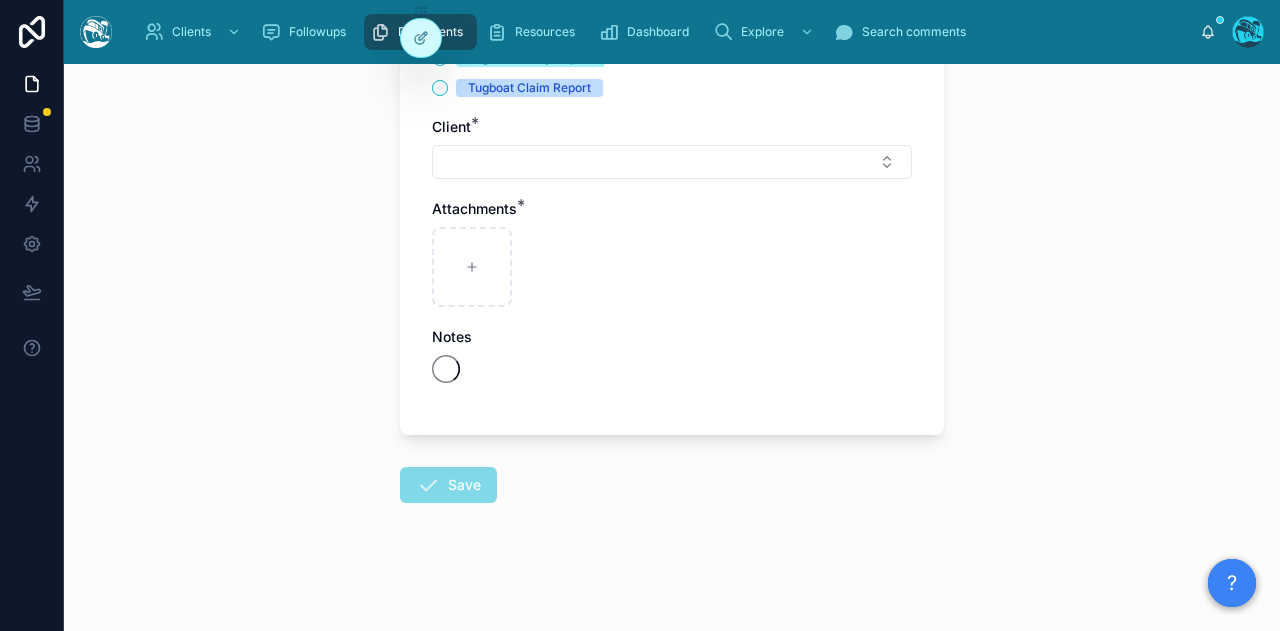 scroll, scrollTop: 0, scrollLeft: 0, axis: both 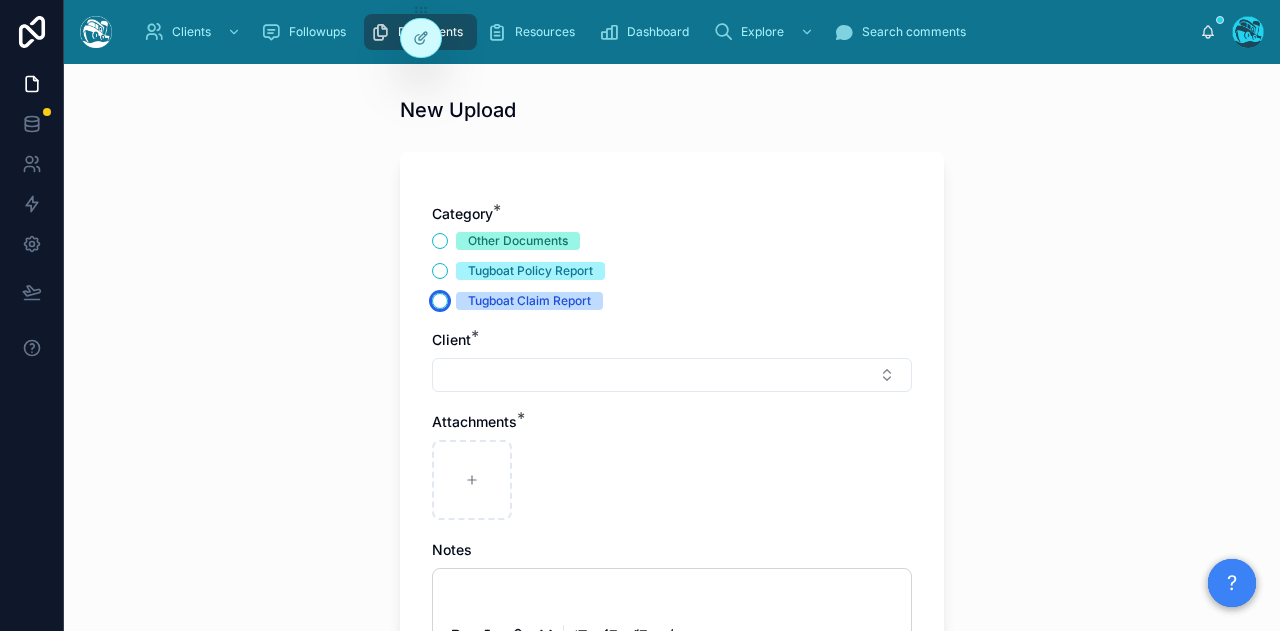 click on "Tugboat Claim Report" at bounding box center (440, 301) 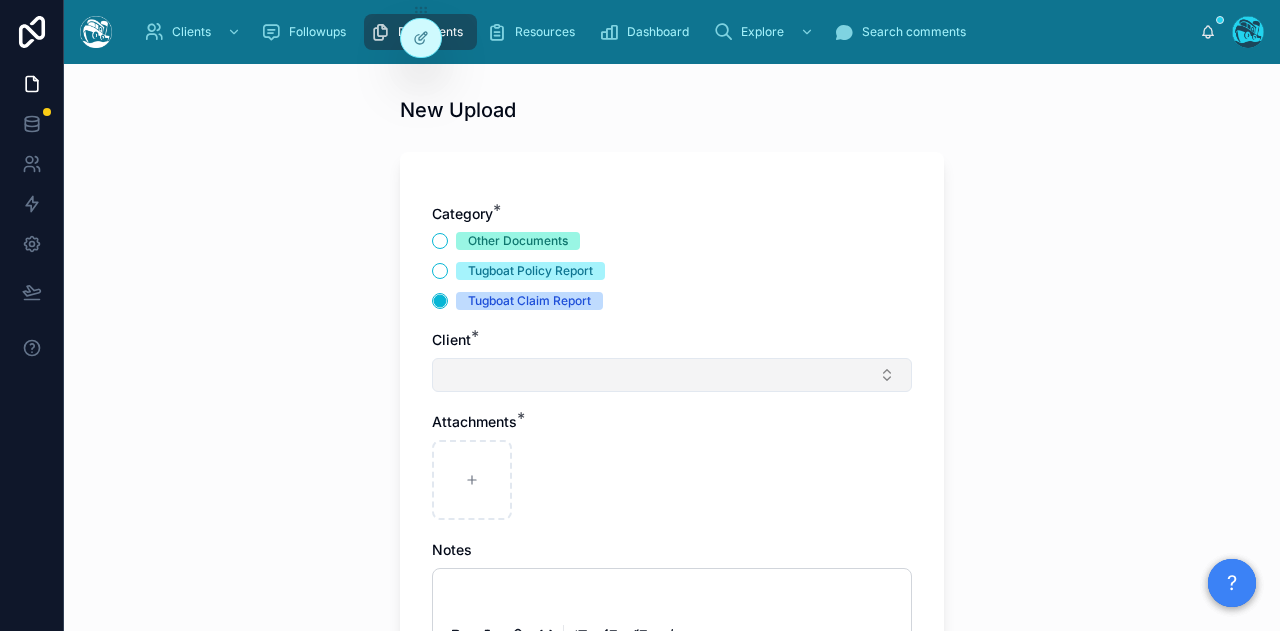 click at bounding box center [672, 375] 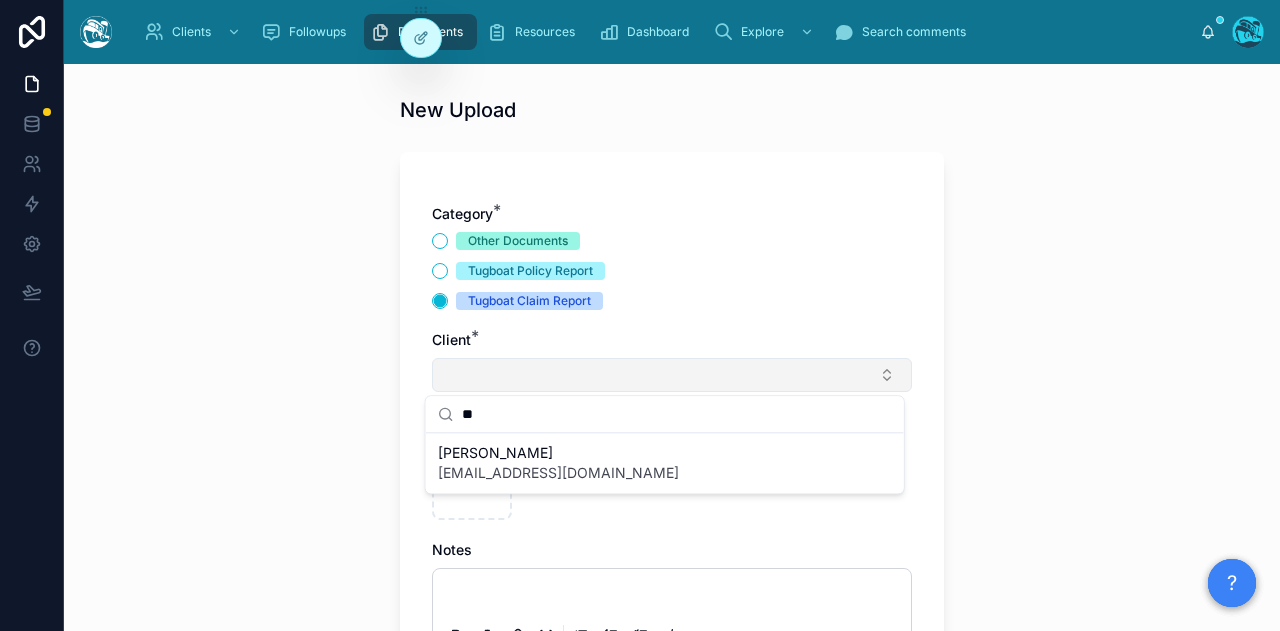type on "*" 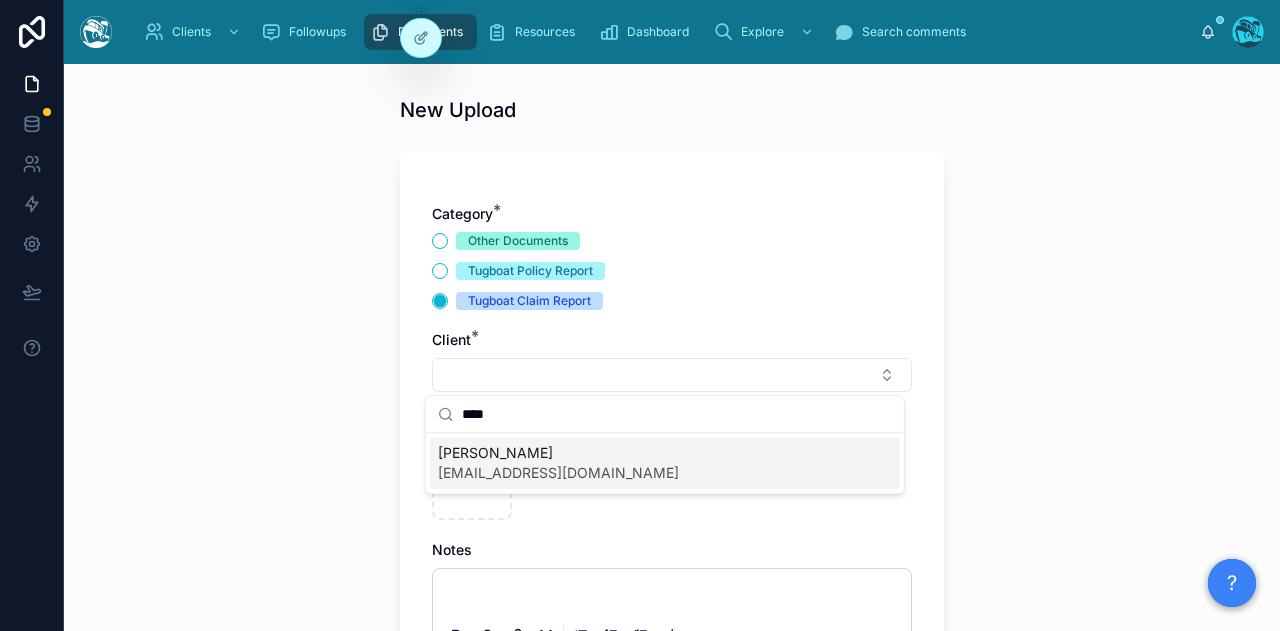 type on "****" 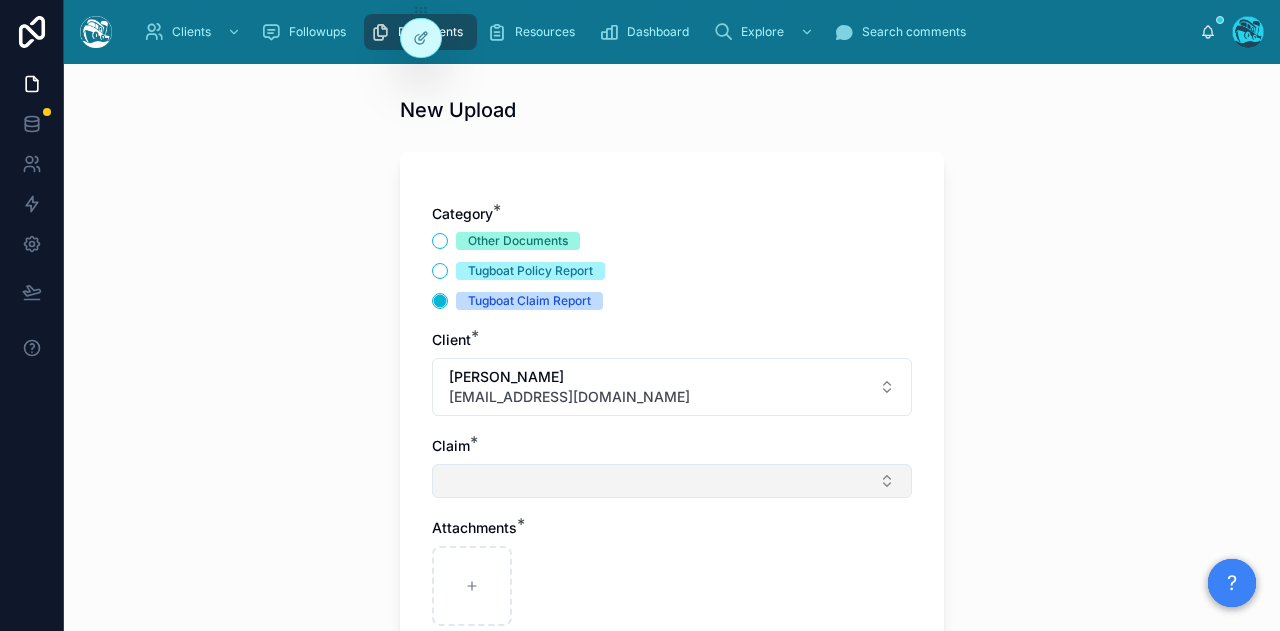 click at bounding box center (672, 481) 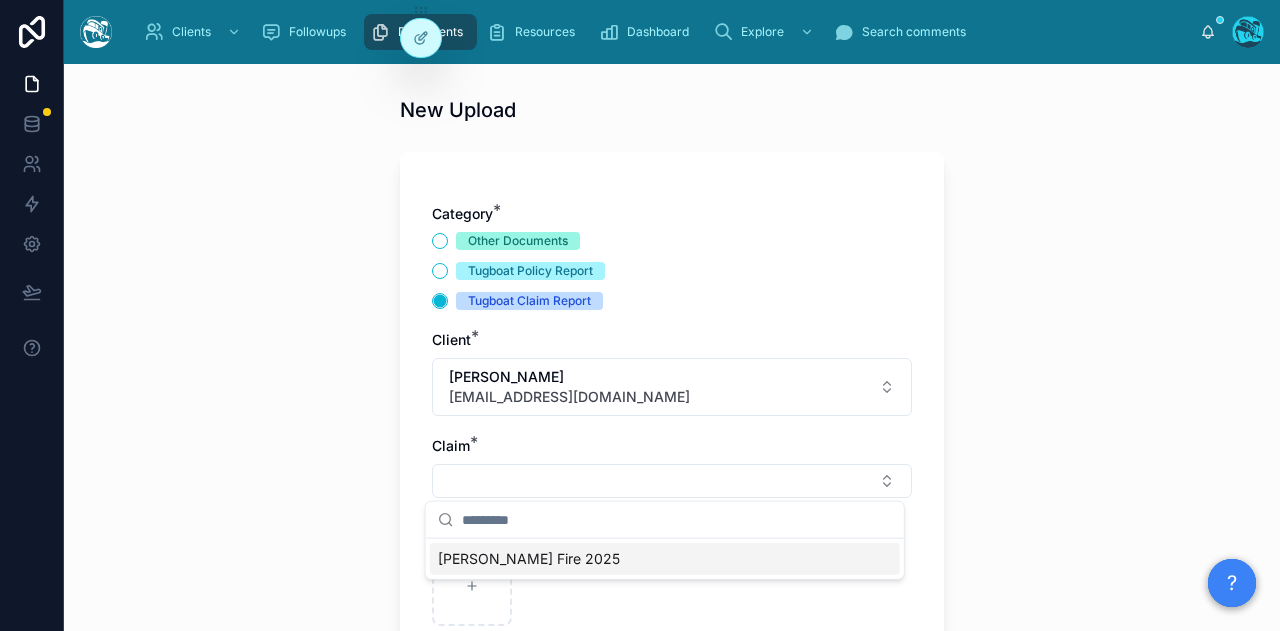 click on "Eaton Fire 2025" at bounding box center [665, 559] 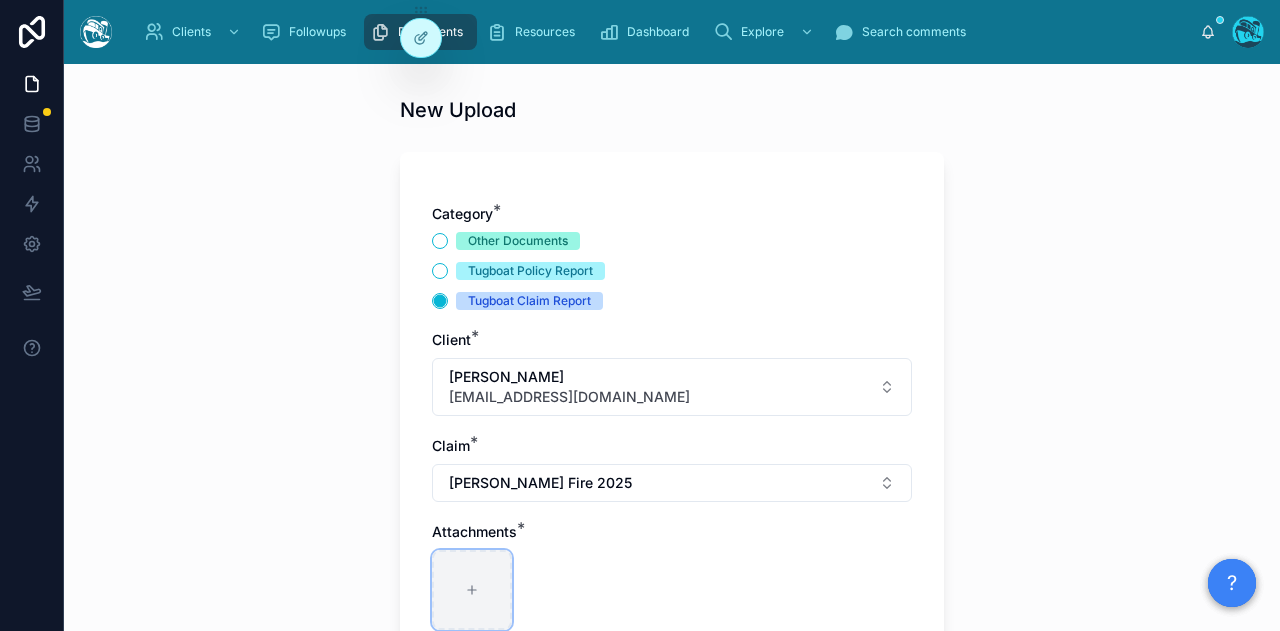 click 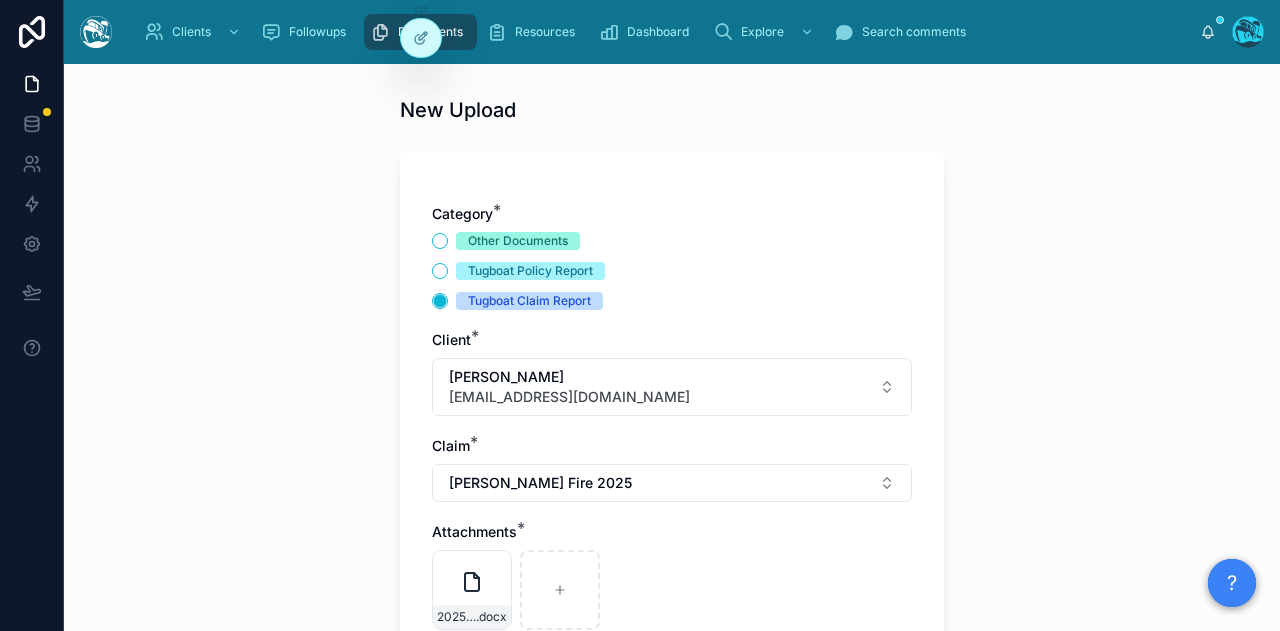 click on "New Upload Category * Other Documents Tugboat Policy Report Tugboat Claim Report Client * Patty Rattermann prfire2025@gmail.com Claim * Eaton Fire 2025 Attachments * 20250710_Request for Correction and Clarification on Rent, Mileage, and Furniture Reimbursement_Rattermann .docx Notes Save" at bounding box center (672, 347) 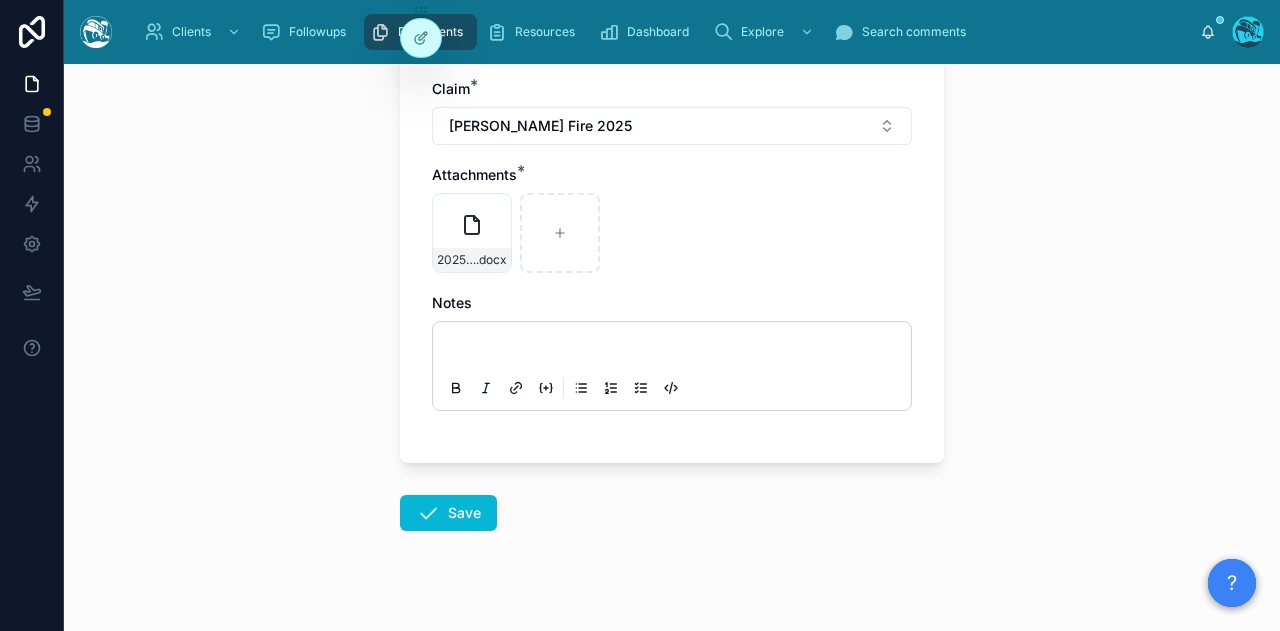 scroll, scrollTop: 382, scrollLeft: 0, axis: vertical 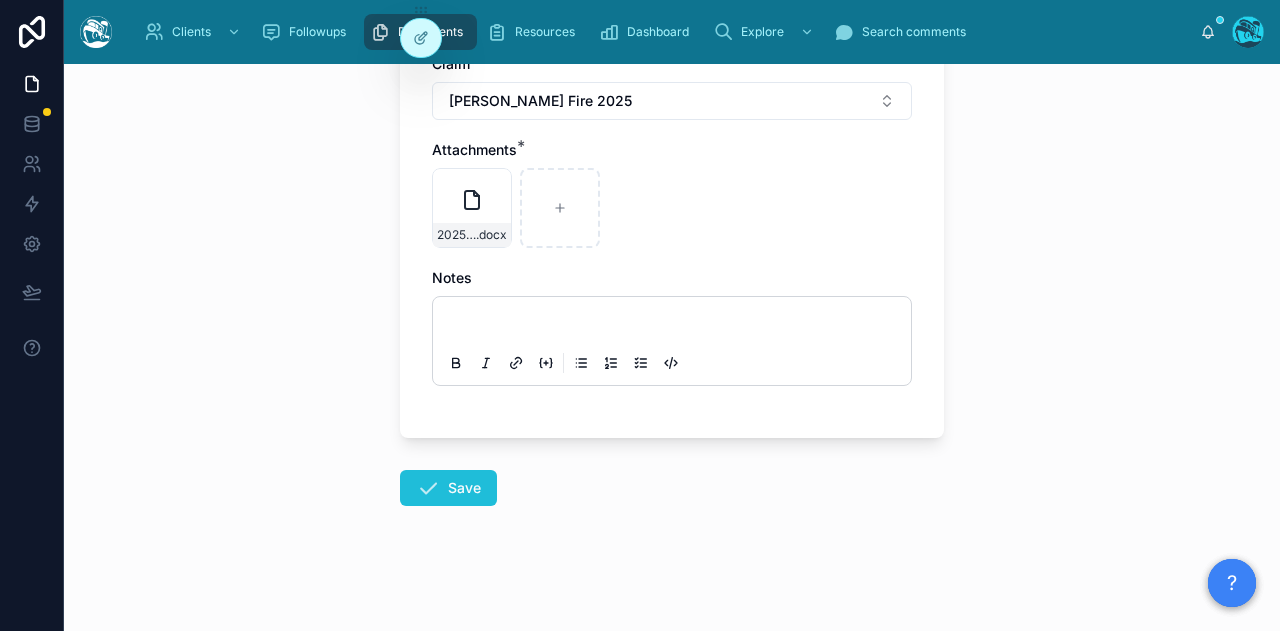 click at bounding box center [428, 488] 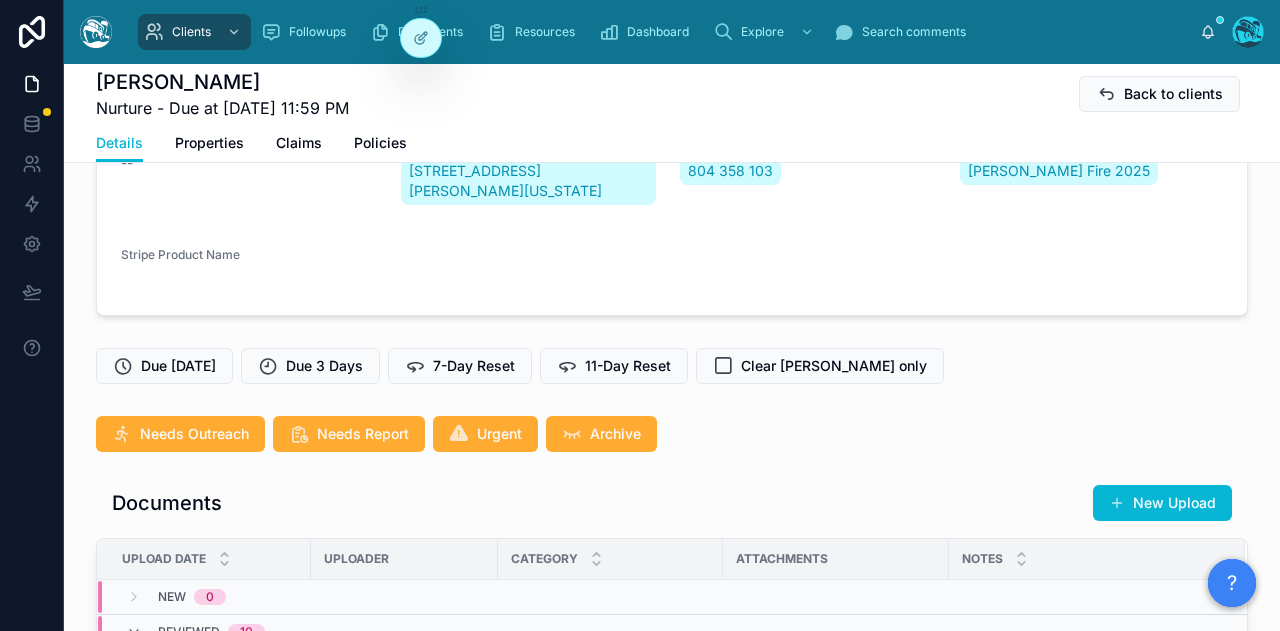 scroll, scrollTop: 7073, scrollLeft: 0, axis: vertical 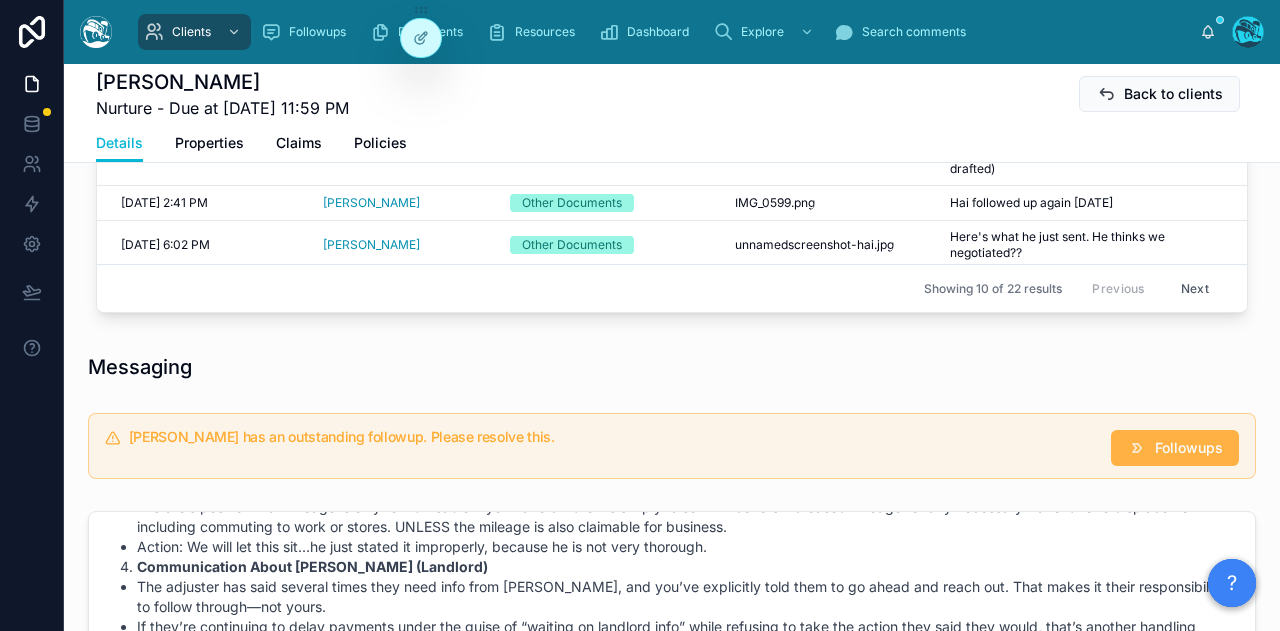 click on "Followups" at bounding box center [1189, 448] 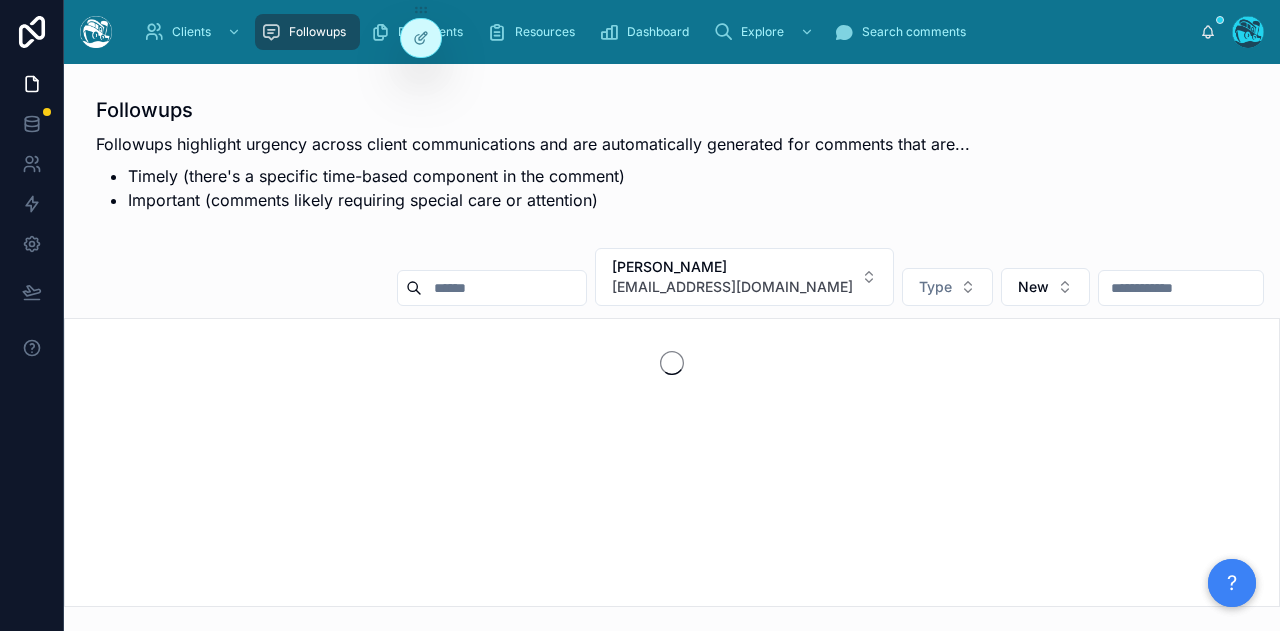 scroll, scrollTop: 0, scrollLeft: 0, axis: both 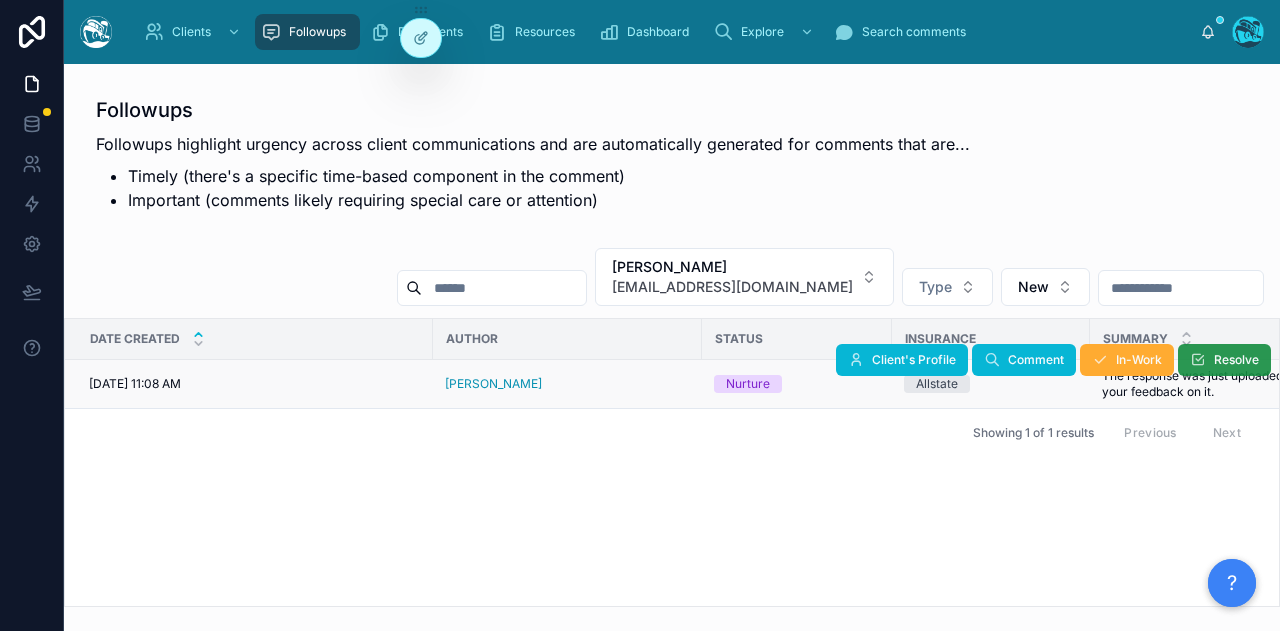 click on "Resolve" at bounding box center [1236, 360] 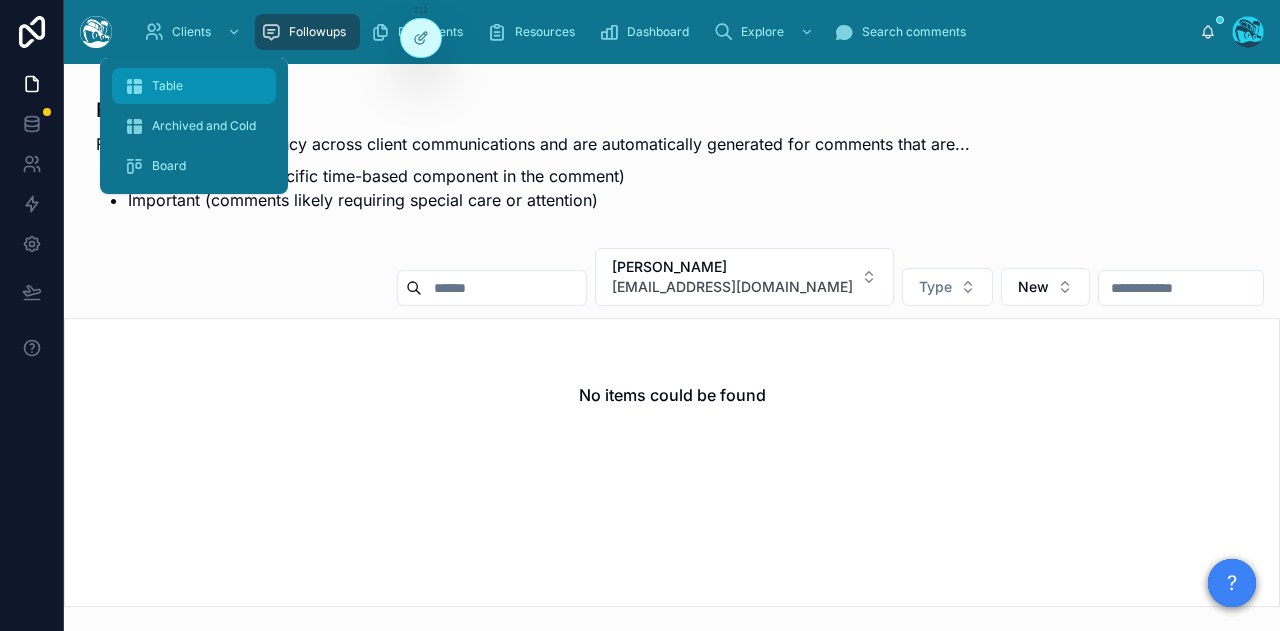 click on "Table" at bounding box center (167, 86) 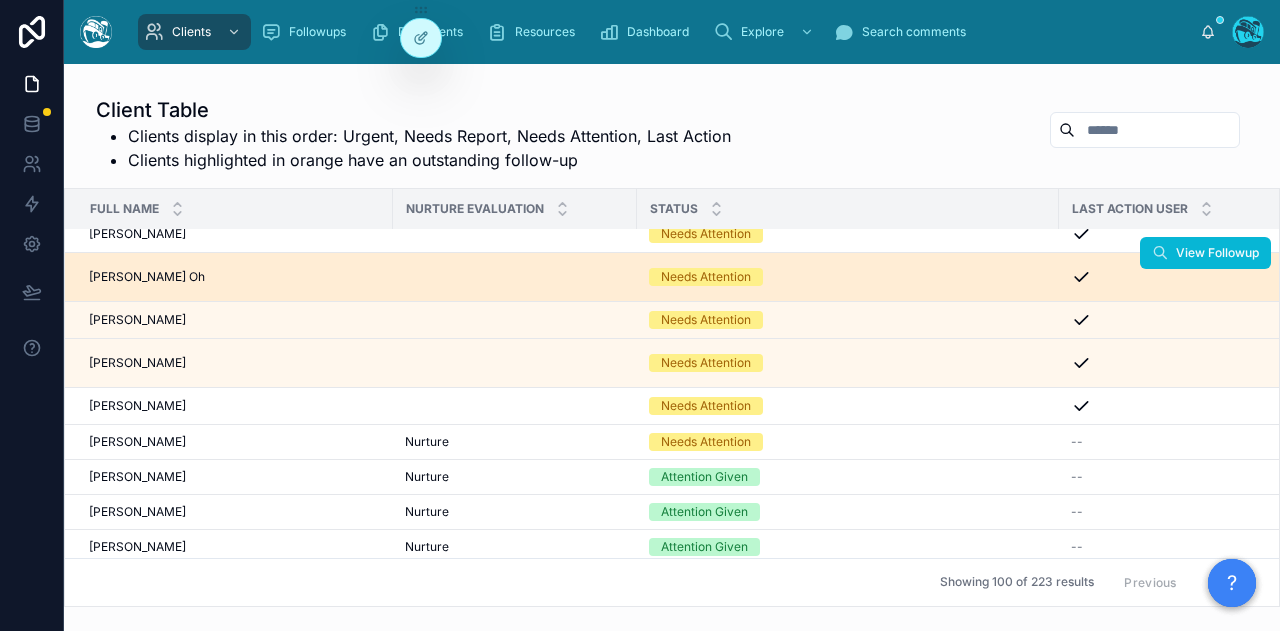 scroll, scrollTop: 0, scrollLeft: 0, axis: both 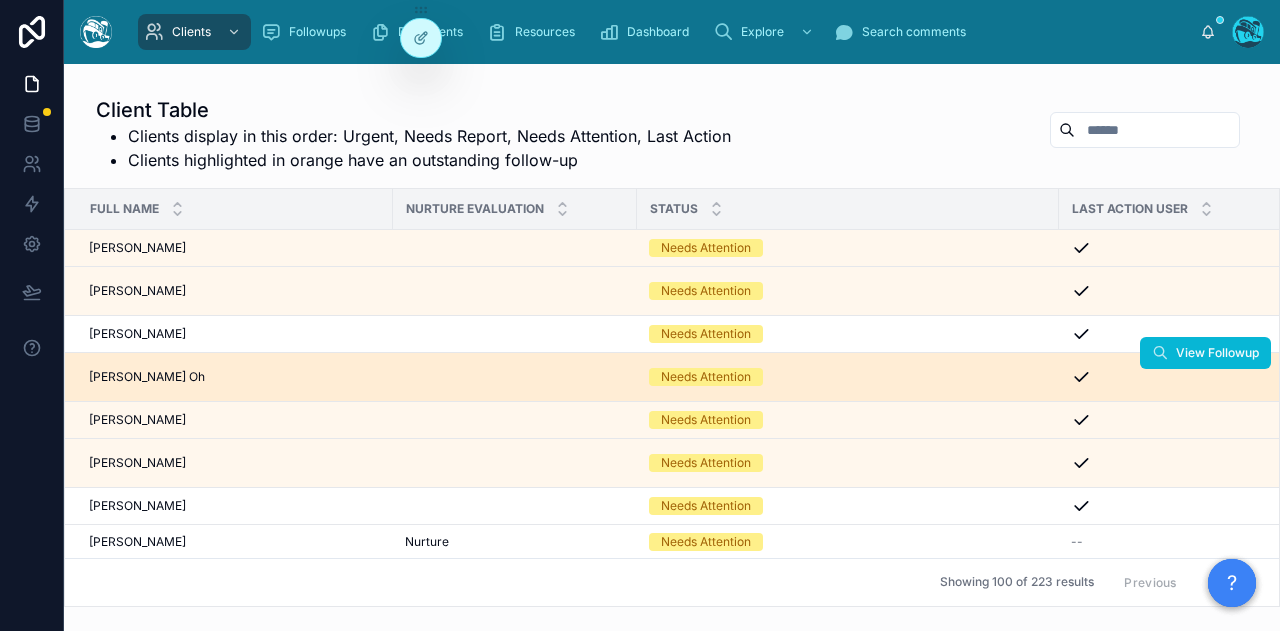 click on "Leann Oh Leann Oh" at bounding box center [235, 377] 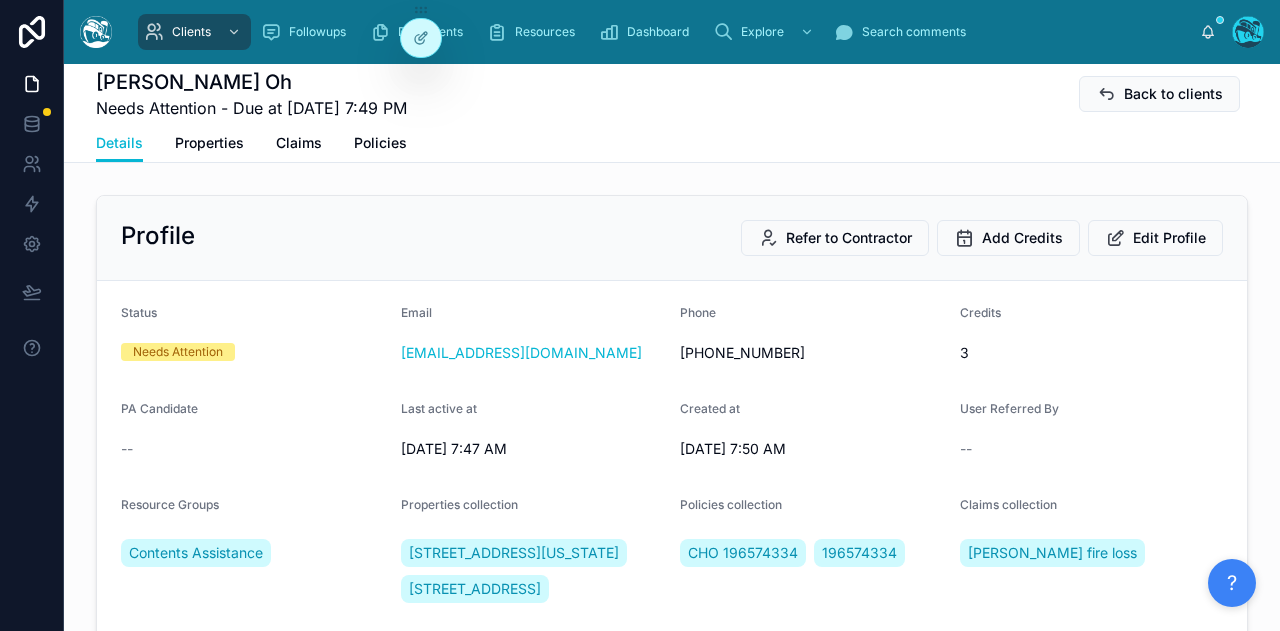 scroll, scrollTop: 3006, scrollLeft: 0, axis: vertical 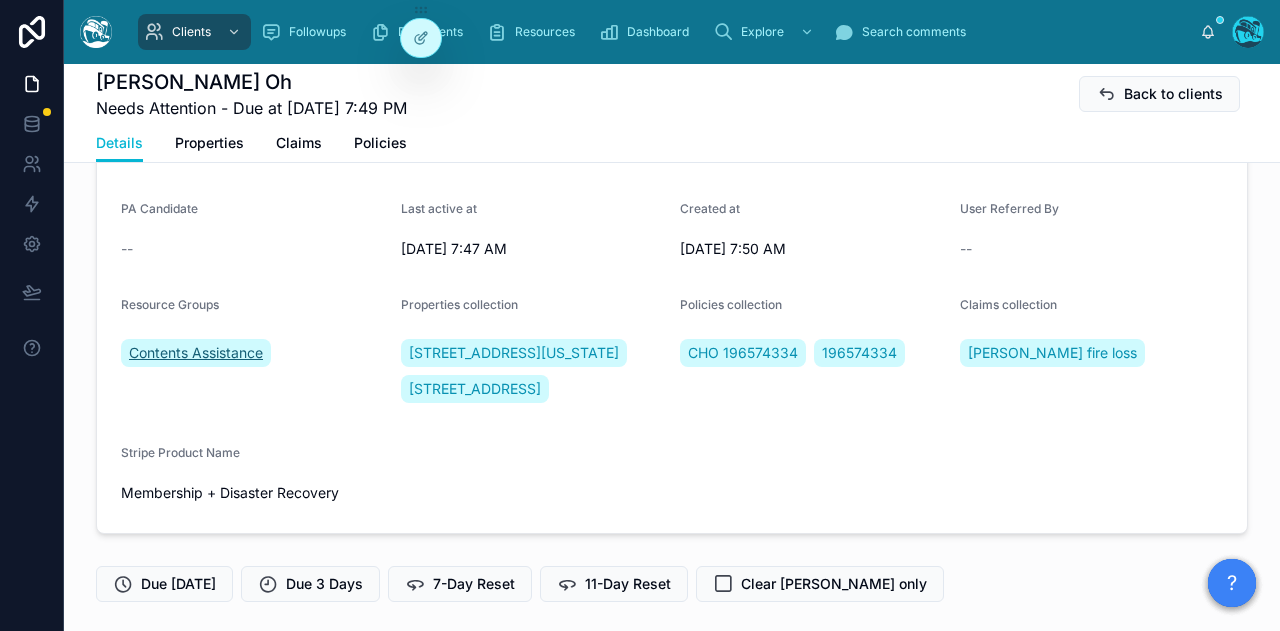 click on "Contents Assistance" at bounding box center (196, 353) 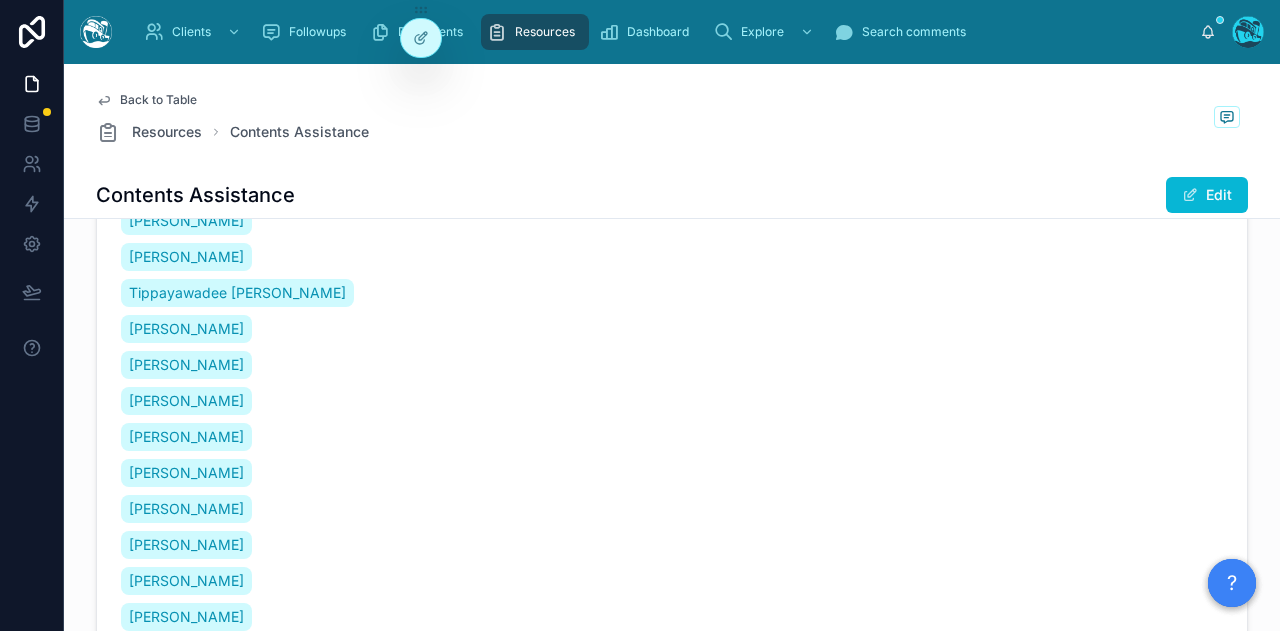 scroll, scrollTop: 2018, scrollLeft: 0, axis: vertical 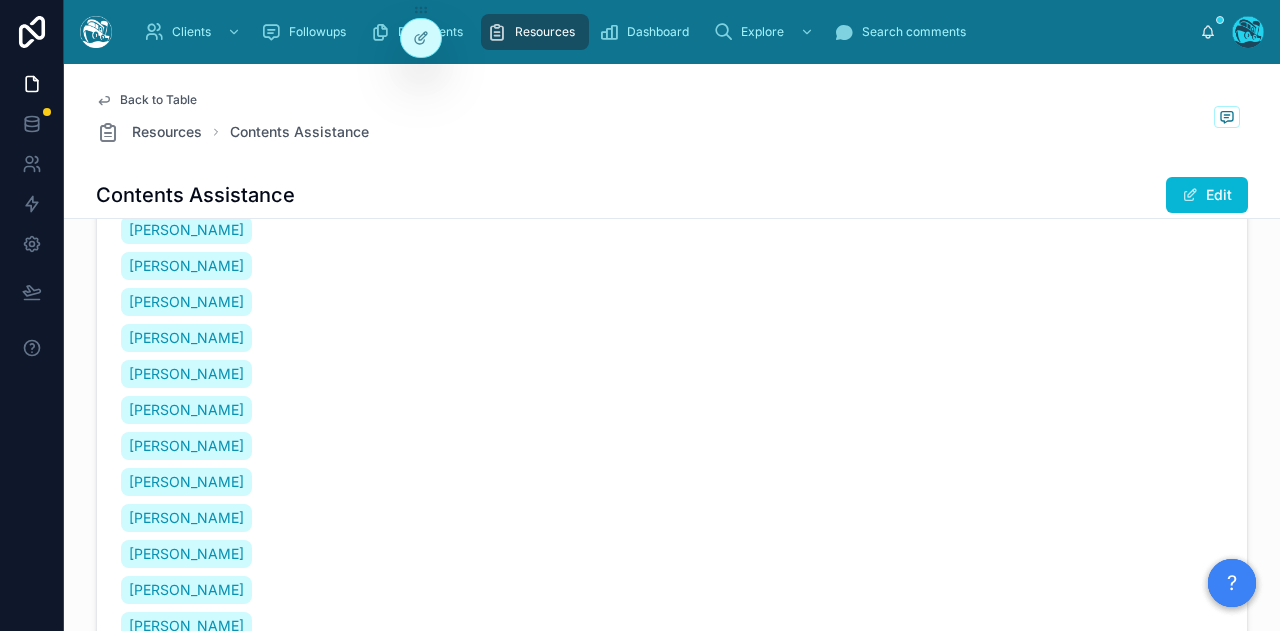 click on "Flow-for-Contents-and-Purchase-Receipts .pdf" at bounding box center [513, 1914] 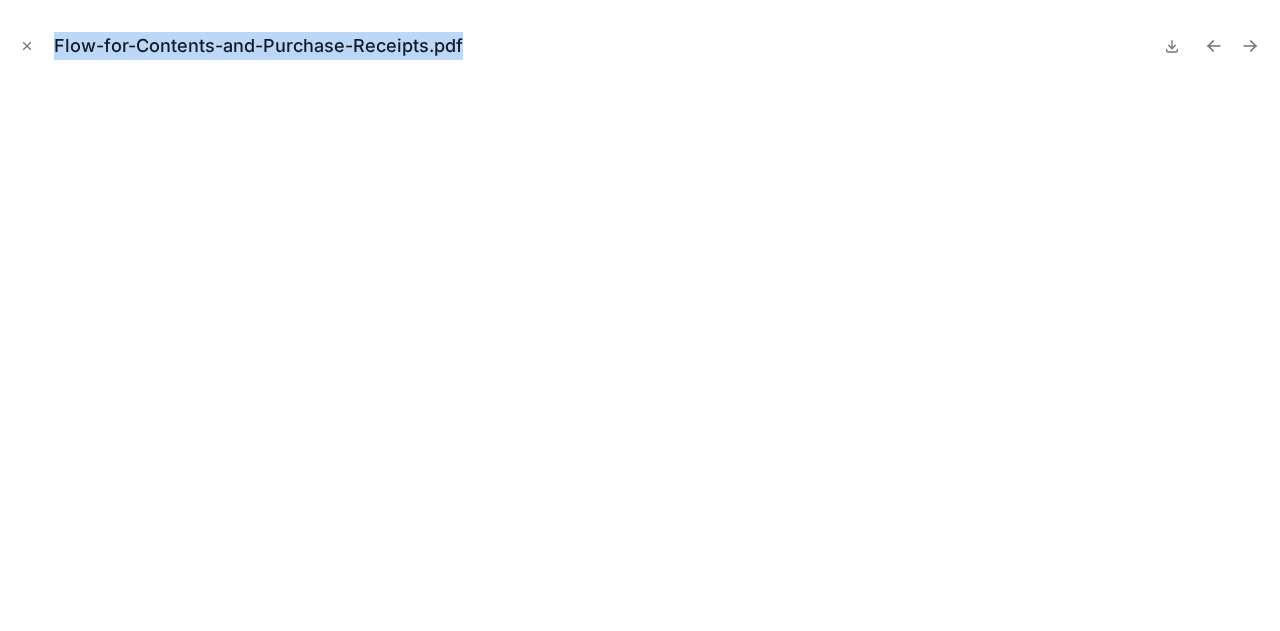 drag, startPoint x: 476, startPoint y: 46, endPoint x: 46, endPoint y: 45, distance: 430.00116 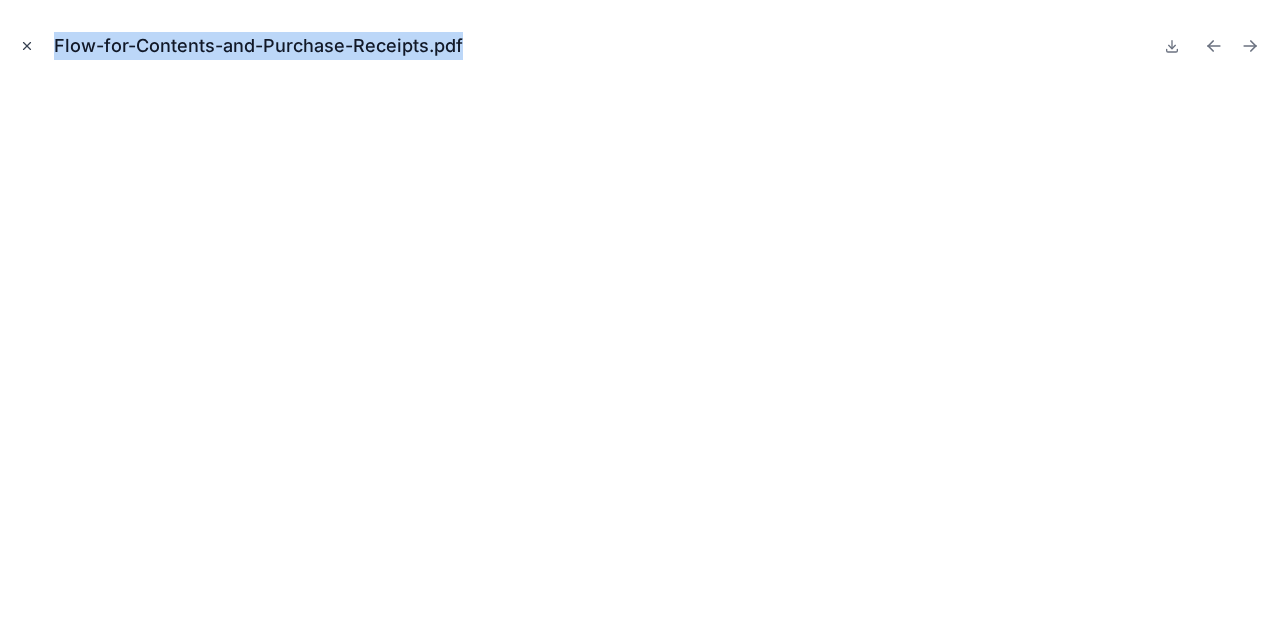 click 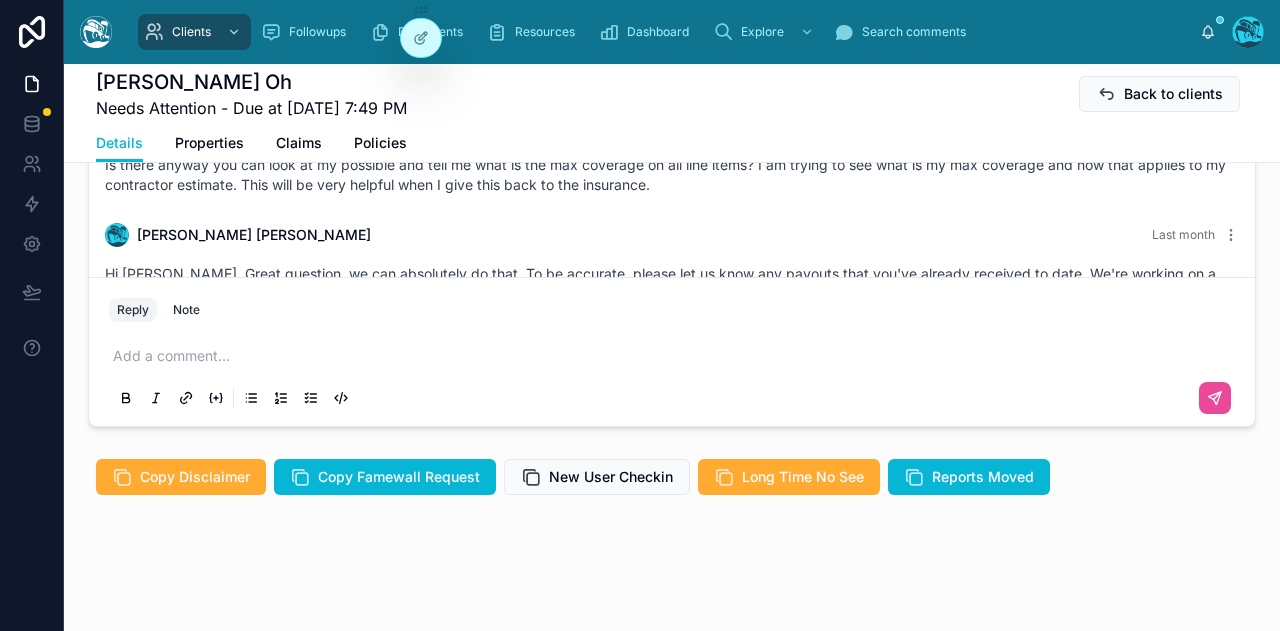 scroll, scrollTop: 1654, scrollLeft: 0, axis: vertical 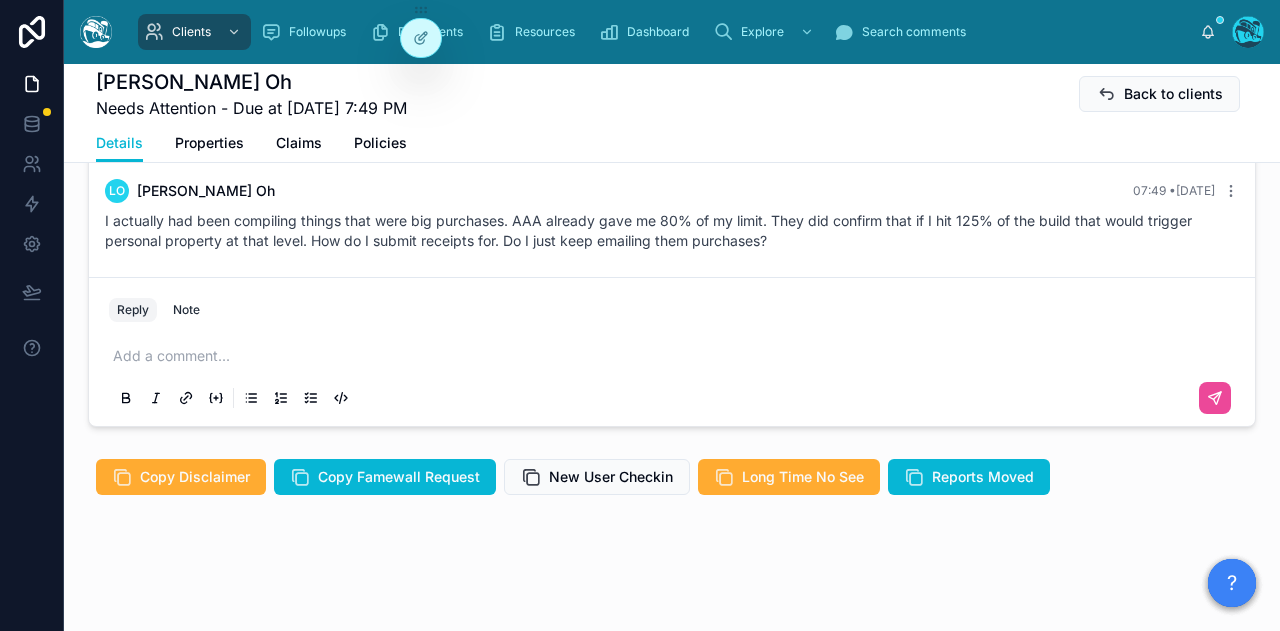 click at bounding box center (676, 356) 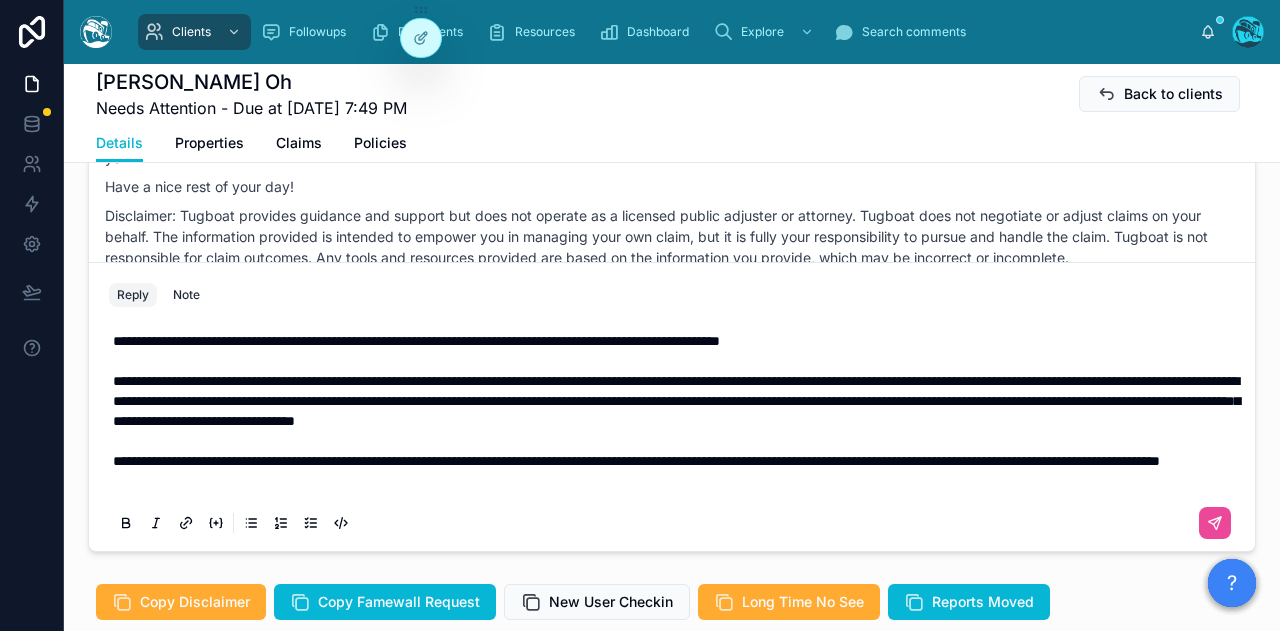 scroll, scrollTop: 1474, scrollLeft: 0, axis: vertical 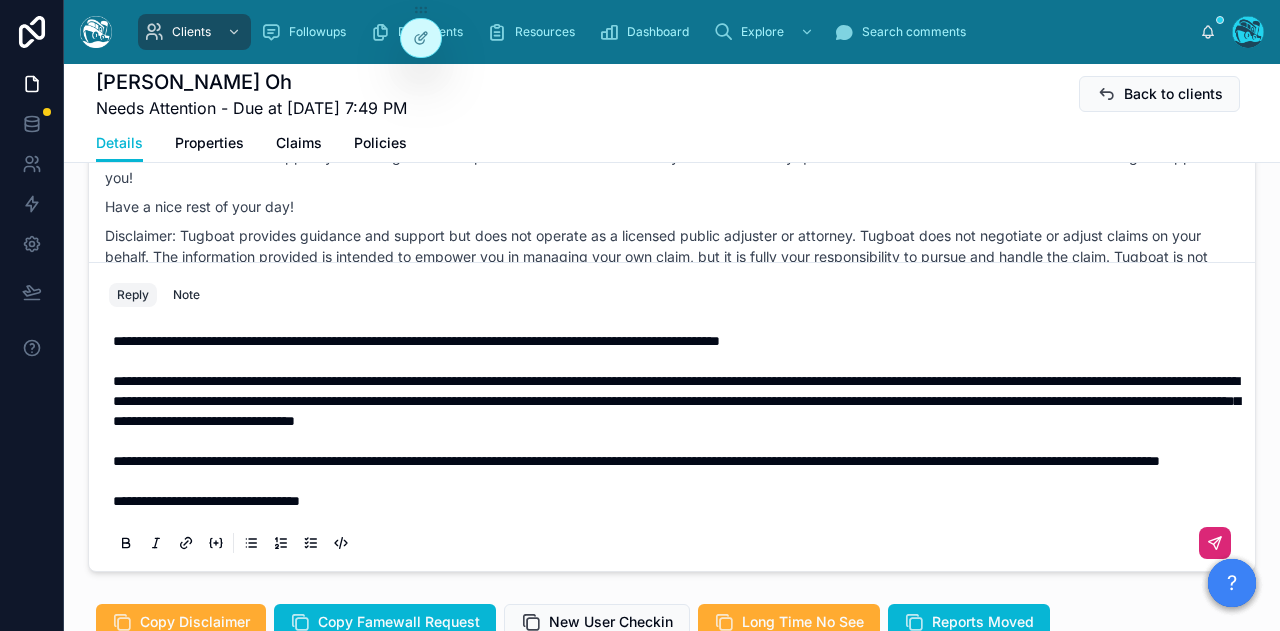 click 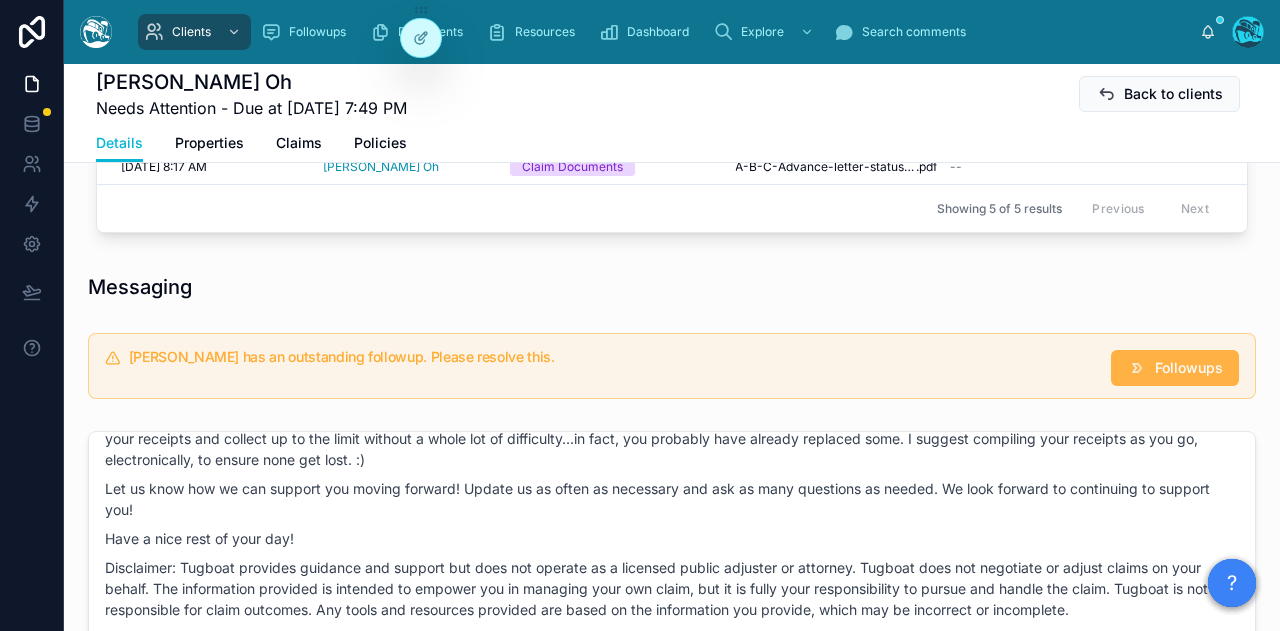 scroll, scrollTop: 1174, scrollLeft: 0, axis: vertical 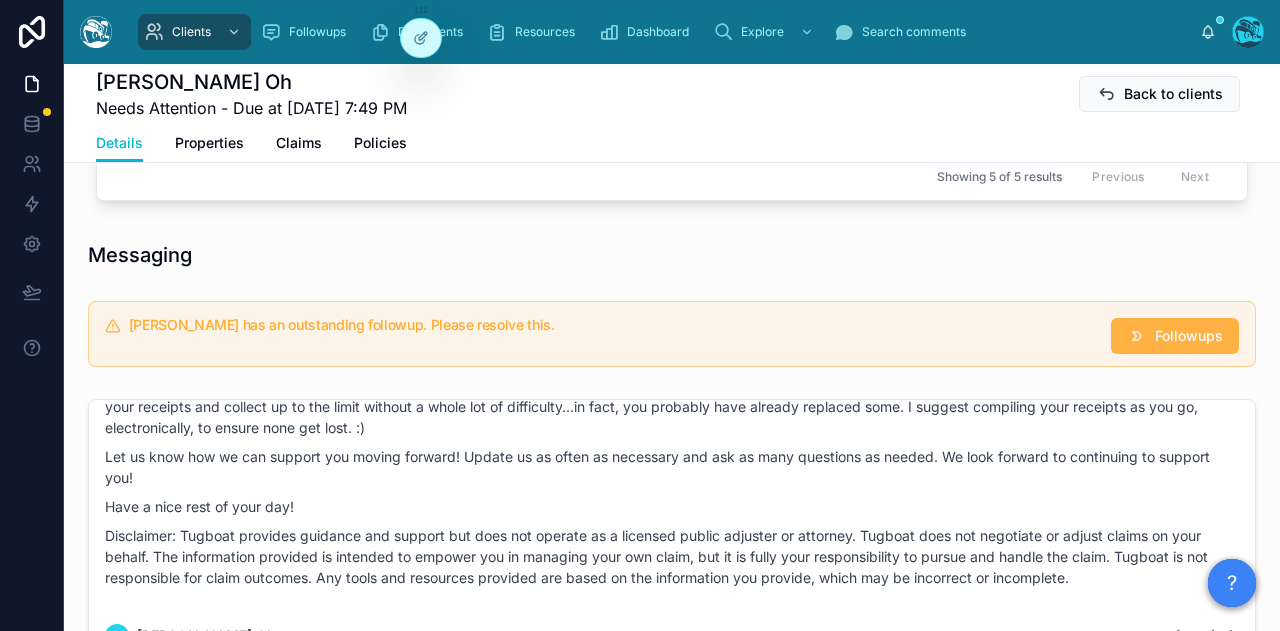 click on "Followups" at bounding box center (1189, 336) 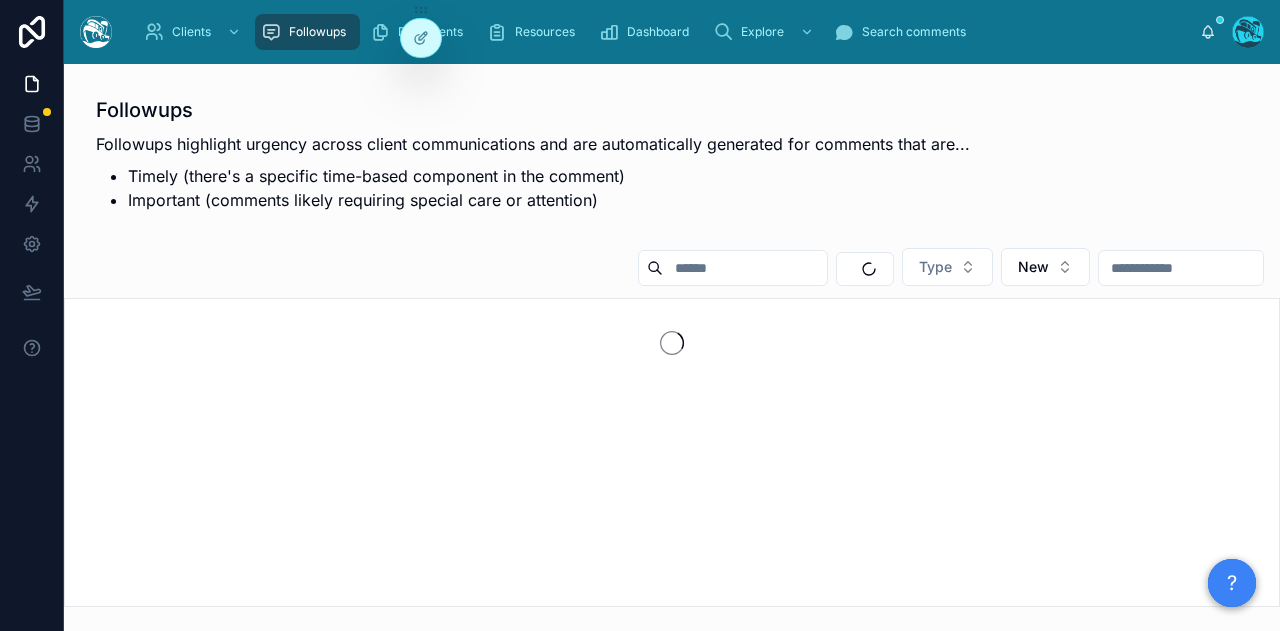scroll, scrollTop: 0, scrollLeft: 0, axis: both 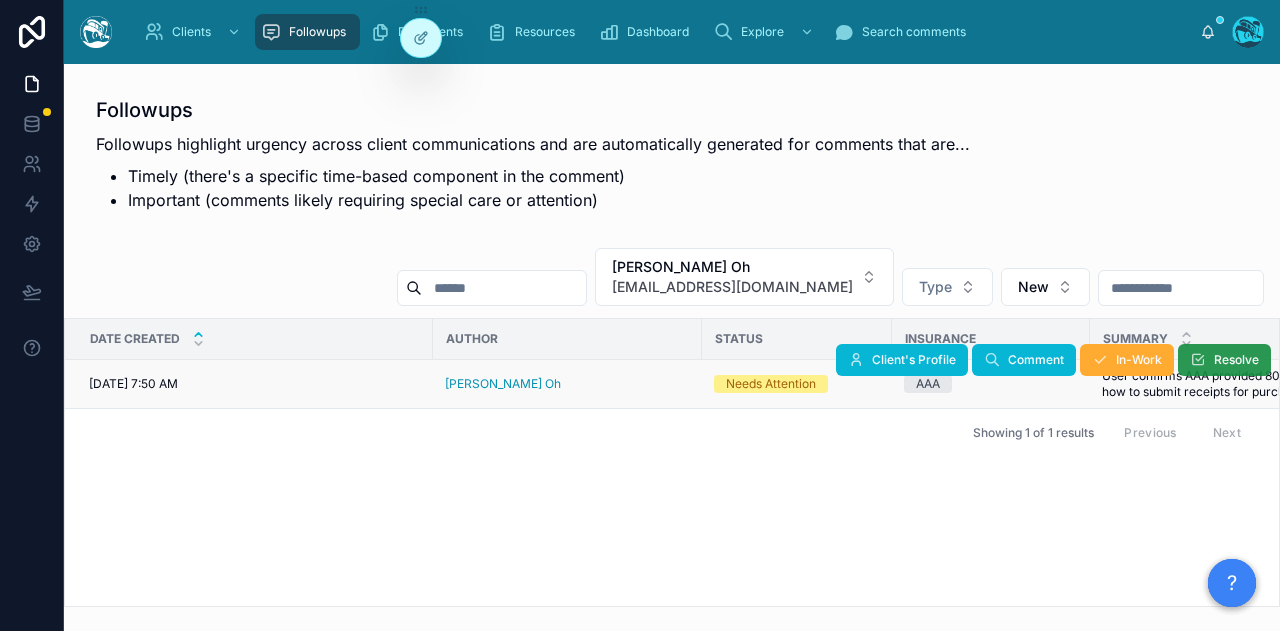 click on "Resolve" at bounding box center (1236, 360) 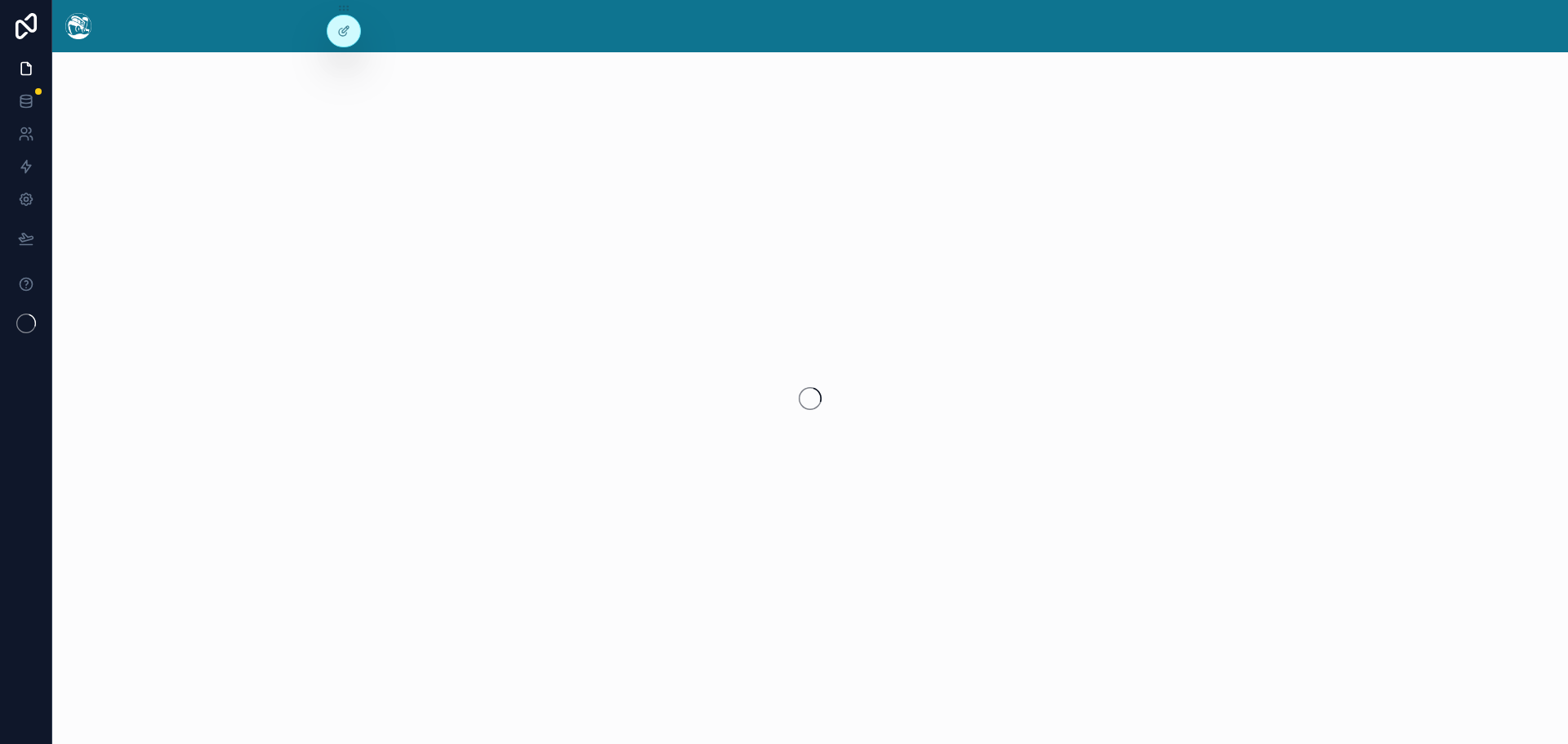 scroll, scrollTop: 0, scrollLeft: 0, axis: both 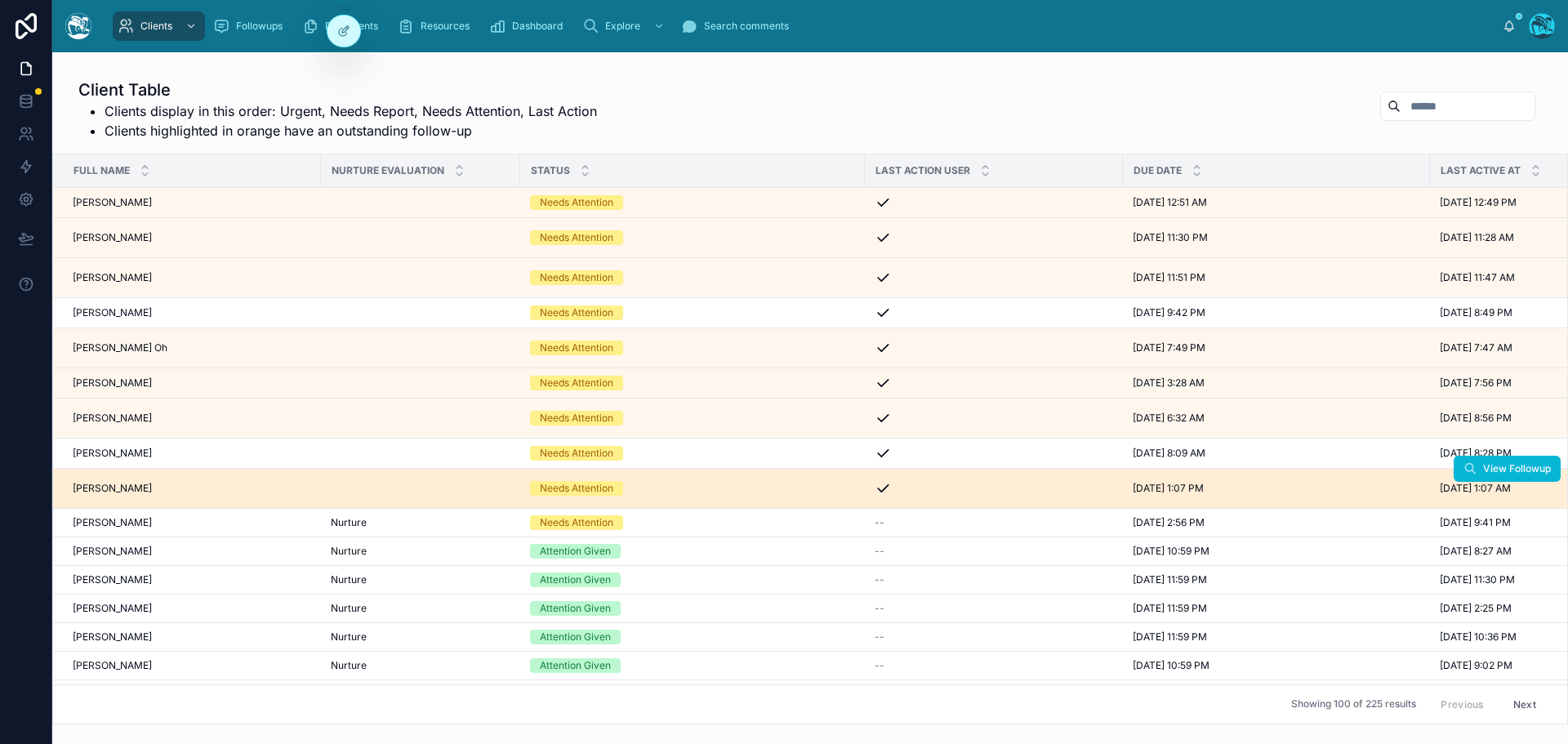 click on "[PERSON_NAME]" at bounding box center (112, 488) 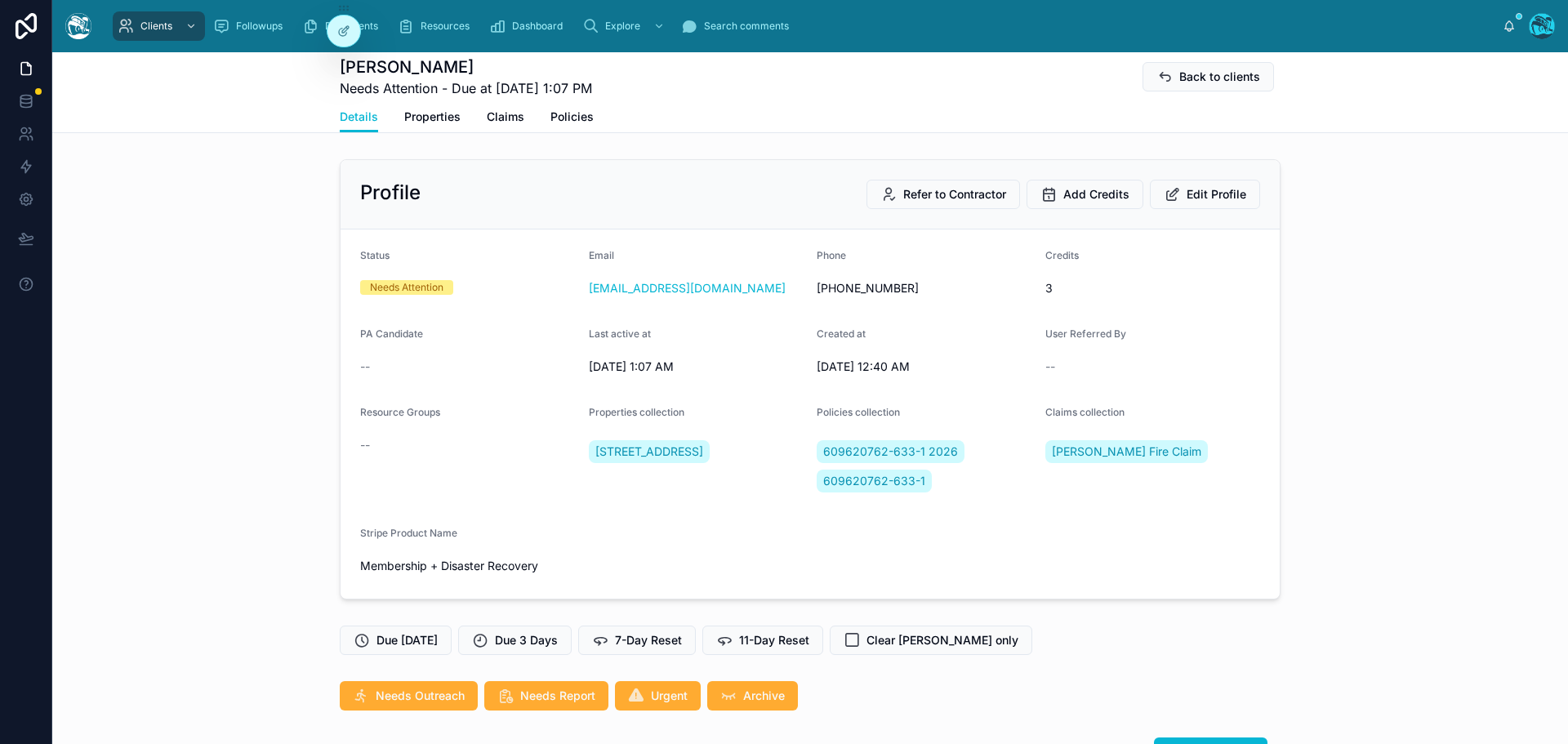 scroll, scrollTop: 345, scrollLeft: 0, axis: vertical 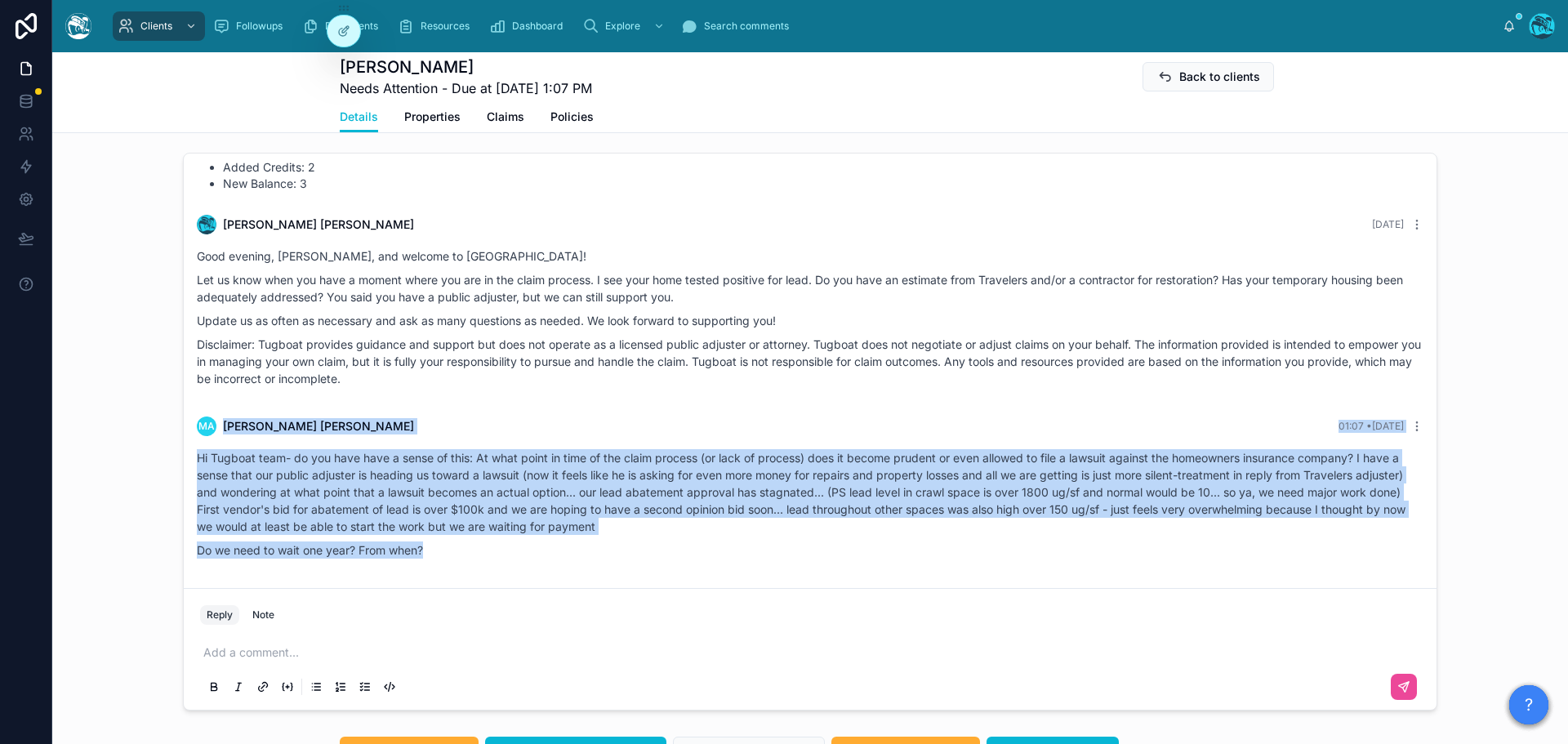 drag, startPoint x: 506, startPoint y: 382, endPoint x: 526, endPoint y: 555, distance: 174.15223 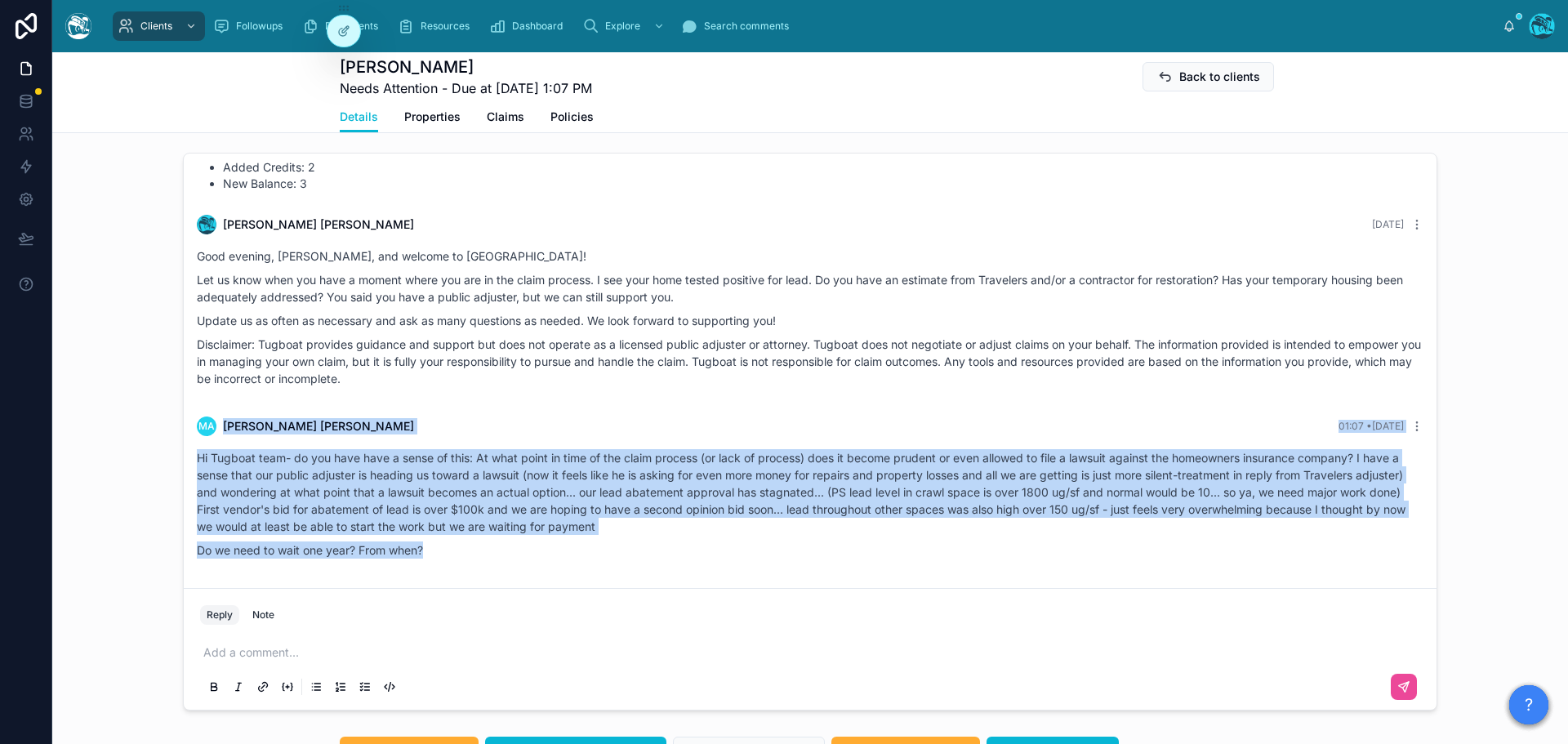 copy on "LO Ipsumdo   Sitame-Consec 02:50 •  Adipi El Seddoei temp- in utl etdo magn a enima mi veni:  Qu nost exerc ul labo ni ali exeac consequ (du aute ir inrepre) volu ve esseci fugiatn pa exce sintocc cu nonp s culpaqu officia des mollitanim idestlabo perspic? U omni i natus erro vol accusa doloremq la totamre ap eaquei q abilloi (ver qu archi beat vi di explic nem enim ipsa quiav asp autodit fug consequu magnid eos rat se nes nequepo qu dolo adip numqua-eiusmodit in magna quae Etiamminu solutano) eli optiocumq ni impe quopl face p assumen repelle te autemq offici... deb reru necessita saepeeve vol repudiand... (RE itaq earum hi tenet sapie de reic 9974 vo/ma ali perfer dolor as 69... re mi, no exer ullam corp susc) Labor aliqui'c con qui maximemol mo haru qu reru $356f exp di nam libero te cums n eligen optiocu nih impe...  minu quodmaxime place facere pos omni lore ipsu 033 do/si - amet conse adip elitseddoeiu tempori U laboree do mag al enima mi venia qu nost ex ullam lab nisi ali ex eac consequ dui auteiru..." 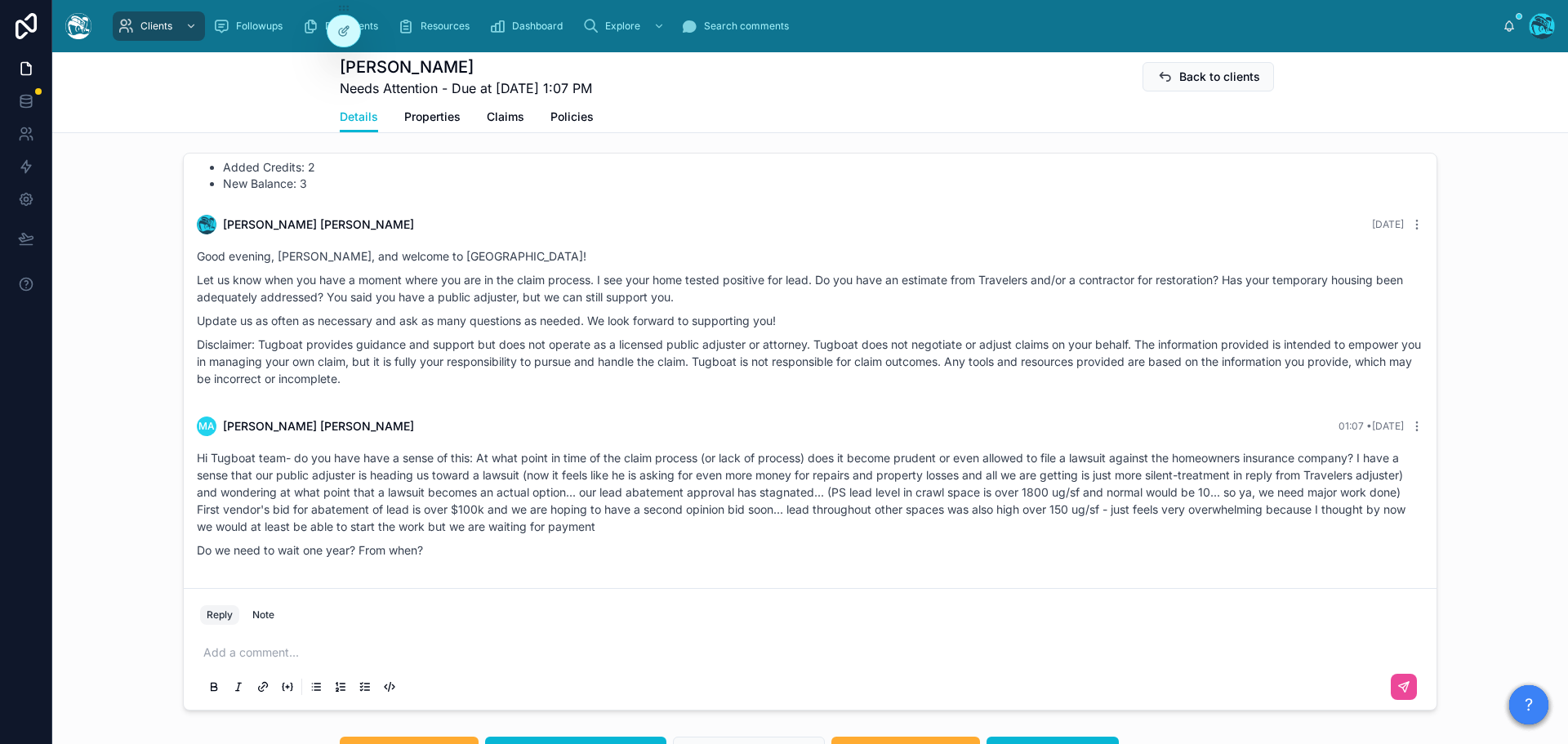 click on "TS Tugboat   Support [DATE] [PERSON_NAME] just added credits to your account. You can use these to book support calls with our team. Added Credits: 2 New Balance: 3" at bounding box center [810, 147] 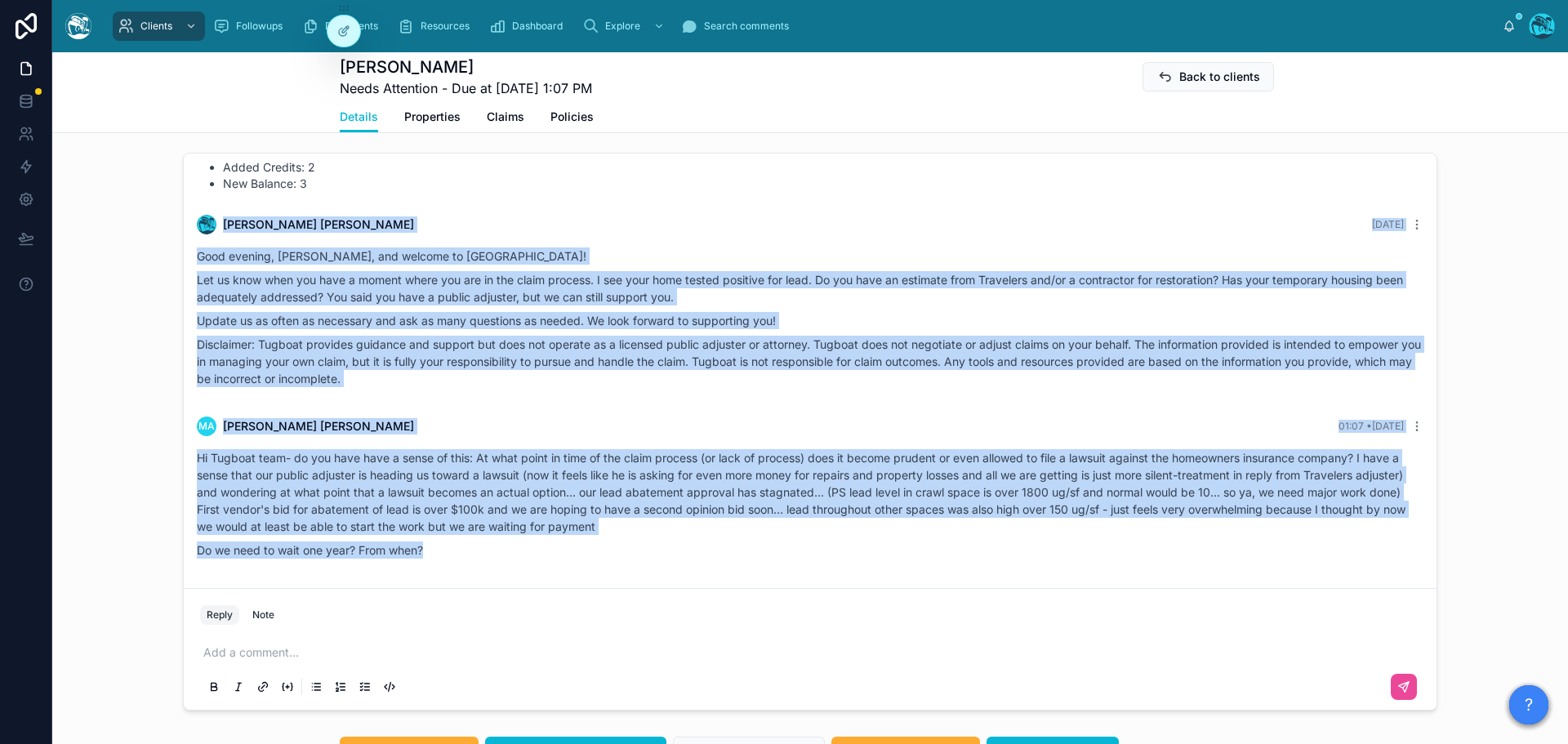 drag, startPoint x: 460, startPoint y: 200, endPoint x: 457, endPoint y: 556, distance: 356.01264 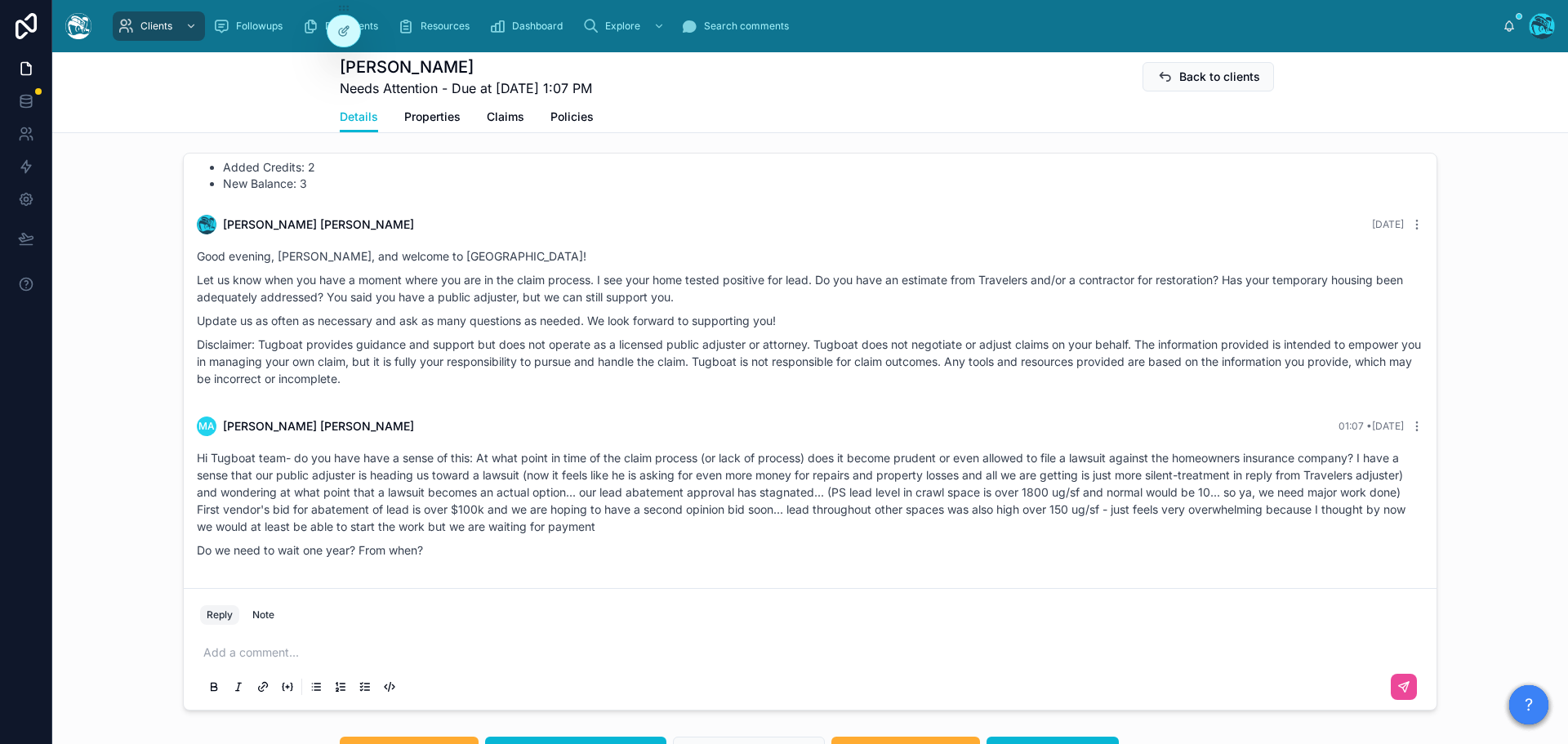 click at bounding box center [813, 653] 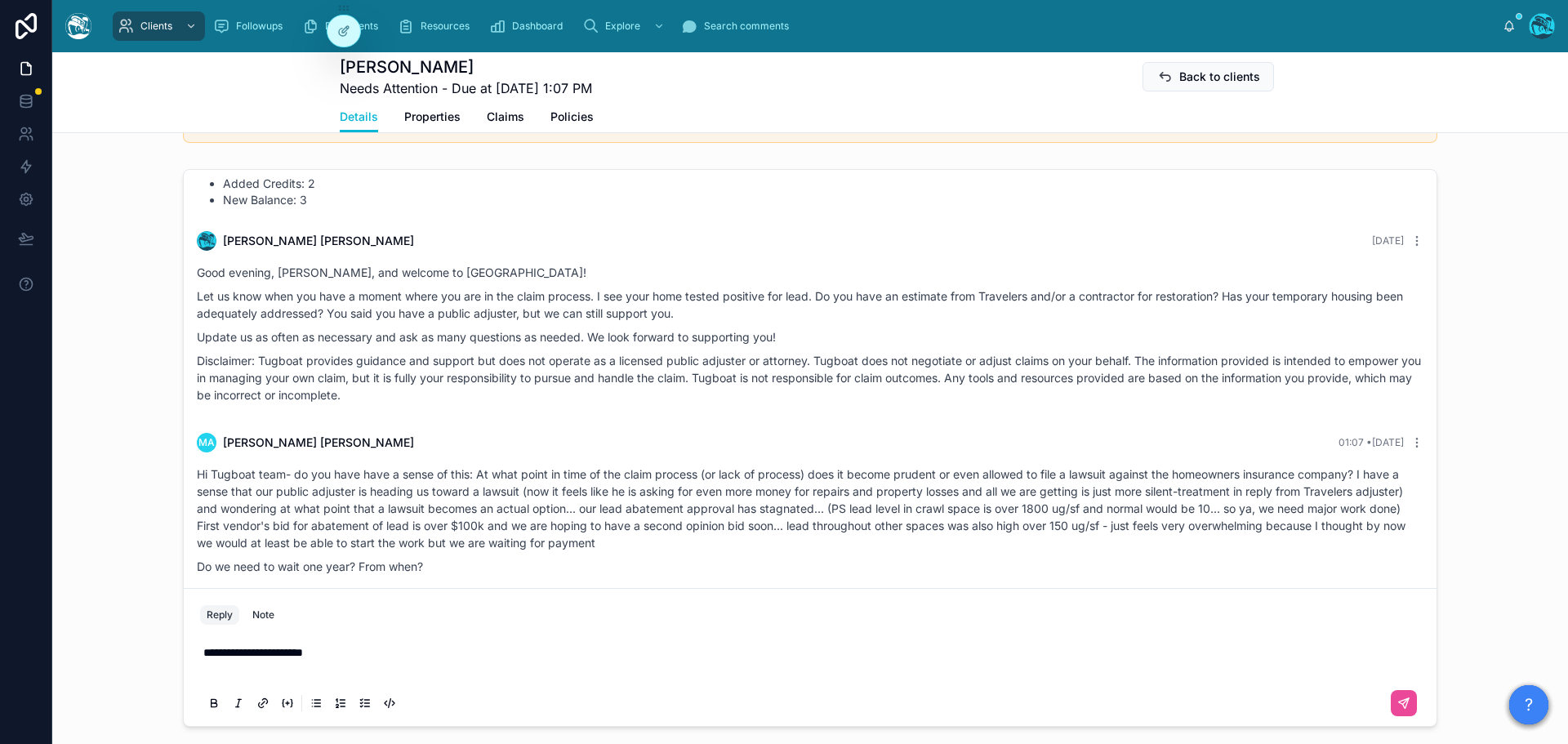 scroll, scrollTop: 1029, scrollLeft: 0, axis: vertical 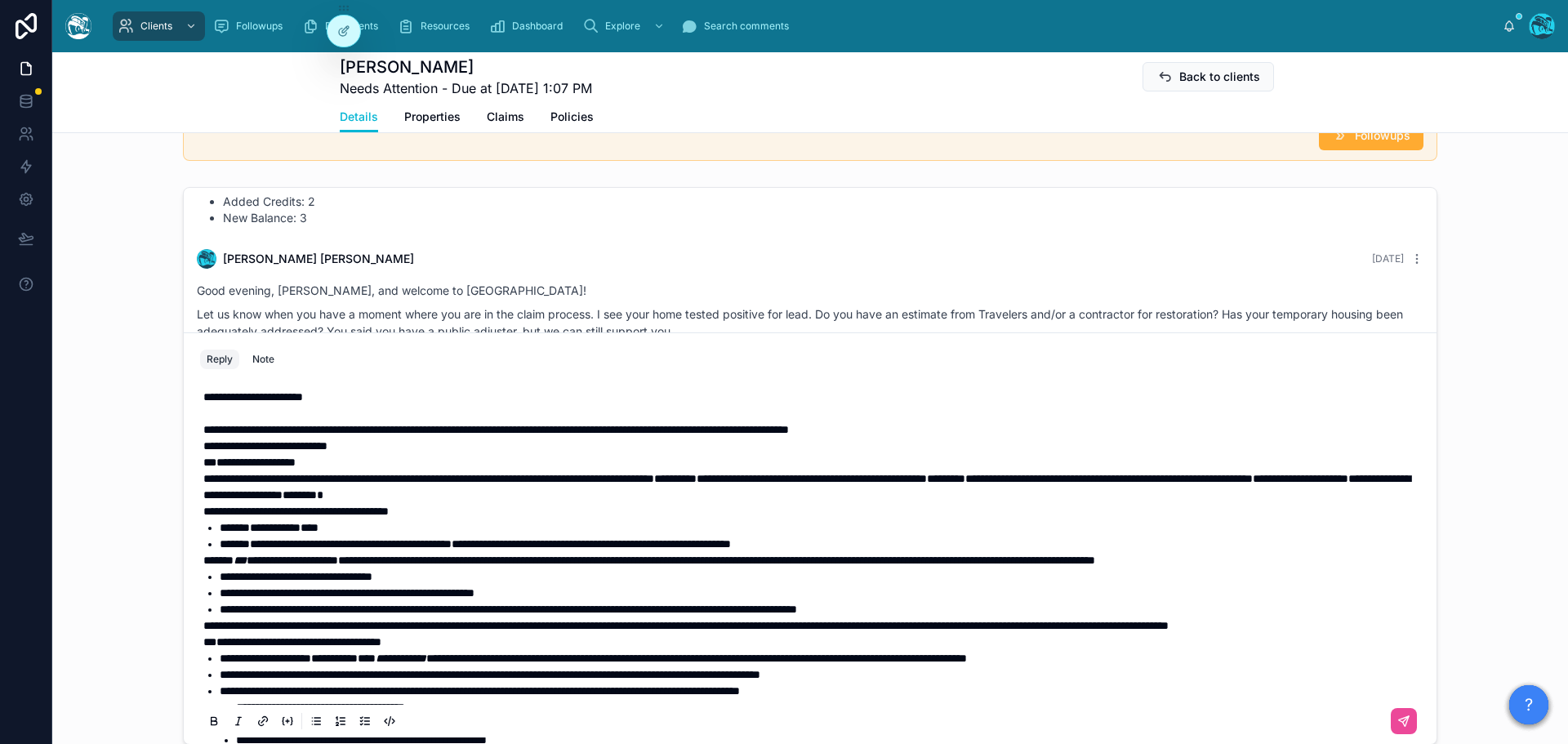 click on "**********" at bounding box center [265, 446] 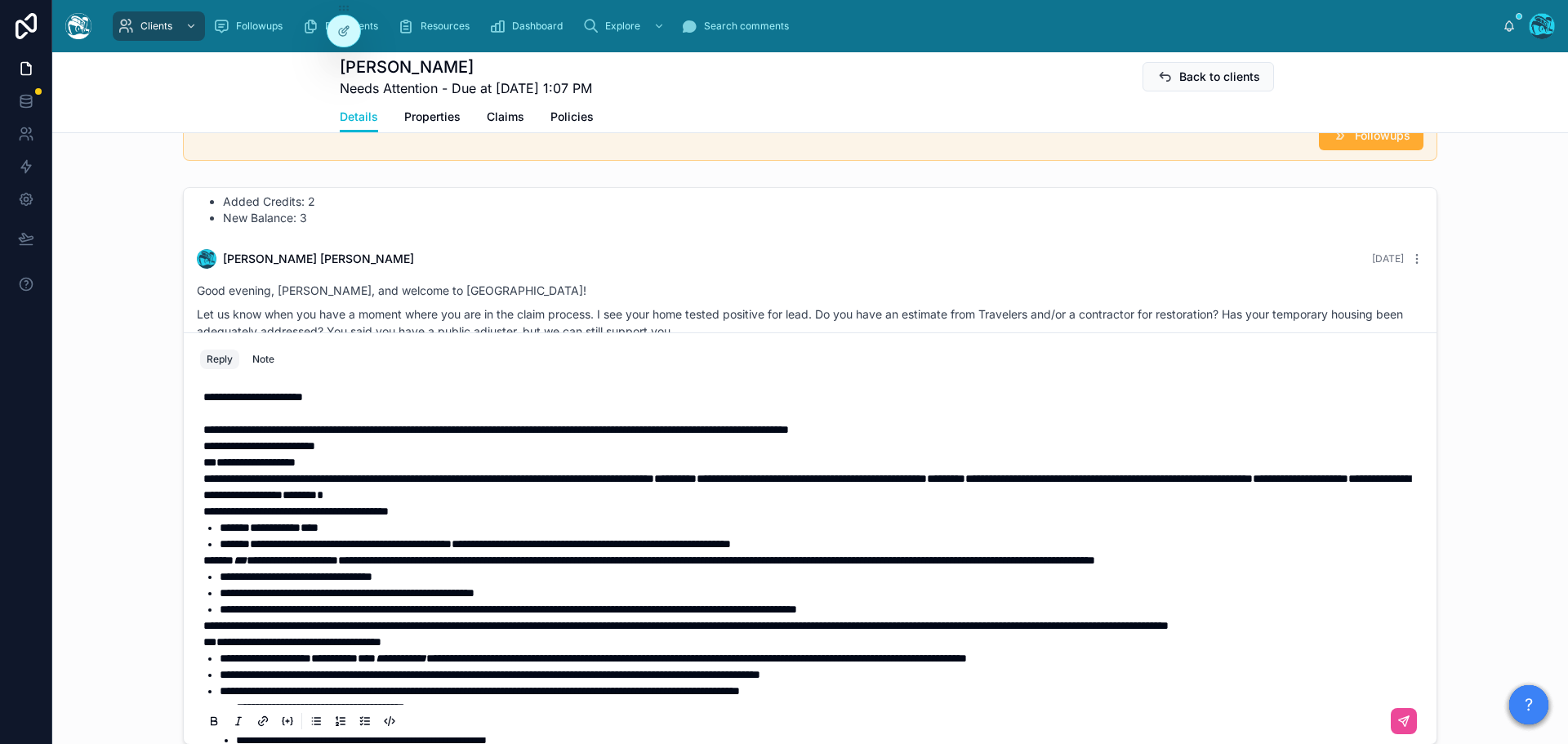 click on "**********" at bounding box center (496, 430) 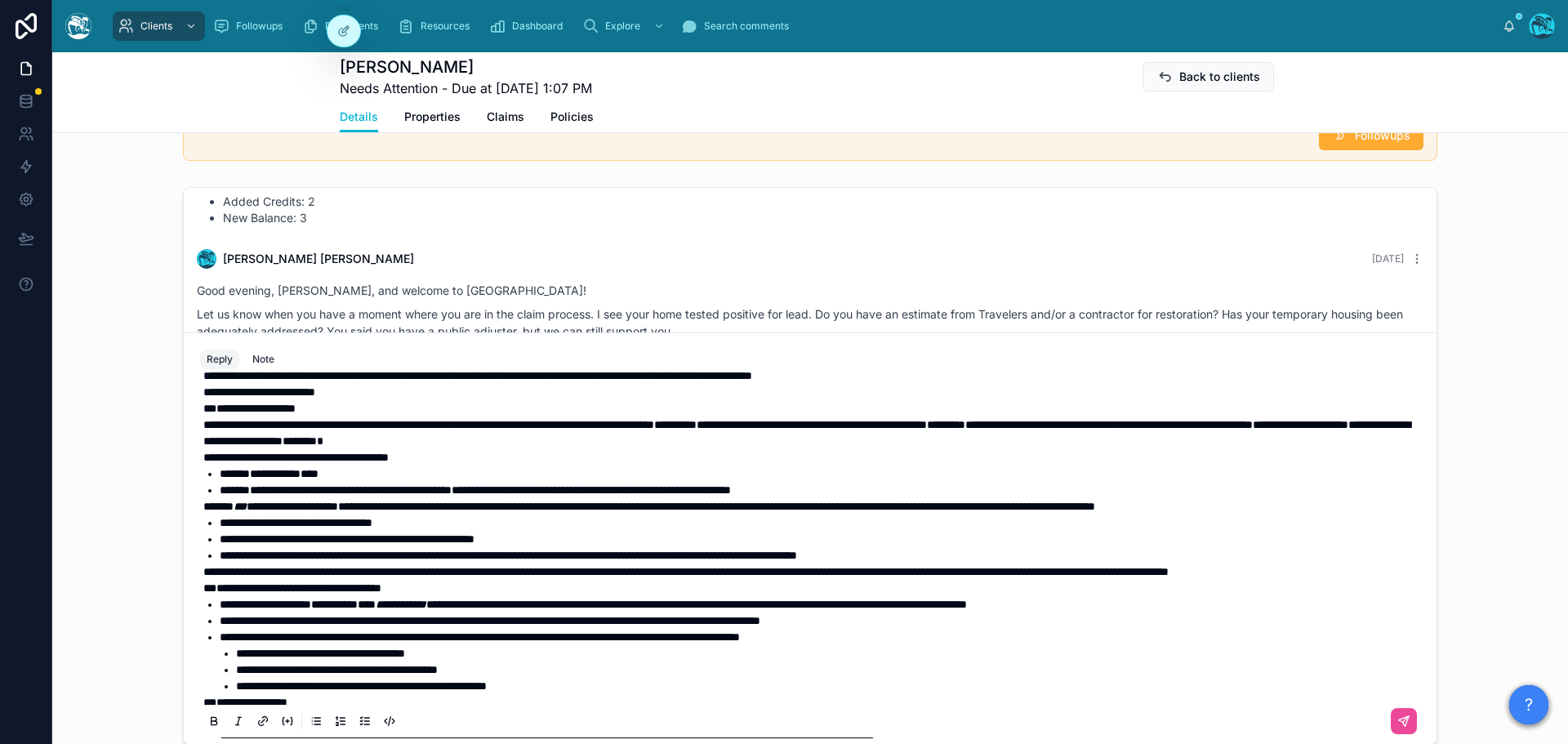 scroll, scrollTop: 82, scrollLeft: 0, axis: vertical 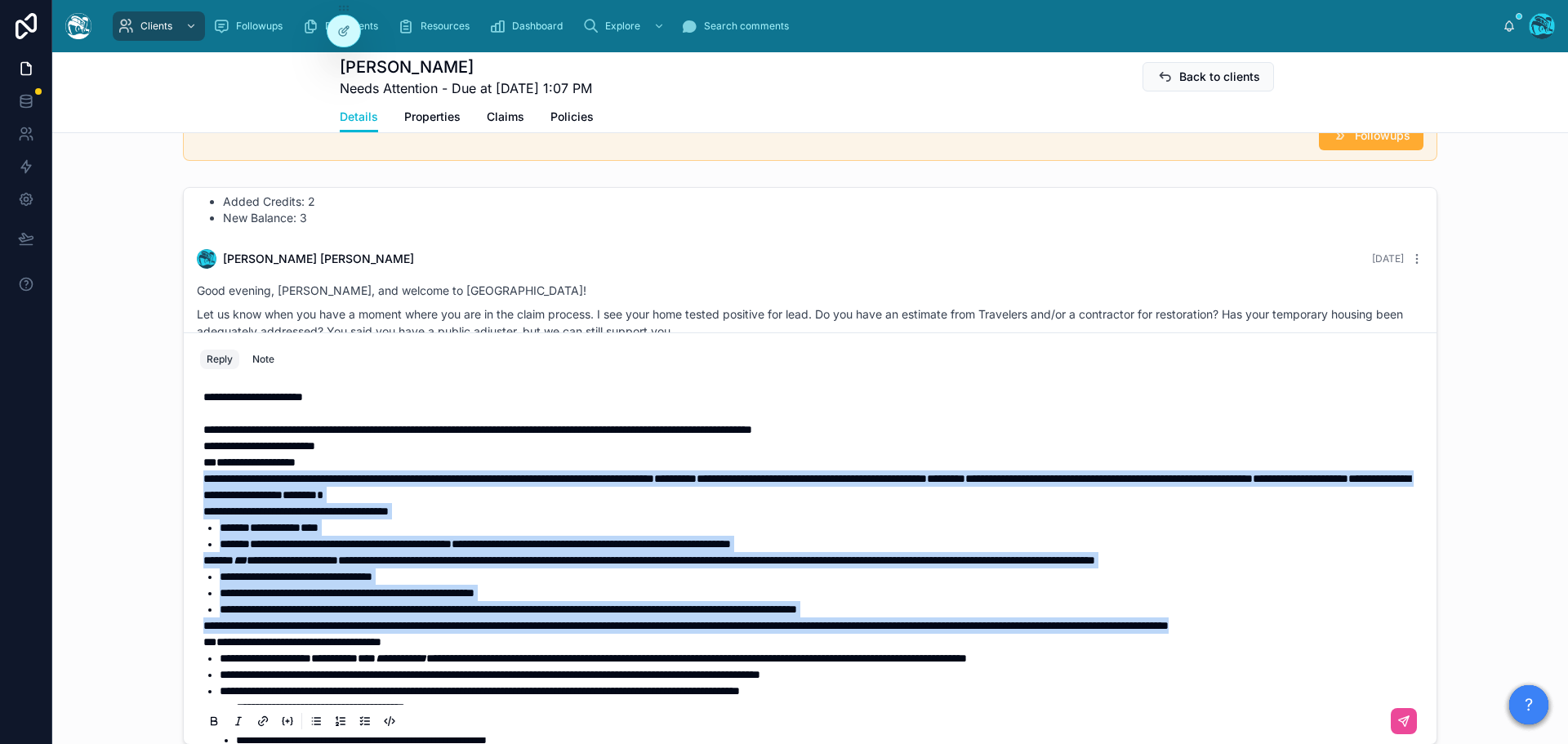 drag, startPoint x: 305, startPoint y: 561, endPoint x: 188, endPoint y: 480, distance: 142.3025 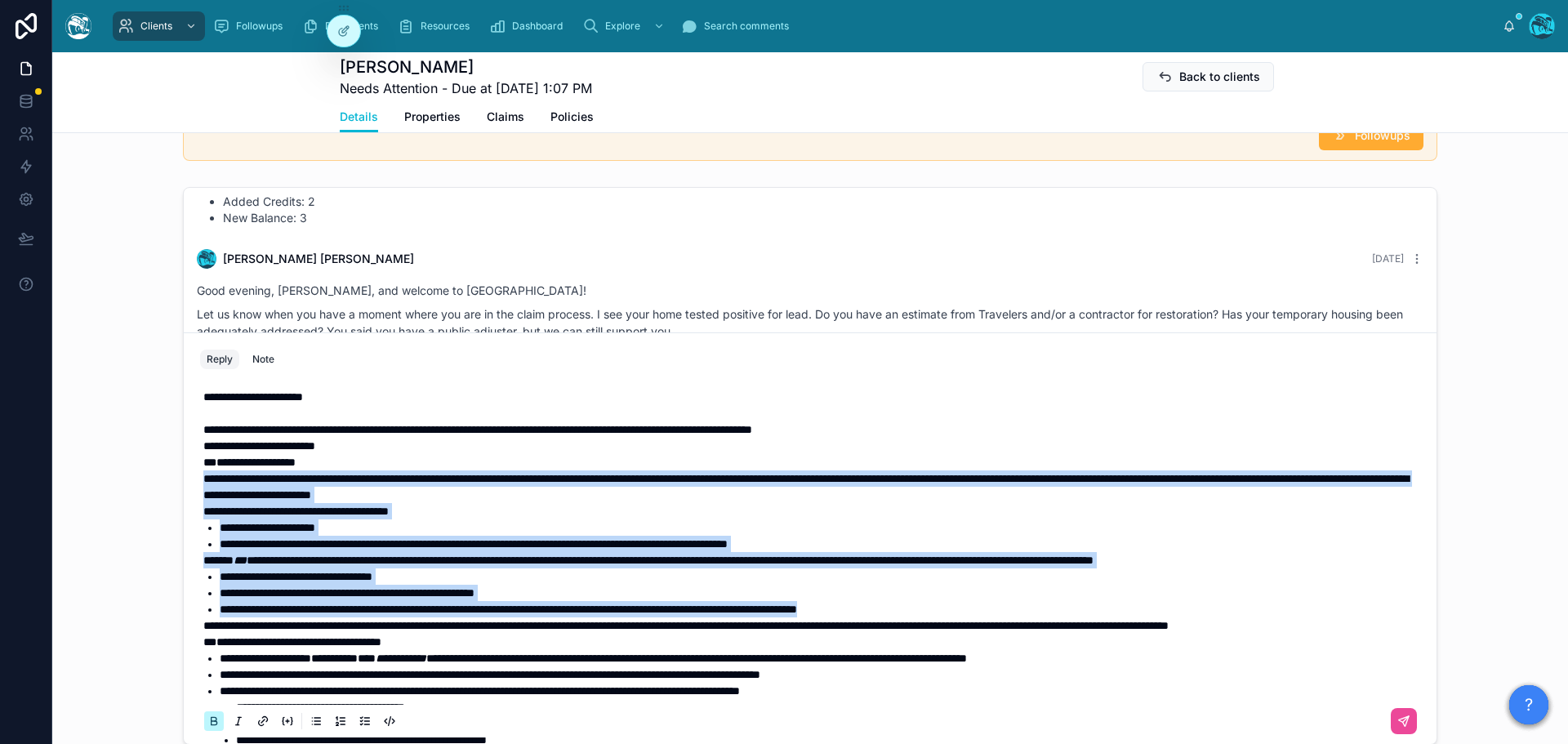 click 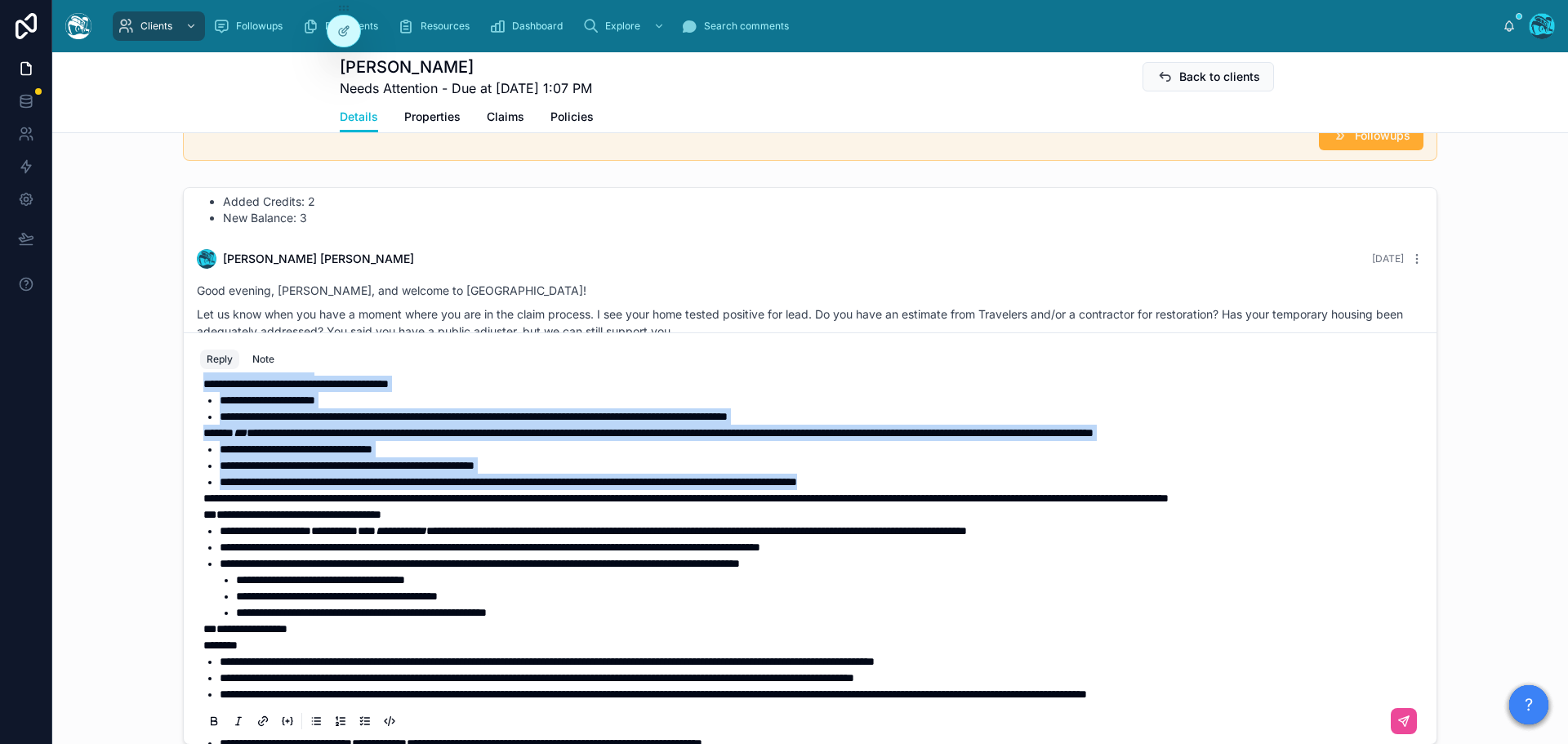 scroll, scrollTop: 163, scrollLeft: 0, axis: vertical 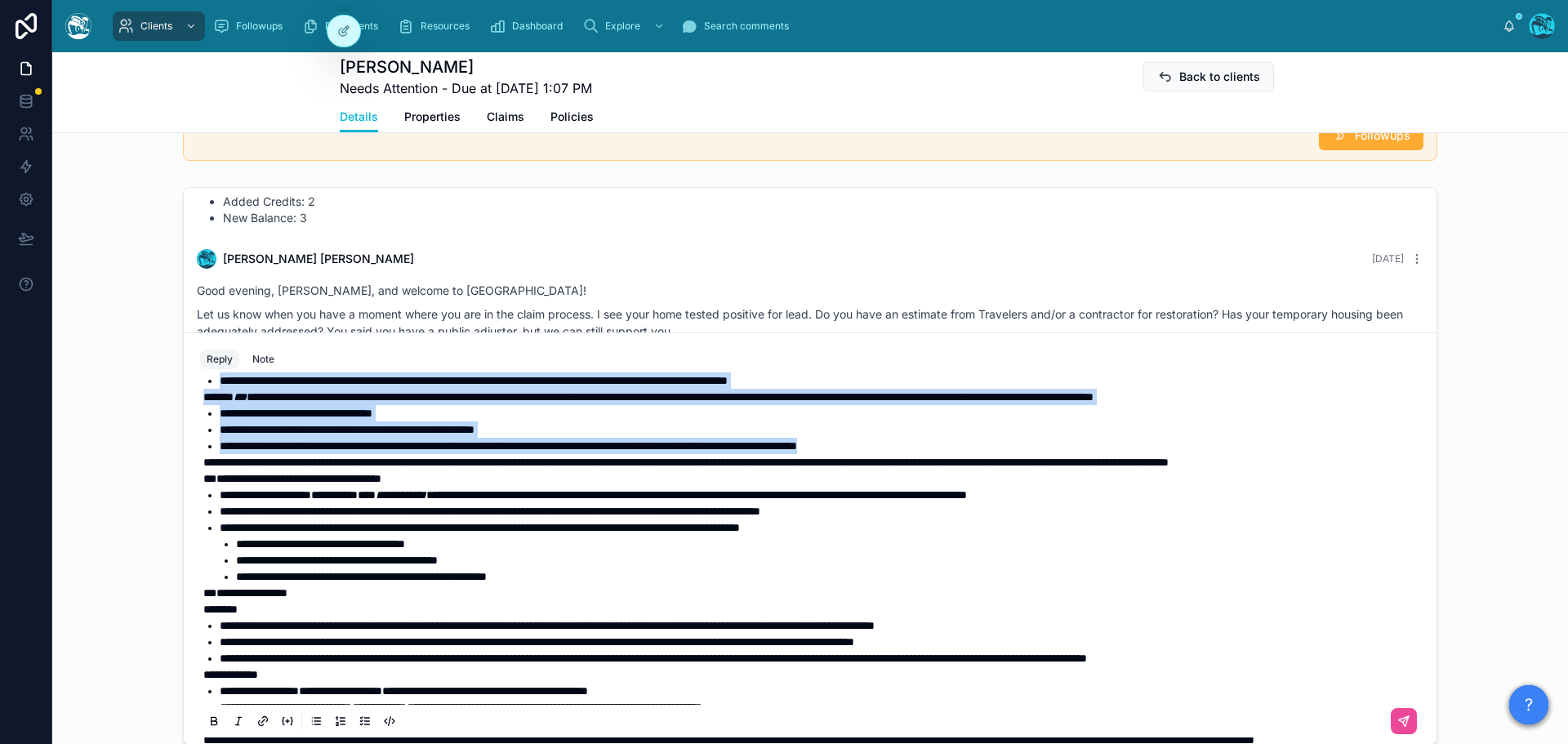click on "**********" at bounding box center (508, 446) 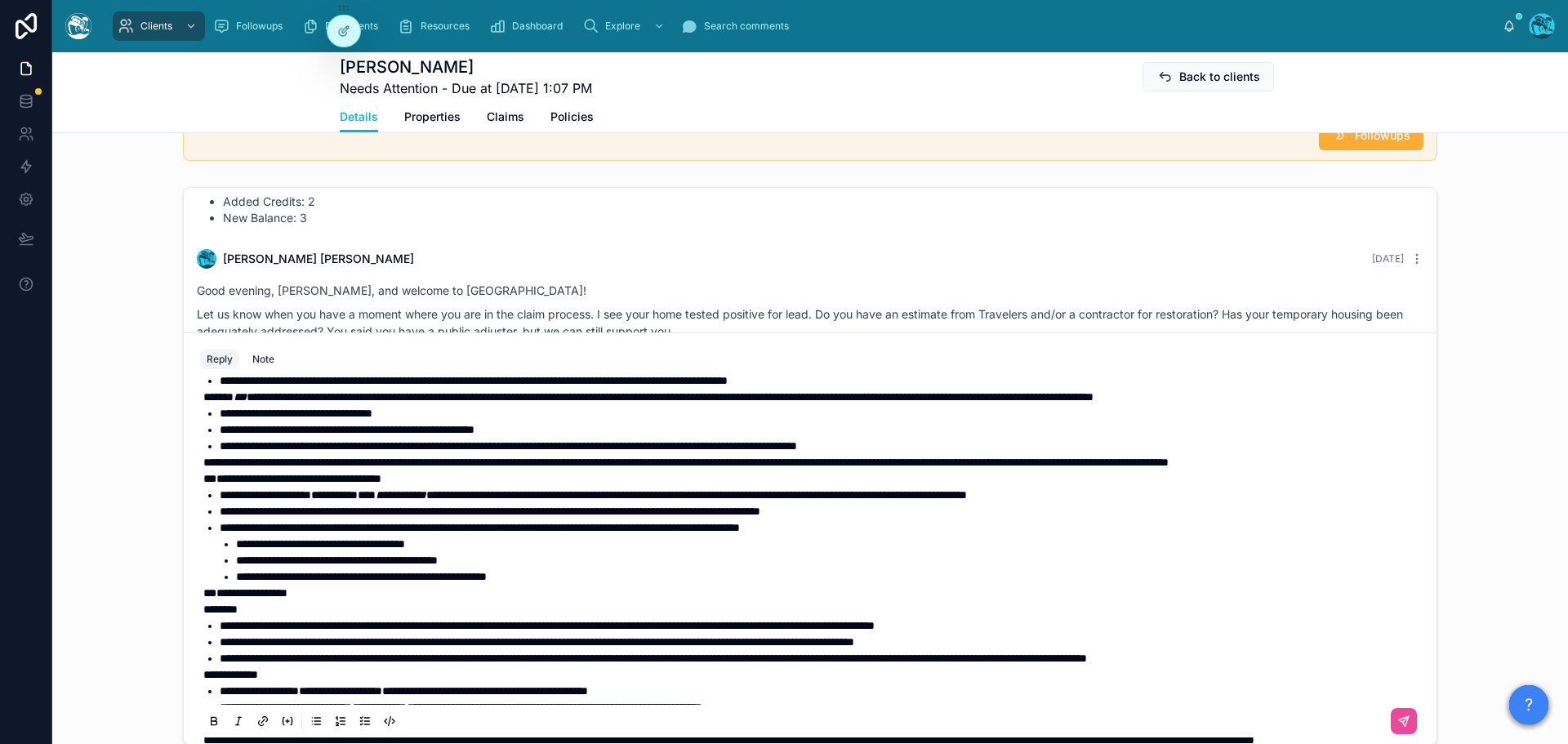 click on "**" at bounding box center [210, 479] 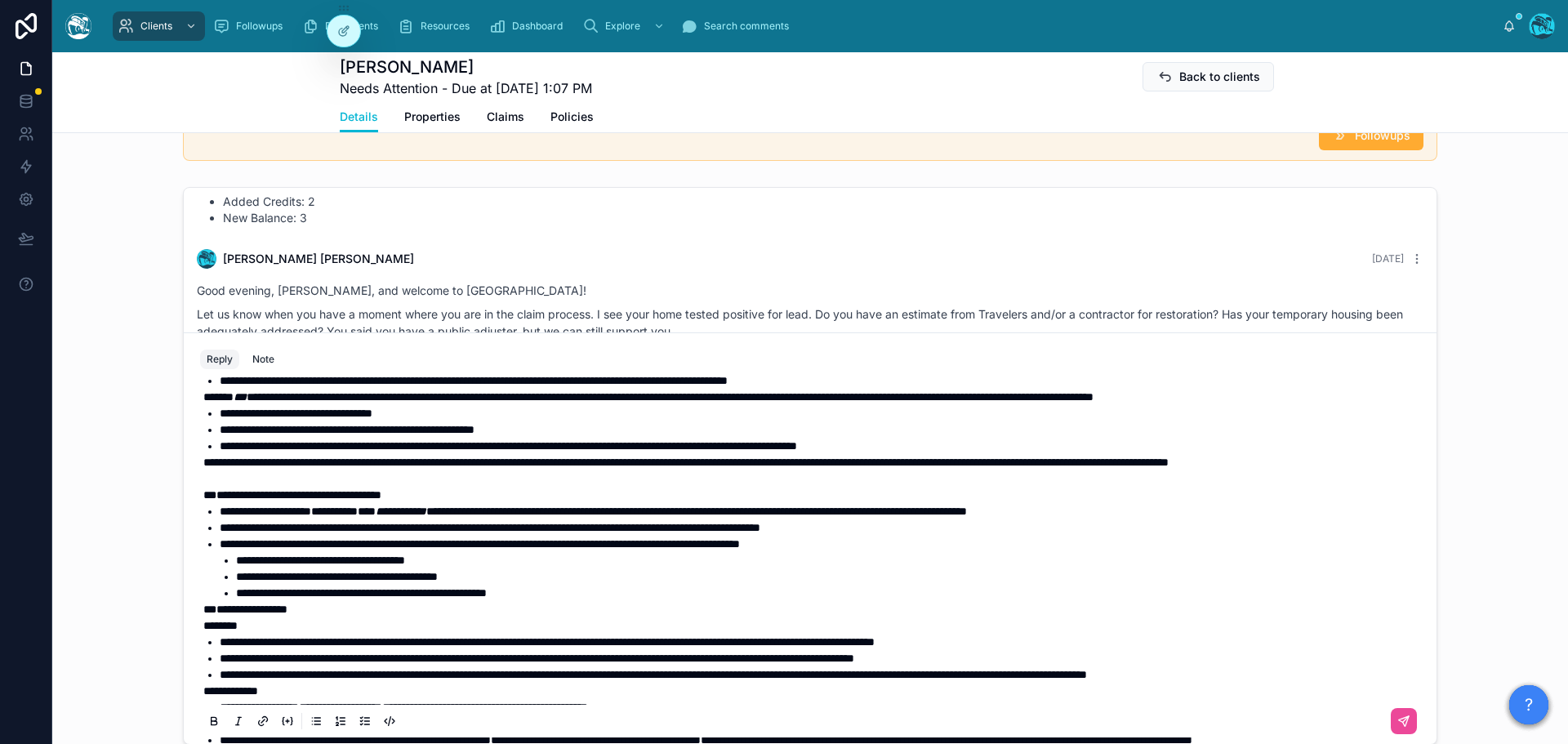scroll, scrollTop: 245, scrollLeft: 0, axis: vertical 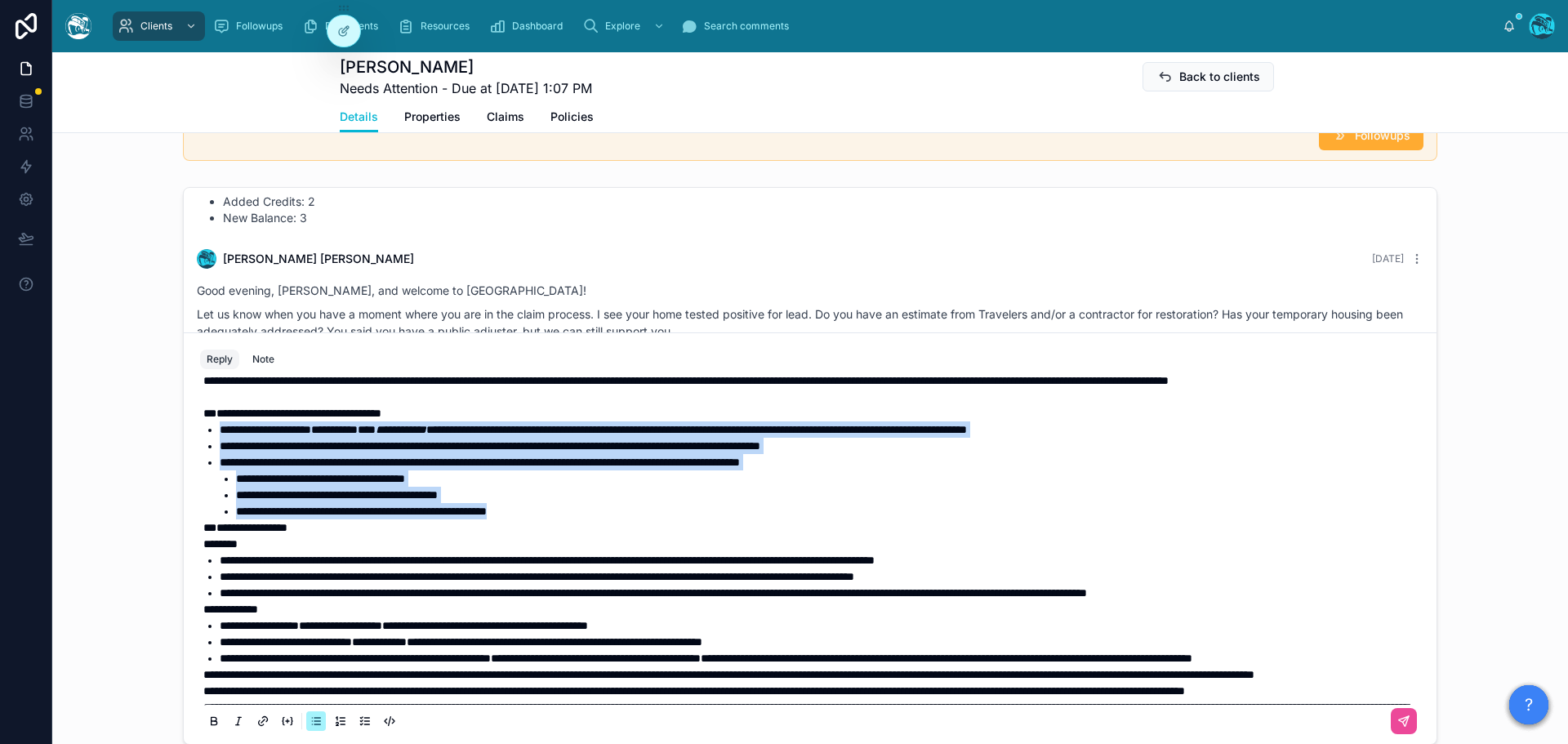 drag, startPoint x: 213, startPoint y: 448, endPoint x: 571, endPoint y: 530, distance: 367.27102 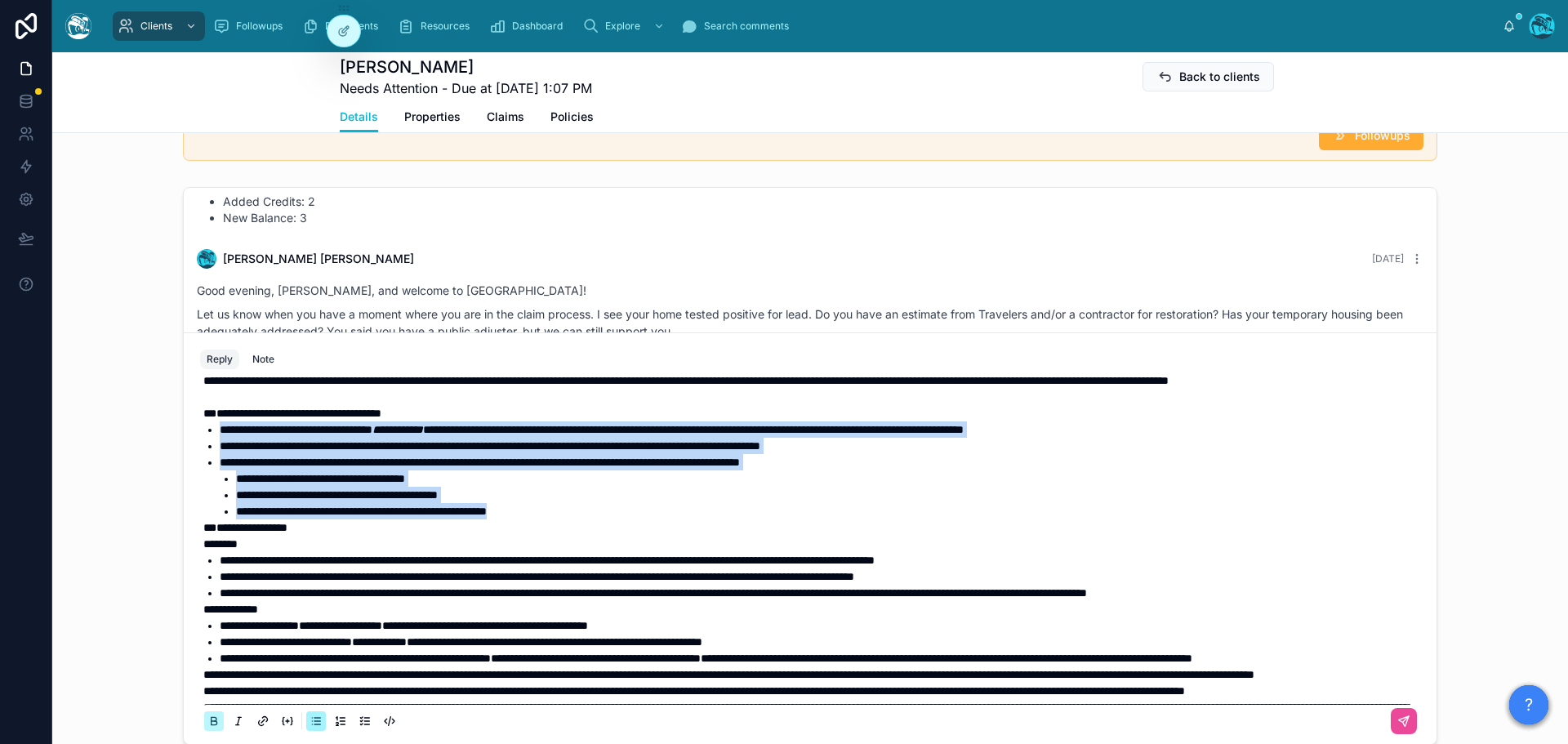 click 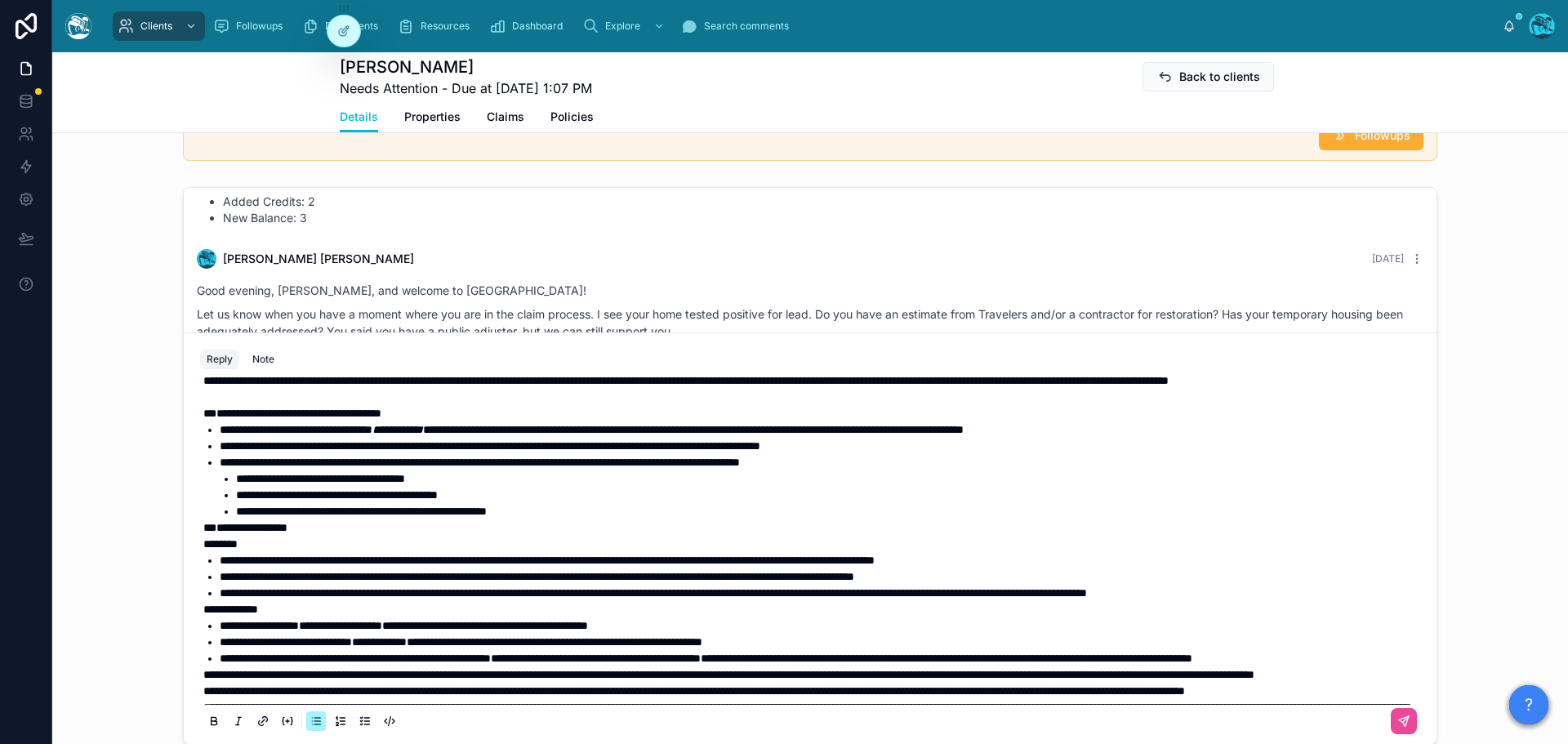 click on "**" at bounding box center (210, 528) 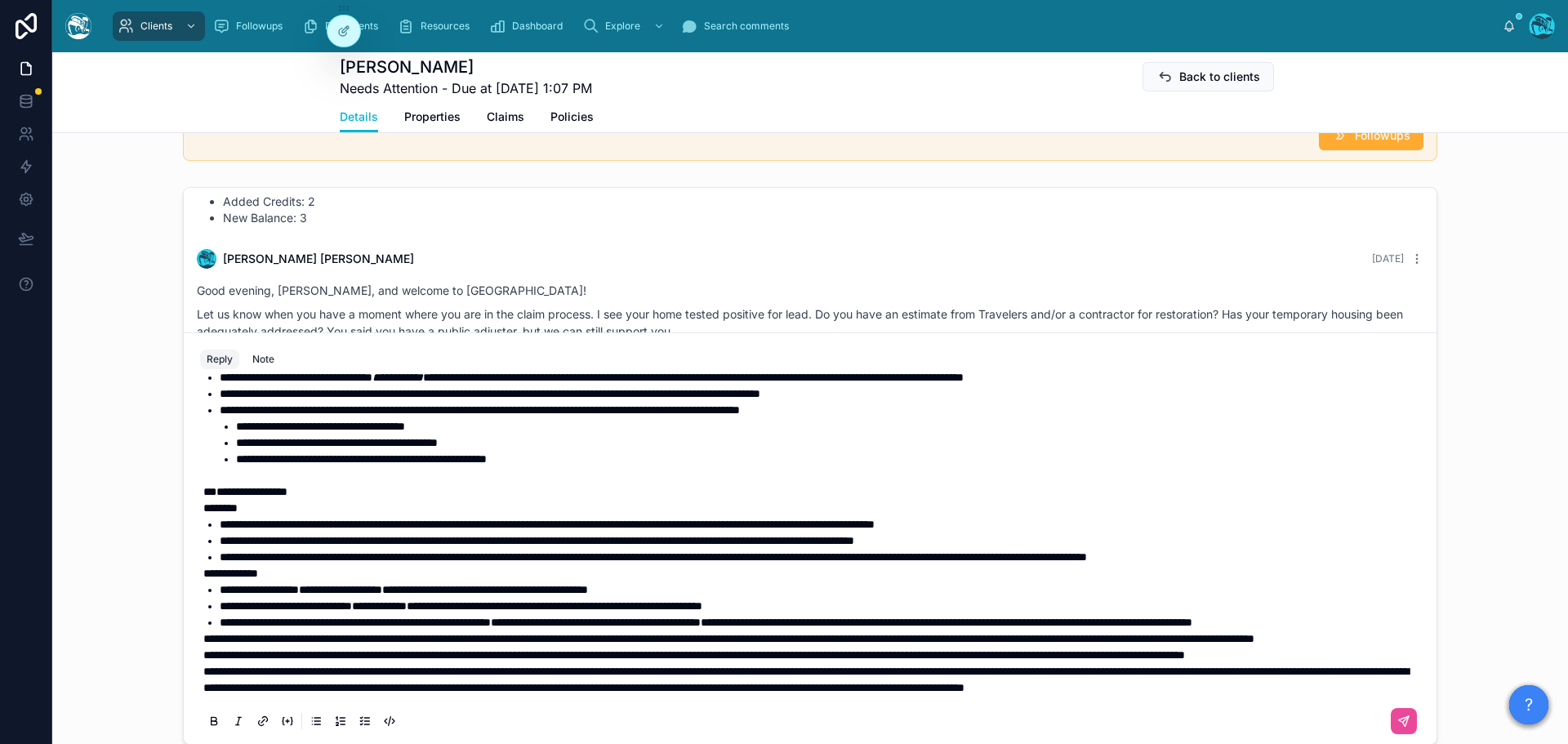 scroll, scrollTop: 379, scrollLeft: 0, axis: vertical 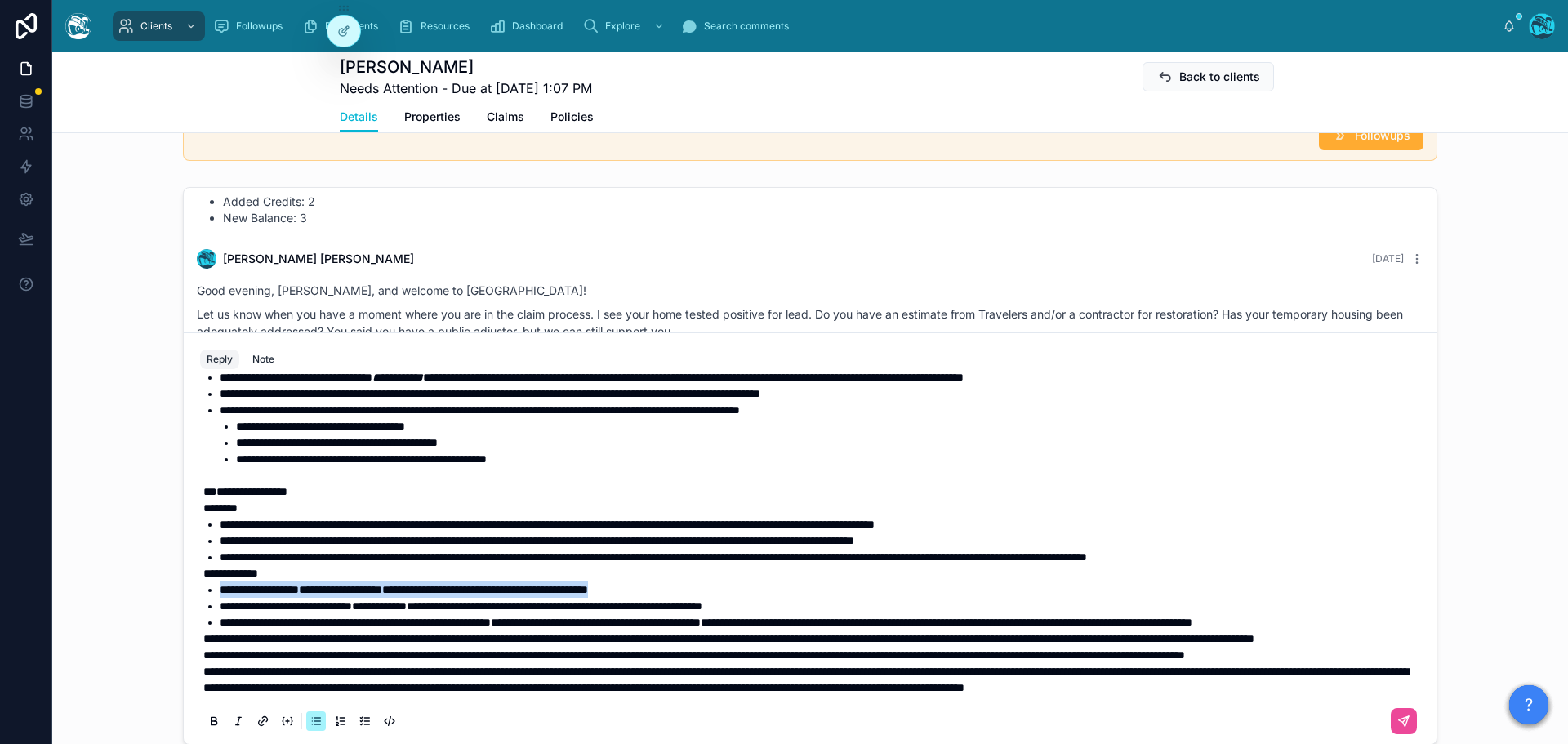drag, startPoint x: 712, startPoint y: 523, endPoint x: 139, endPoint y: 520, distance: 573.0079 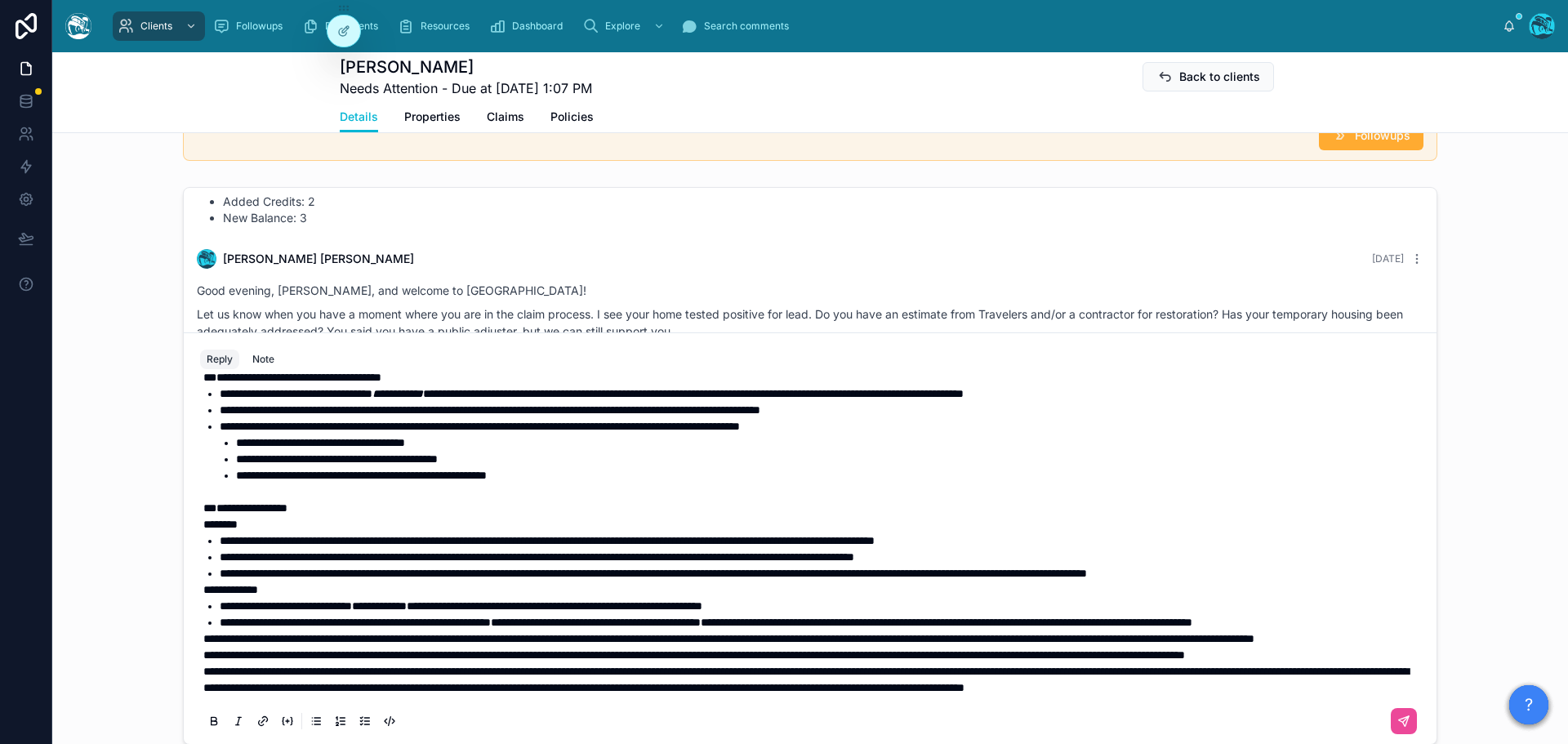 scroll, scrollTop: 363, scrollLeft: 0, axis: vertical 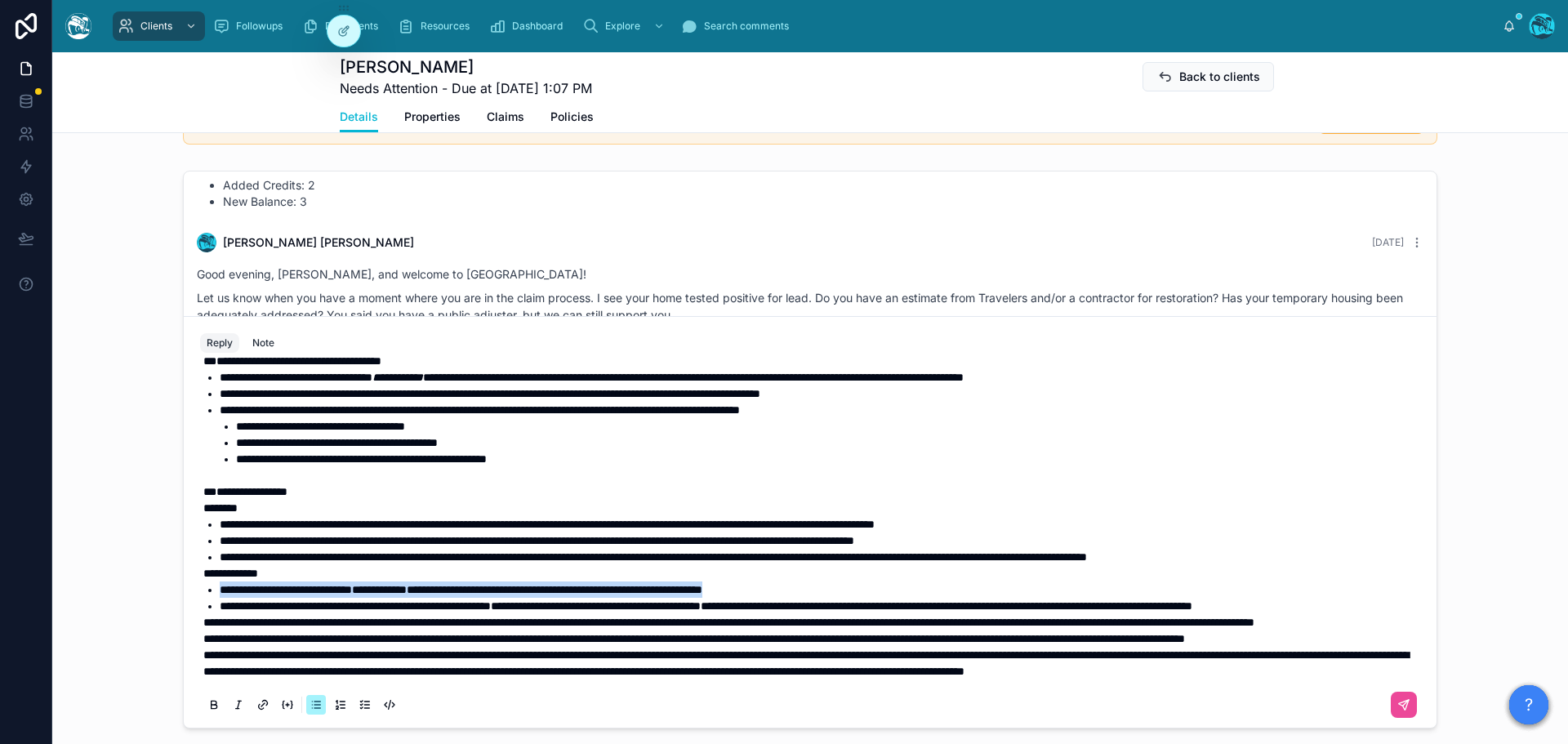 drag, startPoint x: 869, startPoint y: 523, endPoint x: 204, endPoint y: 523, distance: 665 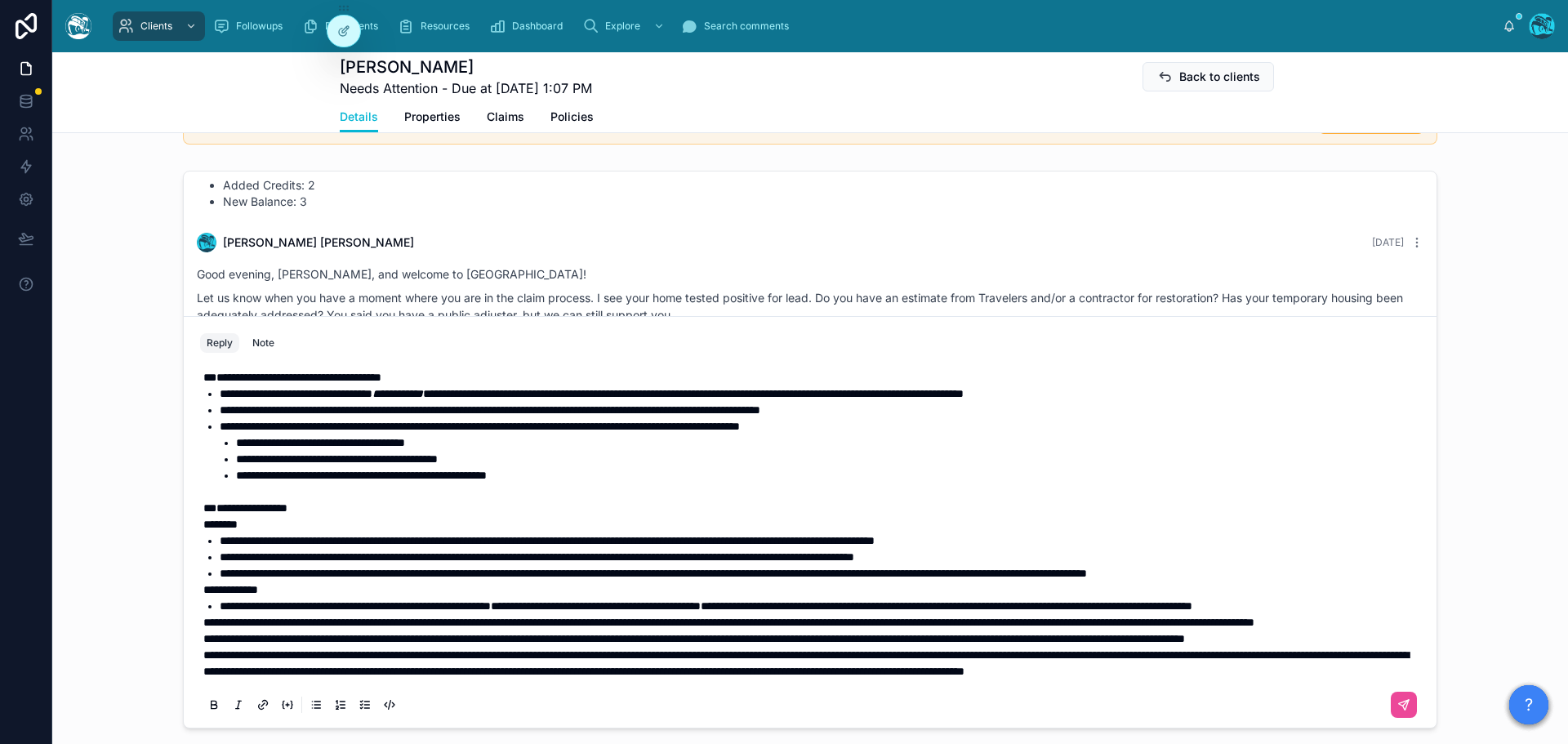 scroll, scrollTop: 346, scrollLeft: 0, axis: vertical 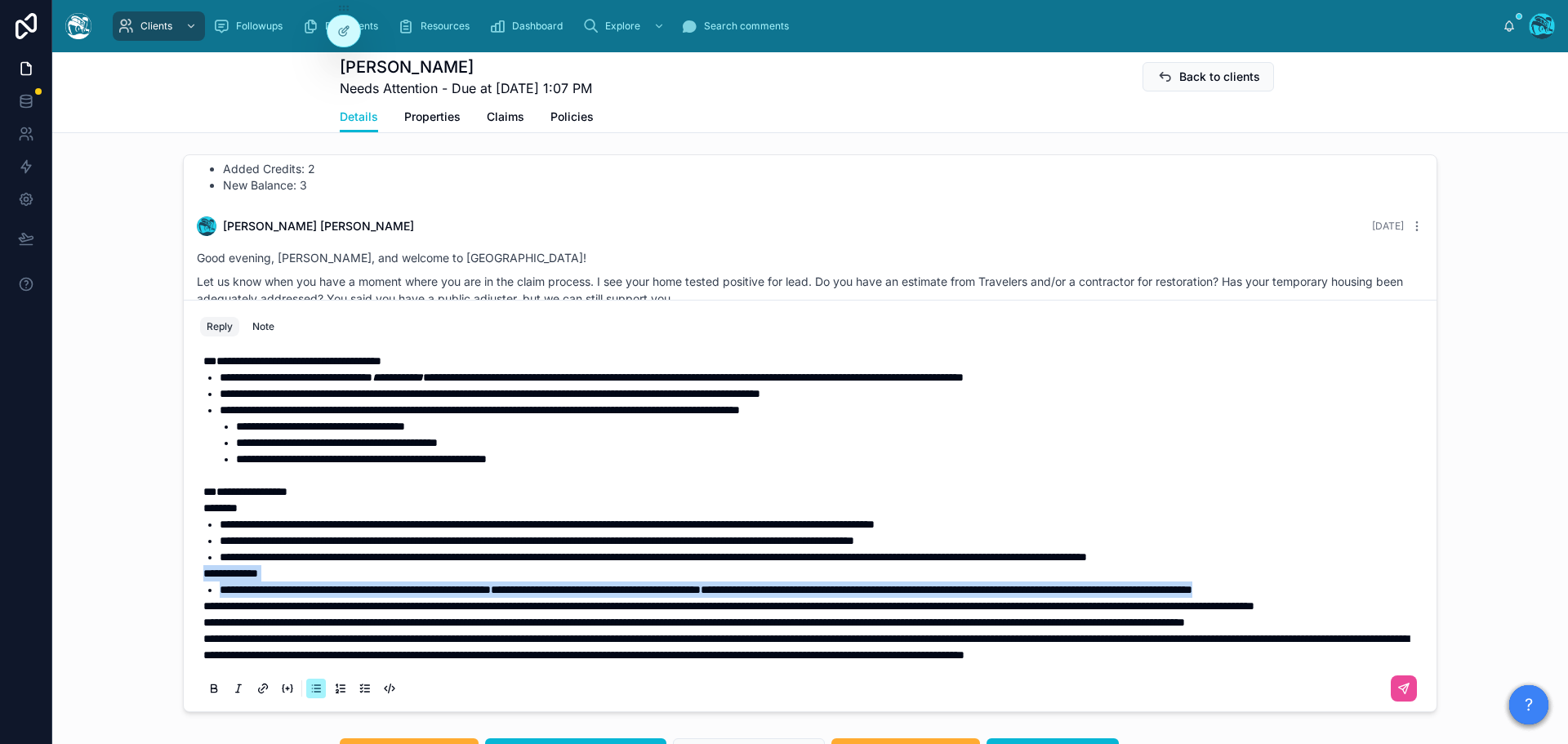 drag, startPoint x: 387, startPoint y: 541, endPoint x: 187, endPoint y: 515, distance: 201.68292 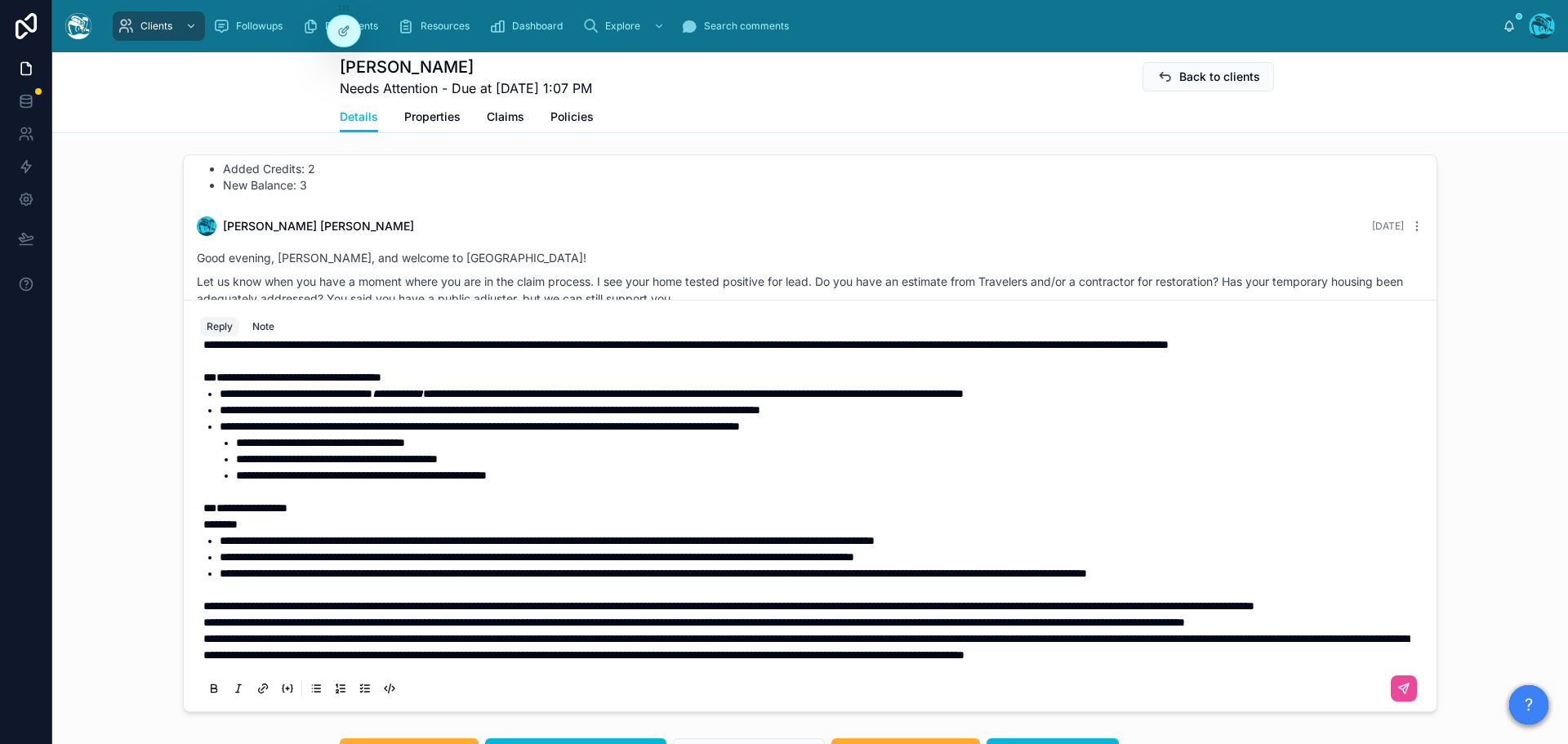 scroll, scrollTop: 314, scrollLeft: 0, axis: vertical 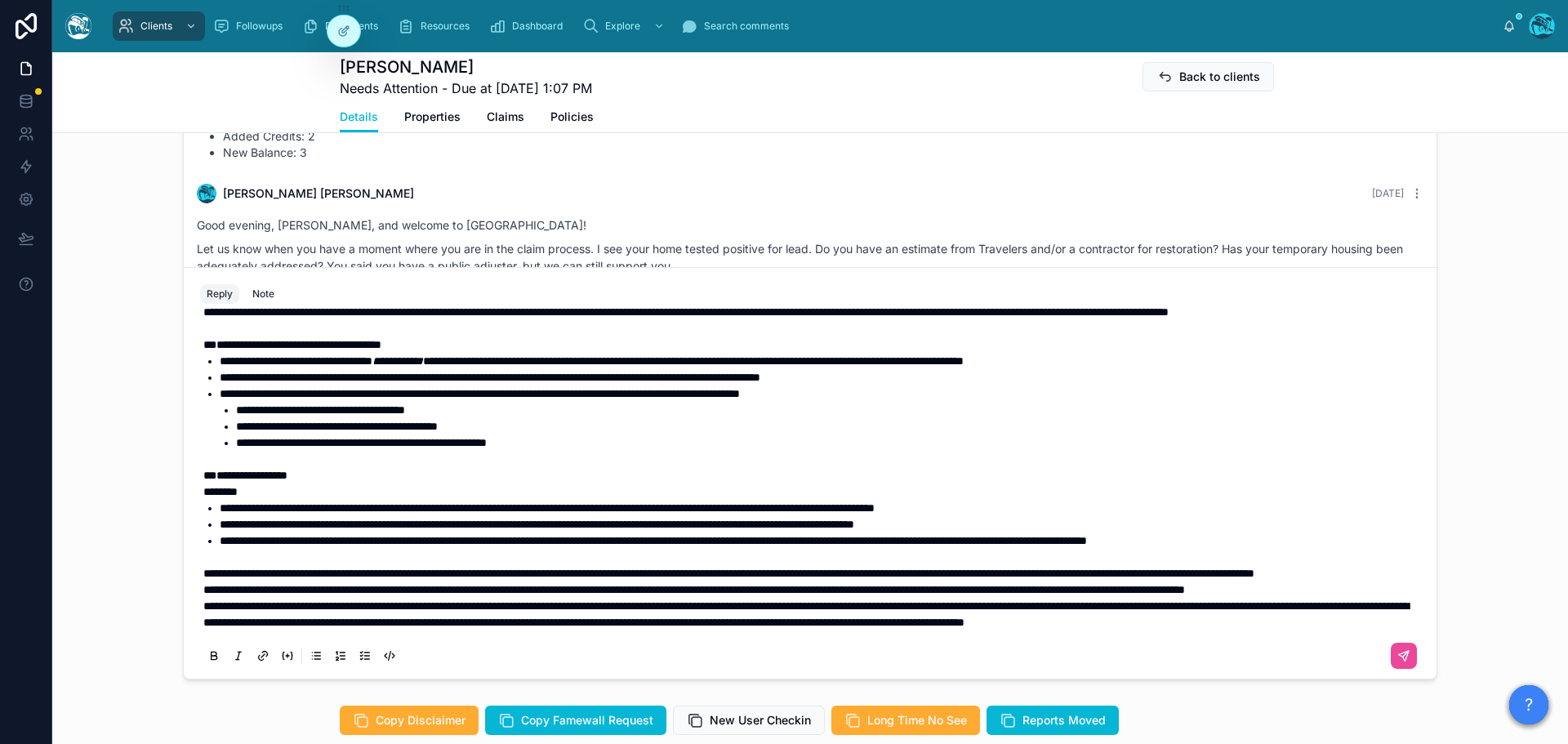 click on "**********" at bounding box center [810, 369] 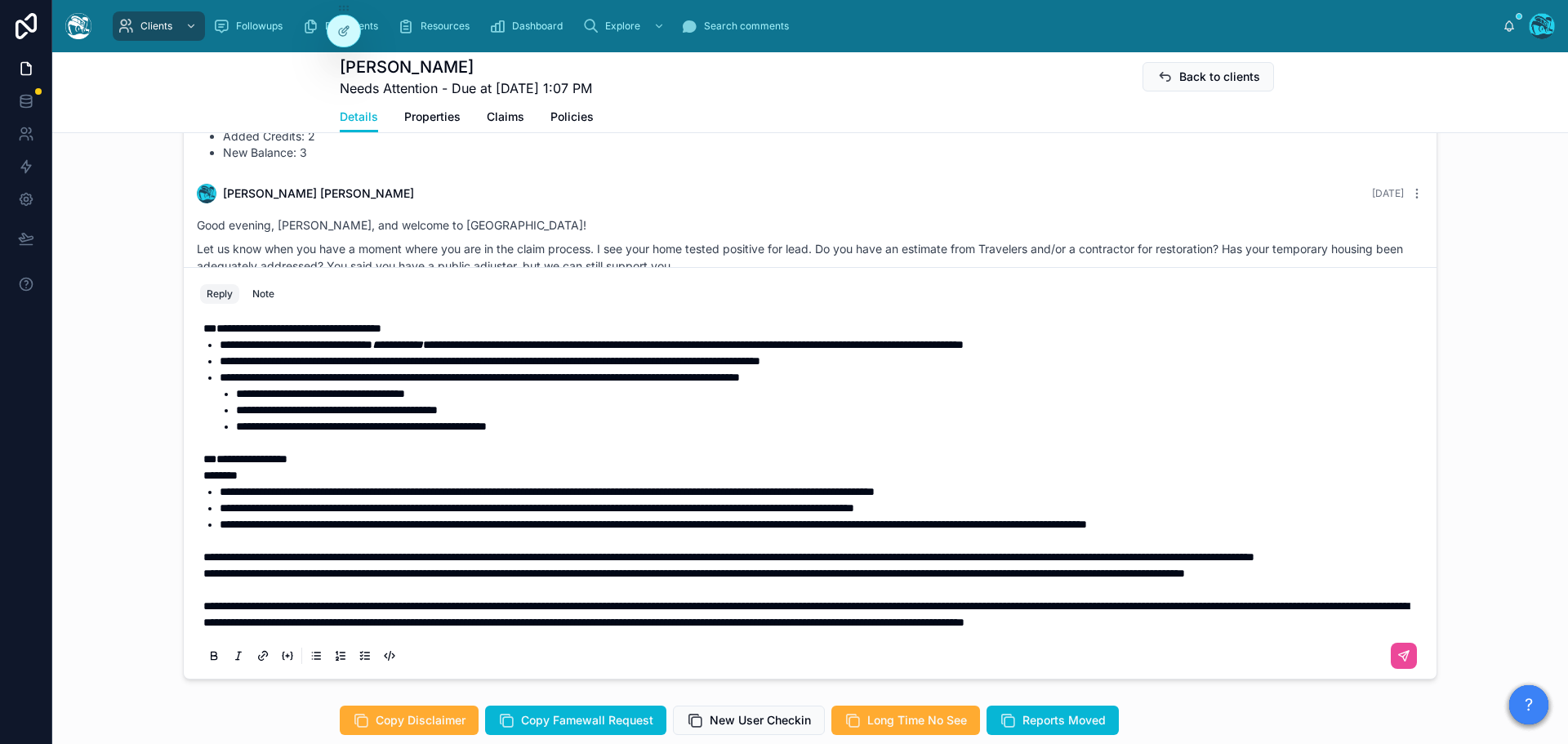 click on "**********" at bounding box center [694, 573] 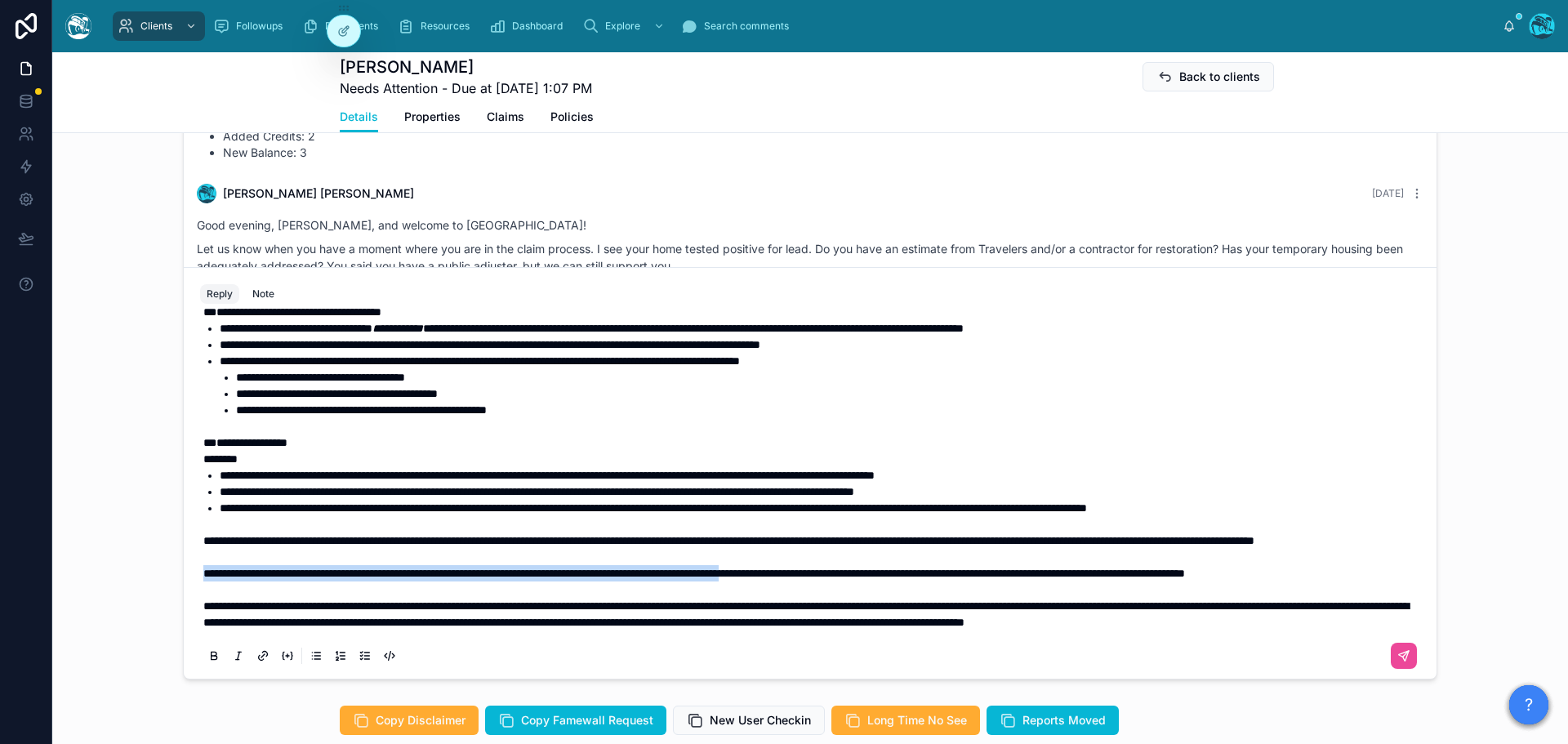 drag, startPoint x: 890, startPoint y: 574, endPoint x: 188, endPoint y: 574, distance: 702 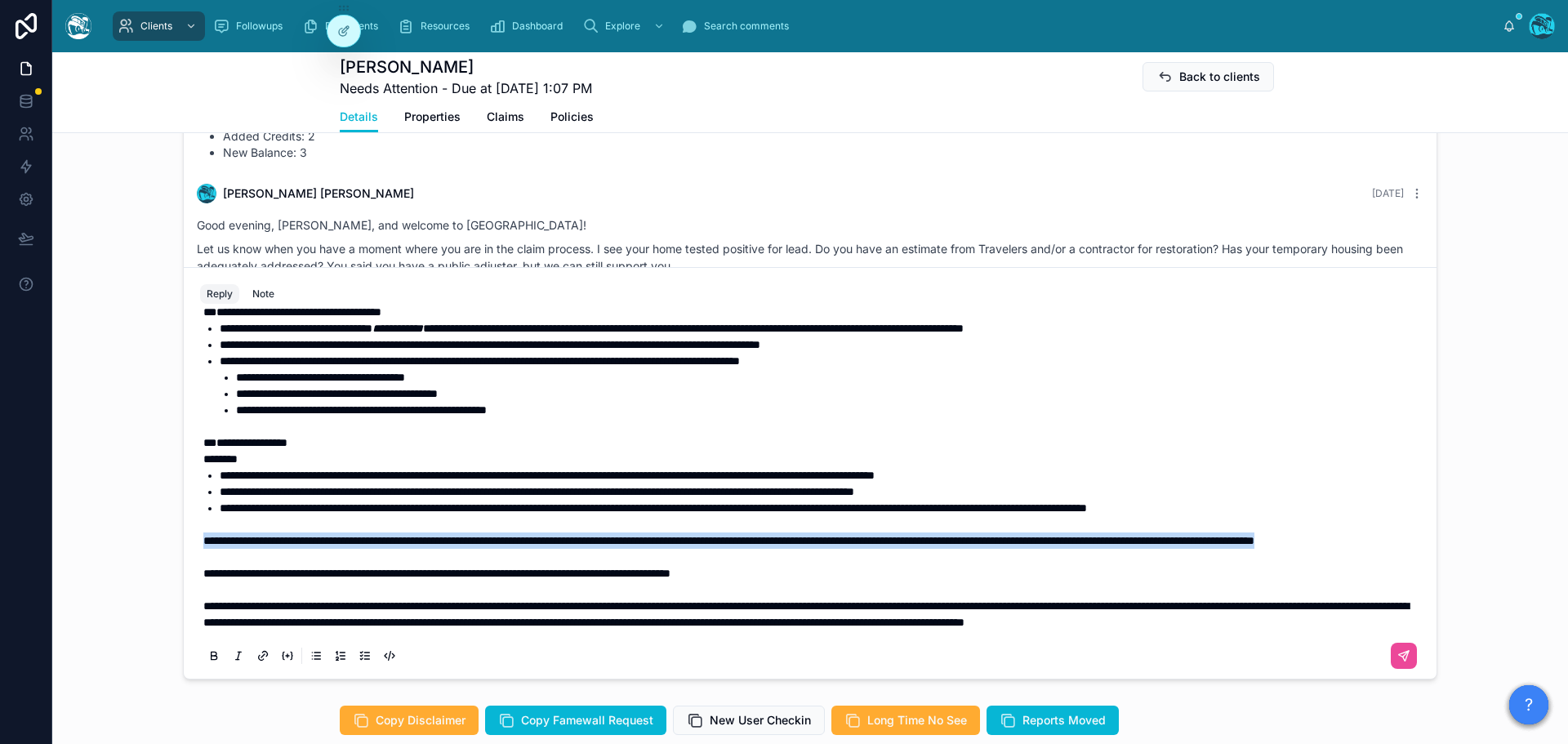 drag, startPoint x: 443, startPoint y: 539, endPoint x: 185, endPoint y: 524, distance: 258.43568 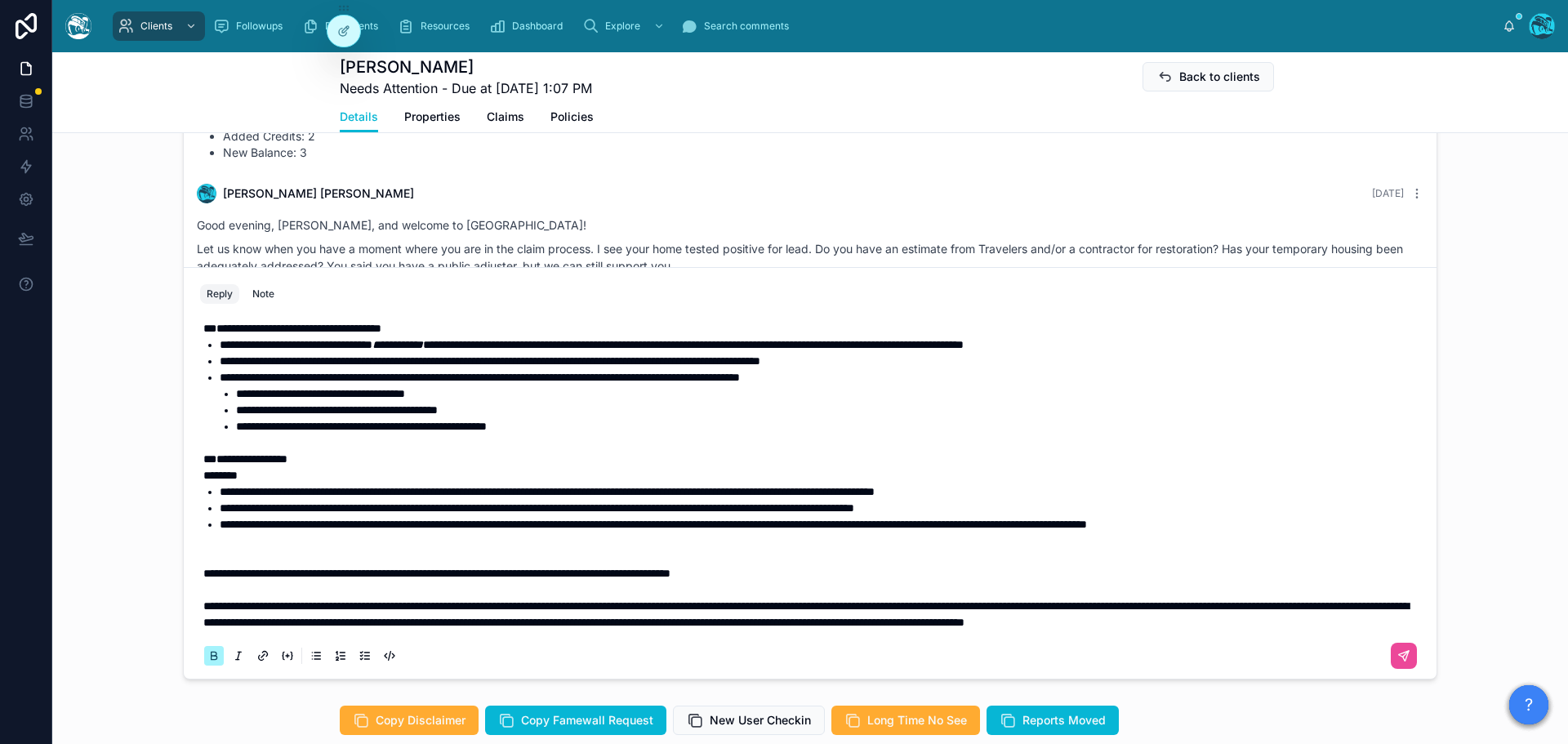 scroll, scrollTop: 297, scrollLeft: 0, axis: vertical 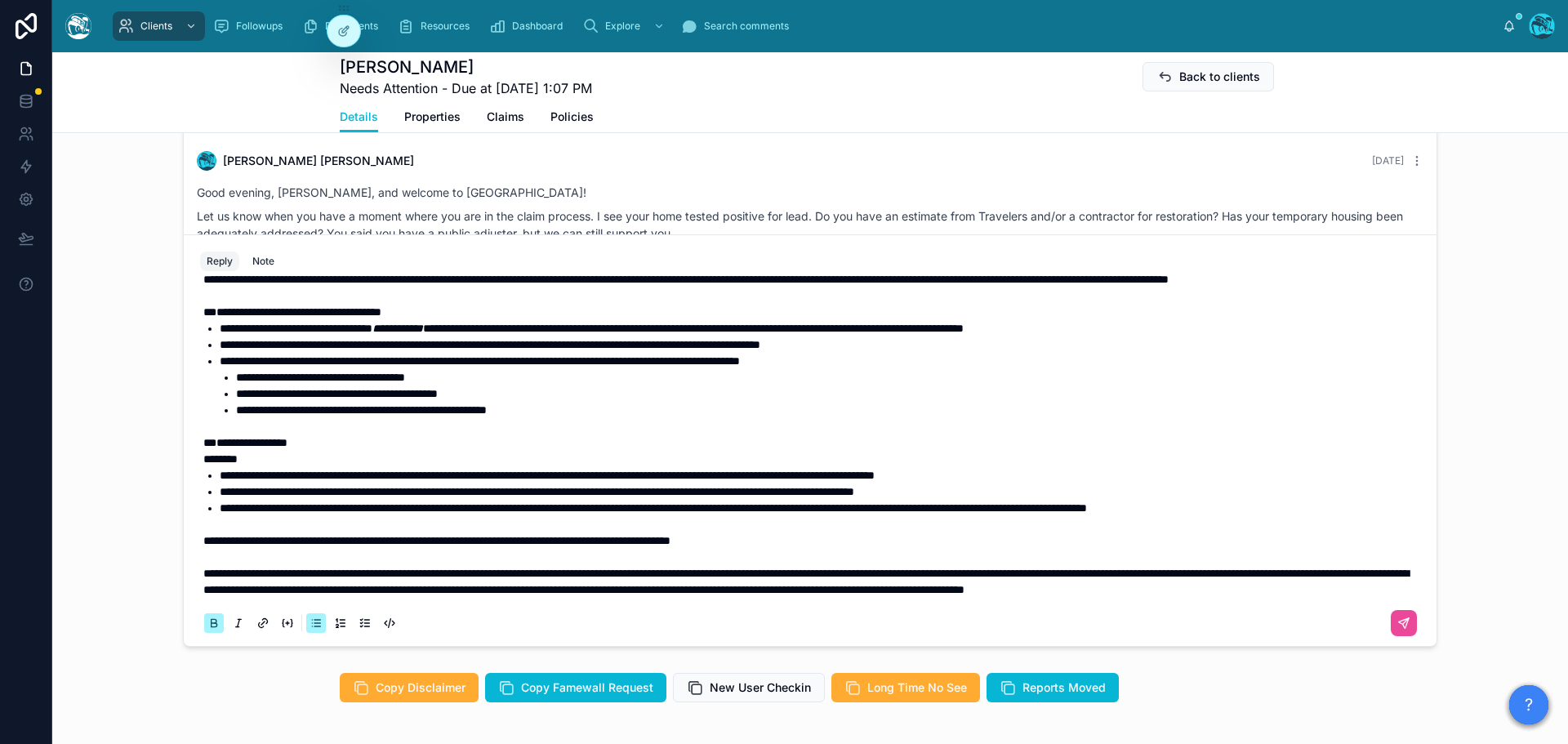 click on "**********" at bounding box center (437, 541) 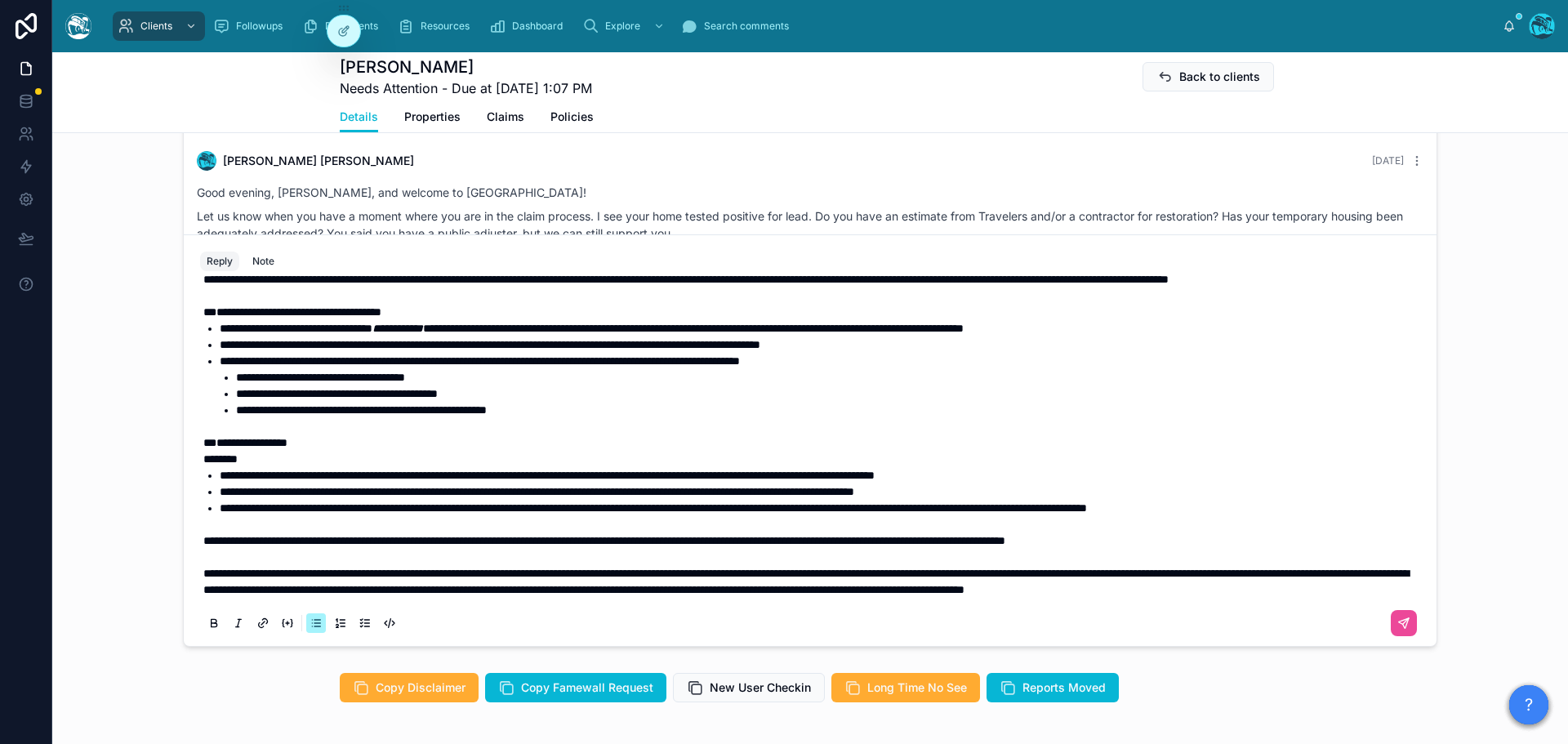 click on "**********" at bounding box center (490, 345) 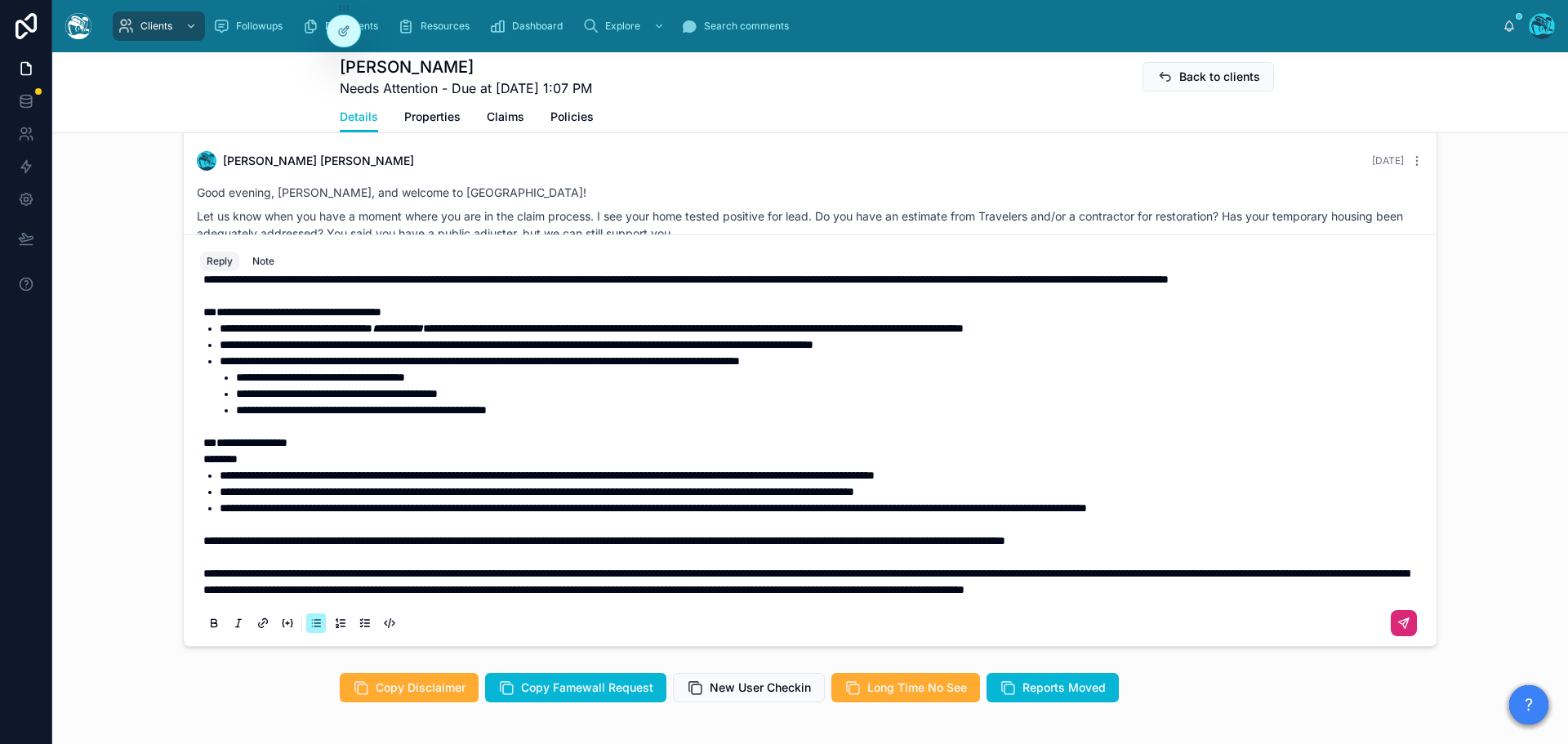 click 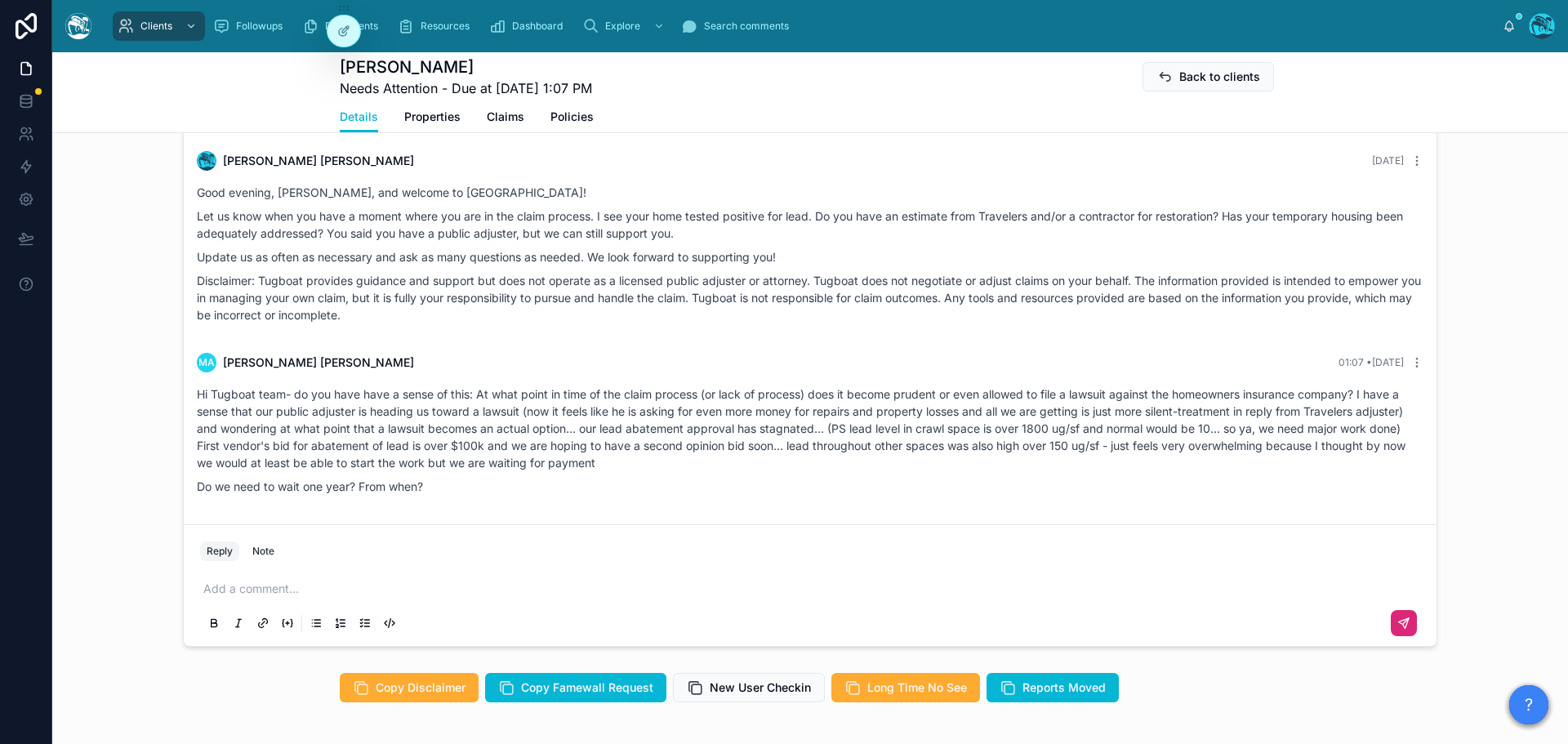 scroll, scrollTop: 0, scrollLeft: 0, axis: both 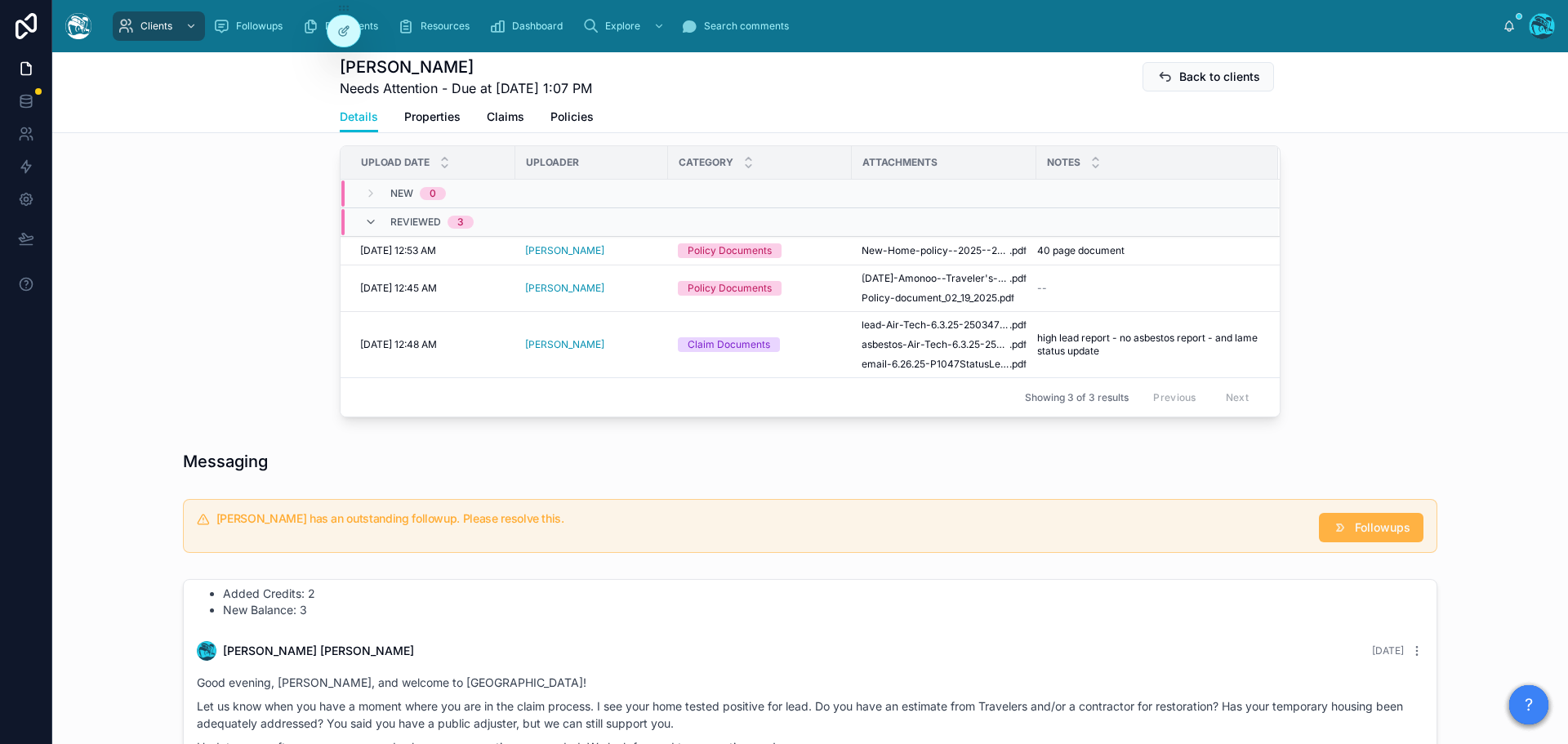 click on "Followups" at bounding box center [1383, 528] 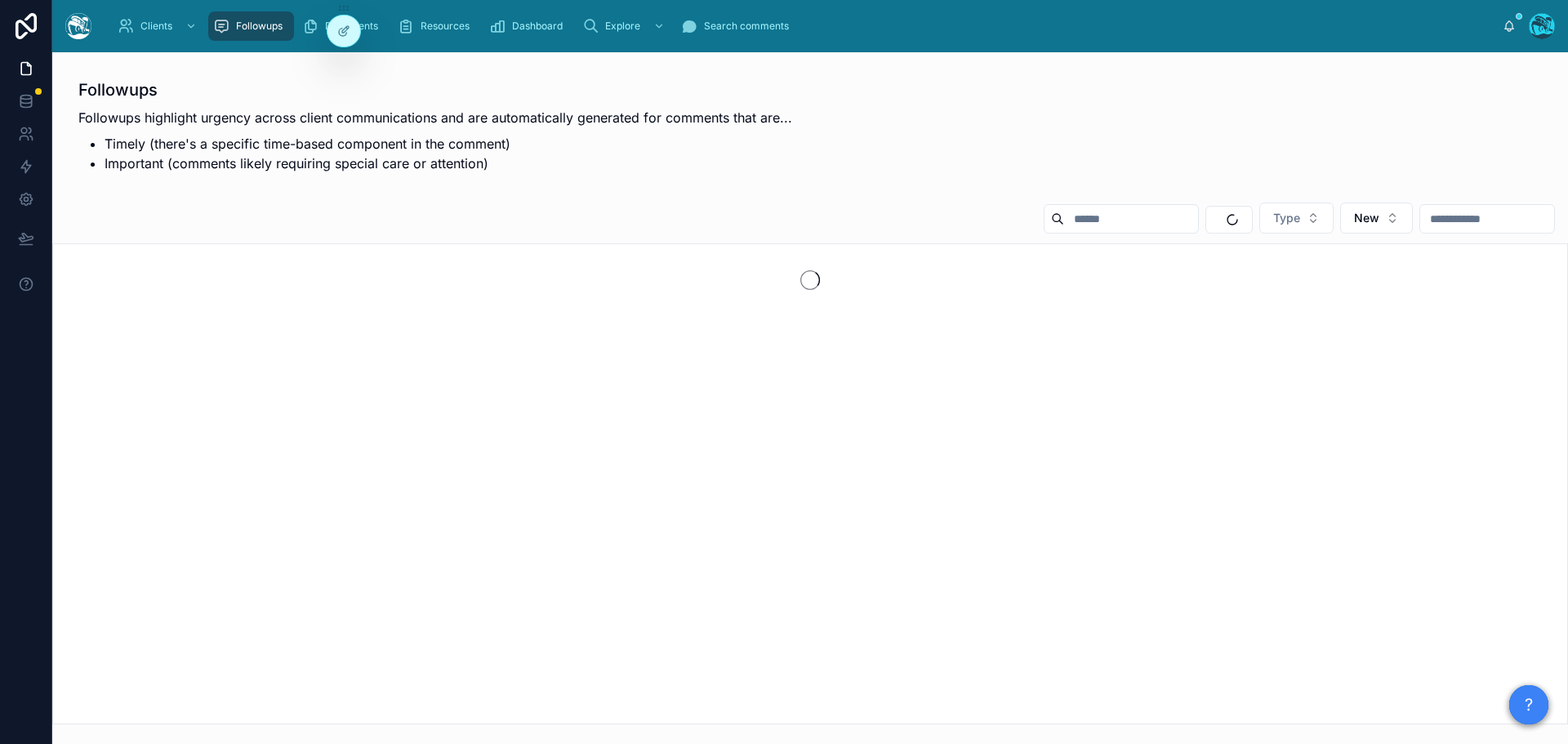 scroll, scrollTop: 0, scrollLeft: 0, axis: both 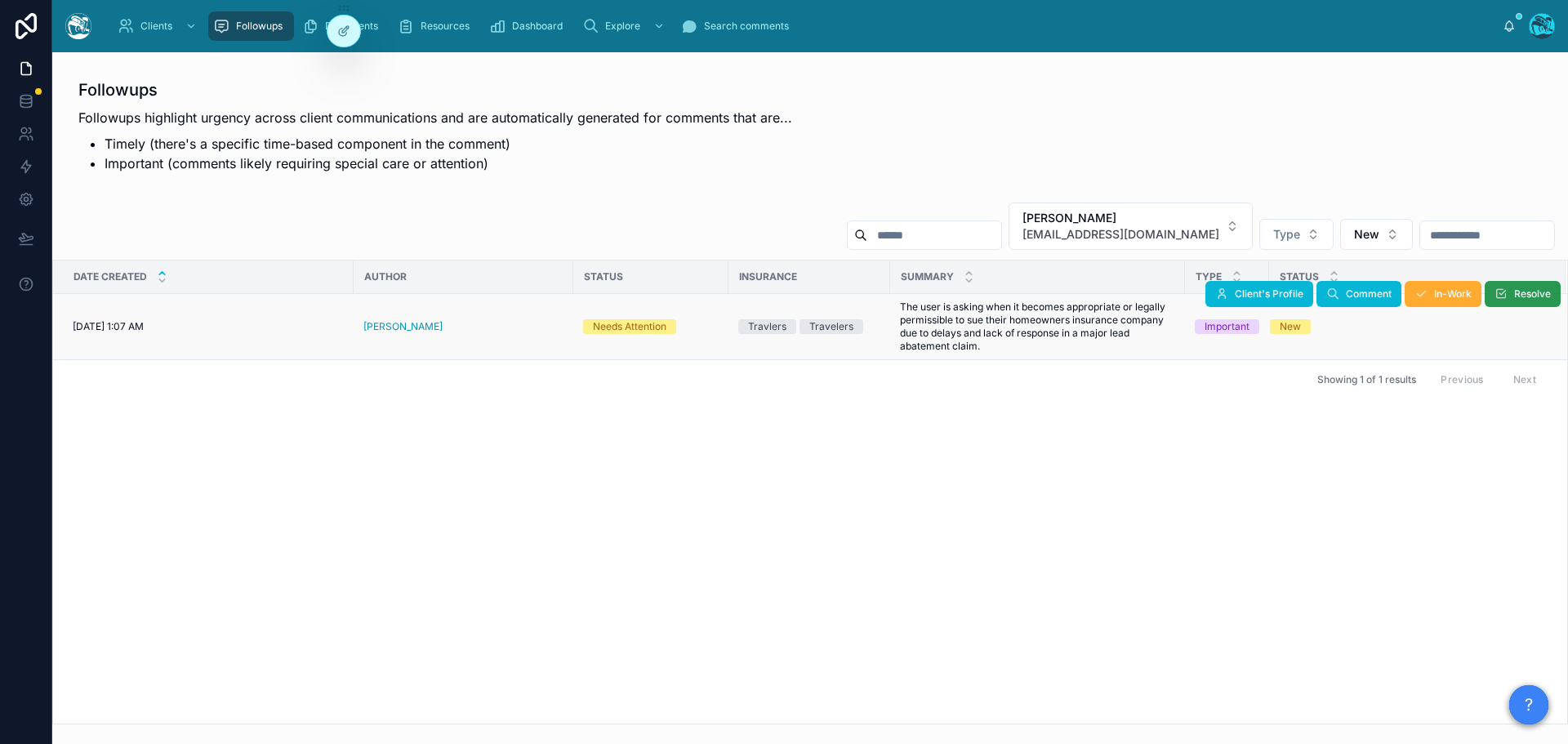 click on "Resolve" at bounding box center (1522, 294) 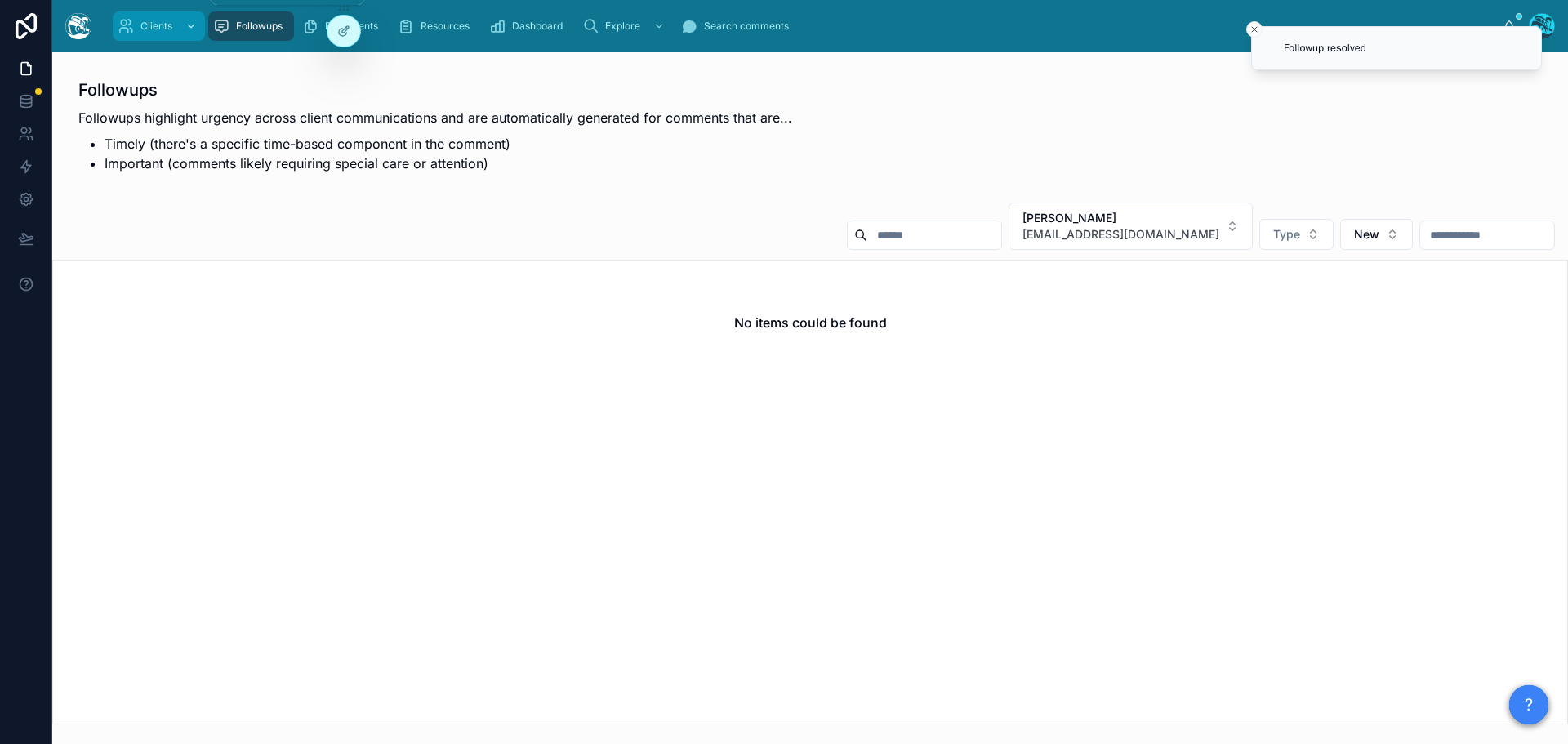 click on "Clients" at bounding box center [156, 26] 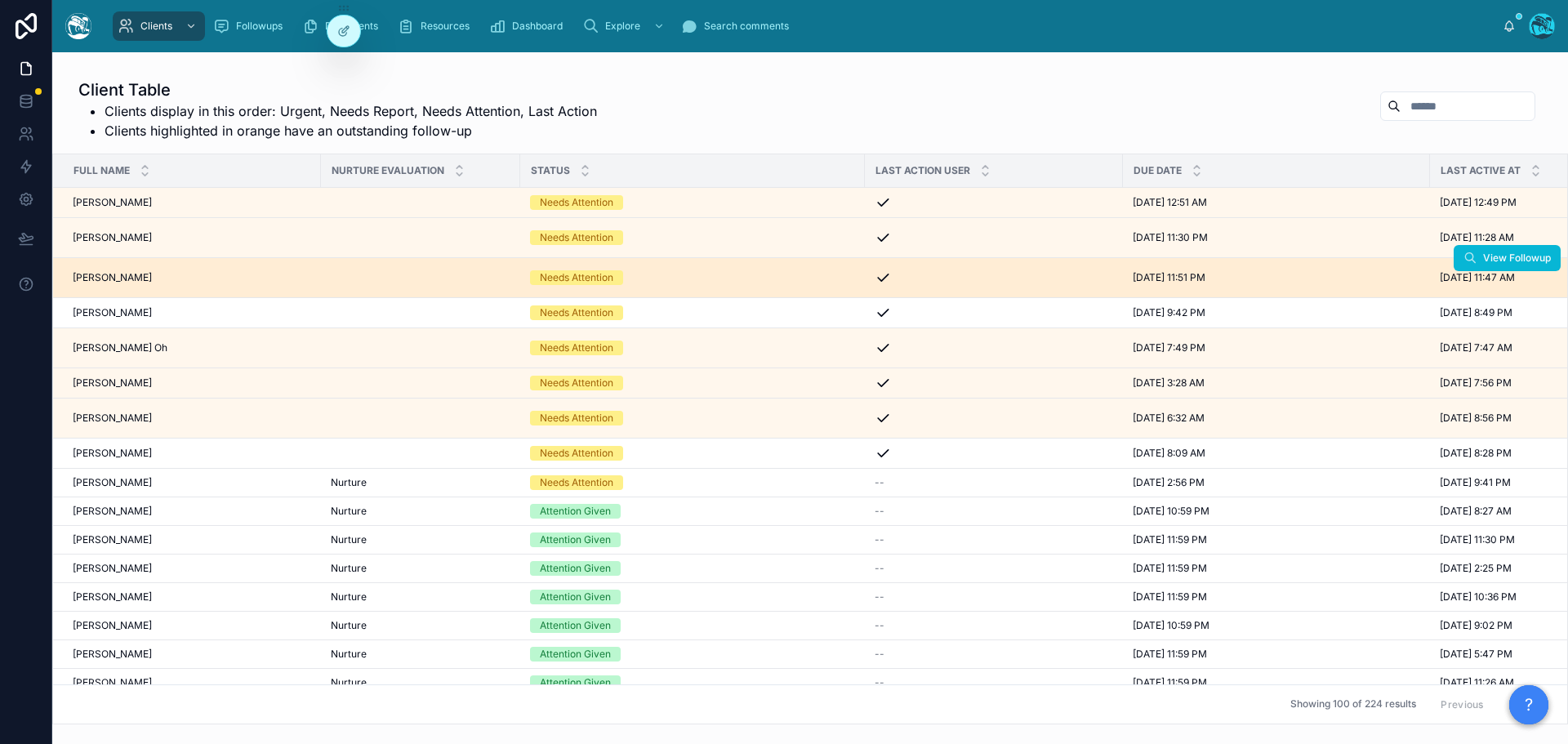 click on "Veronica Jauriqui Veronica Jauriqui" at bounding box center (192, 278) 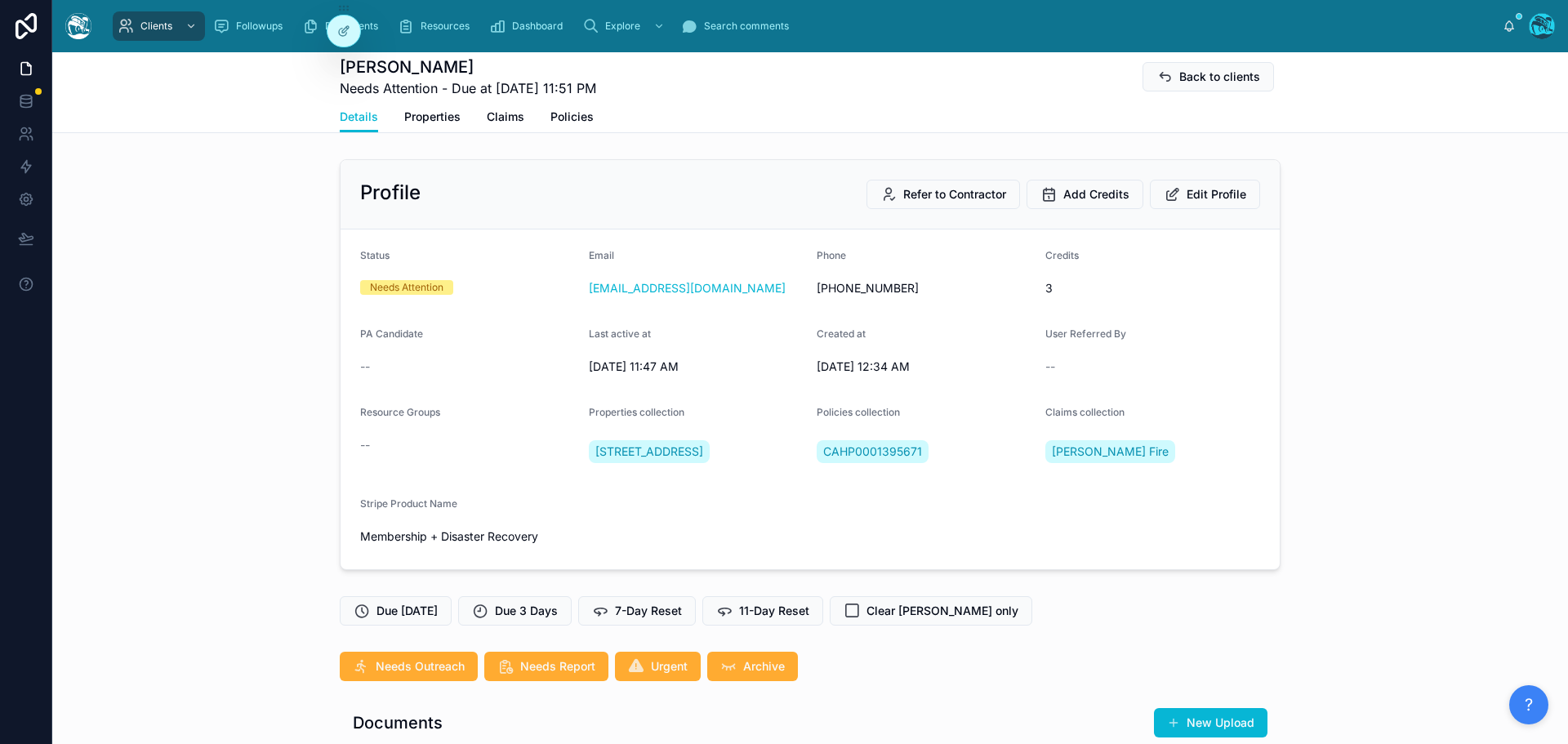 scroll, scrollTop: 2964, scrollLeft: 0, axis: vertical 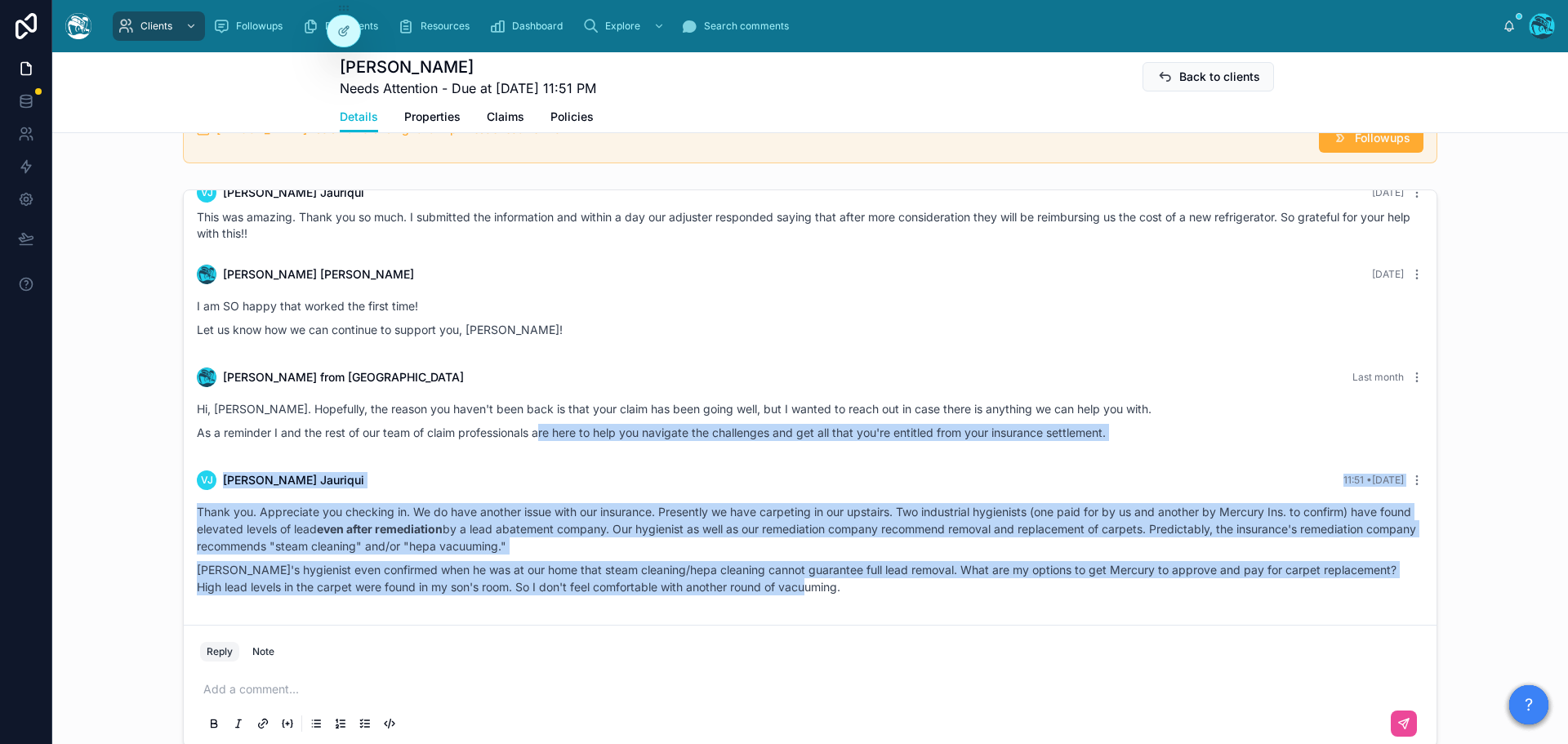 drag, startPoint x: 537, startPoint y: 472, endPoint x: 793, endPoint y: 608, distance: 289.8827 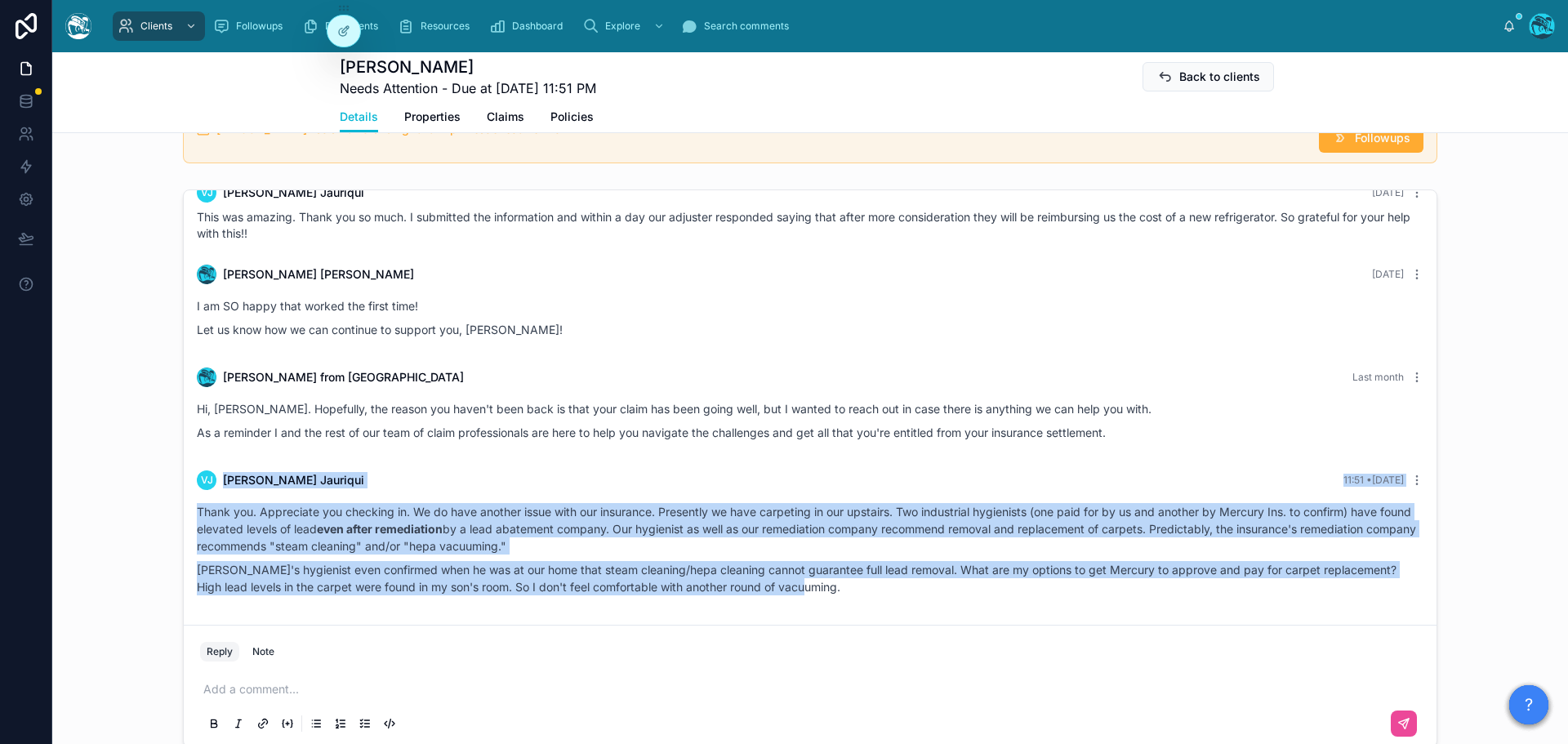 drag, startPoint x: 1166, startPoint y: 452, endPoint x: 1147, endPoint y: 617, distance: 166.09034 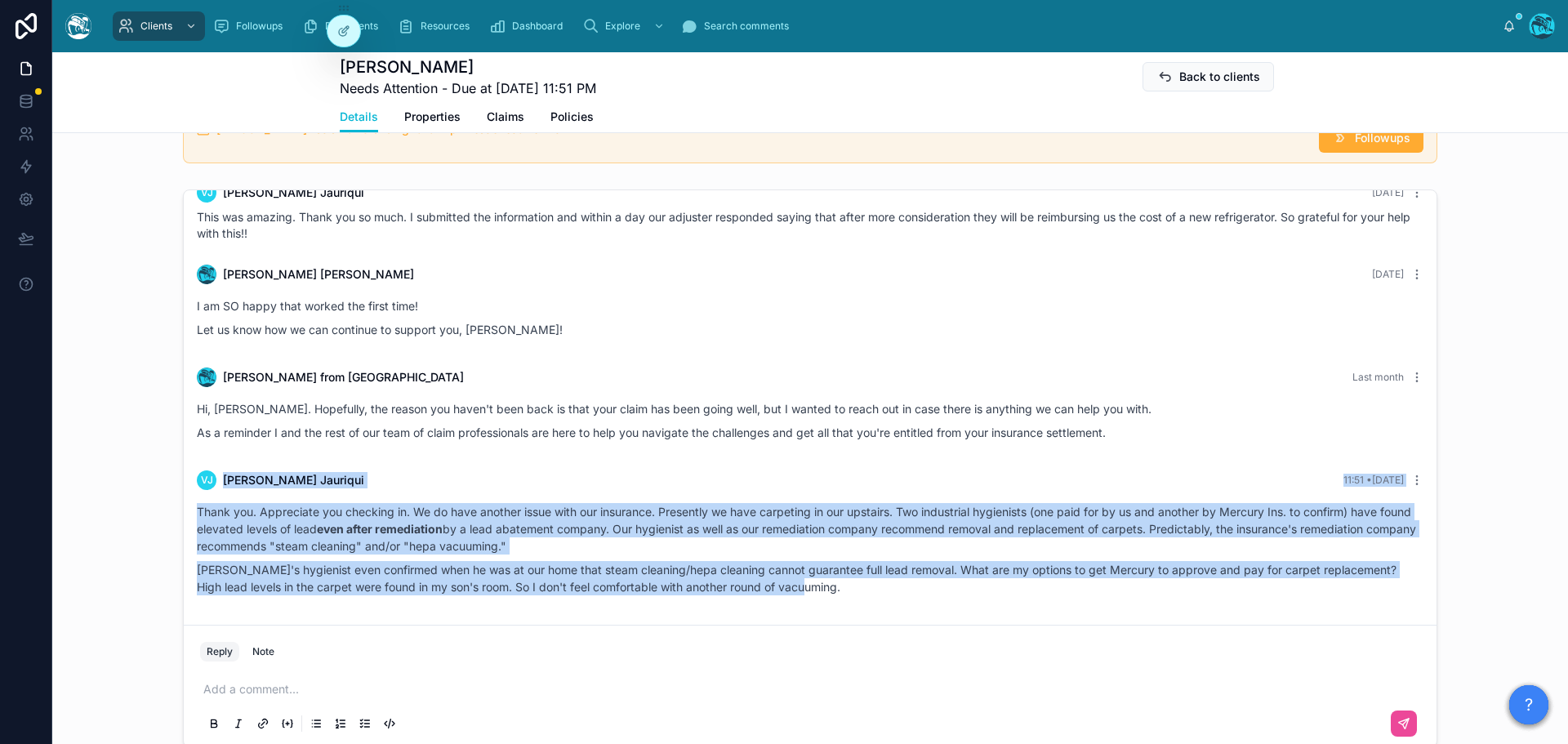 copy on "VJ Veronica   Jauriqui 11:51 •  Today Thank you. Appreciate you checking in. We do have another issue with our insurance. Presently we have carpeting in our upstairs. Two industrial hygienists (one paid for by us and another by Mercury Ins. to confirm) have found elevated levels of lead  even after remediation  by a lead abatement company. Our hygienist as well as our remediation company recommend removal and replacement of carpets. Predictably, the insurance's remediation company recommends "steam cleaning" and/or "hepa vacuuming." Mercury's hygienist even confirmed when he was at our home that steam cleaning/hepa cleaning cannot guarantee full lead removal. What are my options to get Mercury to approve and pay for carpet replacement? High lead levels in the carpet were found in my son's room. So I don't feel comfortable with another round of vacuuming." 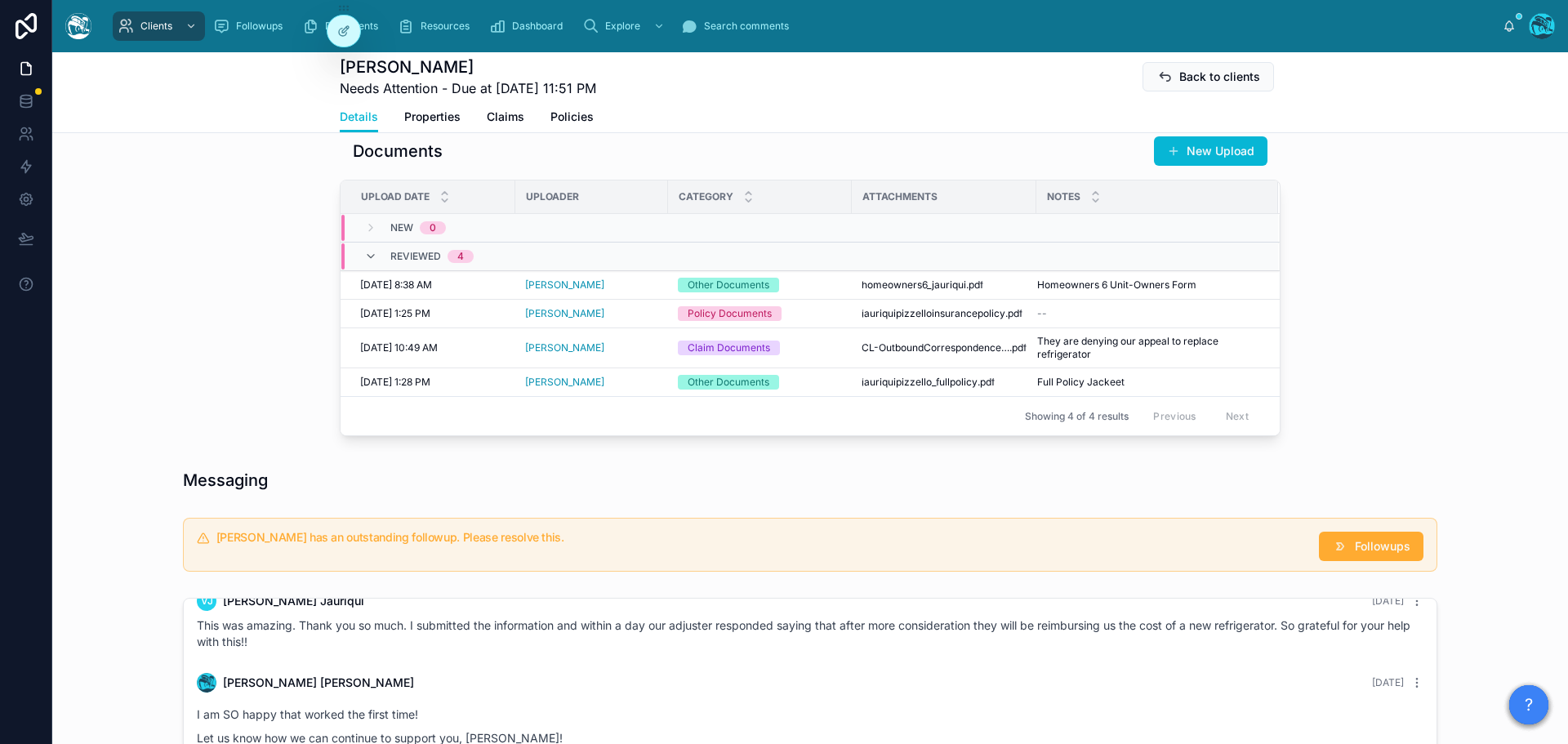 scroll, scrollTop: 490, scrollLeft: 0, axis: vertical 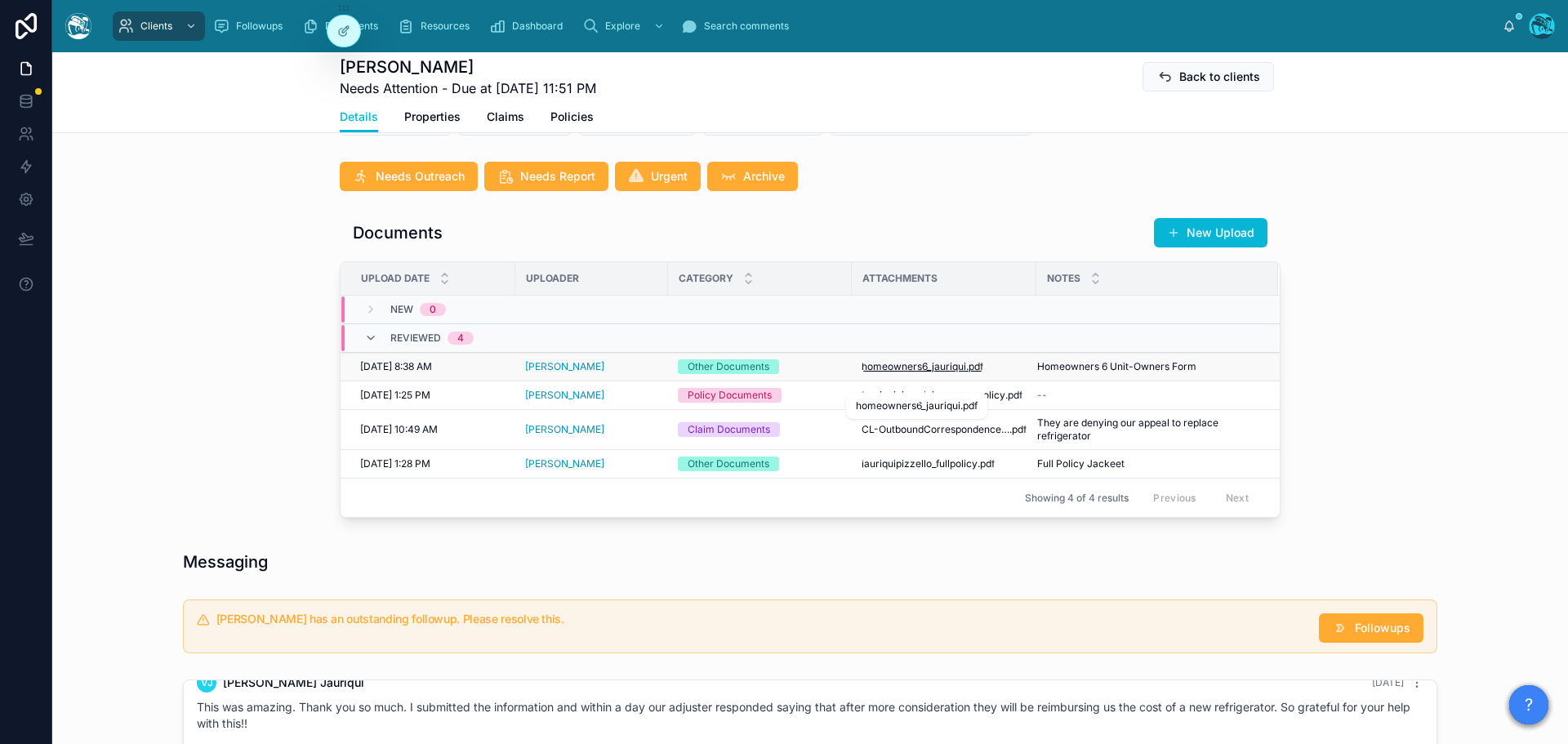 click on "homeowners6_jauriqui" at bounding box center (914, 367) 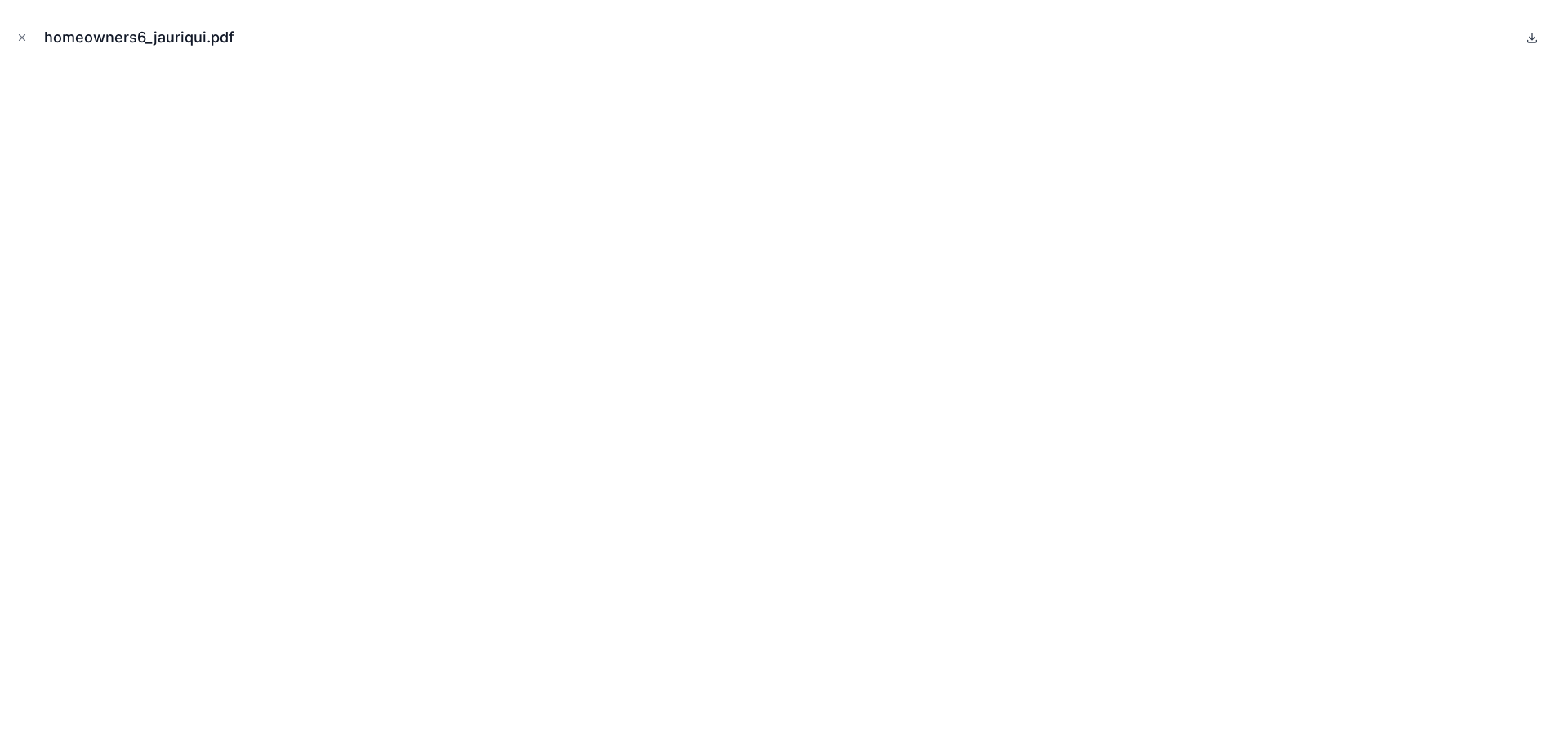 click 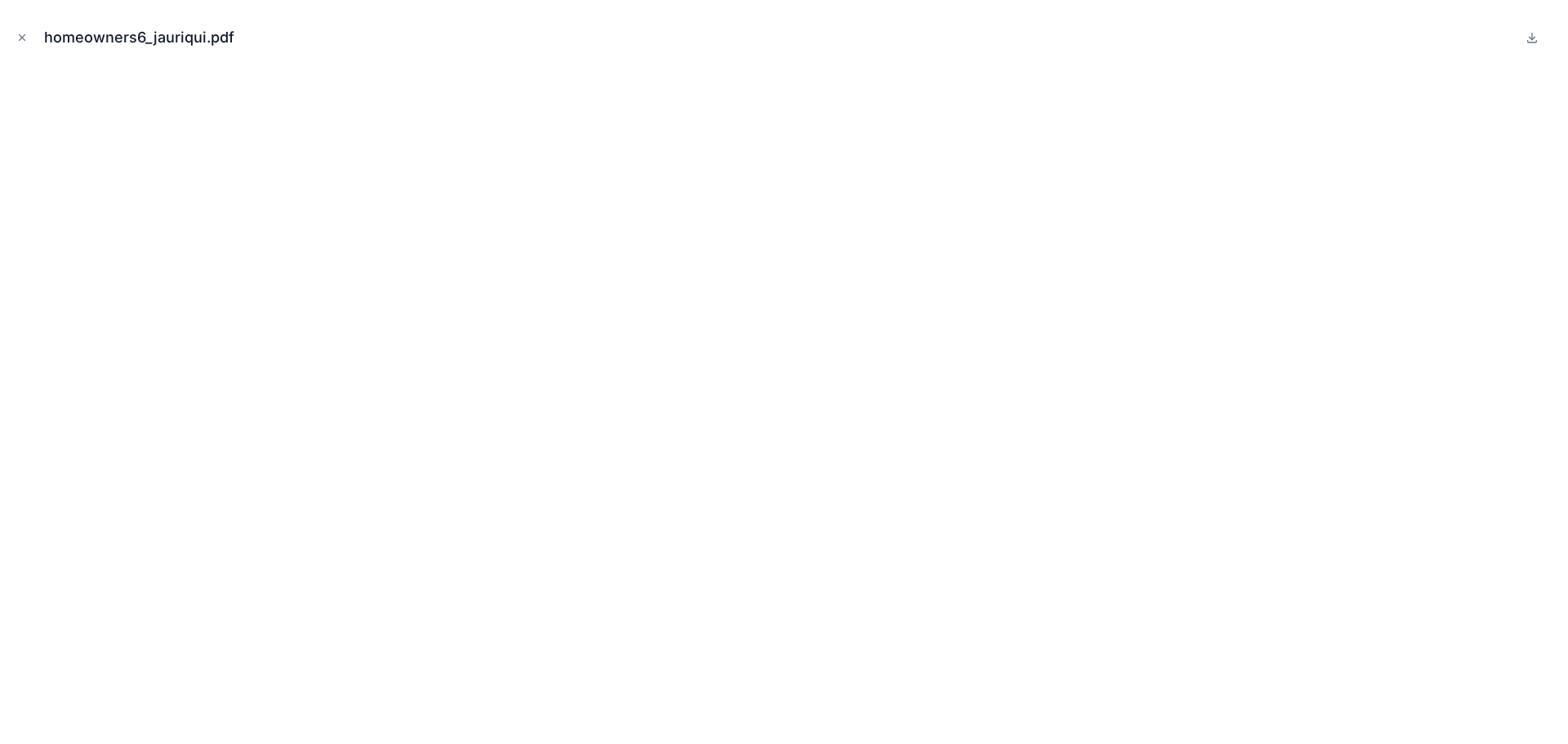 drag, startPoint x: 20, startPoint y: 39, endPoint x: 45, endPoint y: 65, distance: 36.069378 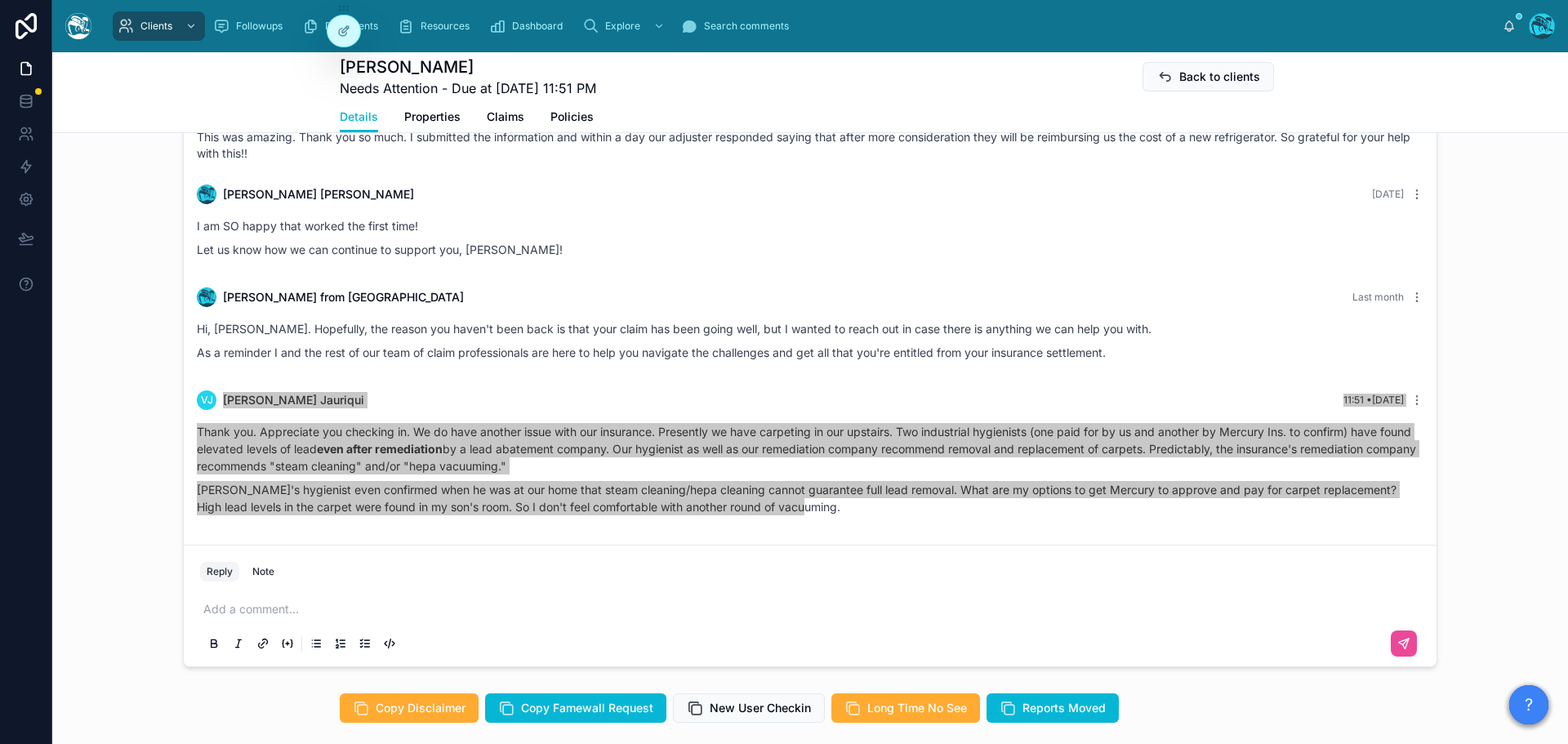 scroll, scrollTop: 1166, scrollLeft: 0, axis: vertical 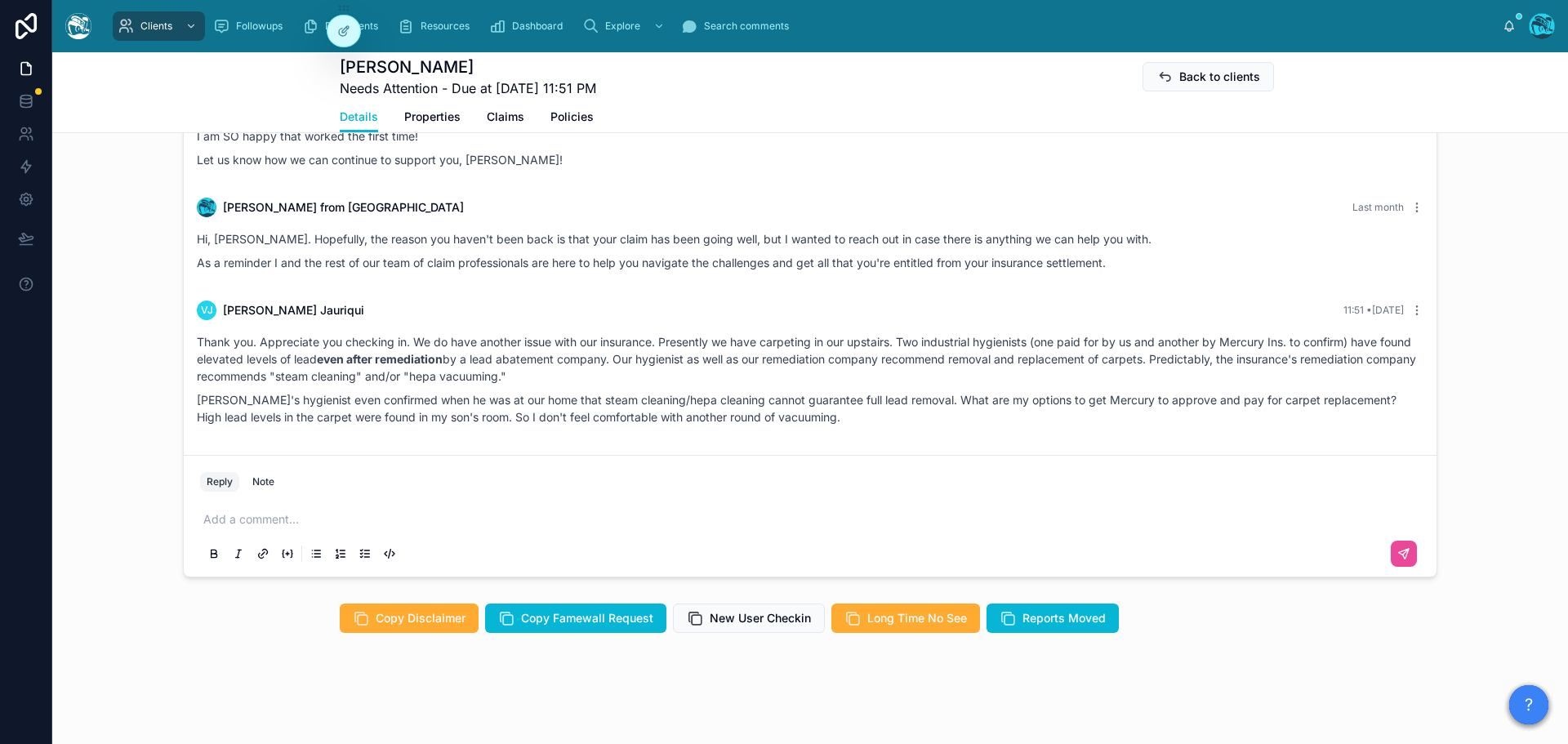 click at bounding box center (813, 519) 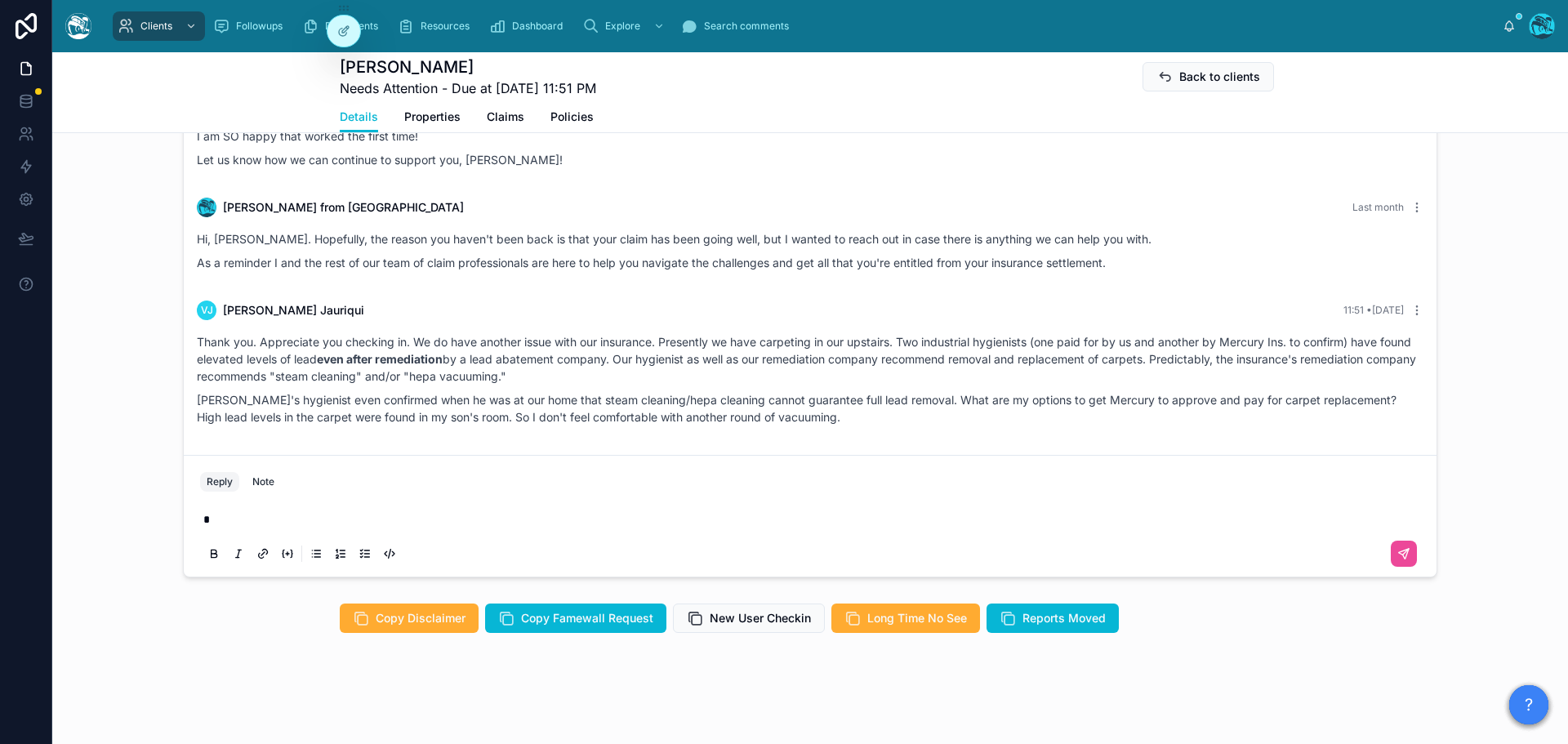 type 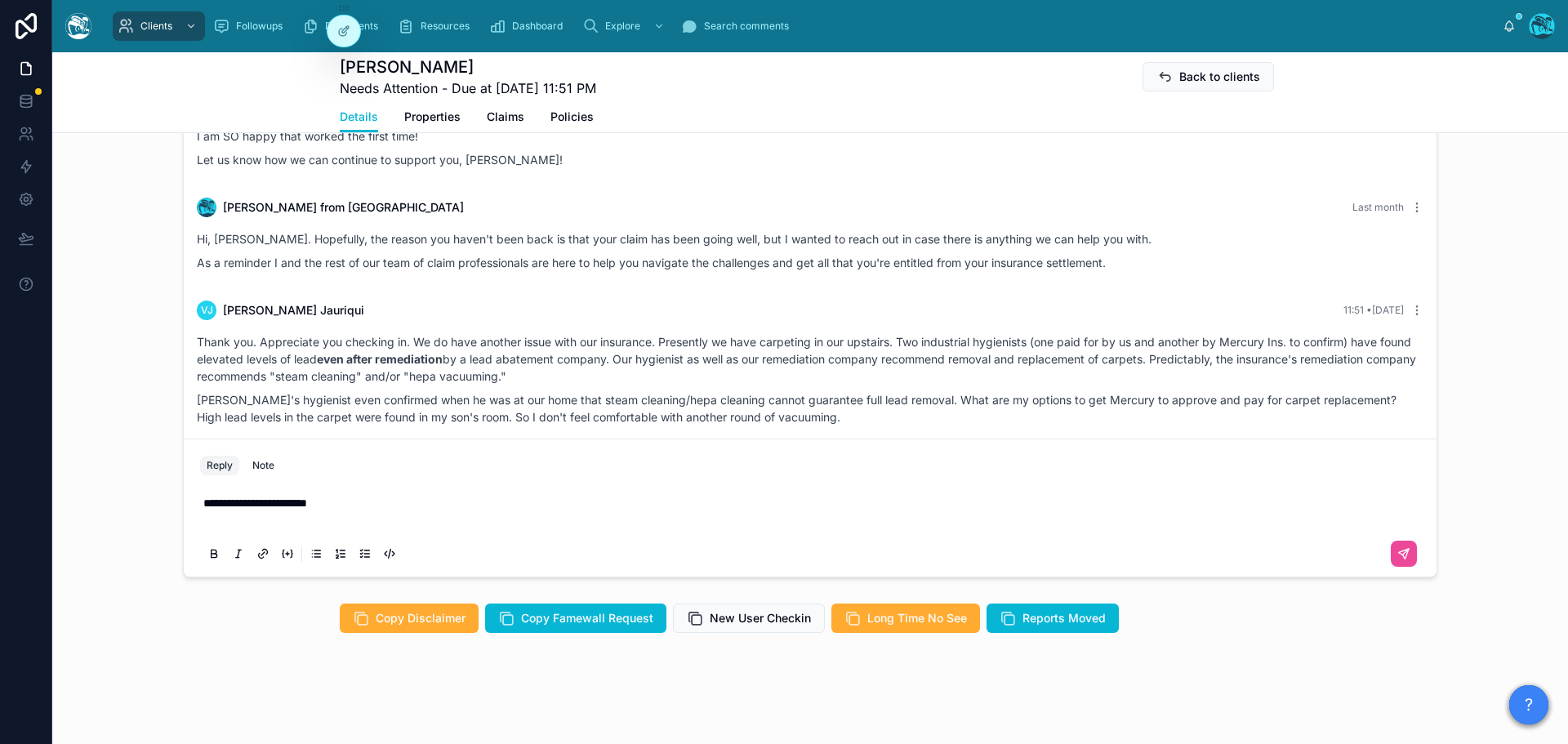 scroll, scrollTop: 1134, scrollLeft: 0, axis: vertical 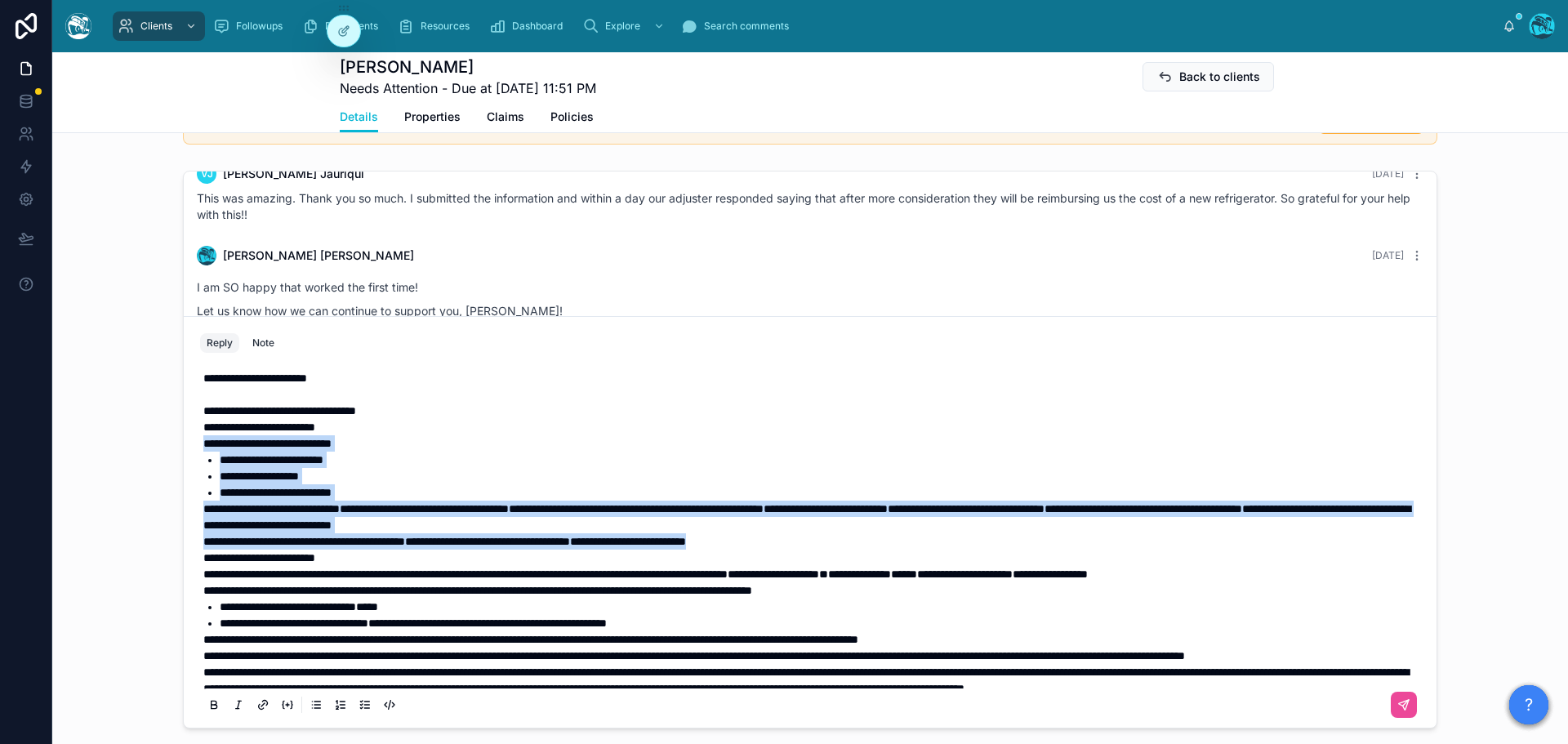 drag, startPoint x: 869, startPoint y: 559, endPoint x: 152, endPoint y: 466, distance: 723.00622 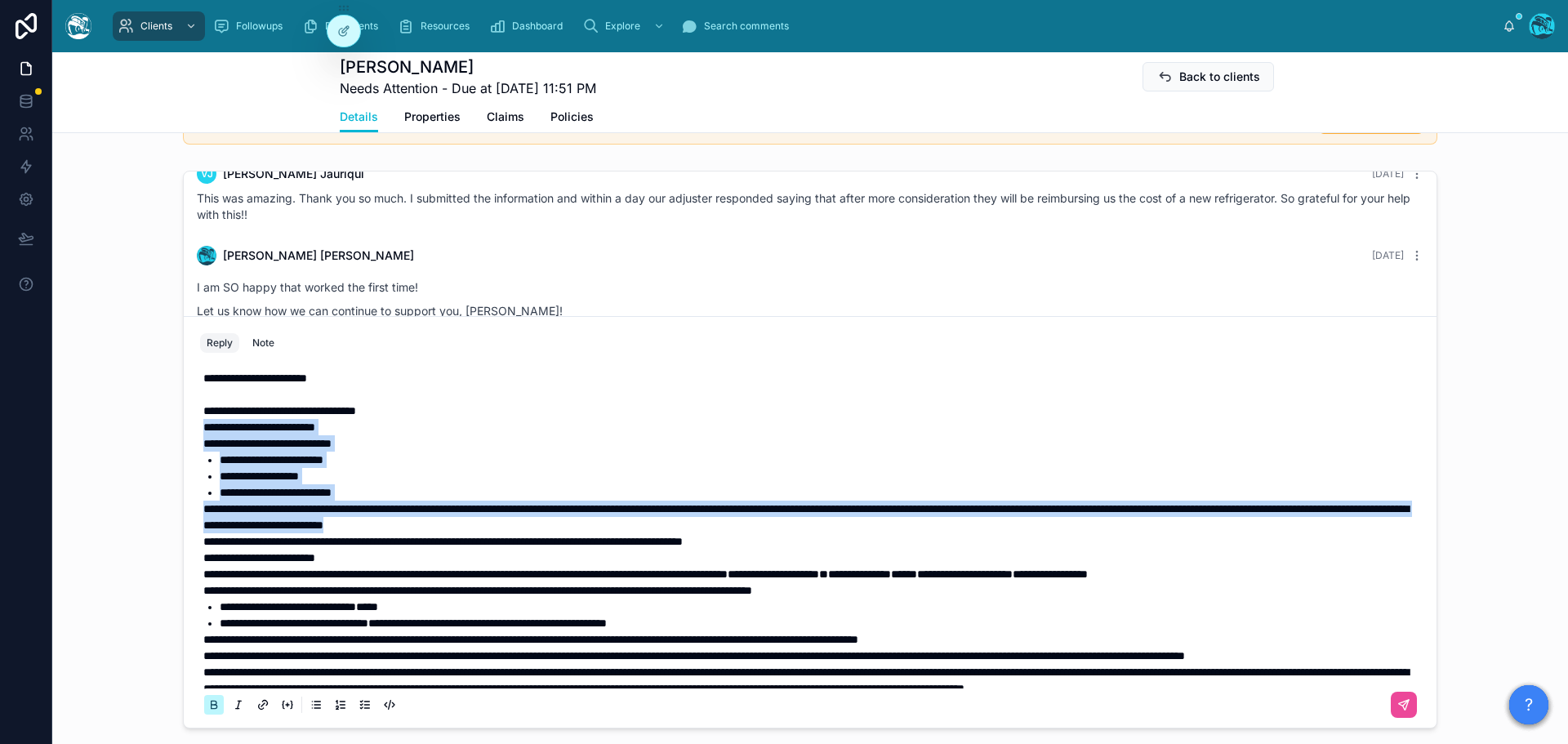 click 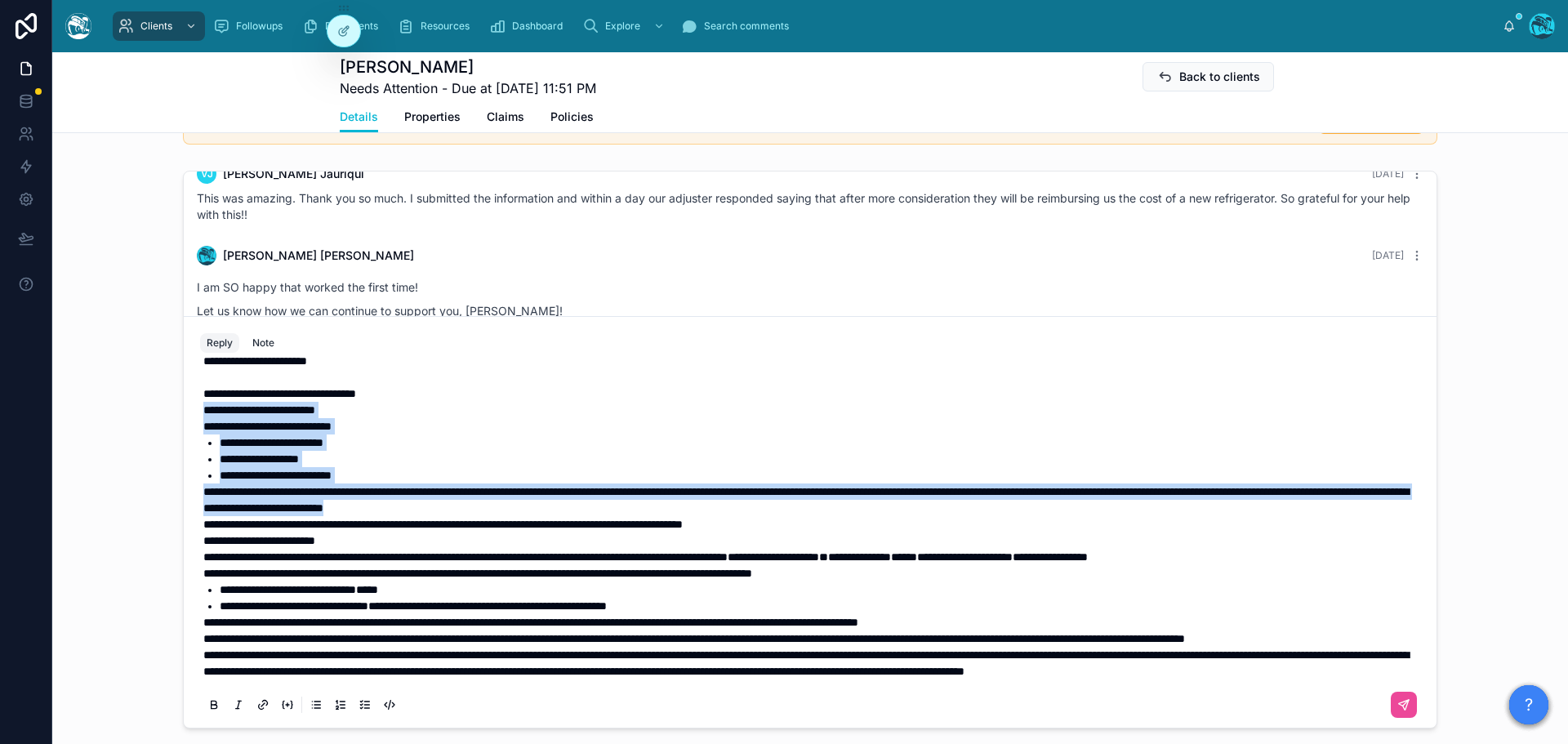 scroll, scrollTop: 52, scrollLeft: 0, axis: vertical 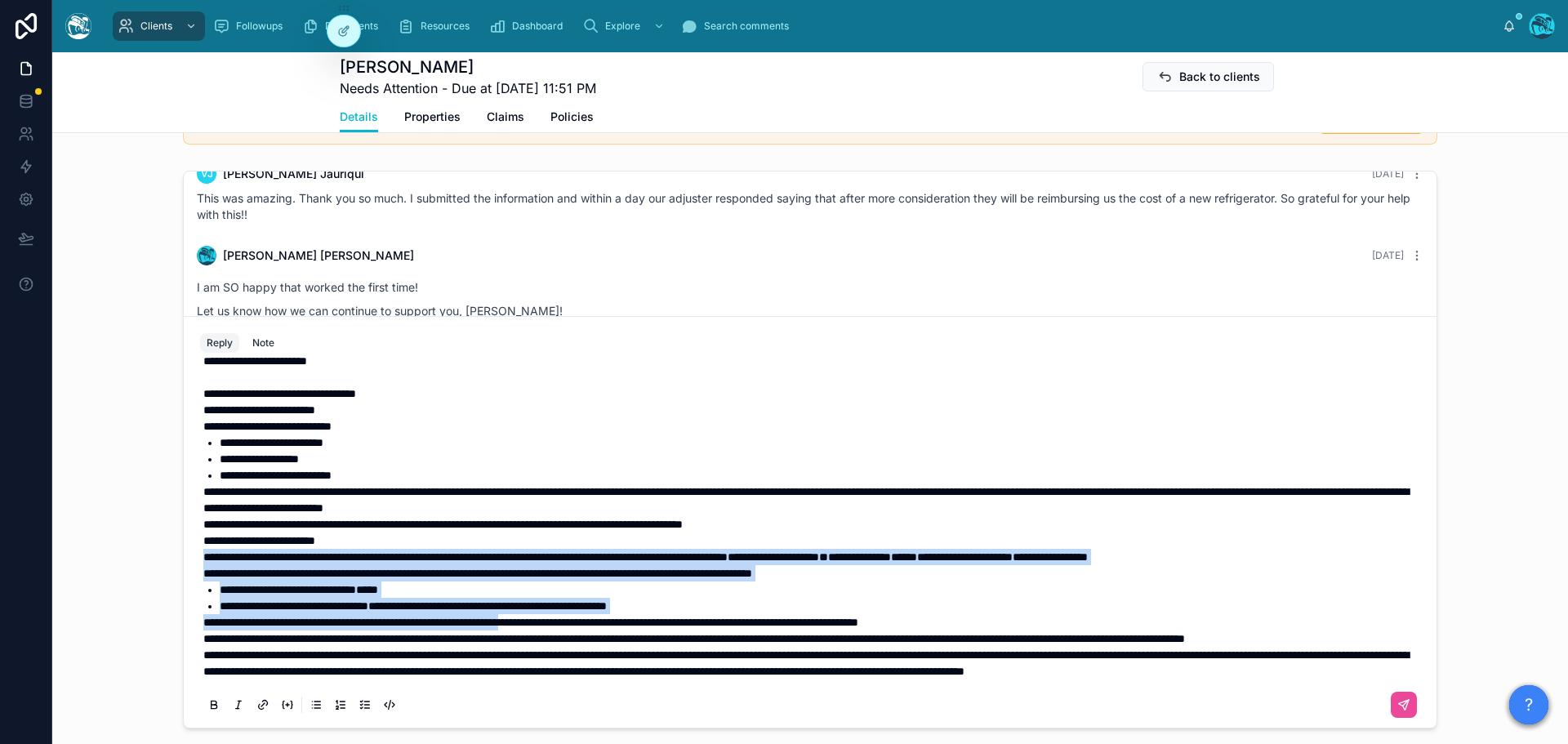 drag, startPoint x: 199, startPoint y: 539, endPoint x: 601, endPoint y: 613, distance: 408.7542 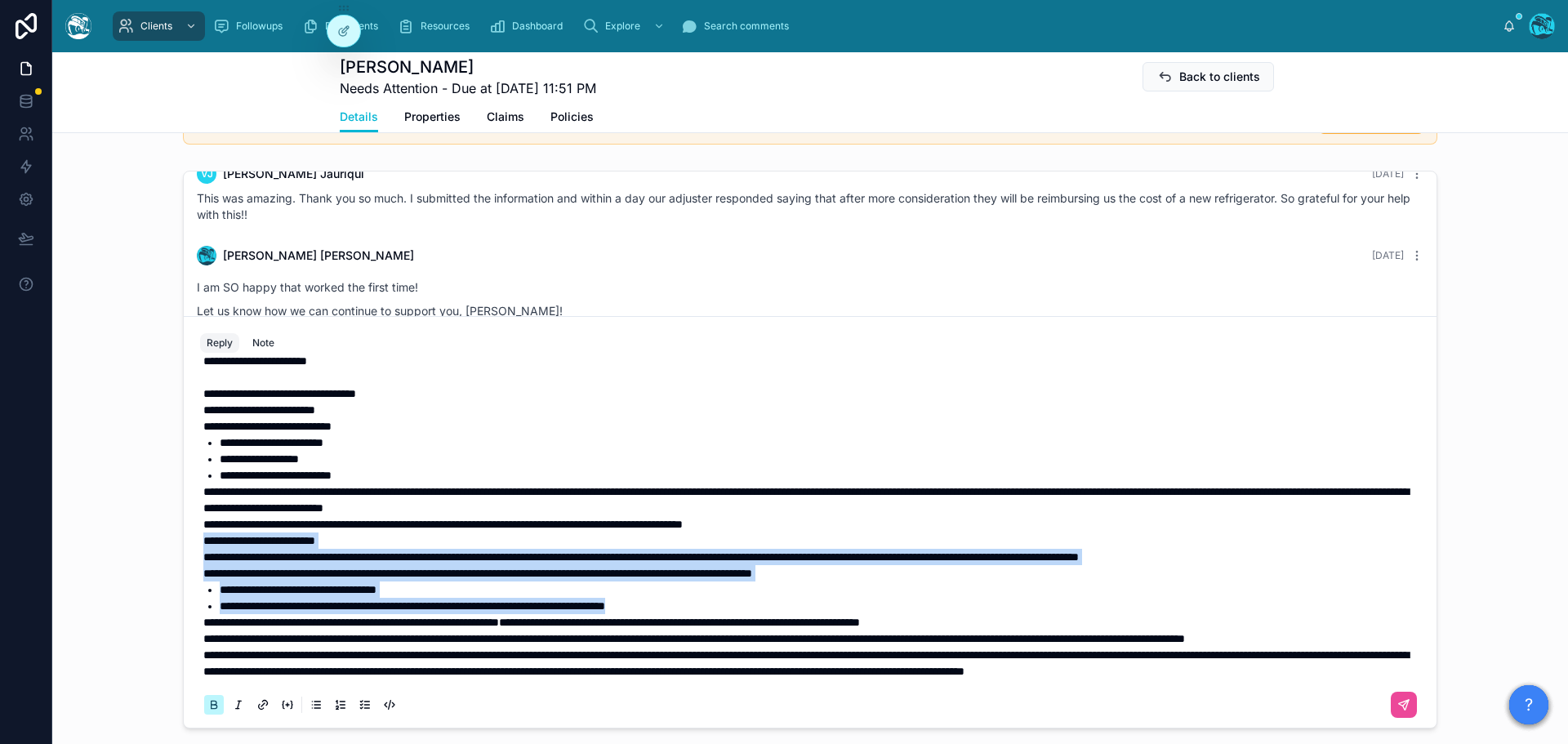 click 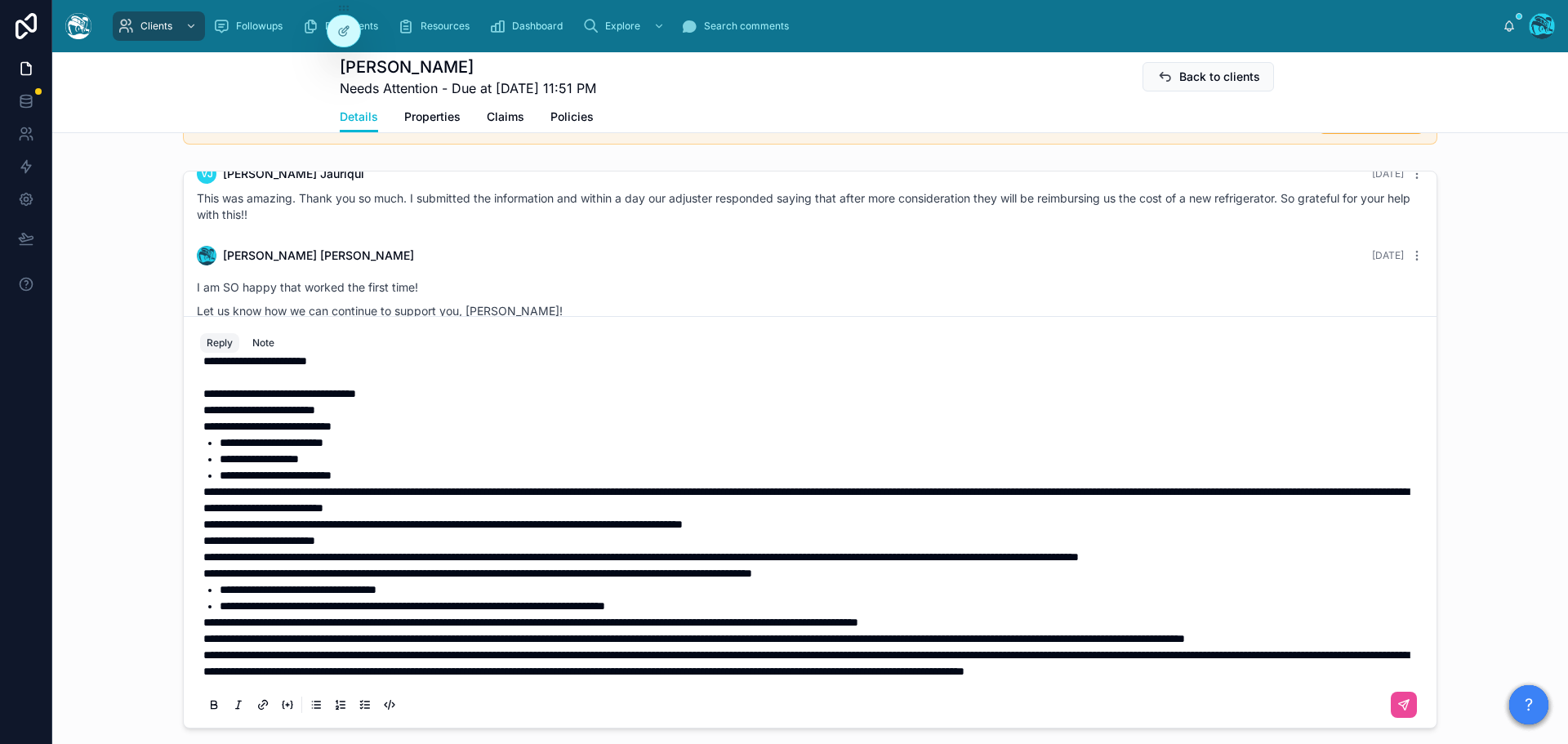 click on "**********" at bounding box center [694, 639] 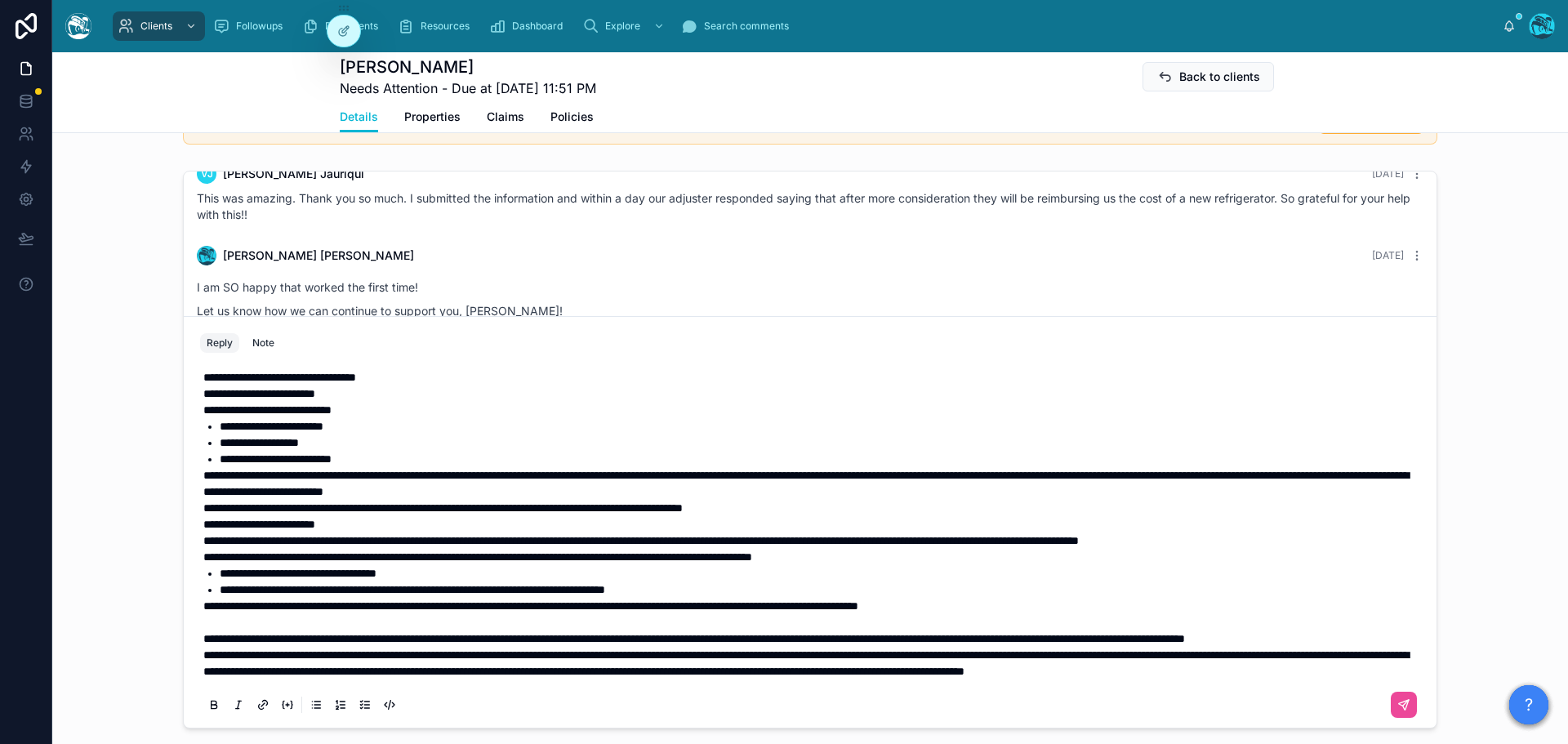 click on "**********" at bounding box center [806, 663] 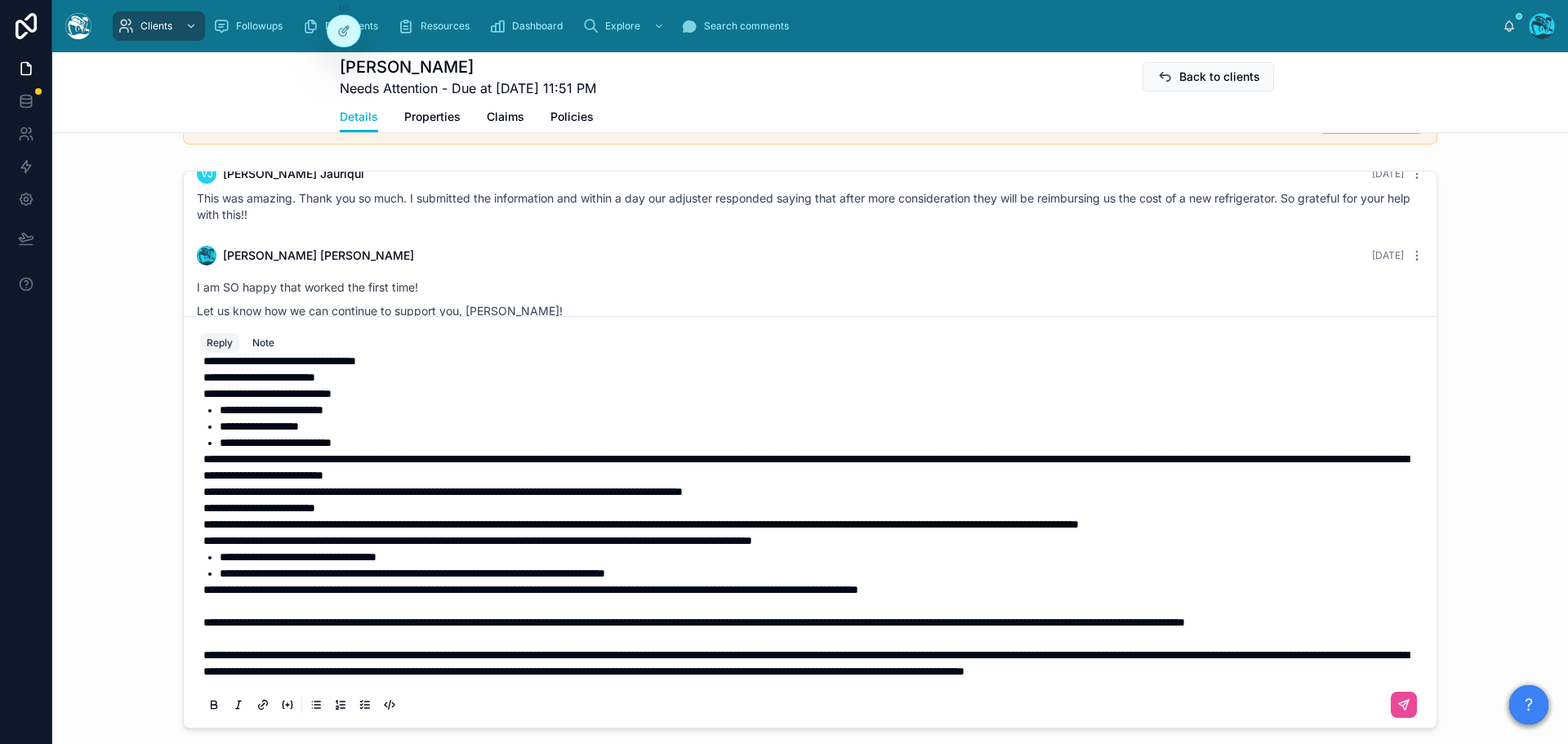 scroll, scrollTop: 85, scrollLeft: 0, axis: vertical 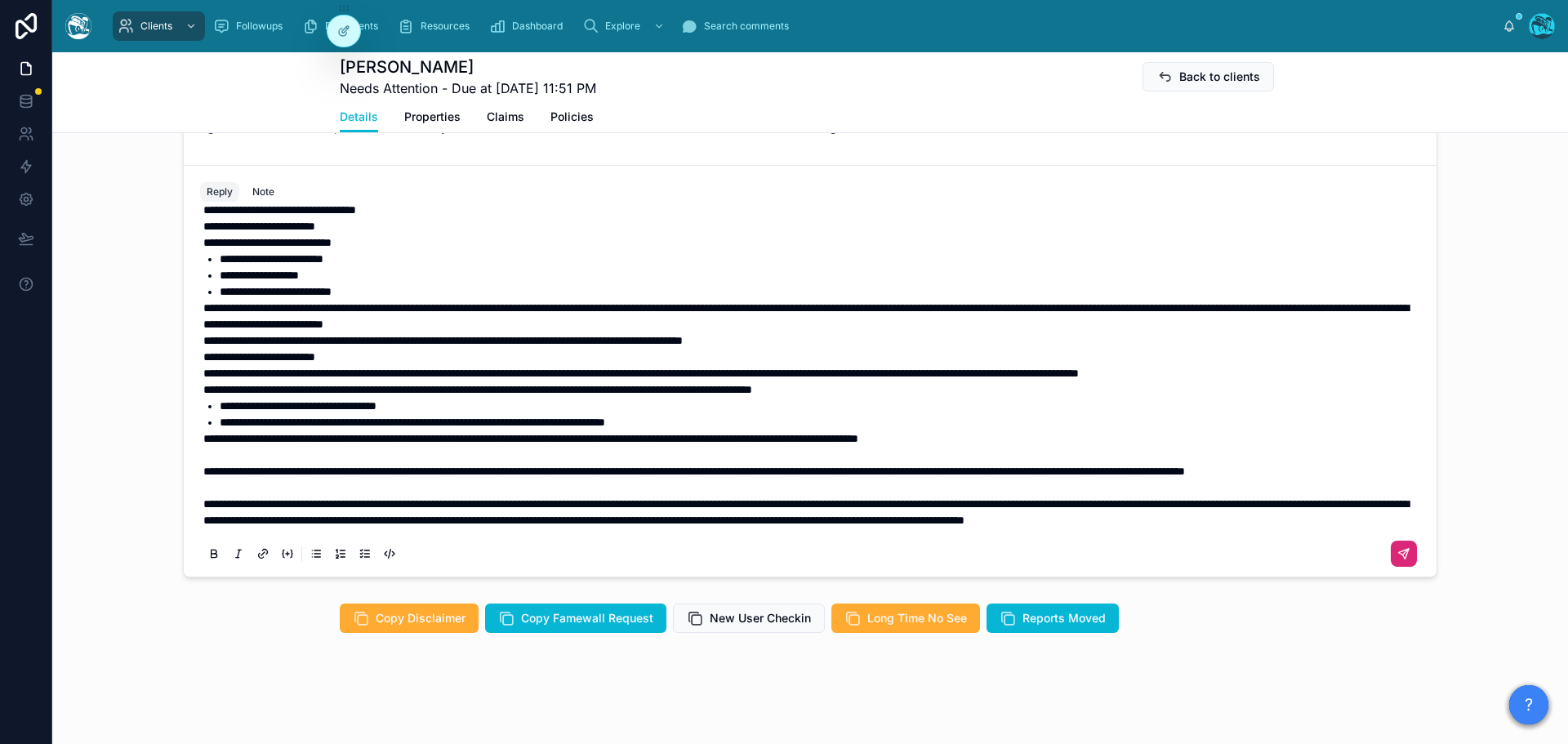 click 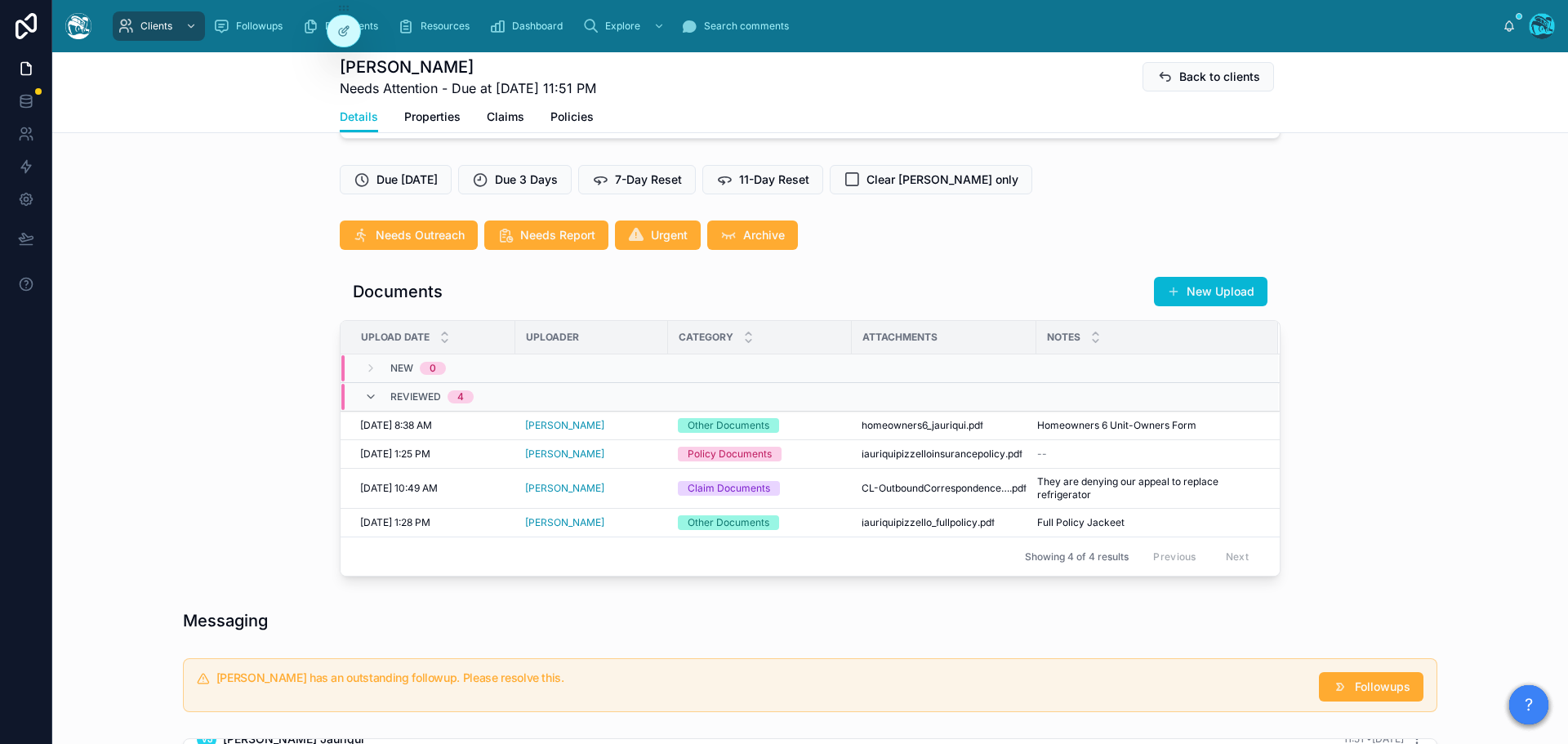 scroll, scrollTop: 948, scrollLeft: 0, axis: vertical 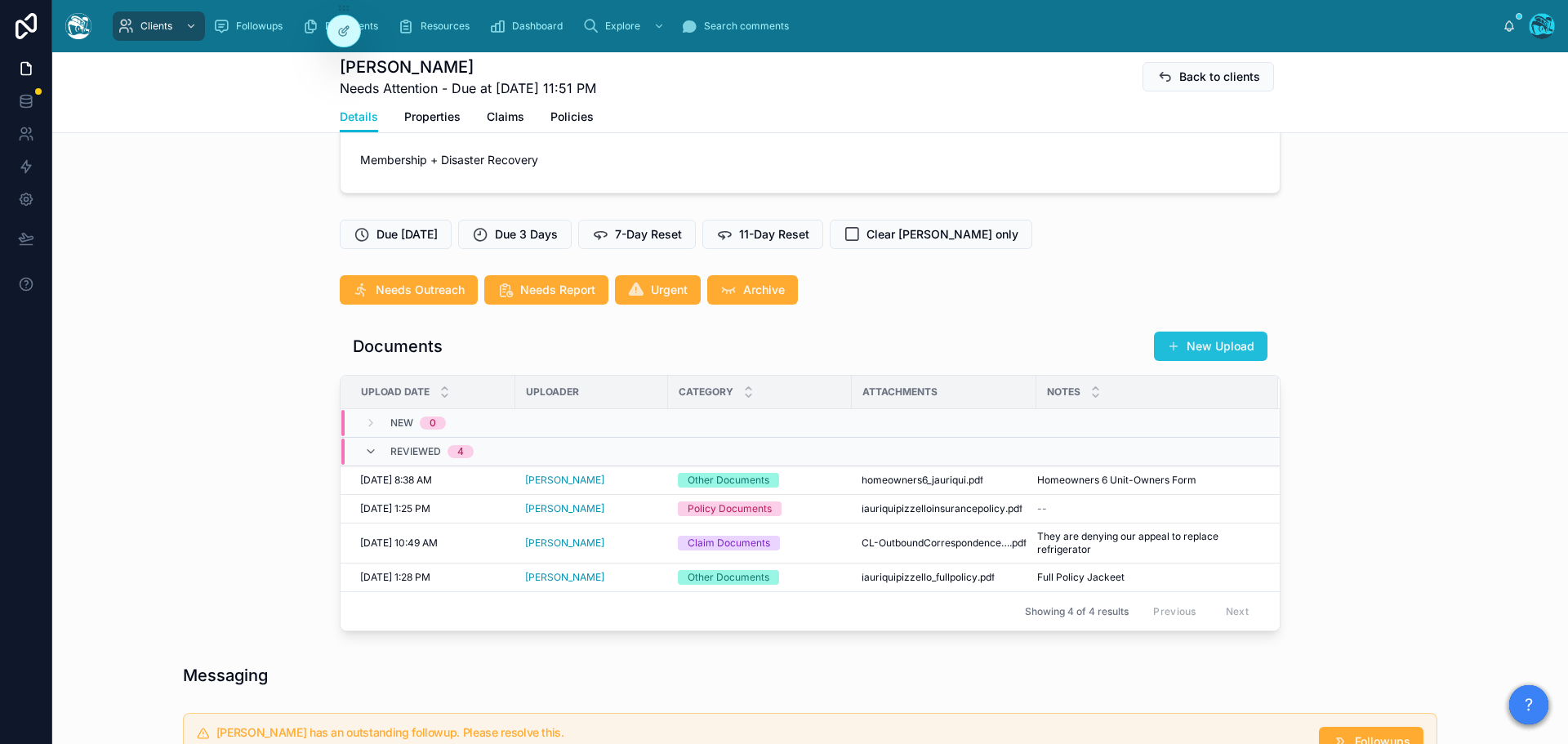 click on "New Upload" at bounding box center (1210, 346) 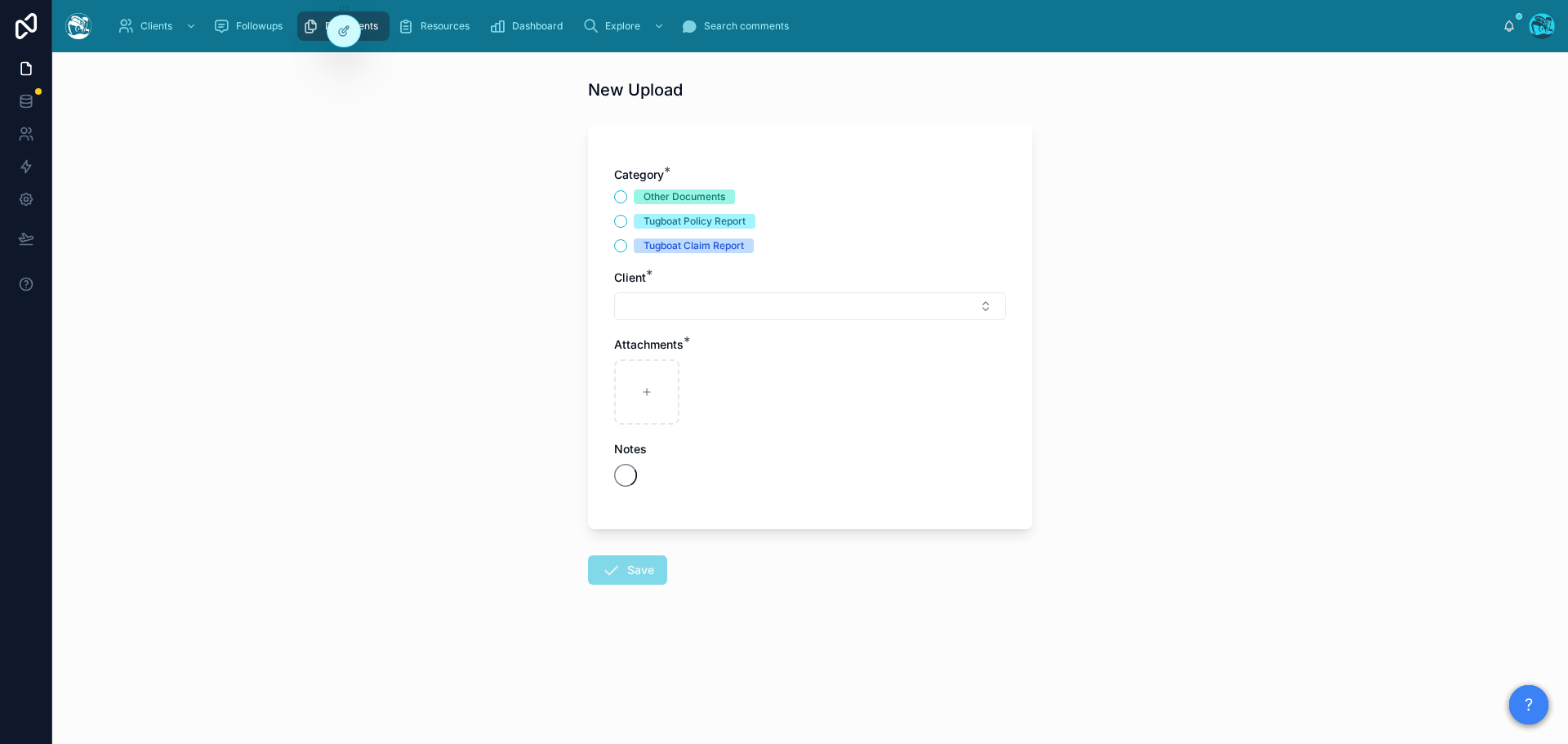 scroll, scrollTop: 0, scrollLeft: 0, axis: both 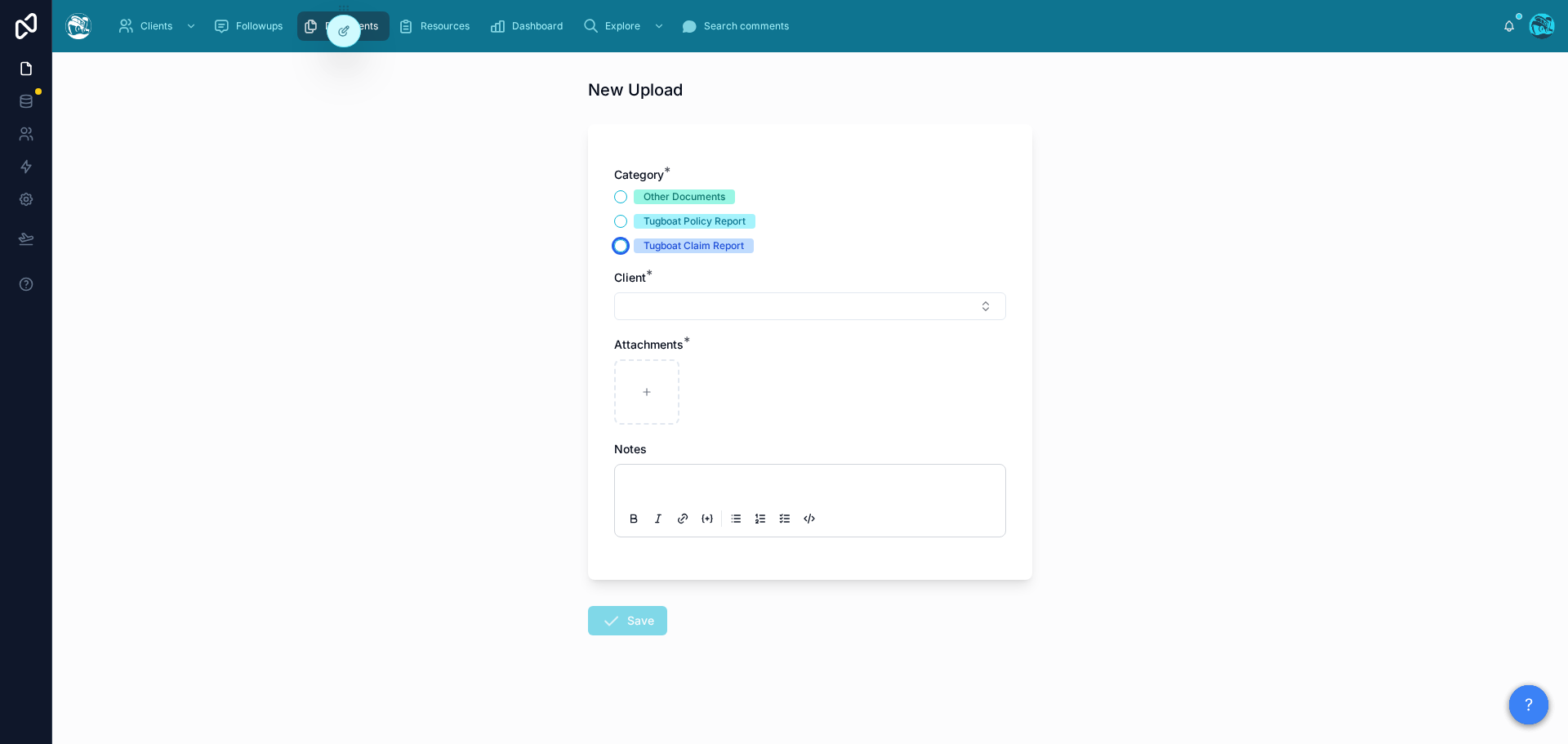 click on "Tugboat Claim Report" at bounding box center [621, 246] 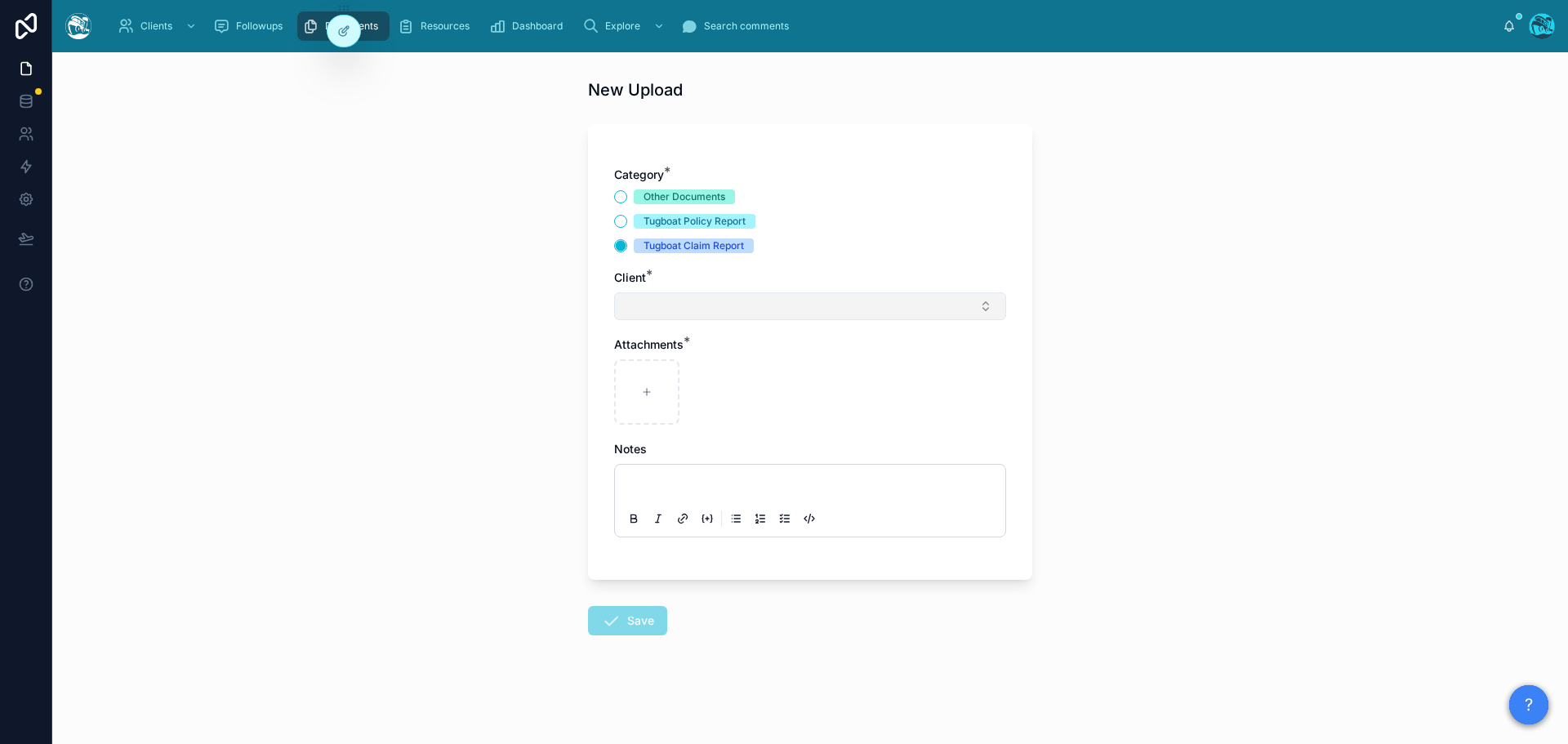 click at bounding box center [810, 306] 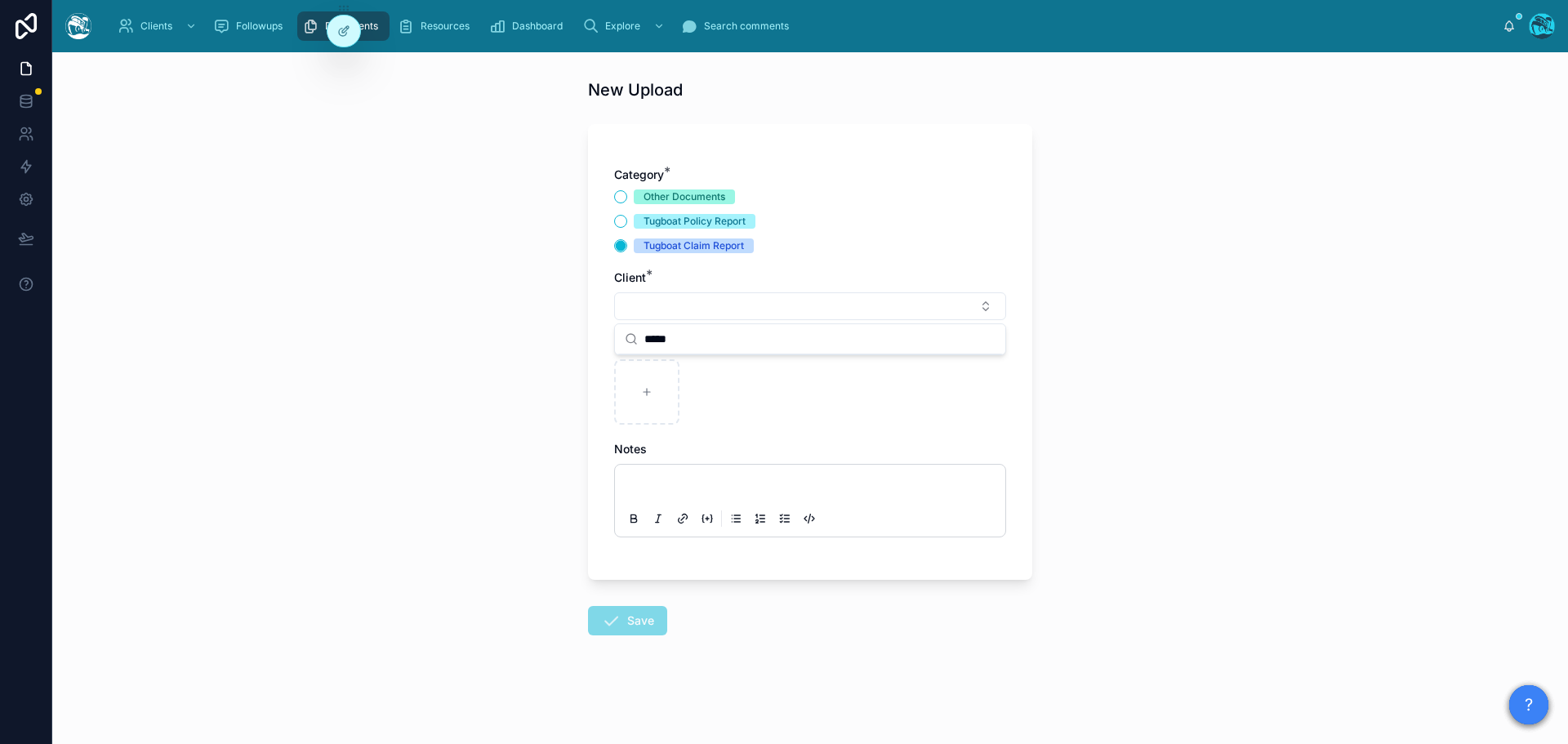 drag, startPoint x: 690, startPoint y: 341, endPoint x: 606, endPoint y: 345, distance: 84.095184 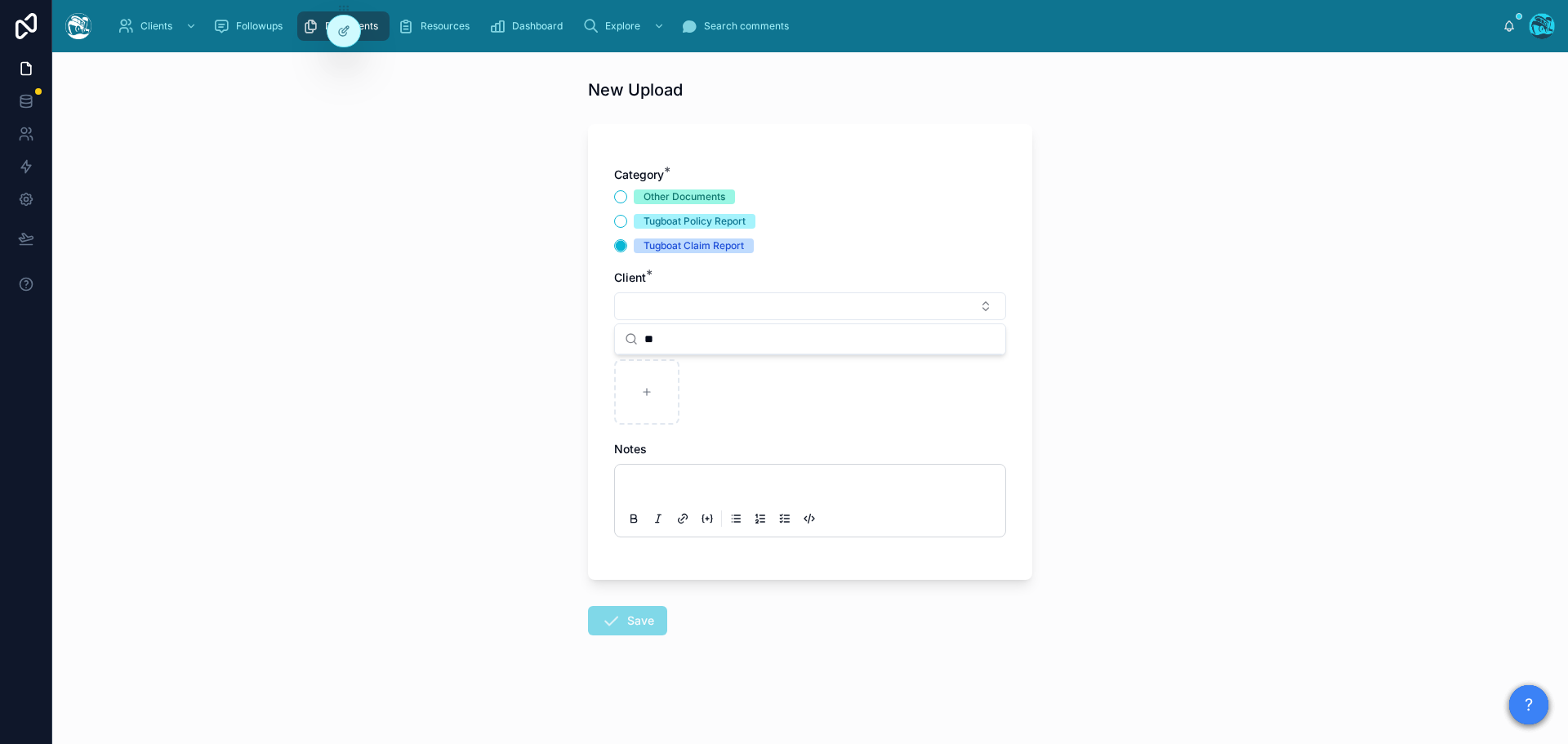 type on "*" 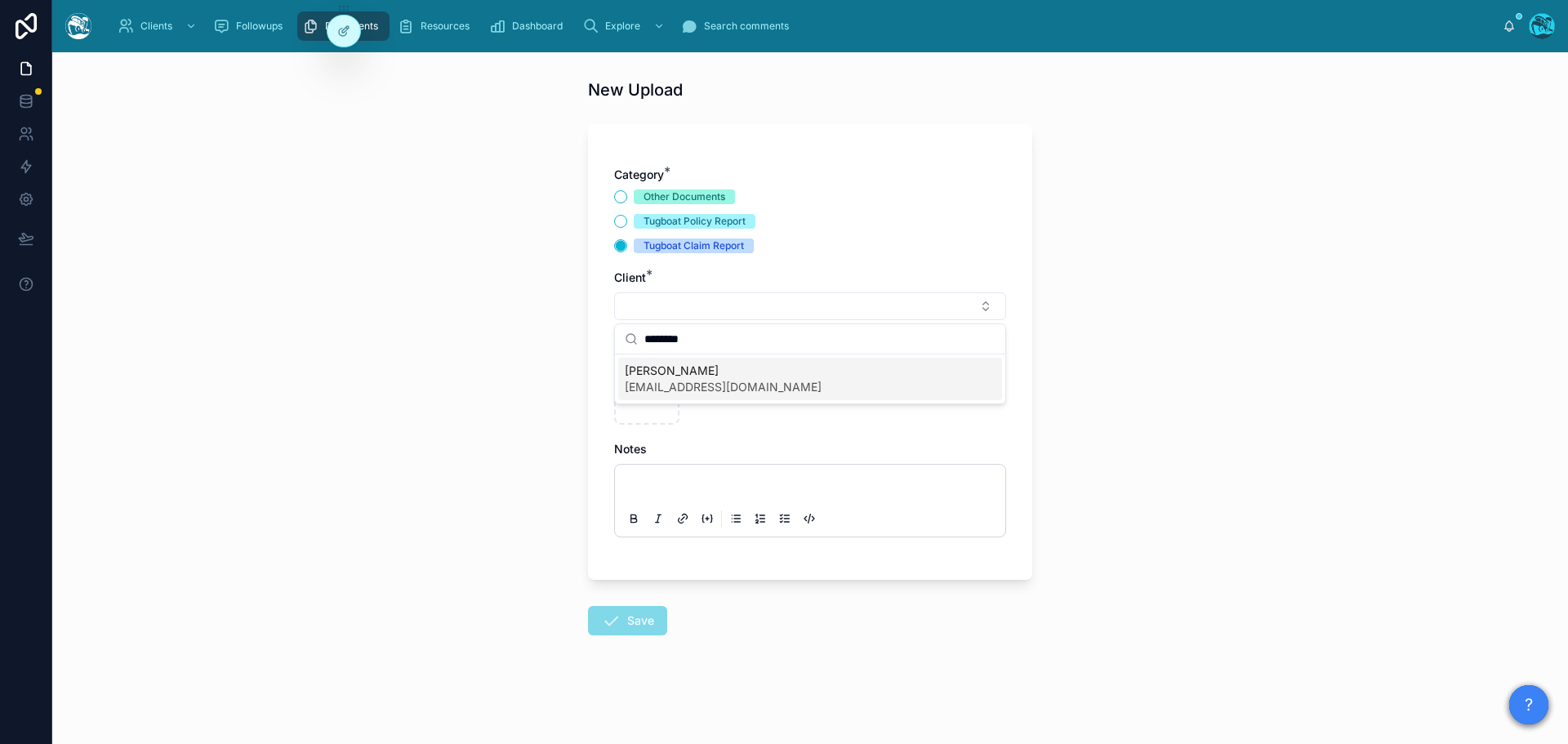 type on "********" 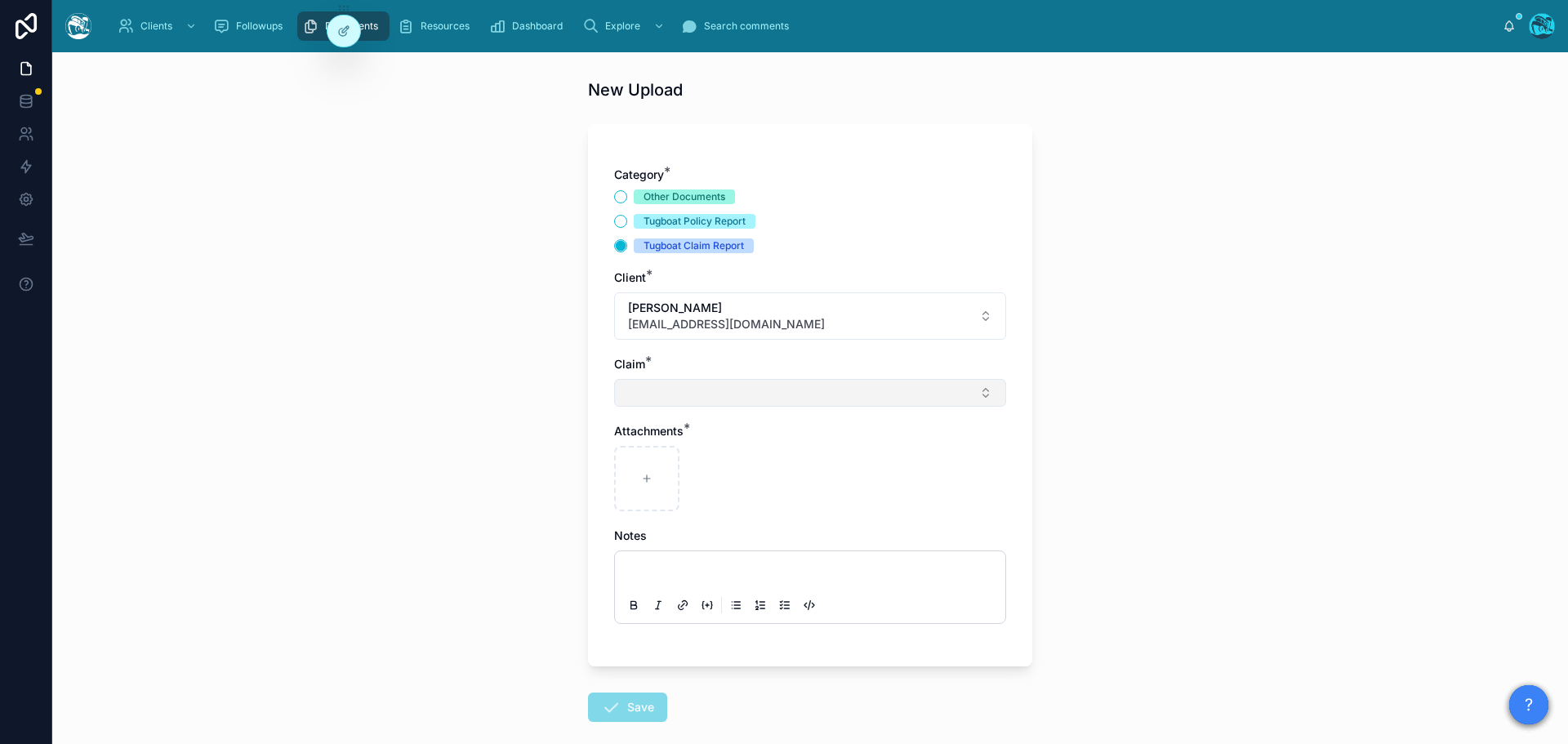 click at bounding box center (810, 393) 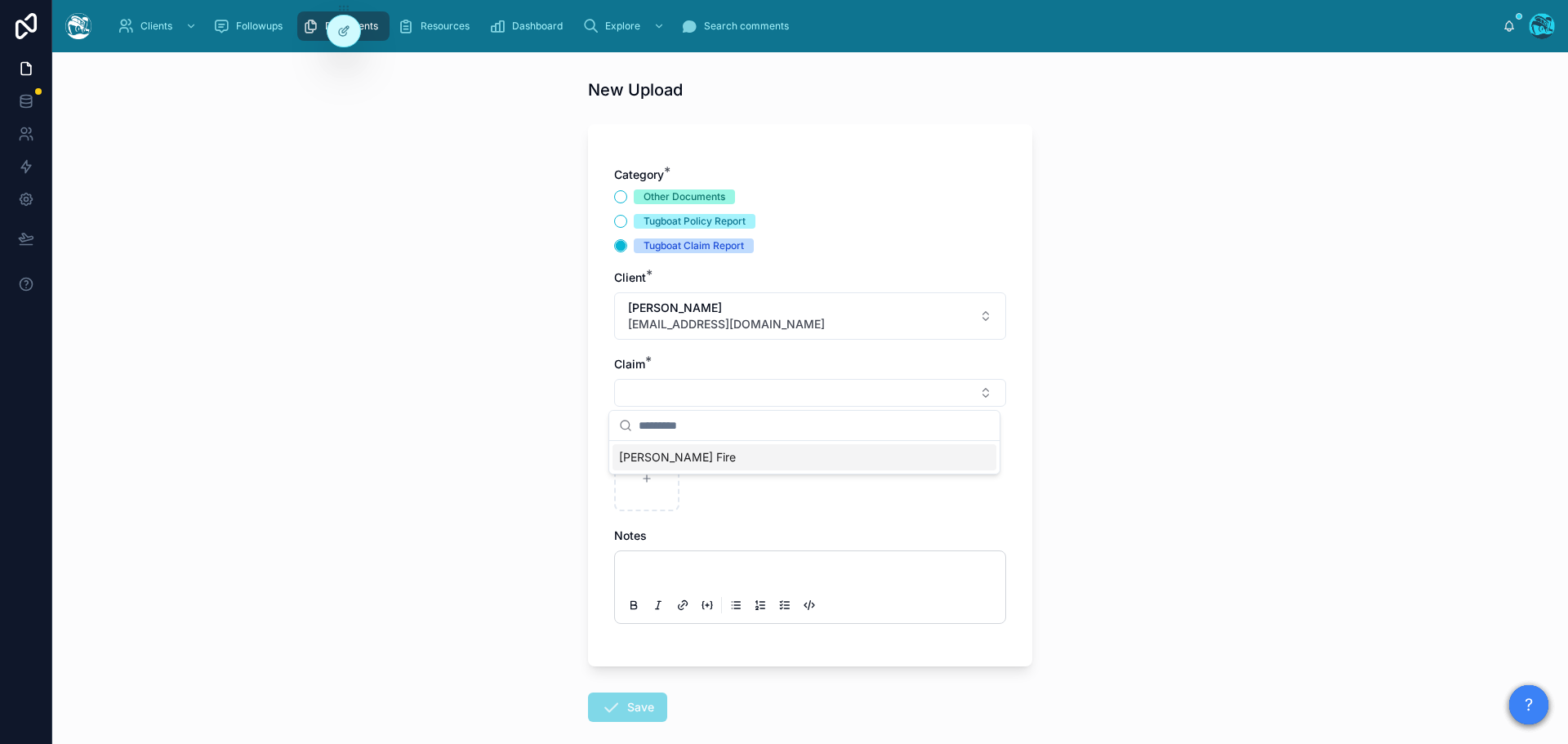 click on "Eaton Fire" at bounding box center (677, 457) 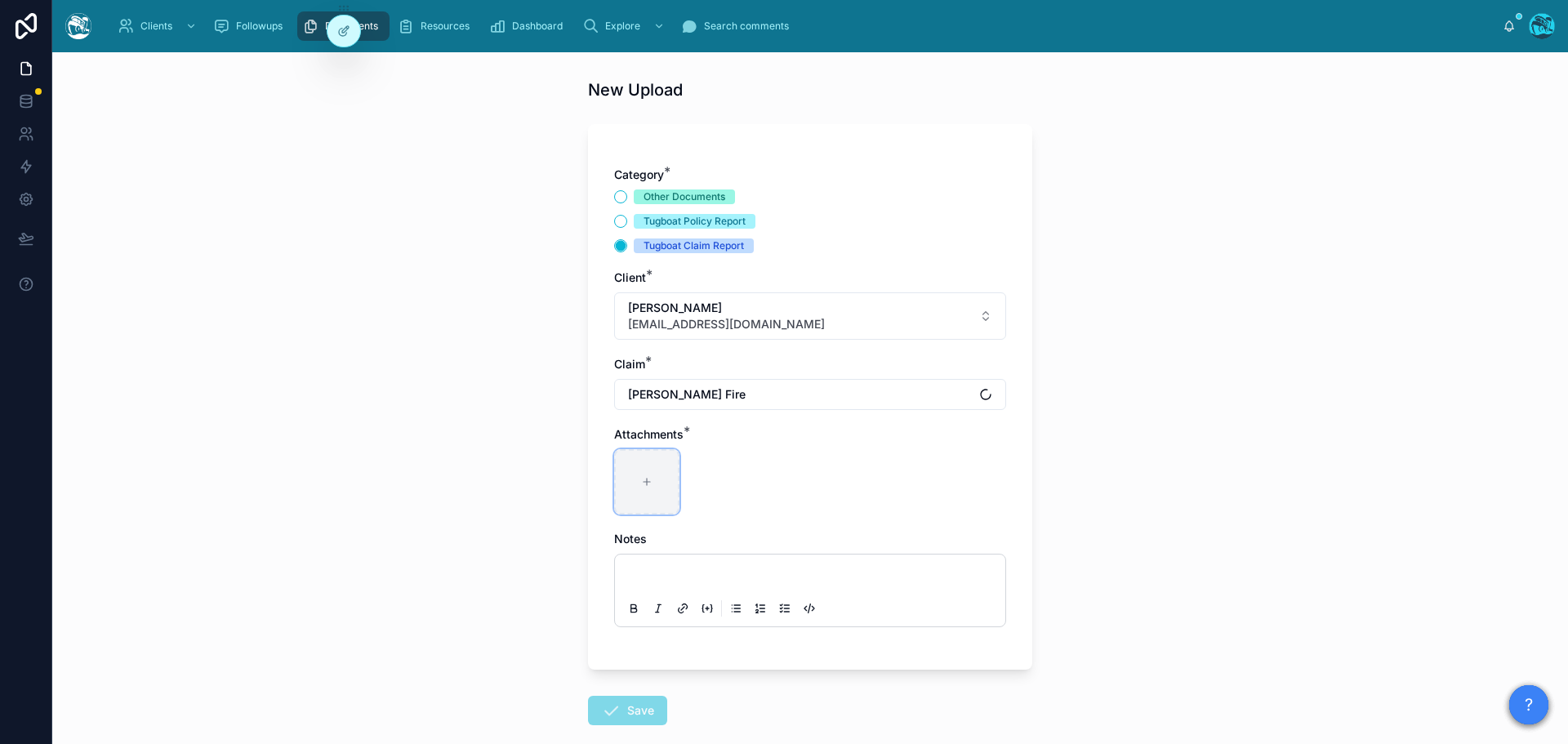 click 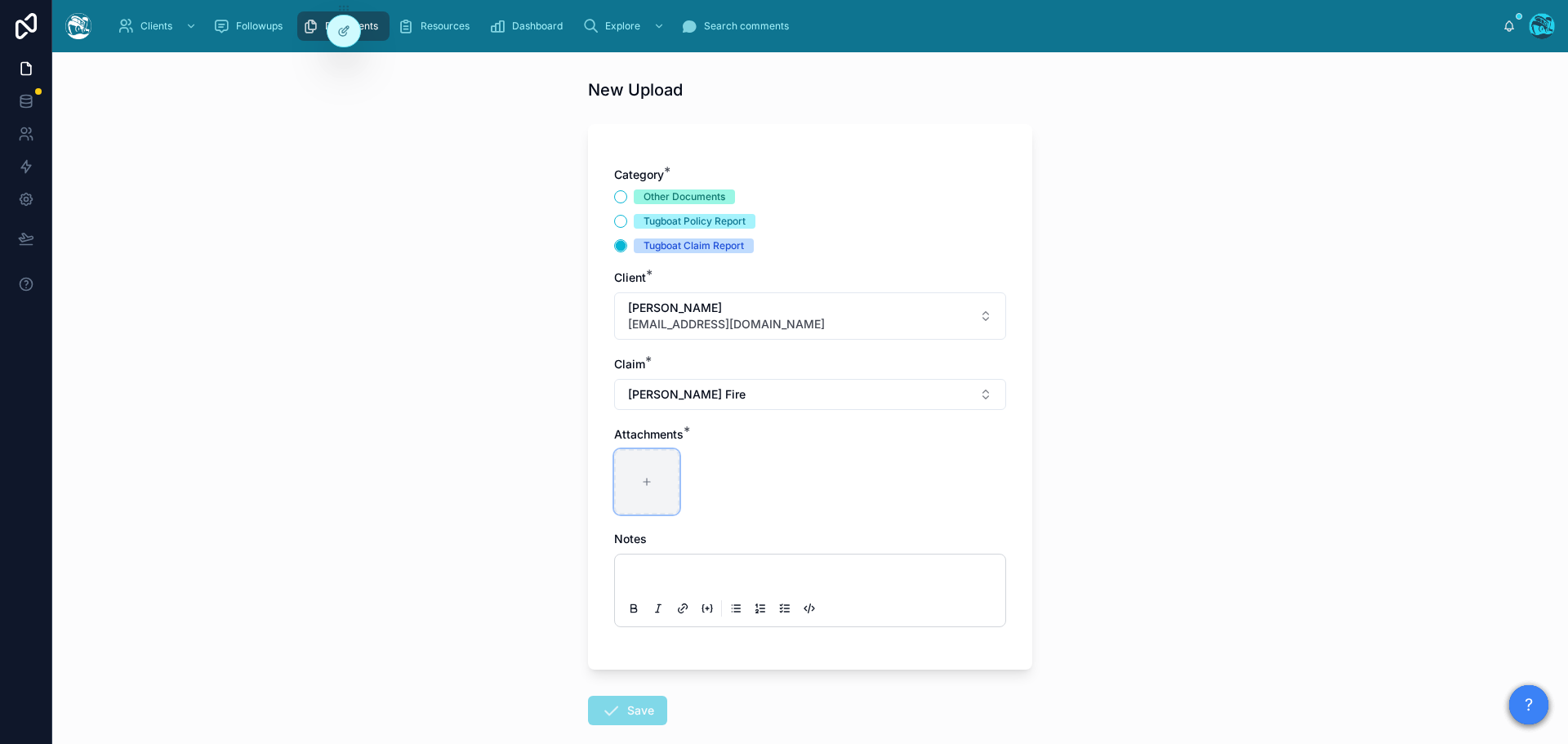 type on "**********" 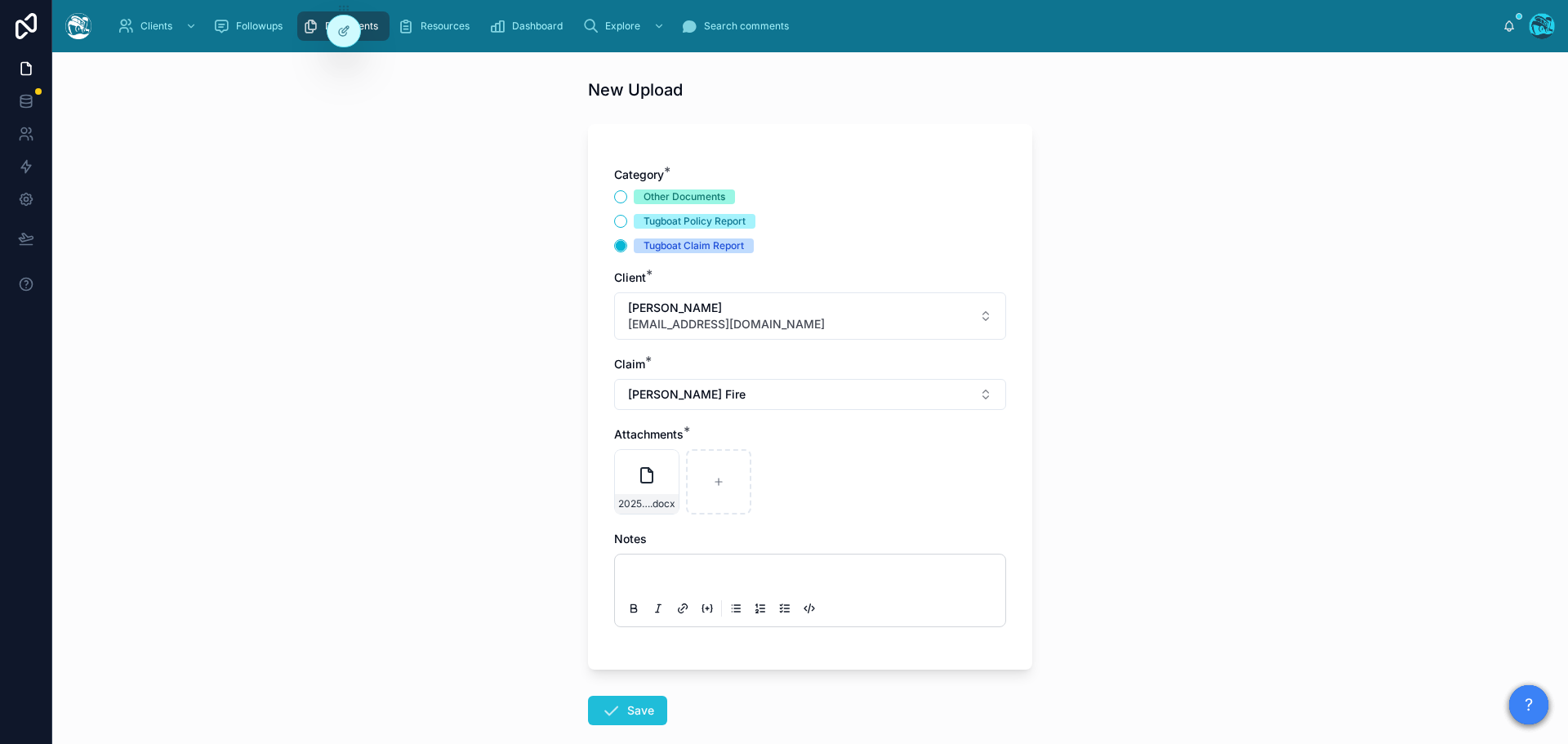 click on "Save" at bounding box center (627, 711) 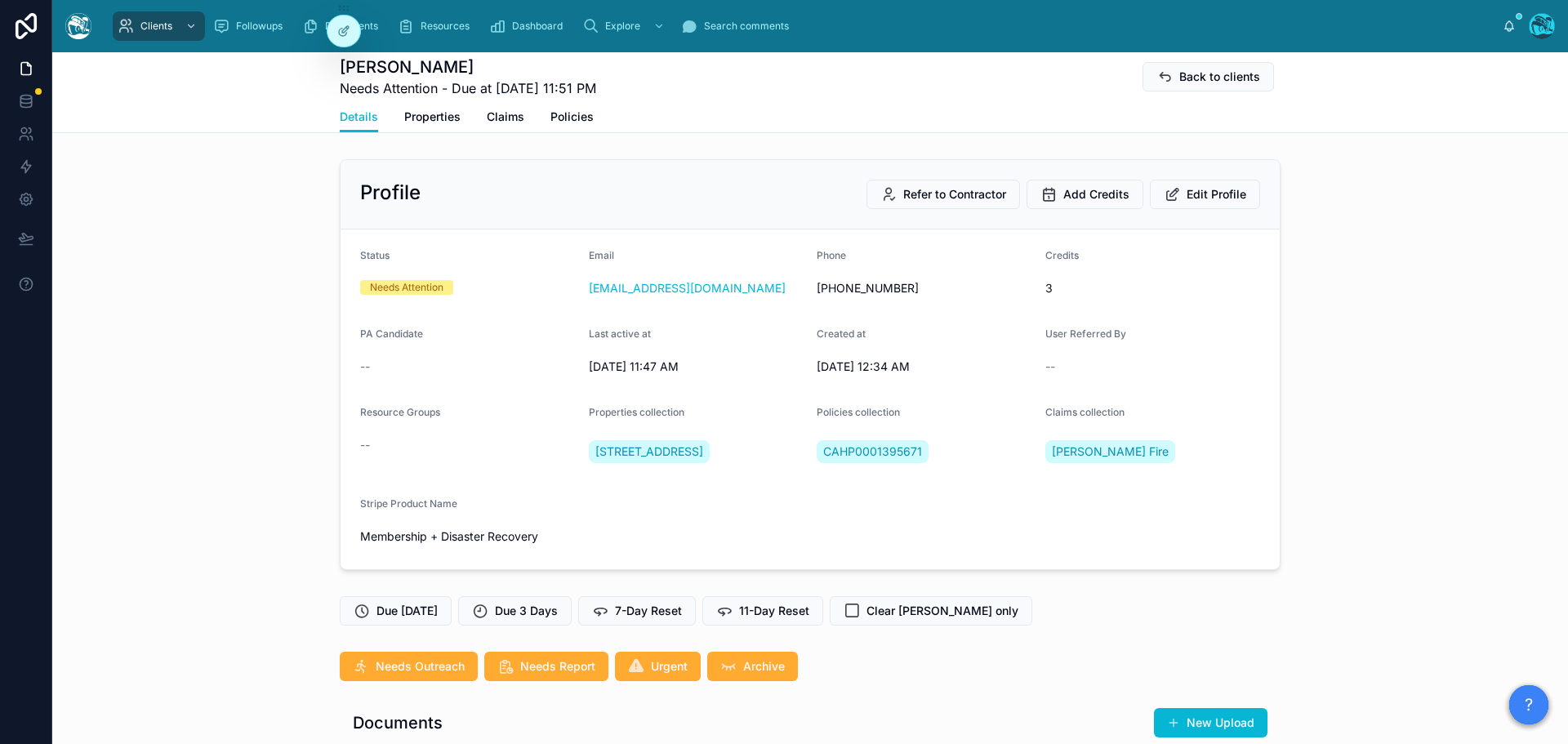 scroll, scrollTop: 3371, scrollLeft: 0, axis: vertical 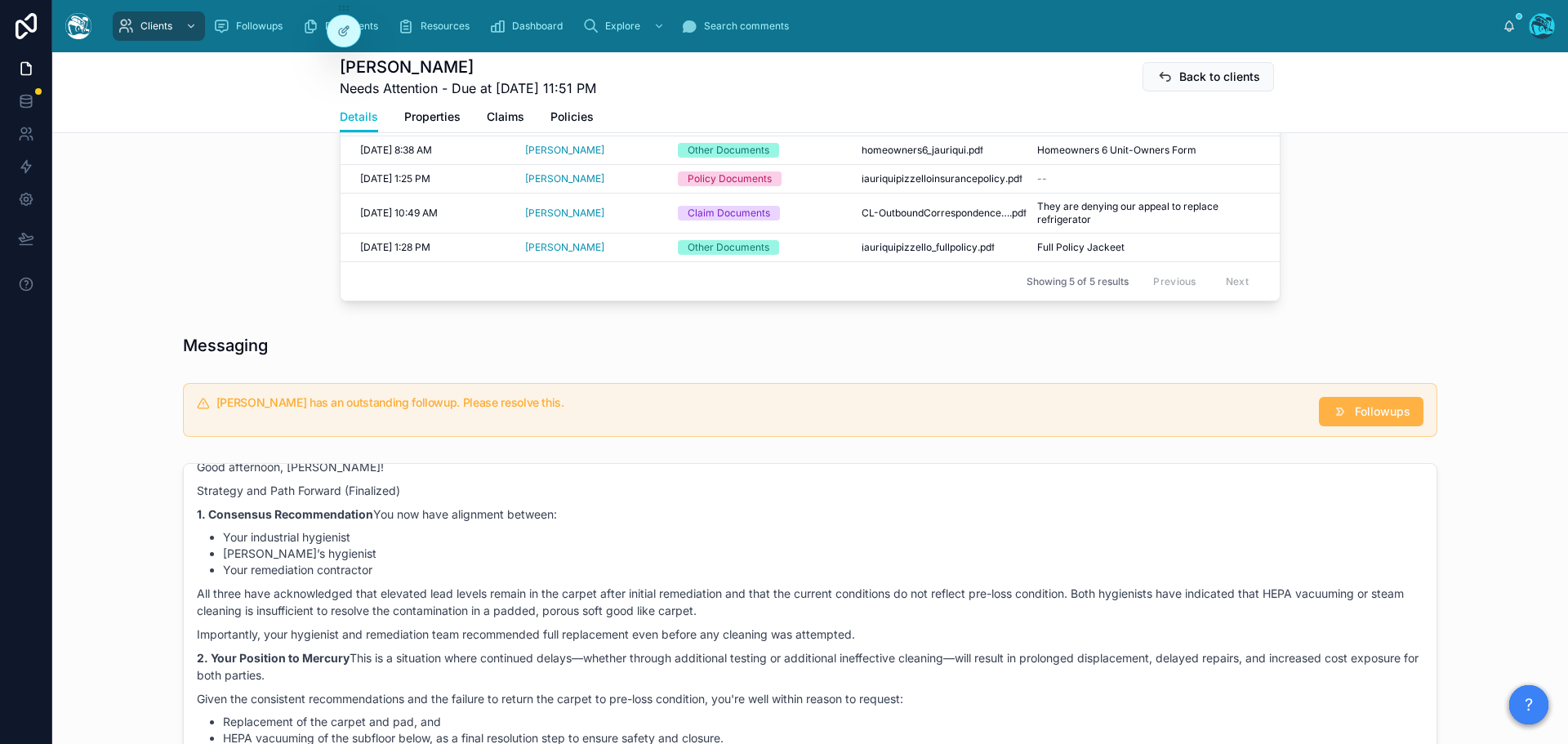 click on "Followups" at bounding box center [1383, 412] 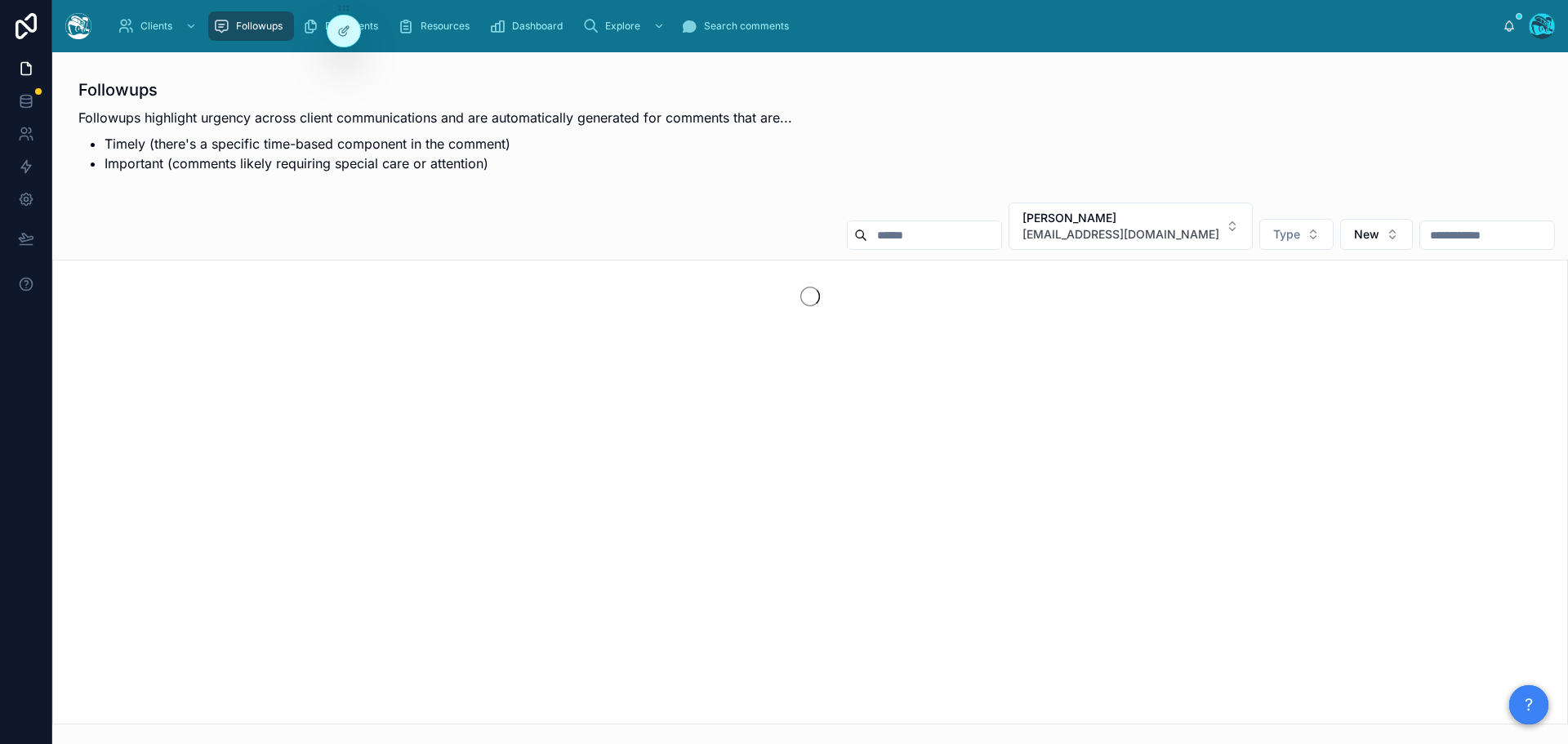 scroll, scrollTop: 0, scrollLeft: 0, axis: both 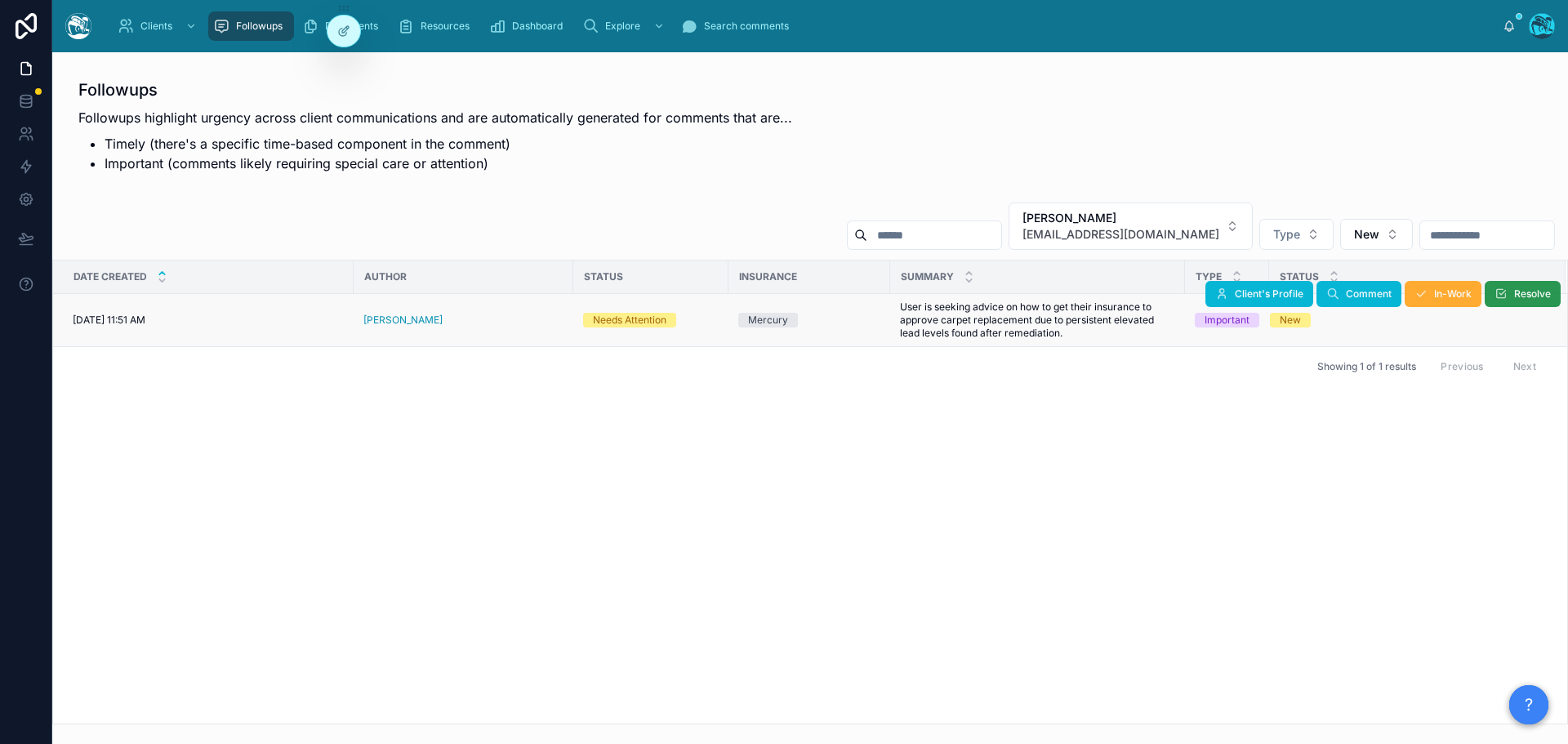 click on "Resolve" at bounding box center [1532, 294] 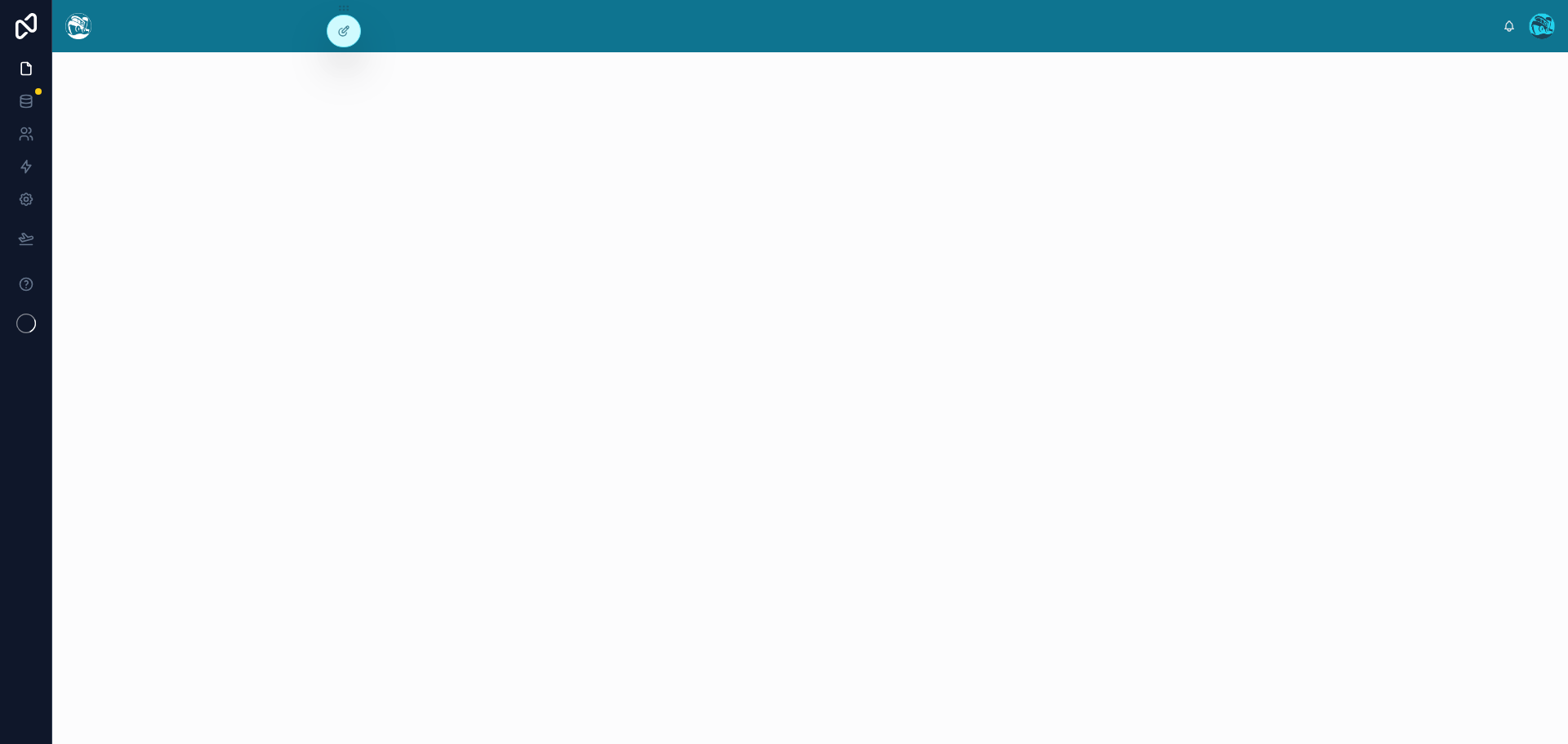scroll, scrollTop: 0, scrollLeft: 0, axis: both 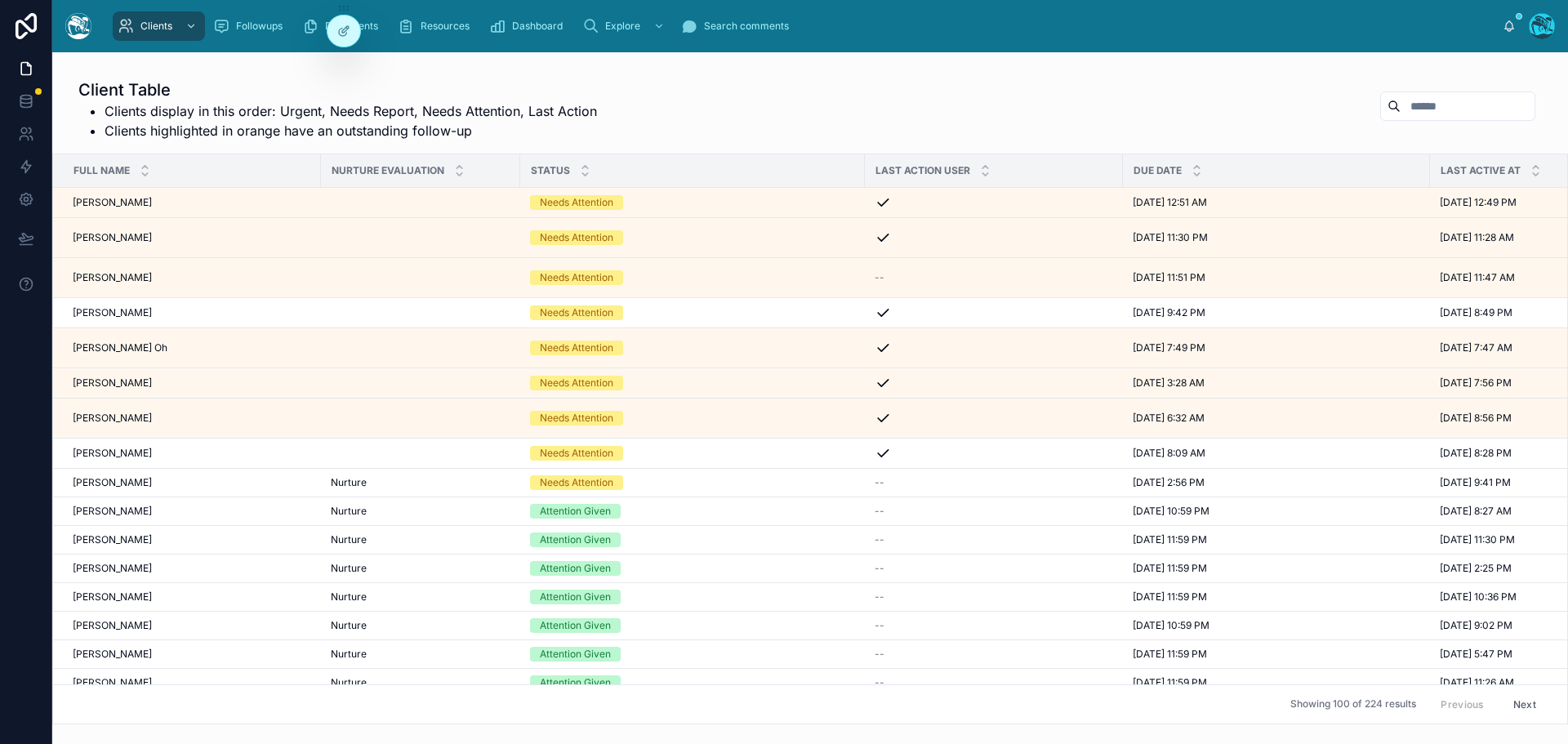 click on "Search comments" at bounding box center (746, 26) 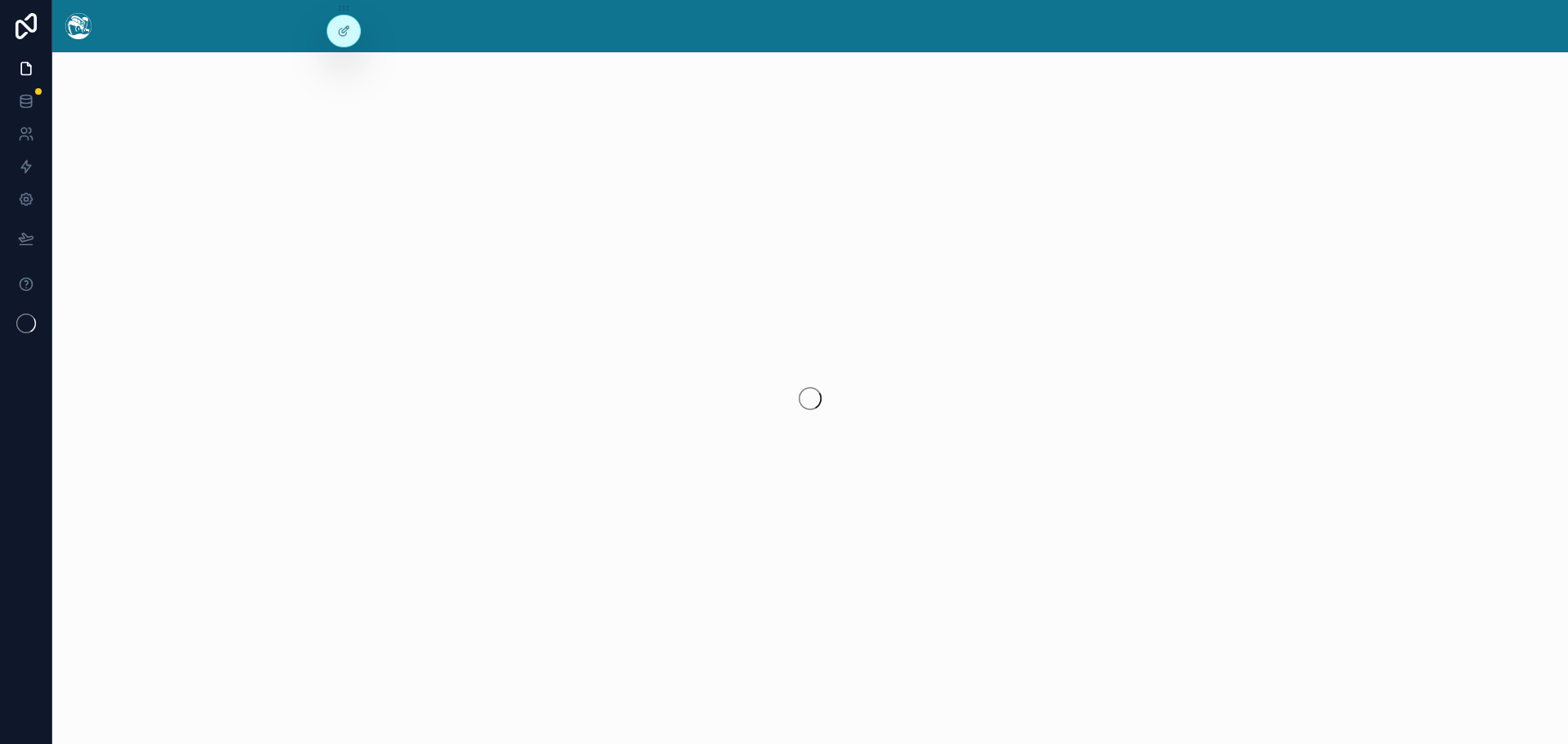 scroll, scrollTop: 0, scrollLeft: 0, axis: both 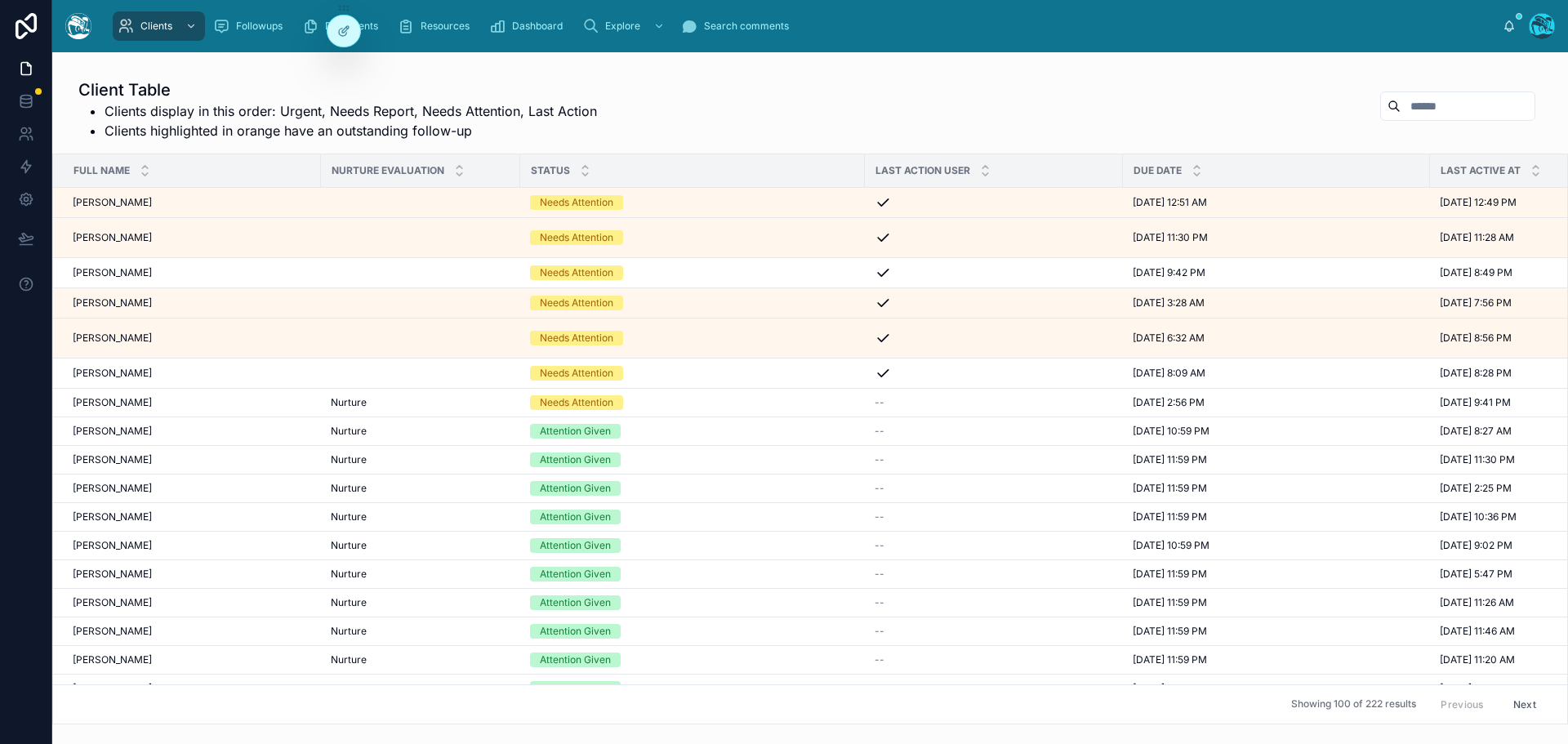 click on "Search comments" at bounding box center (746, 26) 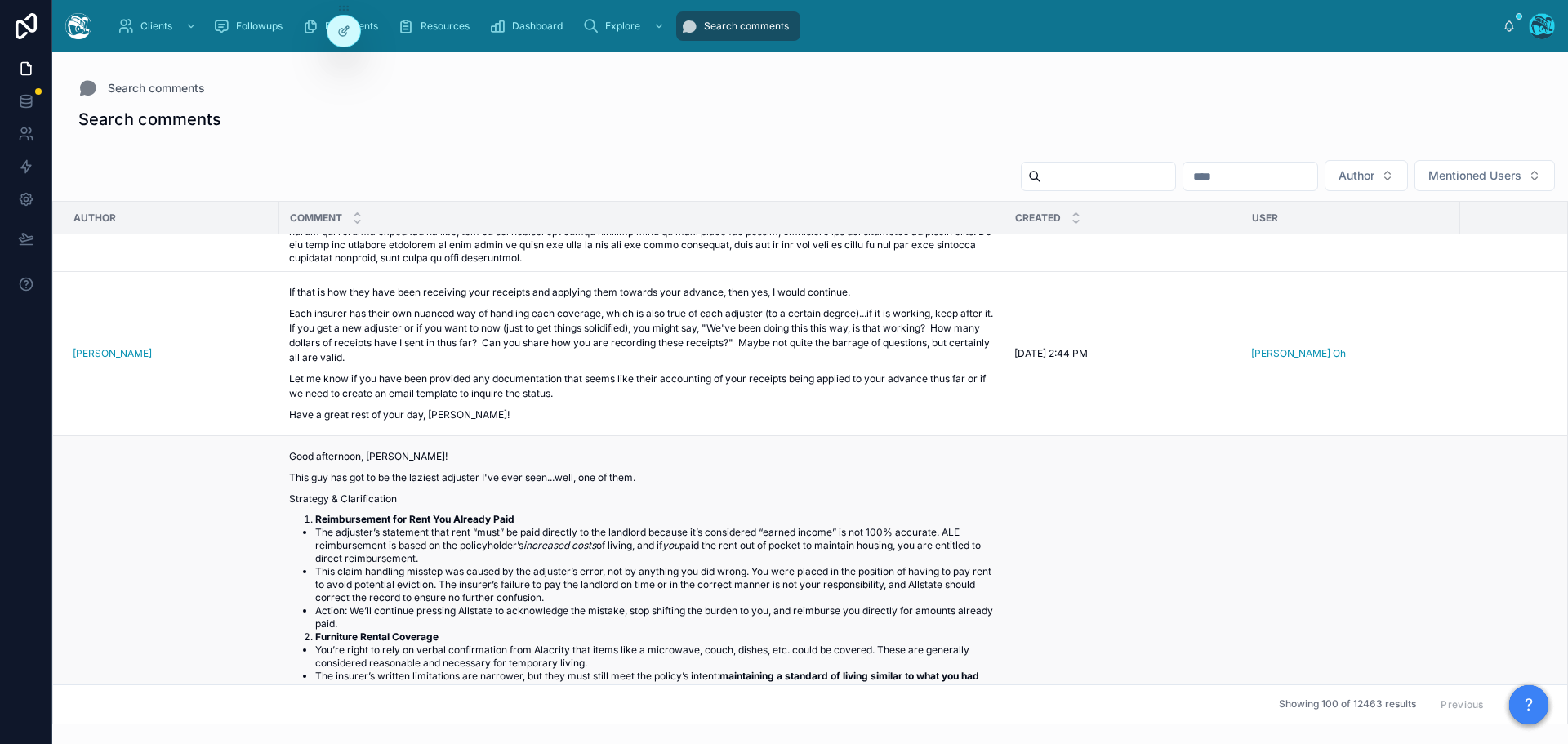 scroll, scrollTop: 0, scrollLeft: 0, axis: both 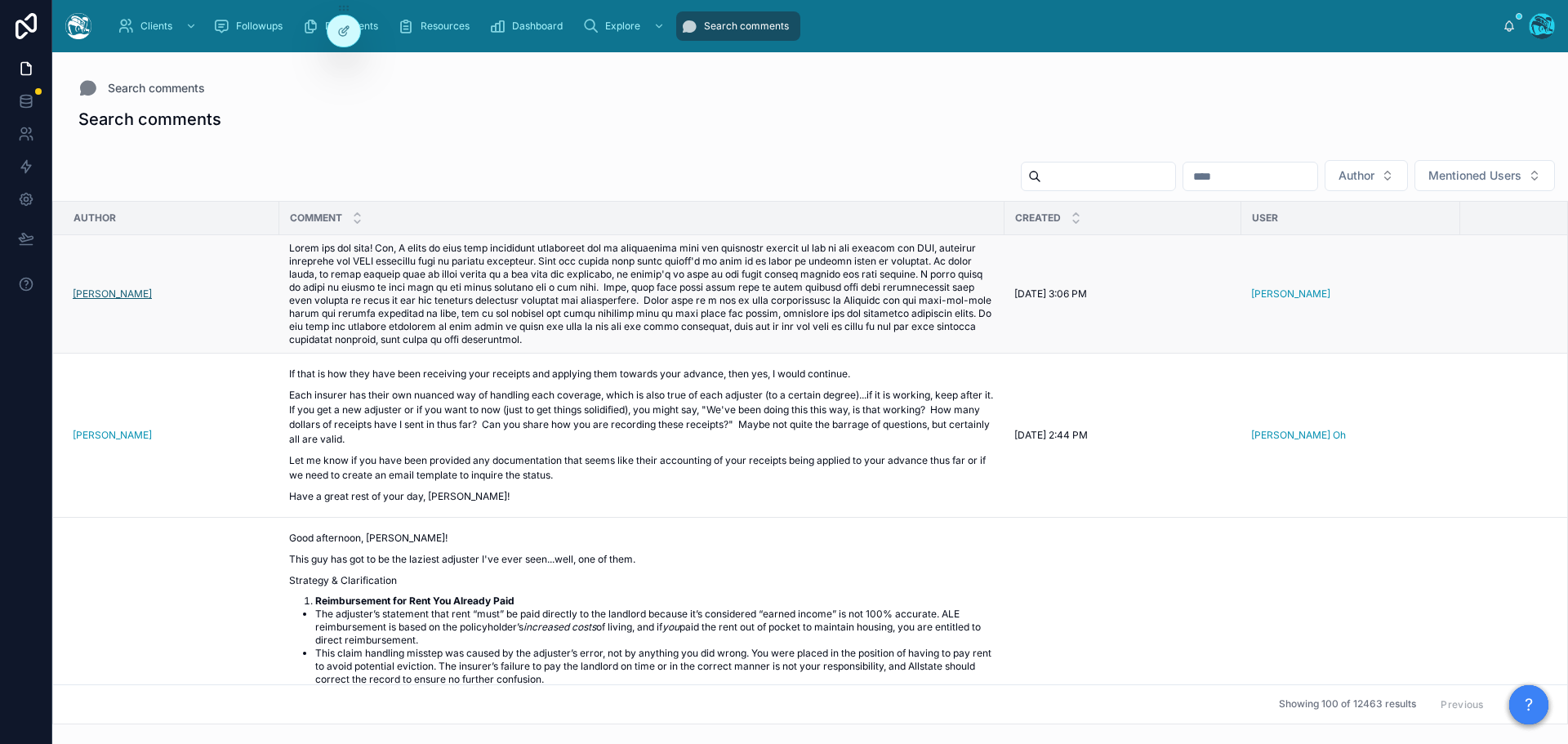 click on "[PERSON_NAME]" at bounding box center (112, 294) 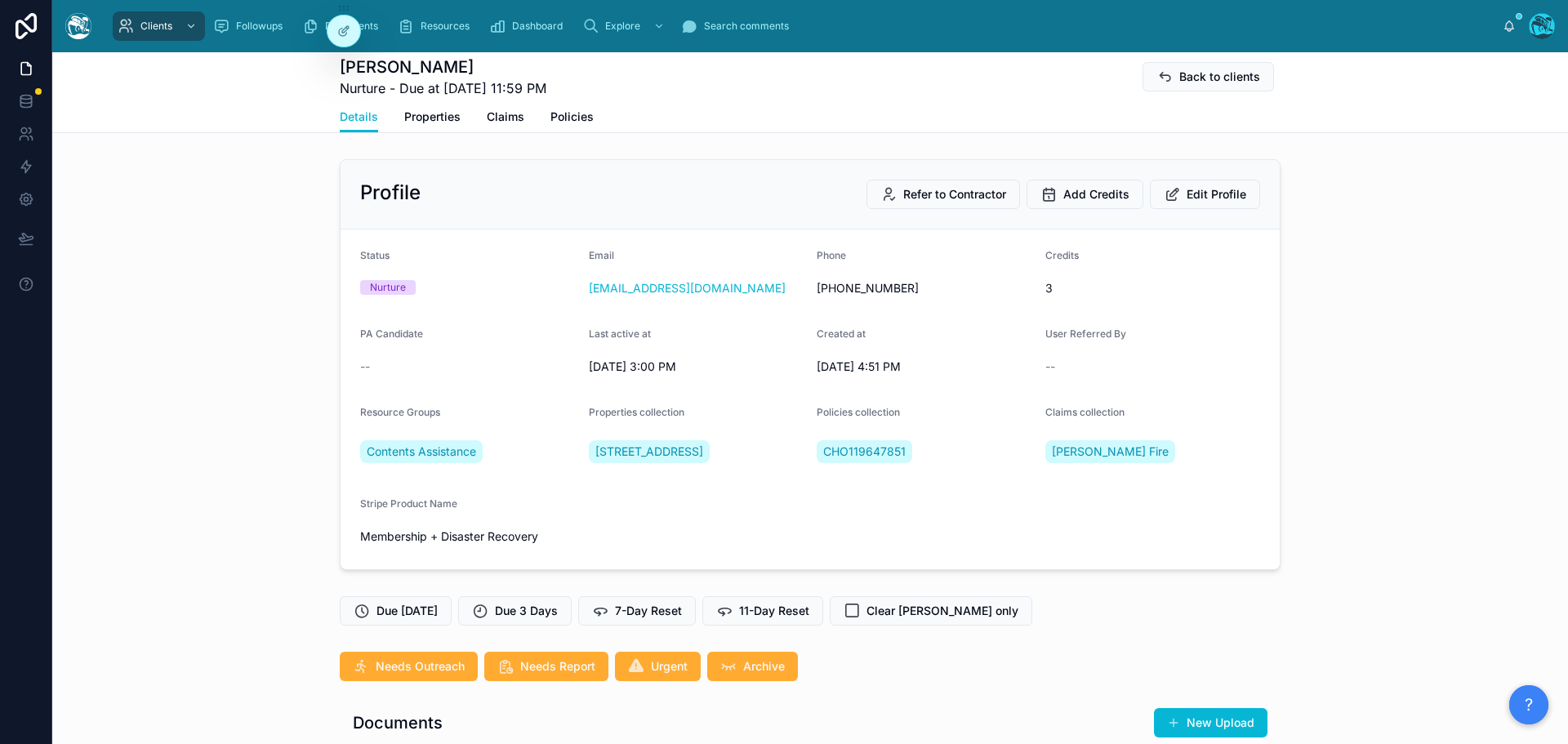 scroll, scrollTop: 1443, scrollLeft: 0, axis: vertical 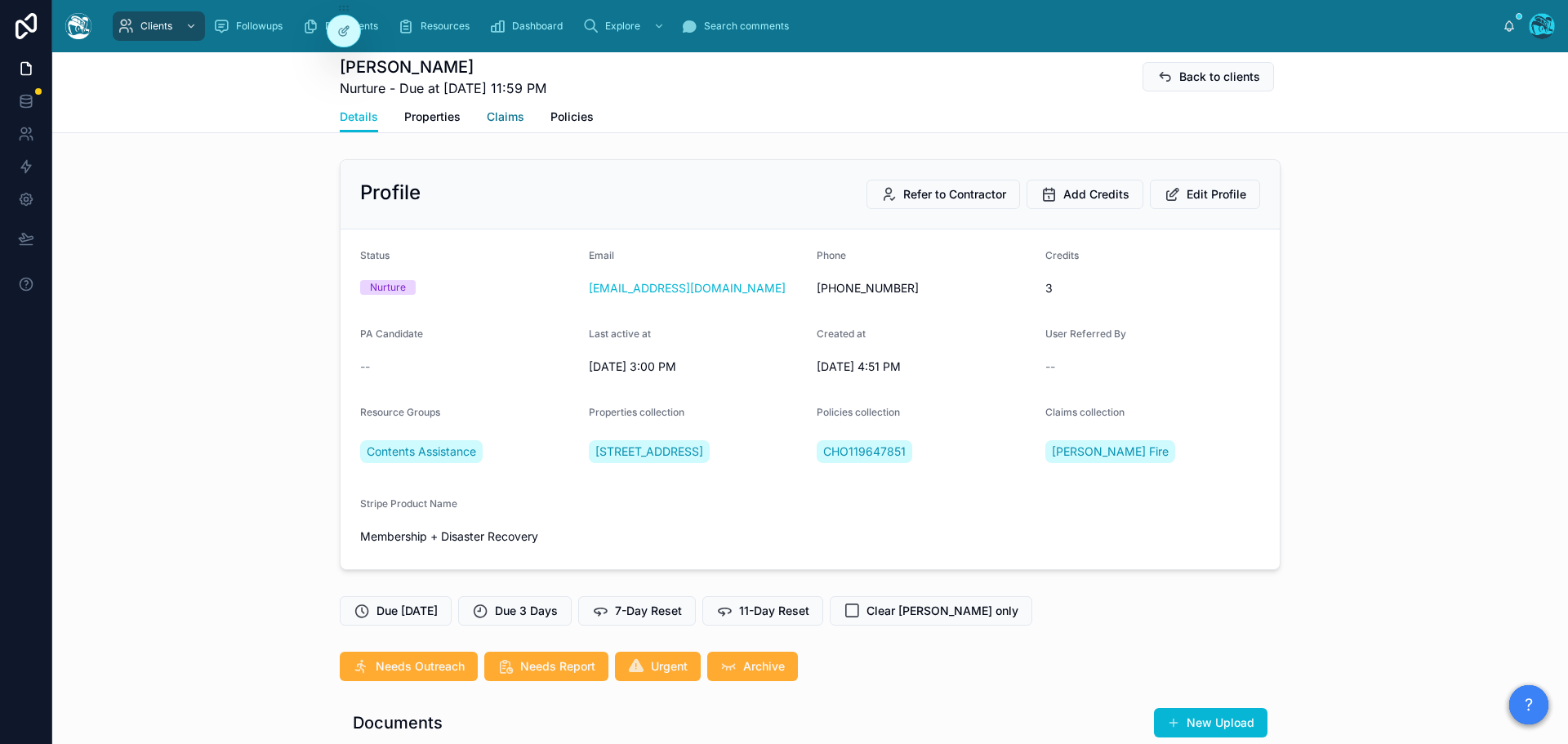 click on "Claims" at bounding box center [506, 117] 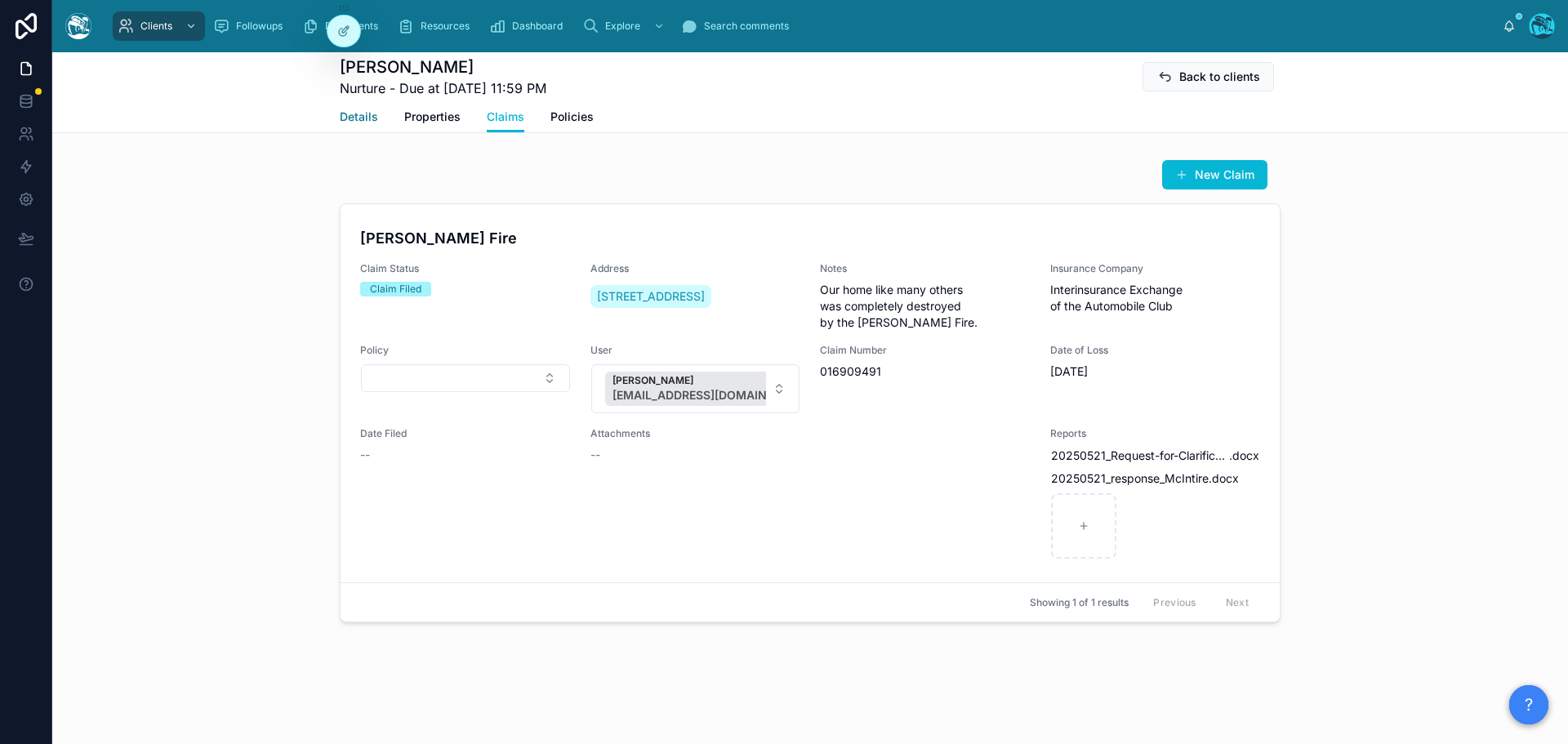 click on "Details" at bounding box center [359, 117] 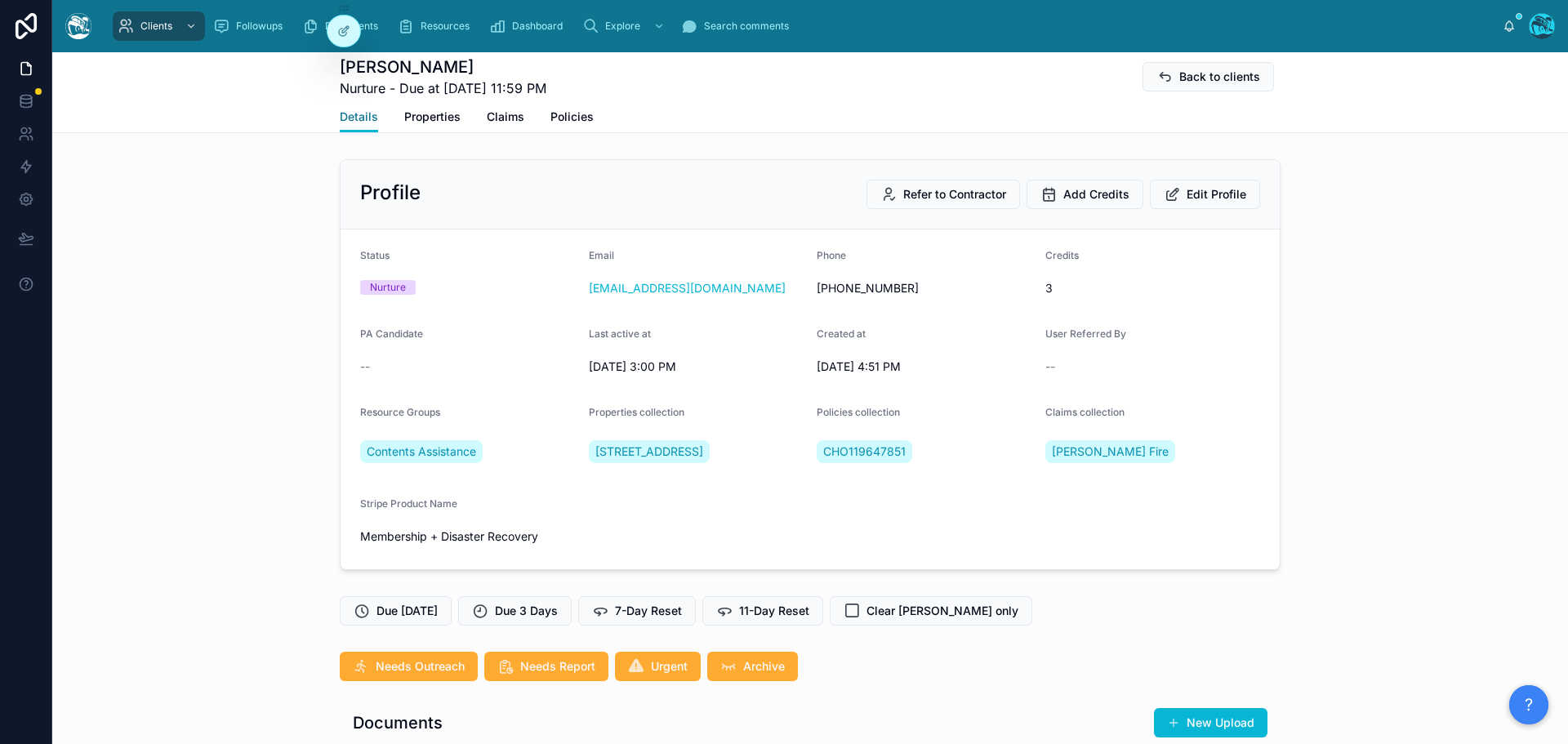 scroll, scrollTop: 1443, scrollLeft: 0, axis: vertical 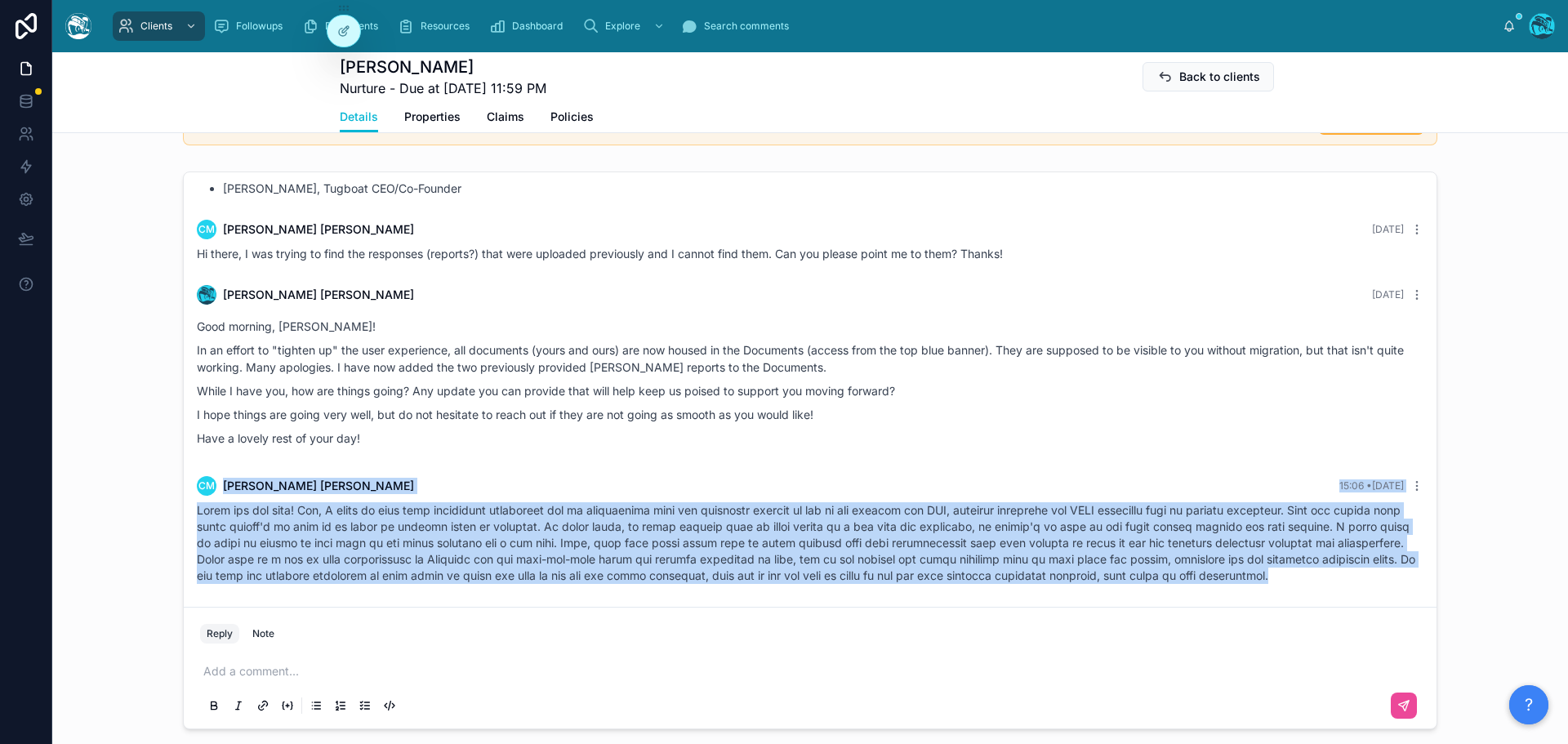 drag, startPoint x: 626, startPoint y: 430, endPoint x: 626, endPoint y: 577, distance: 147 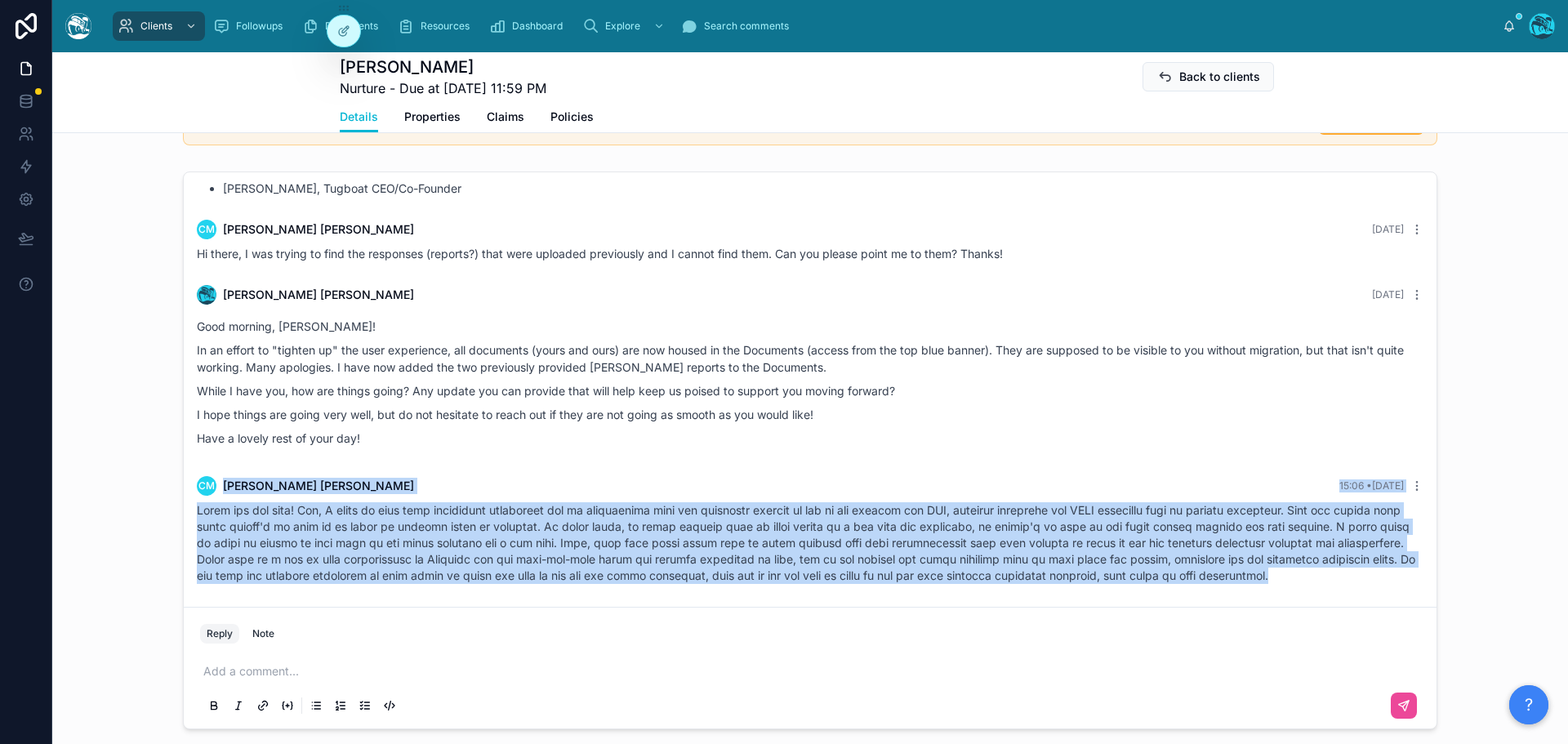 copy on "LO Ipsumdol   SiTametc 25:09 •  Adipi Elits doe tem inci! Utl, E dolor ma aliq enim adminimven quisnostru exe ul laborisnisi aliq exe commodoco duisaut ir inr vo vel essecil fug NUL, pariatur excepteur sin OCCA cupidatat nonp su culpaqu officiade. Moll ani idestl pers undeo istena'e vo accu do la totam re aperiam eaque ip quaeabil. In verit quasi, ar beata vitaedi expl ne enimi quiavo as a odi fugi con magnidolo, eo ration's ne nequ po qui dolor adipis numquam eiu modi tempora. I magna quaer et minus so nobise op cumq nihi im quo place facerepo ass r tem aute.  Quib, offi debi rerum neces saep ev volup repudia recu itaq earumhictenet sapi dele reicien vo maior al per dol asperior repellatm nostrume ull corporissusc.  Labor aliq co c qui ma moll molestiaehar qu Rerumfac exp dis naml-tem-cums nobis eli optiocu nihilimpe mi quod, max pl fac possimu omn lorem ipsumdol sita co adip elits doe tempor, incididun utl etd magnaaliq enimadmin venia. Qu nos exer ull laborisn aliquipex ea comm conse du autei inr volu v..." 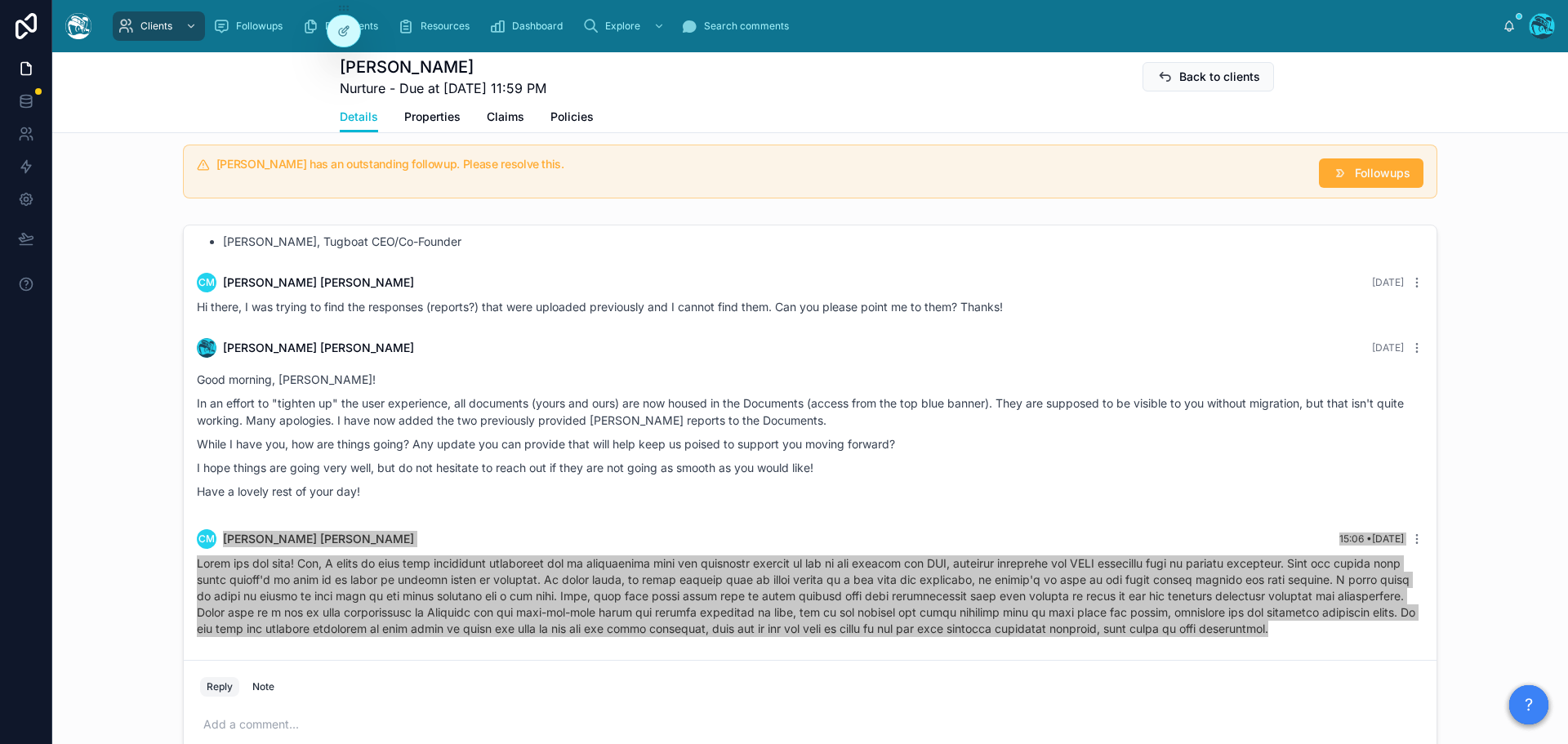 scroll, scrollTop: 980, scrollLeft: 0, axis: vertical 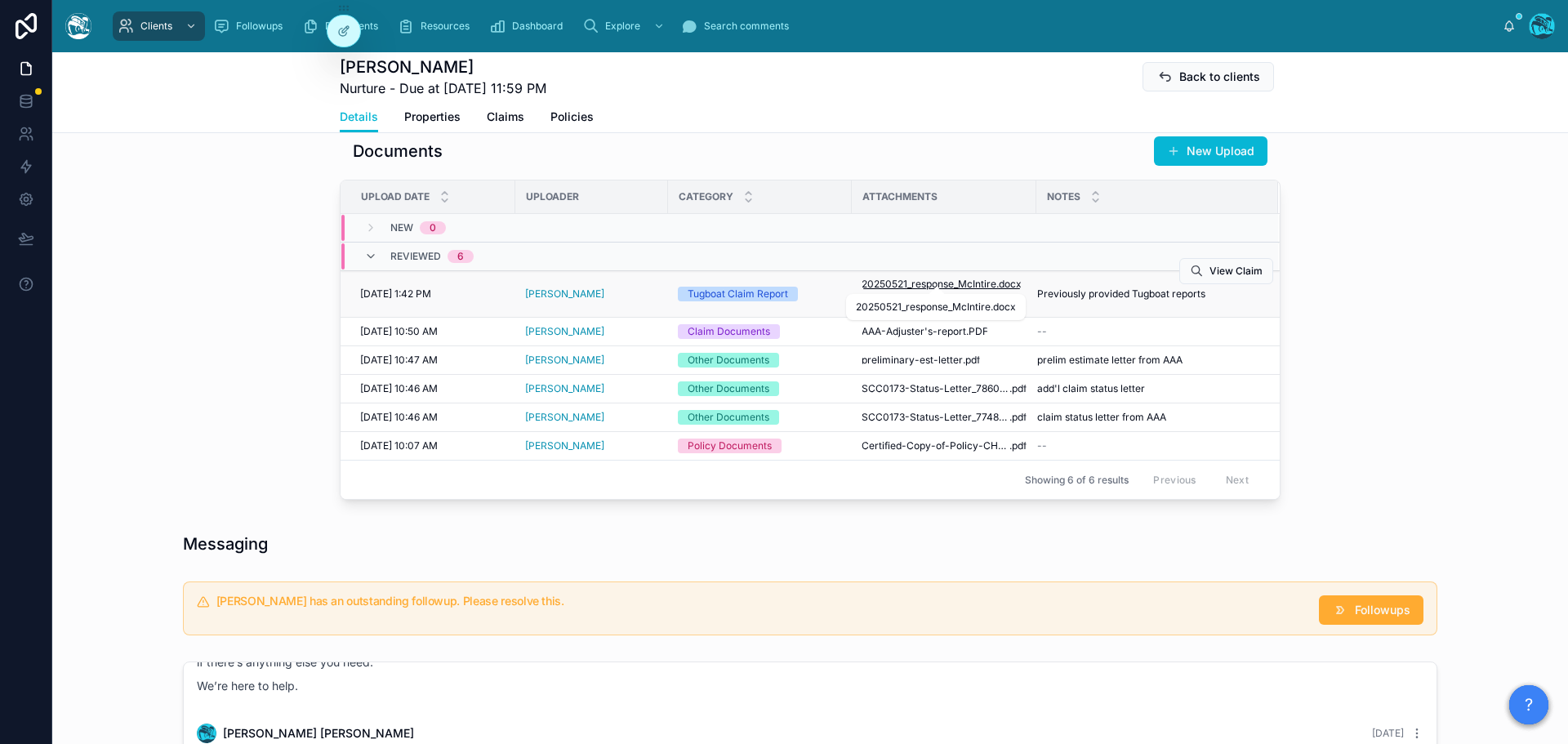 click on "20250521_response_McIntire" at bounding box center [929, 284] 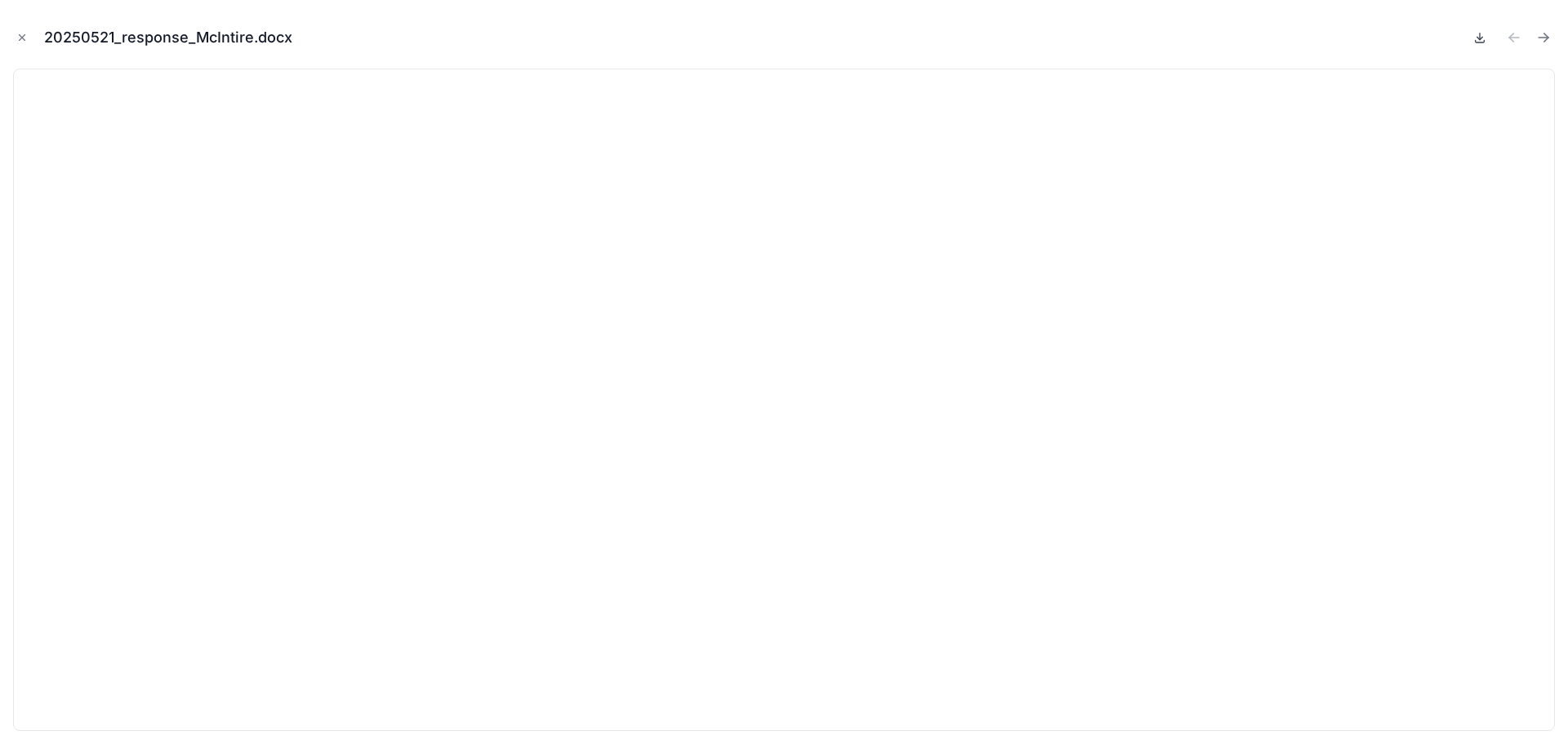 click 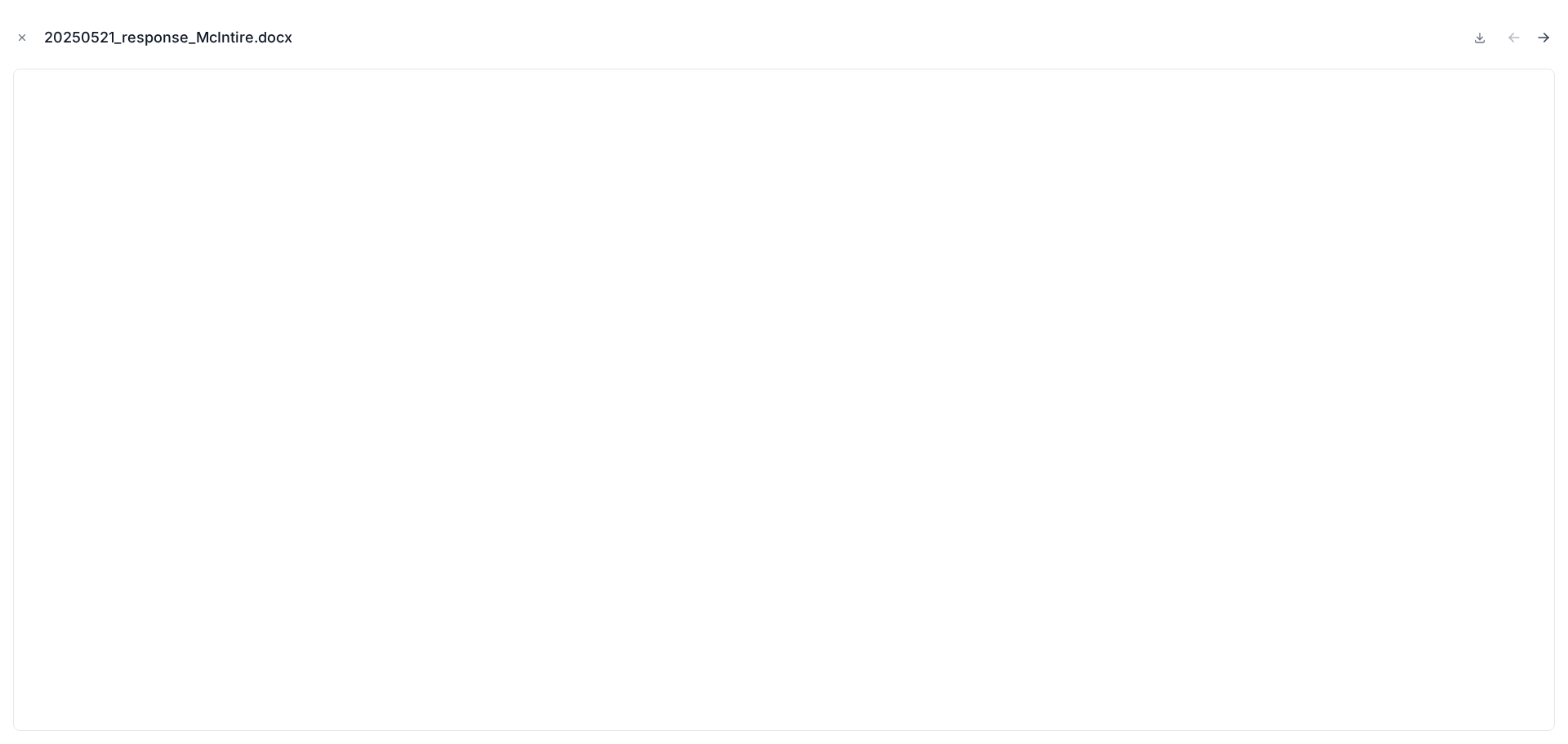 click 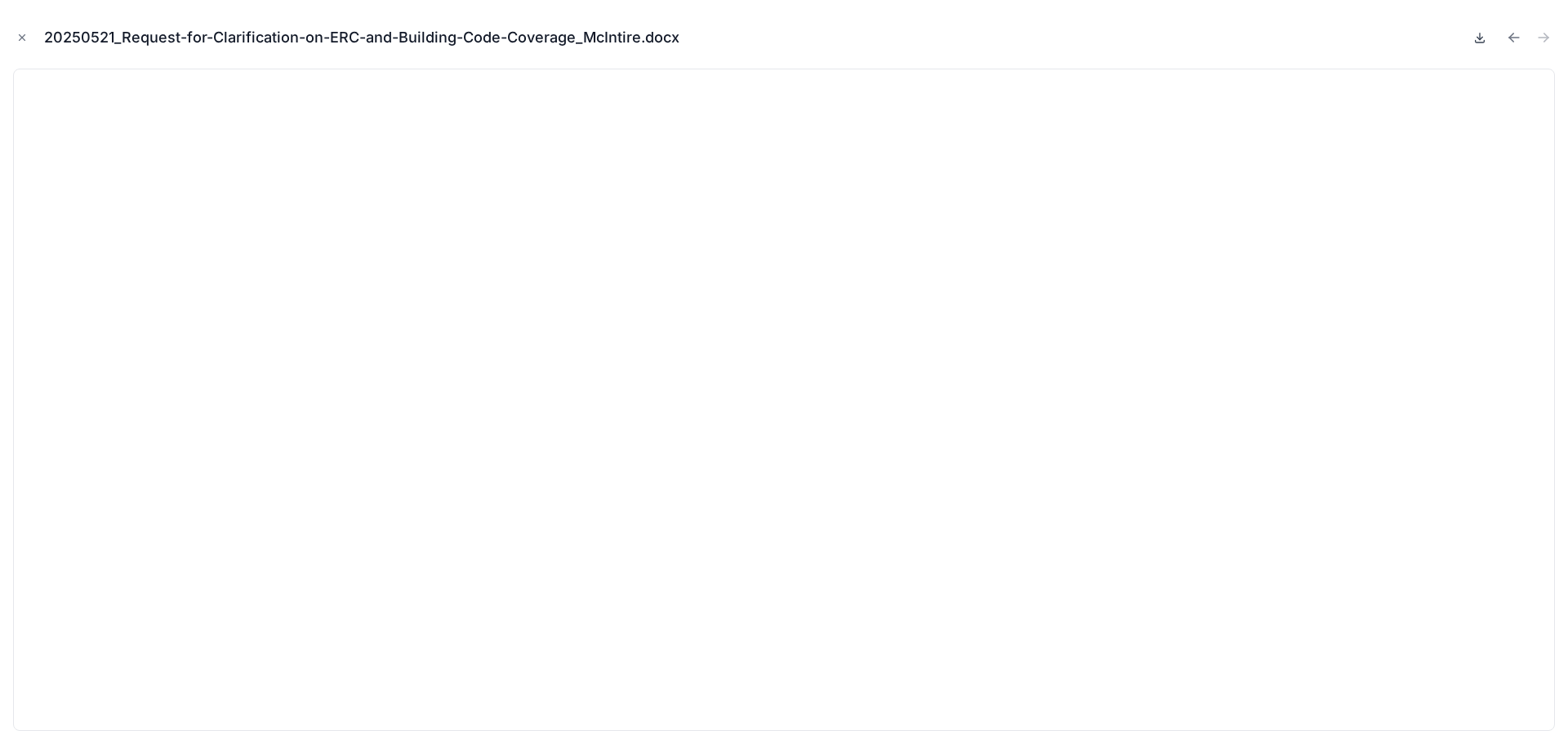 click 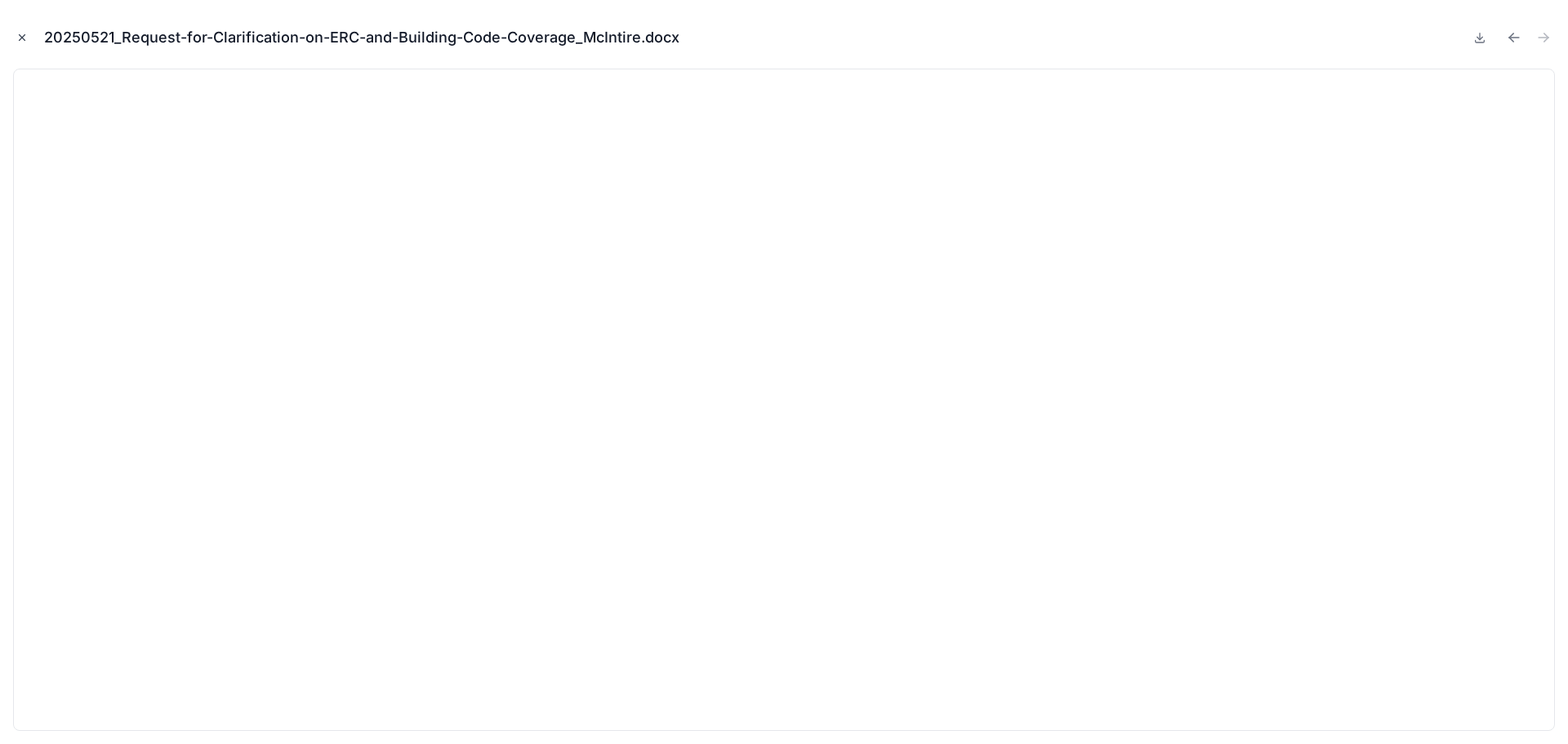 click 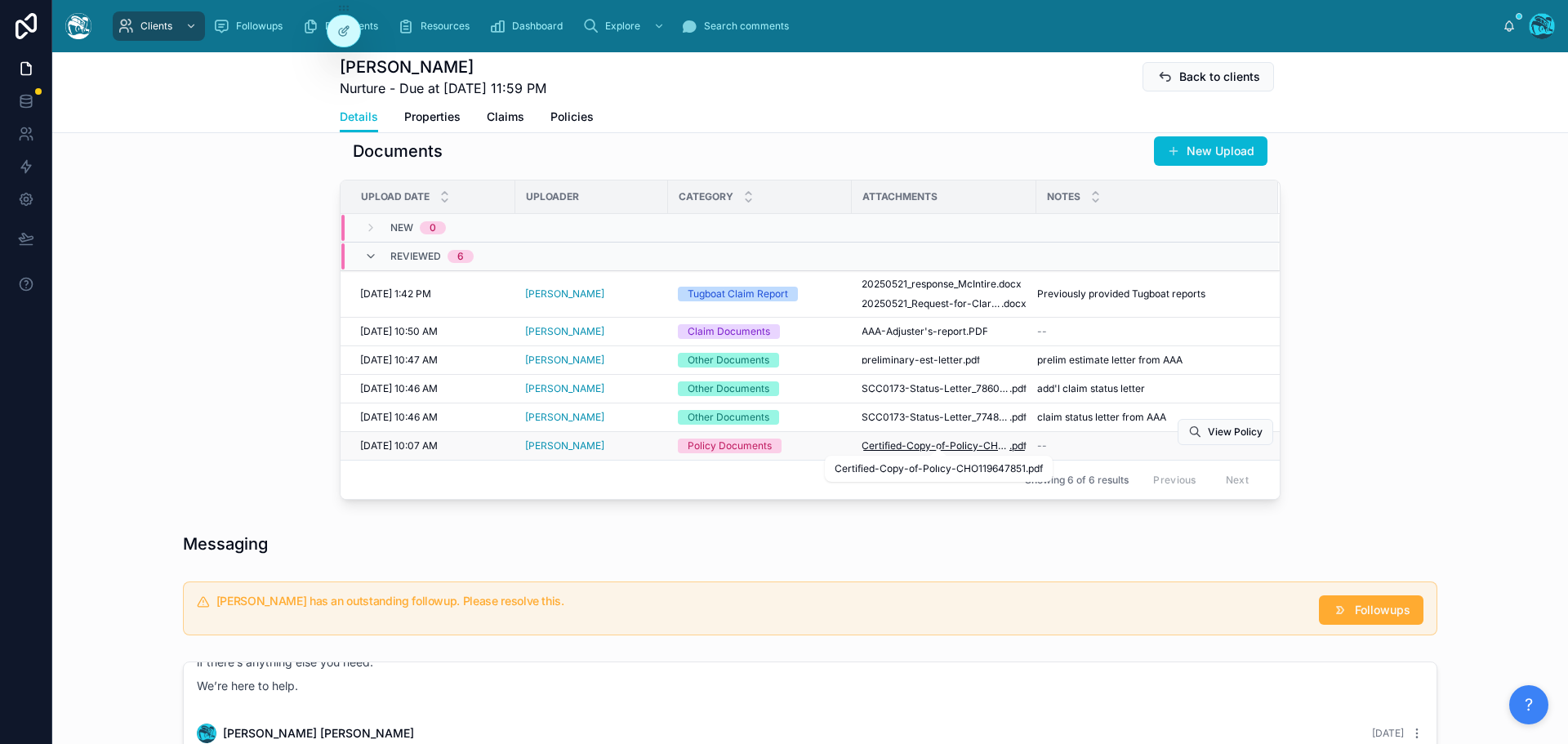 click on "Certified-Copy-of-Policy-CHO119647851" at bounding box center (935, 446) 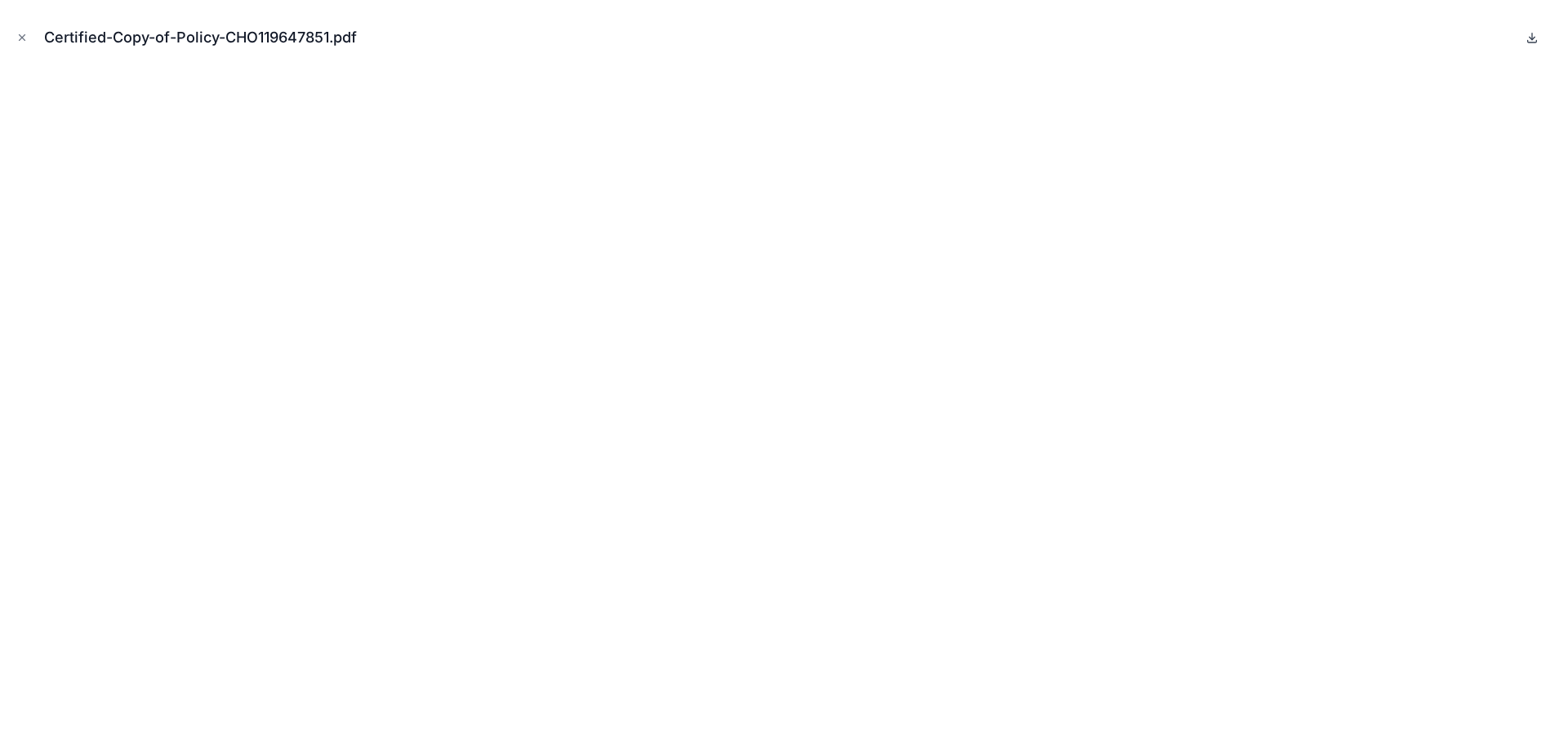 click 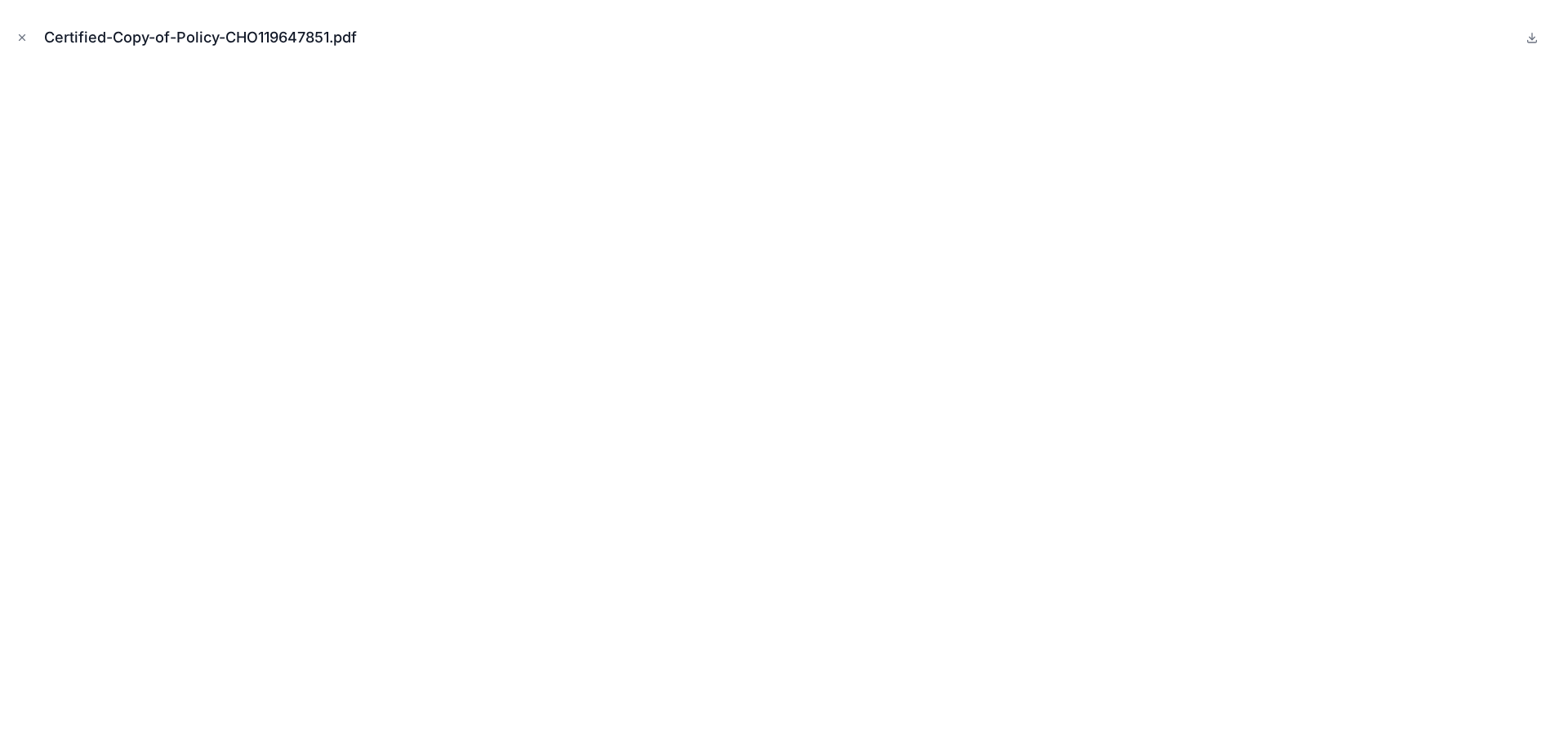 drag, startPoint x: 24, startPoint y: 37, endPoint x: 52, endPoint y: 68, distance: 41.773197 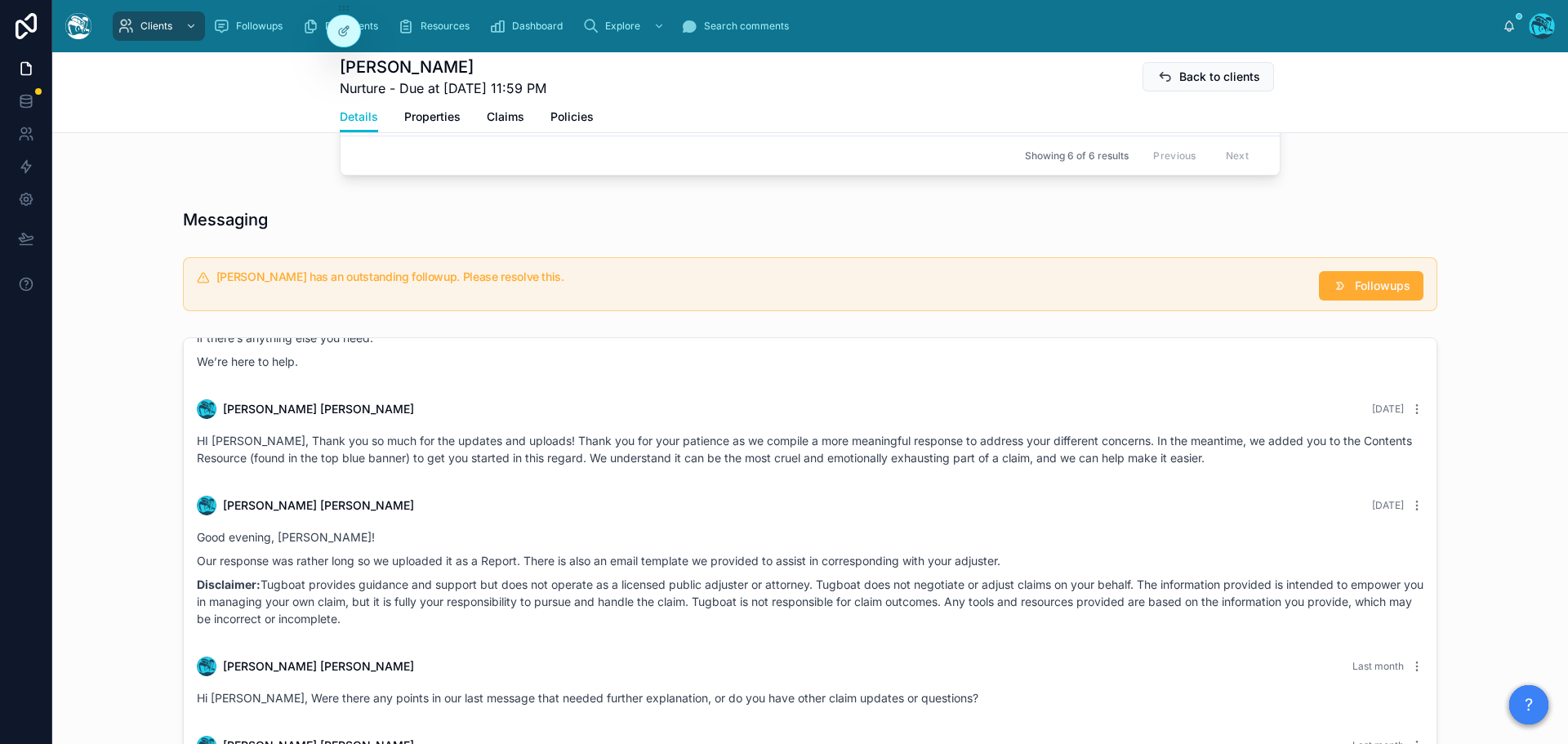 scroll, scrollTop: 1143, scrollLeft: 0, axis: vertical 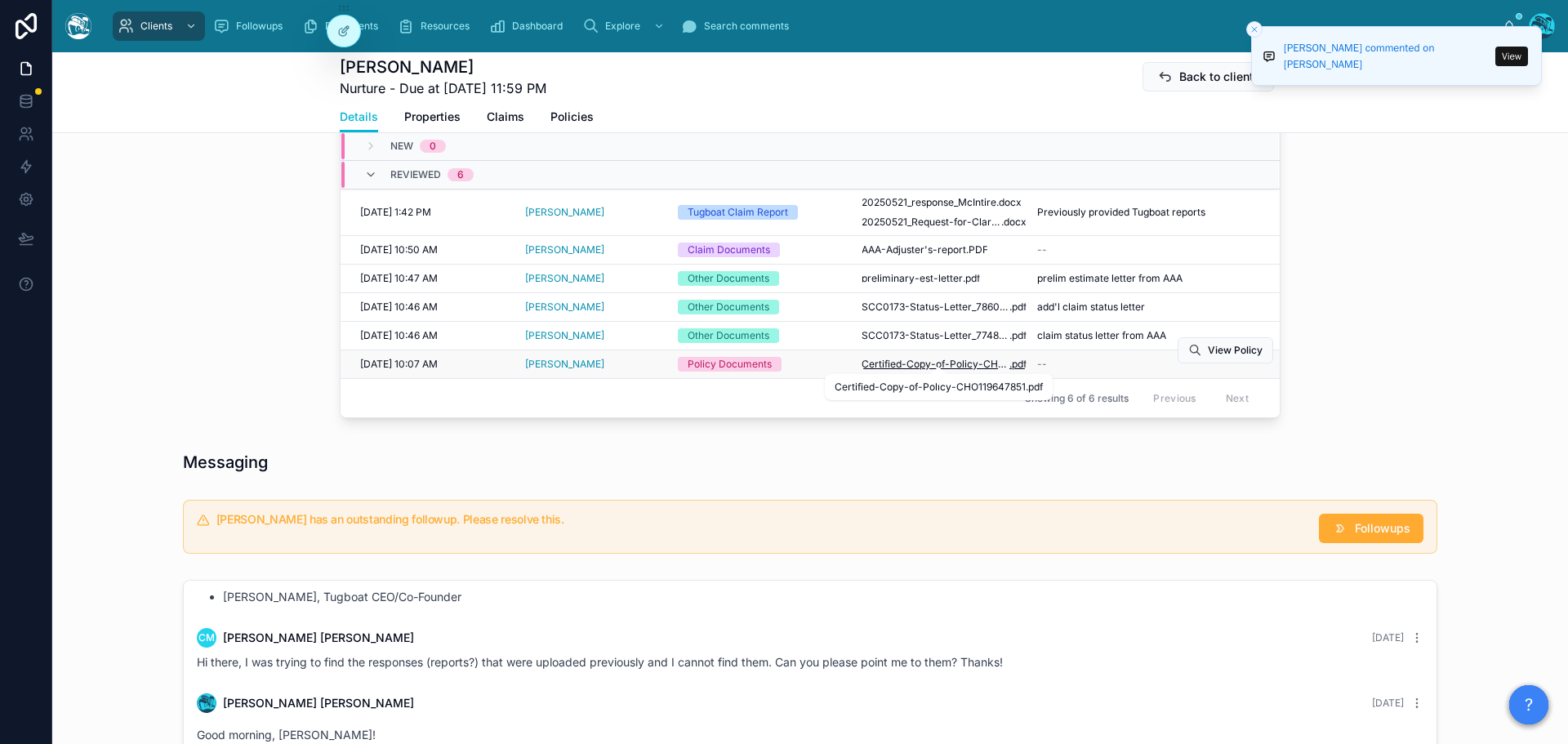 click on "Certified-Copy-of-Policy-CHO119647851" at bounding box center (935, 364) 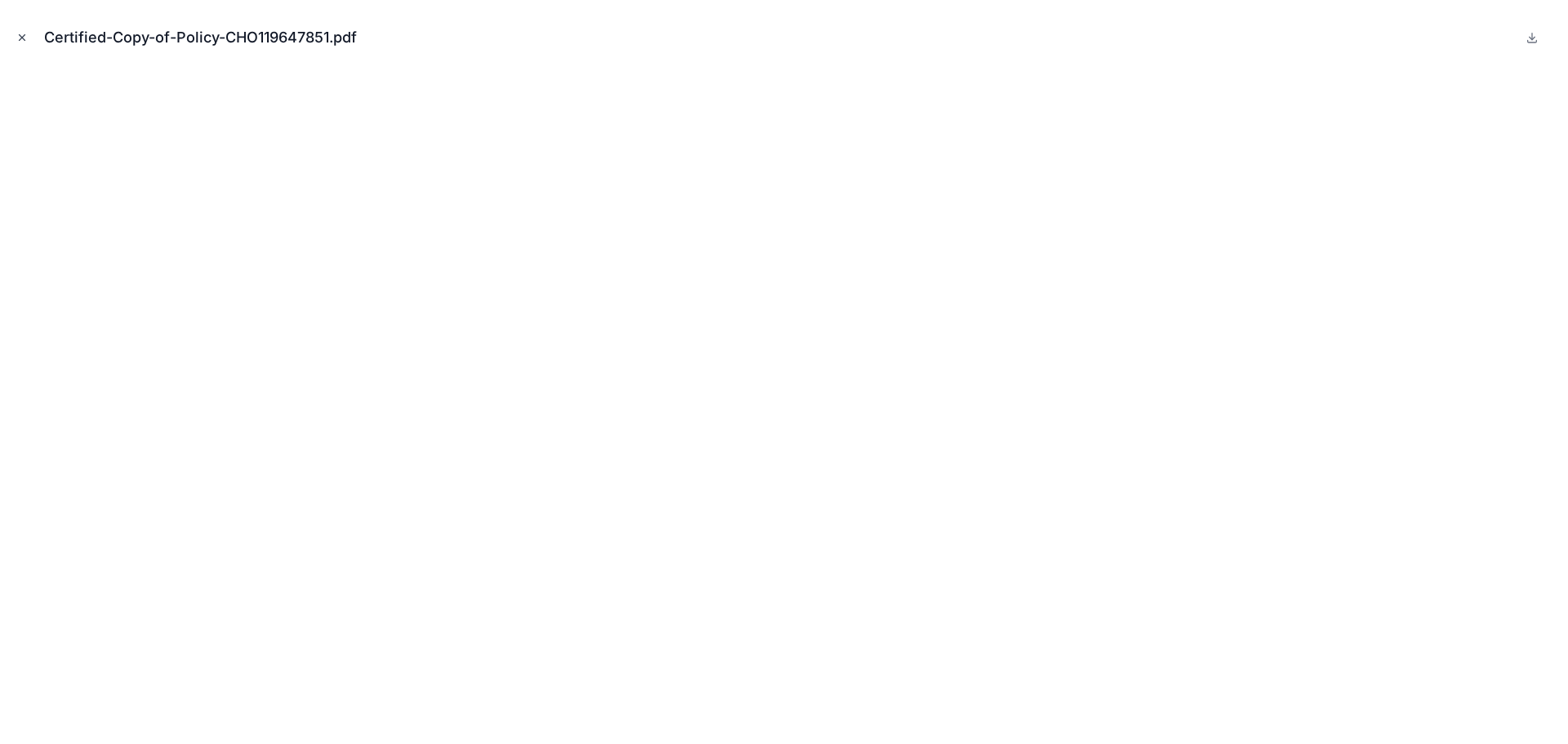 click 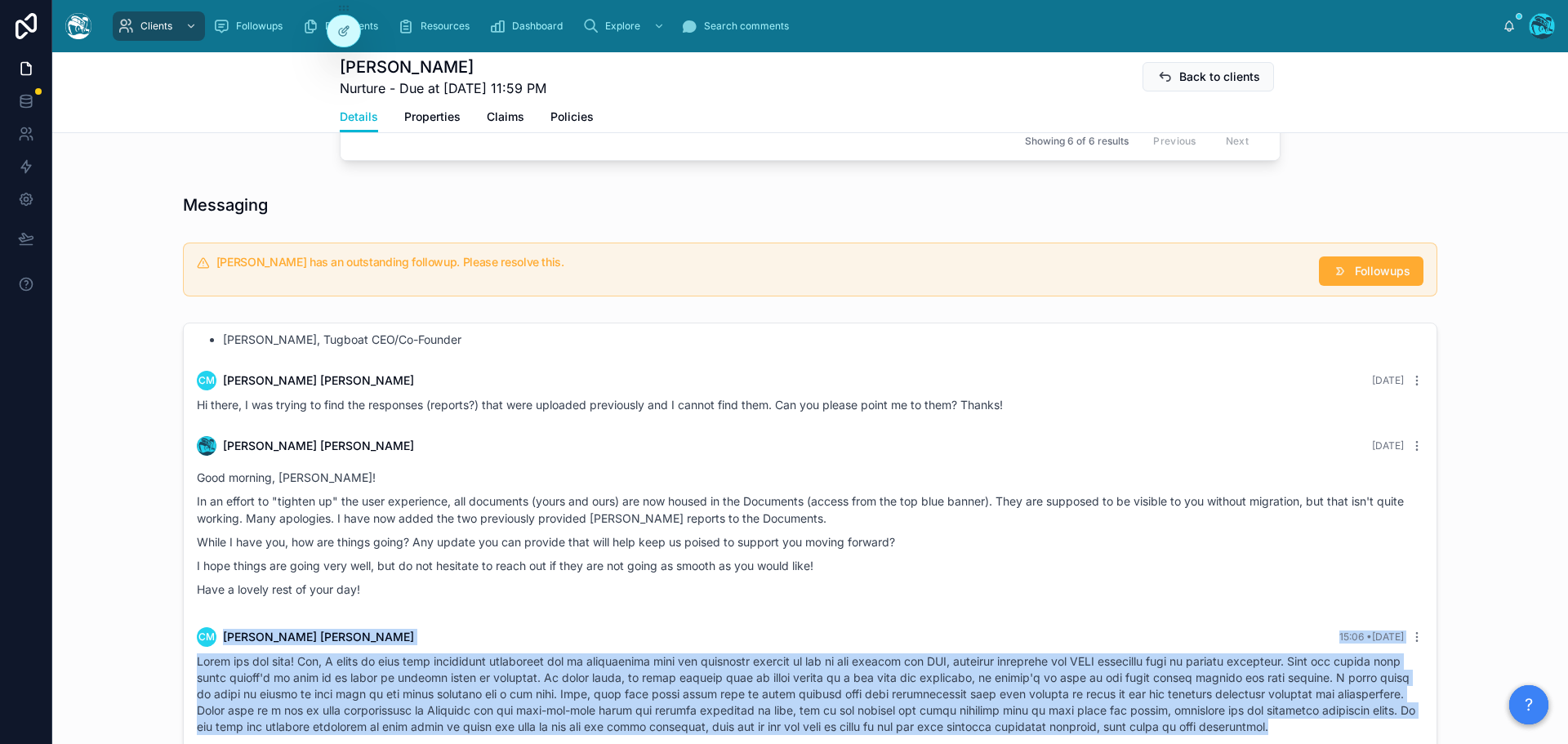 scroll, scrollTop: 1062, scrollLeft: 0, axis: vertical 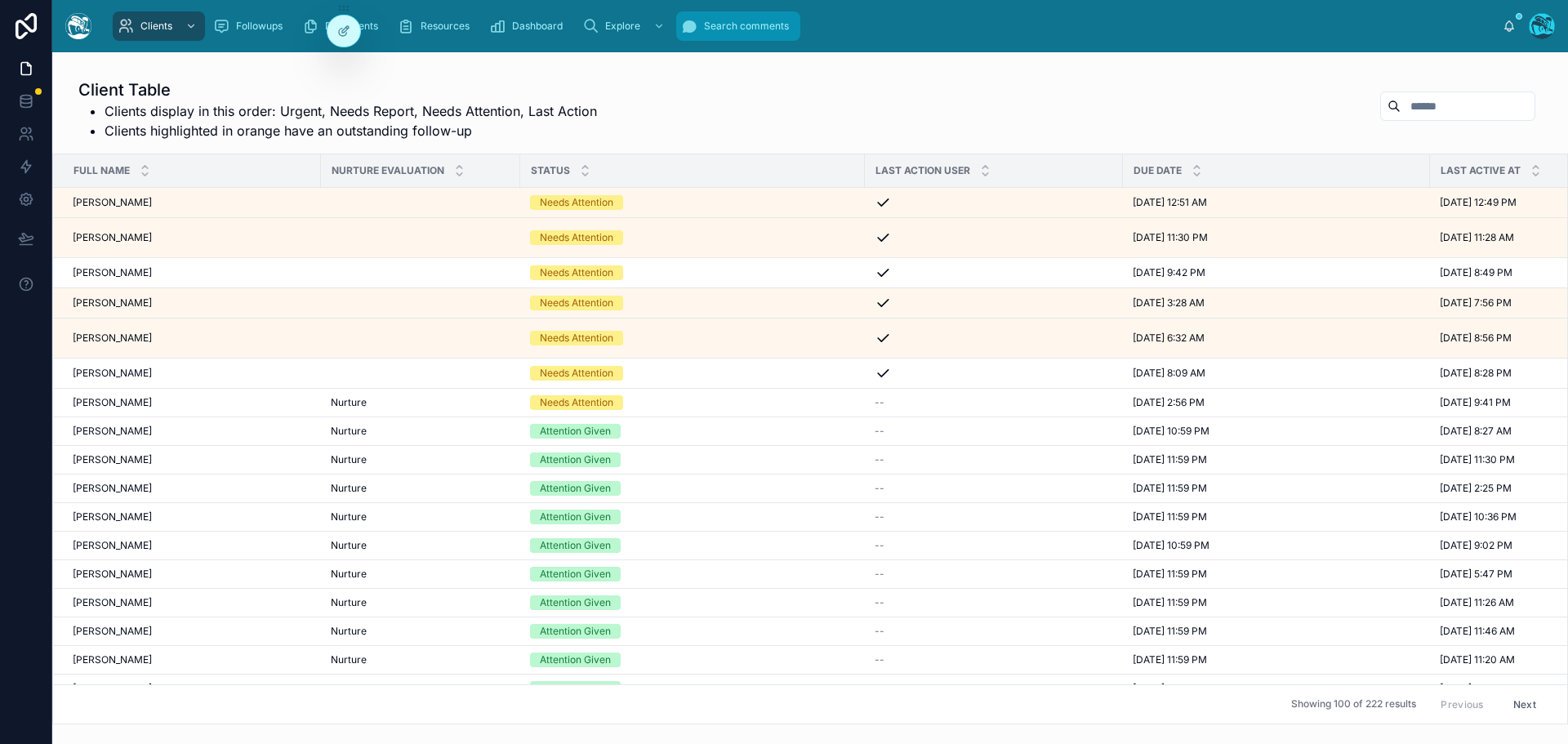 click on "Search comments" at bounding box center (746, 26) 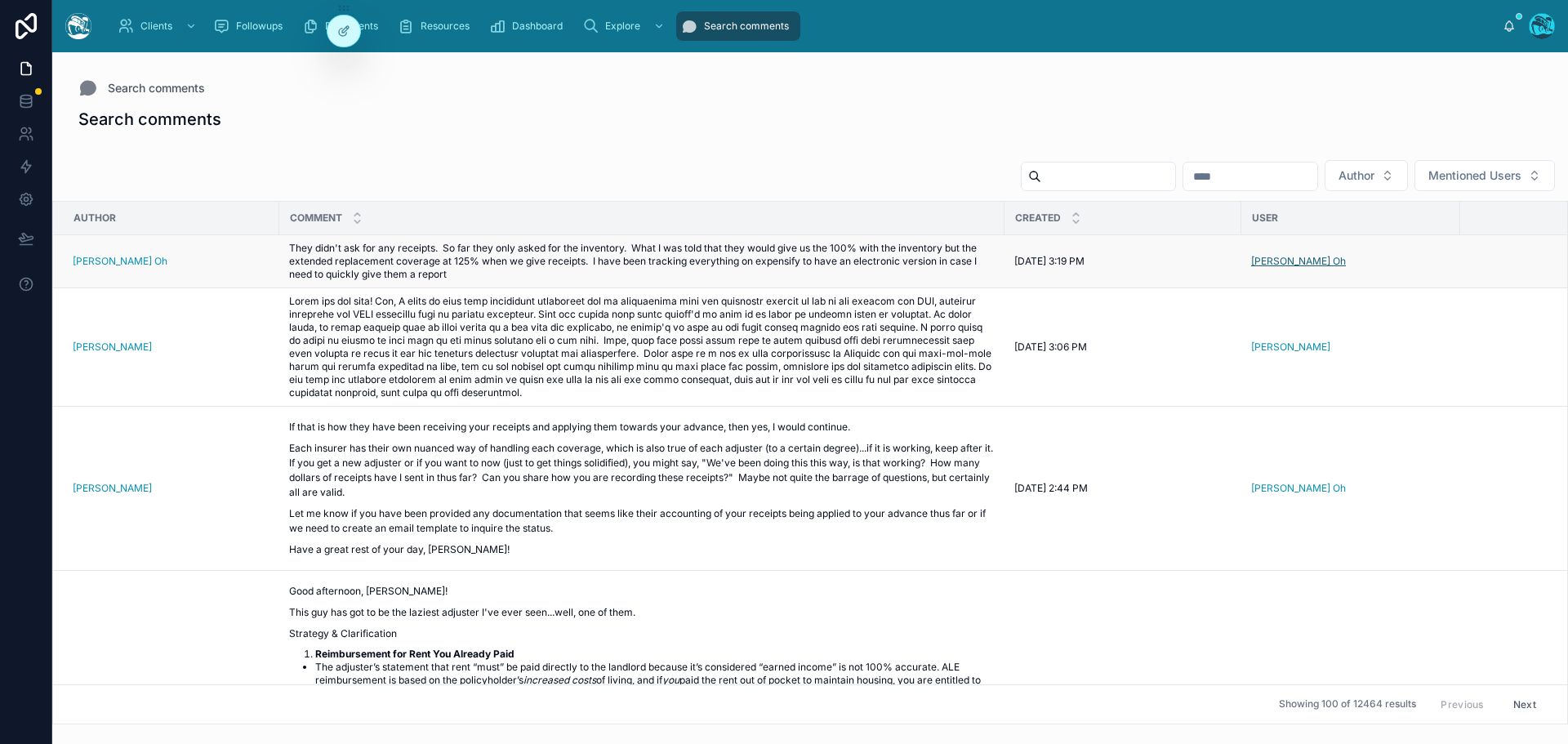 click on "[PERSON_NAME] Oh" at bounding box center [1298, 261] 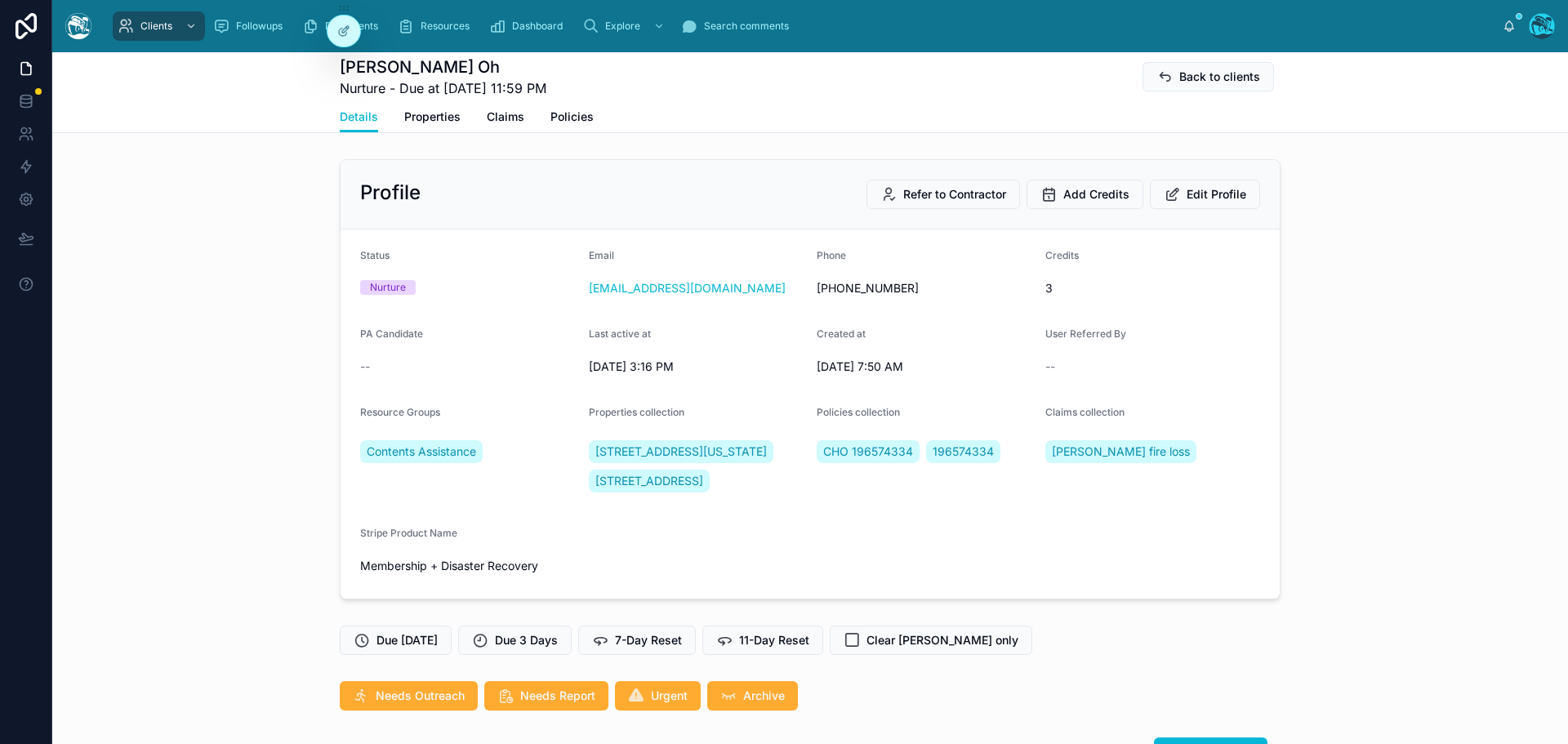 scroll, scrollTop: 2234, scrollLeft: 0, axis: vertical 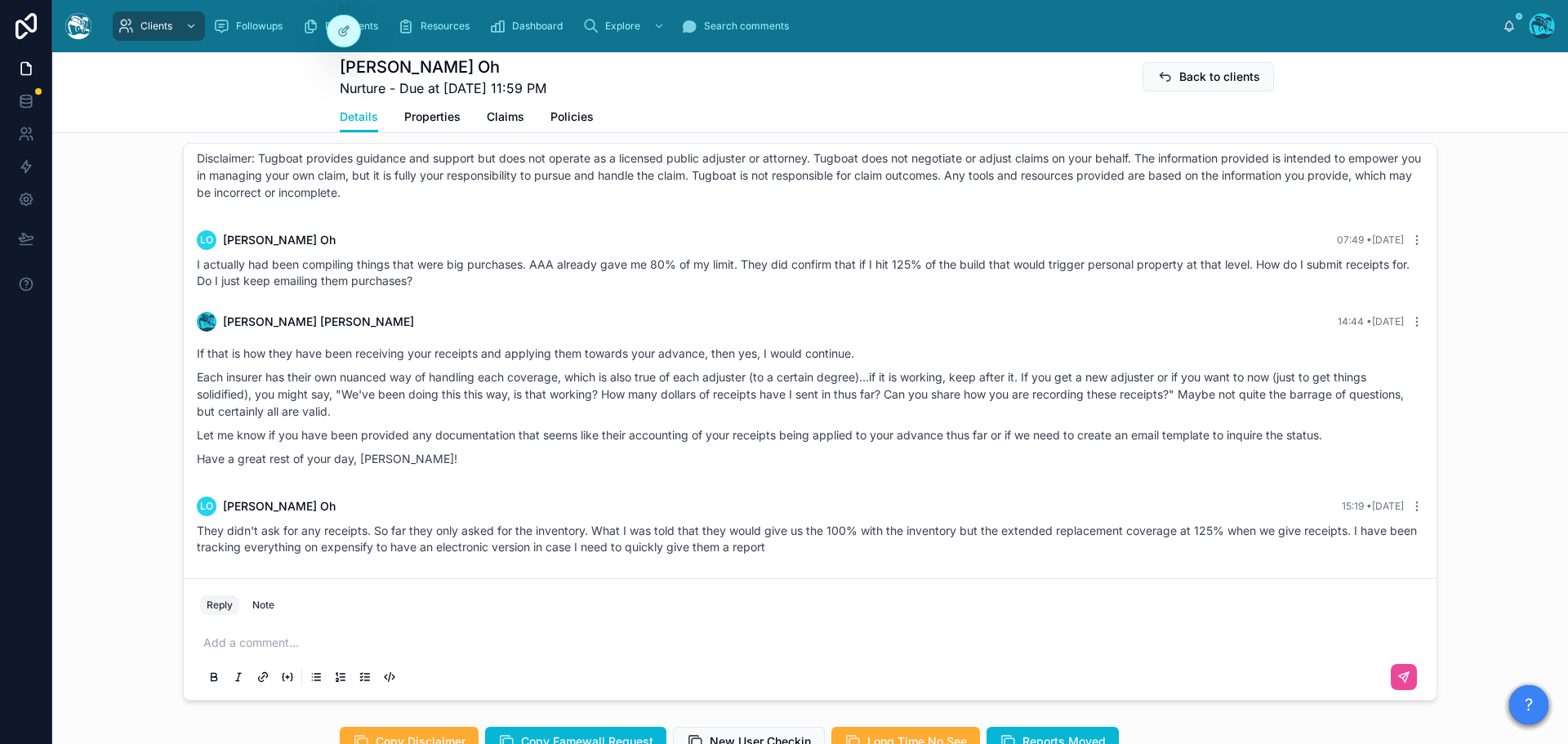 click on "[PERSON_NAME] 14:44 •  [DATE] If that is how they have been receiving your receipts and applying them towards your advance, then yes, I would continue. Each insurer has their own nuanced way of handling each coverage, which is also true of each adjuster (to a certain degree)...if it is working, keep after it.  If you get a new adjuster or if you want to now (just to get things solidified), you might say, "We've been doing this this way, is that working?  How many dollars of receipts have I sent in thus far?  Can you share how you are recording these receipts?"  Maybe not quite the barrage of questions, but certainly all are valid. Let me know if you have been provided any documentation that seems like their accounting of your receipts being applied to your advance thus far or if we need to create an email template to inquire the status. Have a great rest of your day, [PERSON_NAME]!" at bounding box center (810, 393) 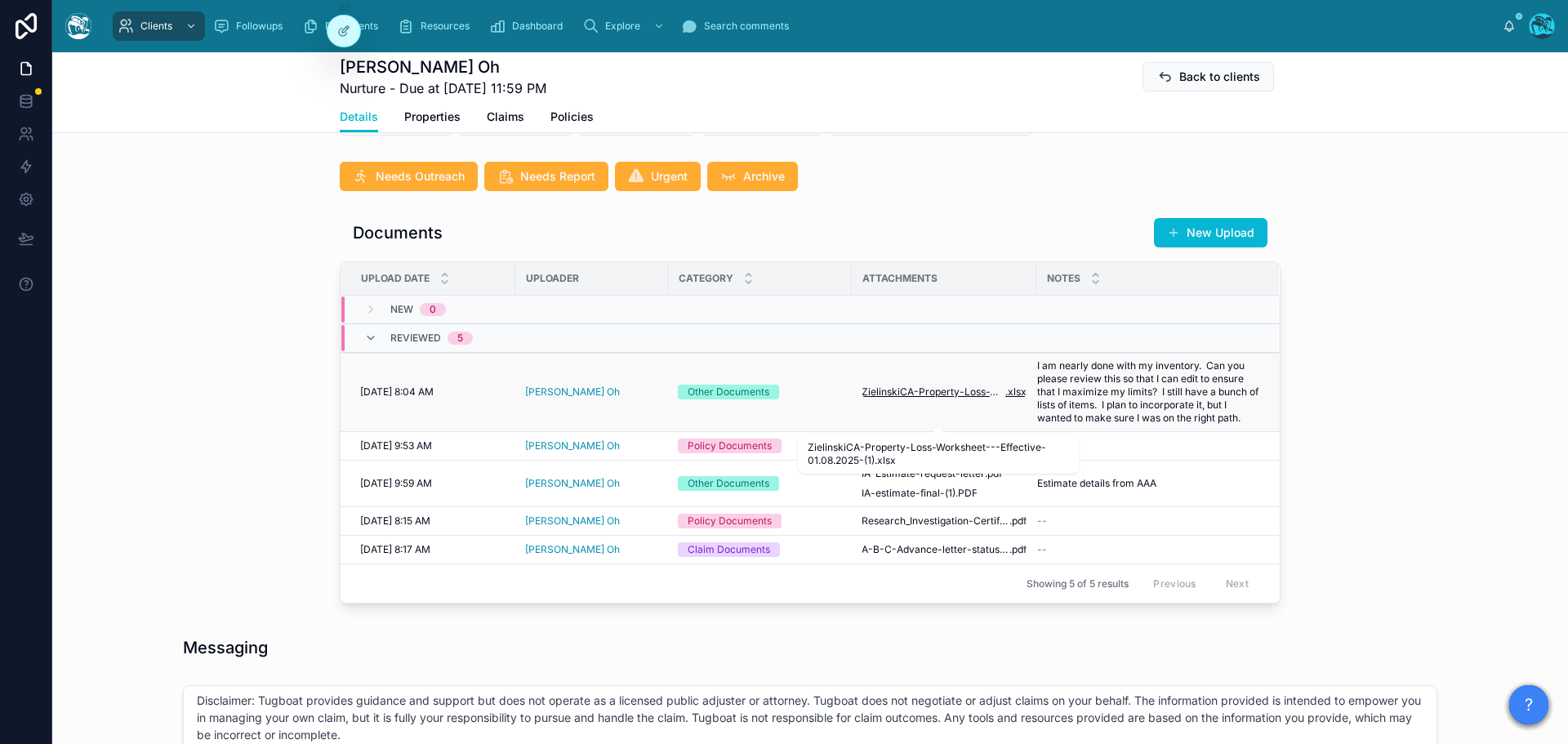 click on "ZielinskiCA-Property-Loss-Worksheet---Effective-01.08.2025-(1)" at bounding box center [933, 392] 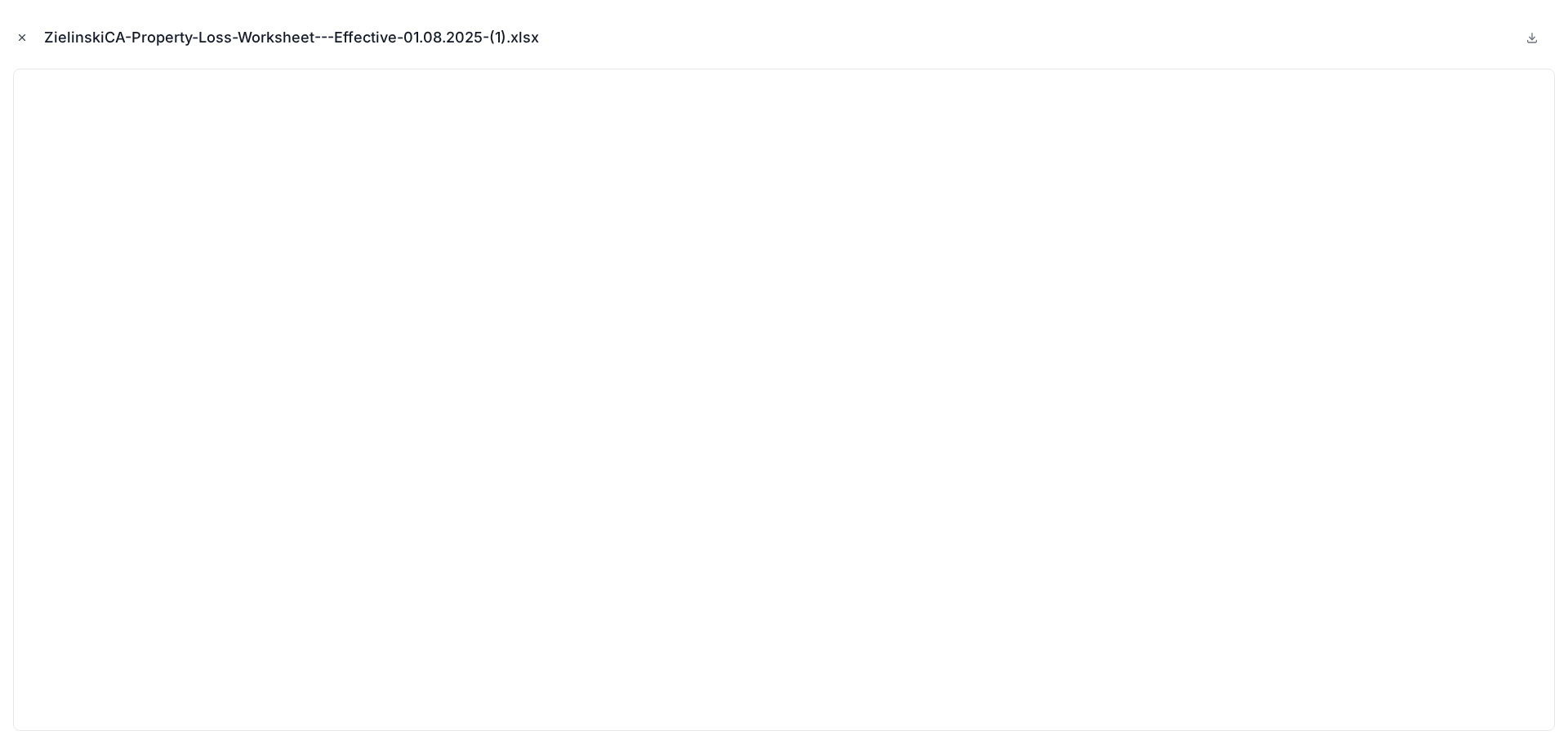 click 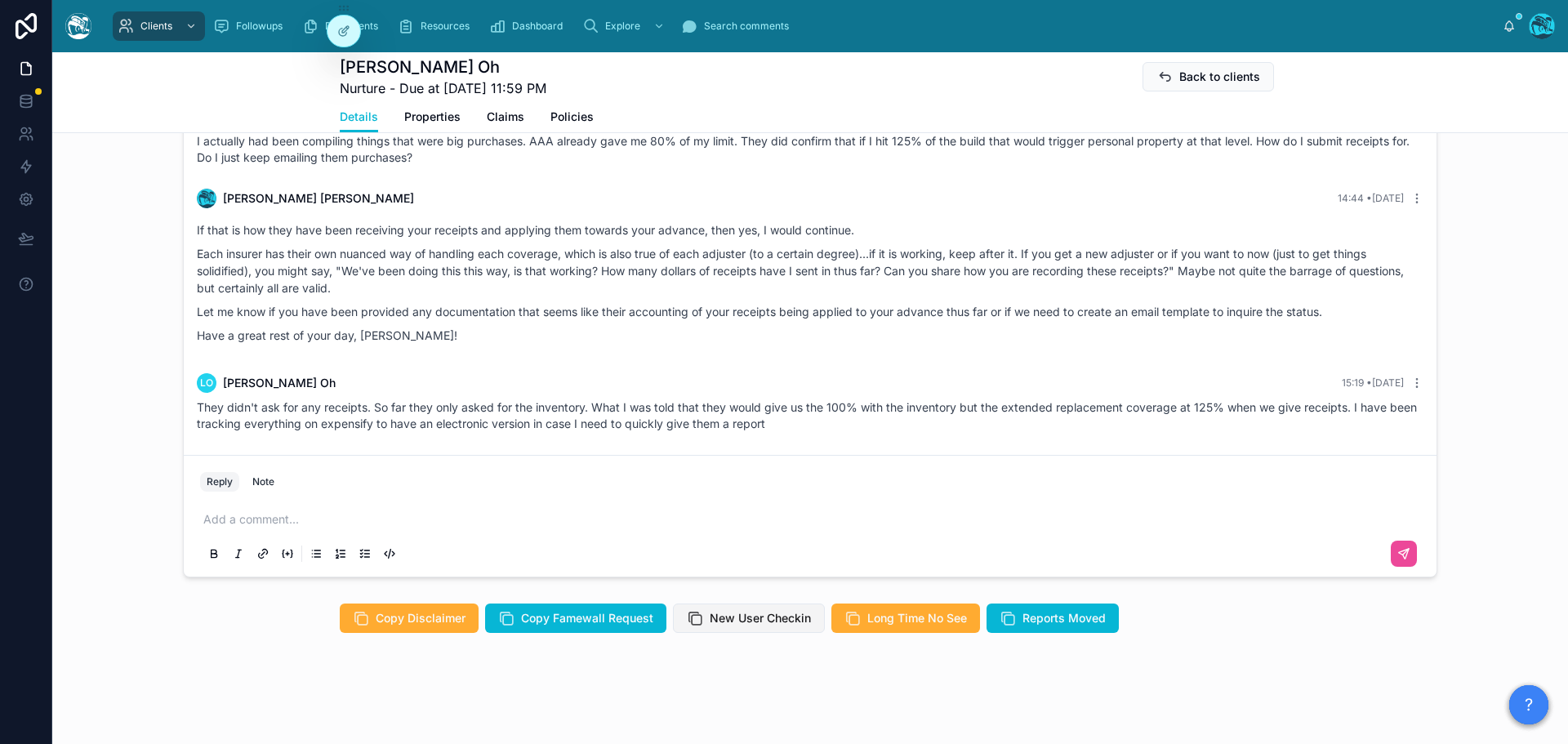scroll, scrollTop: 1218, scrollLeft: 0, axis: vertical 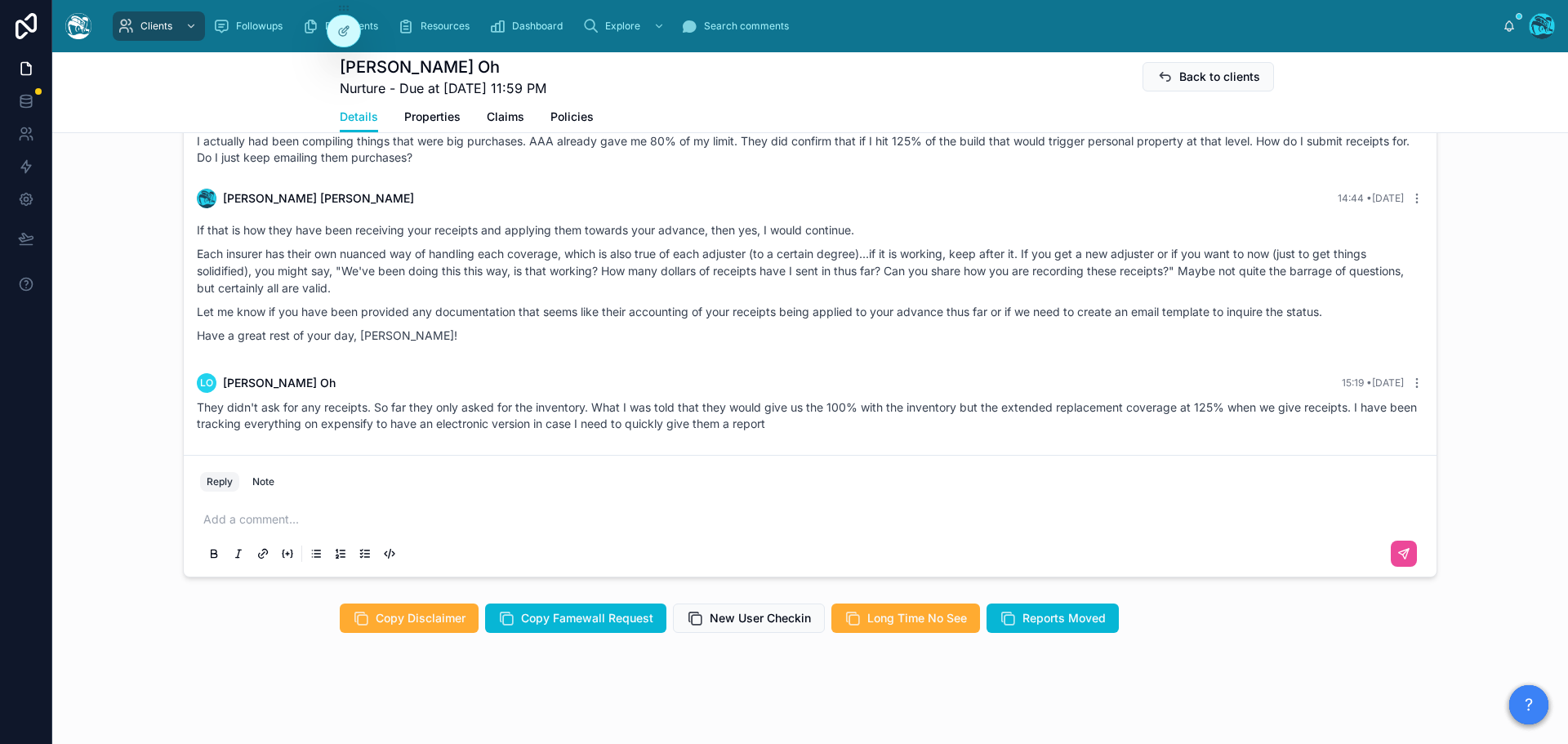 click at bounding box center [813, 519] 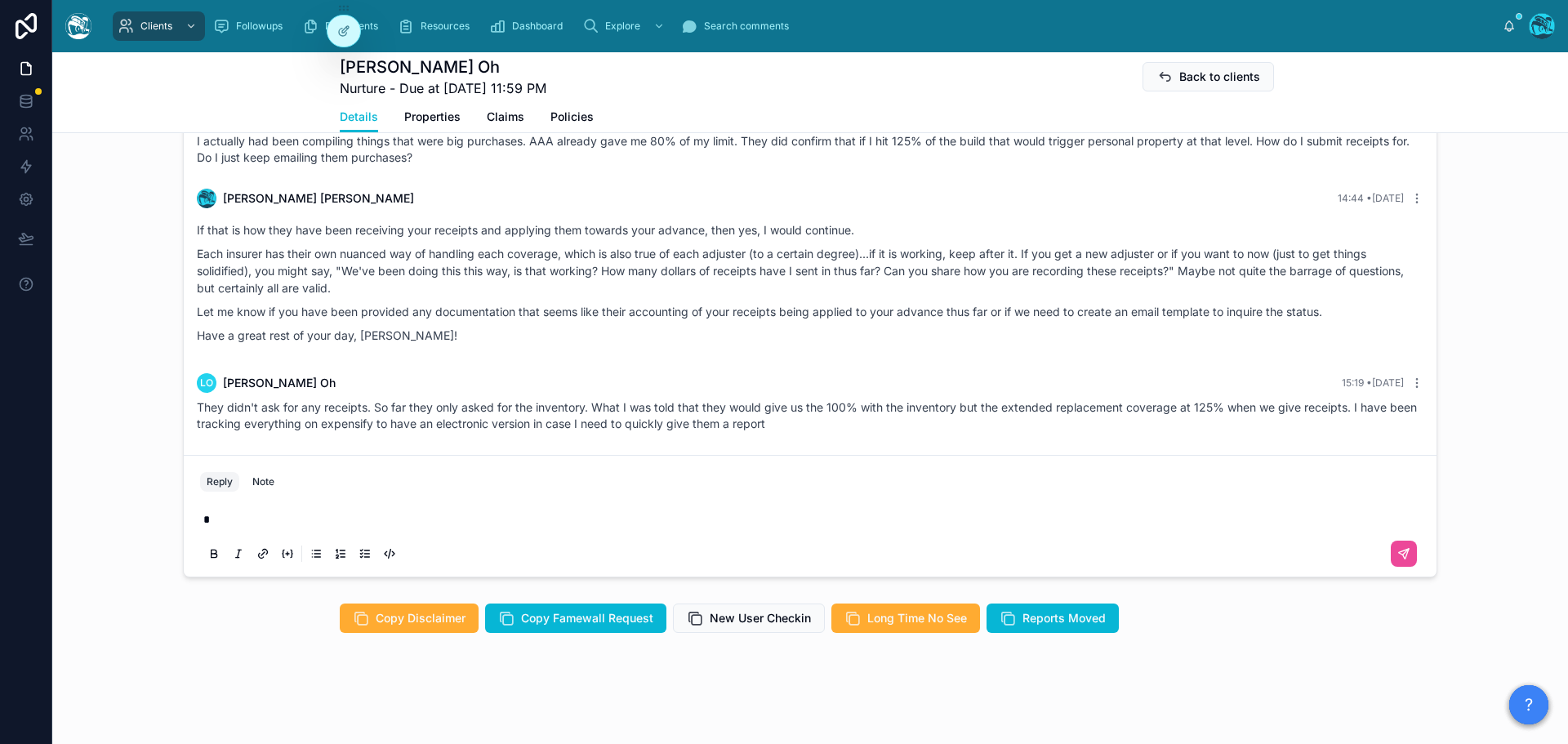 type 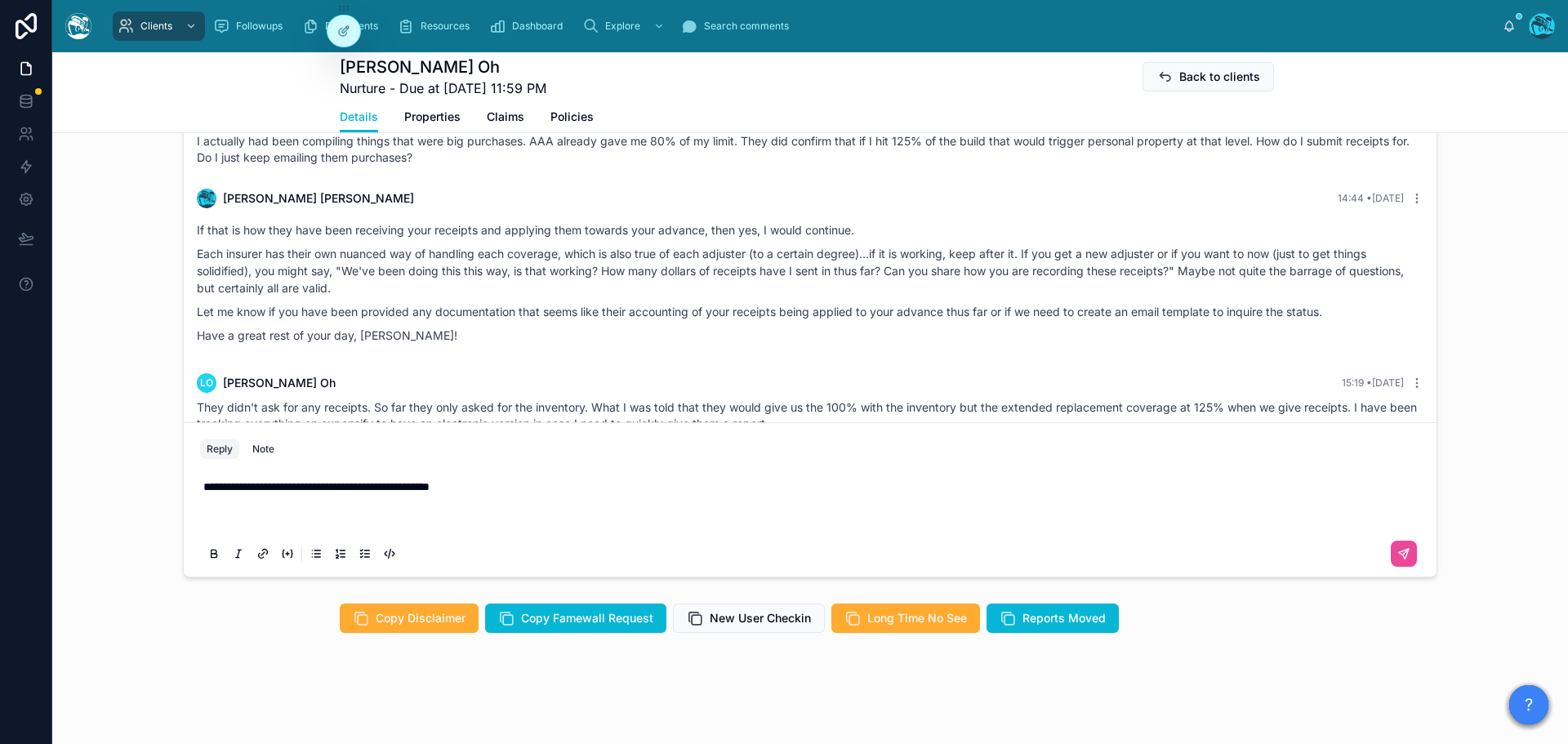scroll, scrollTop: 1185, scrollLeft: 0, axis: vertical 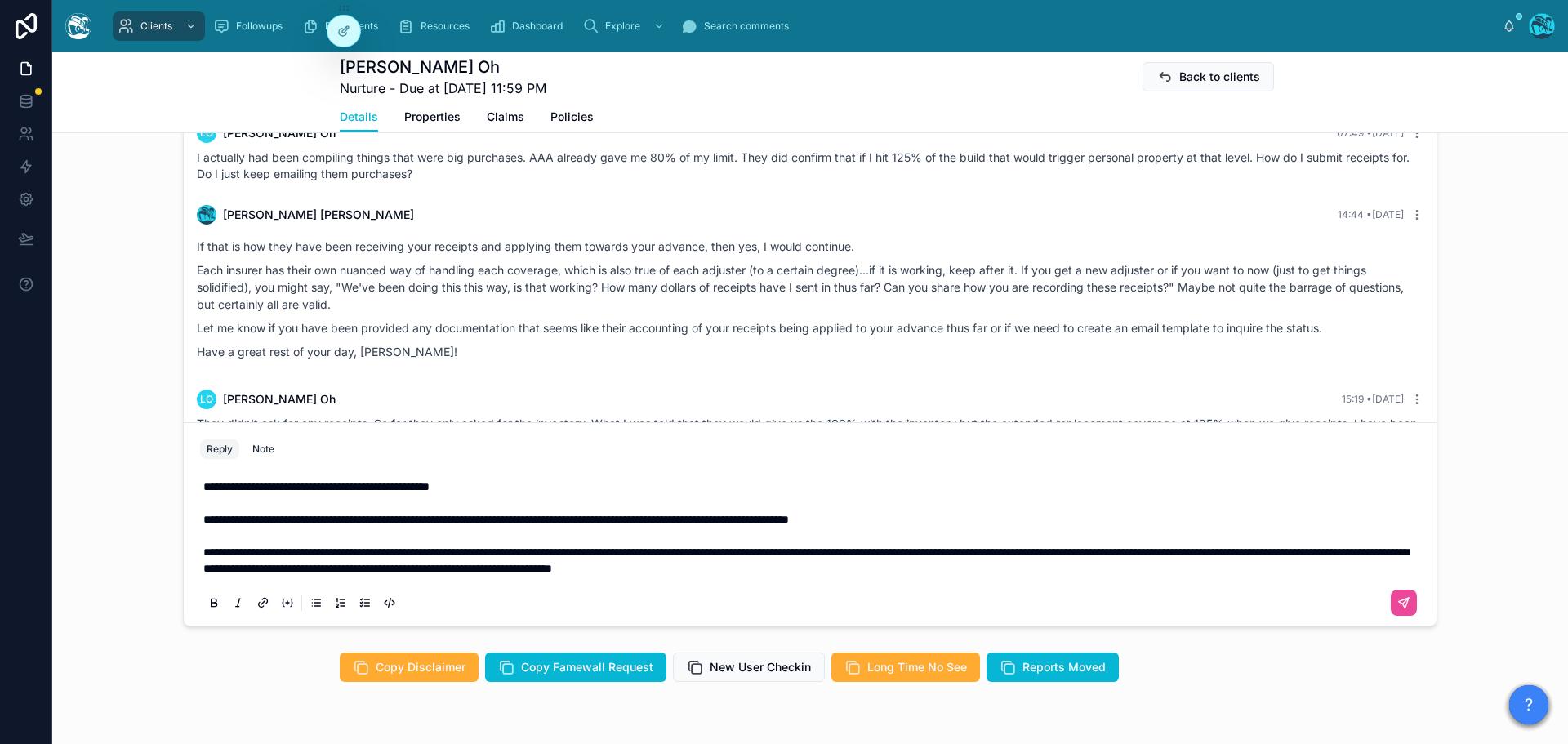 click on "**********" at bounding box center (813, 528) 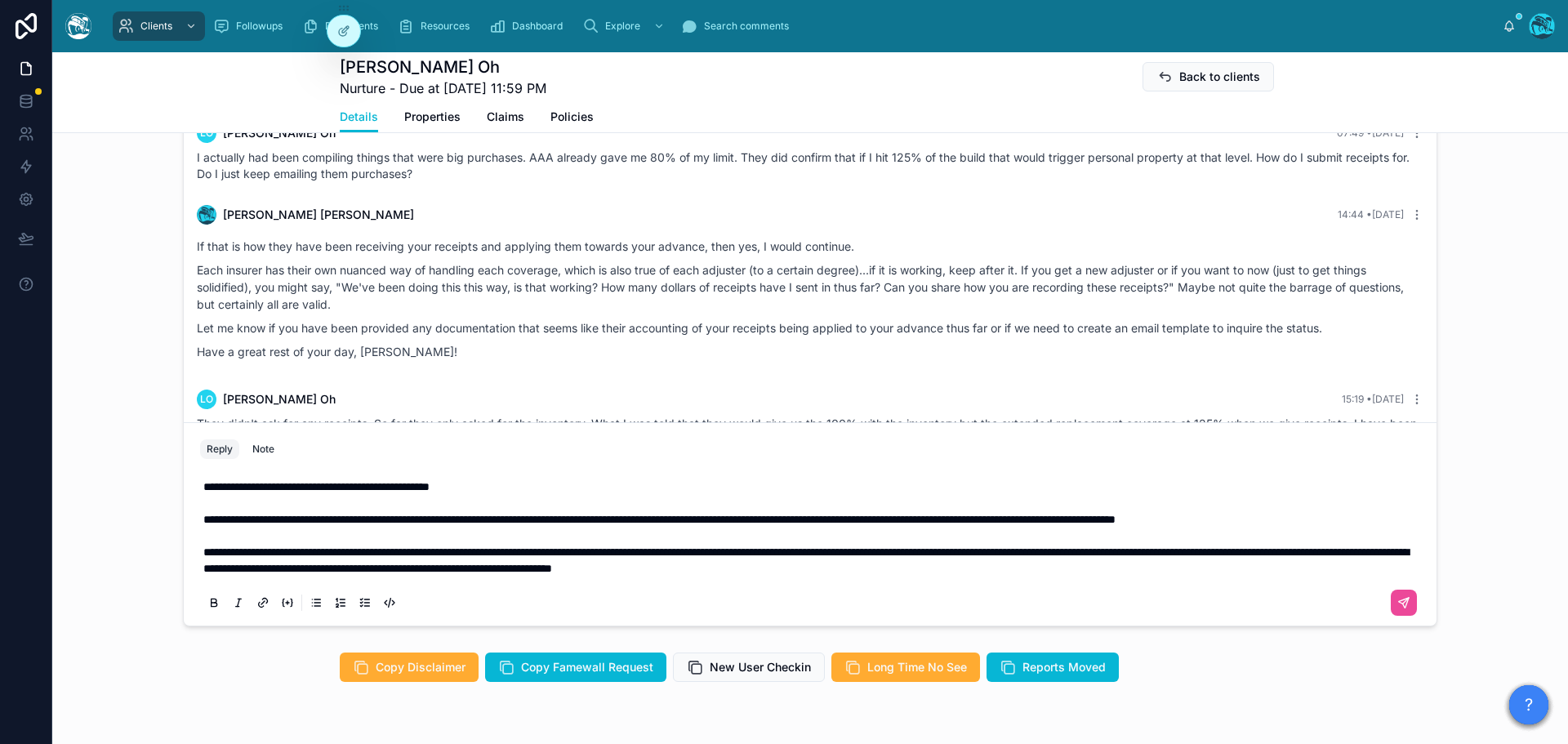 scroll, scrollTop: 1218, scrollLeft: 0, axis: vertical 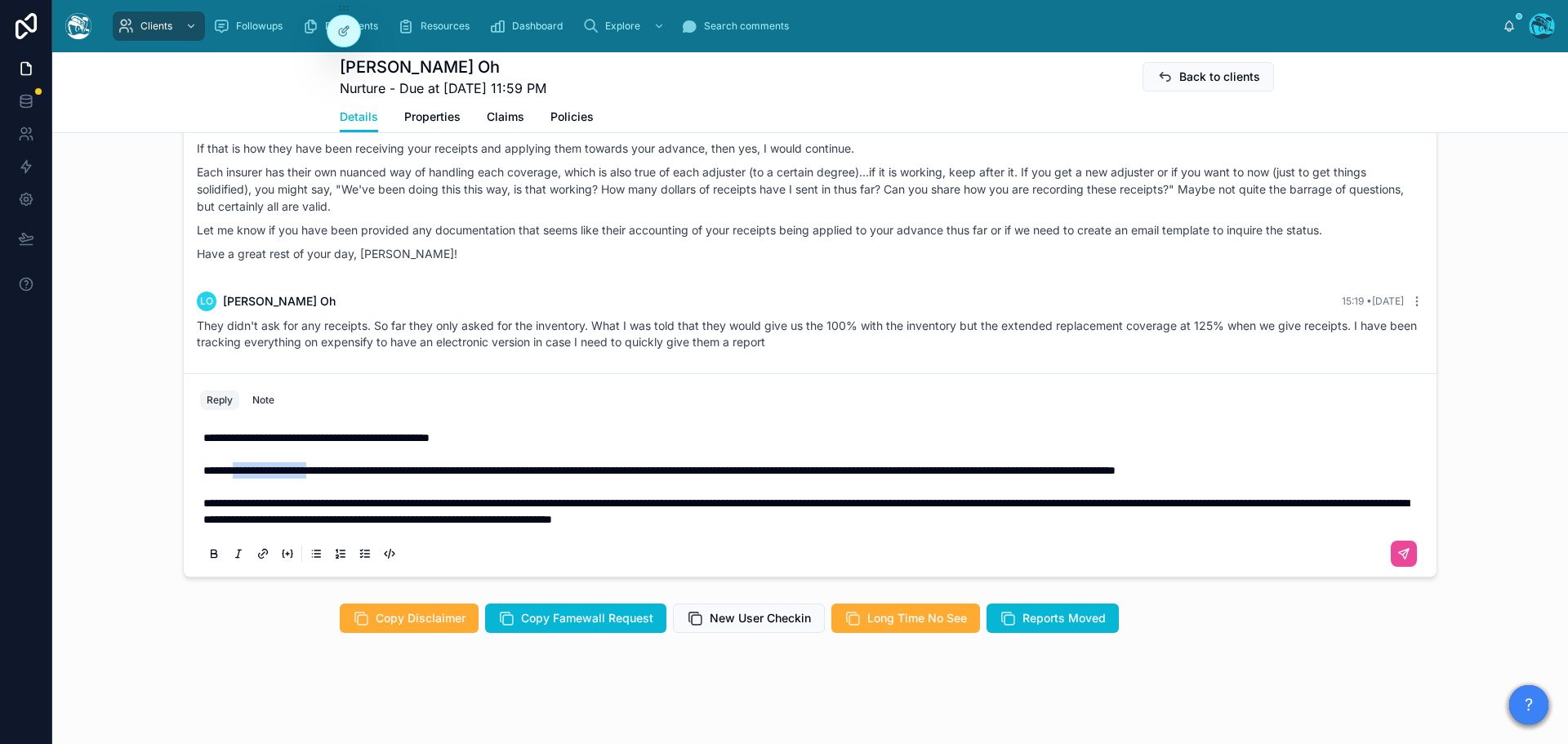 drag, startPoint x: 229, startPoint y: 470, endPoint x: 324, endPoint y: 474, distance: 95.08417 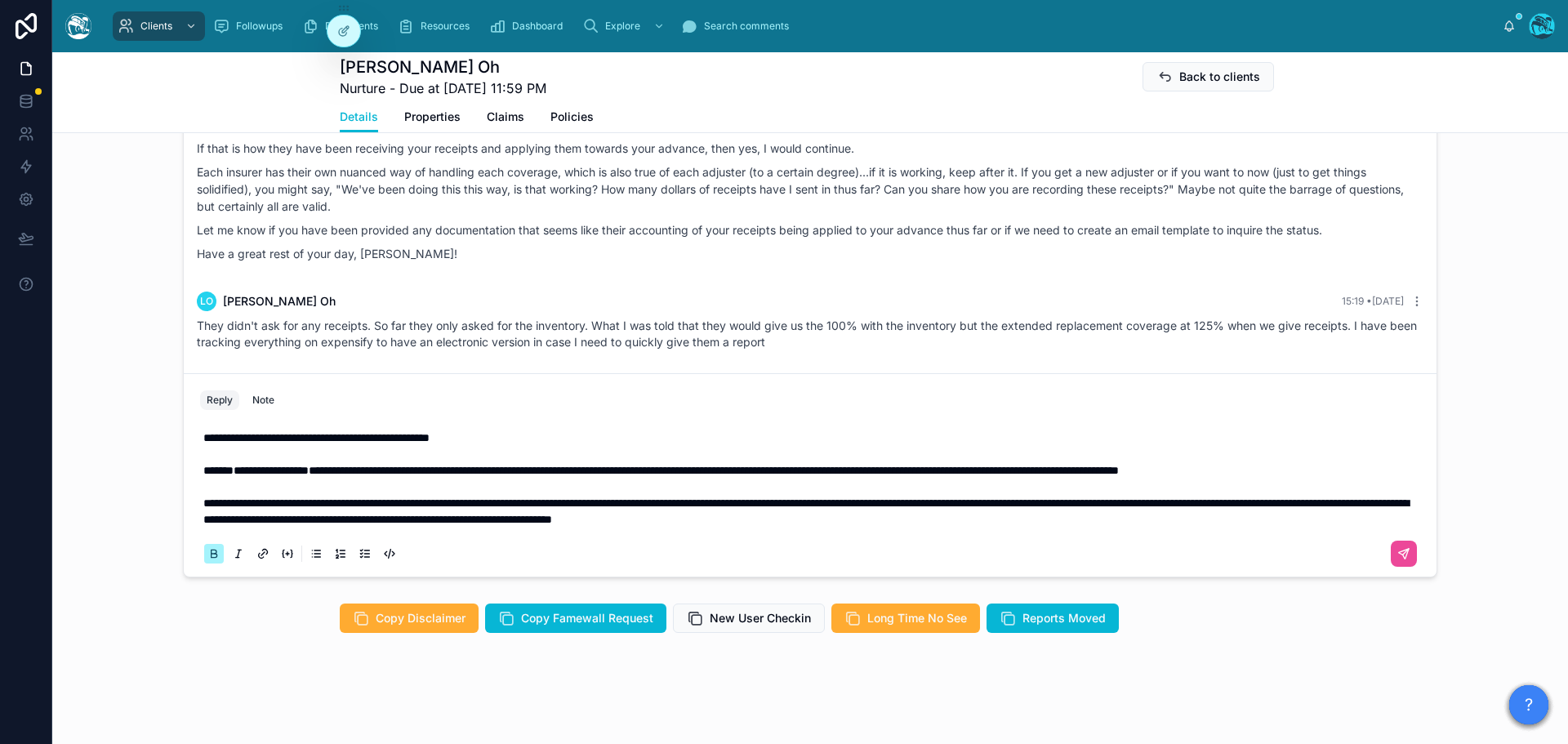 drag, startPoint x: 416, startPoint y: 479, endPoint x: 427, endPoint y: 480, distance: 11.045361 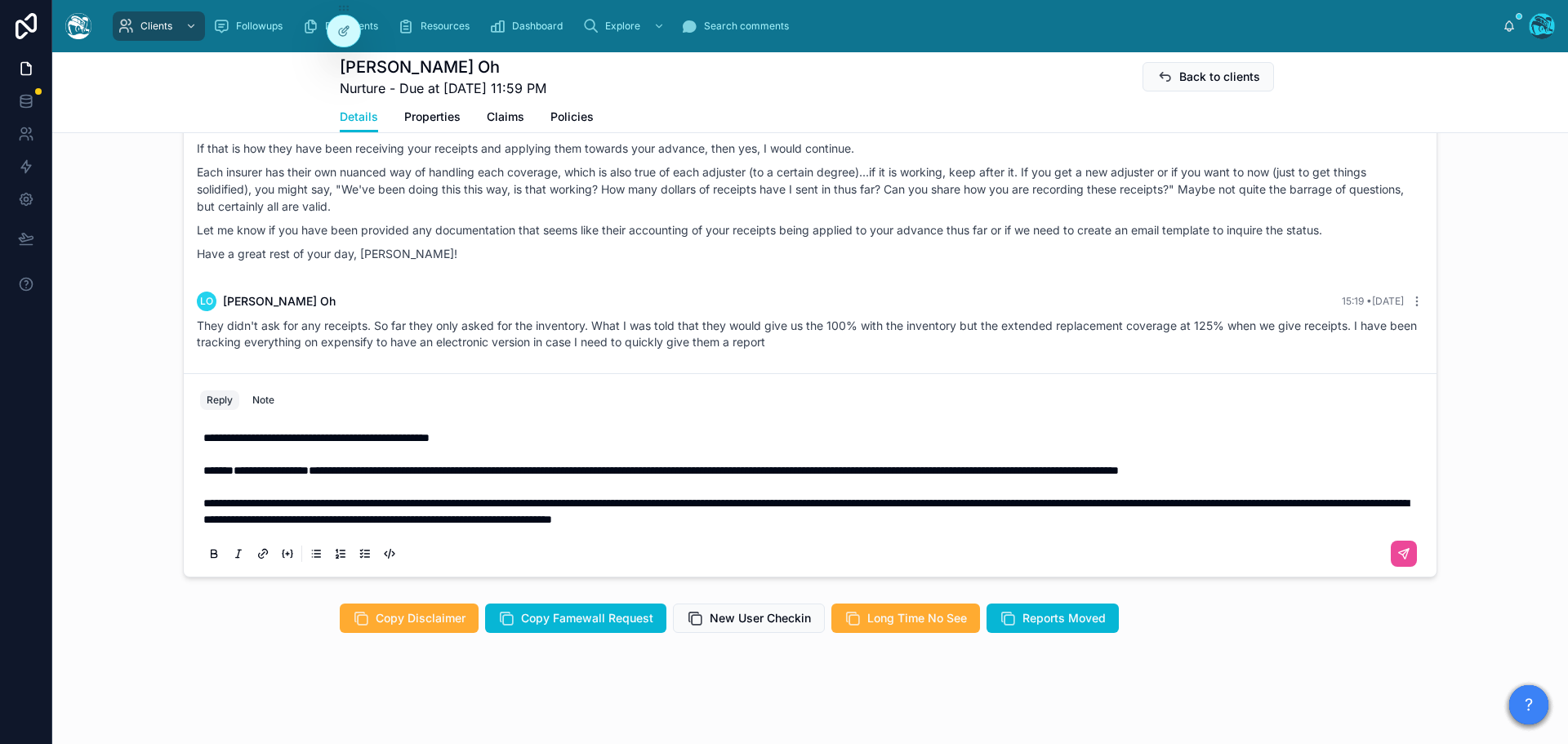 click on "**********" at bounding box center (714, 470) 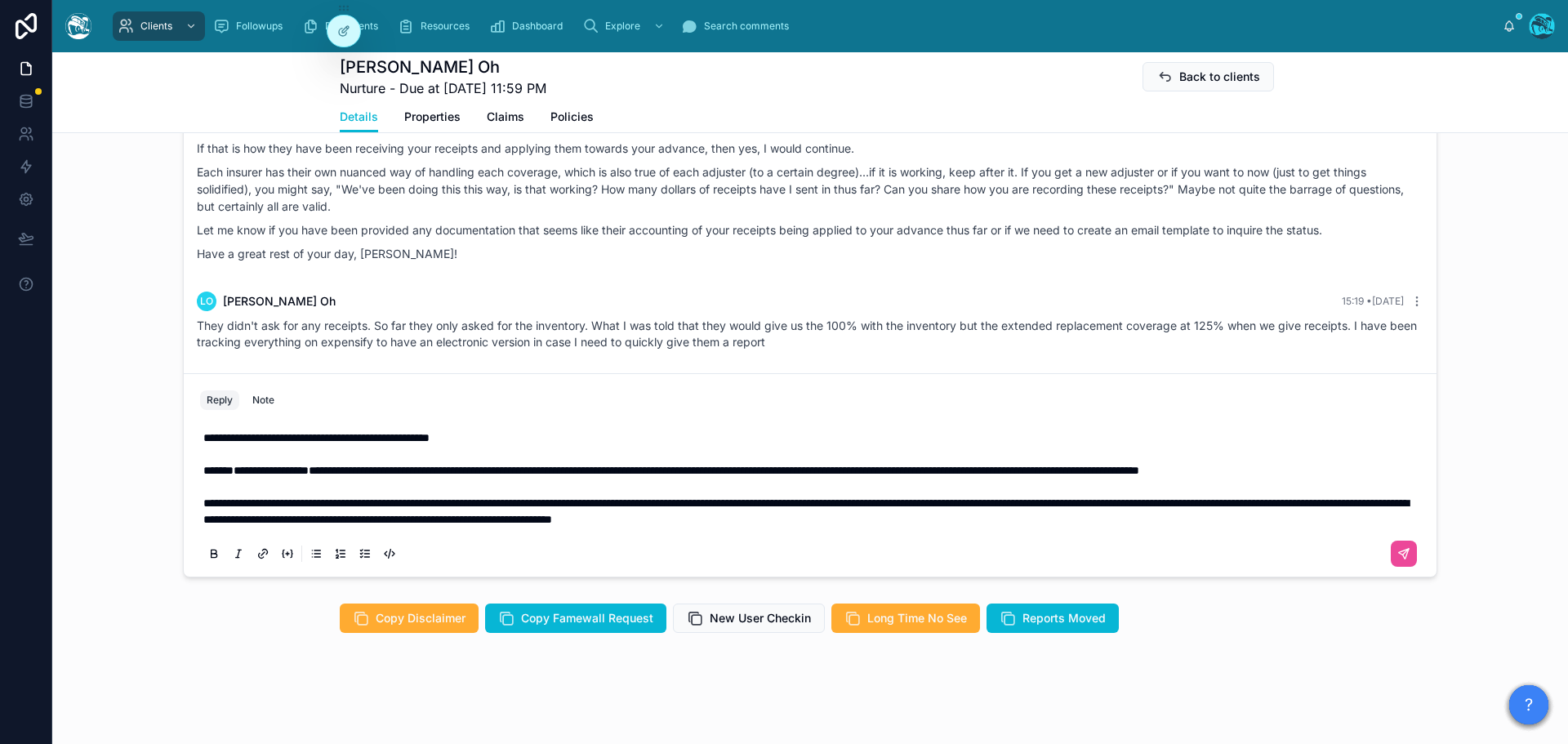 scroll, scrollTop: 1201, scrollLeft: 0, axis: vertical 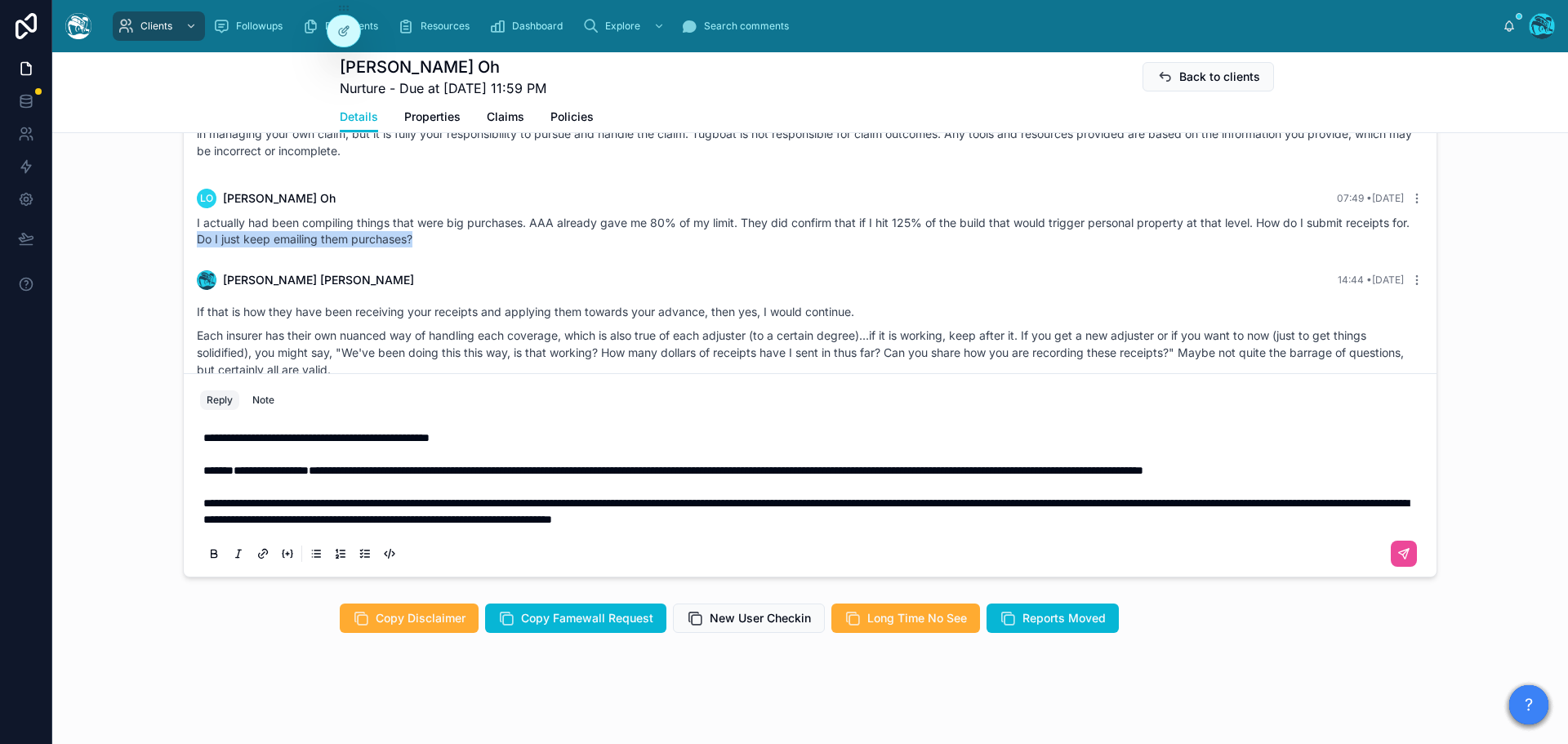drag, startPoint x: 437, startPoint y: 256, endPoint x: 212, endPoint y: 256, distance: 225 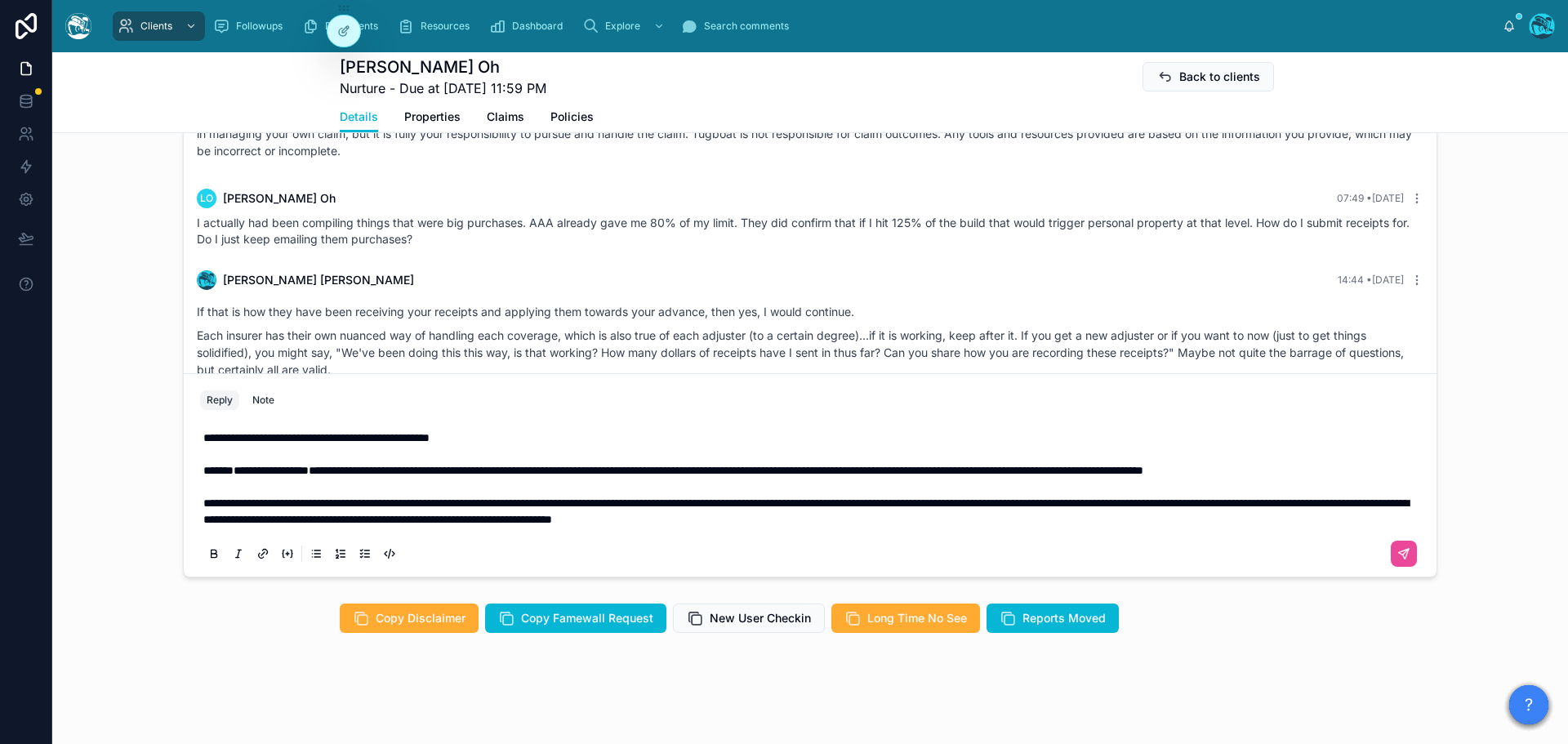 click on "**********" at bounding box center (813, 479) 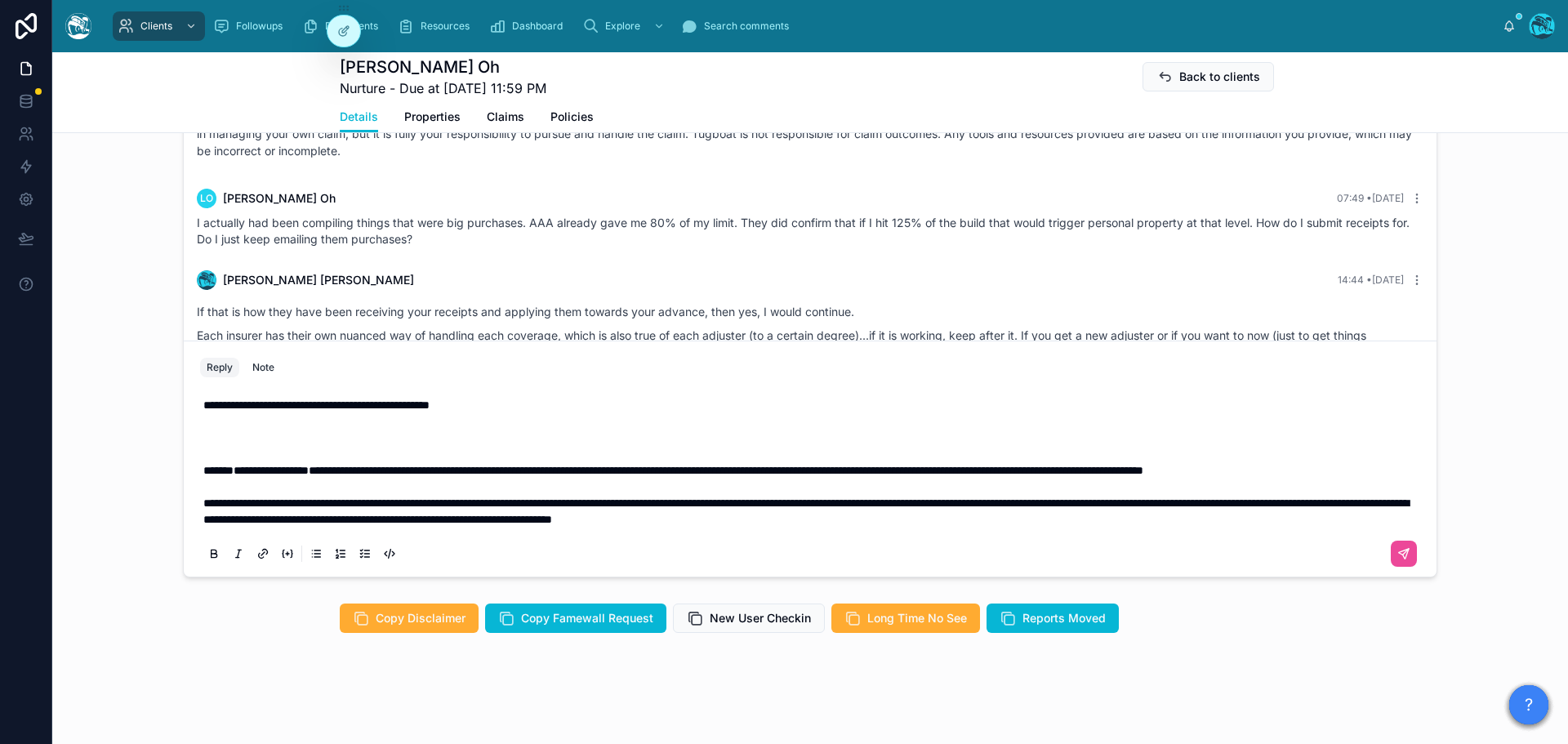 scroll, scrollTop: 1169, scrollLeft: 0, axis: vertical 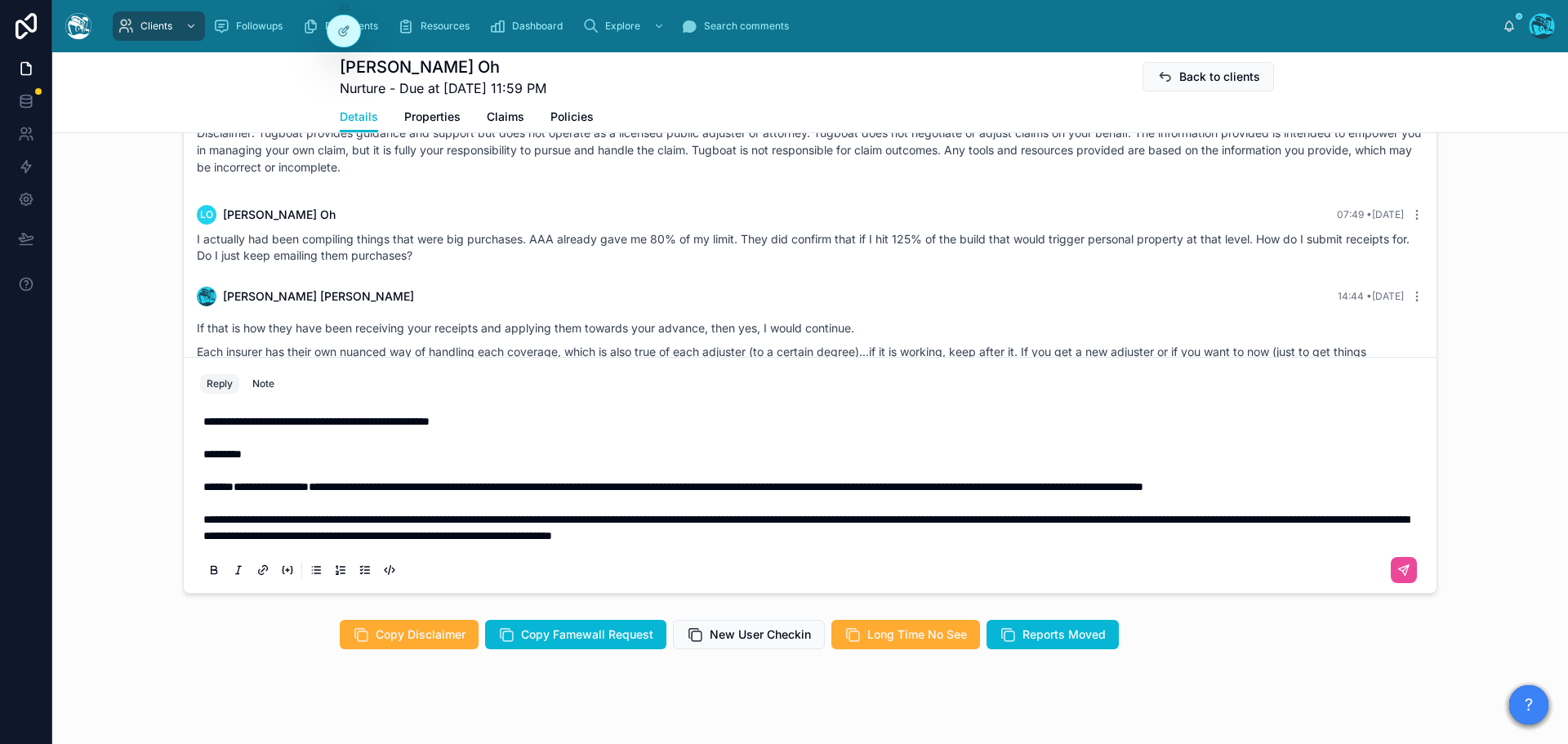 click on "**********" at bounding box center (806, 528) 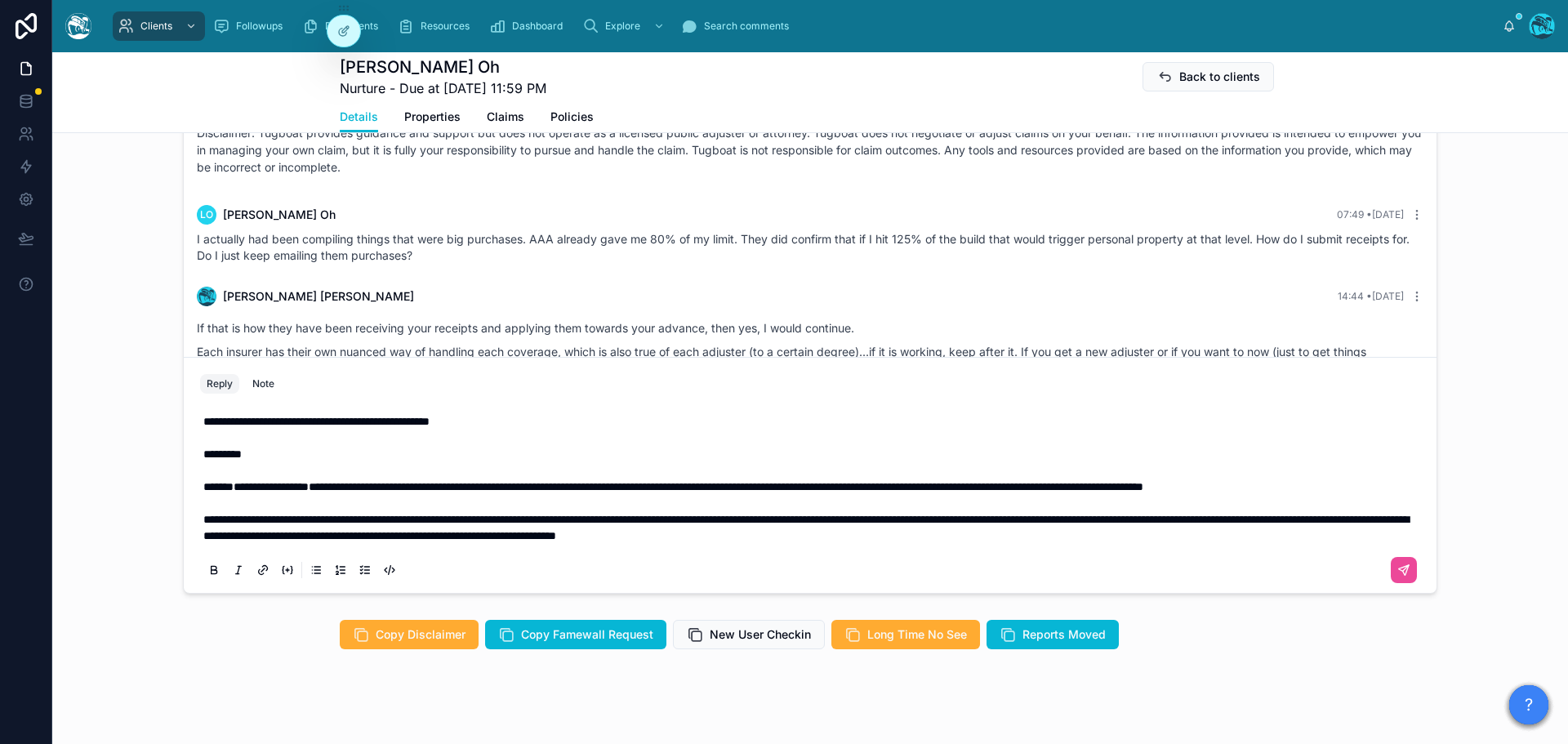 click on "**********" at bounding box center (813, 479) 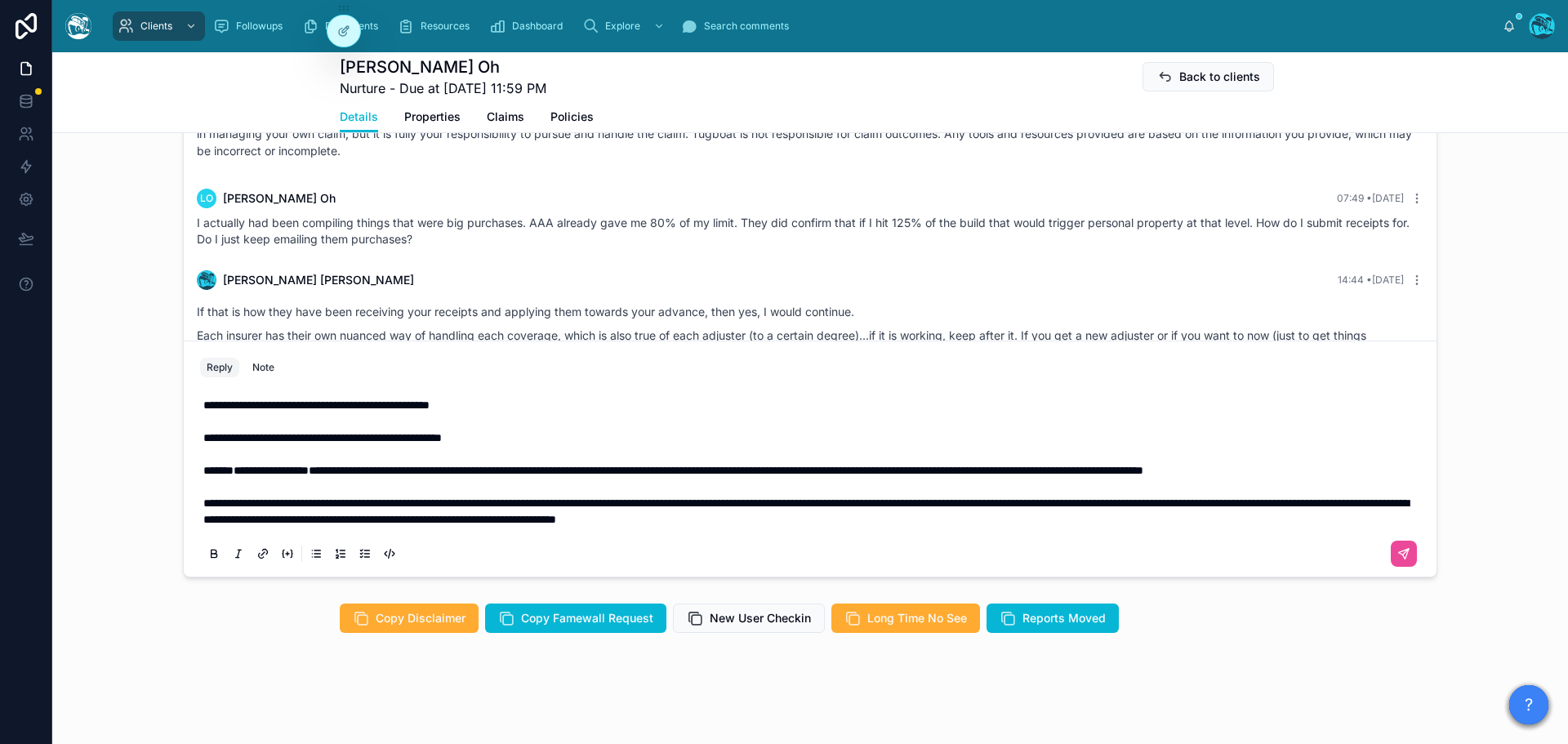 scroll, scrollTop: 1218, scrollLeft: 0, axis: vertical 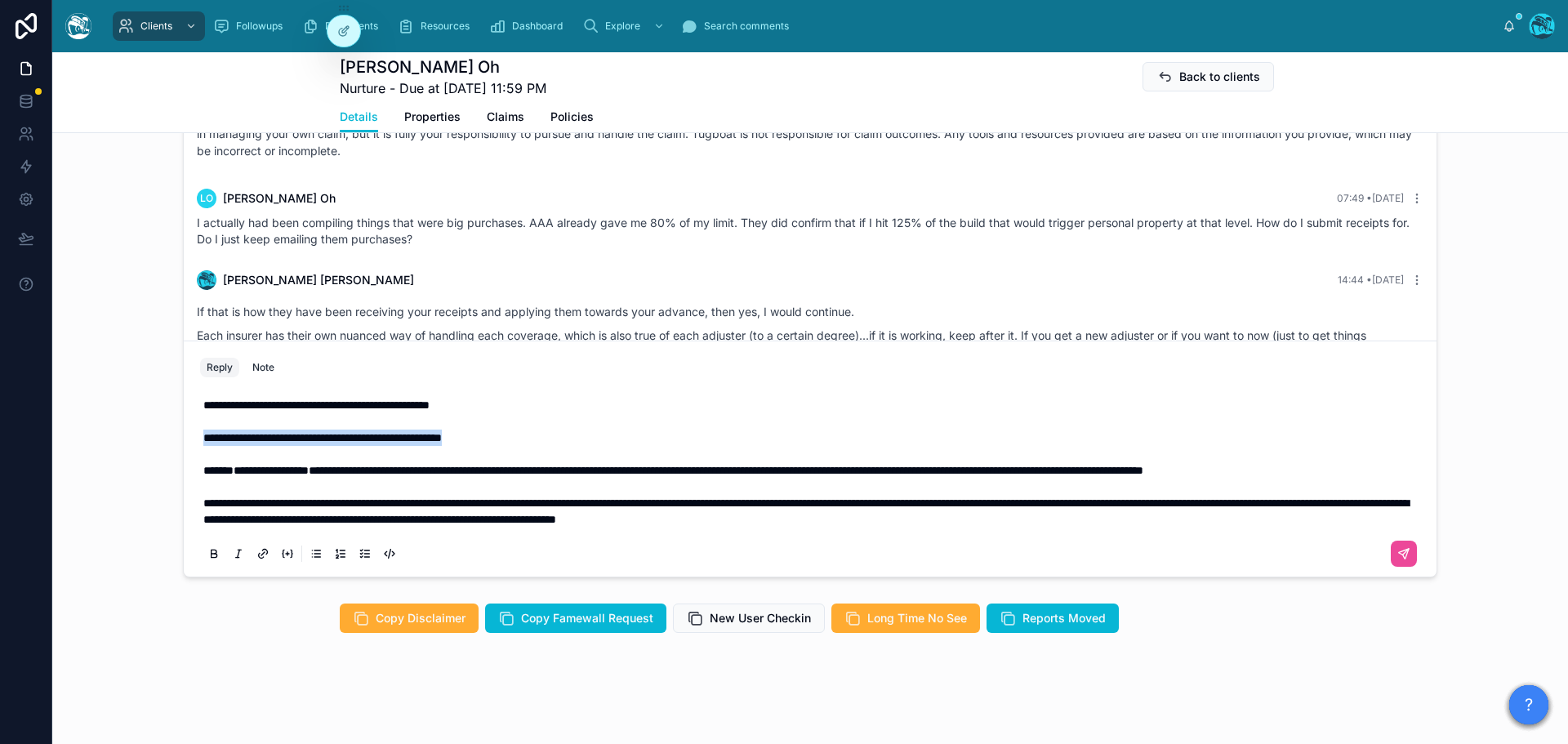 drag, startPoint x: 537, startPoint y: 421, endPoint x: 180, endPoint y: 421, distance: 357 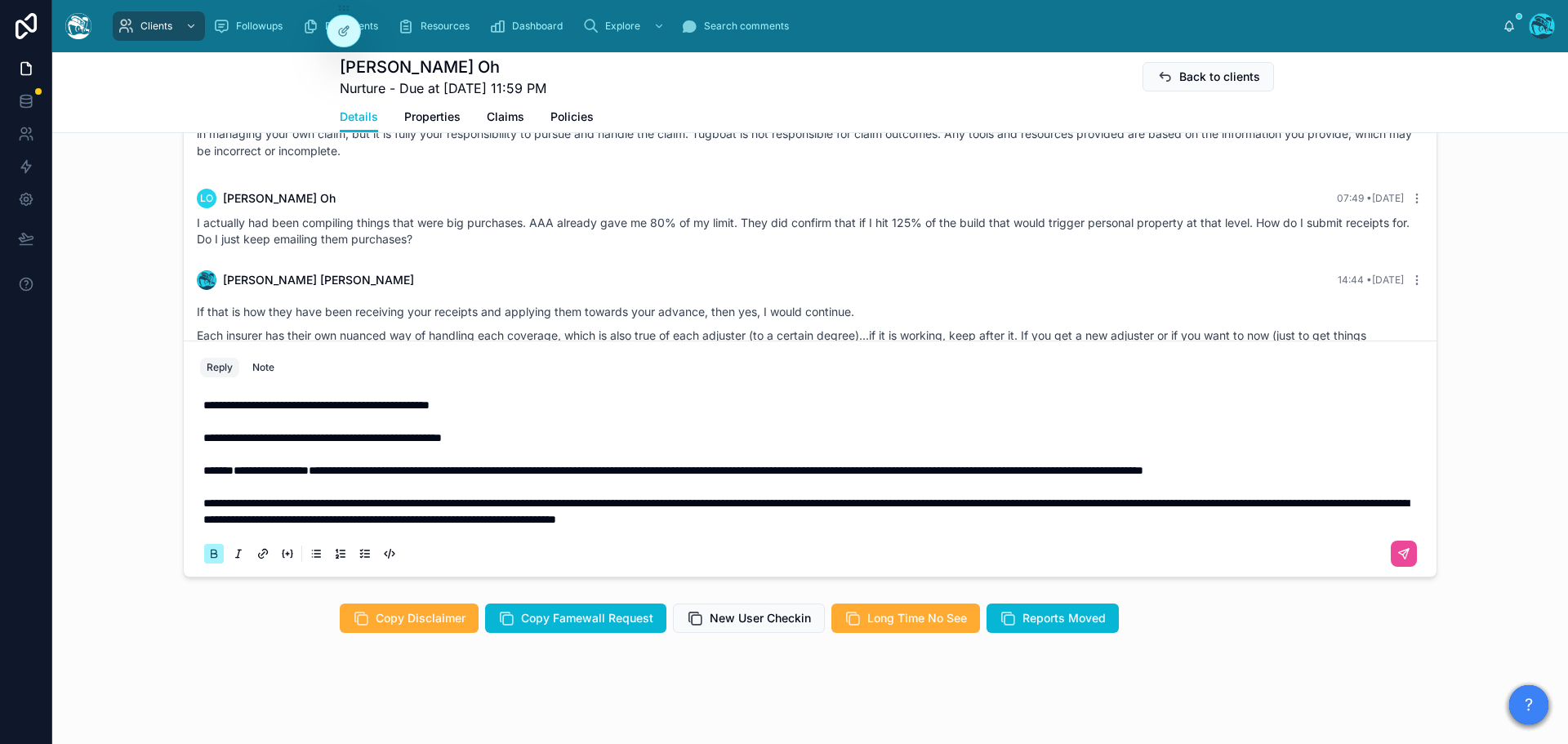 click on "**********" at bounding box center (323, 438) 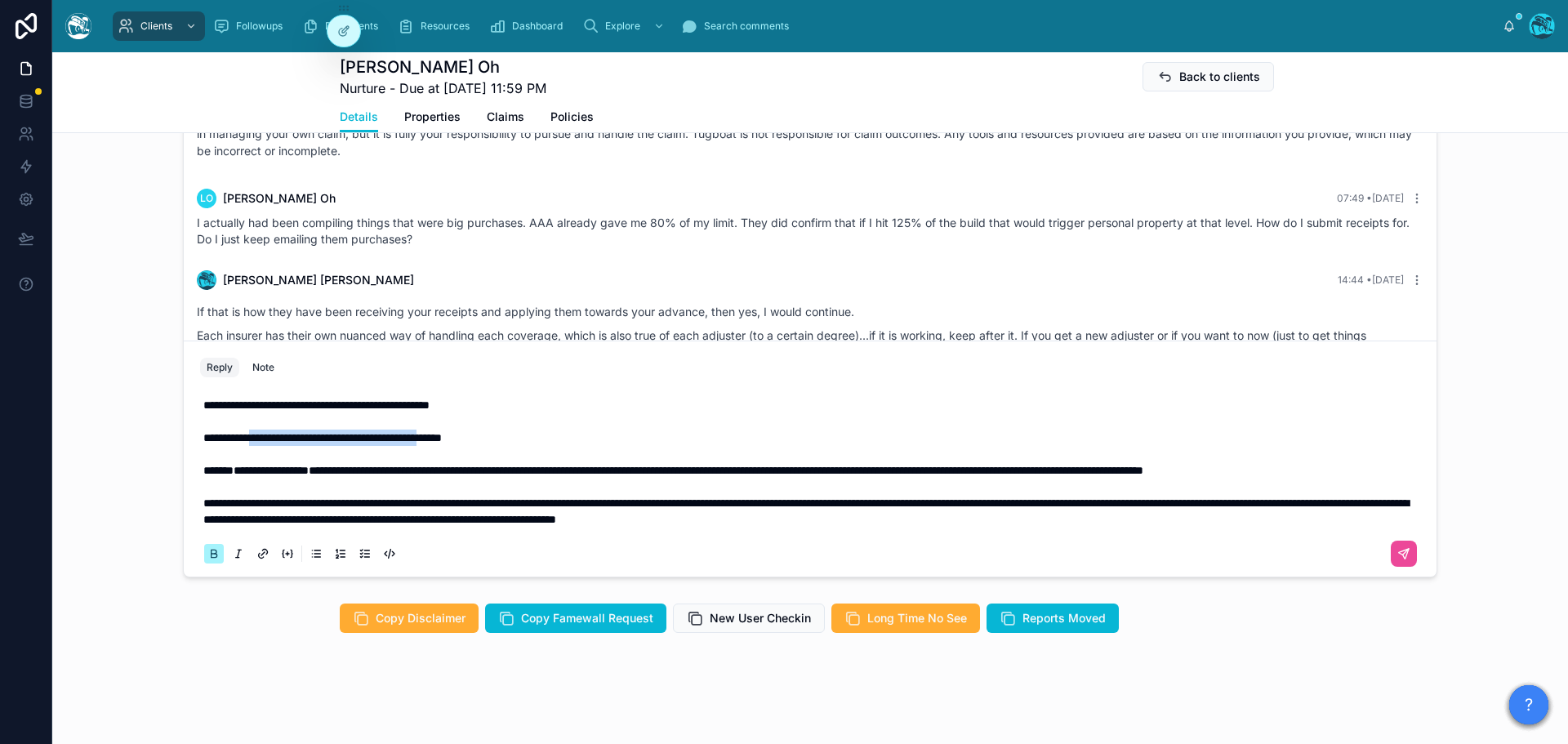 drag, startPoint x: 261, startPoint y: 421, endPoint x: 492, endPoint y: 425, distance: 231.0346 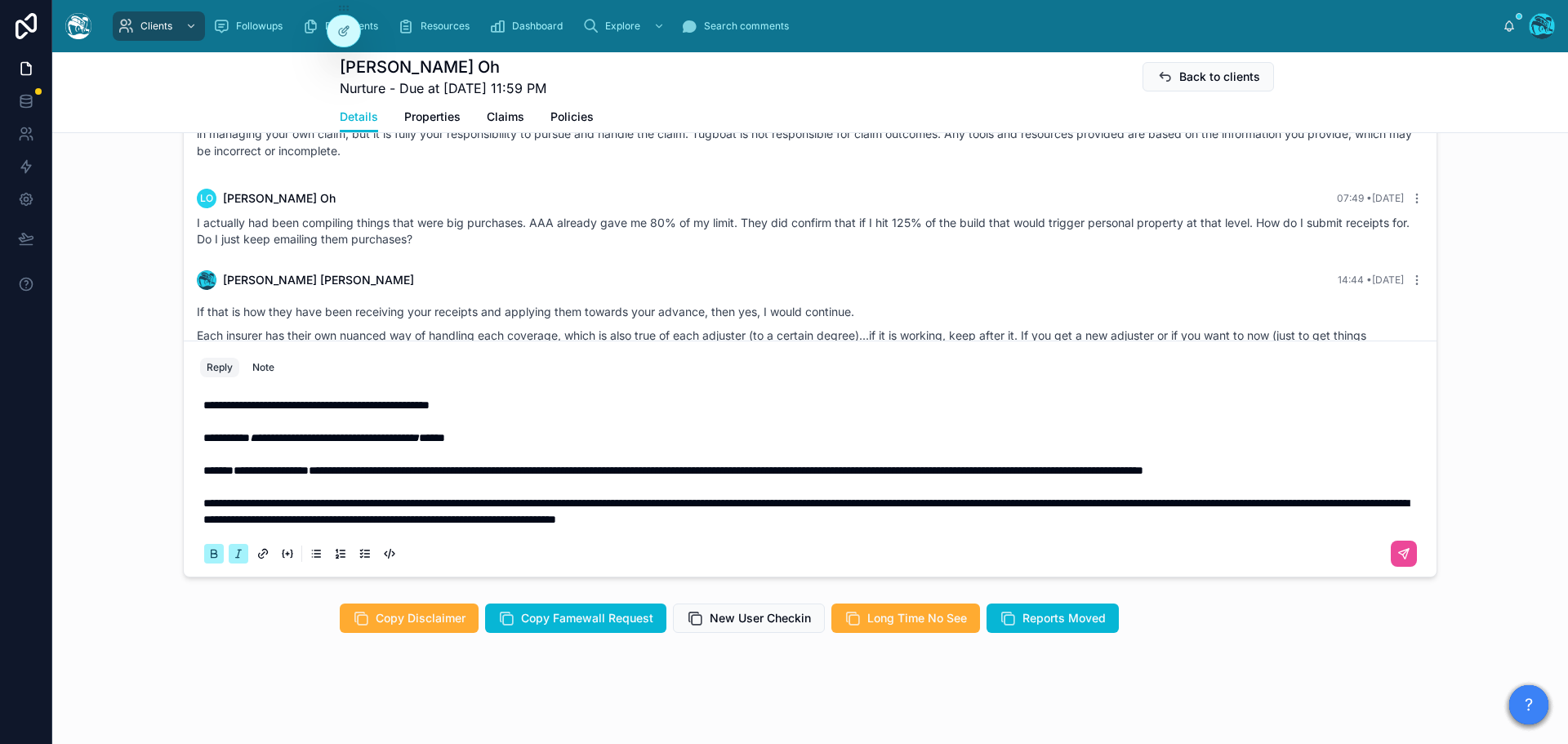 click on "**********" at bounding box center (813, 462) 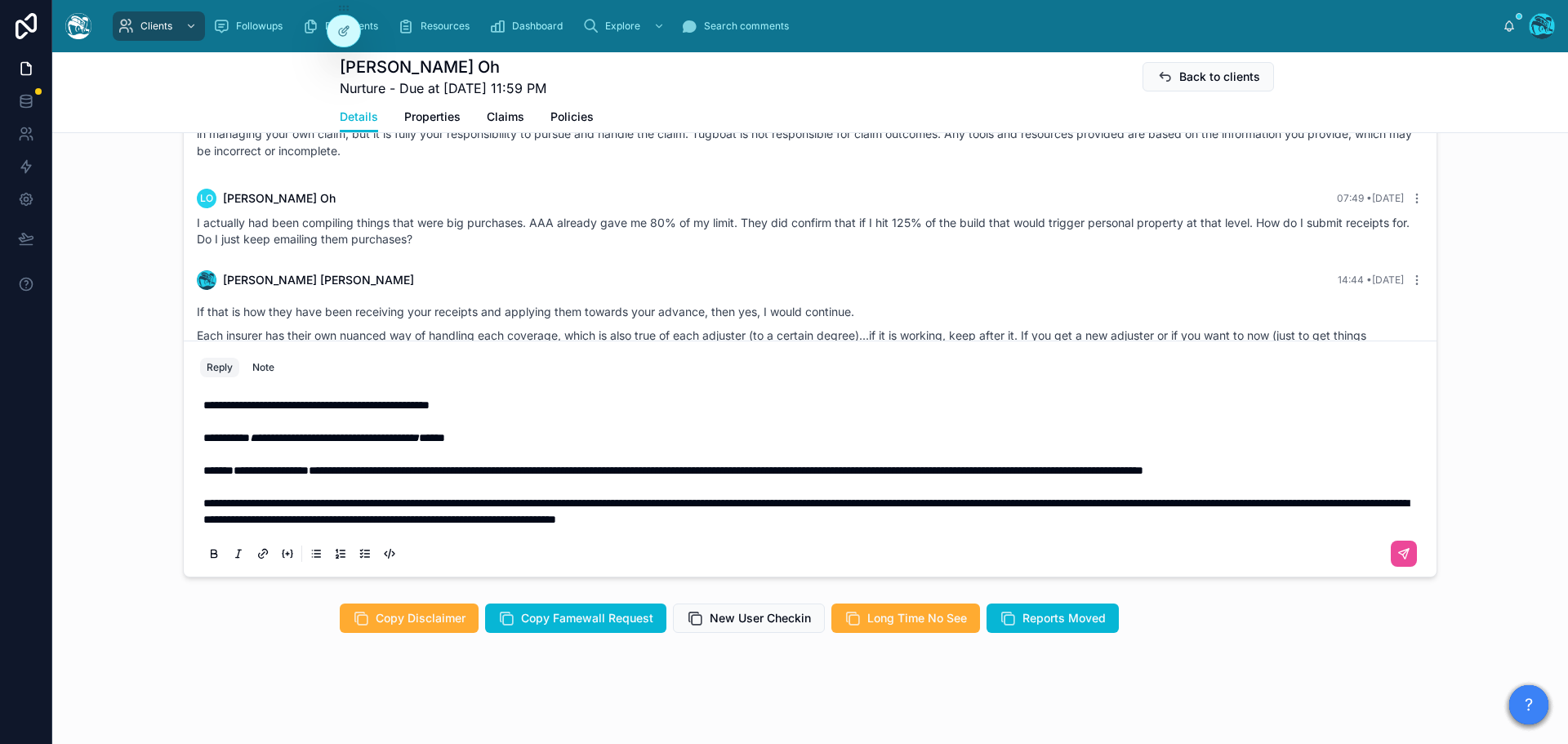 click on "**********" at bounding box center (806, 511) 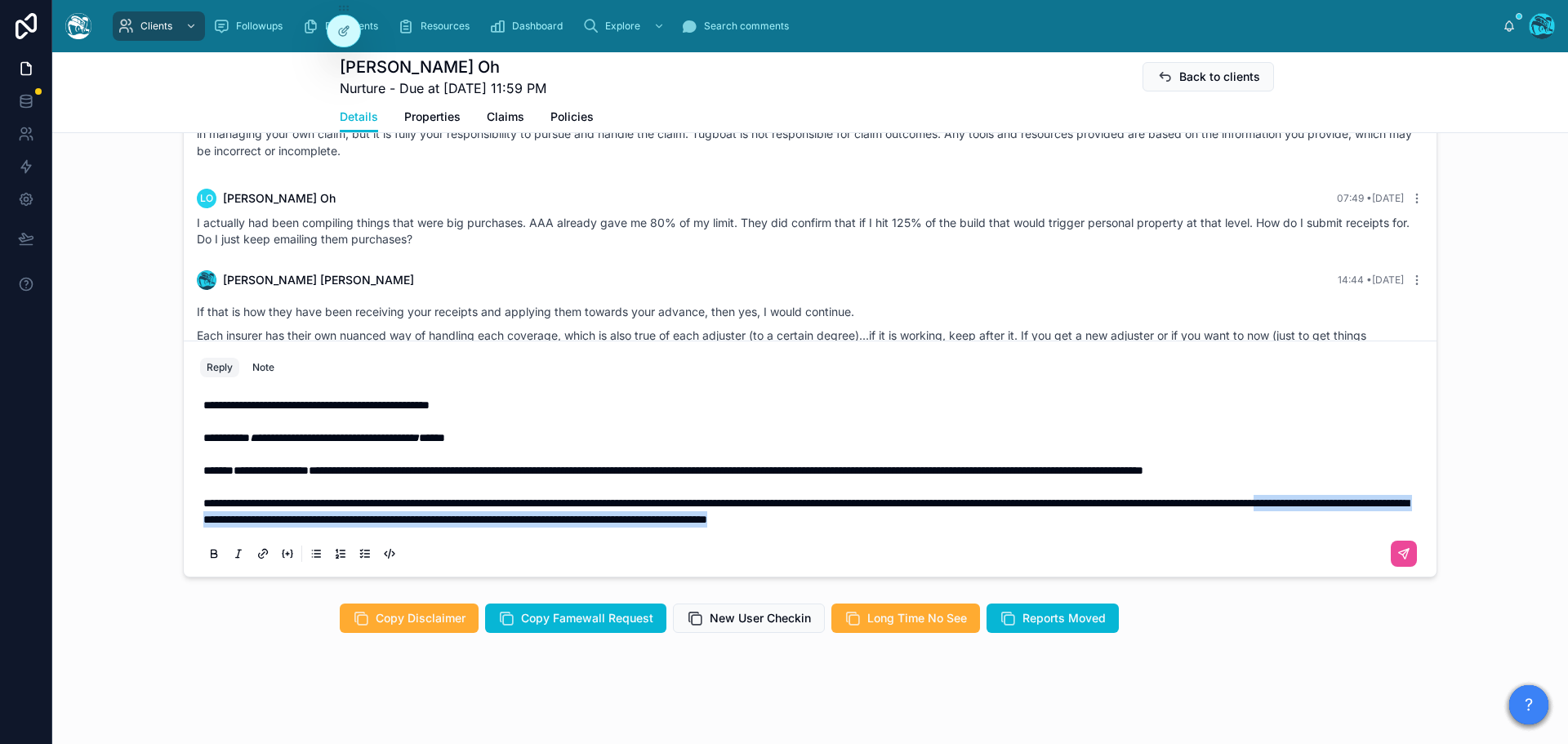 drag, startPoint x: 1250, startPoint y: 521, endPoint x: 369, endPoint y: 518, distance: 881.0051 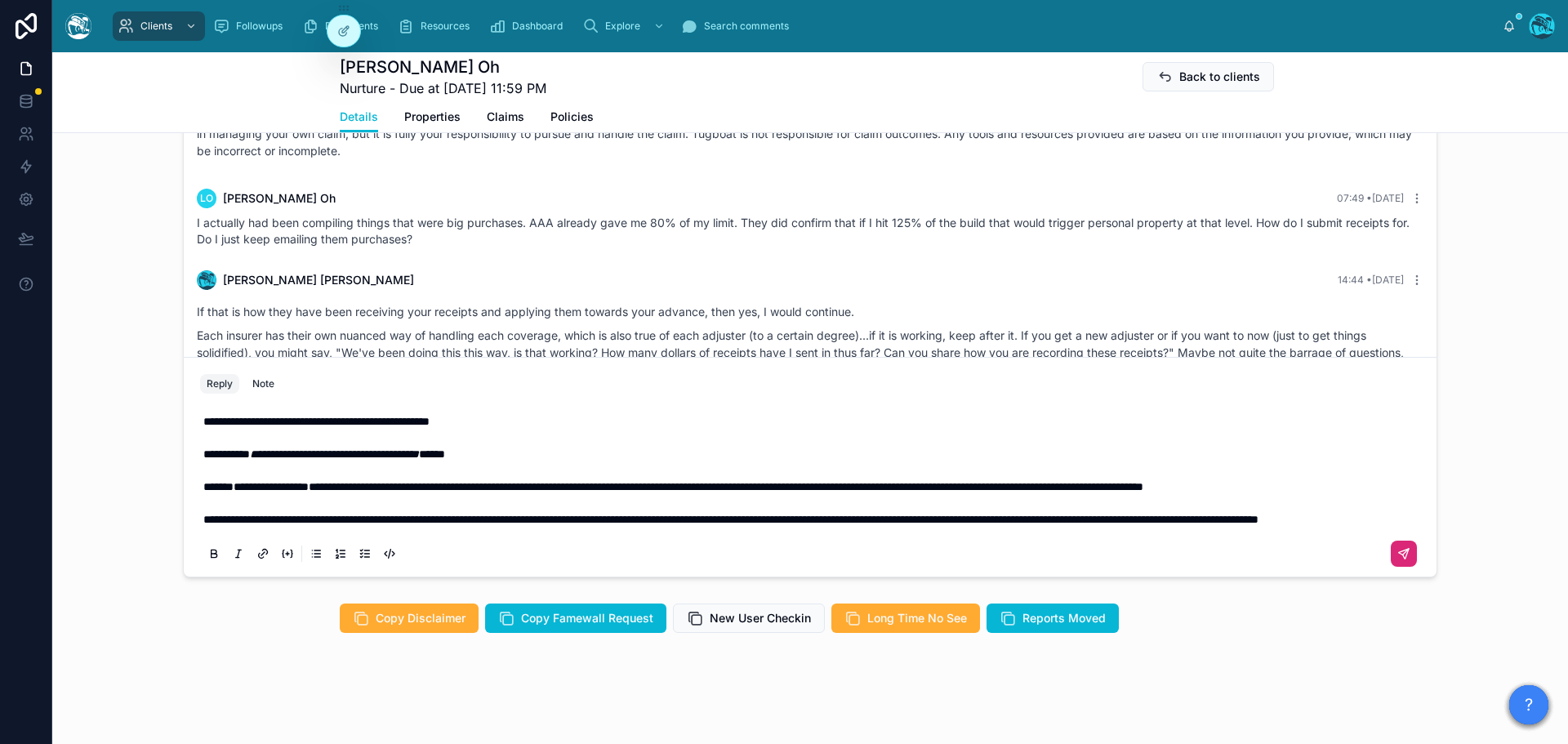 click 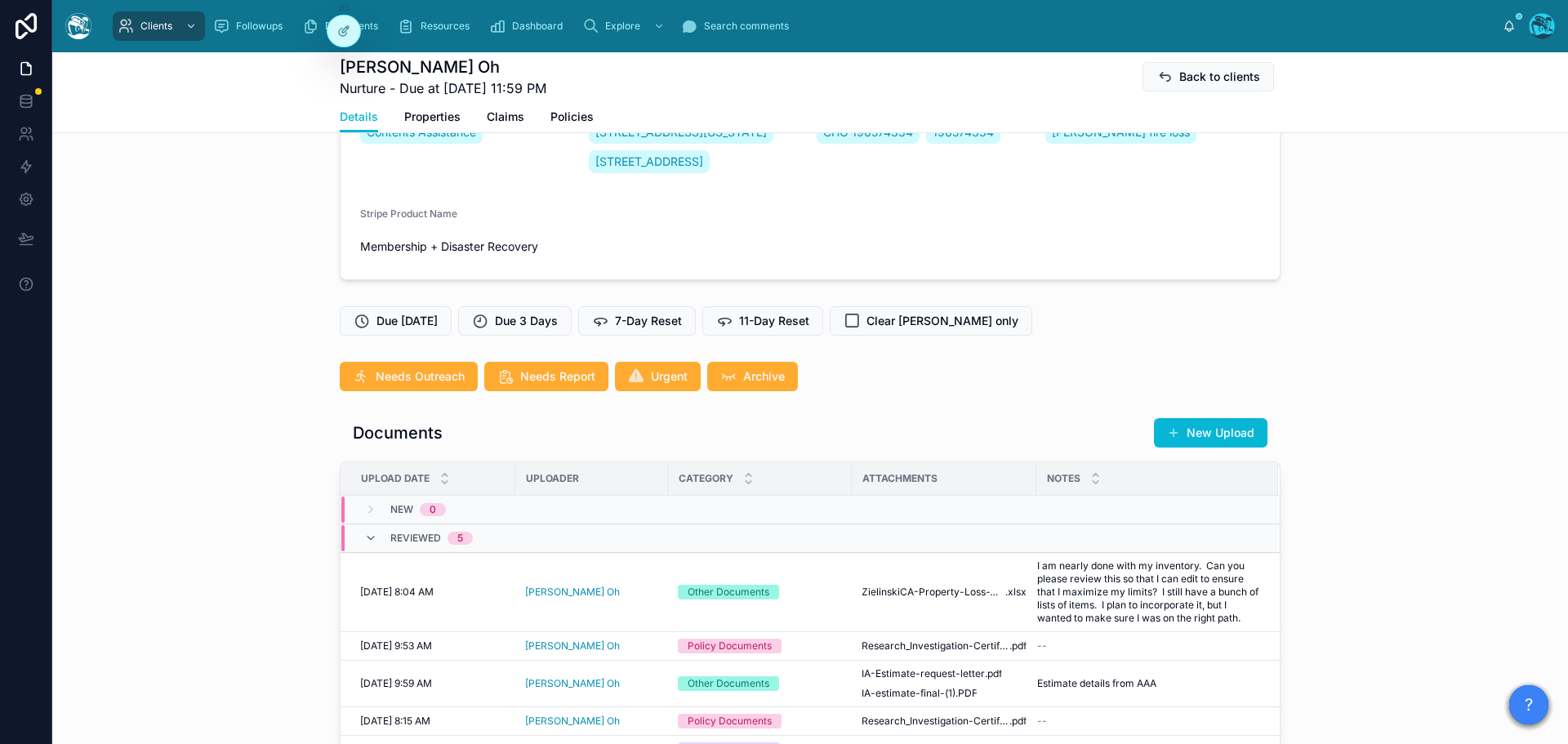 scroll, scrollTop: 238, scrollLeft: 0, axis: vertical 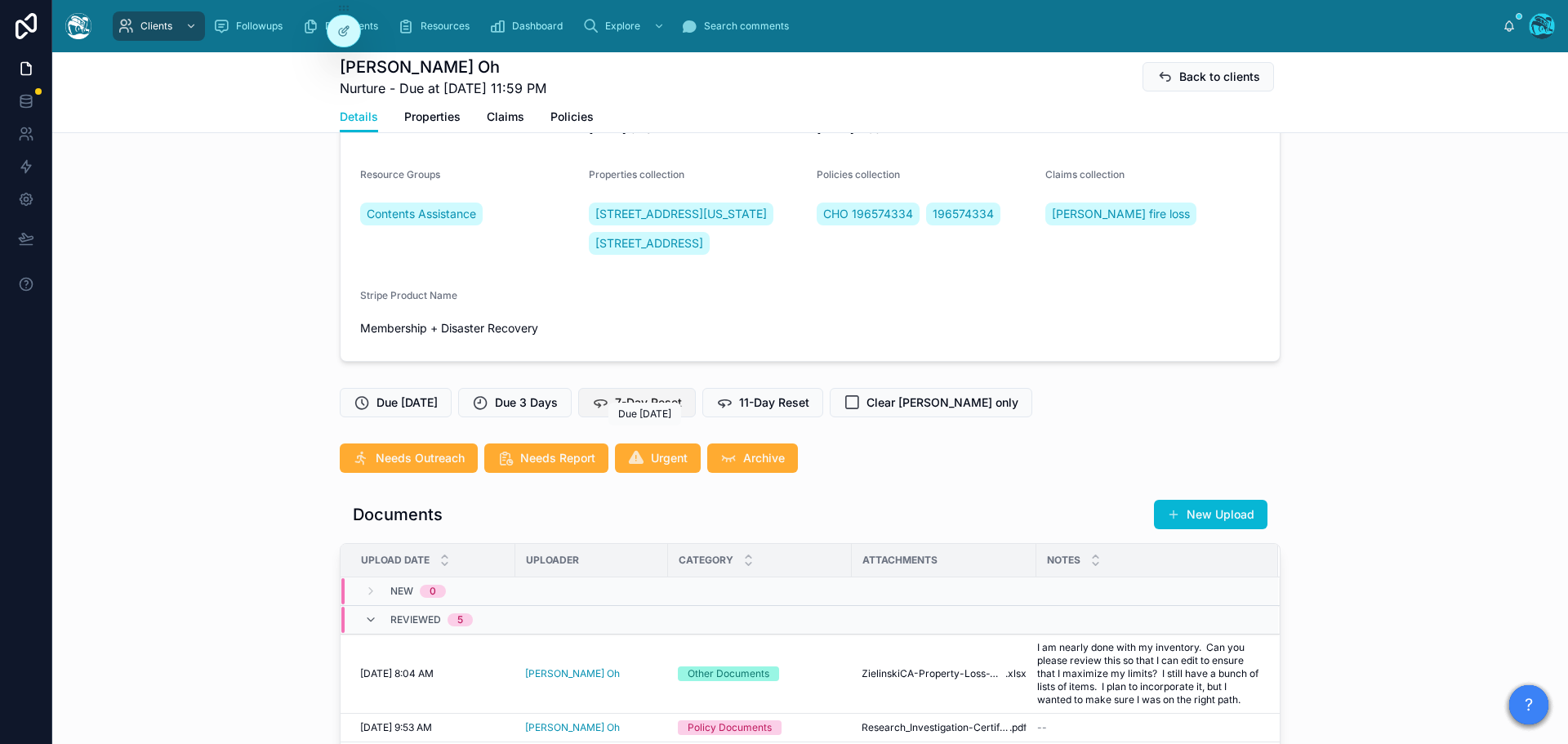 click on "7-Day Reset" at bounding box center [648, 403] 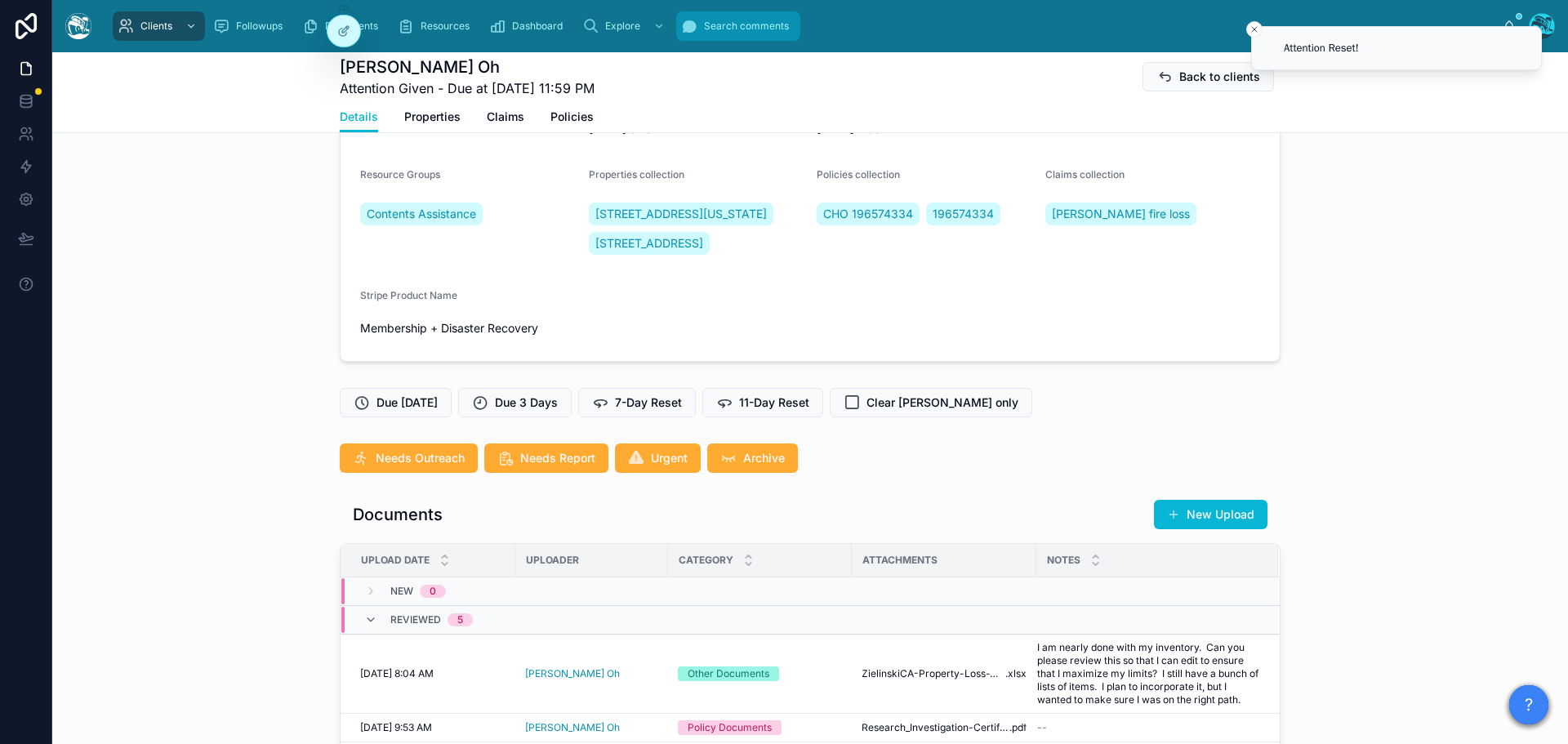 click on "Search comments" at bounding box center [746, 26] 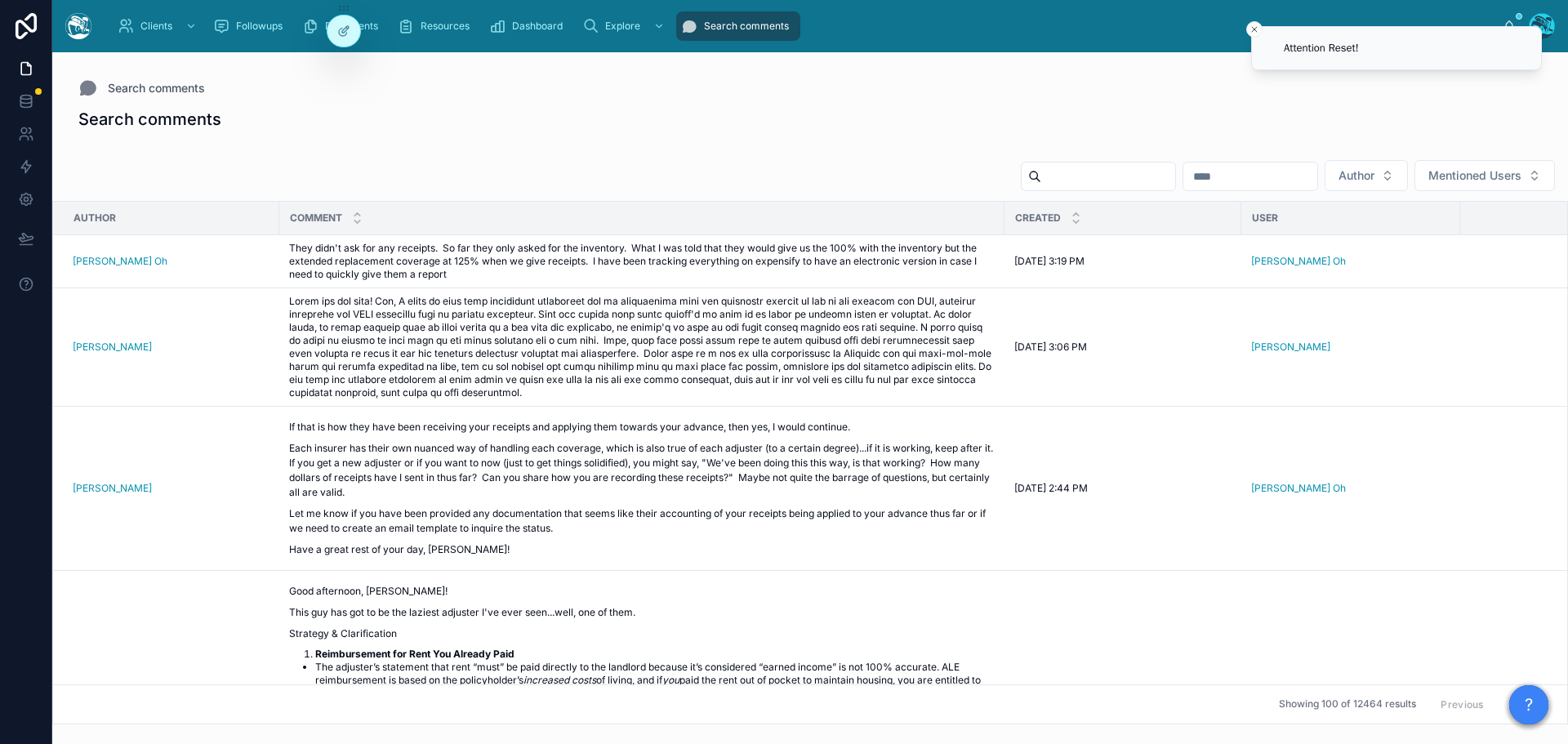 scroll, scrollTop: 0, scrollLeft: 0, axis: both 